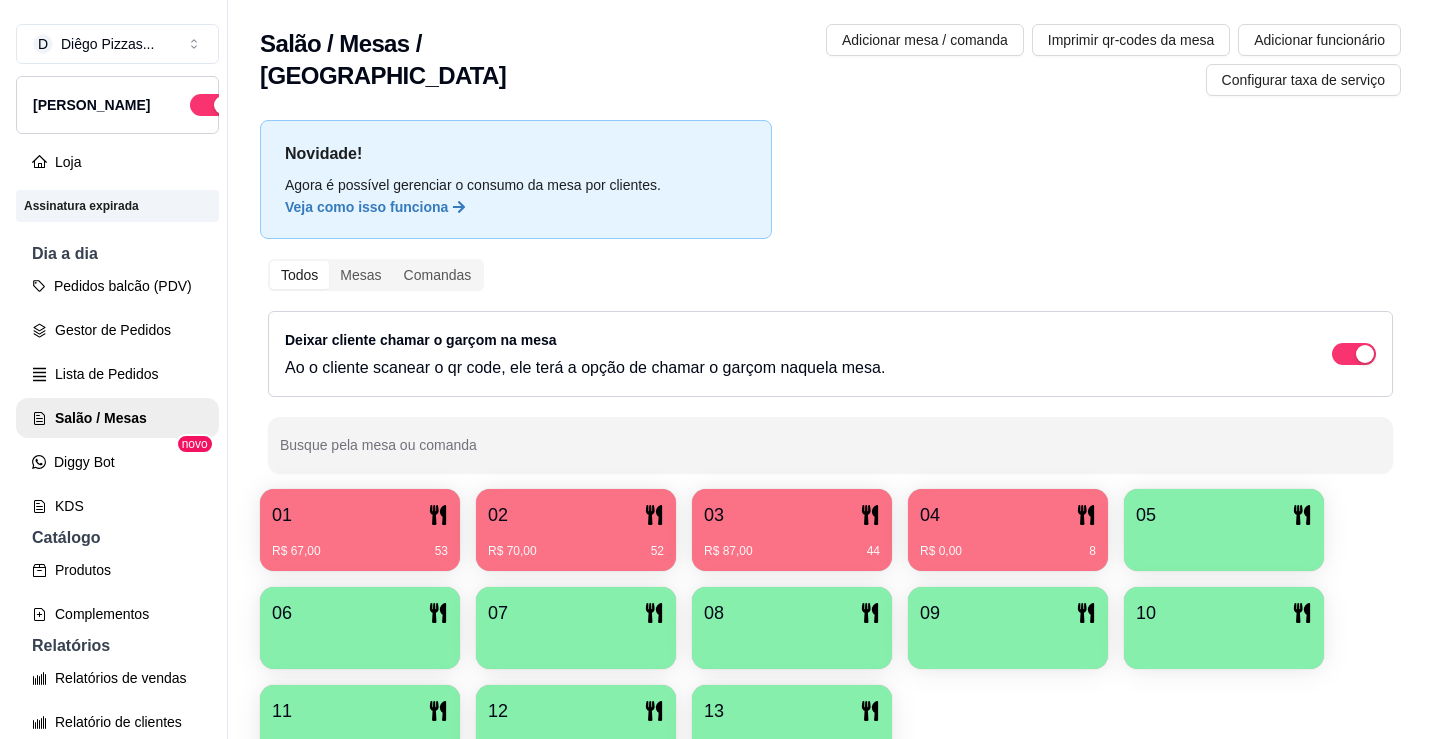 scroll, scrollTop: 0, scrollLeft: 0, axis: both 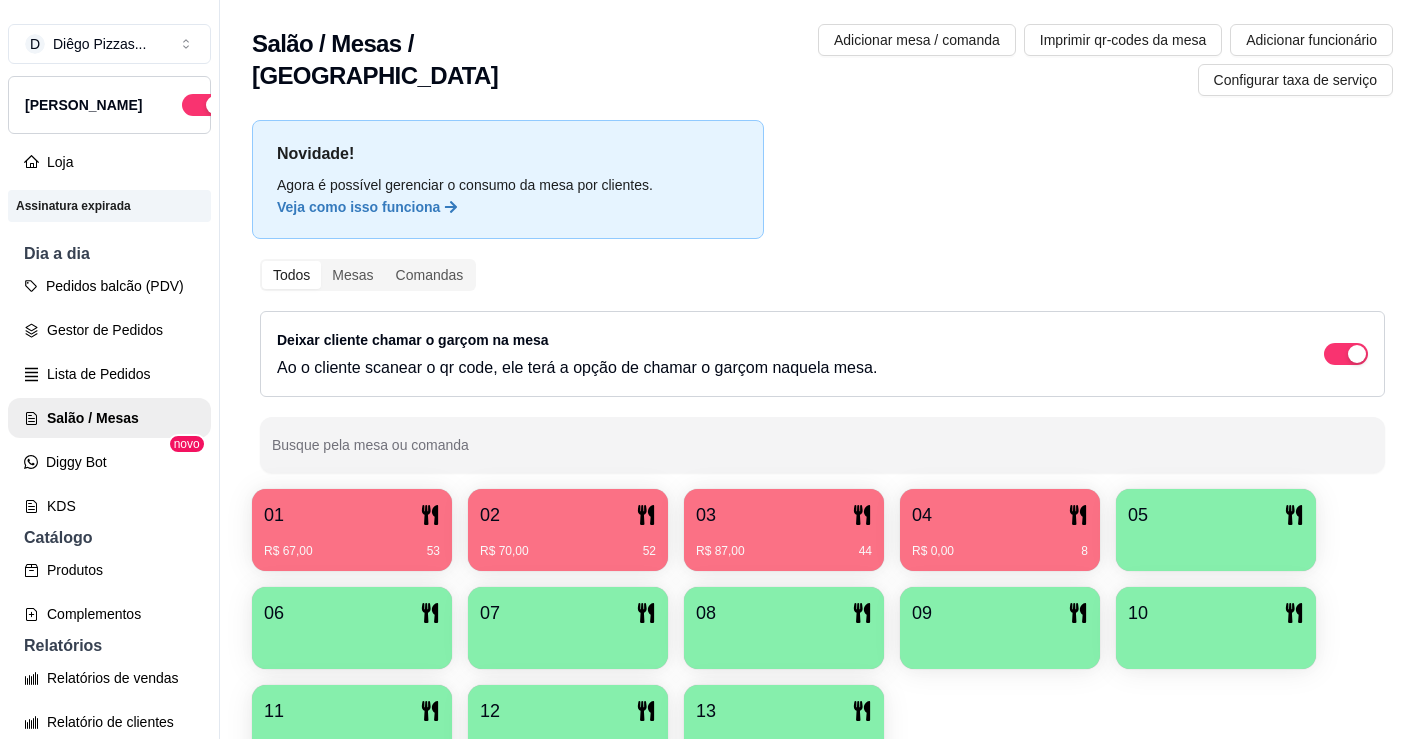 click on "01" at bounding box center (352, 515) 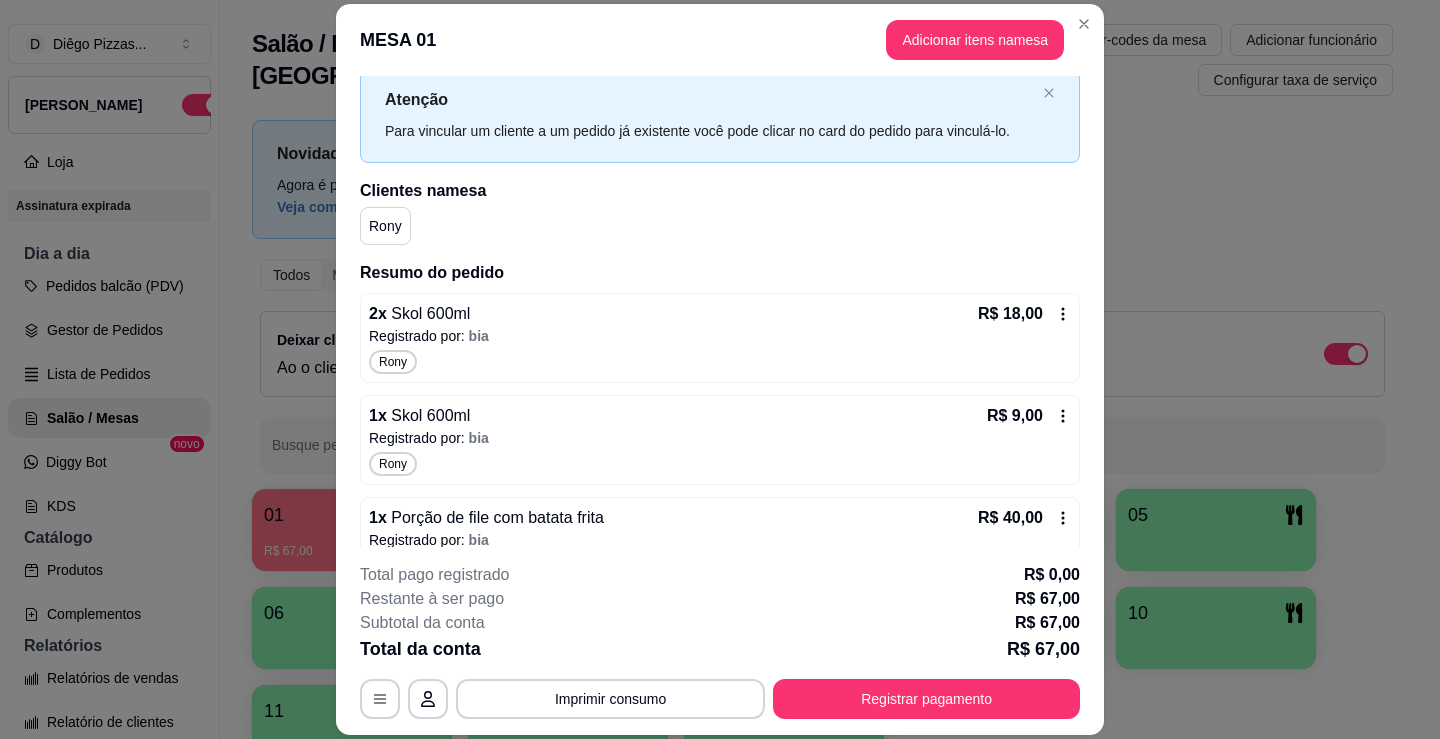 scroll, scrollTop: 101, scrollLeft: 0, axis: vertical 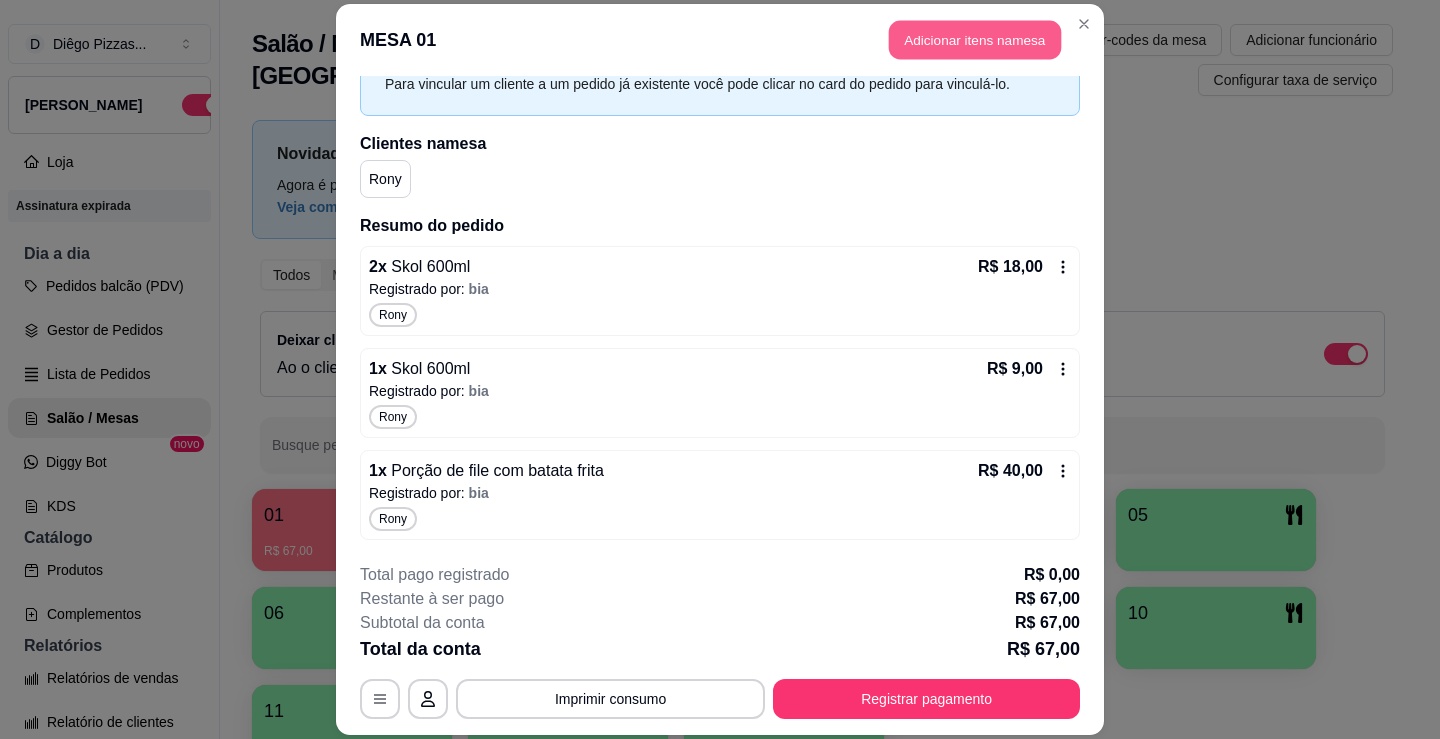 click on "Adicionar itens na  mesa" at bounding box center [975, 39] 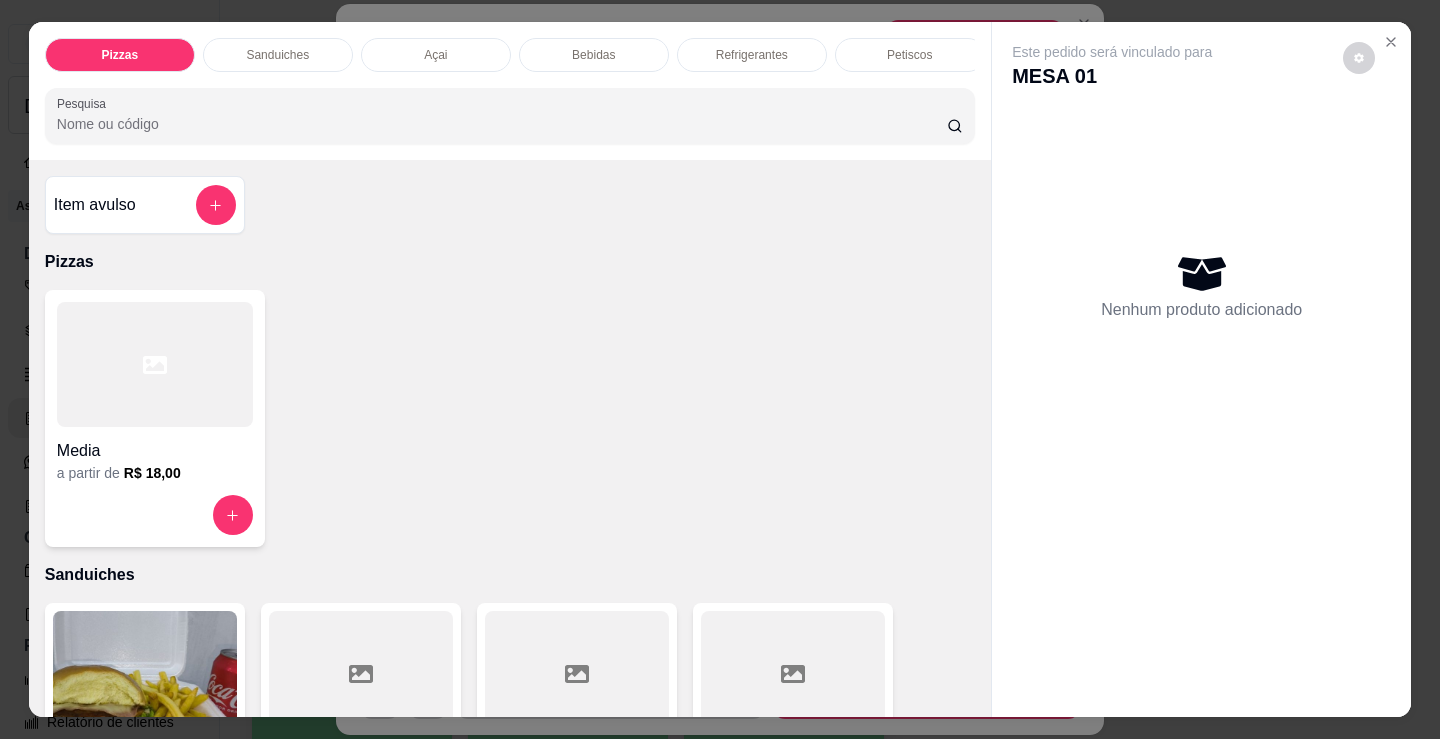 click on "Bebidas" at bounding box center [594, 55] 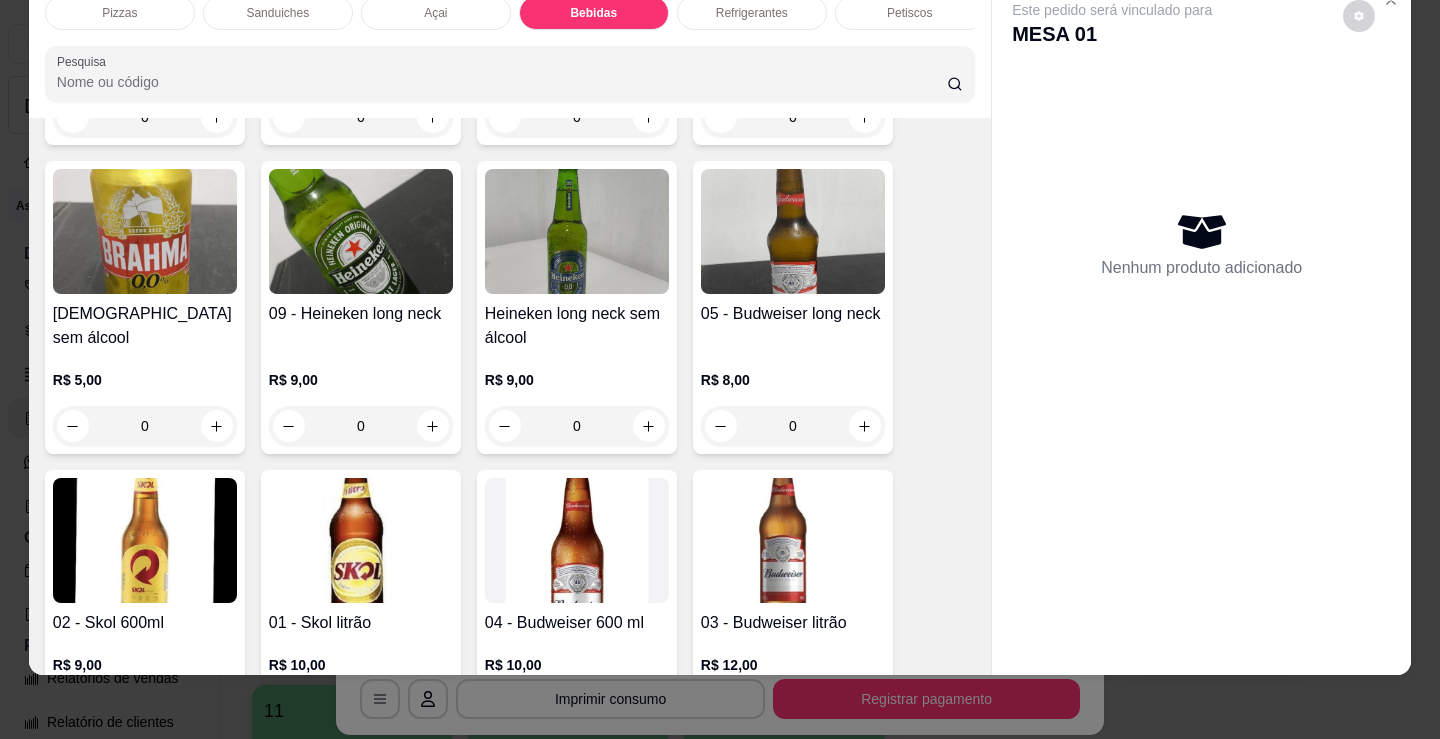 scroll, scrollTop: 2778, scrollLeft: 0, axis: vertical 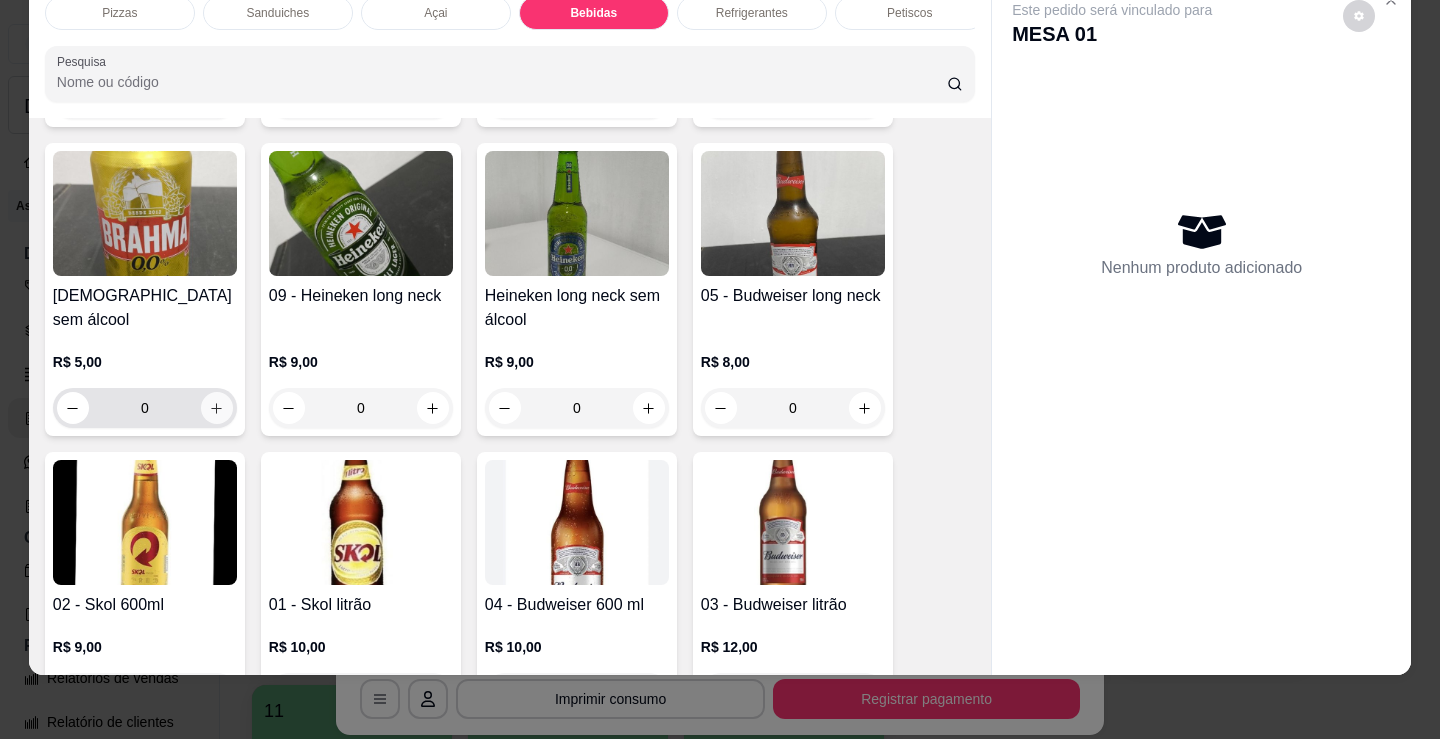 click 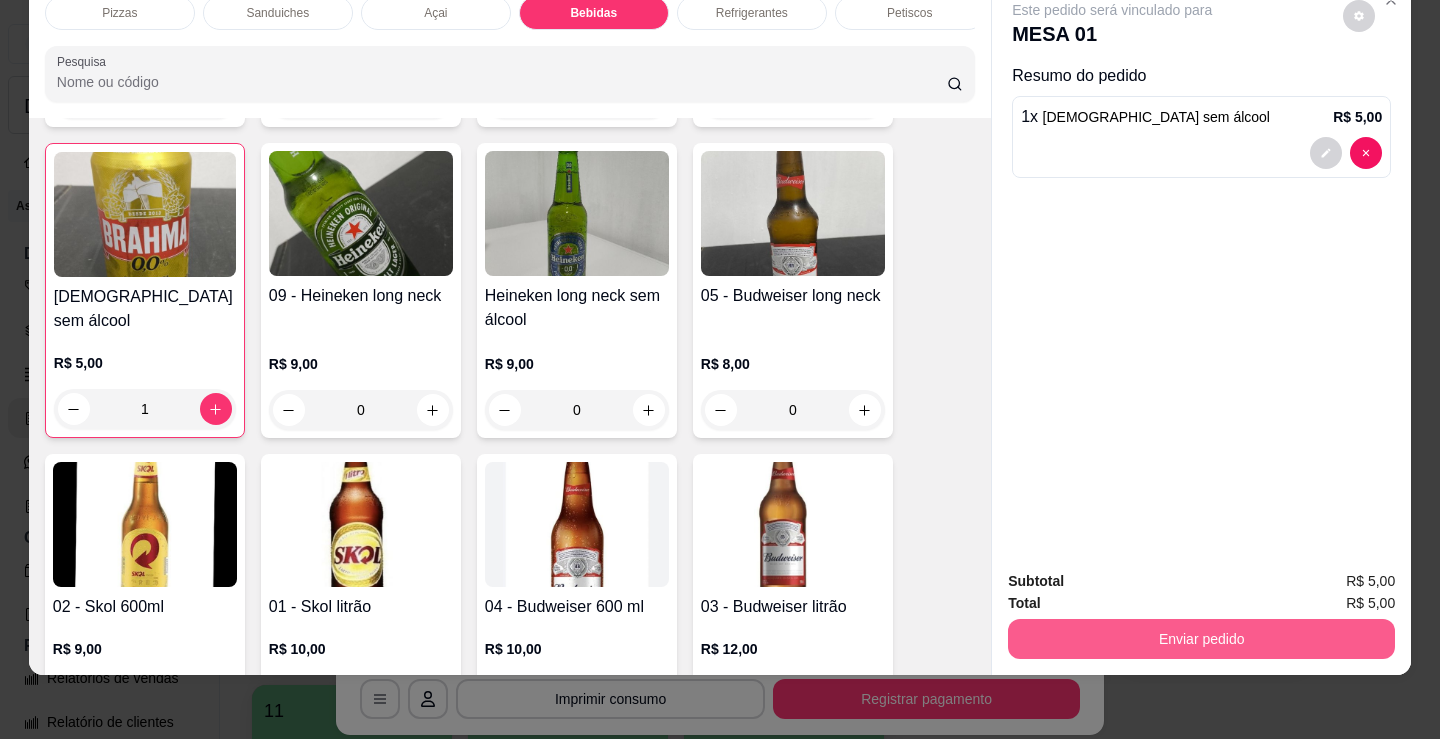 click on "Enviar pedido" at bounding box center (1201, 639) 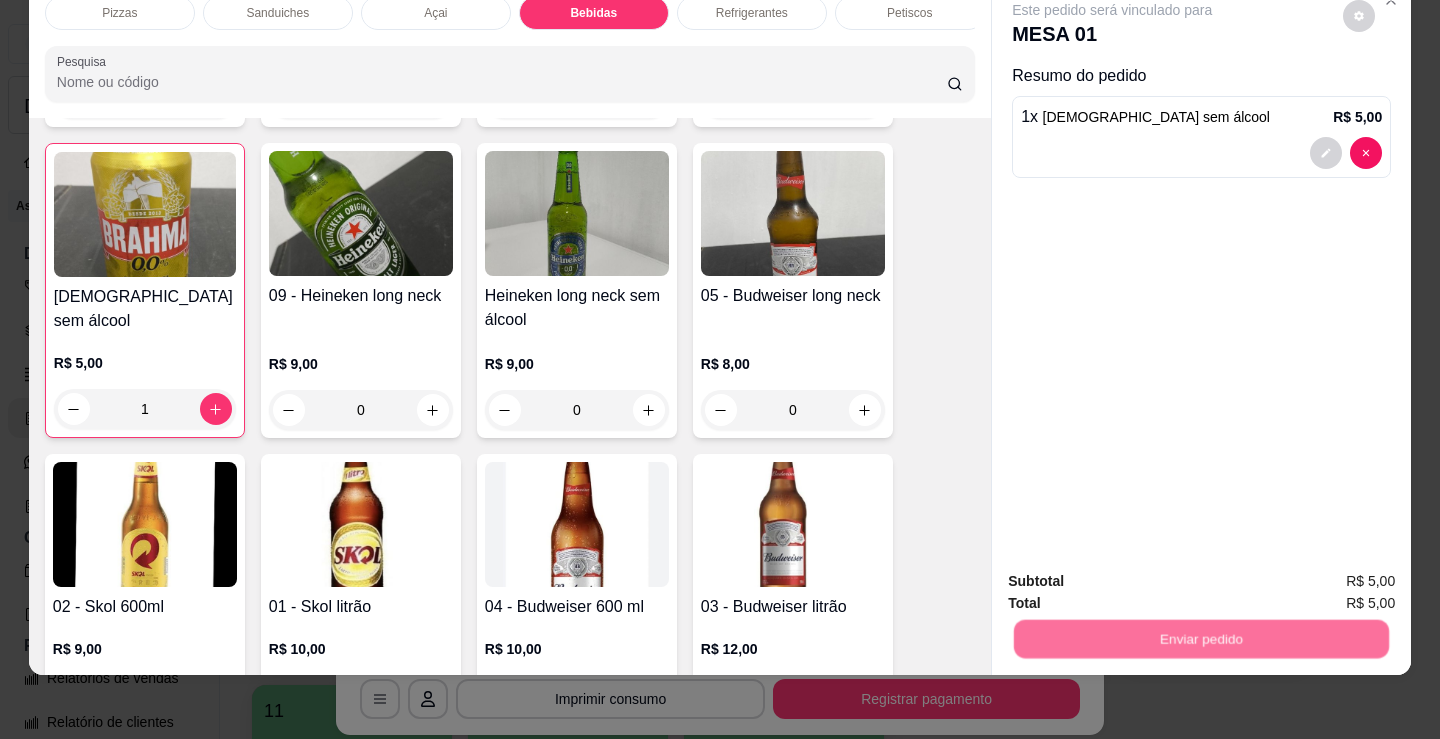 click on "Não registrar e enviar pedido" at bounding box center [1135, 575] 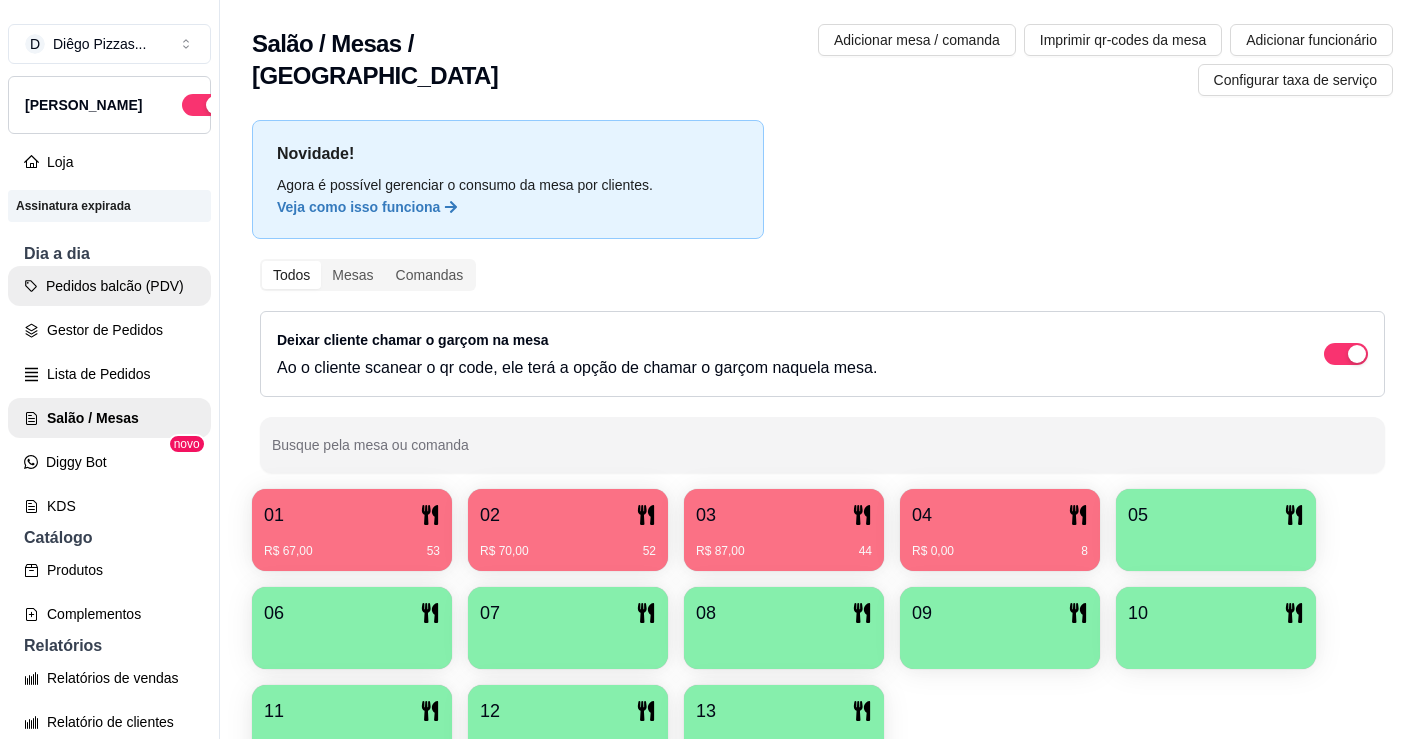click on "Pedidos balcão (PDV)" at bounding box center [109, 286] 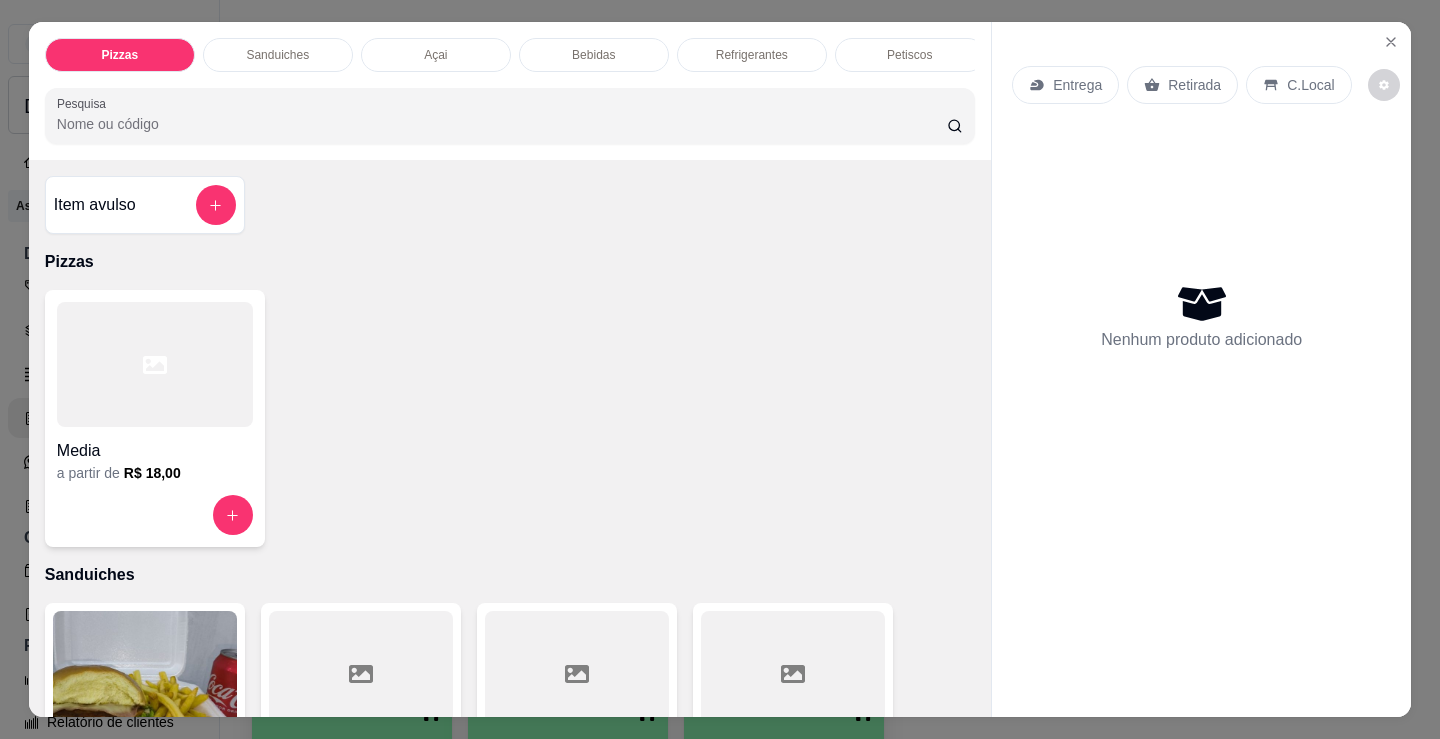 click on "Sanduiches" at bounding box center [277, 55] 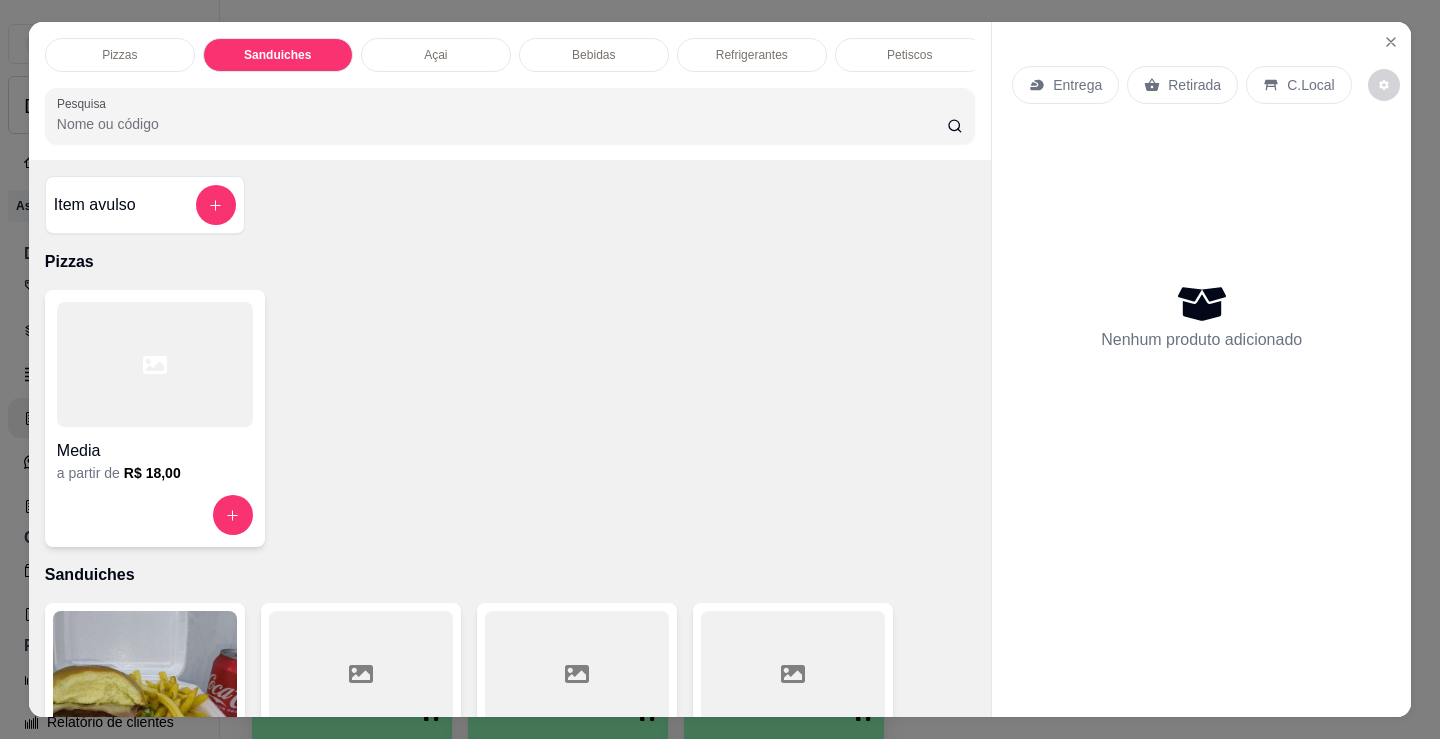 scroll, scrollTop: 403, scrollLeft: 0, axis: vertical 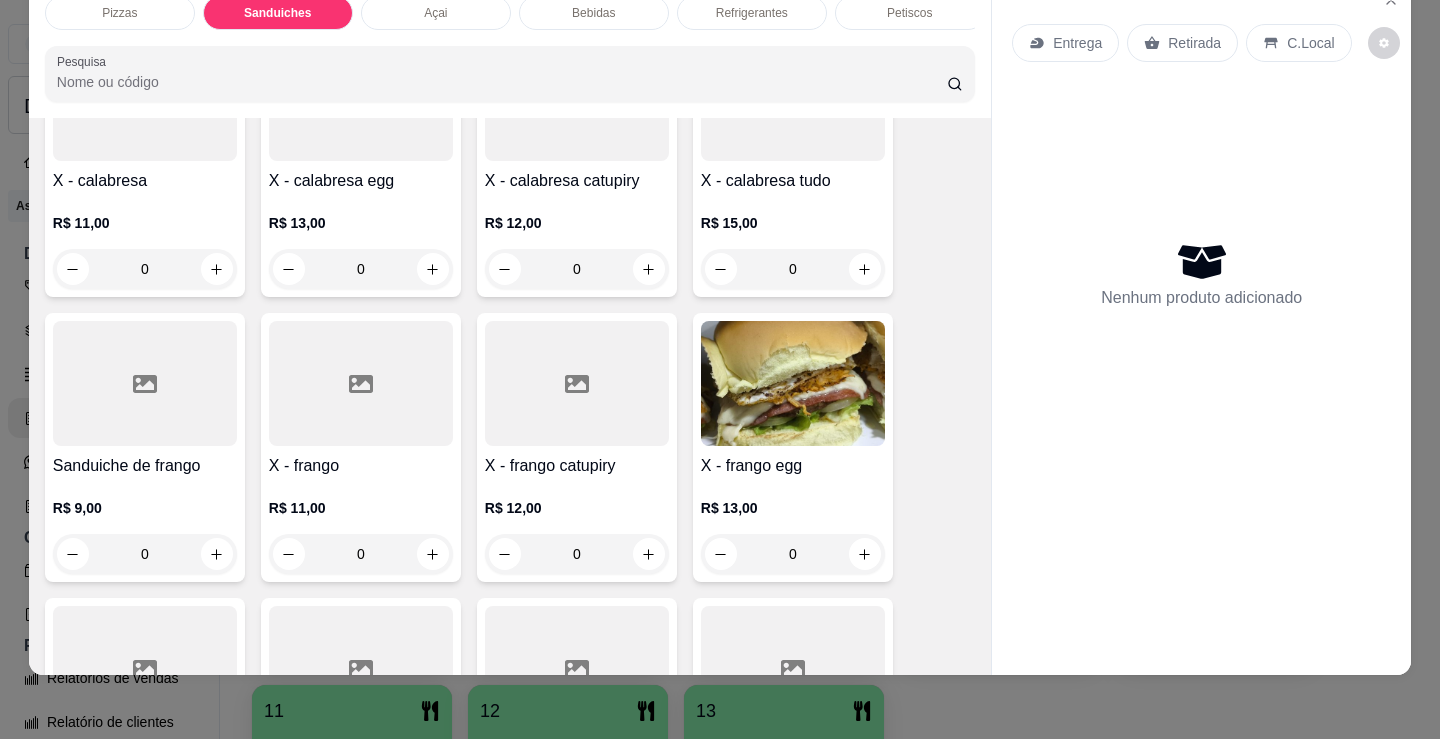 click on "0" at bounding box center [361, 554] 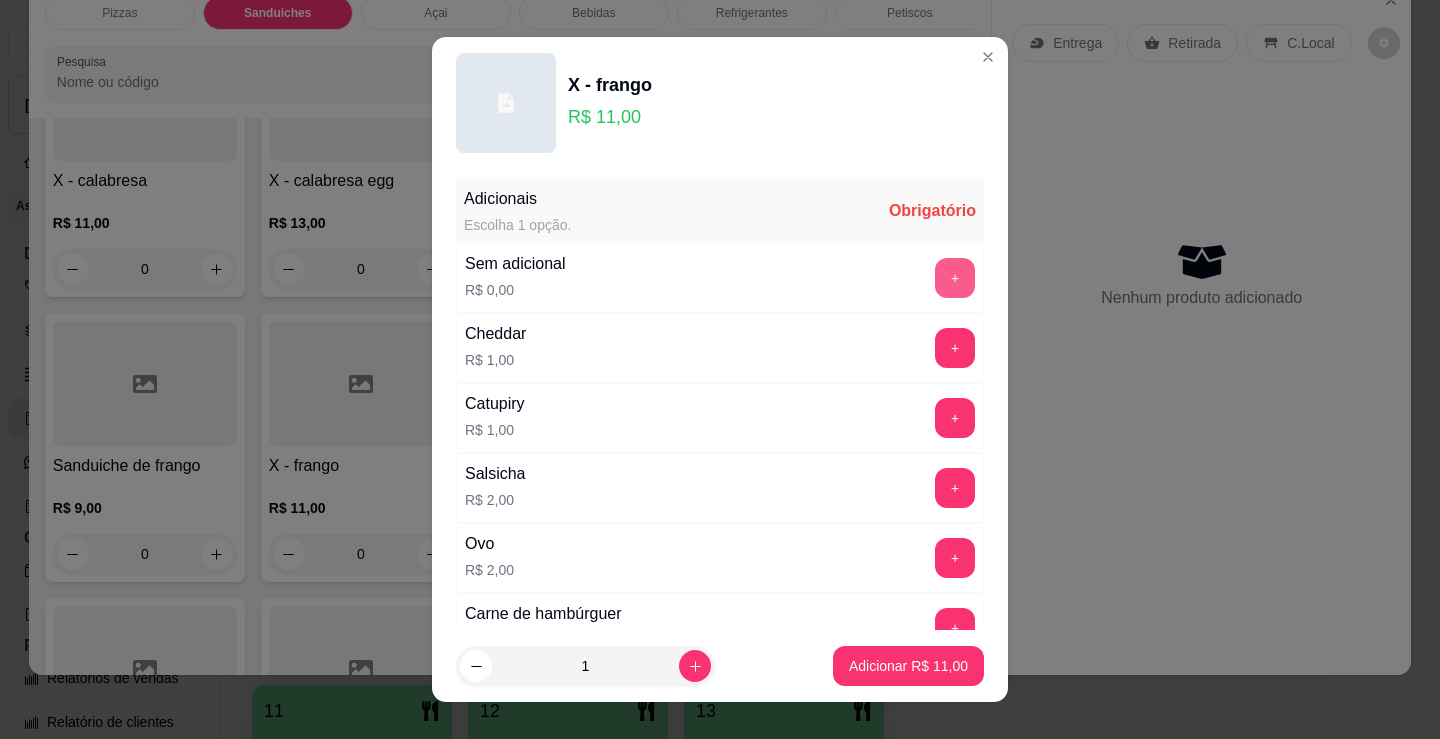 click on "+" at bounding box center (955, 278) 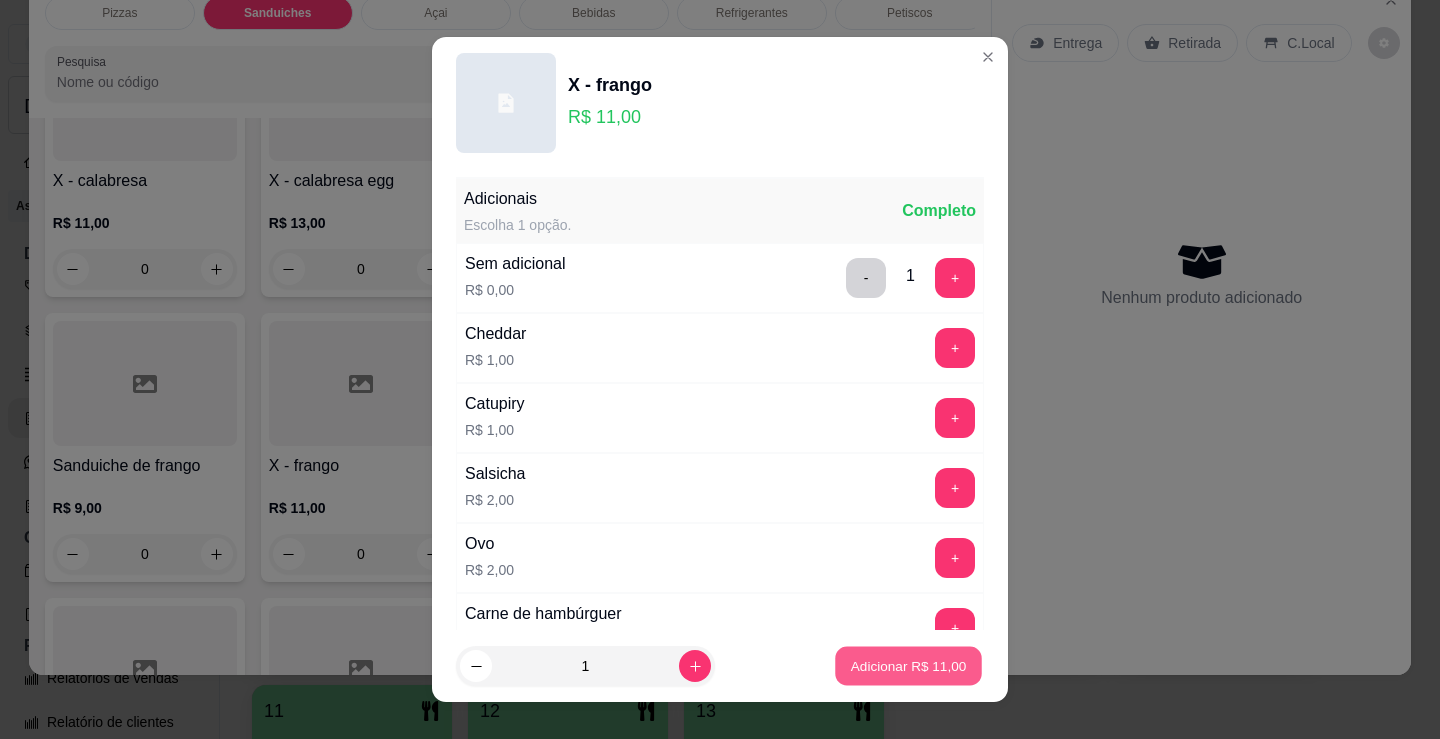 click on "Adicionar   R$ 11,00" at bounding box center (908, 666) 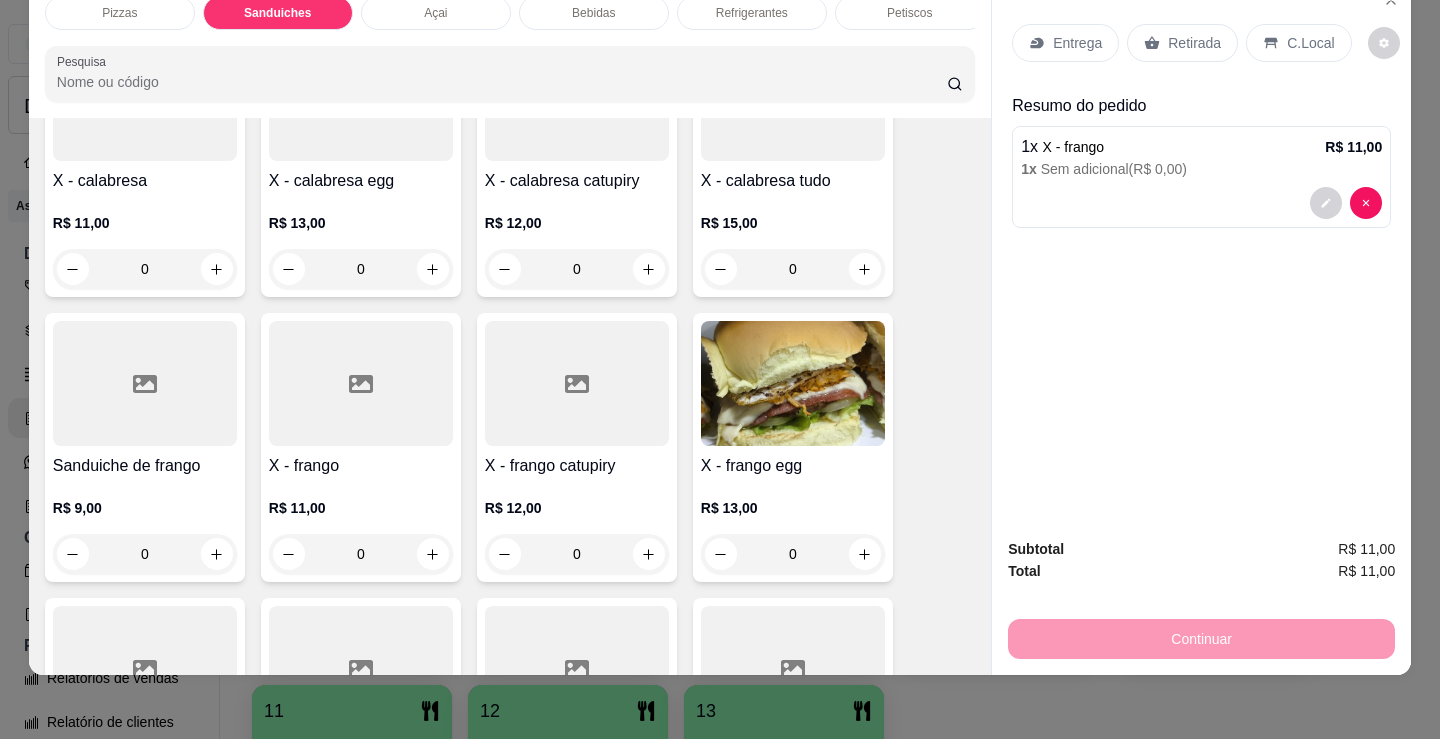 click on "Entrega" at bounding box center [1065, 43] 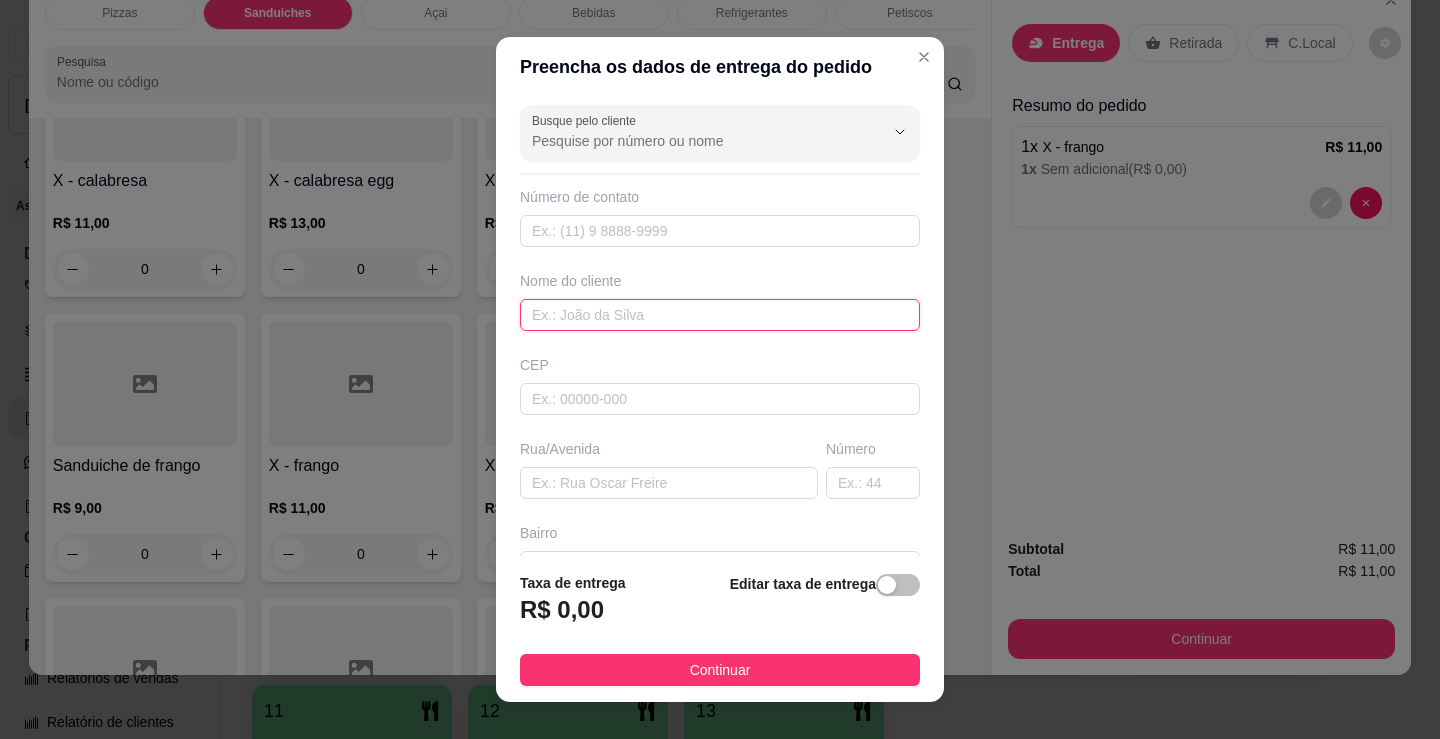 click at bounding box center [720, 315] 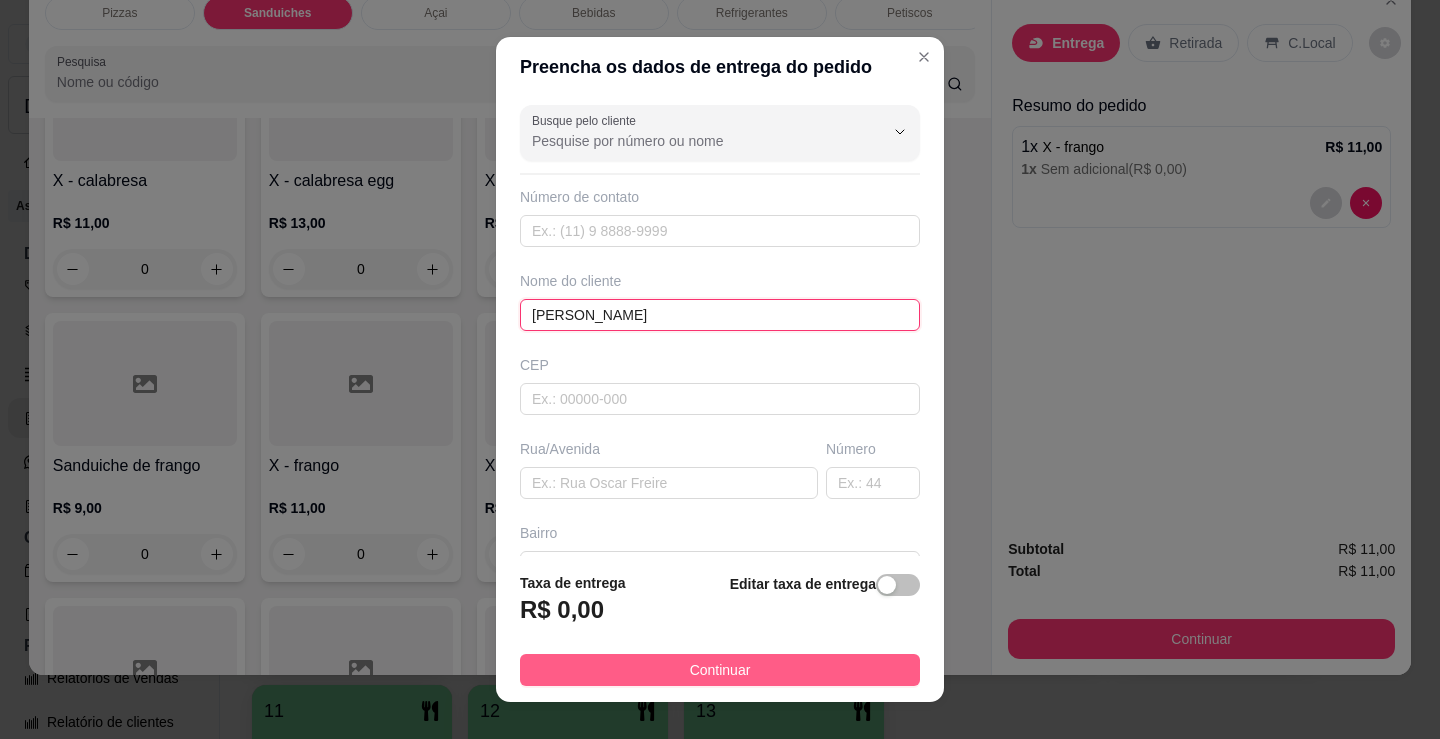 type on "[PERSON_NAME]" 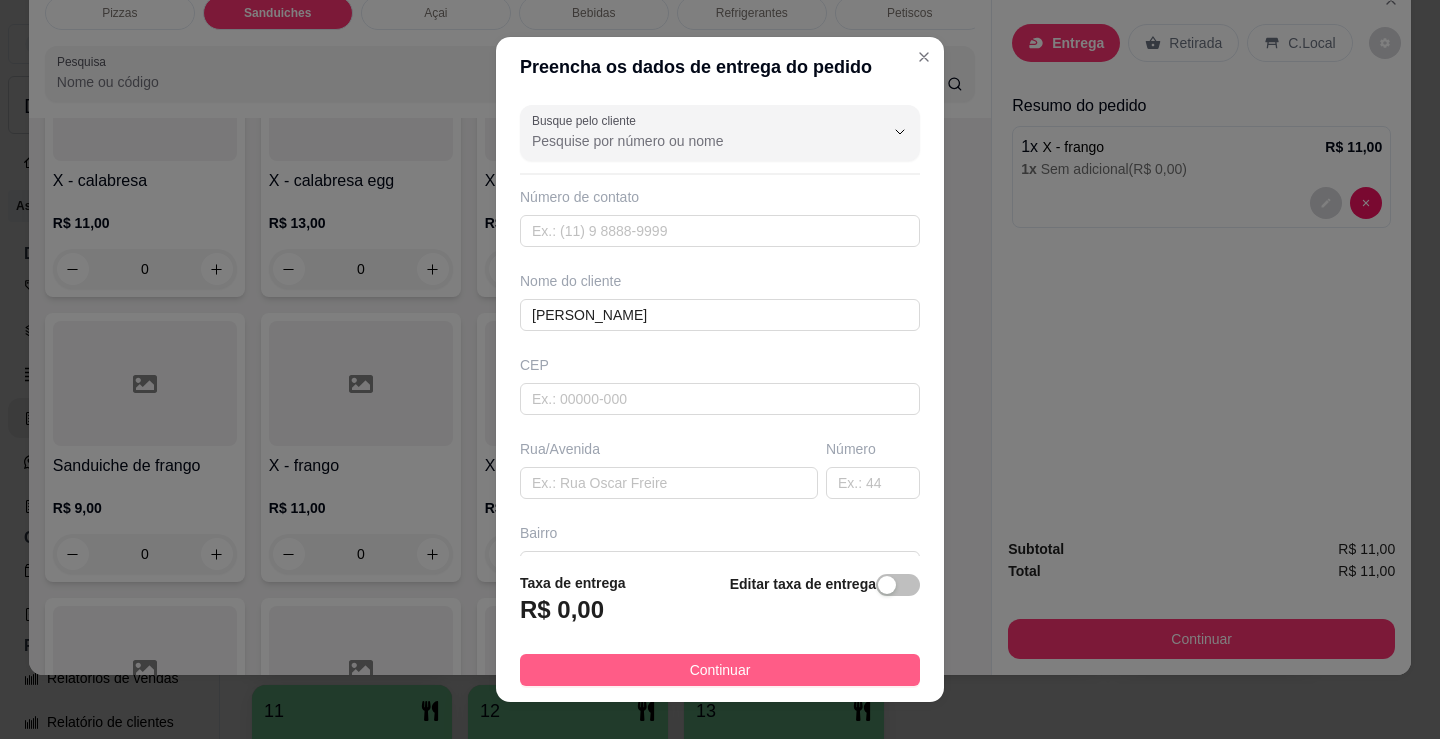 click on "Continuar" at bounding box center [720, 670] 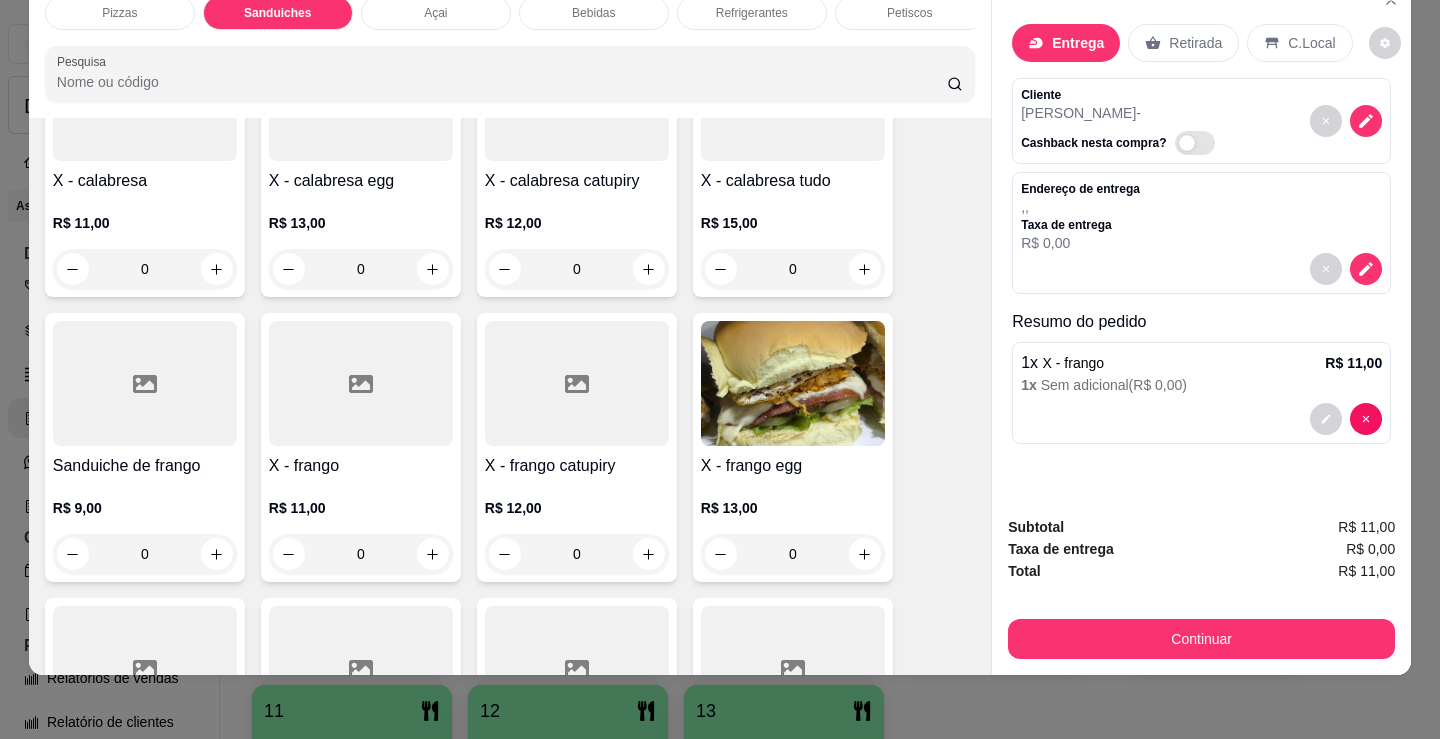 click on "Subtotal R$ 11,00 Taxa de entrega R$ 0,00 Total R$ 11,00 Continuar" at bounding box center (1201, 587) 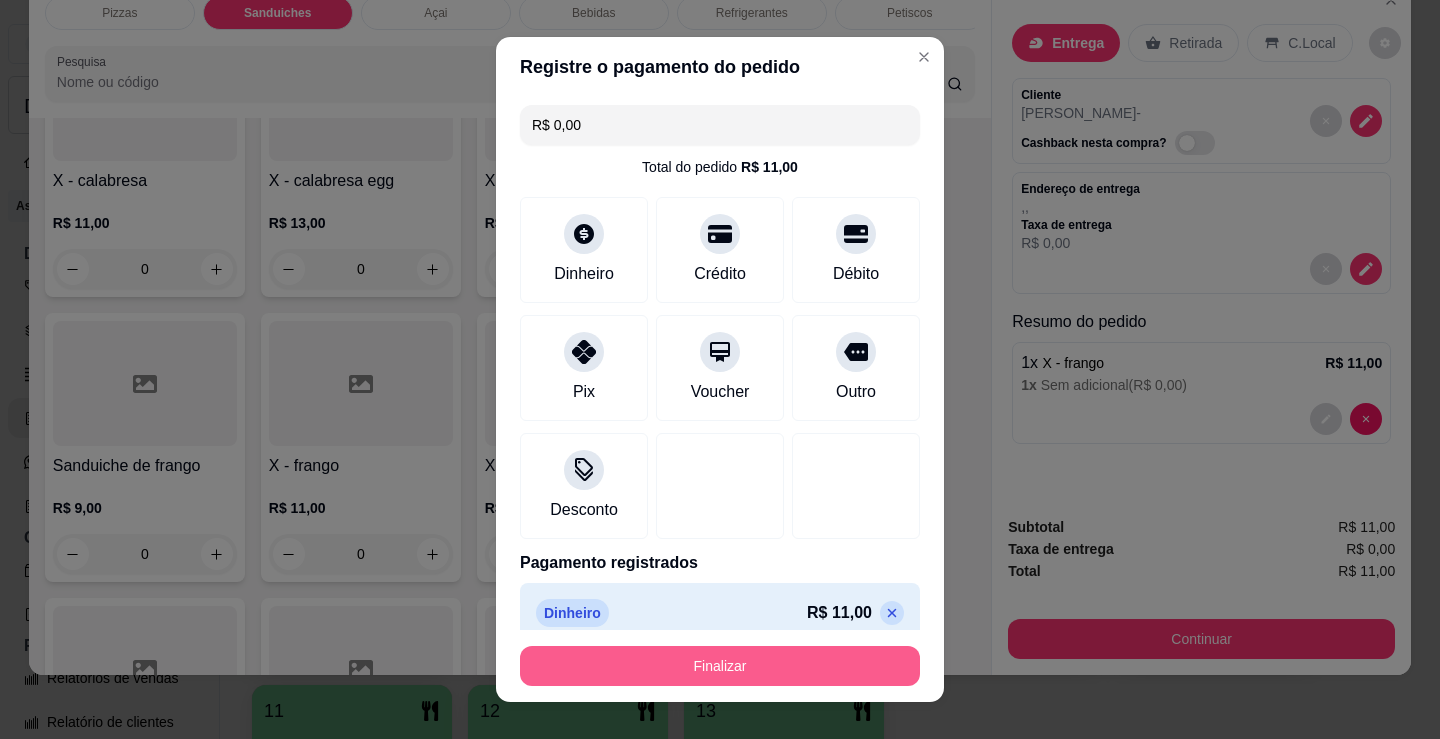 click on "Finalizar" at bounding box center (720, 666) 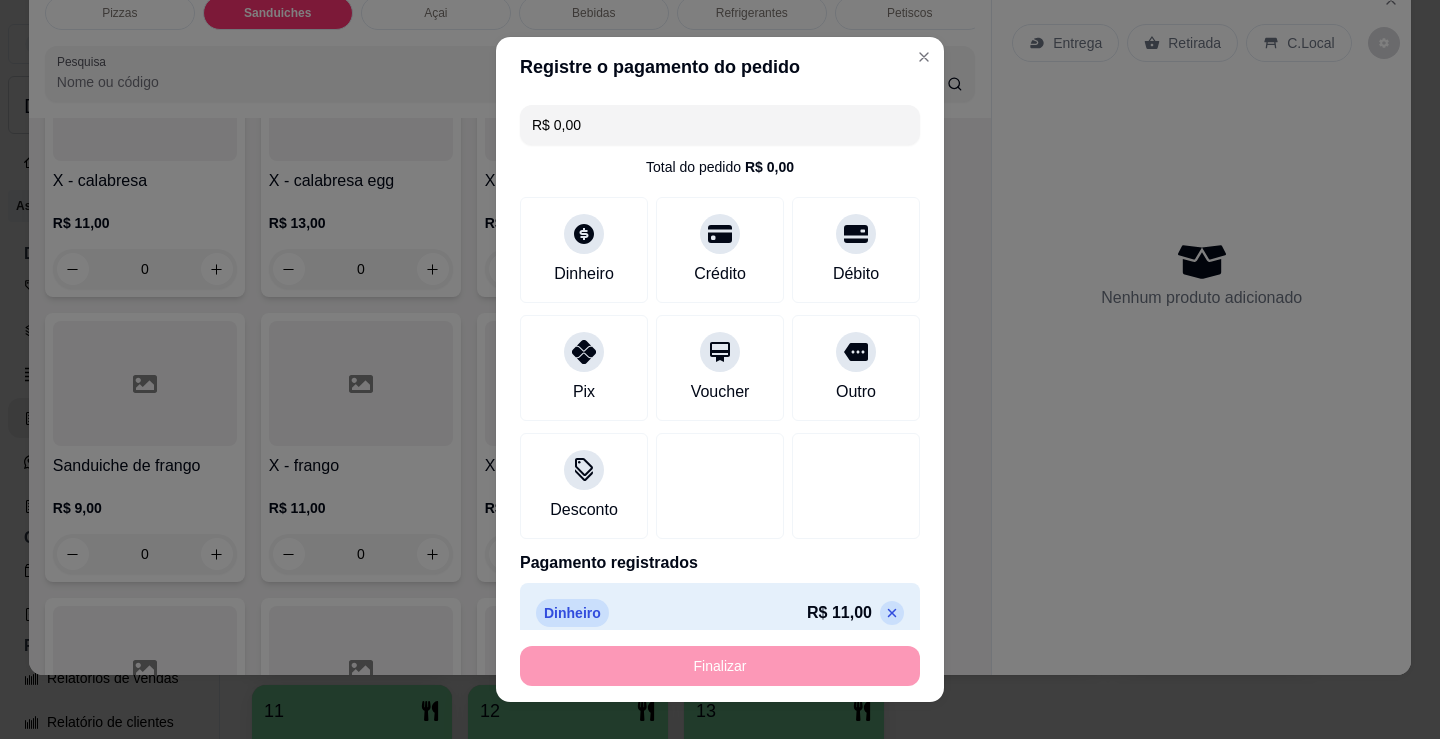 type on "-R$ 11,00" 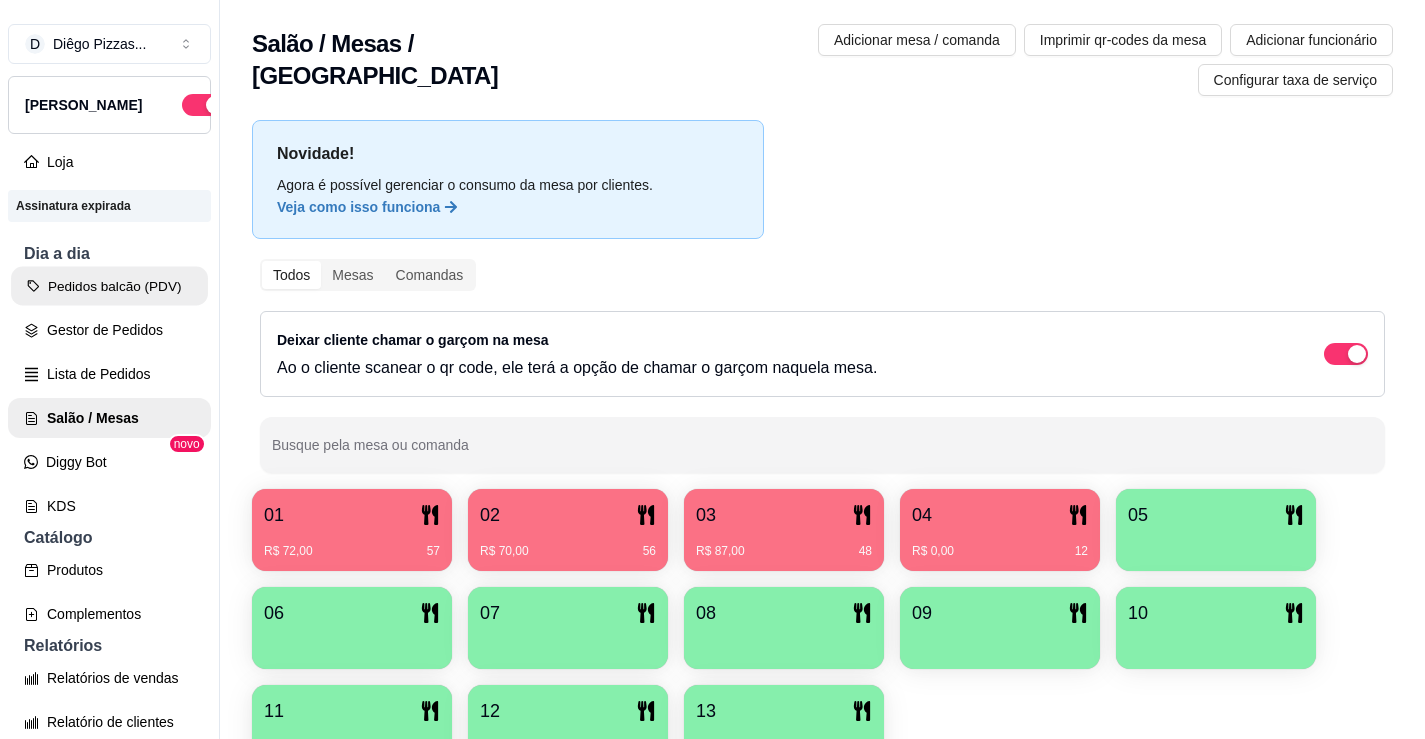 click on "Pedidos balcão (PDV)" at bounding box center [109, 286] 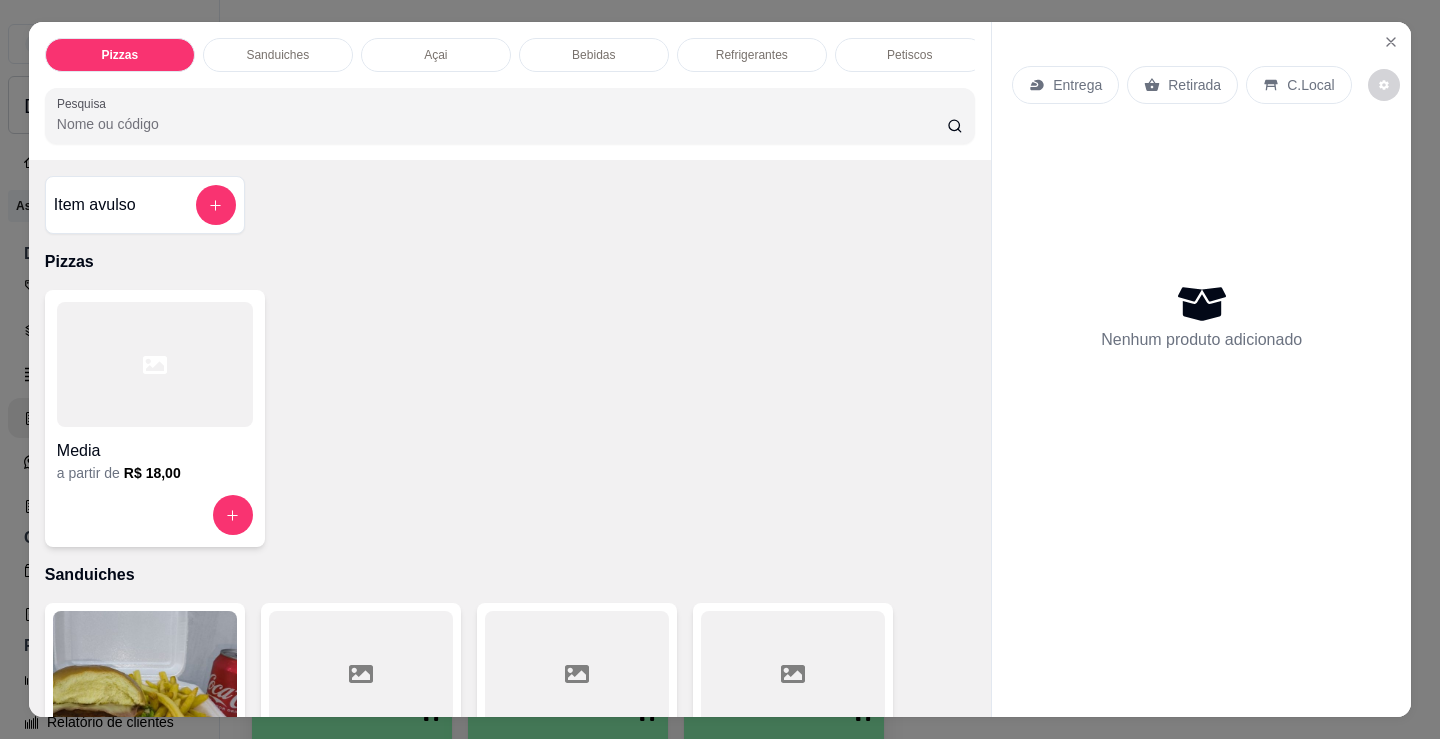 click on "C.Local" at bounding box center [1298, 85] 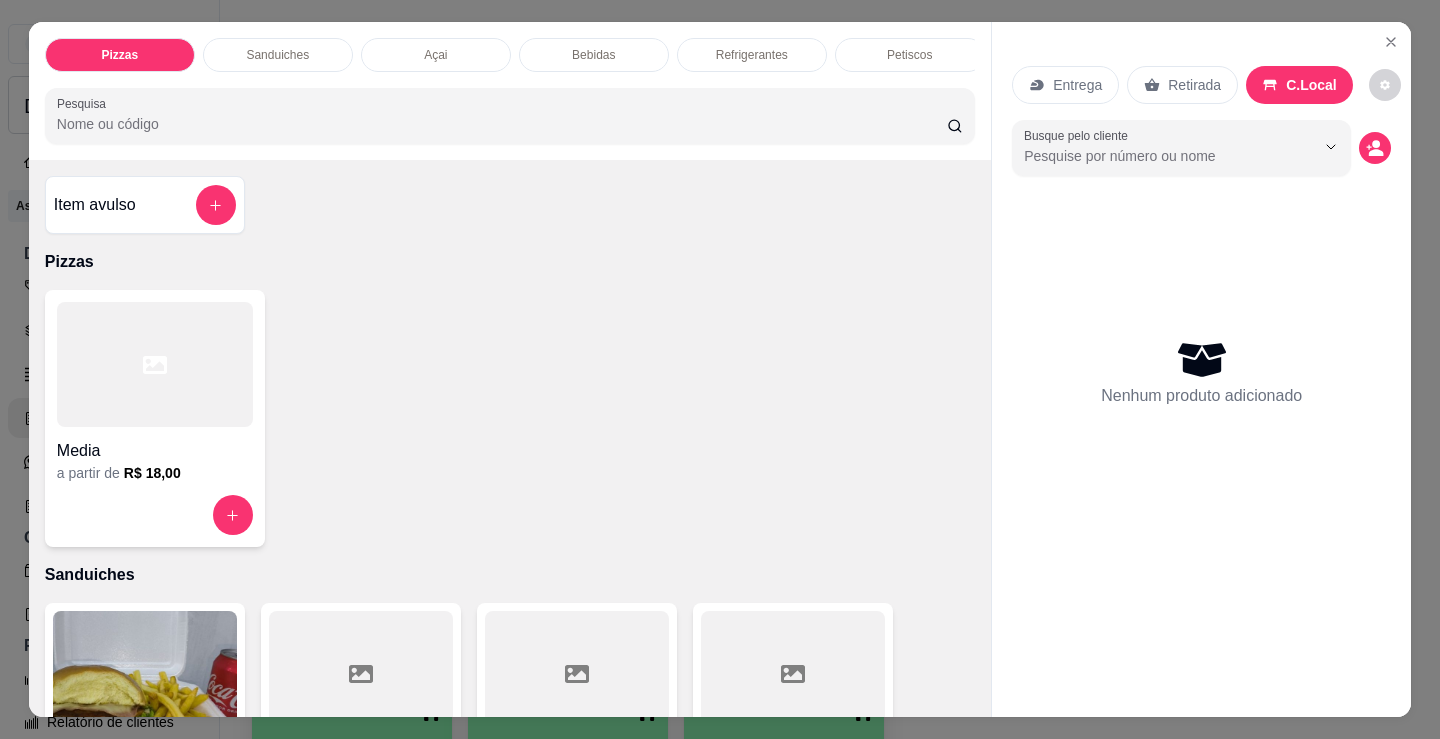 click on "Retirada" at bounding box center (1194, 85) 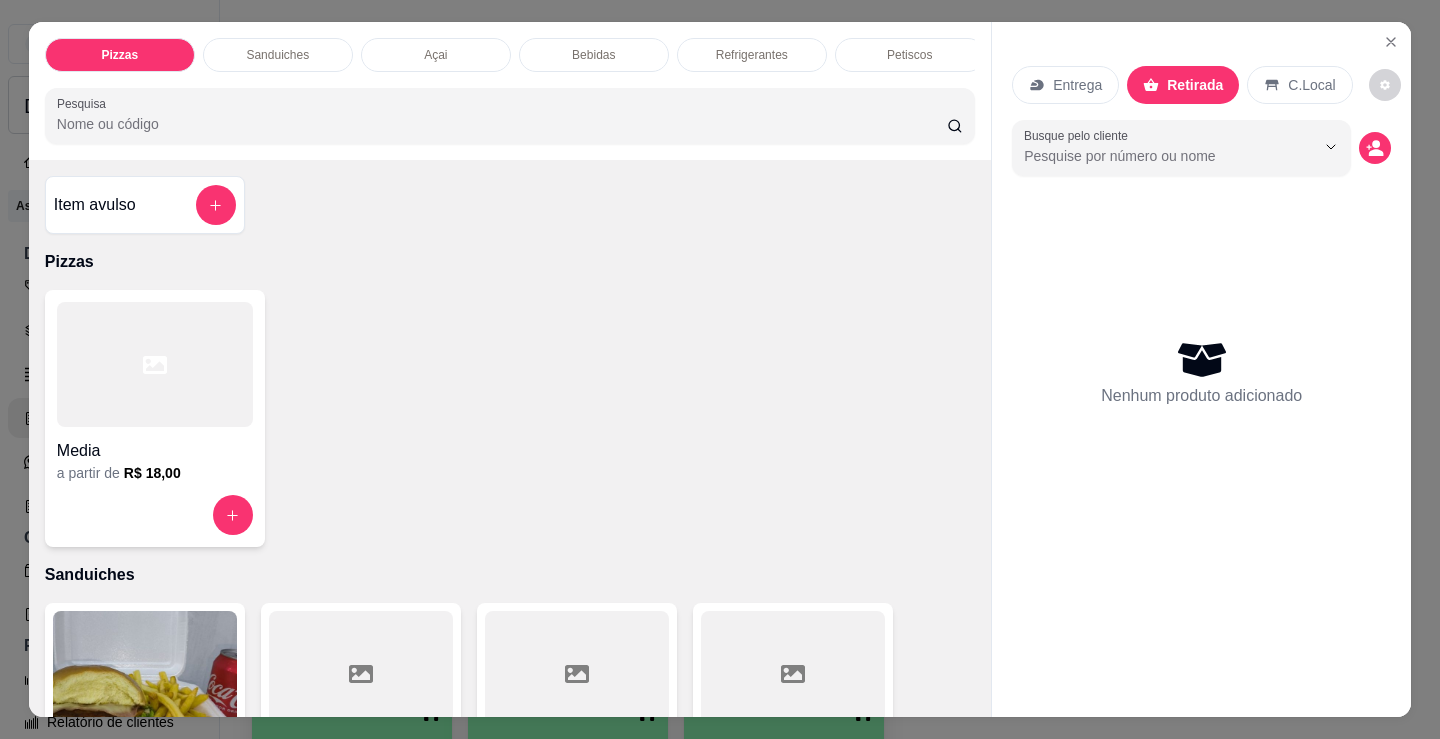 click on "Petiscos" at bounding box center [909, 55] 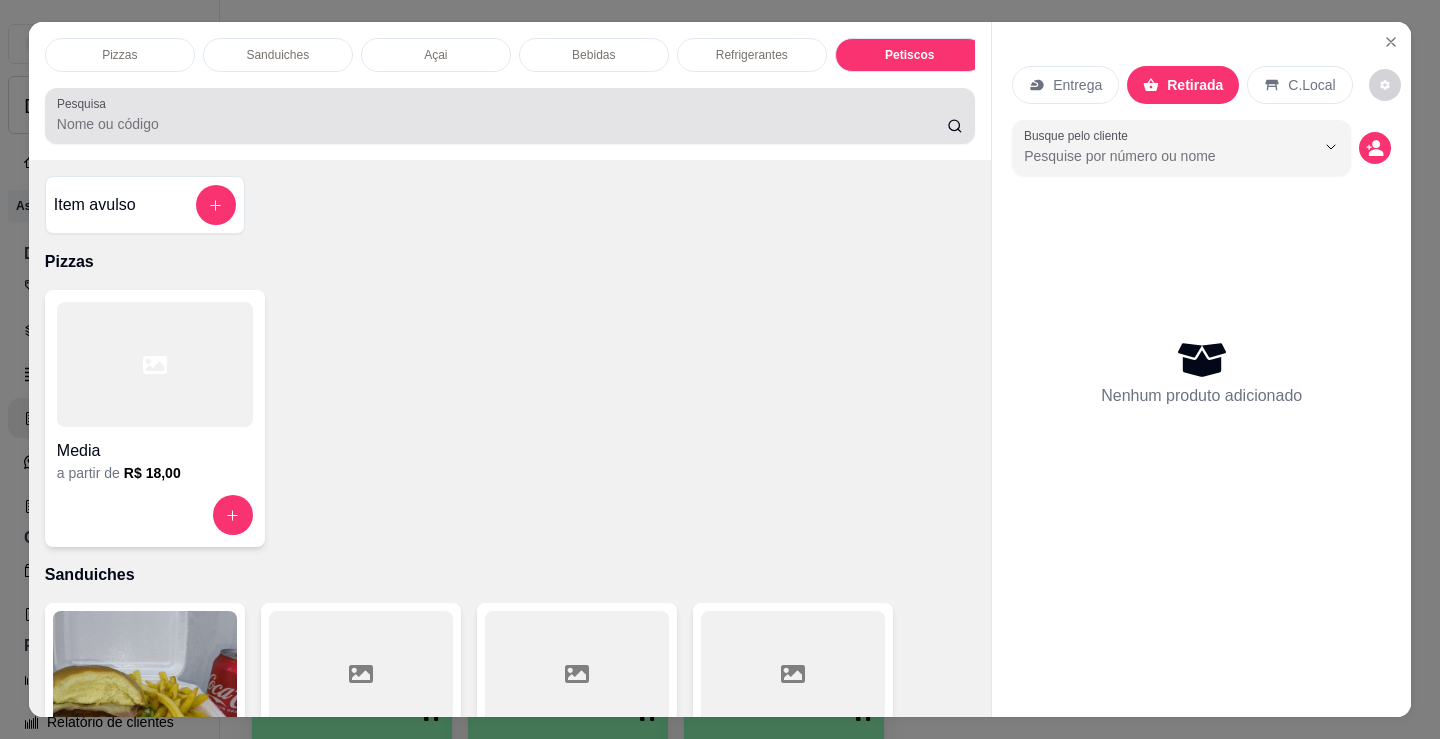 scroll, scrollTop: 6407, scrollLeft: 0, axis: vertical 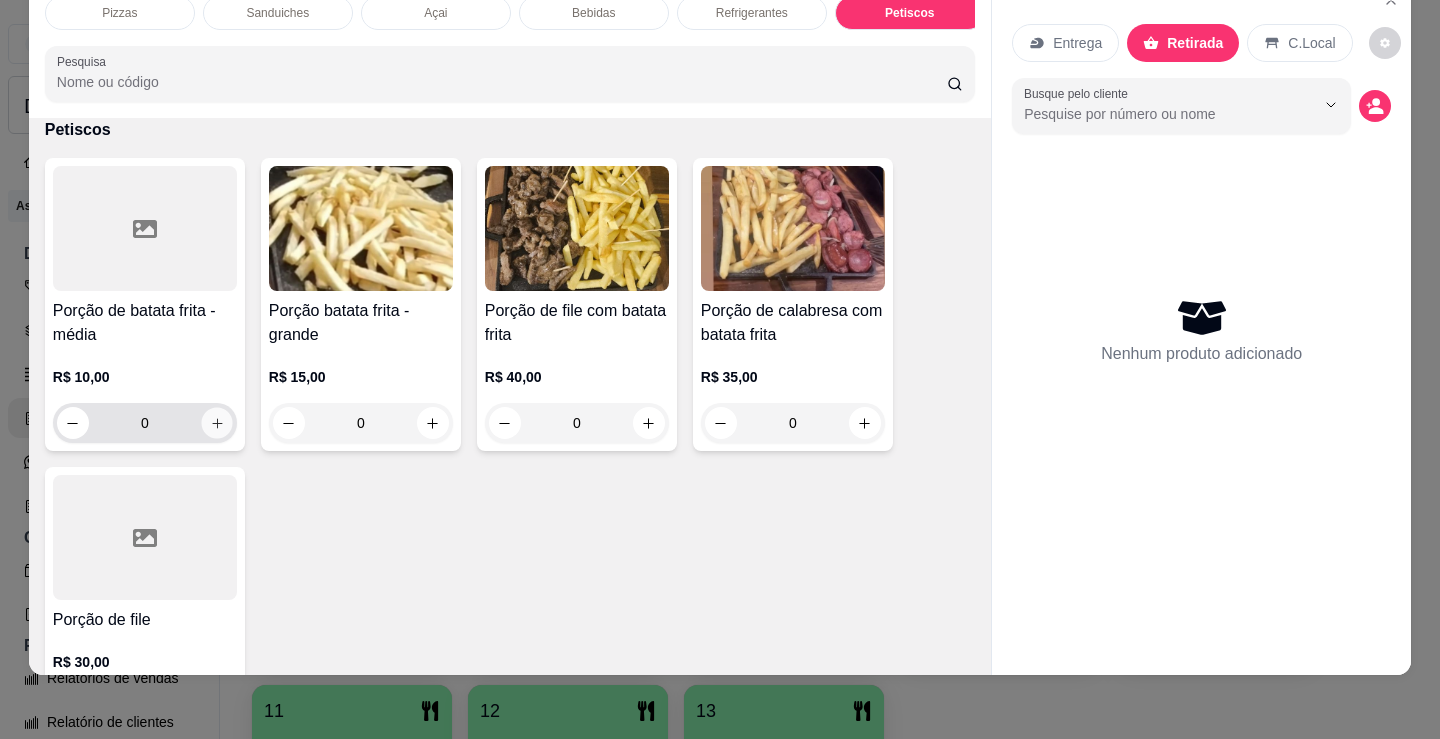 click 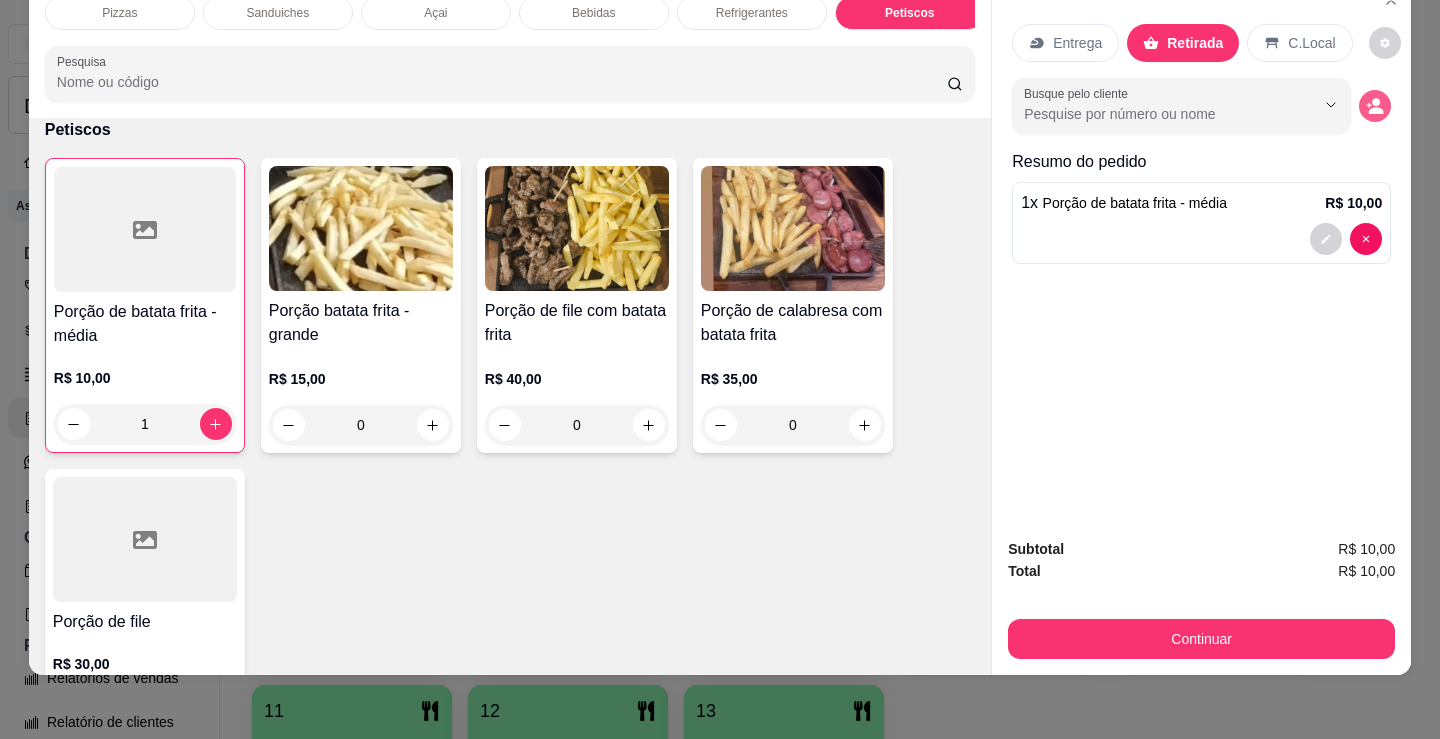 click 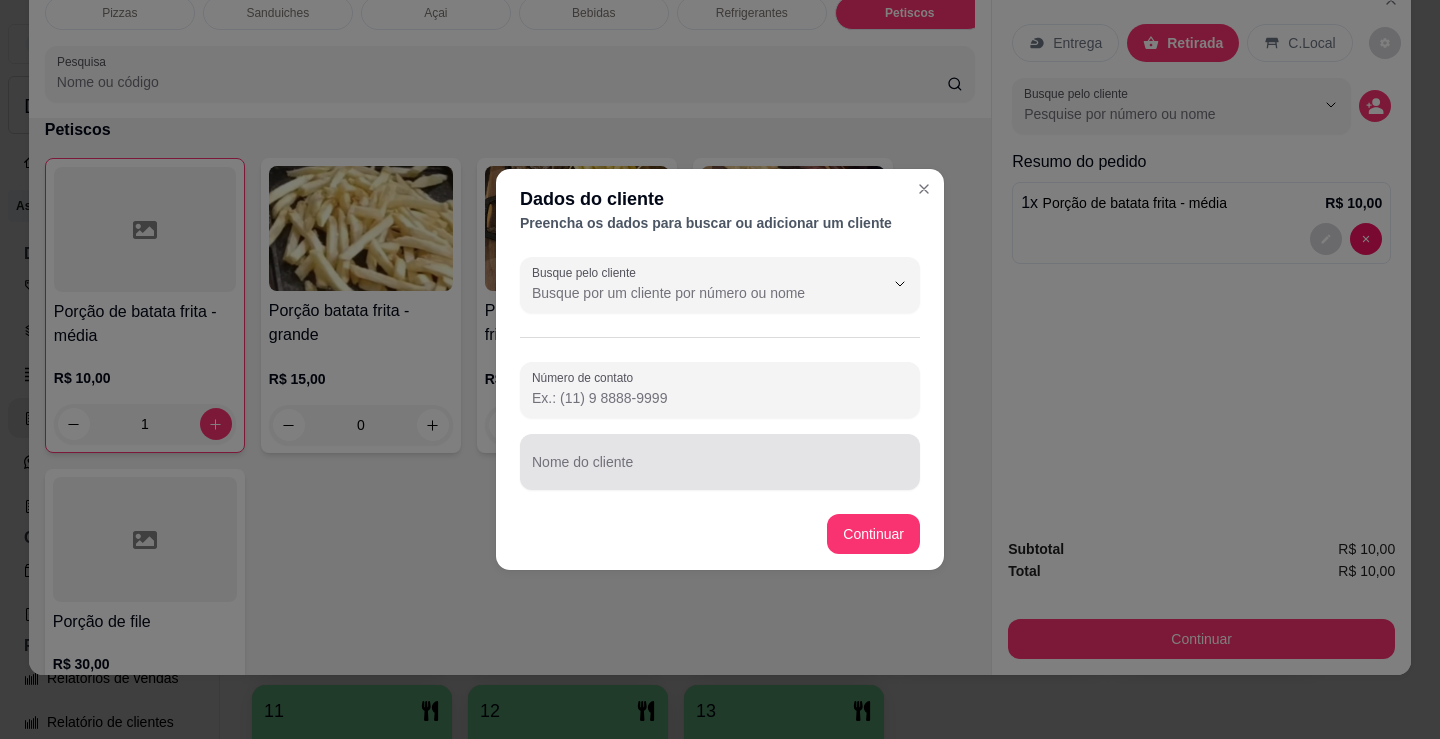 click at bounding box center (720, 462) 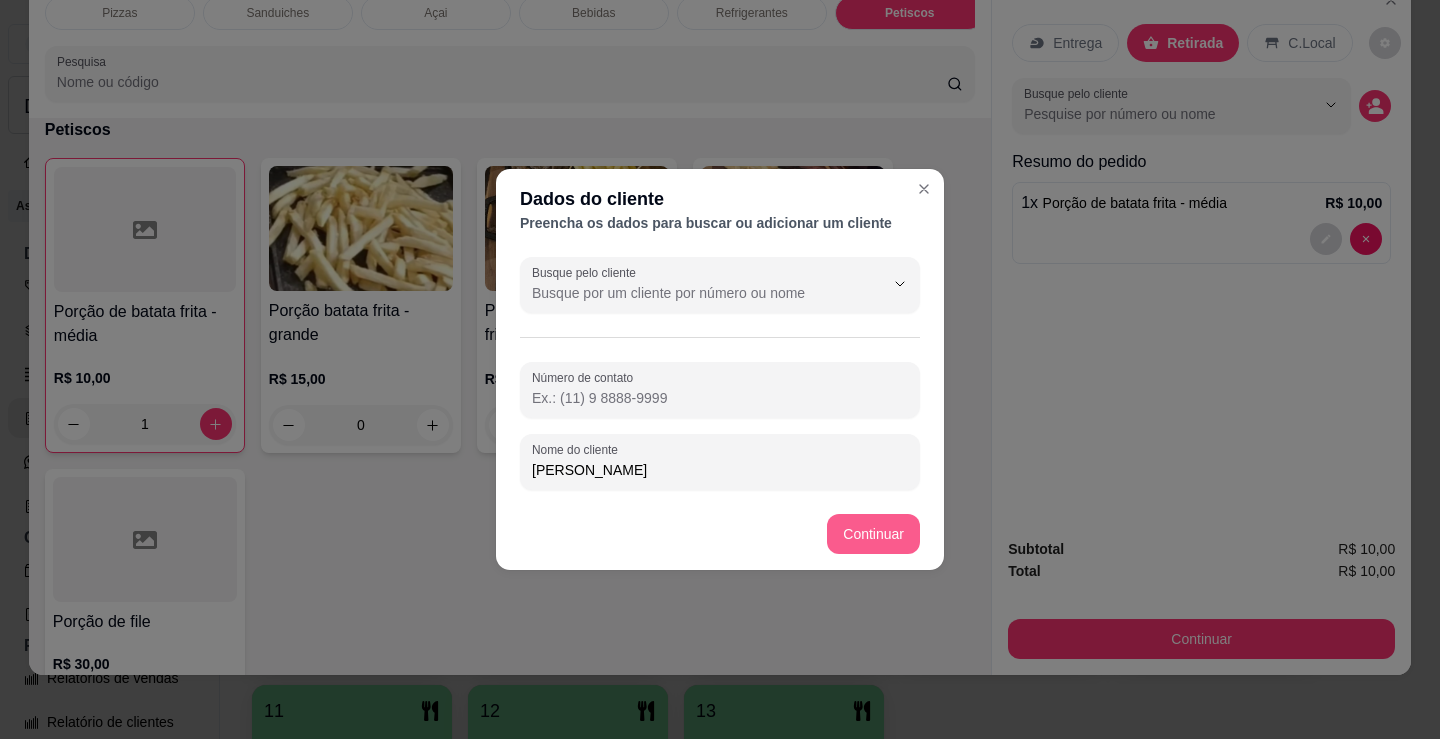 type on "[PERSON_NAME]" 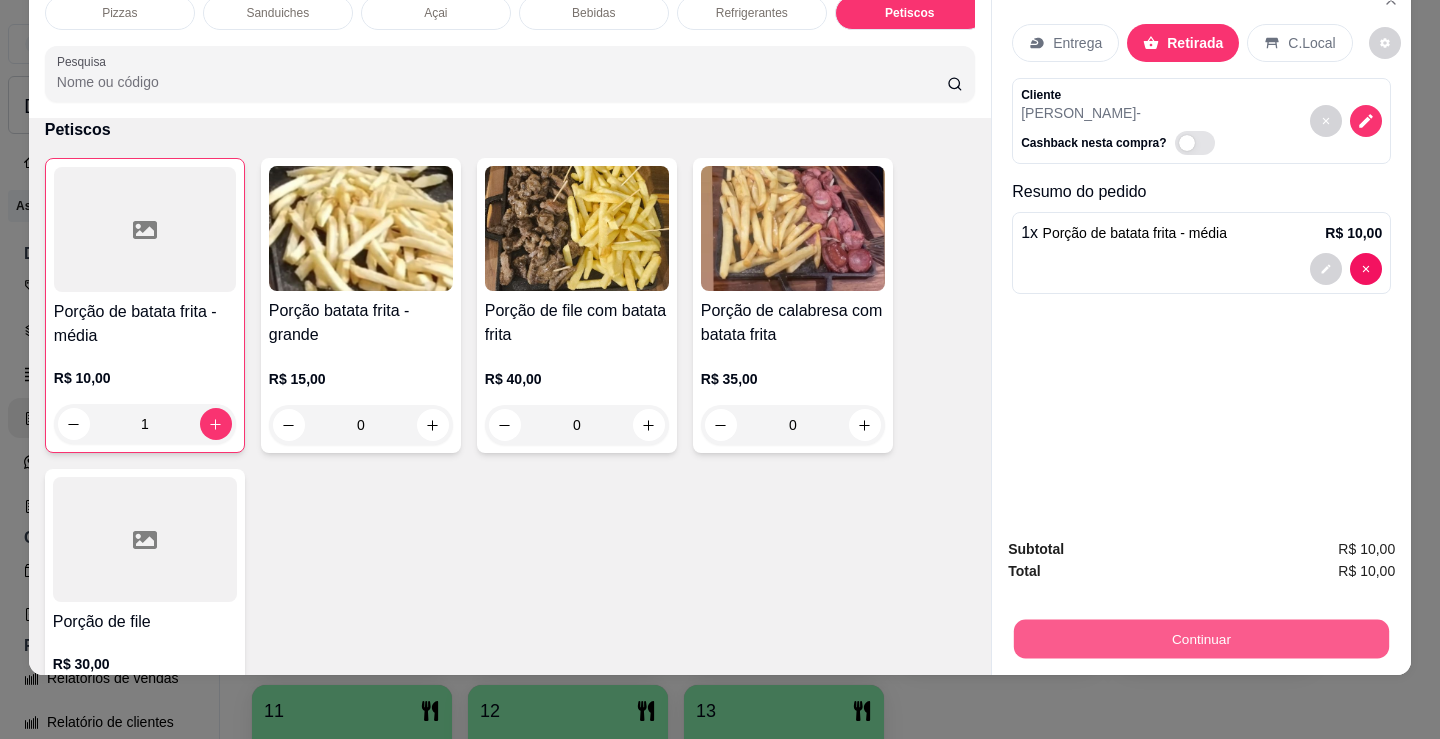 click on "Continuar" at bounding box center [1201, 638] 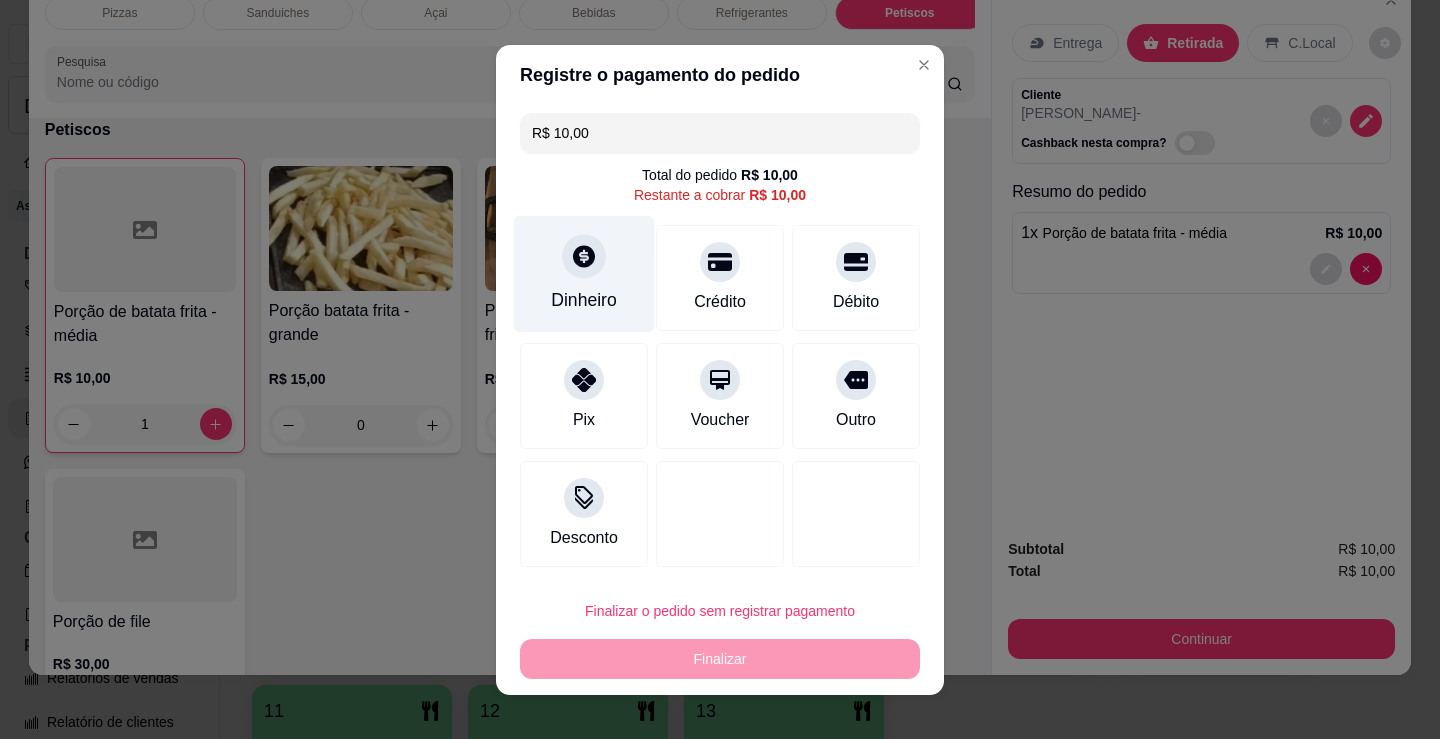 click on "Dinheiro" at bounding box center [584, 273] 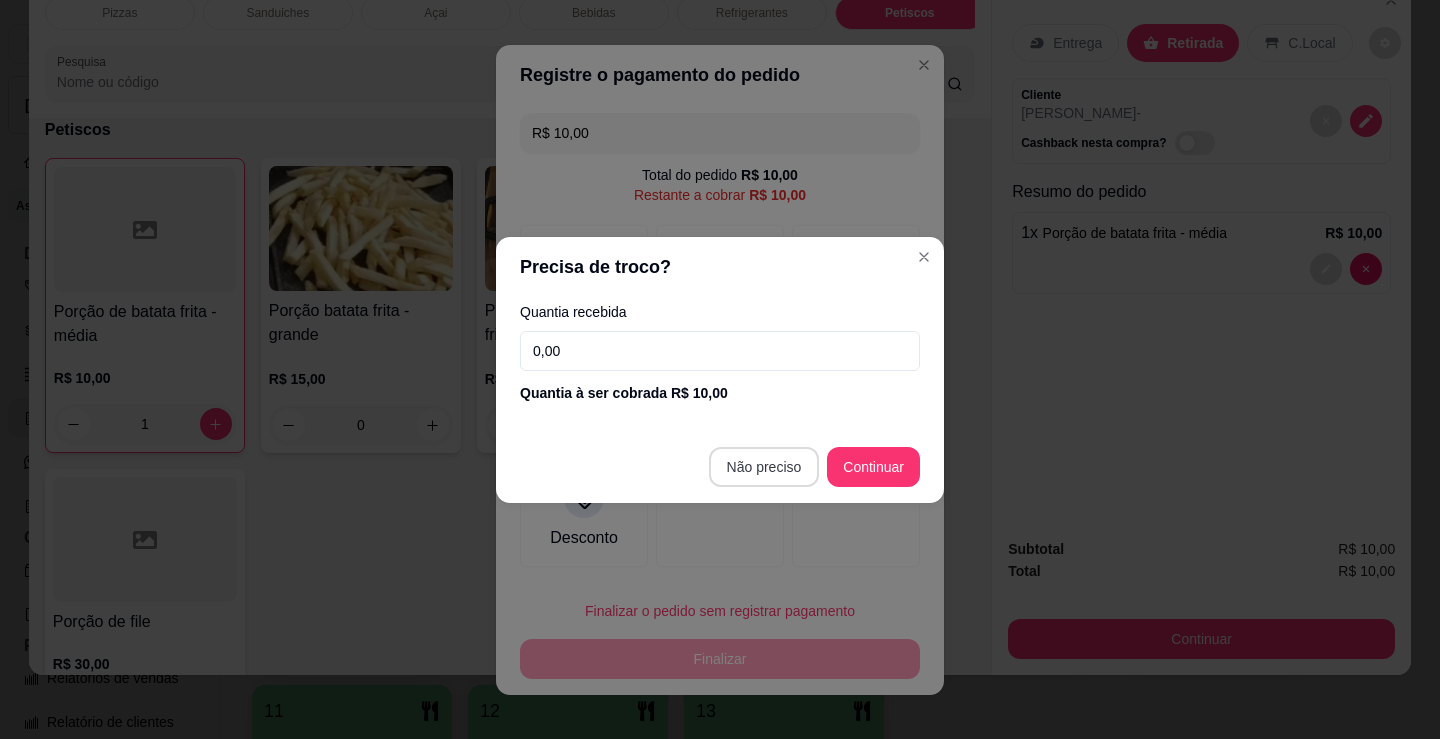 type on "R$ 0,00" 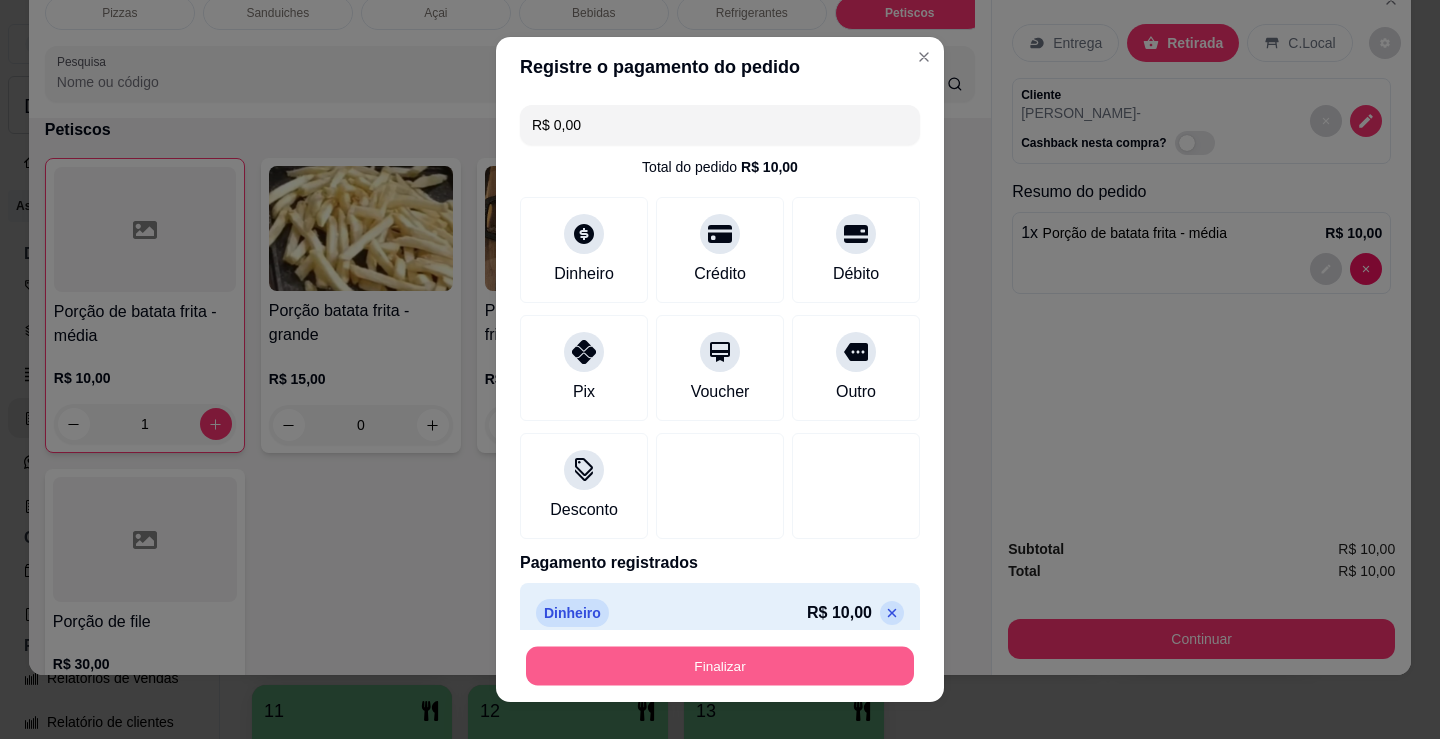 click on "Finalizar" at bounding box center [720, 666] 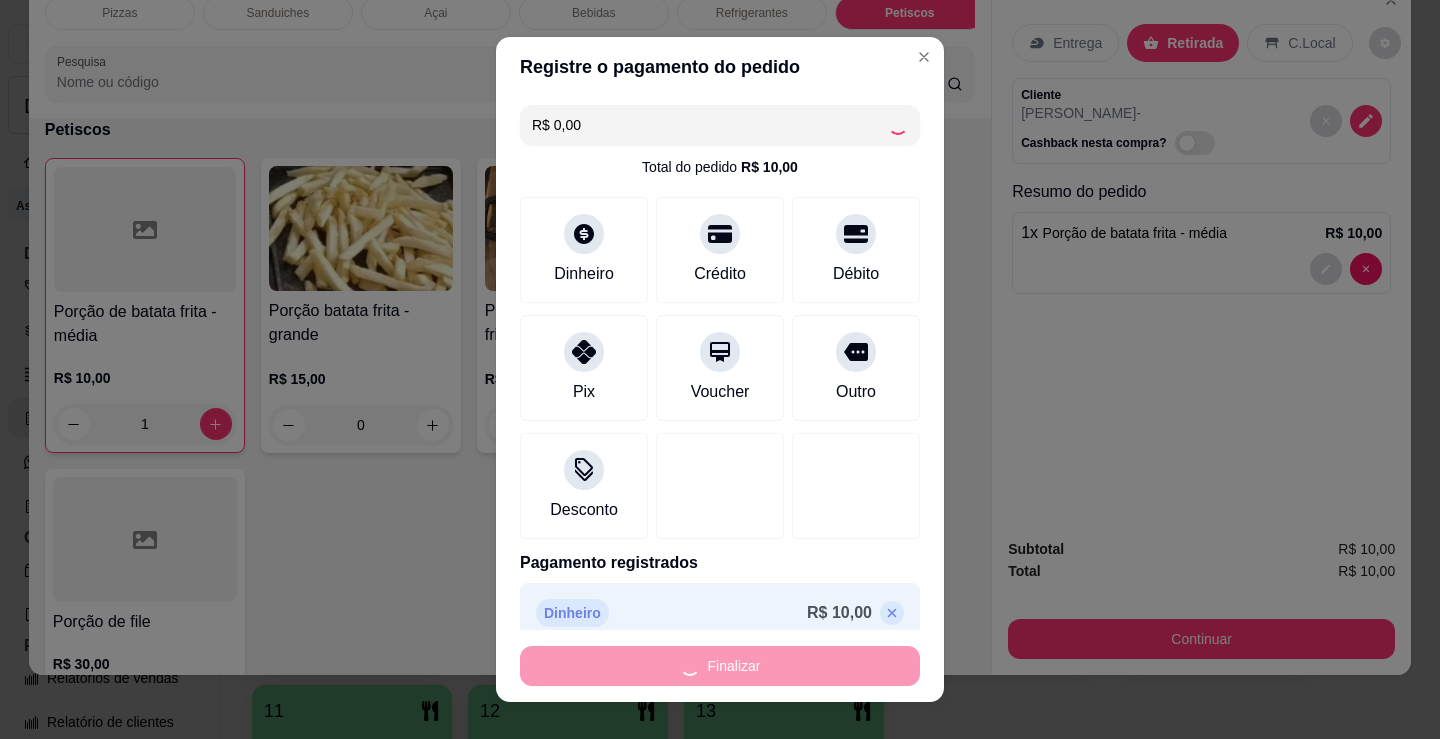 type on "0" 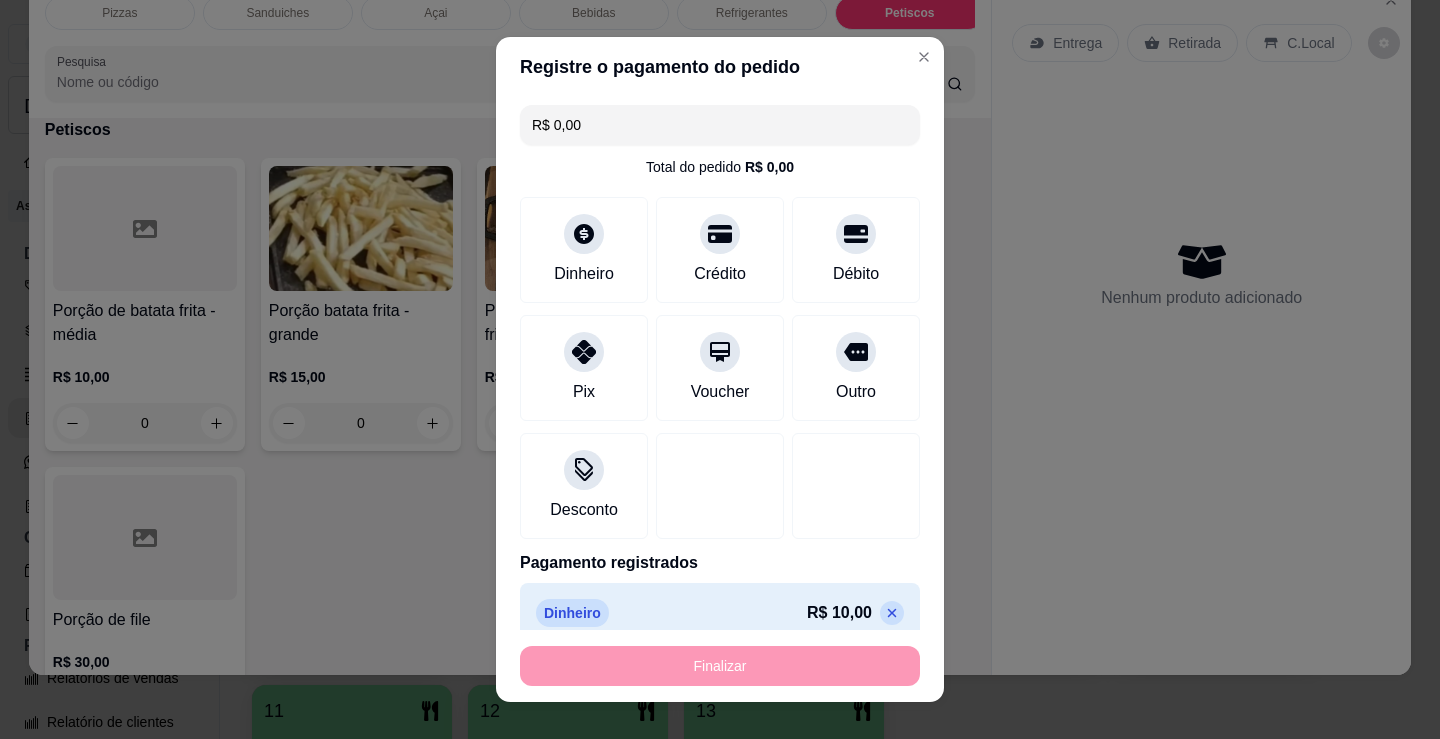type on "-R$ 10,00" 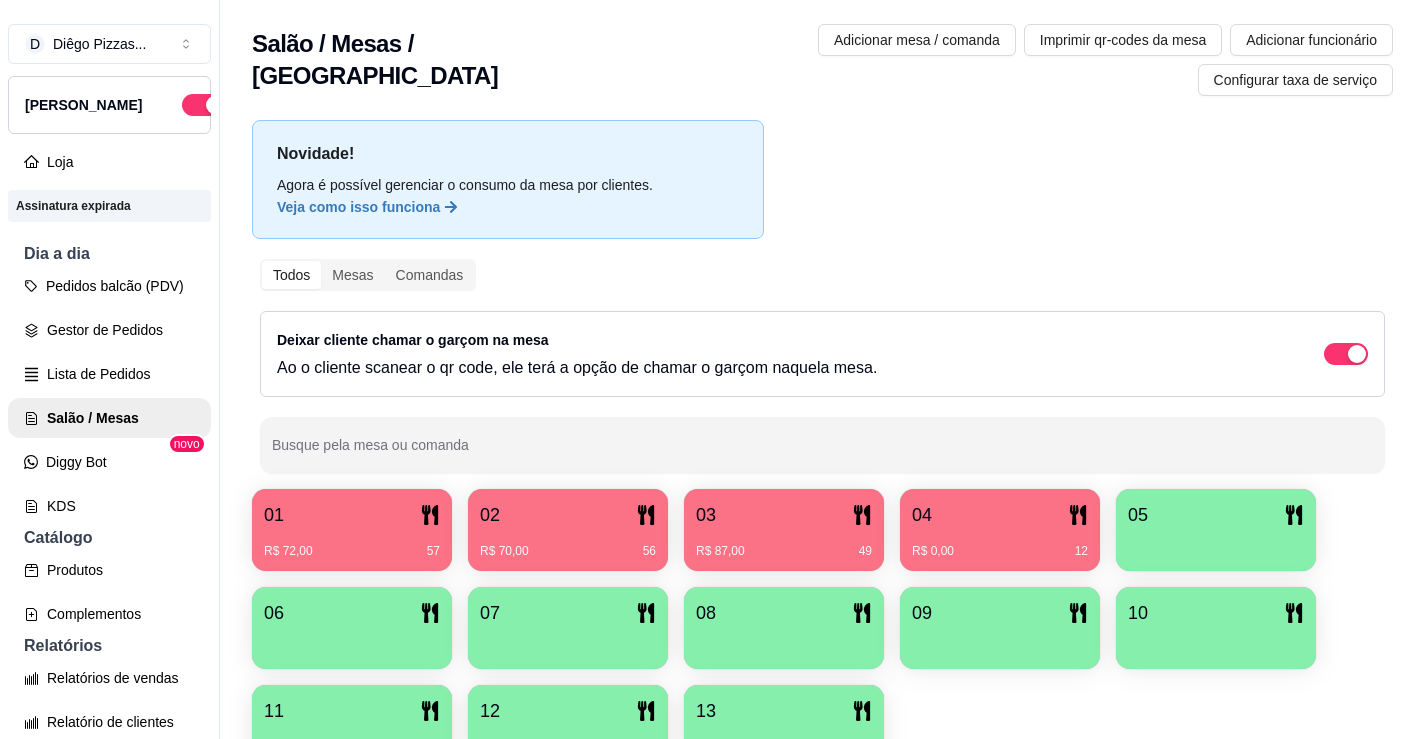 click on "R$ 87,00 49" at bounding box center [784, 544] 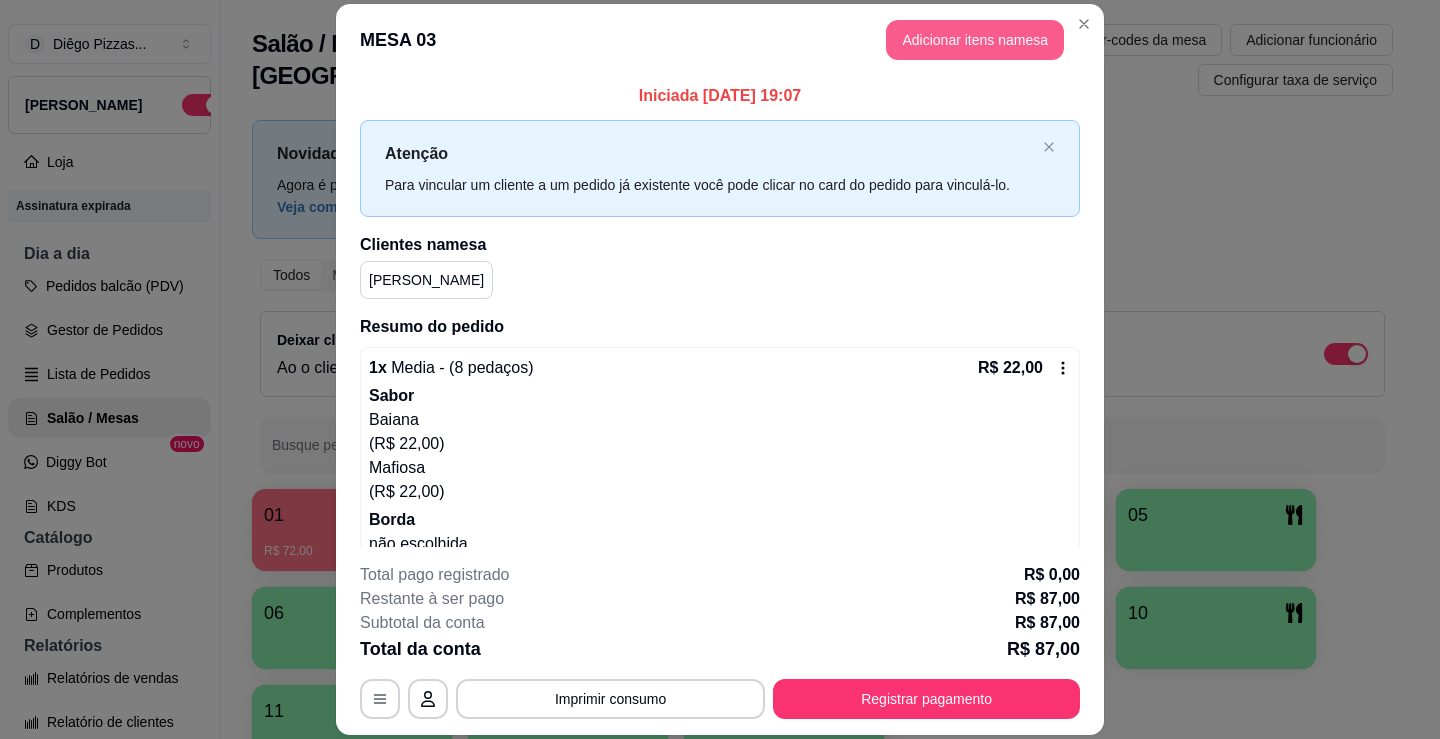 click on "Adicionar itens na  mesa" at bounding box center [975, 40] 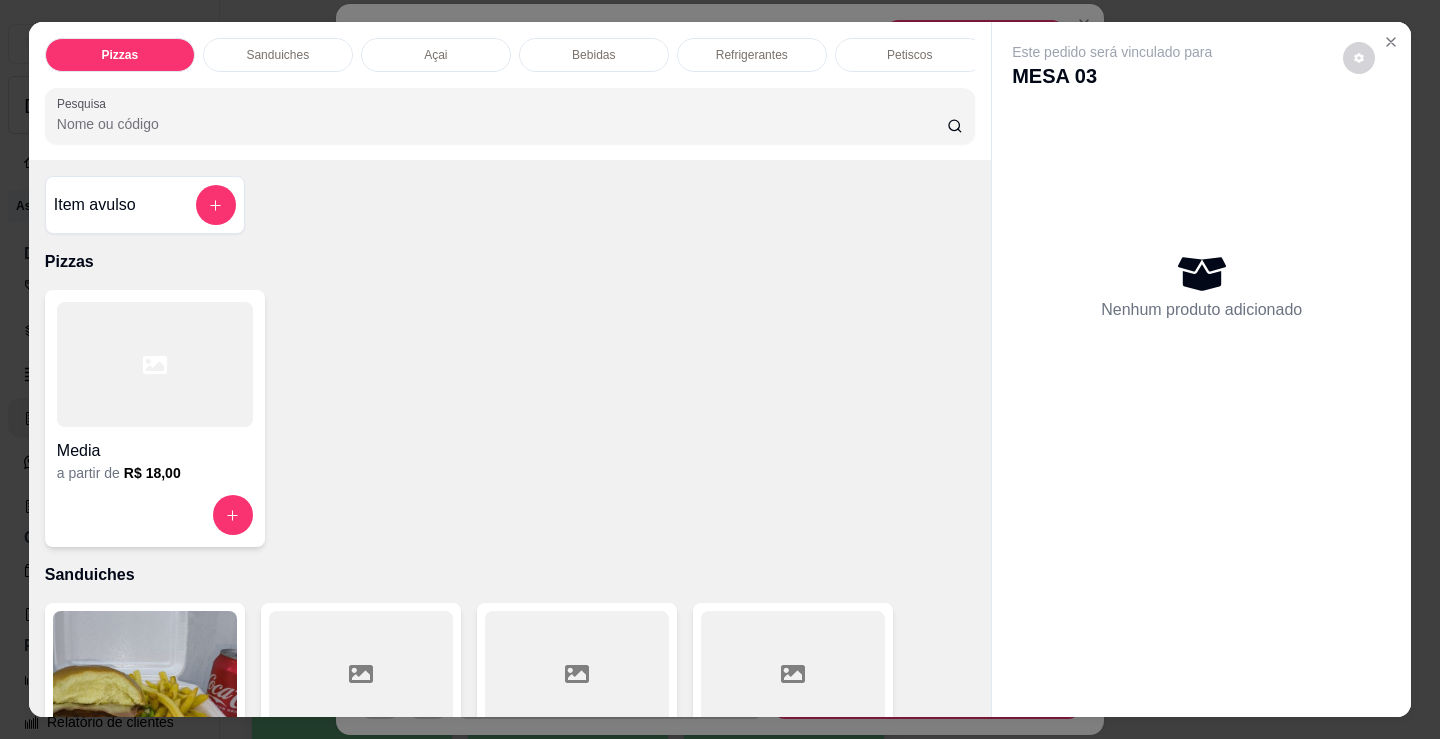 click on "Bebidas" at bounding box center [593, 55] 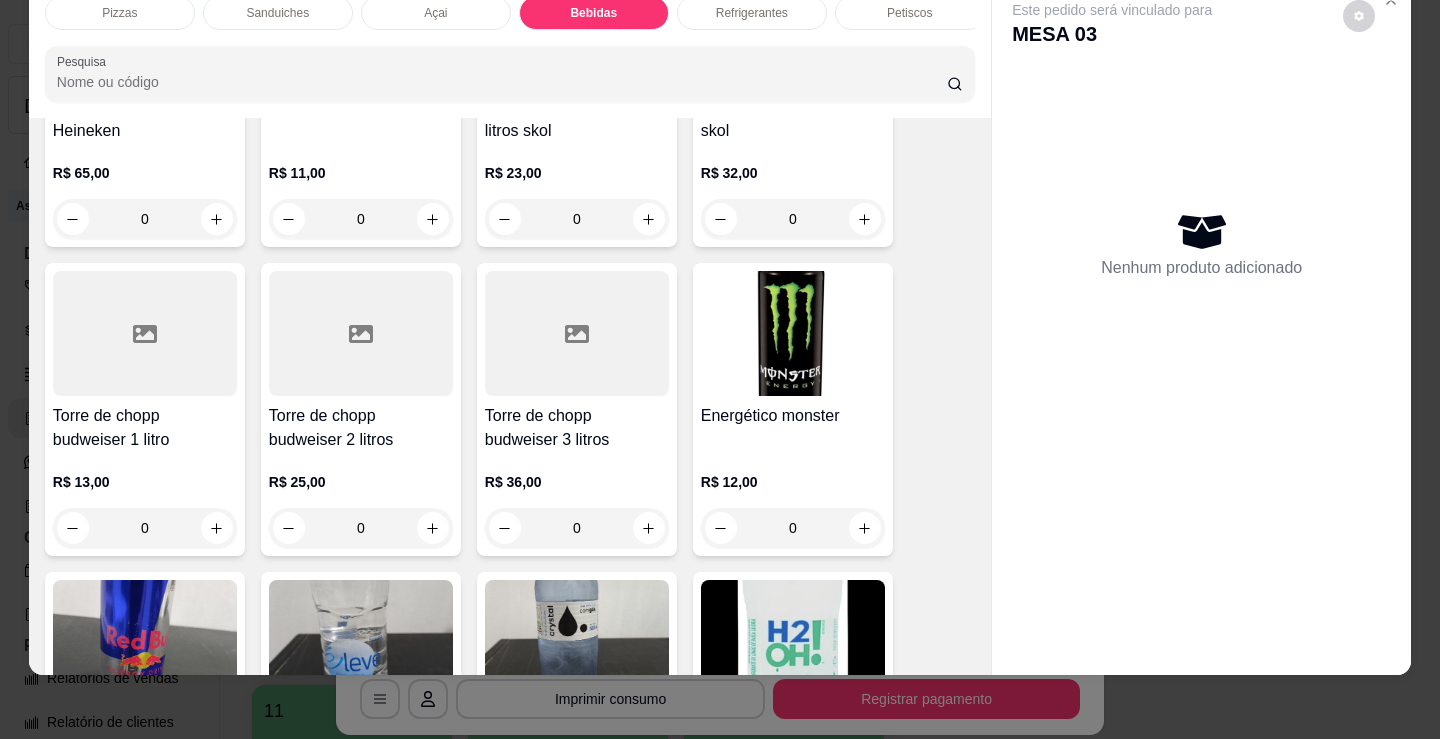scroll, scrollTop: 3878, scrollLeft: 0, axis: vertical 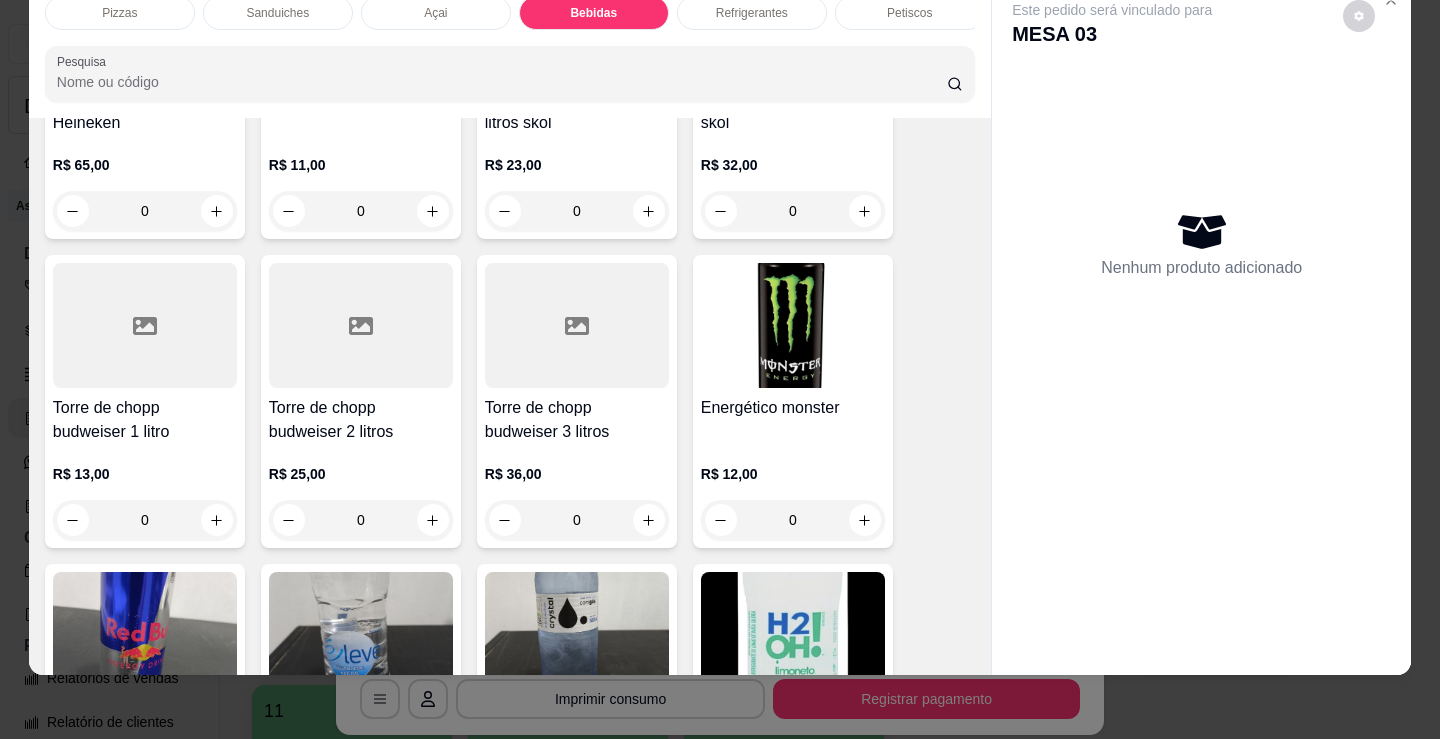 click at bounding box center (433, 520) 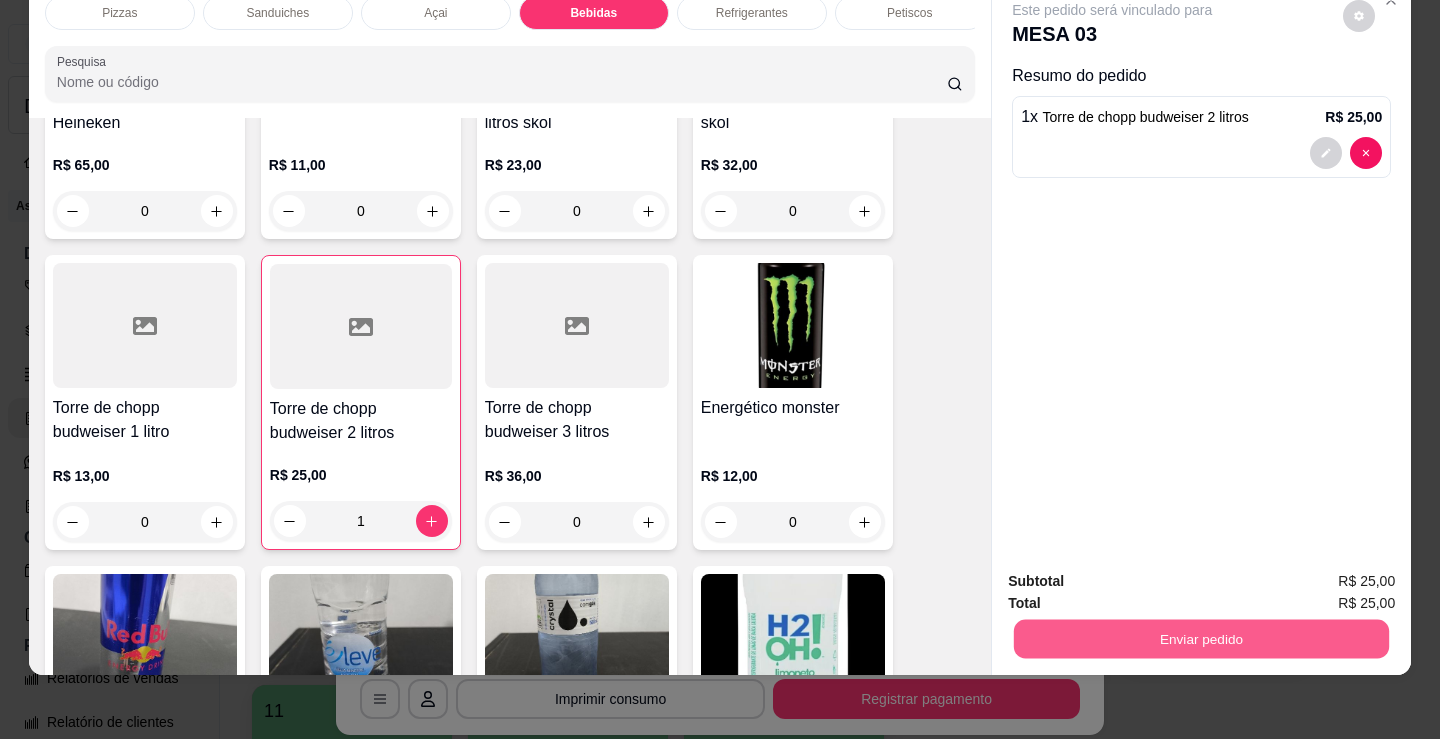 click on "Enviar pedido" at bounding box center (1201, 638) 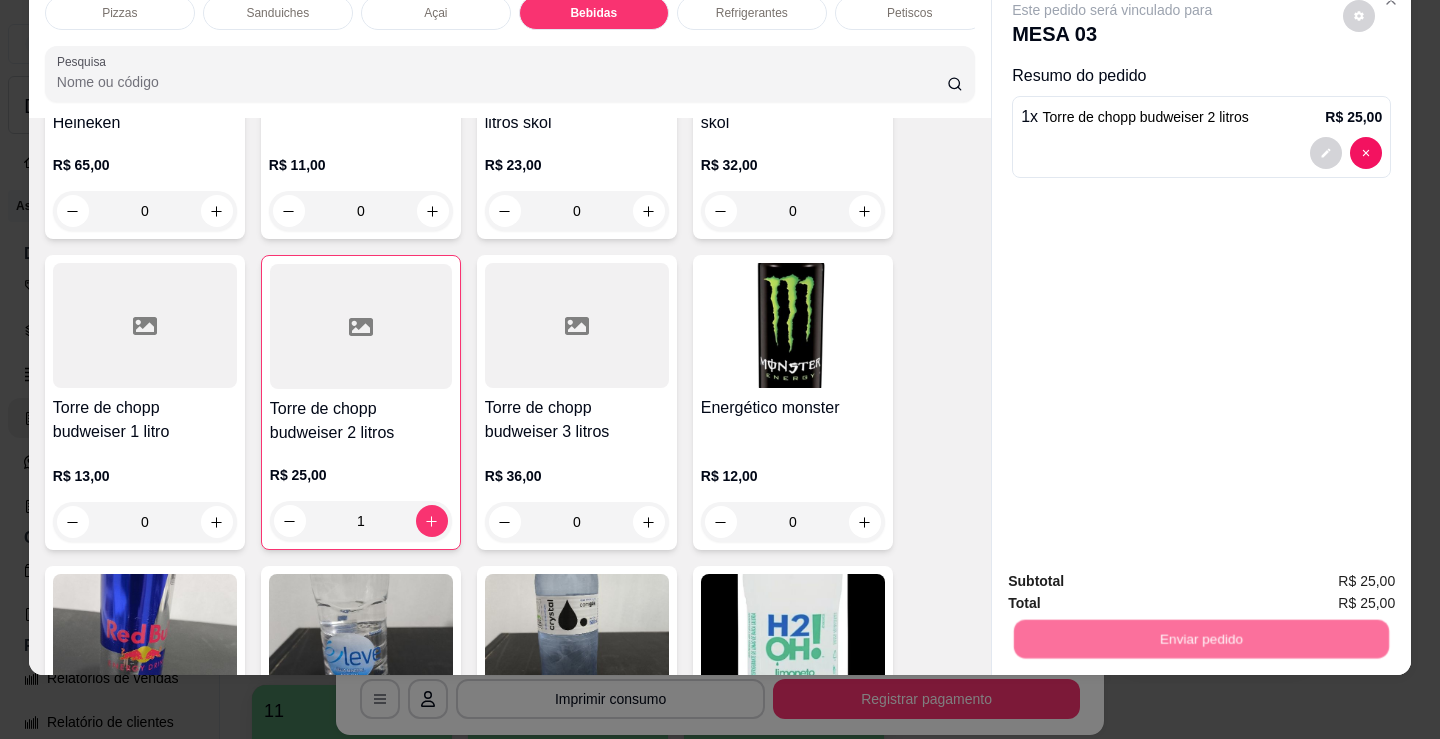click on "Não registrar e enviar pedido" at bounding box center [1136, 574] 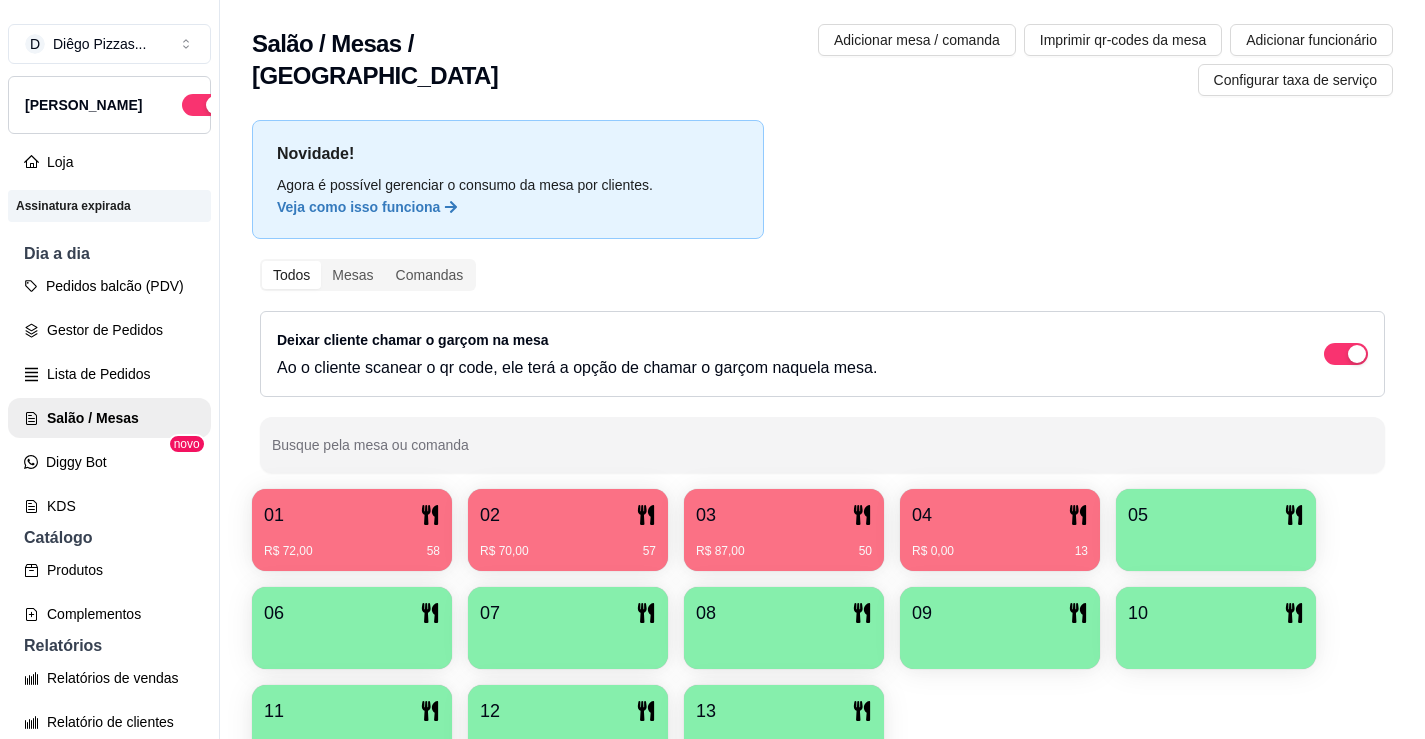 click on "02" at bounding box center (568, 515) 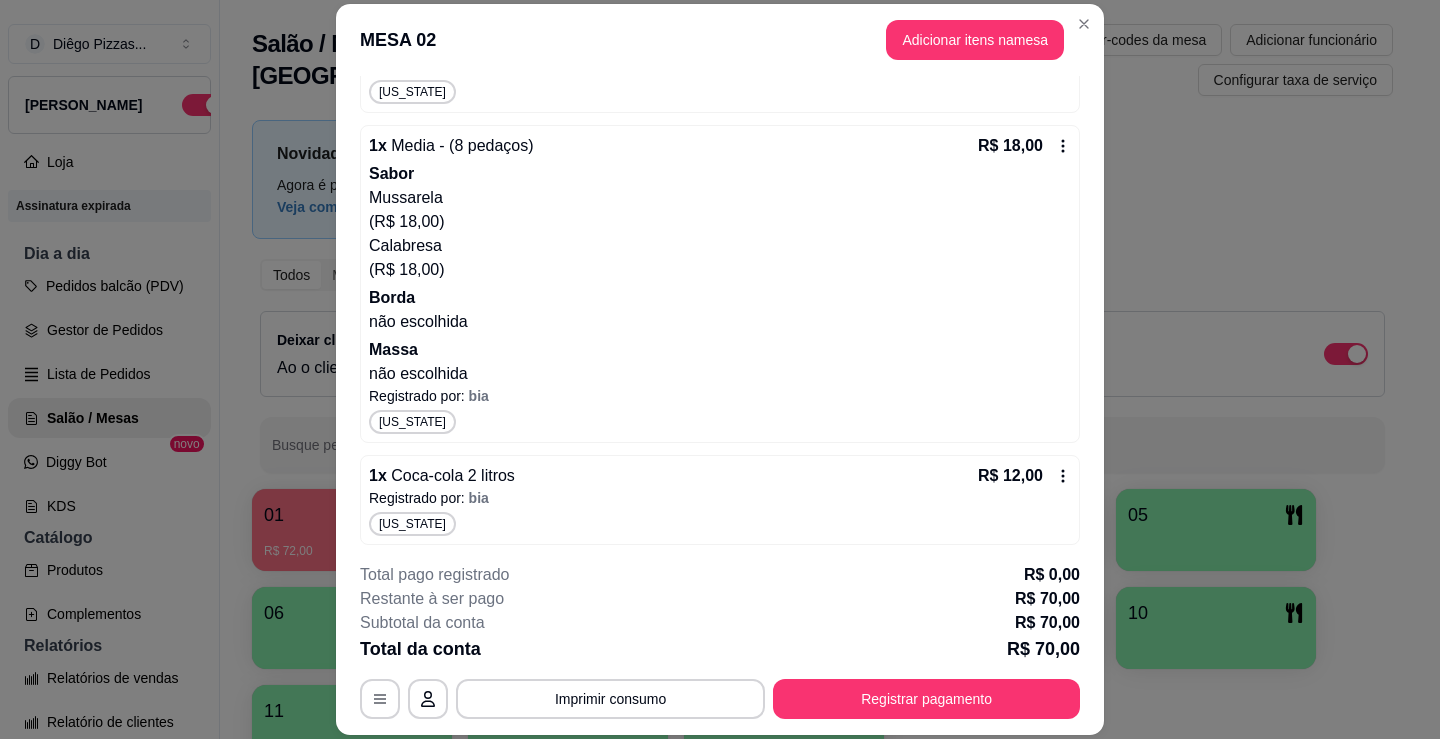 scroll, scrollTop: 329, scrollLeft: 0, axis: vertical 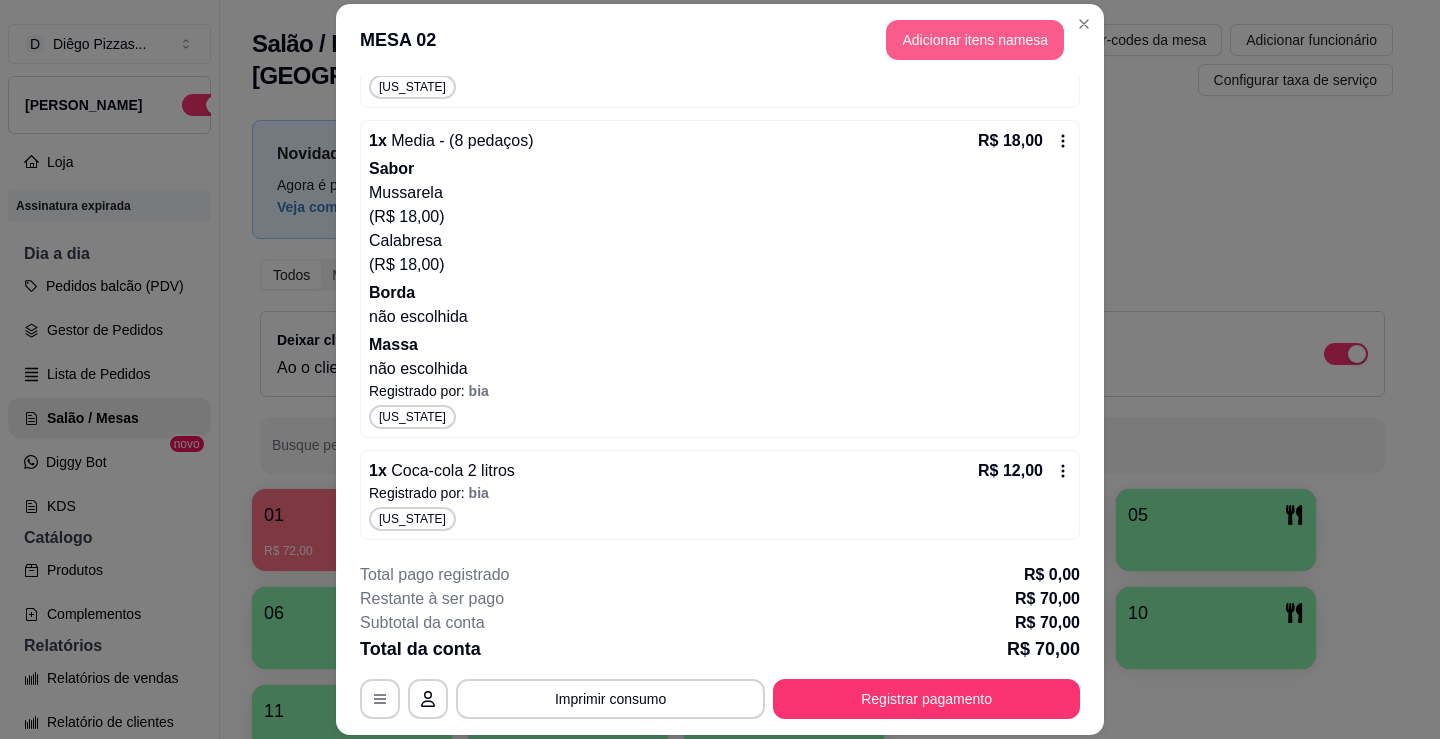 click on "Adicionar itens na  mesa" at bounding box center [975, 40] 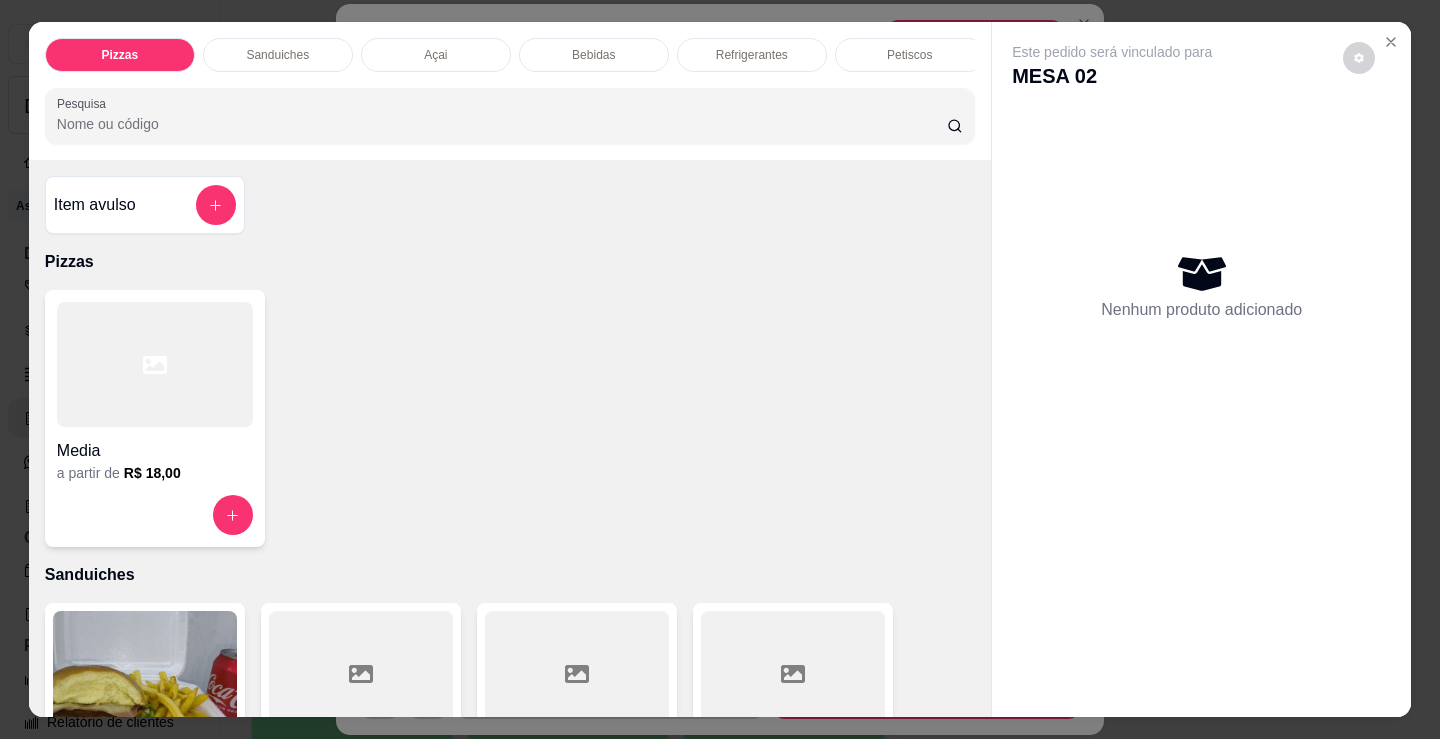 click on "Bebidas" at bounding box center [593, 55] 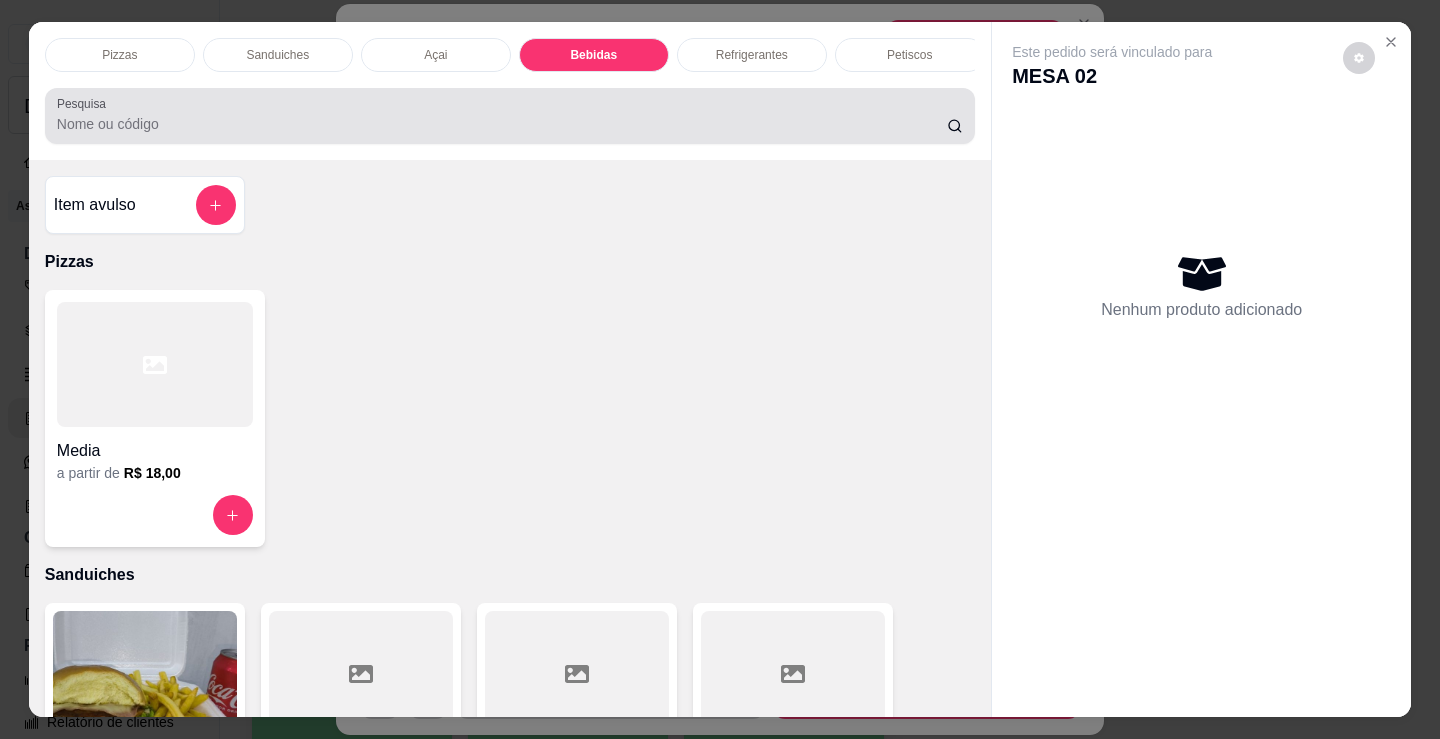 scroll, scrollTop: 2478, scrollLeft: 0, axis: vertical 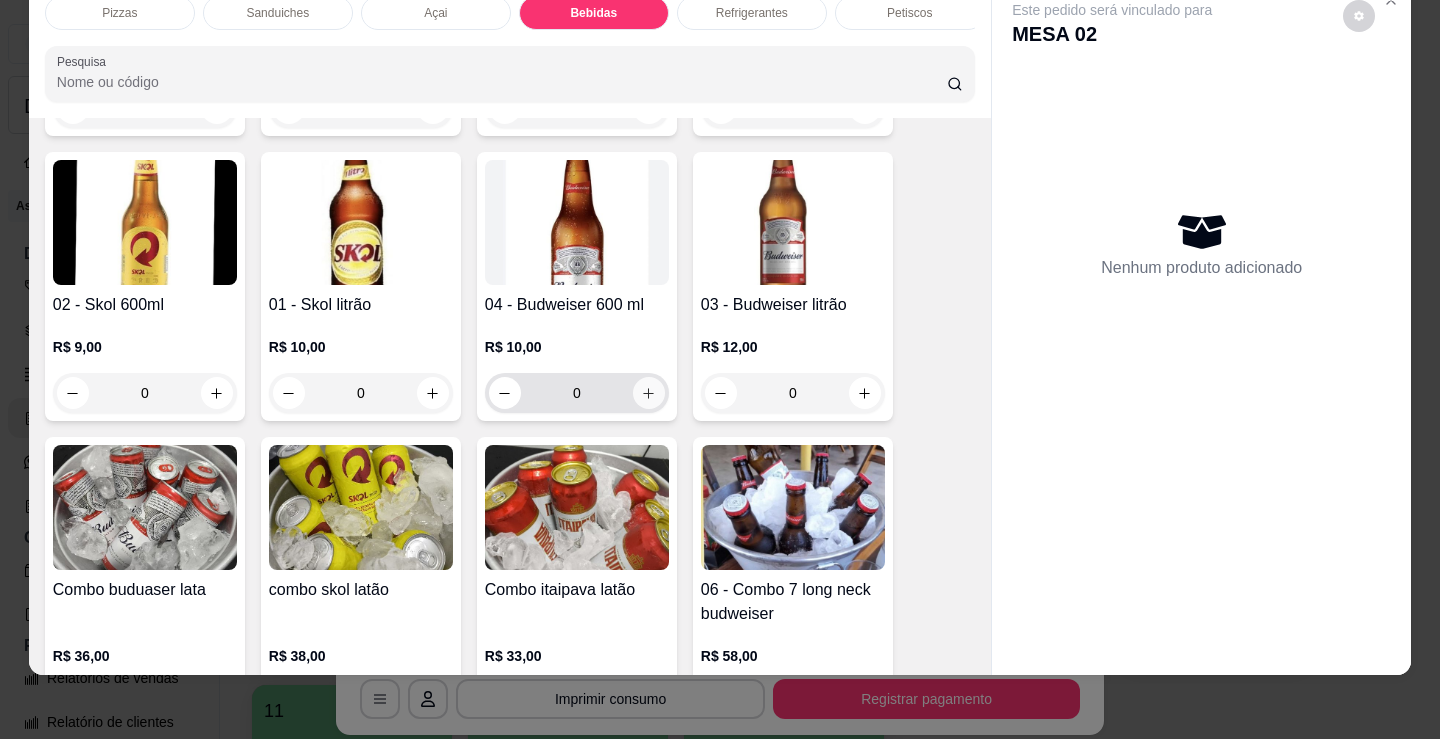 click 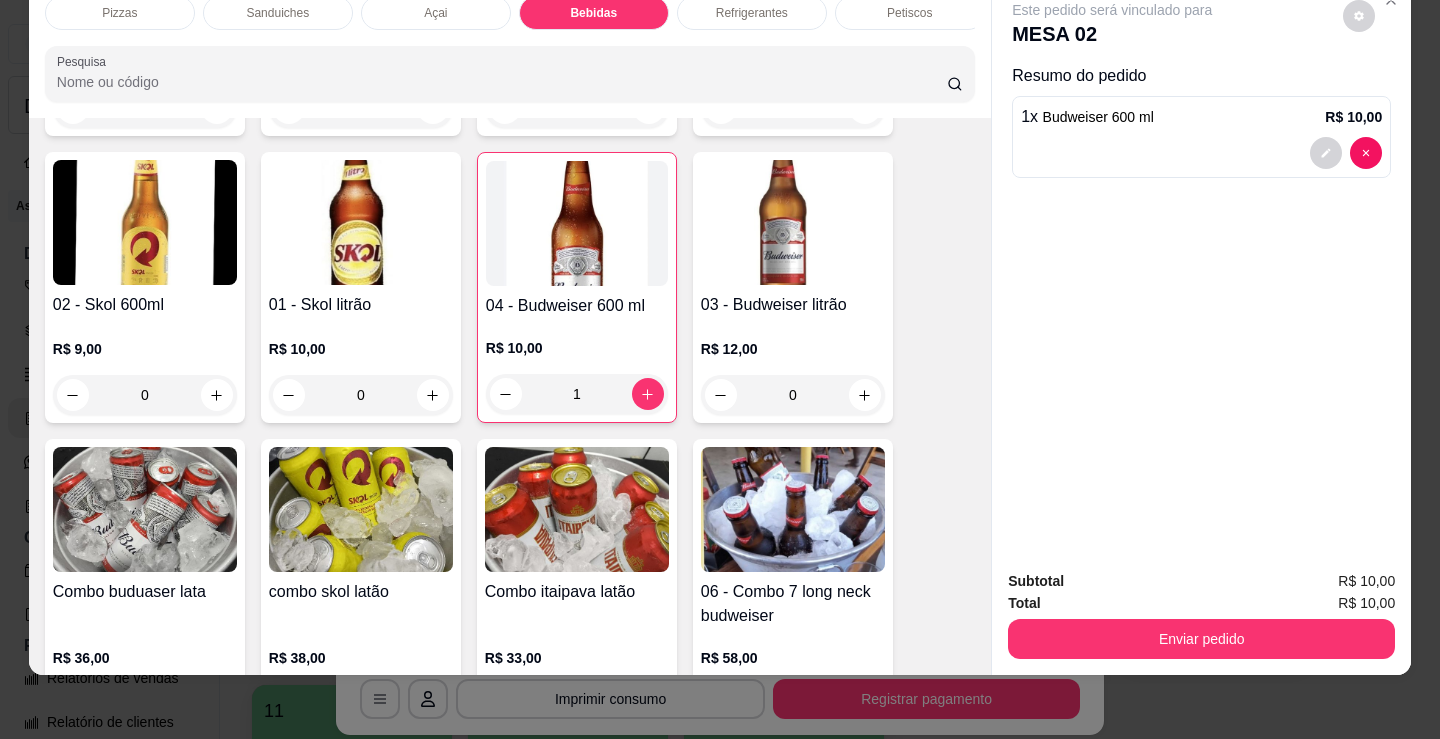 click on "Refrigerantes" at bounding box center [752, 13] 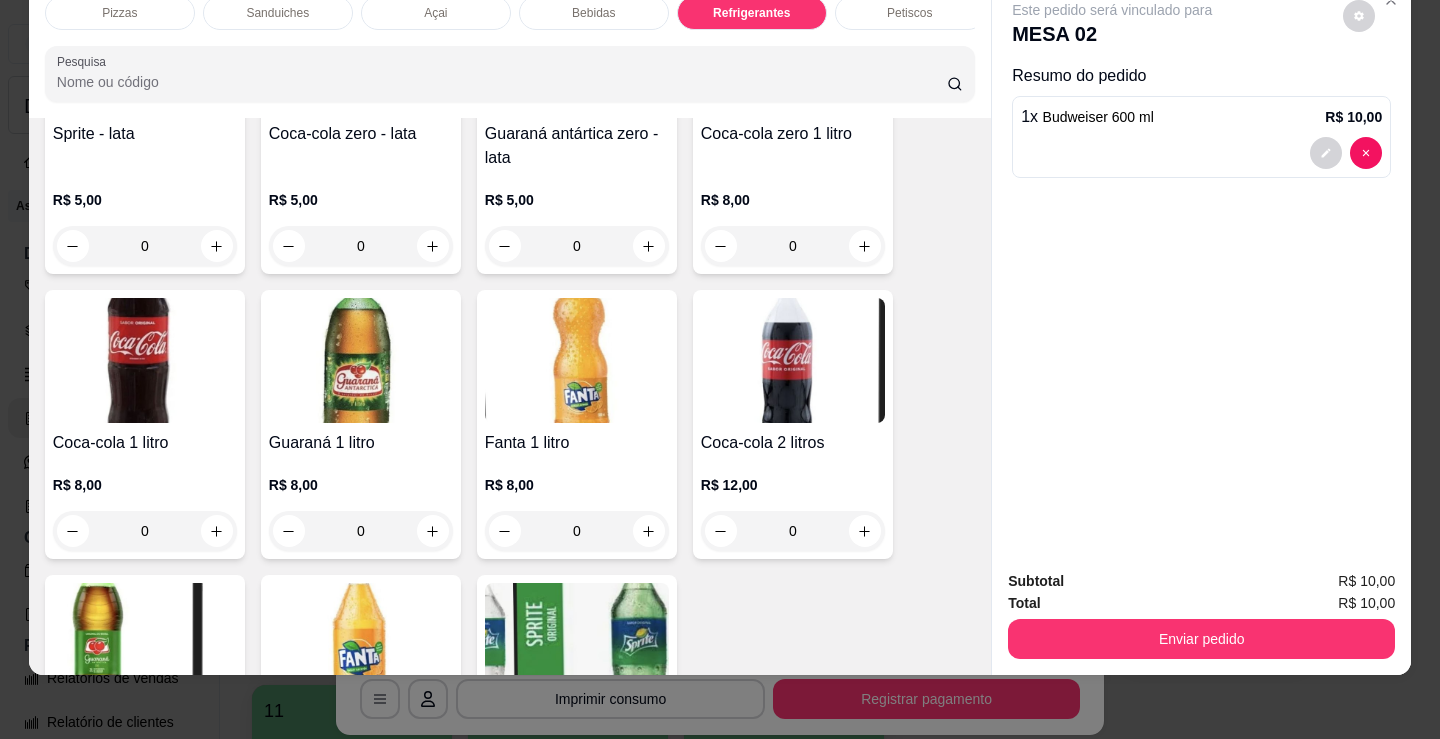 scroll, scrollTop: 5605, scrollLeft: 0, axis: vertical 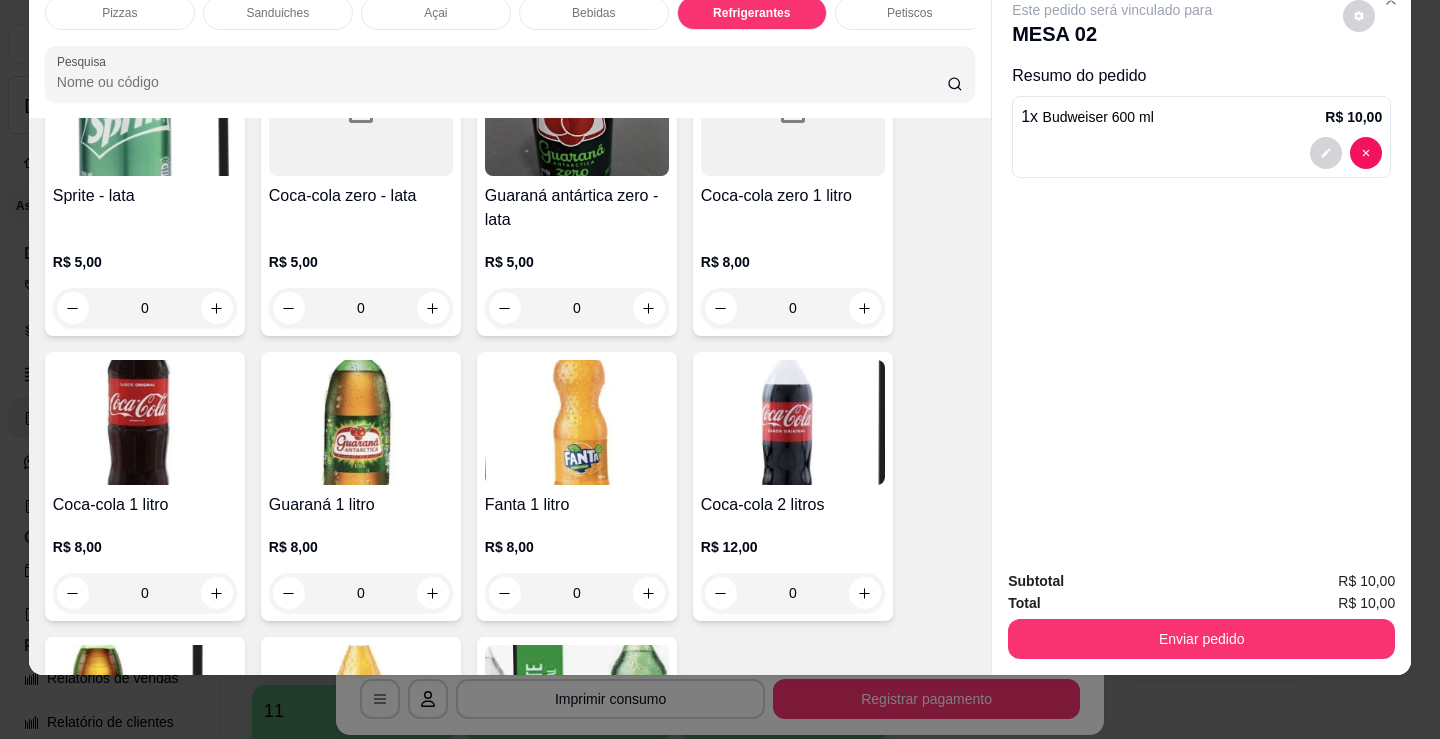 click on "Petiscos" at bounding box center [909, 13] 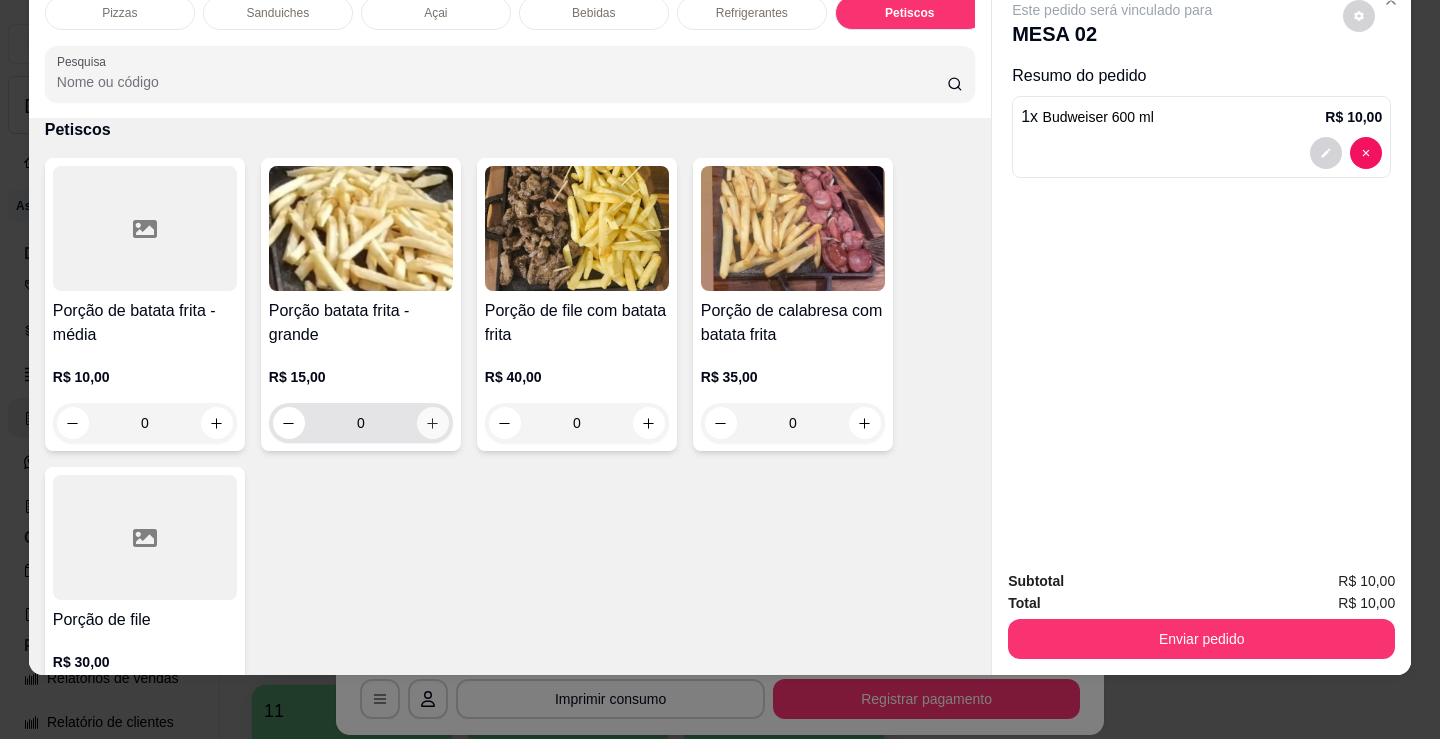 click at bounding box center (433, 423) 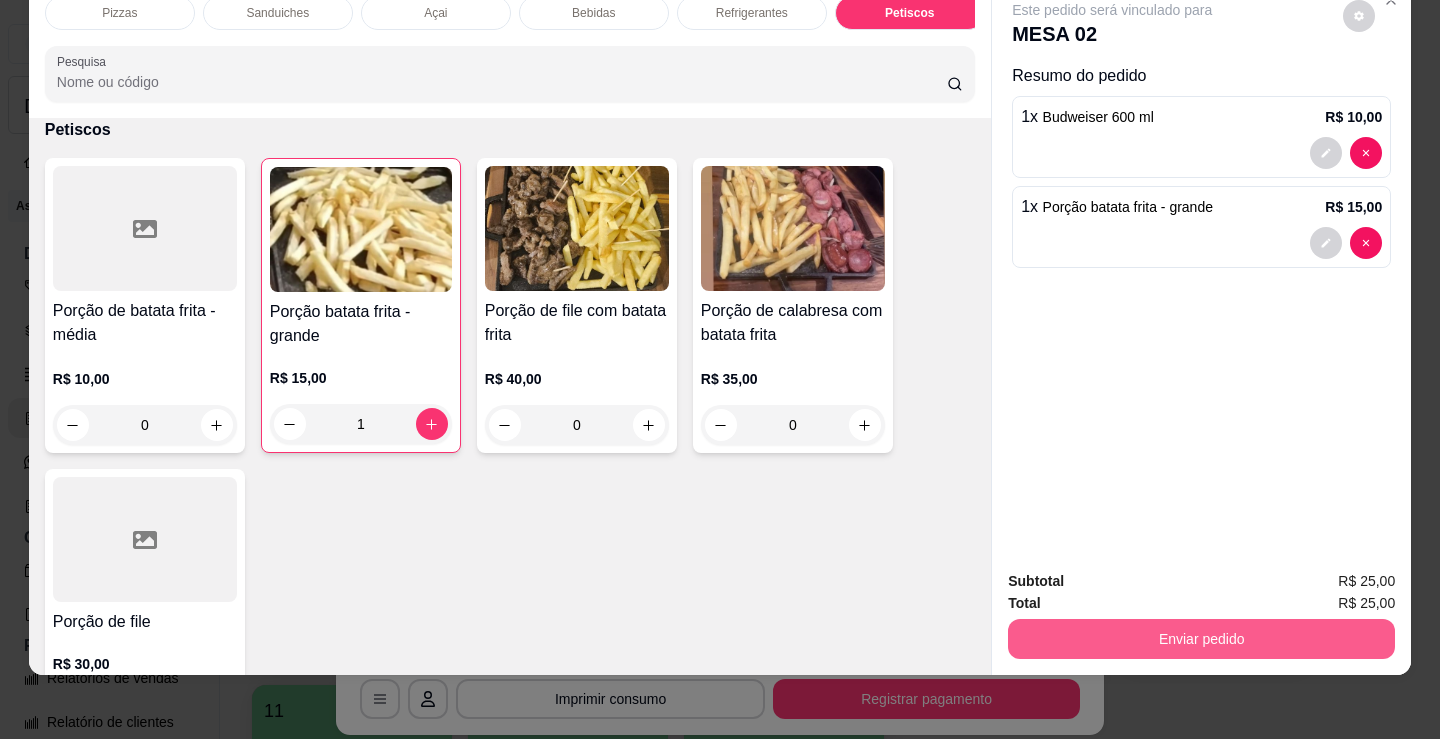 click on "Enviar pedido" at bounding box center (1201, 639) 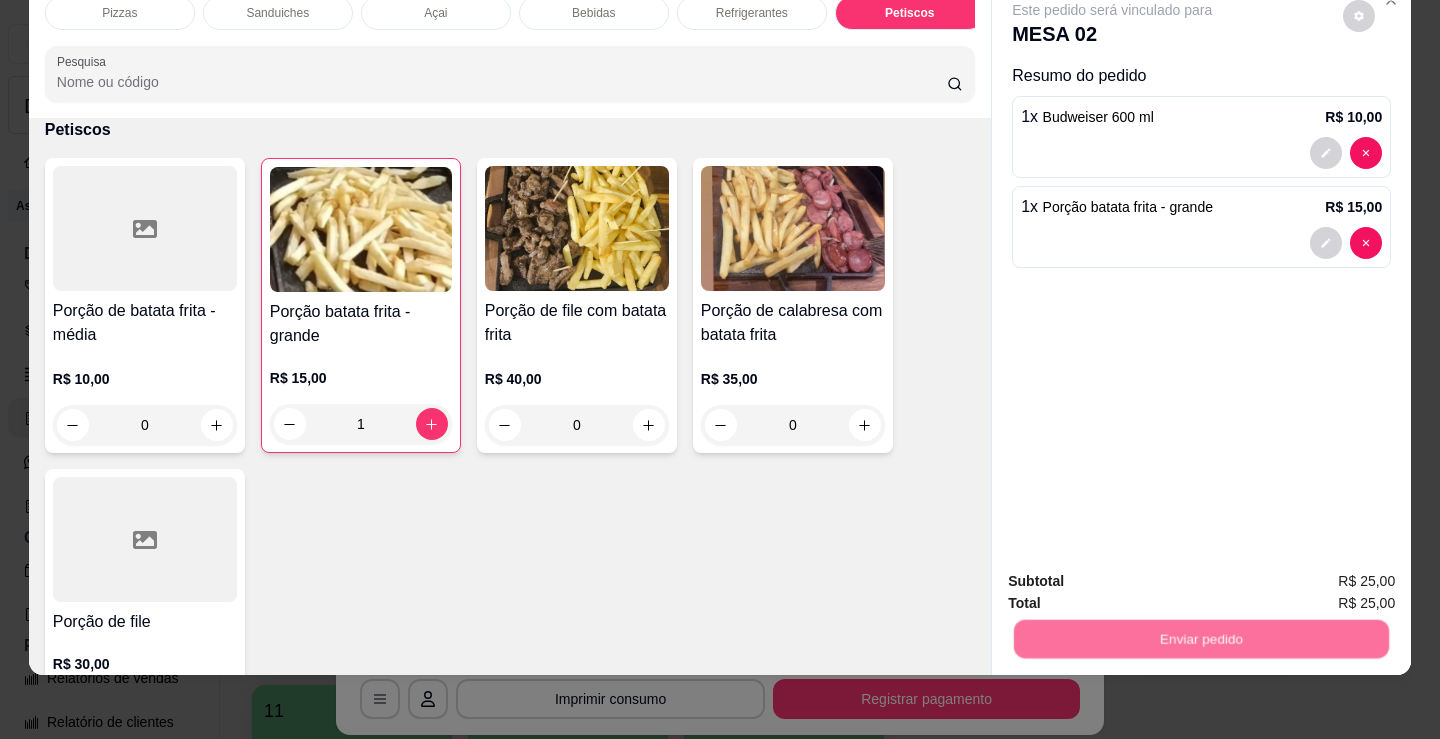 click on "Não registrar e enviar pedido" at bounding box center [1135, 575] 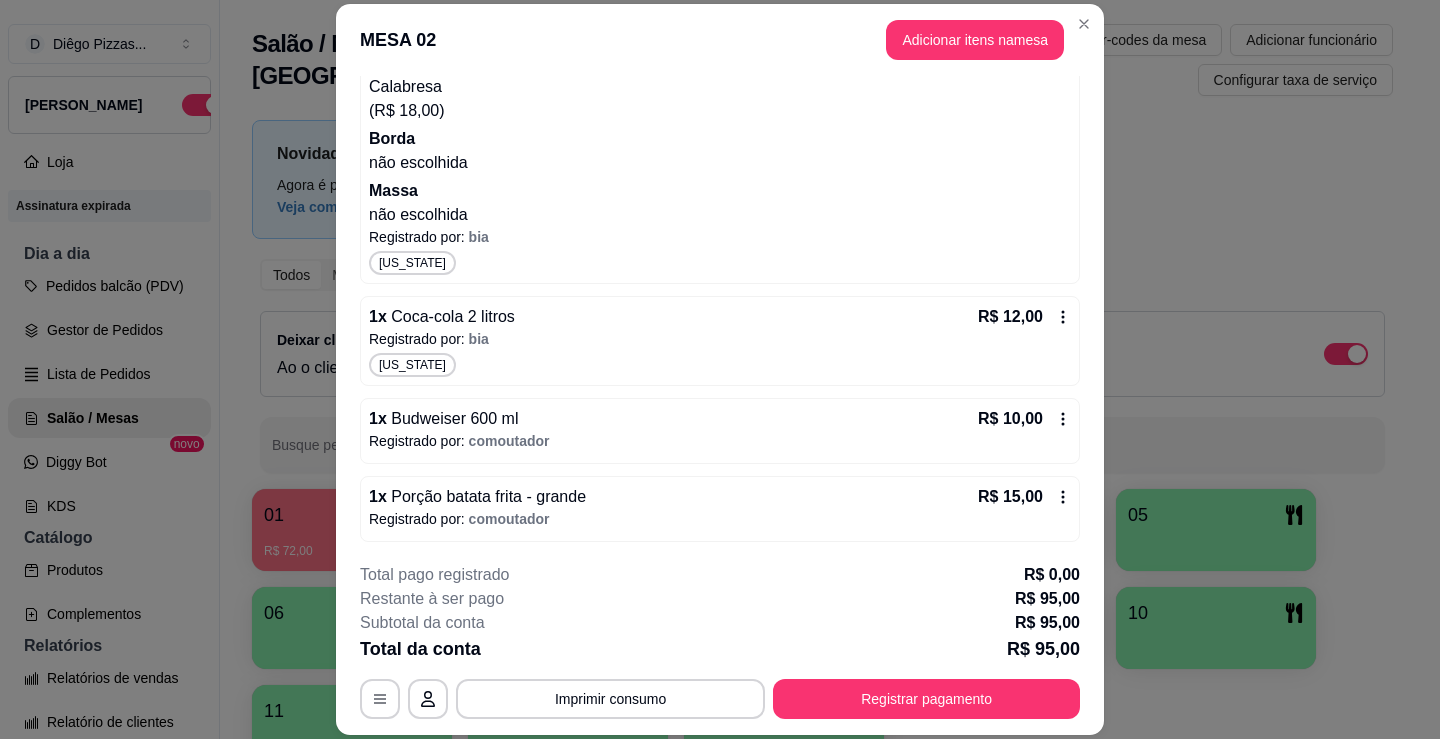 scroll, scrollTop: 485, scrollLeft: 0, axis: vertical 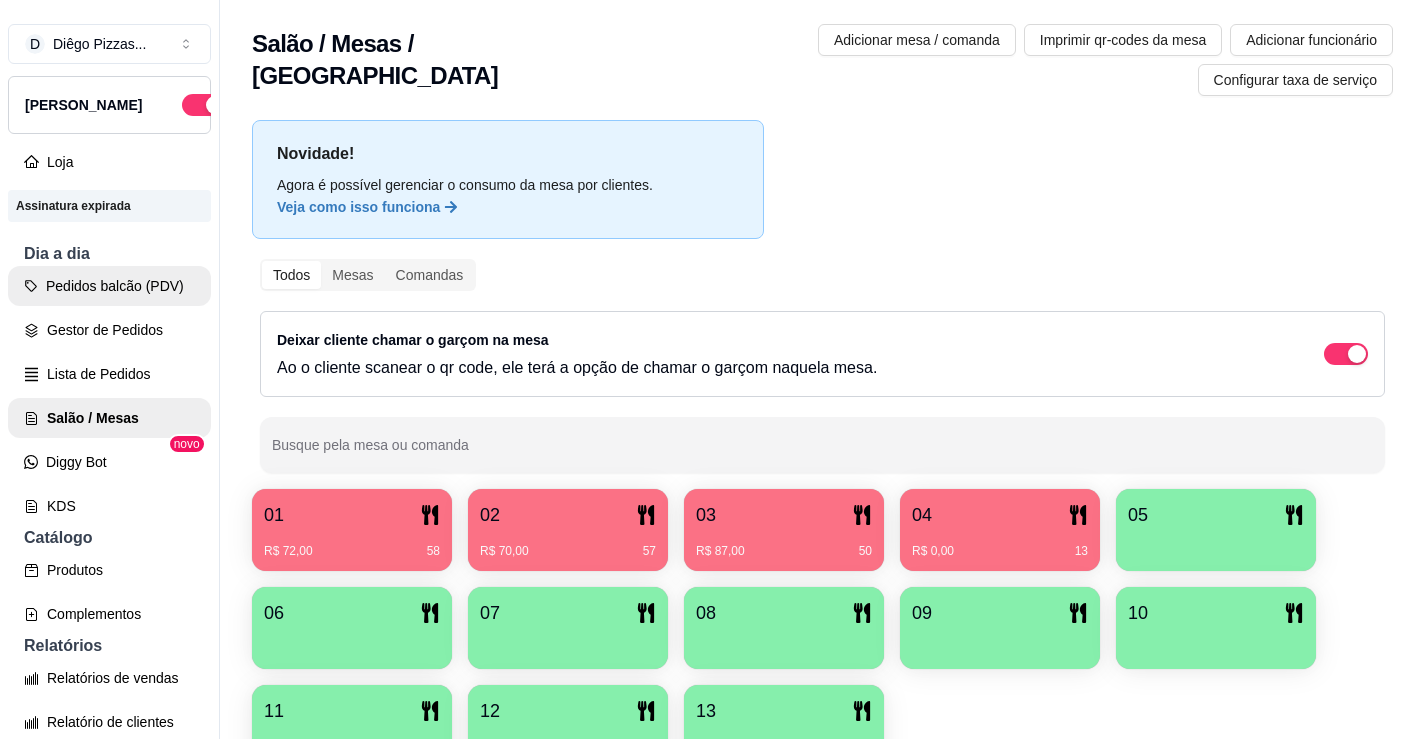 click on "Pedidos balcão (PDV)" at bounding box center (109, 286) 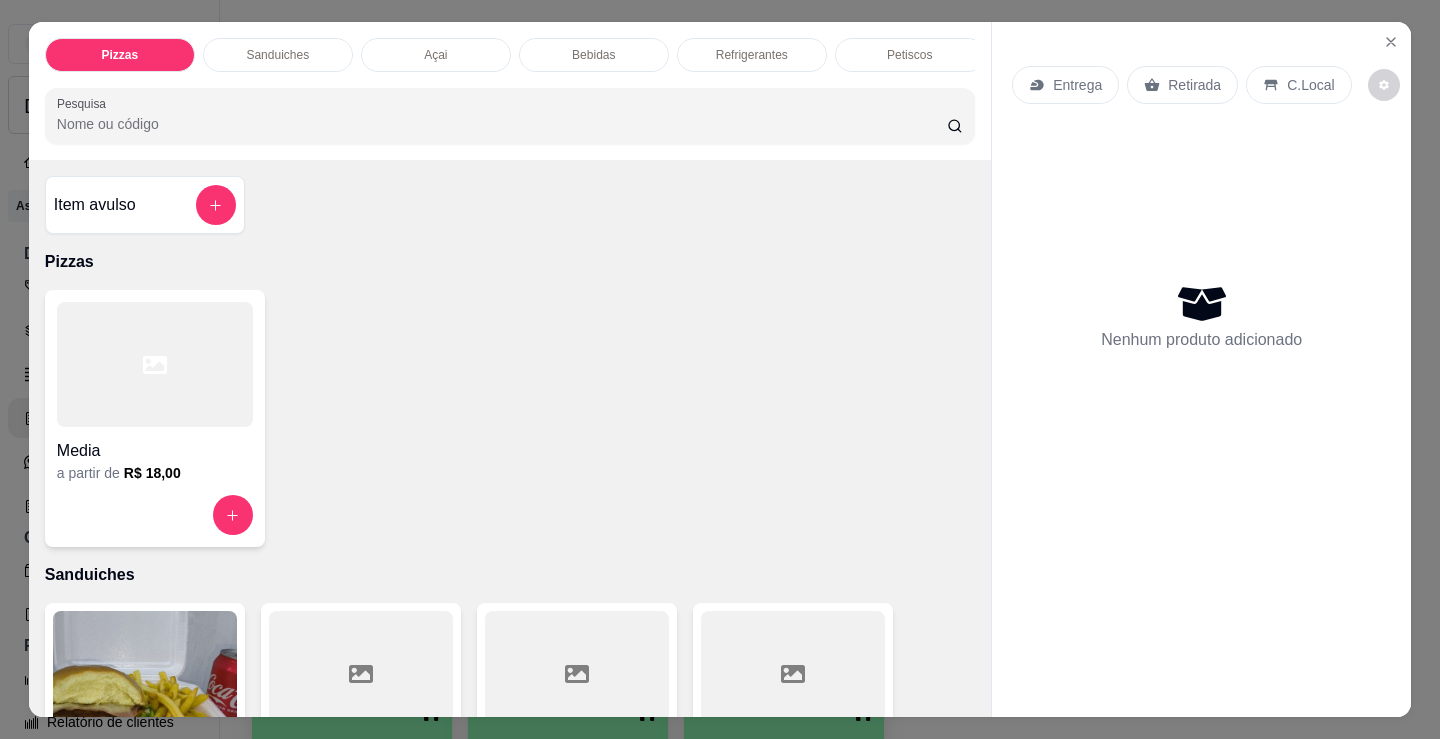 click on "Sanduiches" at bounding box center (277, 55) 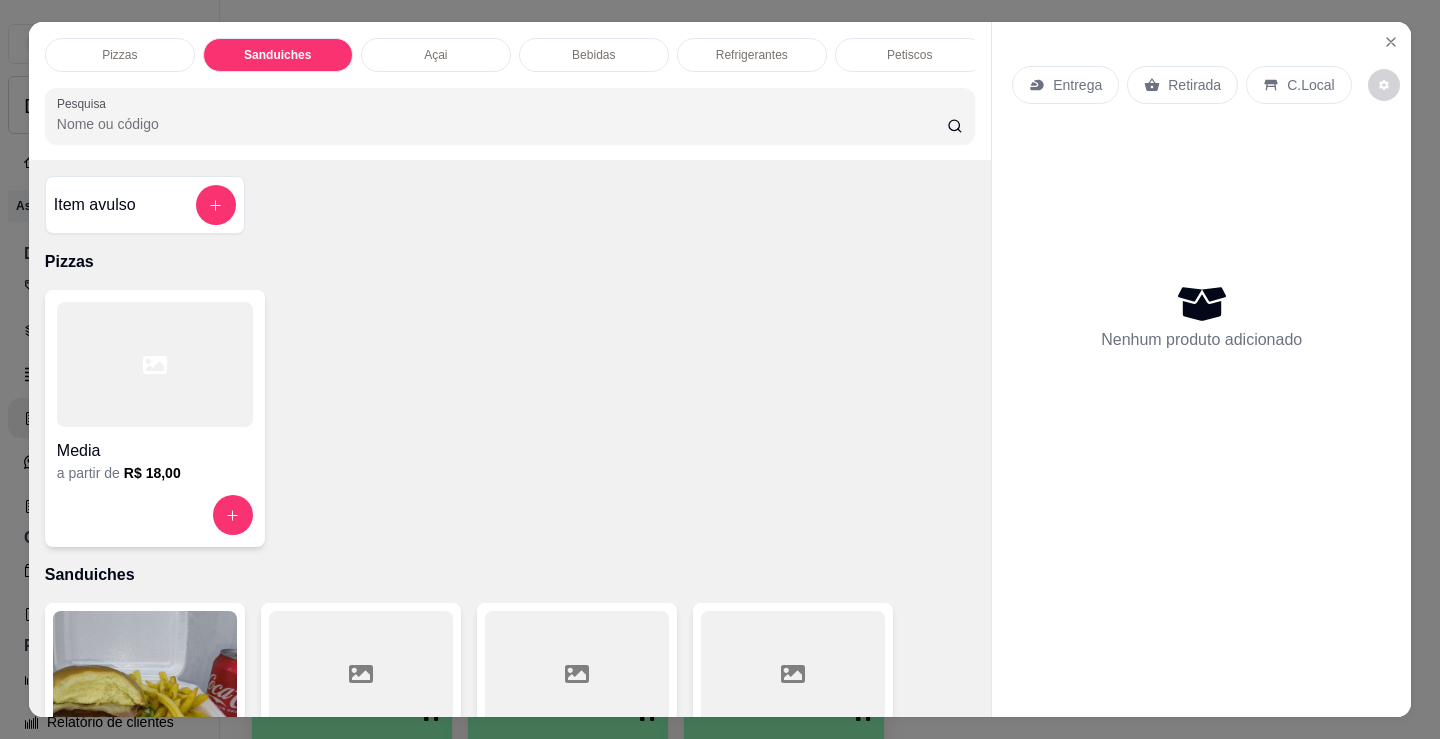 scroll, scrollTop: 403, scrollLeft: 0, axis: vertical 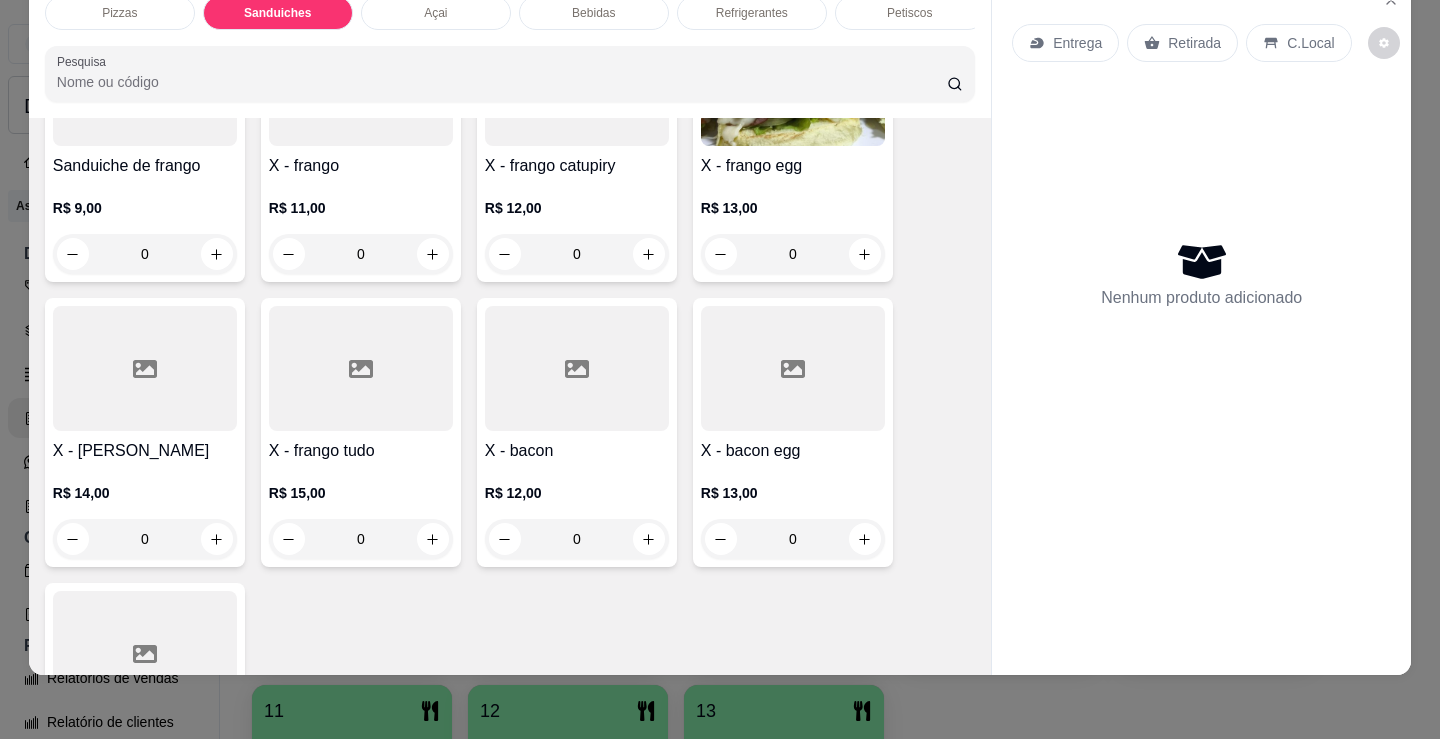click on "0" at bounding box center (361, 254) 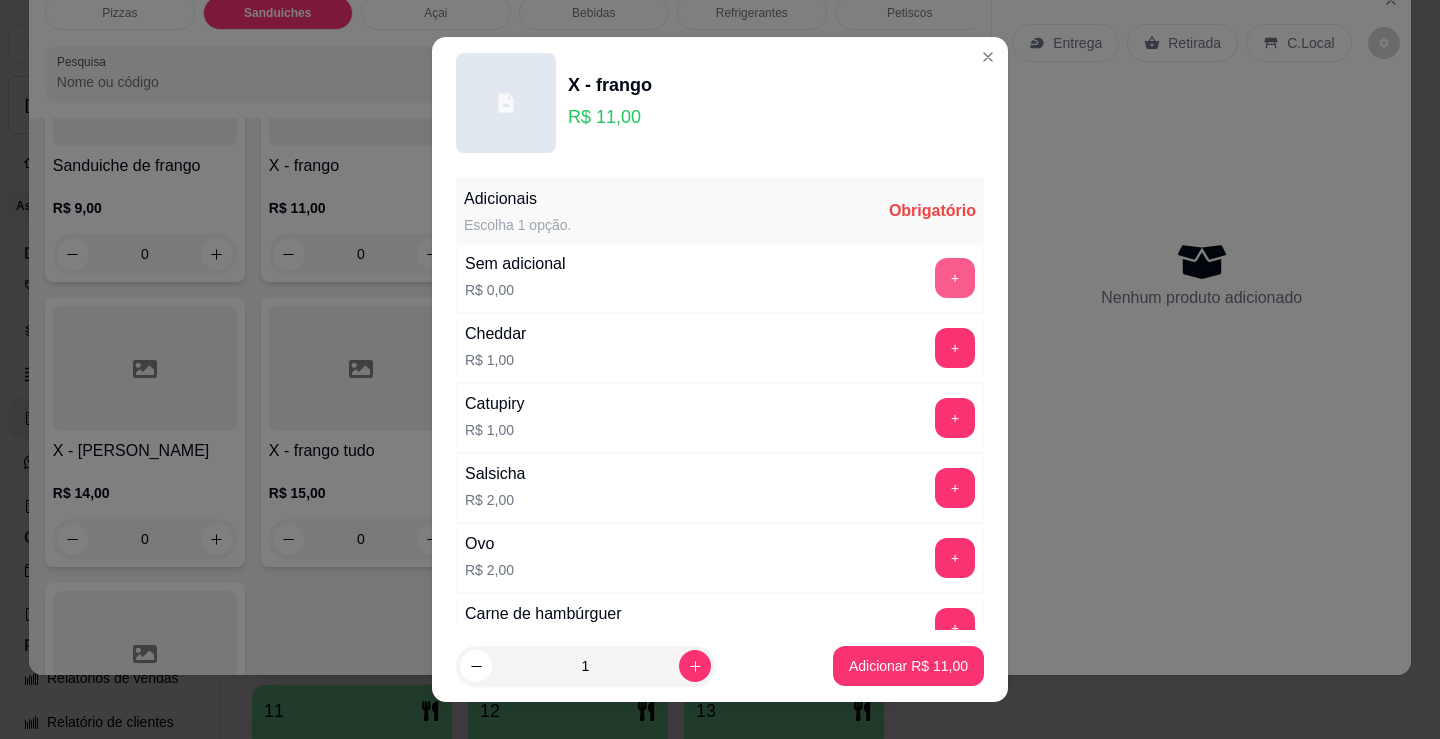 click on "+" at bounding box center (955, 278) 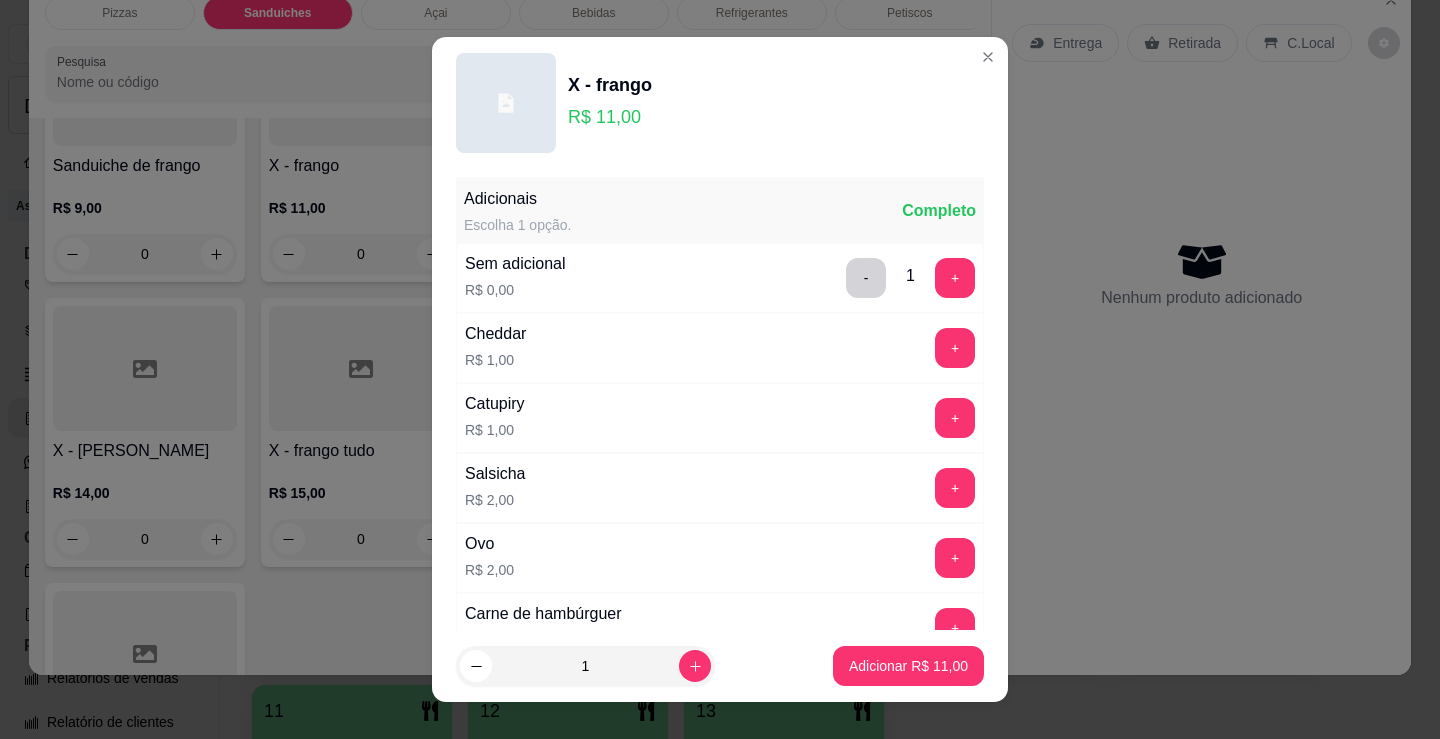 click on "Adicionar   R$ 11,00" at bounding box center (908, 666) 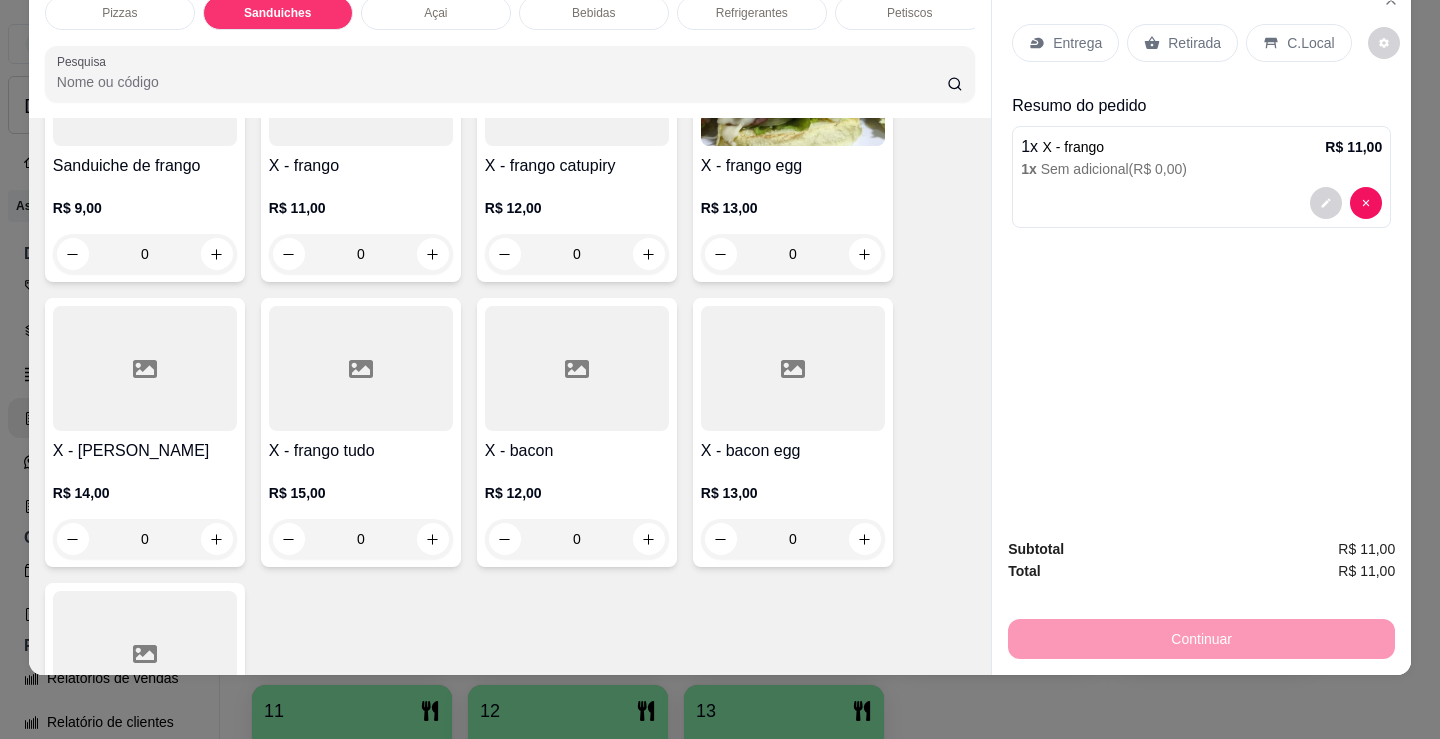 click on "Entrega" at bounding box center (1065, 43) 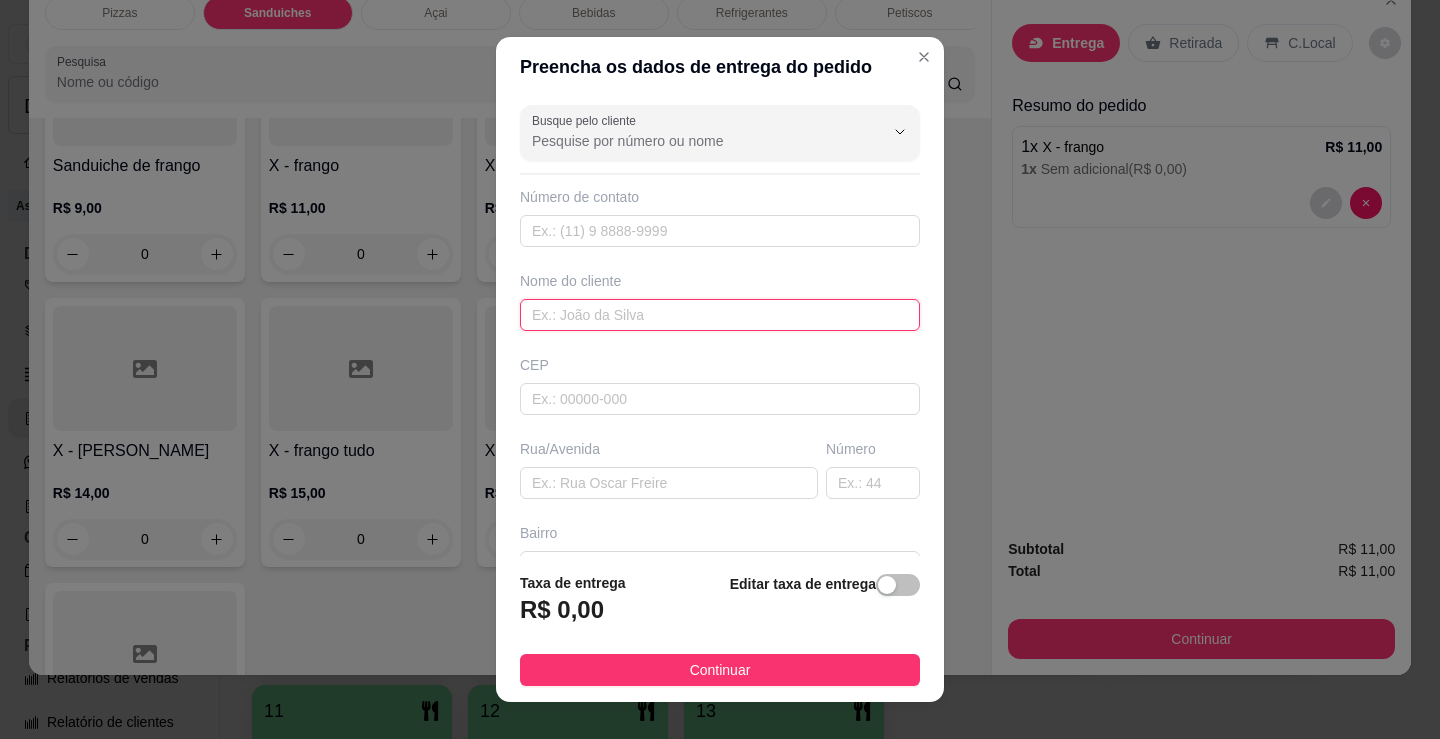 click at bounding box center [720, 315] 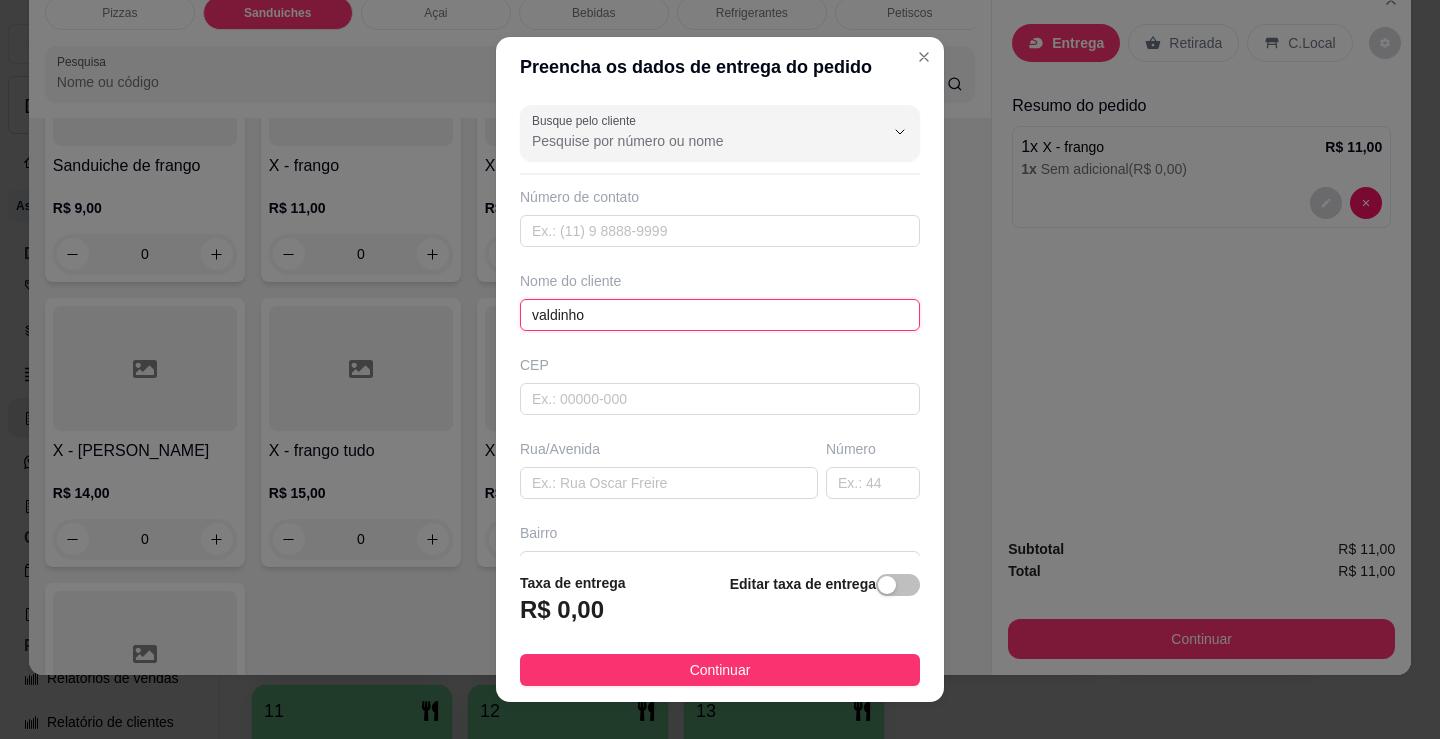 type on "valdinho" 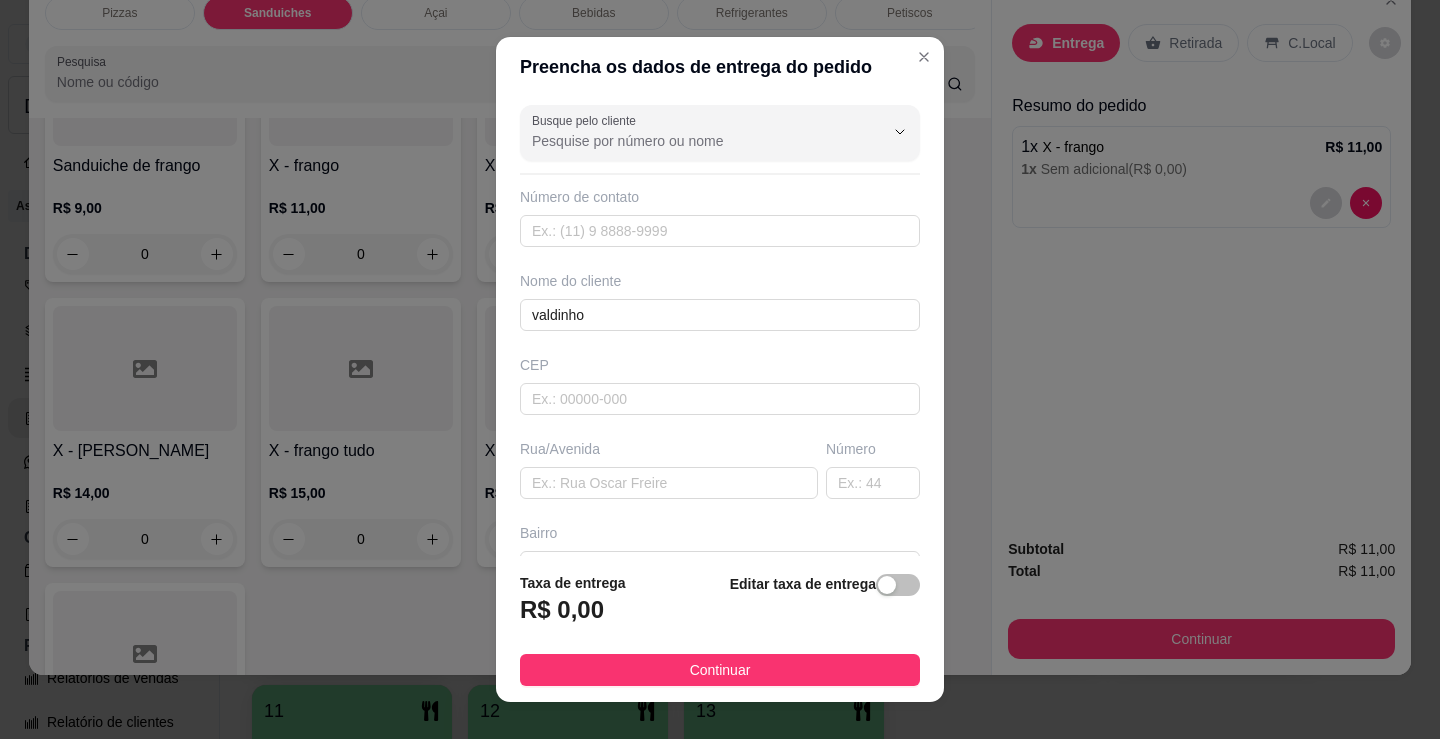 click on "Taxa de entrega R$ 0,00 Editar taxa de entrega  Continuar" at bounding box center [720, 629] 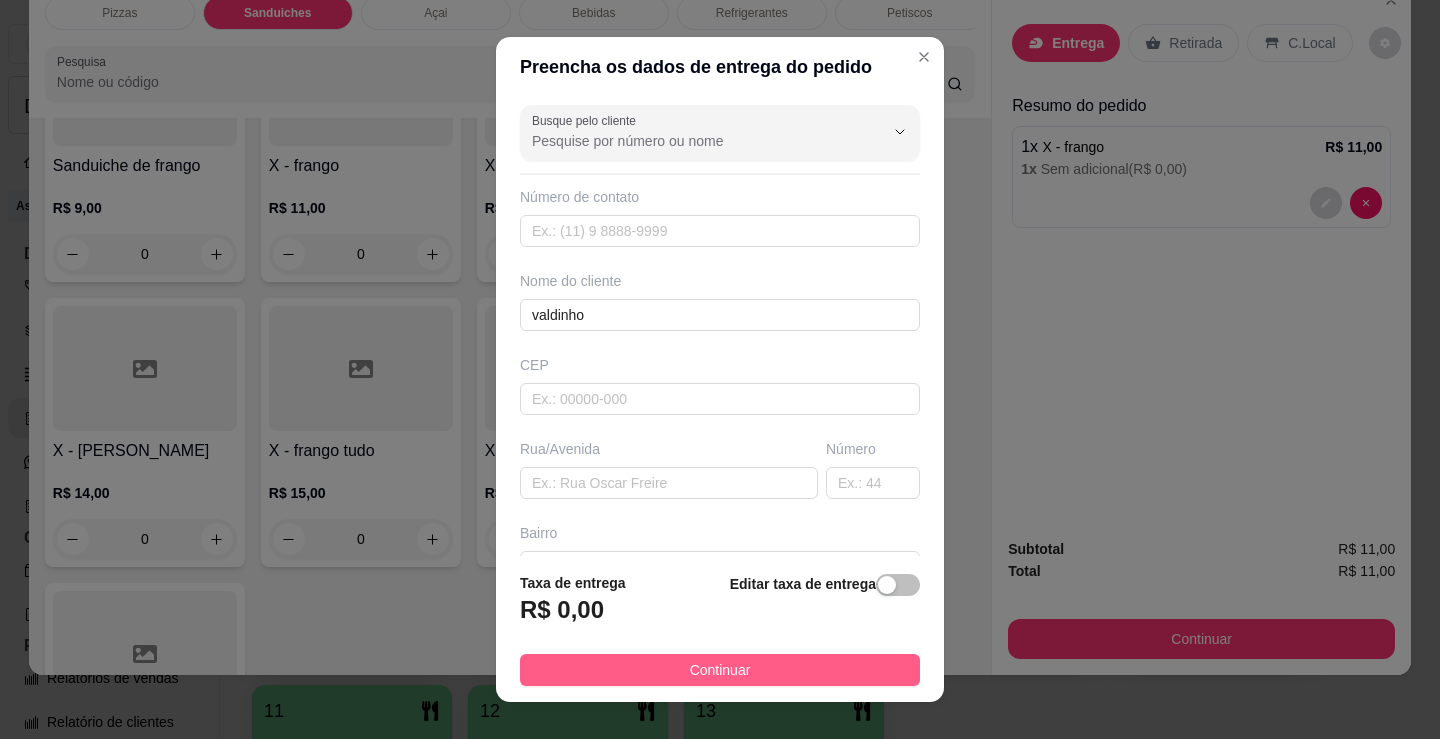 click on "Continuar" at bounding box center [720, 670] 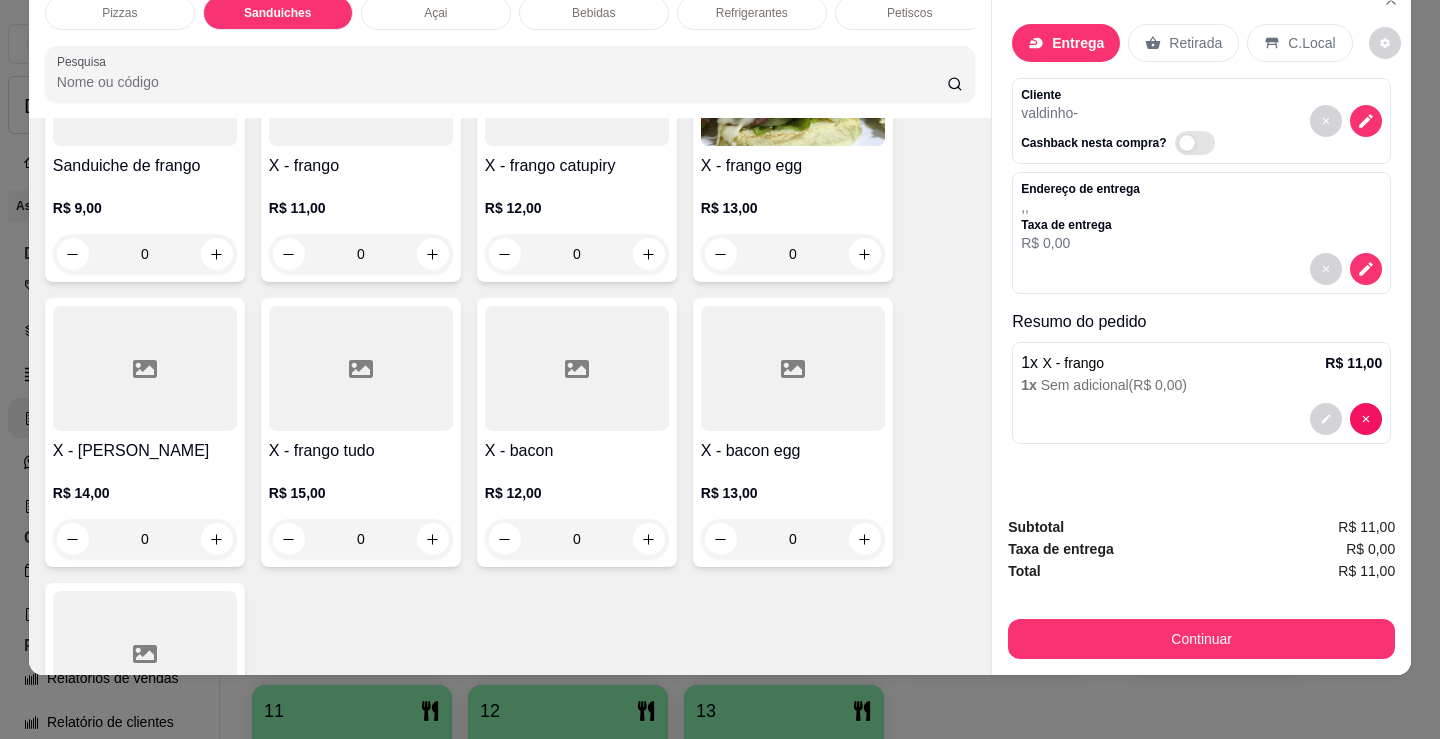 click on "Continuar" at bounding box center (1201, 636) 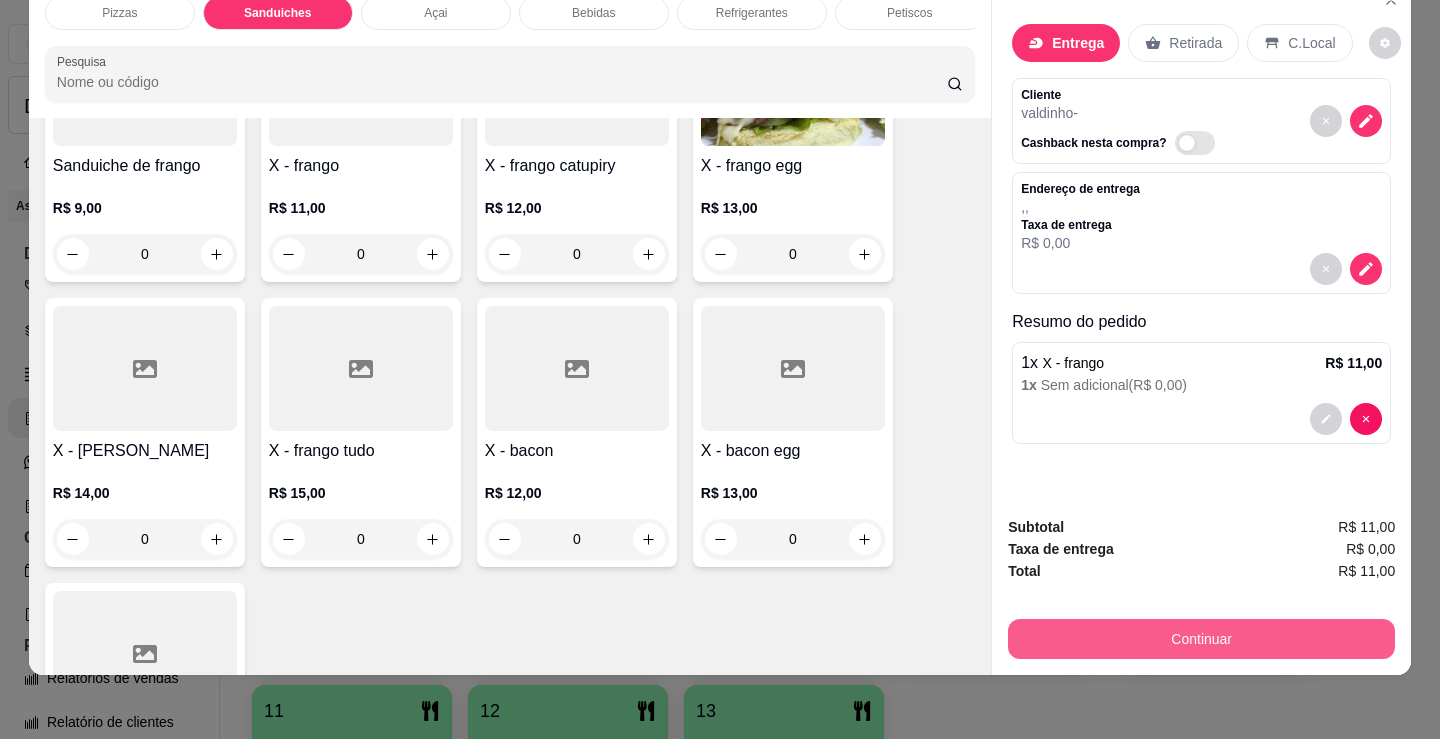 click on "Continuar" at bounding box center [1201, 639] 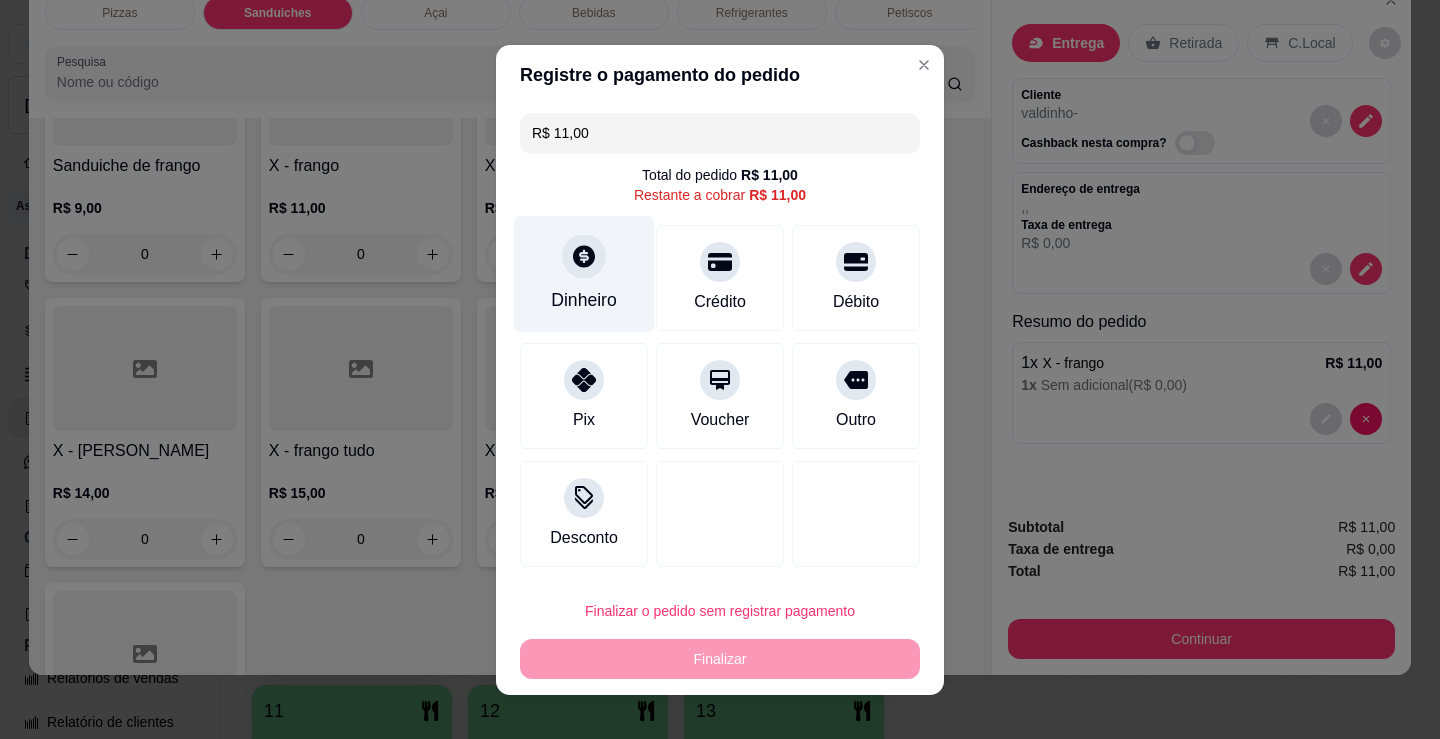 click on "Dinheiro" at bounding box center [584, 300] 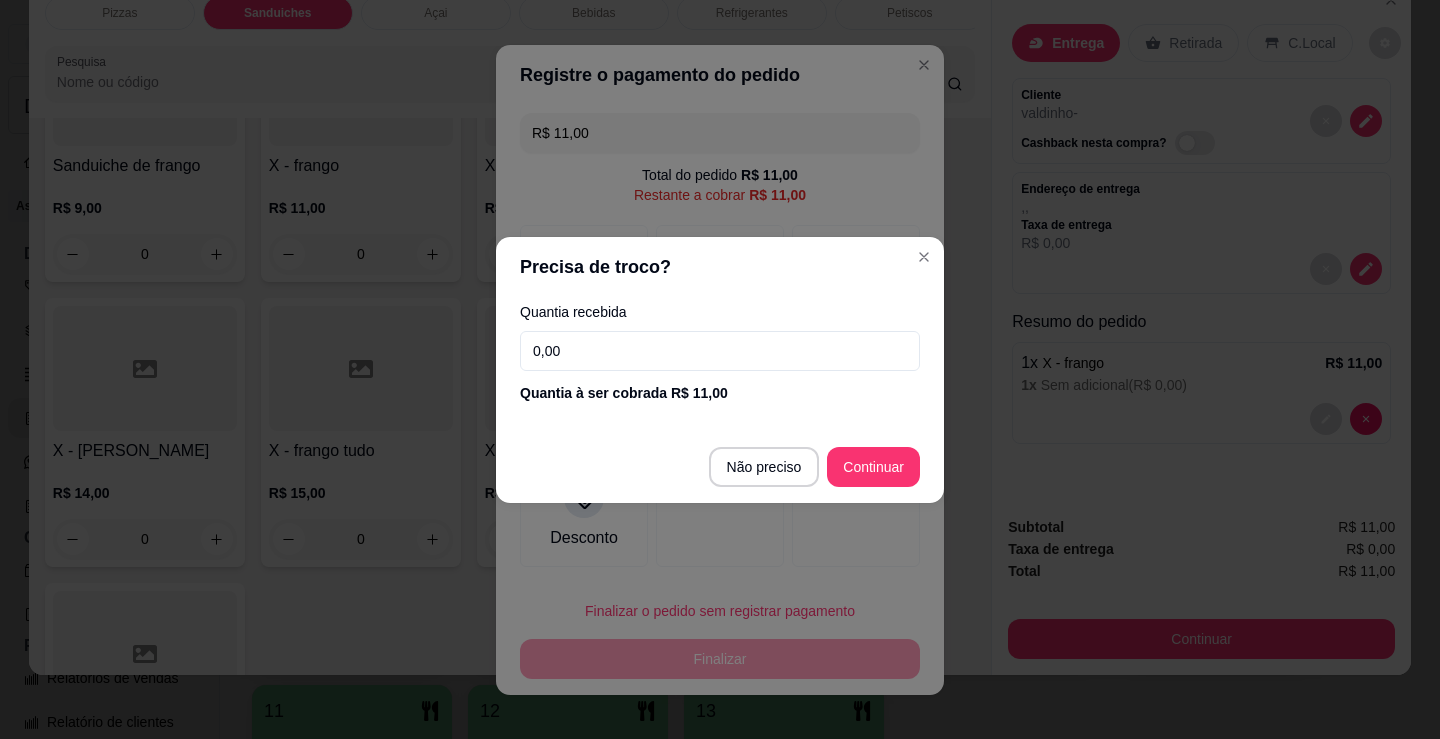 click on "0,00" at bounding box center (720, 351) 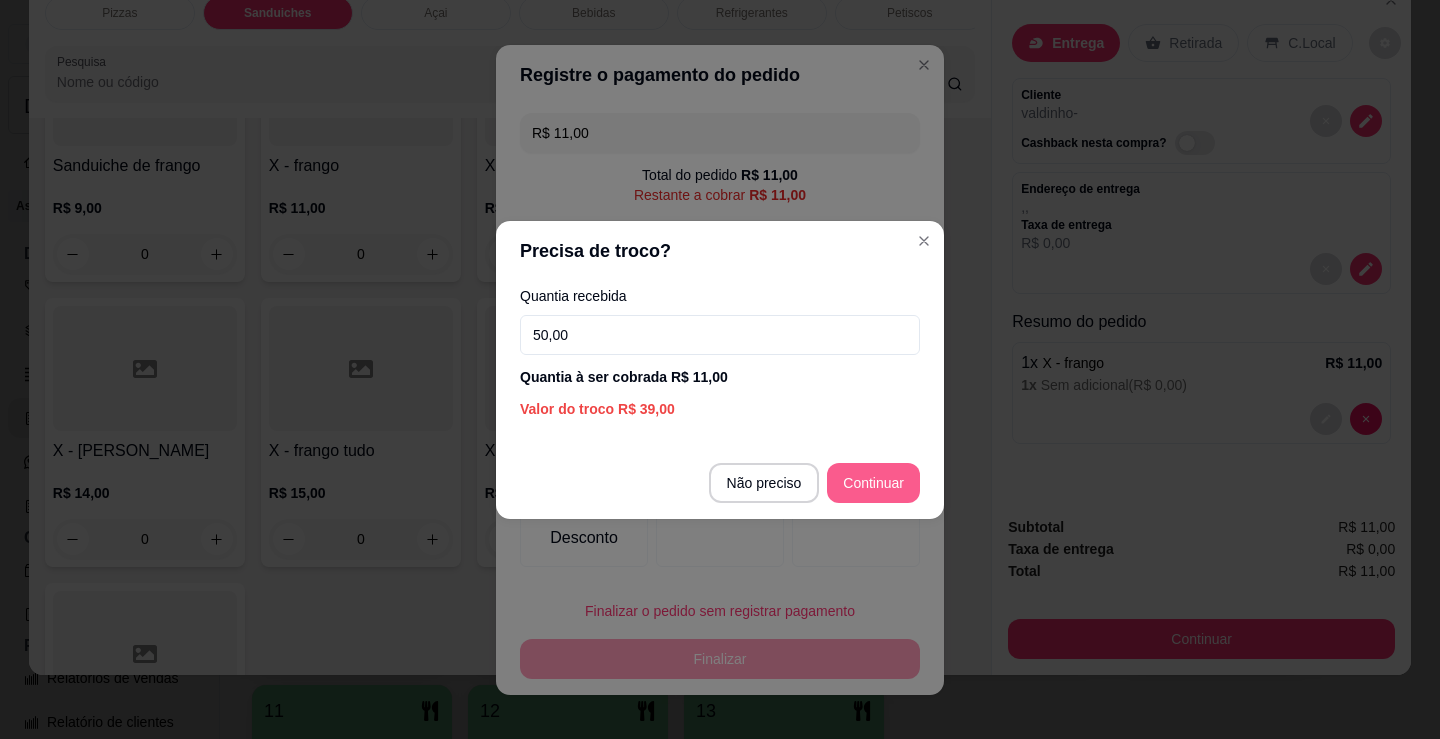 type on "50,00" 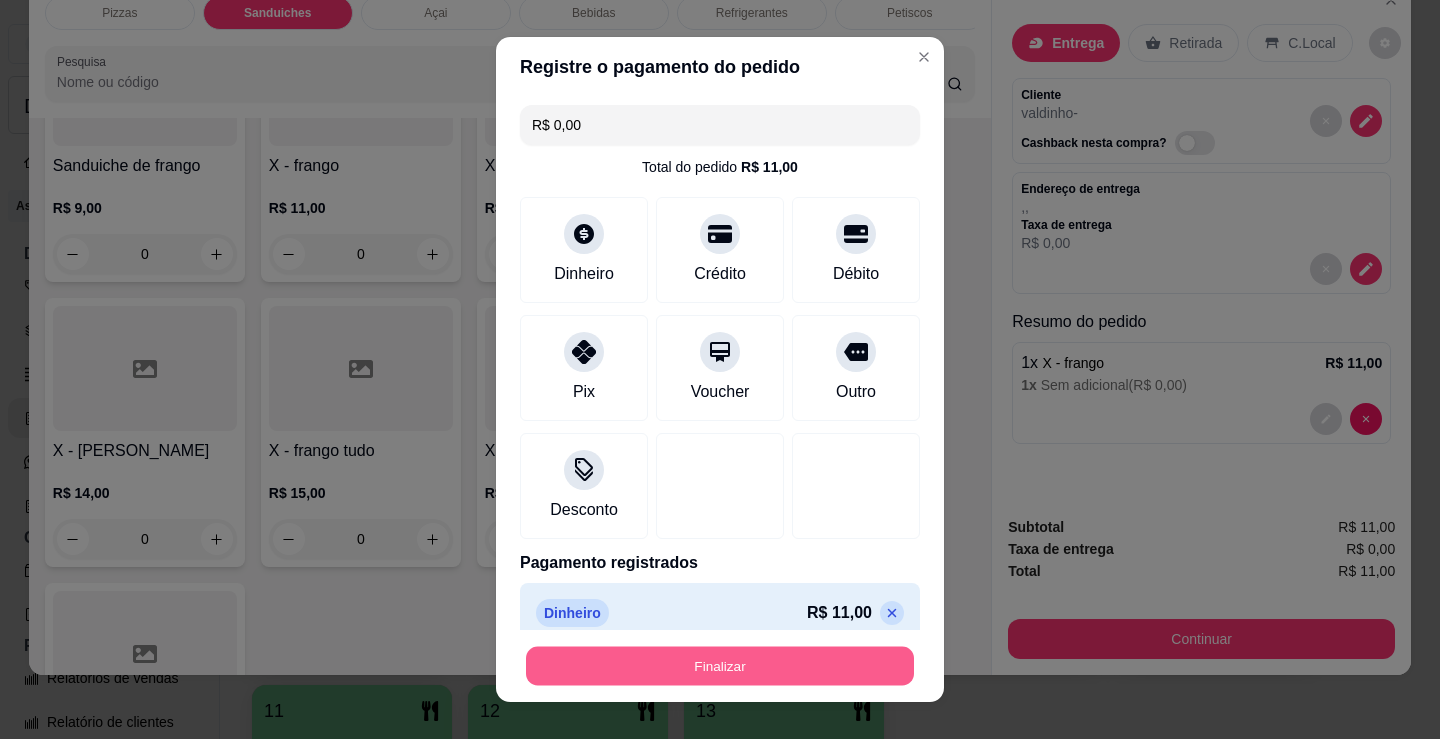 click on "Finalizar" at bounding box center [720, 666] 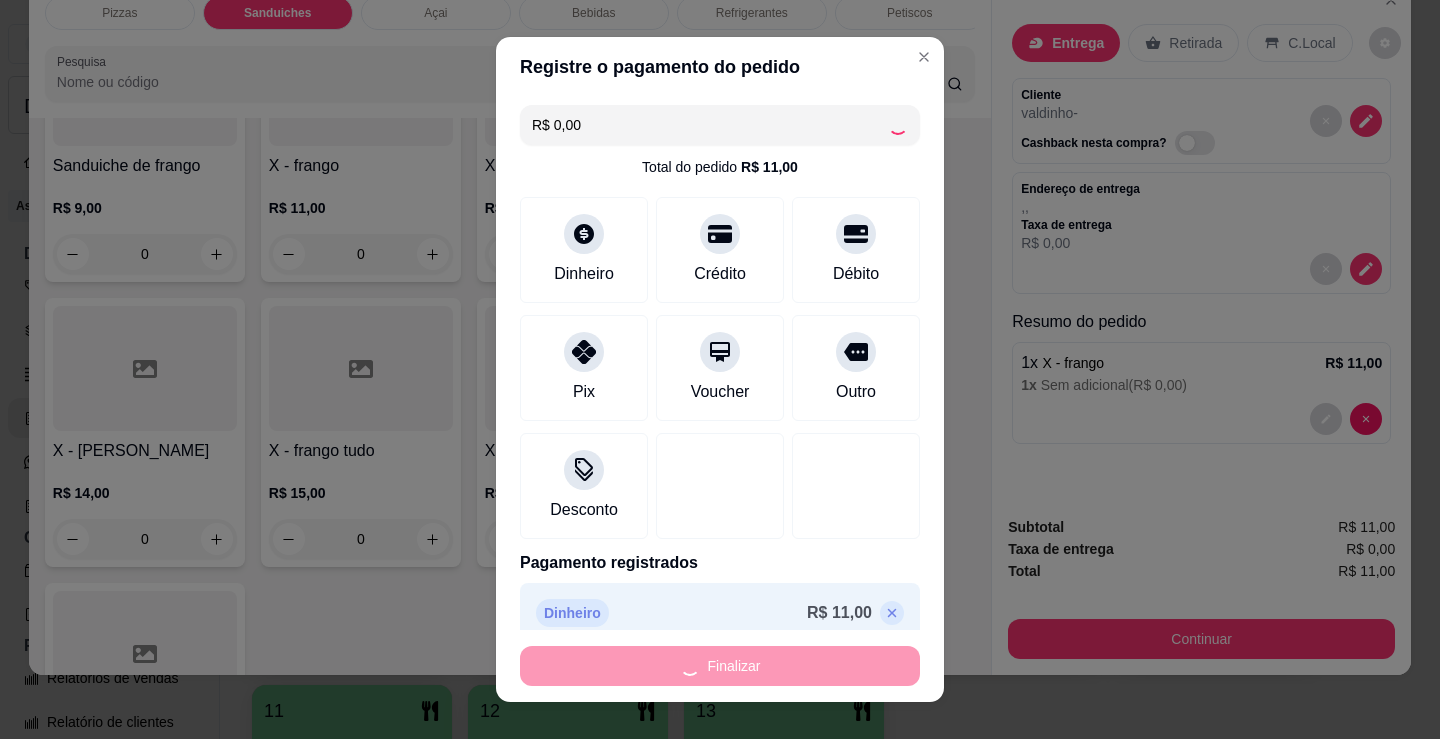 type on "-R$ 11,00" 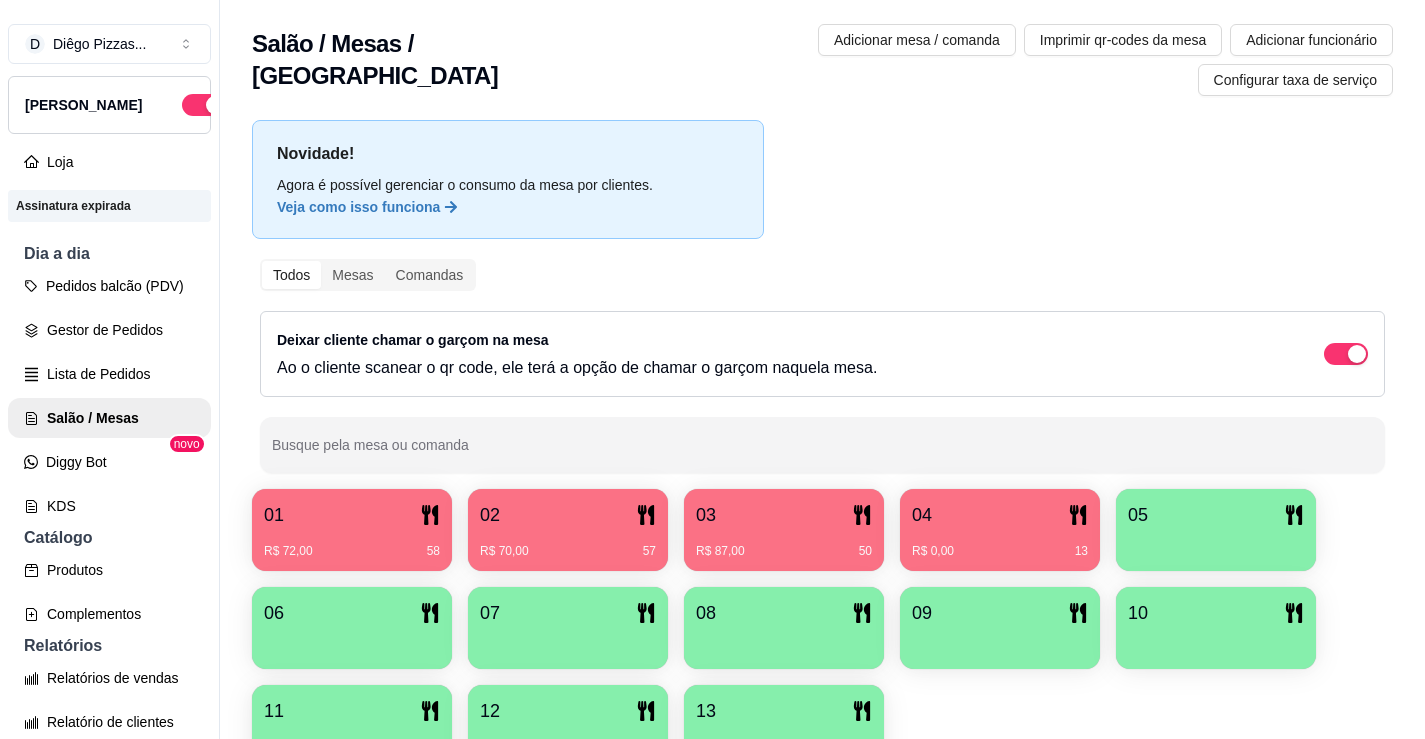 click on "01" at bounding box center [352, 515] 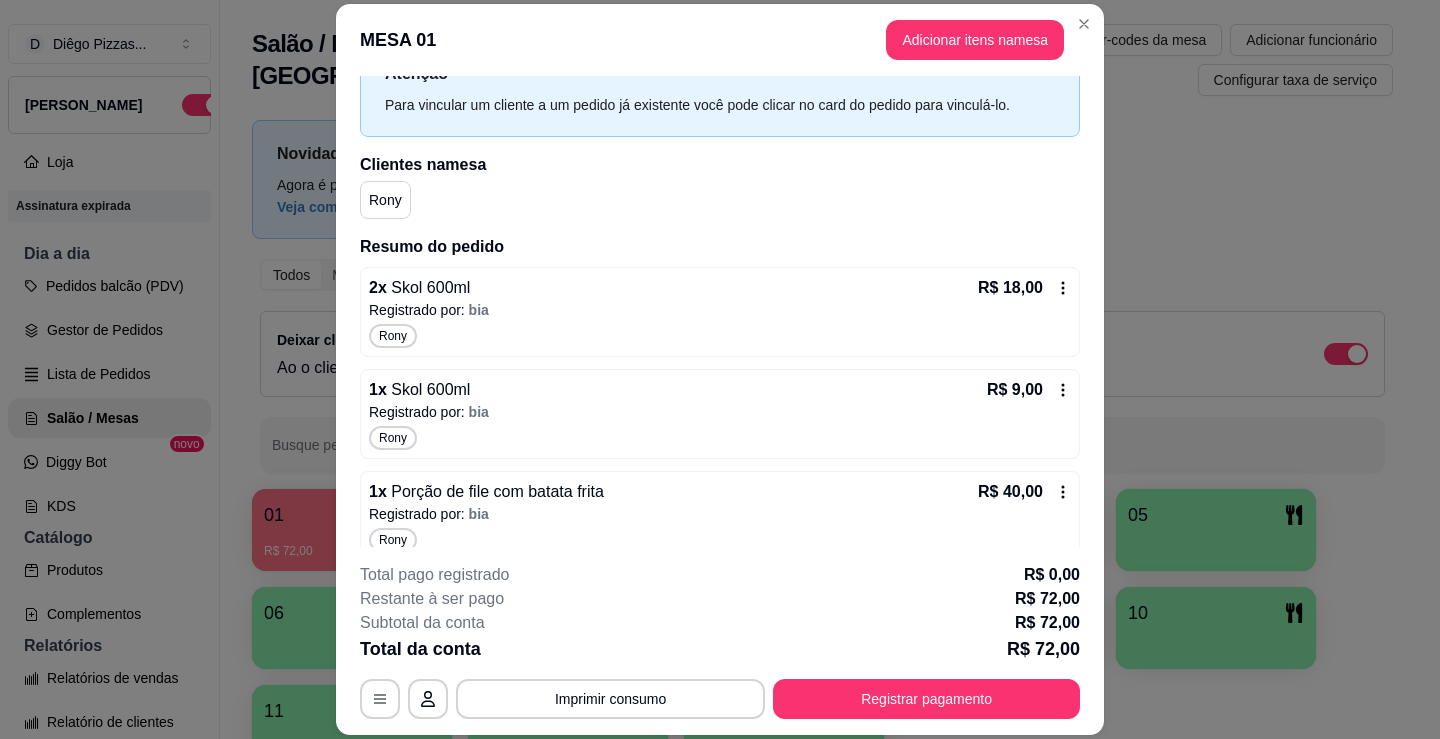 scroll, scrollTop: 179, scrollLeft: 0, axis: vertical 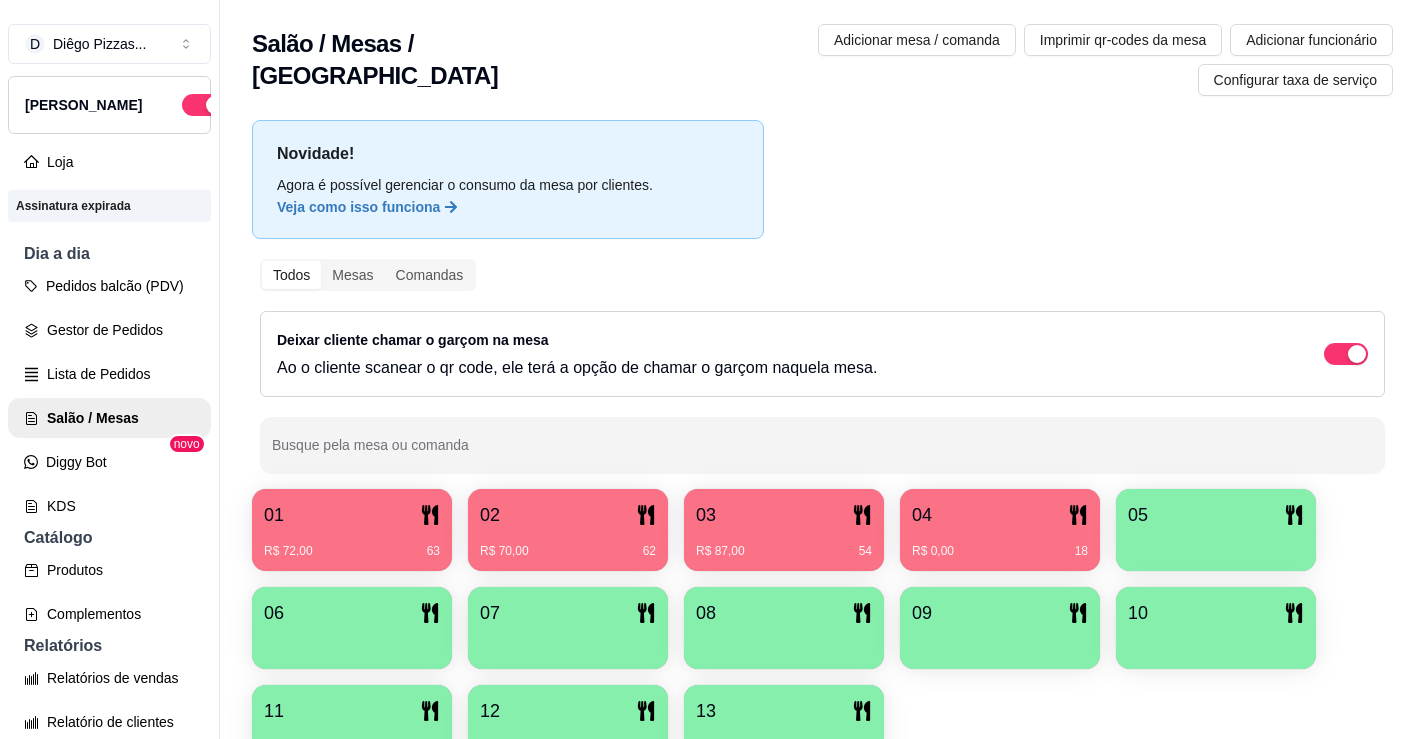 click on "R$ 70,00 62" at bounding box center [568, 551] 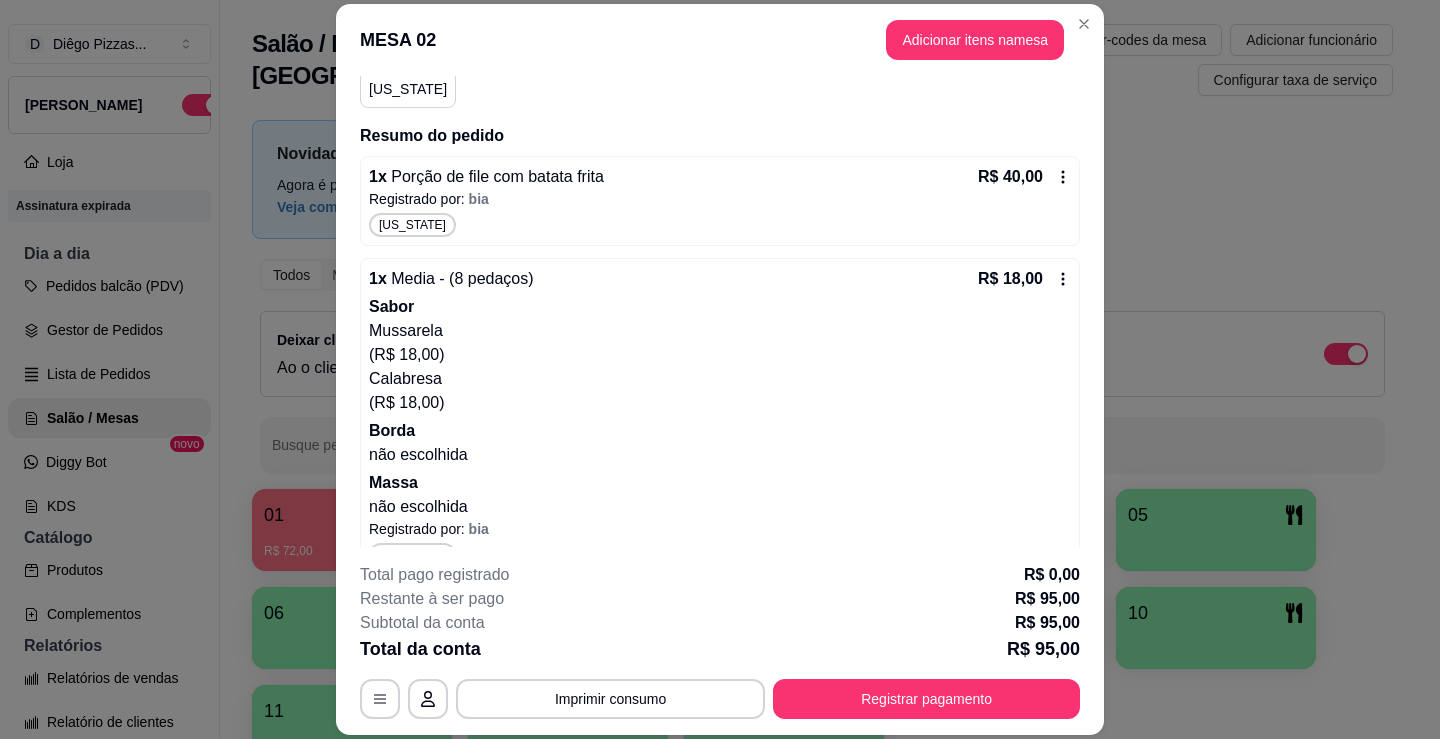 scroll, scrollTop: 485, scrollLeft: 0, axis: vertical 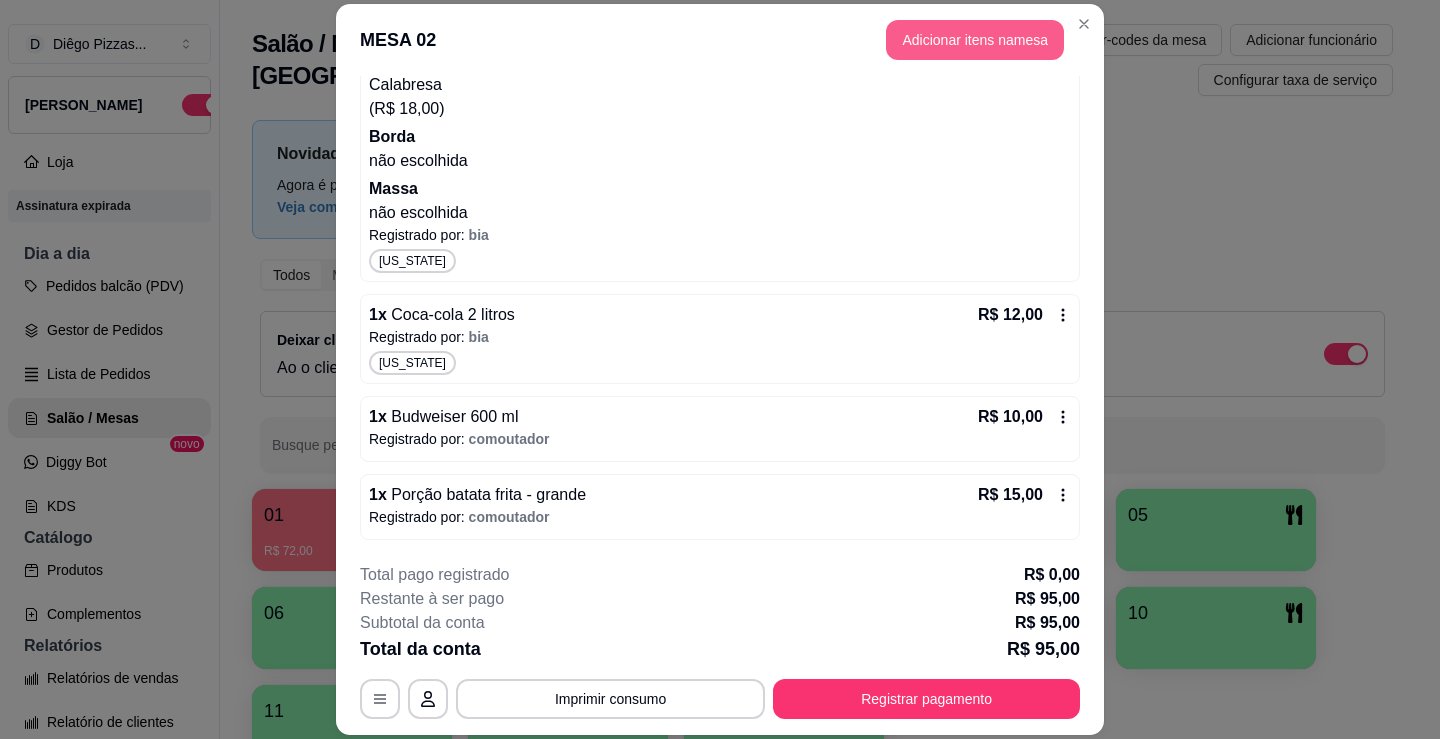 click on "Adicionar itens na  mesa" at bounding box center [975, 40] 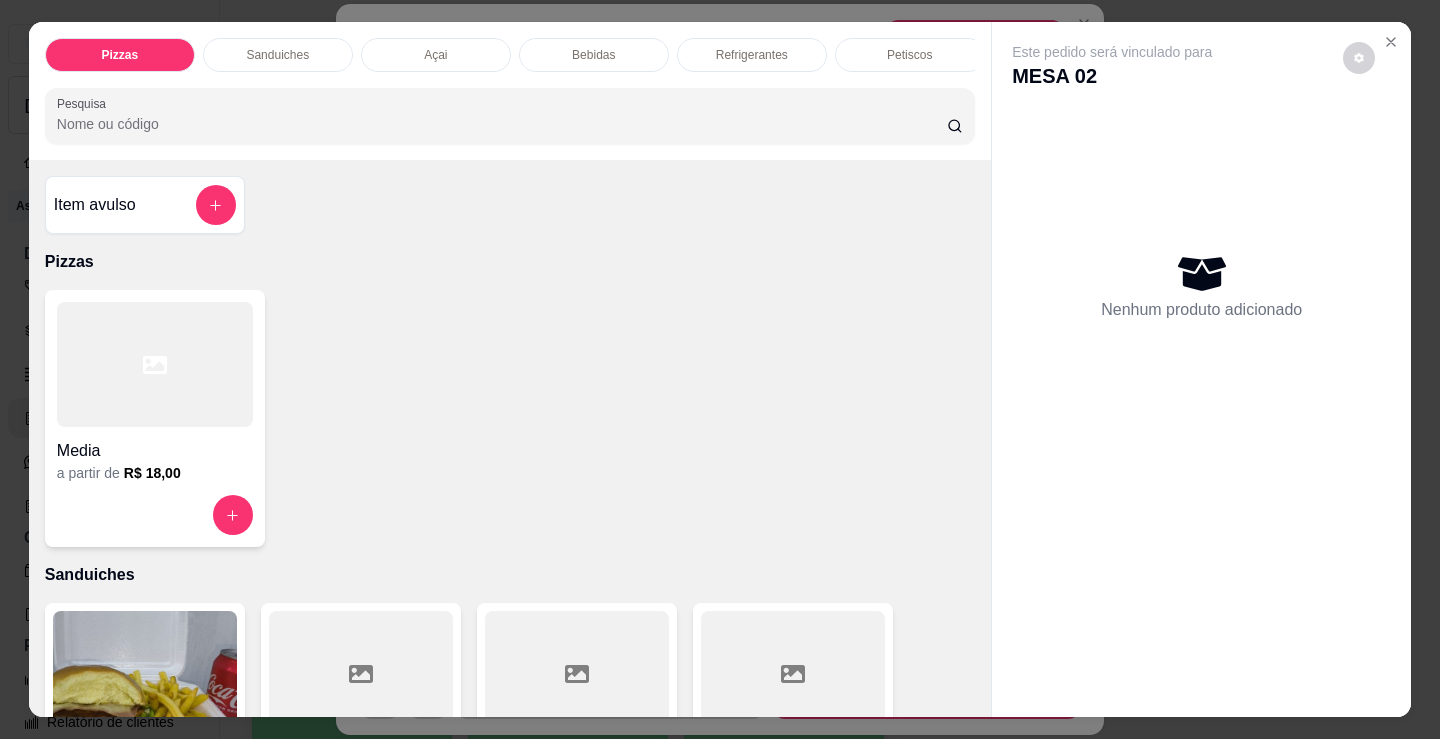 click on "Bebidas" at bounding box center (593, 55) 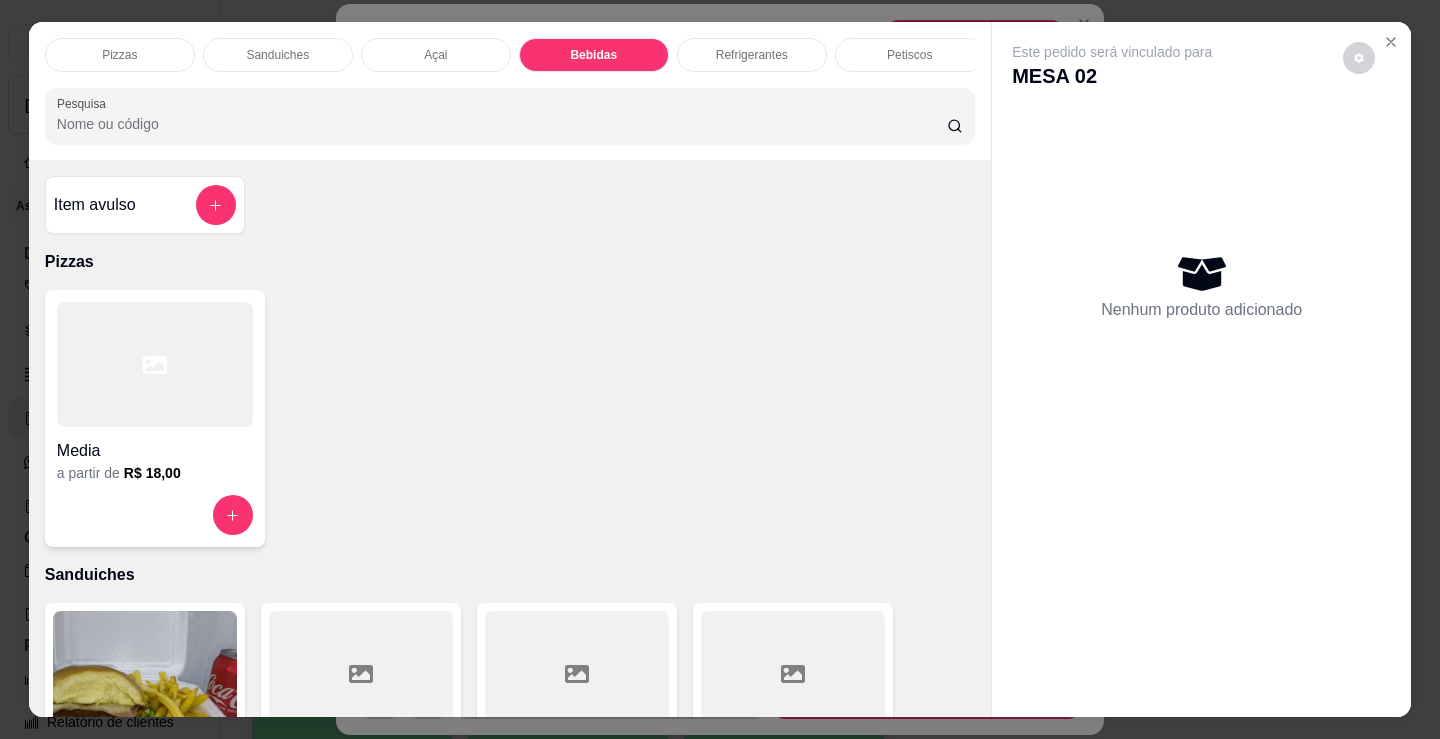 scroll, scrollTop: 2478, scrollLeft: 0, axis: vertical 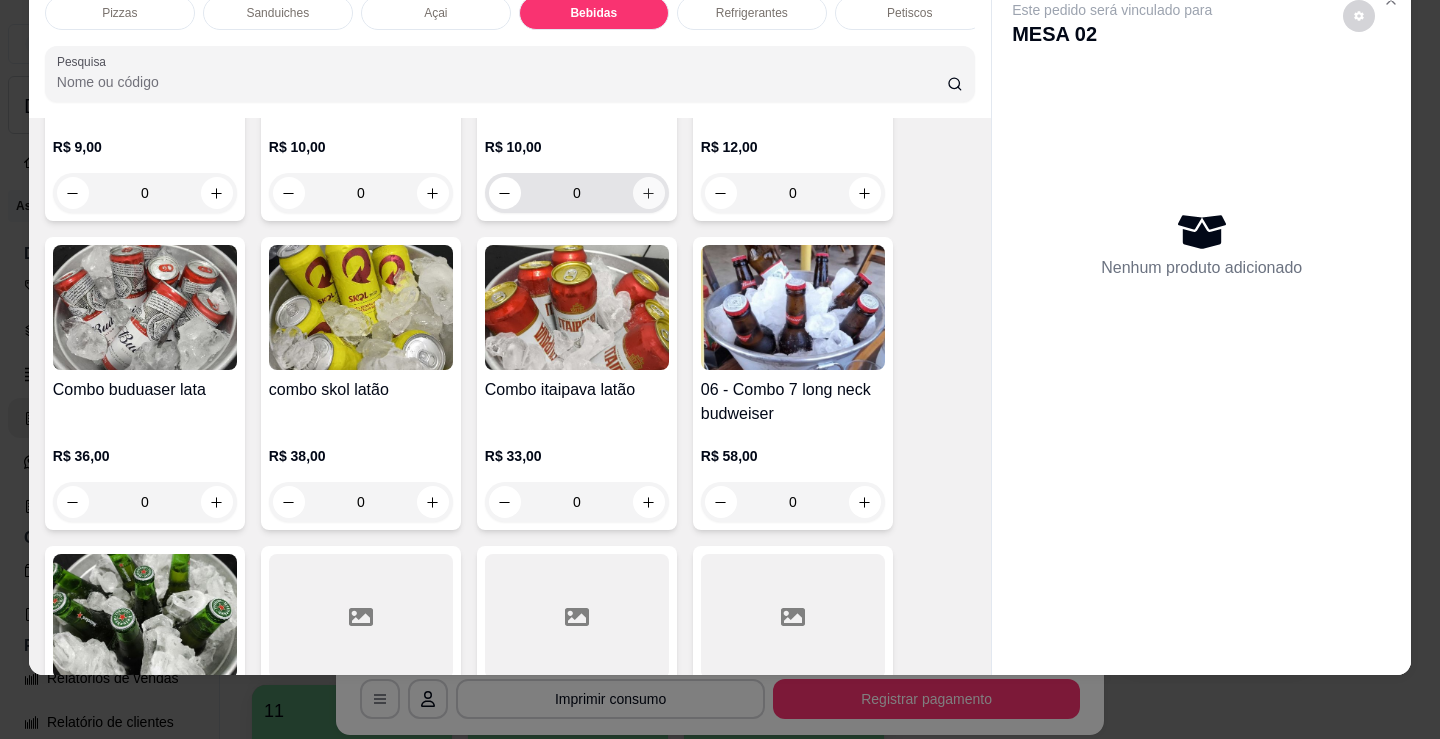 click at bounding box center (649, 193) 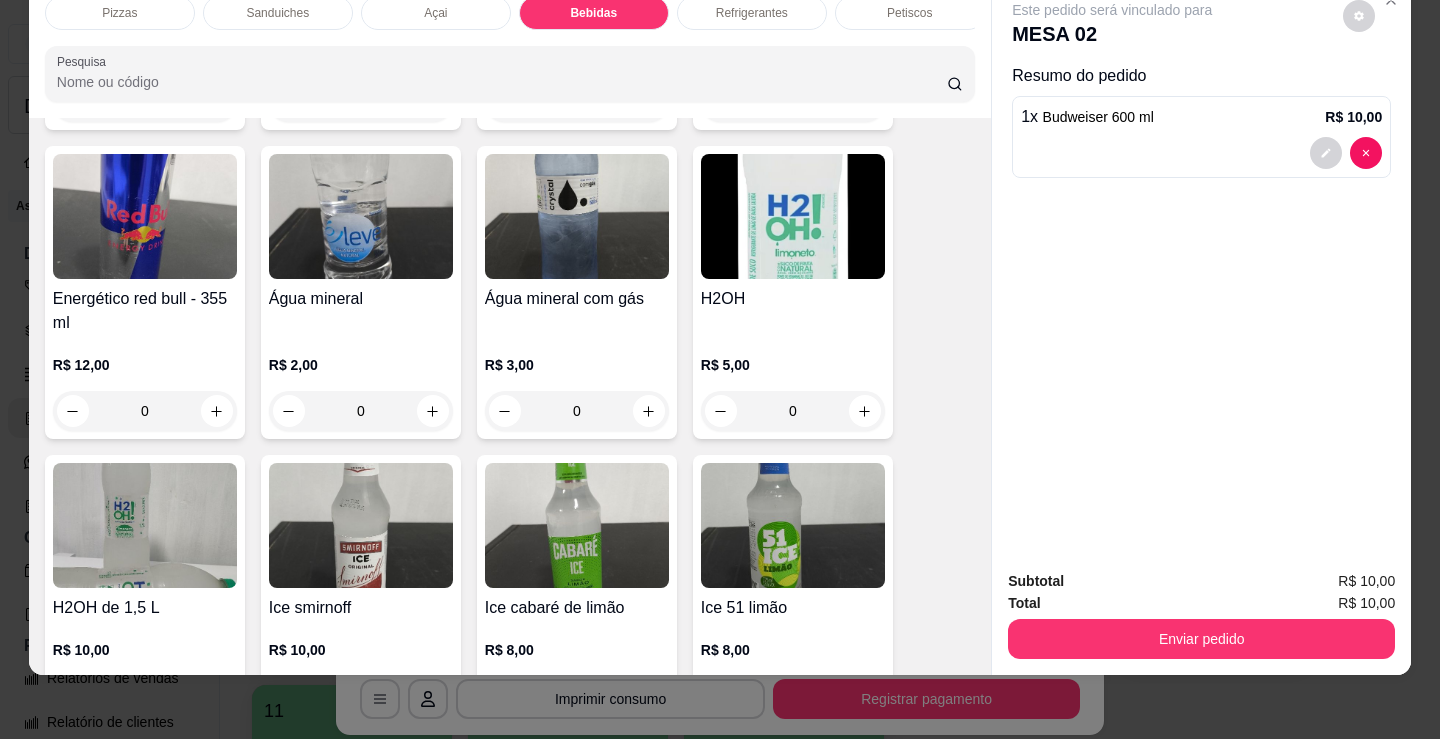 scroll, scrollTop: 4280, scrollLeft: 0, axis: vertical 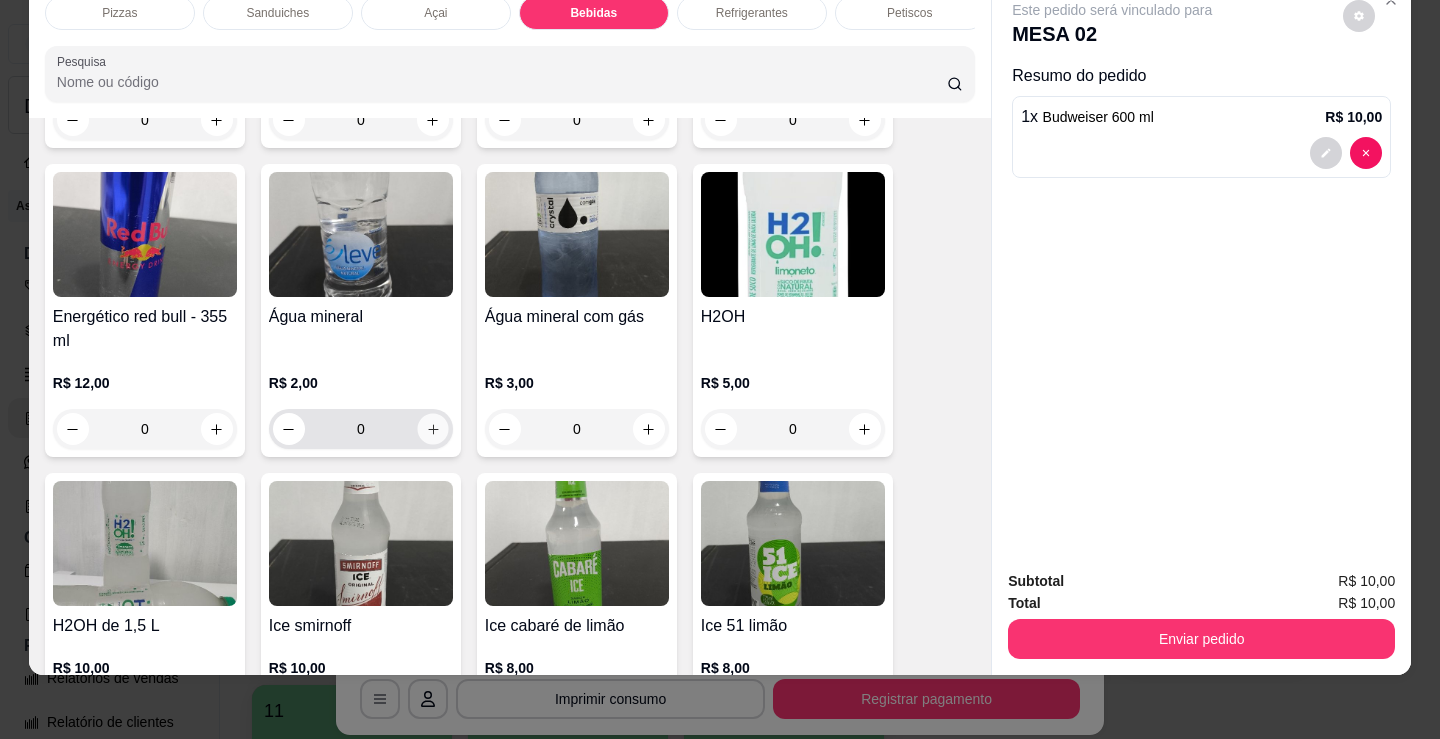 click 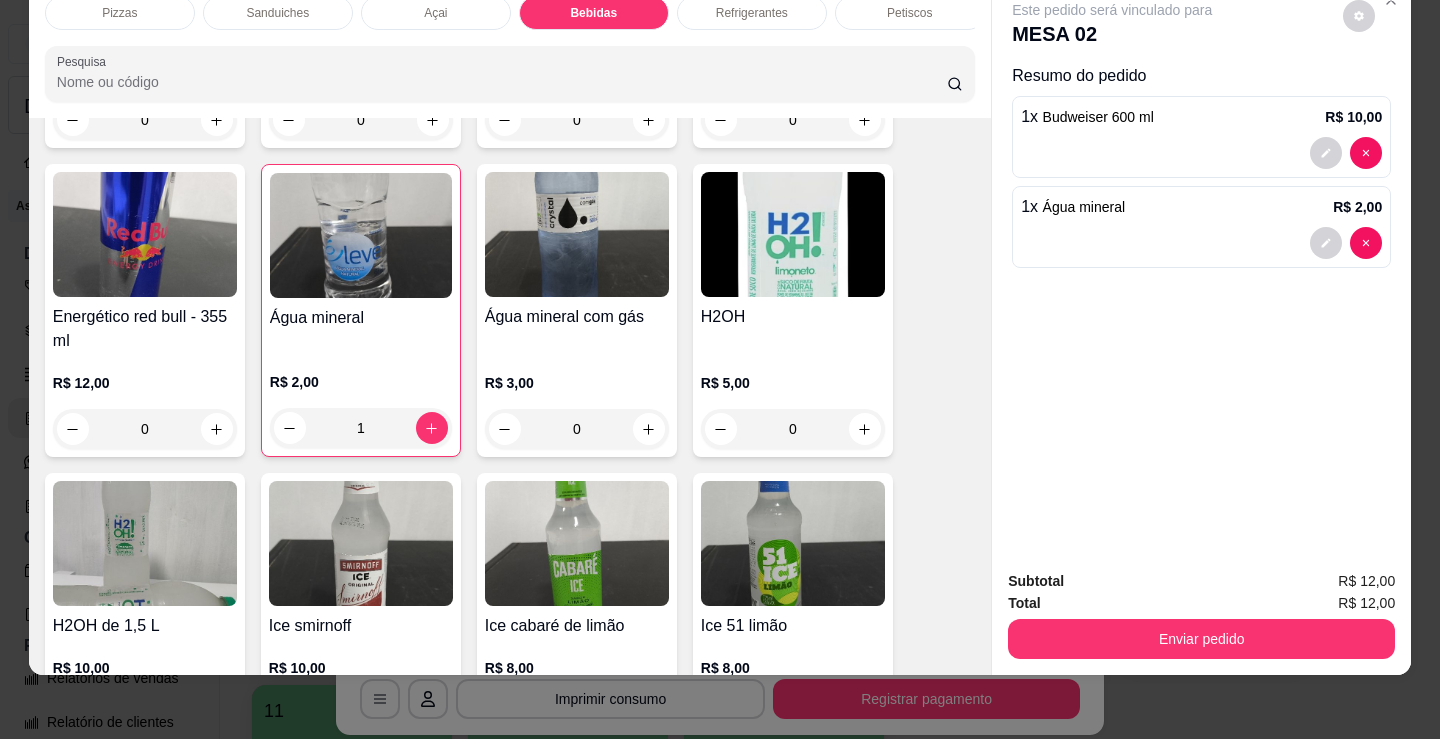 click on "Enviar pedido" at bounding box center (1201, 639) 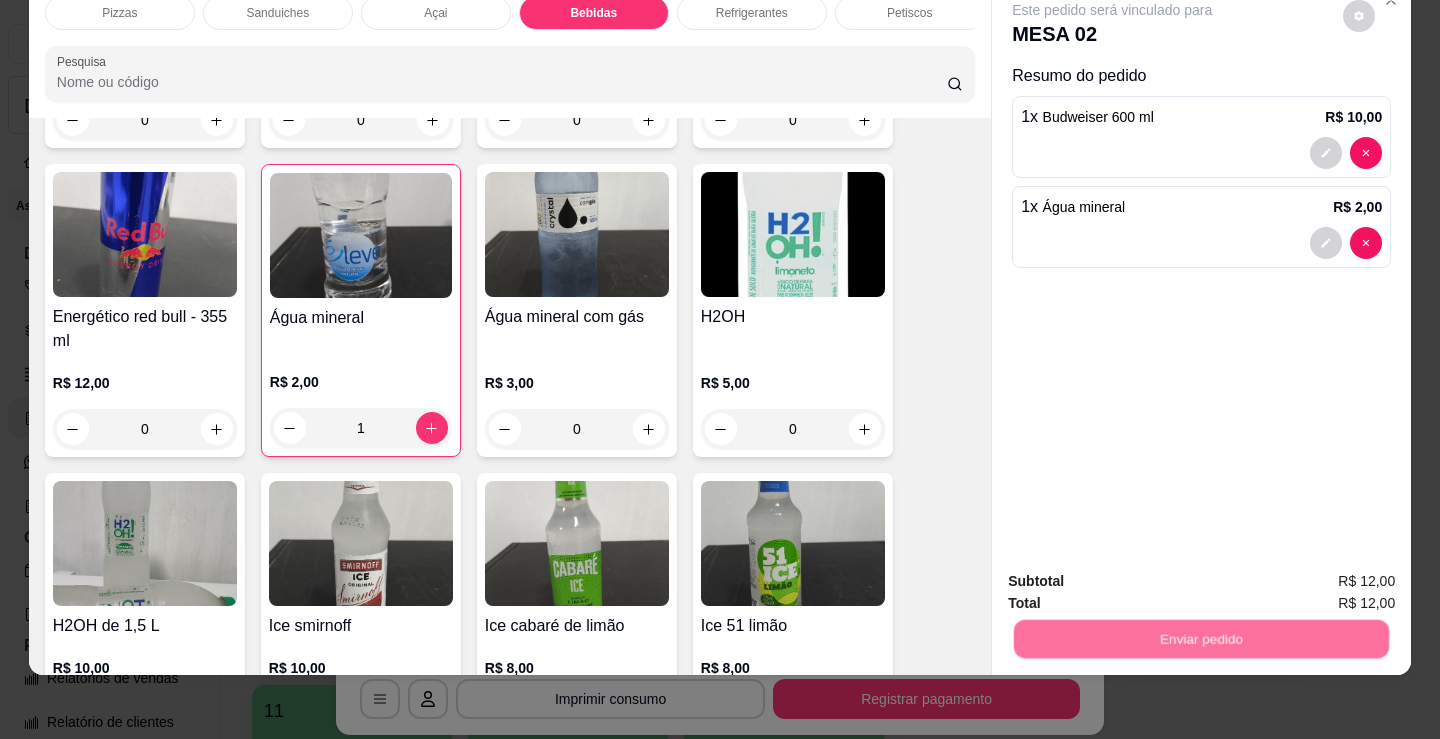 click on "Não registrar e enviar pedido" at bounding box center [1136, 574] 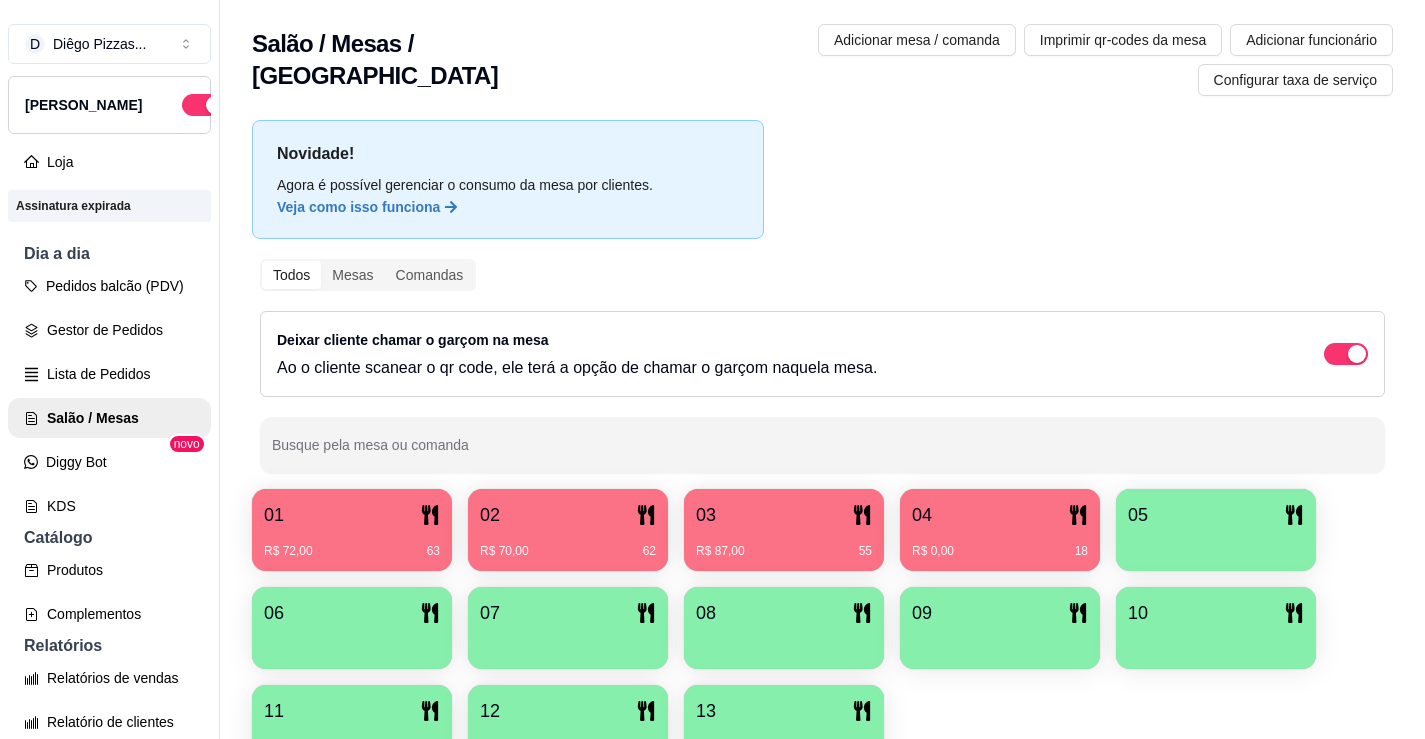 click on "02" at bounding box center (568, 515) 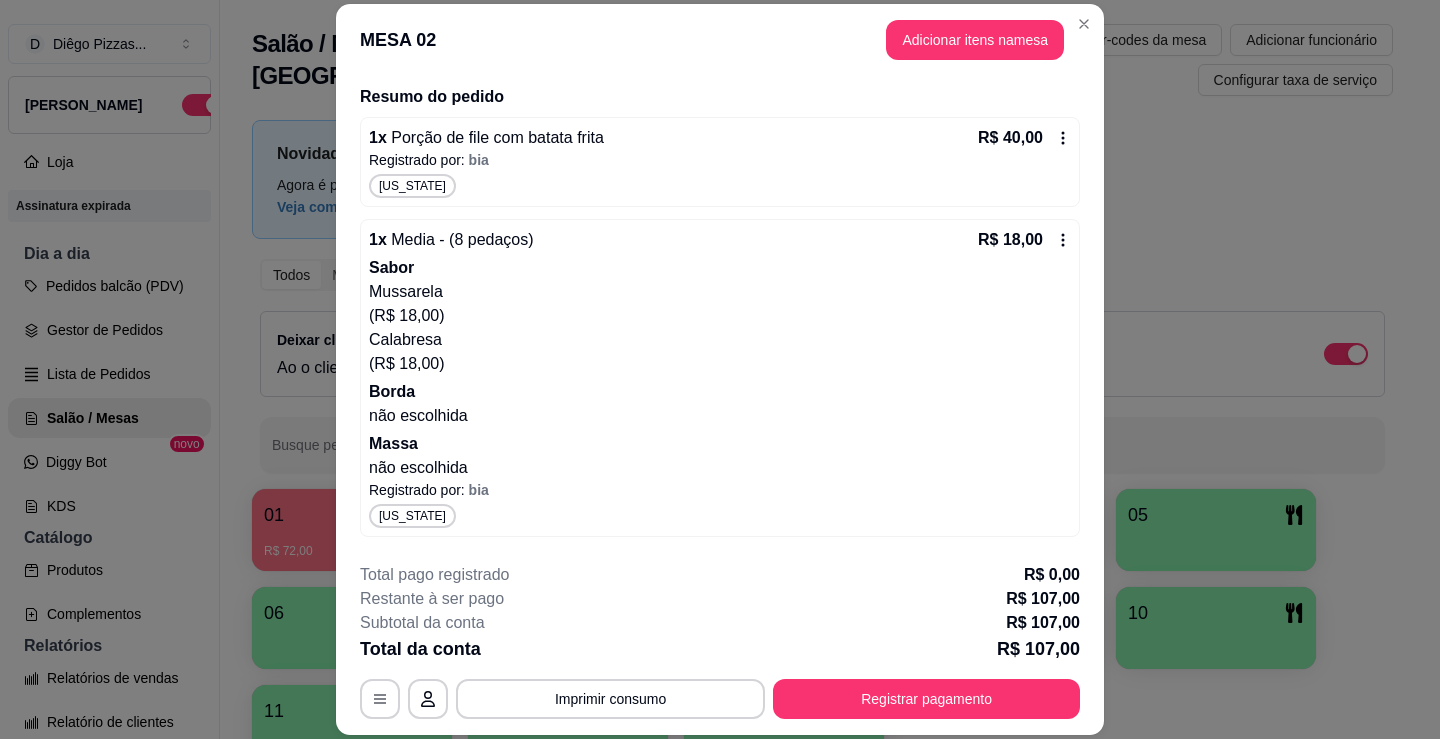 scroll, scrollTop: 42, scrollLeft: 0, axis: vertical 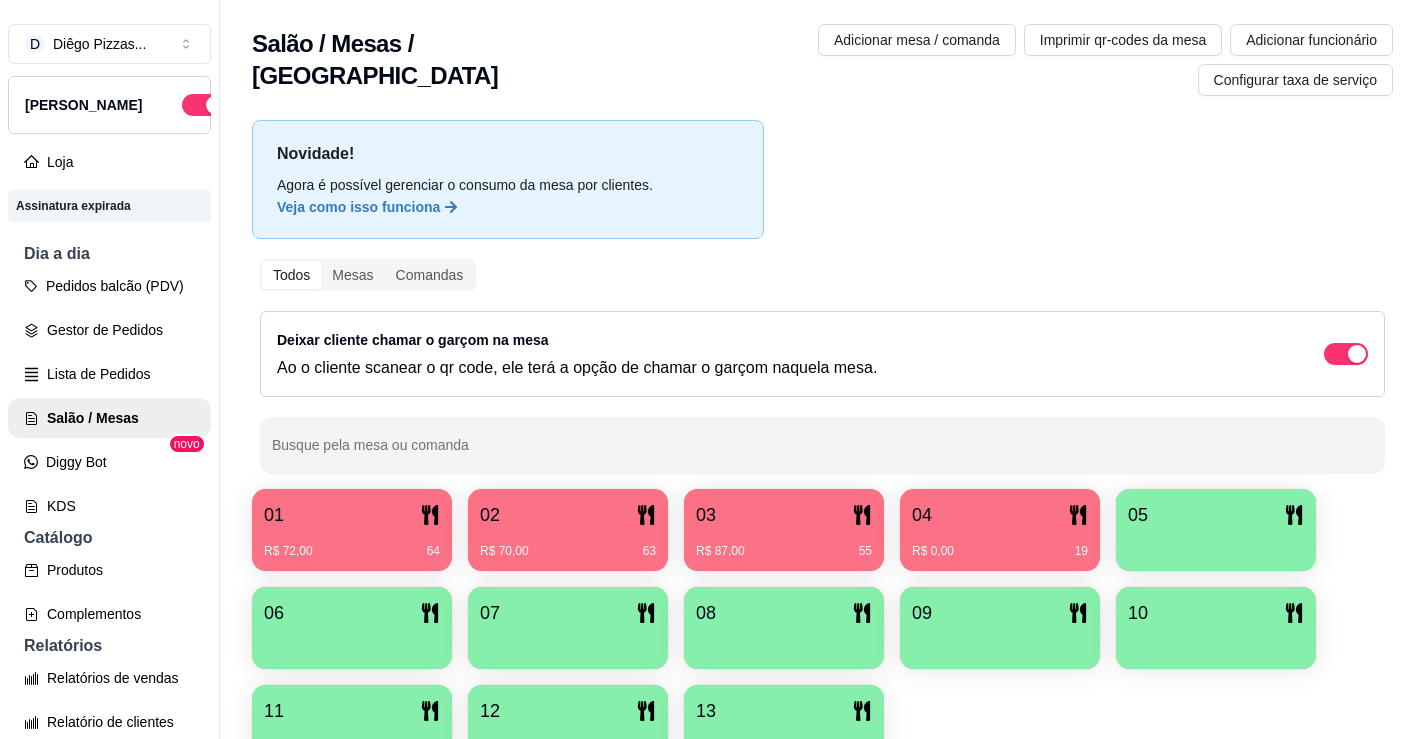 click on "55" at bounding box center (865, 551) 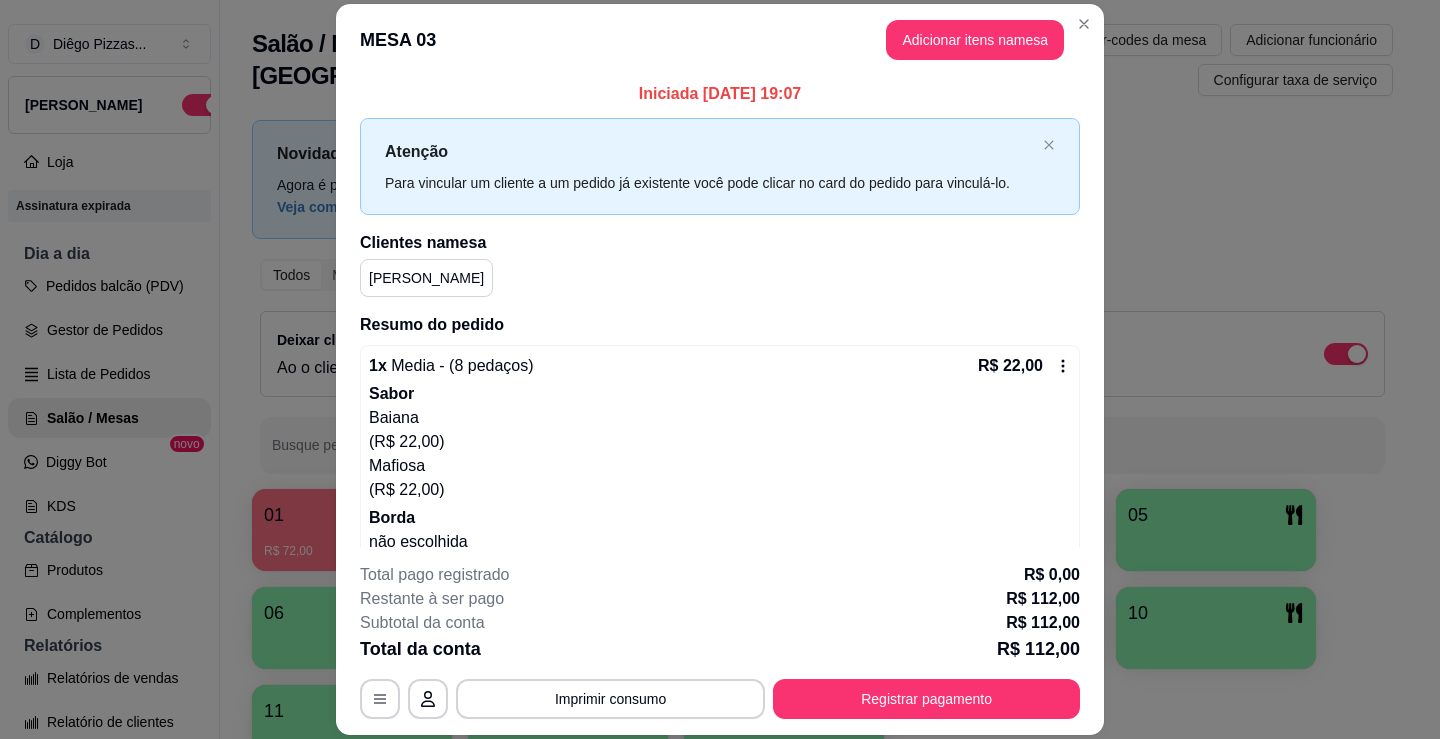 scroll, scrollTop: 0, scrollLeft: 0, axis: both 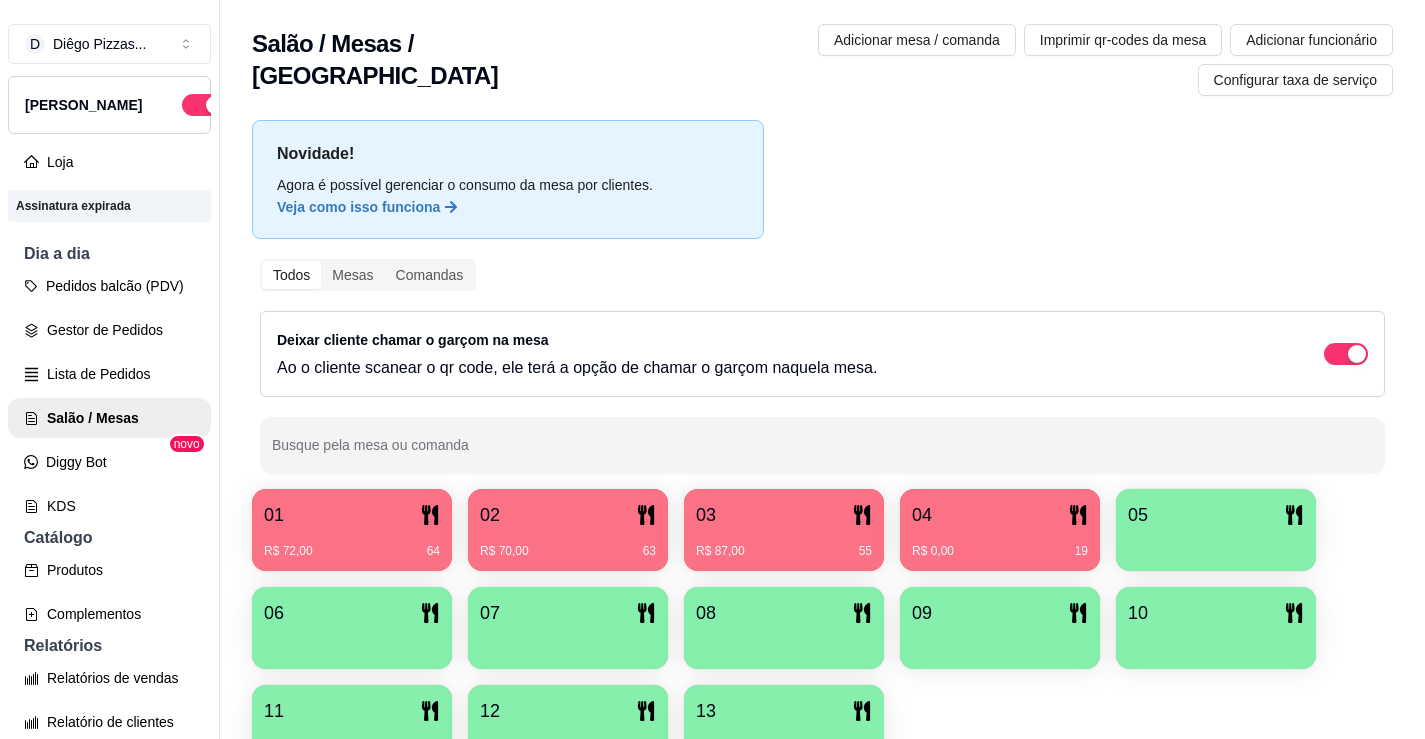 click on "03 R$ 87,00 55" at bounding box center (784, 530) 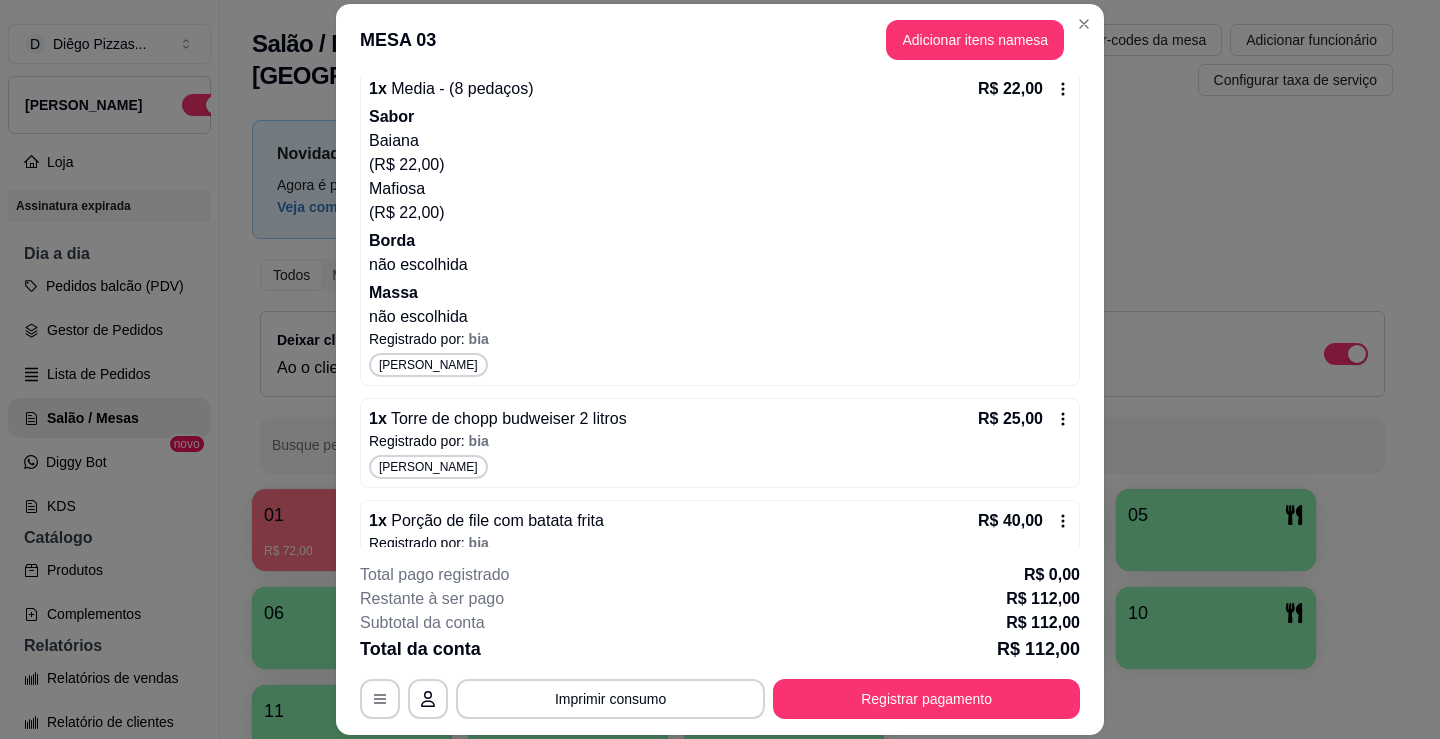scroll, scrollTop: 407, scrollLeft: 0, axis: vertical 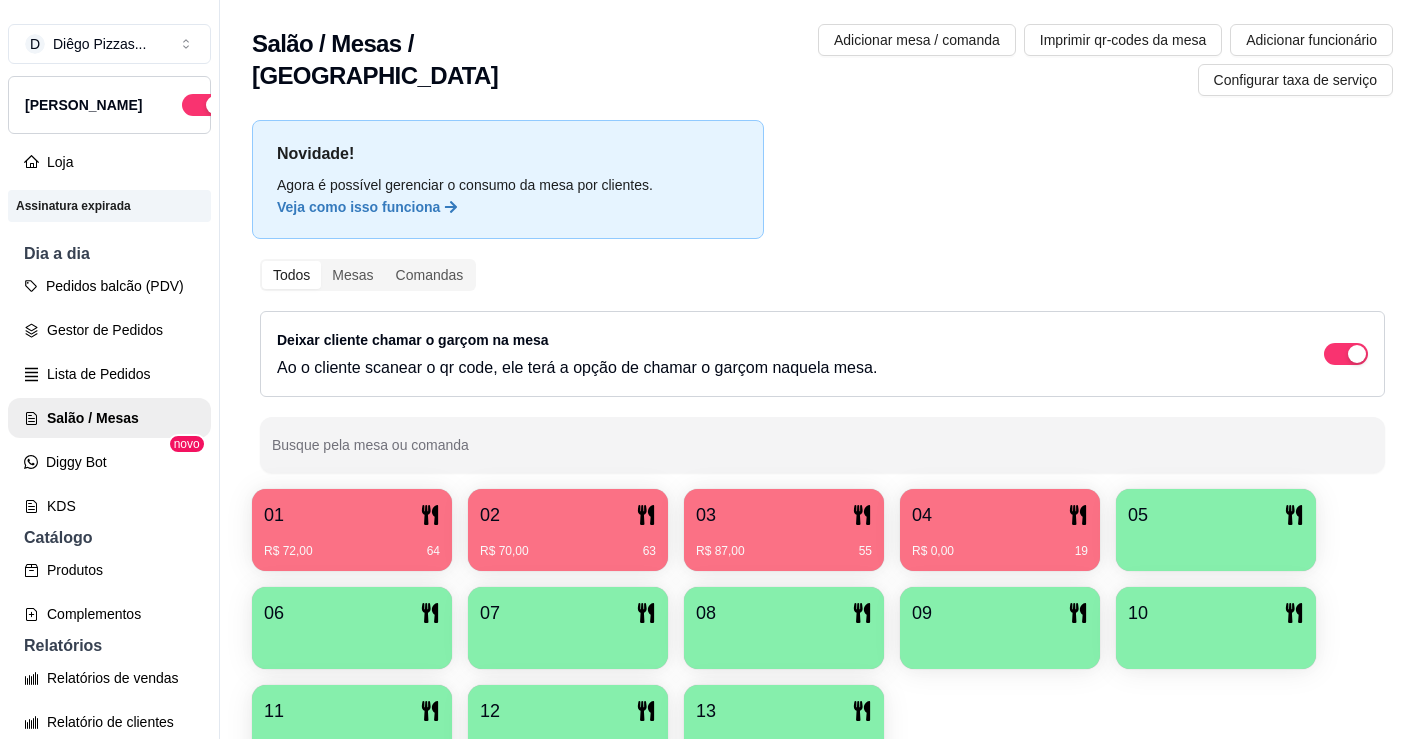 click on "04" at bounding box center [1000, 515] 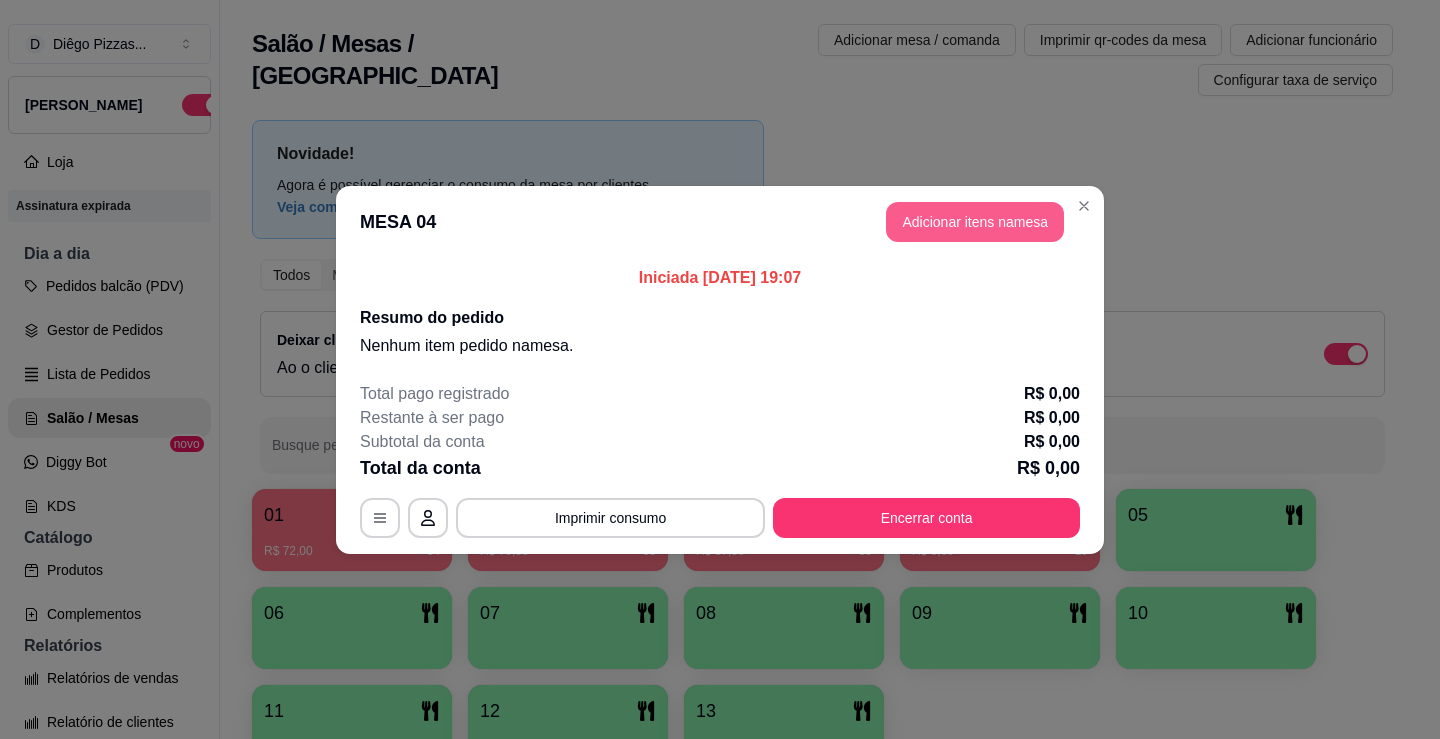 click on "Adicionar itens na  mesa" at bounding box center (975, 222) 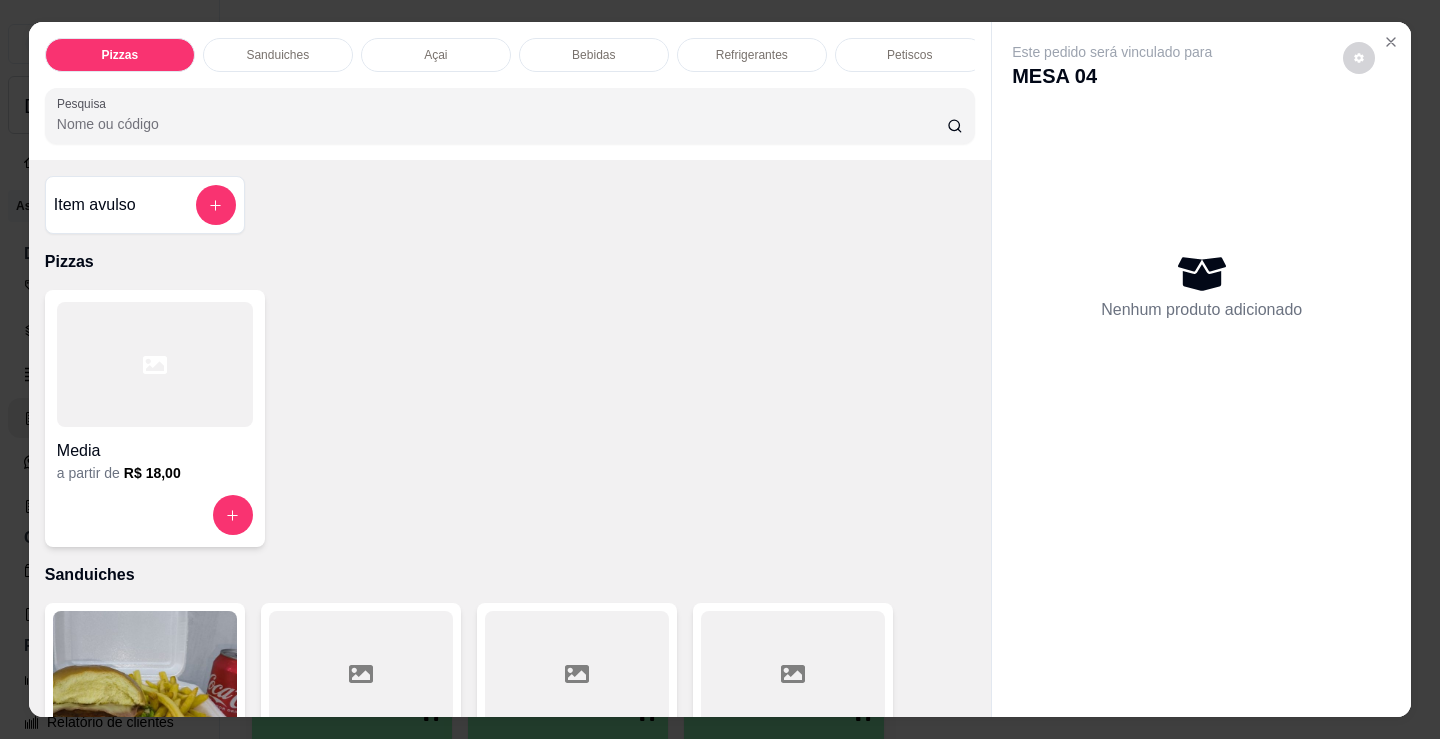 click on "Refrigerantes" at bounding box center [752, 55] 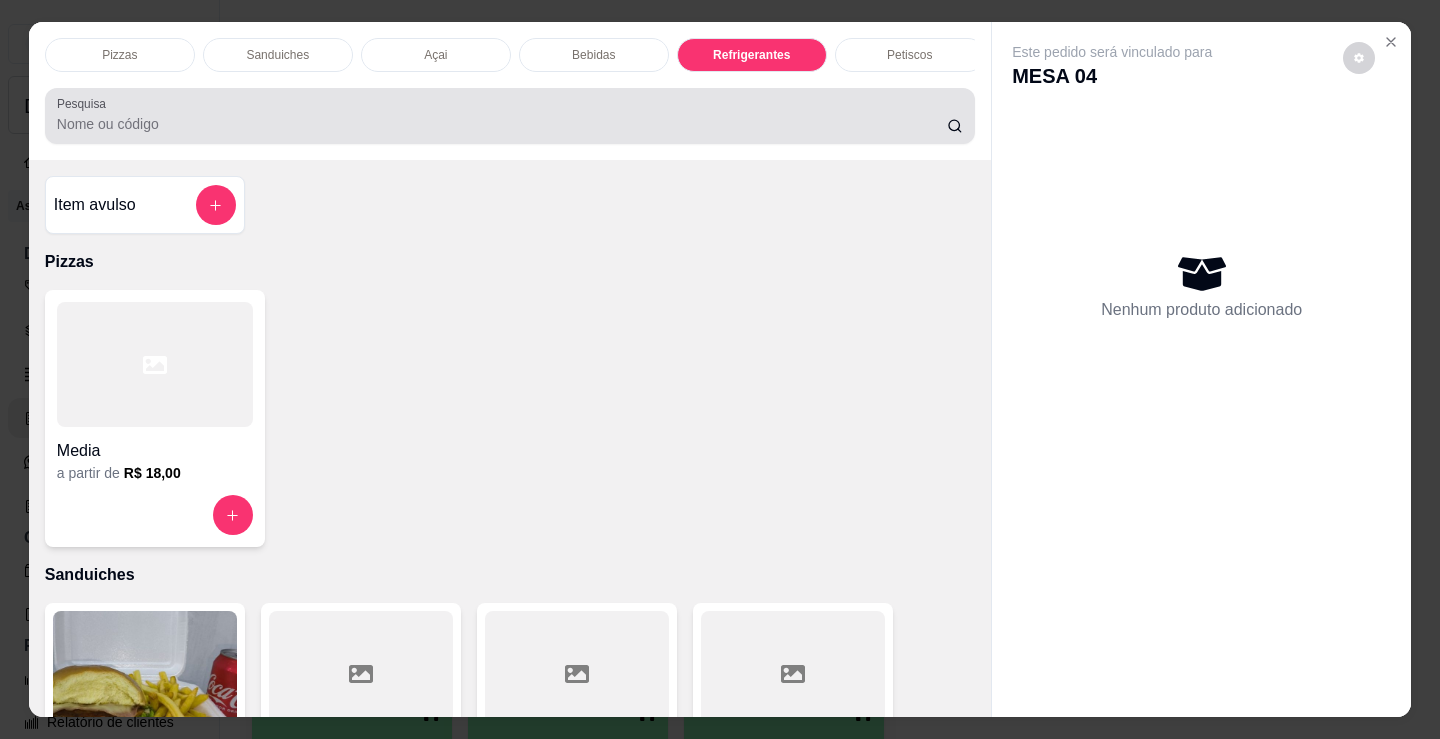 scroll, scrollTop: 5203, scrollLeft: 0, axis: vertical 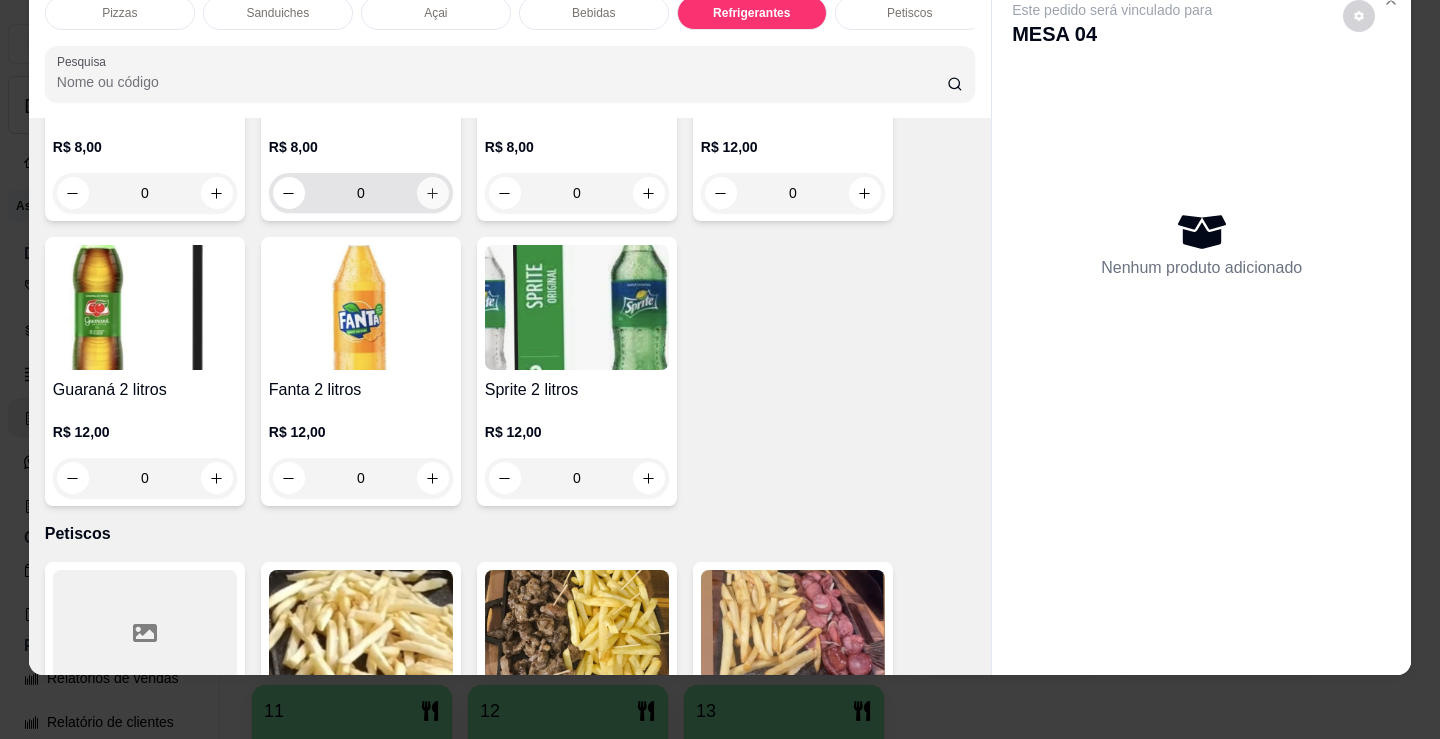 click at bounding box center (433, 193) 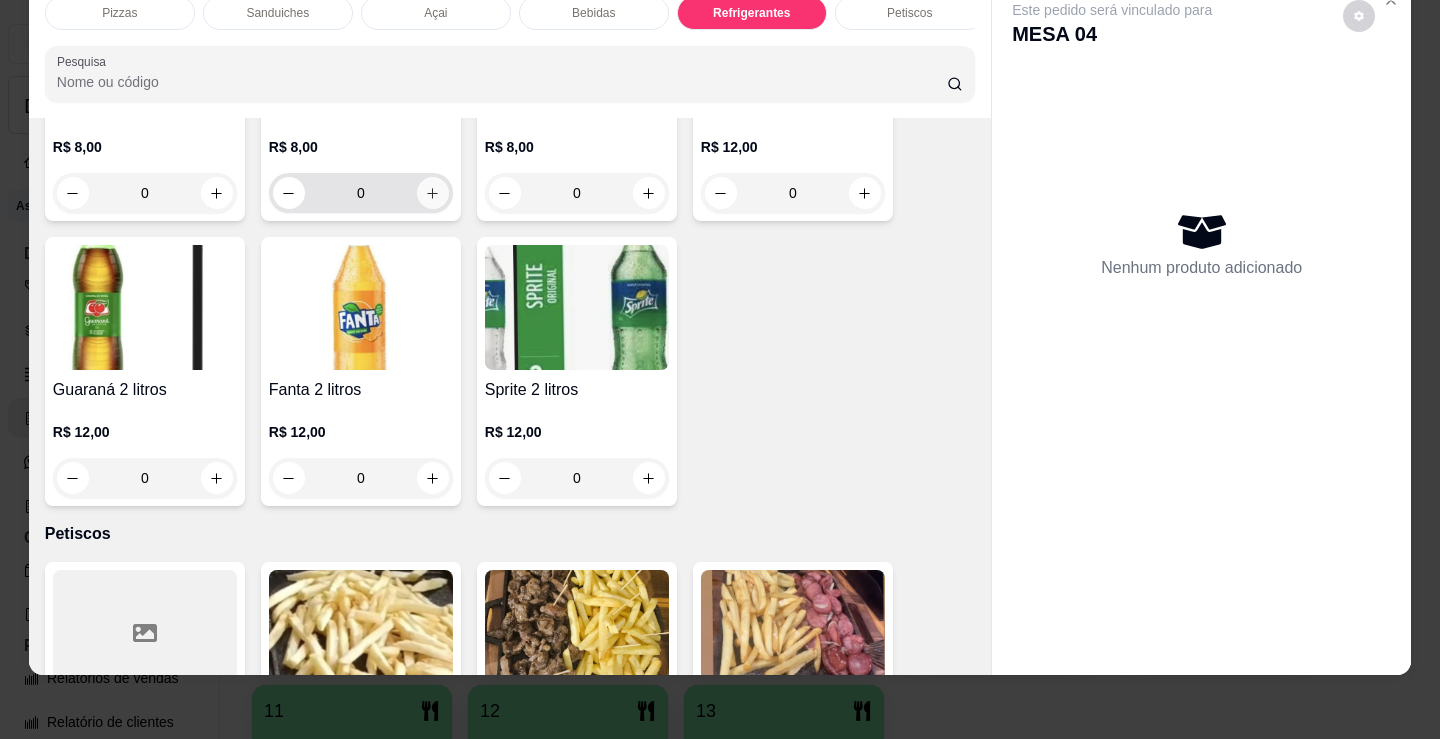 type on "1" 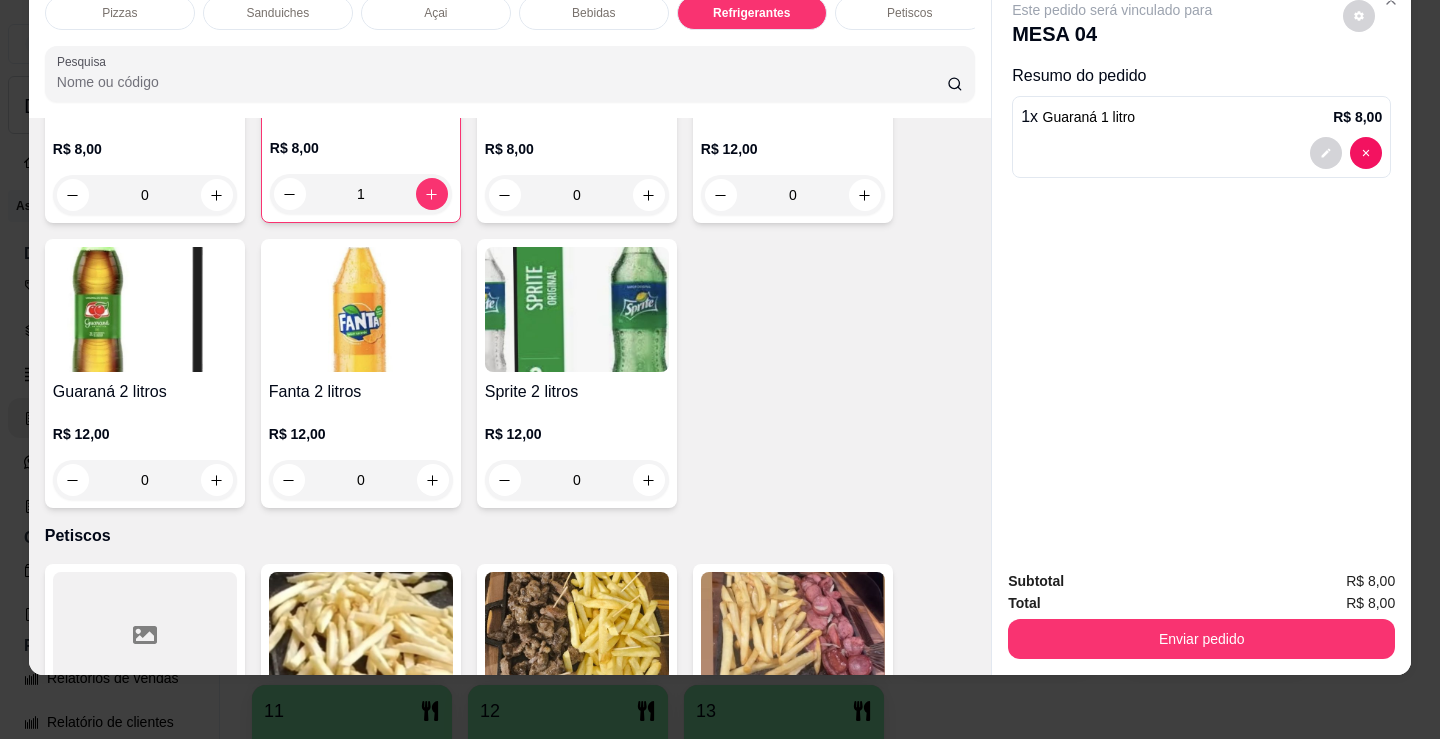 scroll, scrollTop: 6005, scrollLeft: 0, axis: vertical 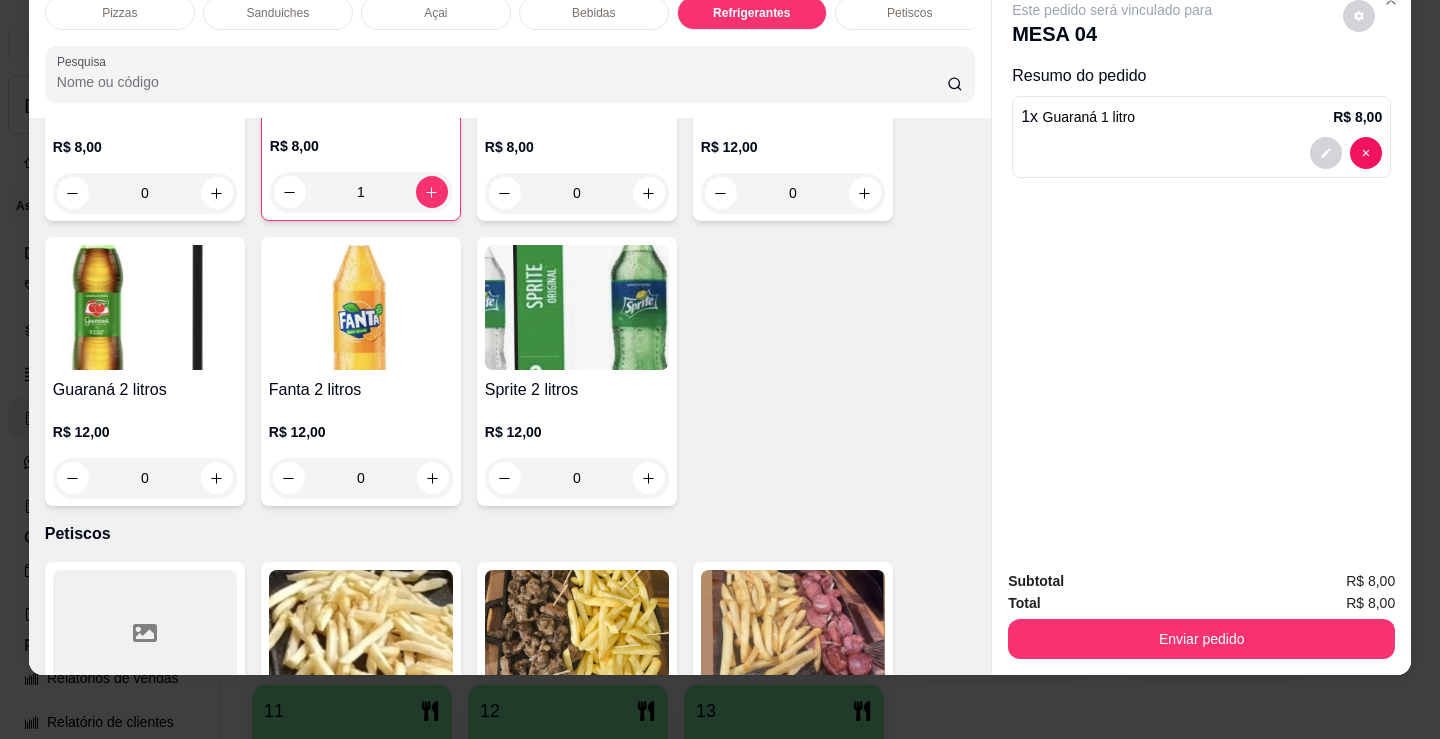 click on "Pizzas" at bounding box center [120, 13] 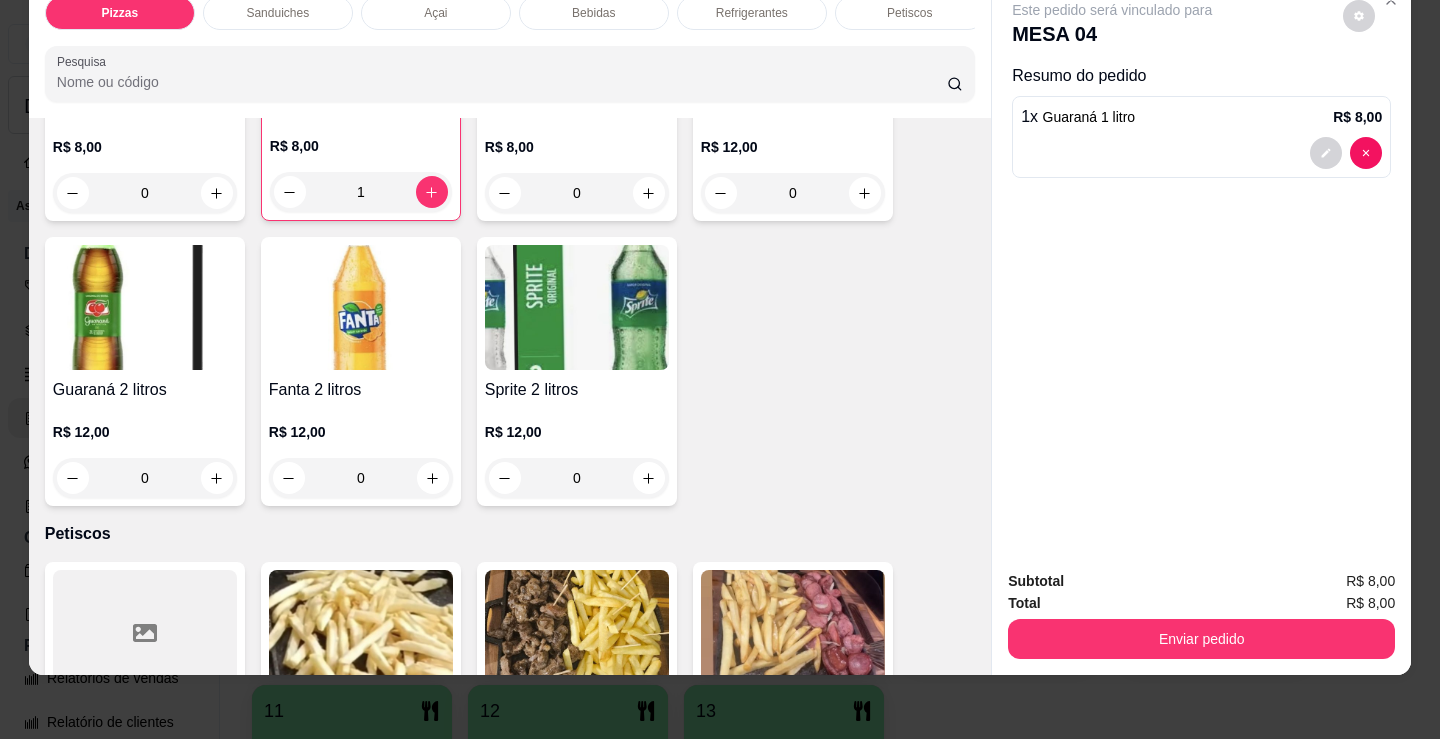 scroll, scrollTop: 90, scrollLeft: 0, axis: vertical 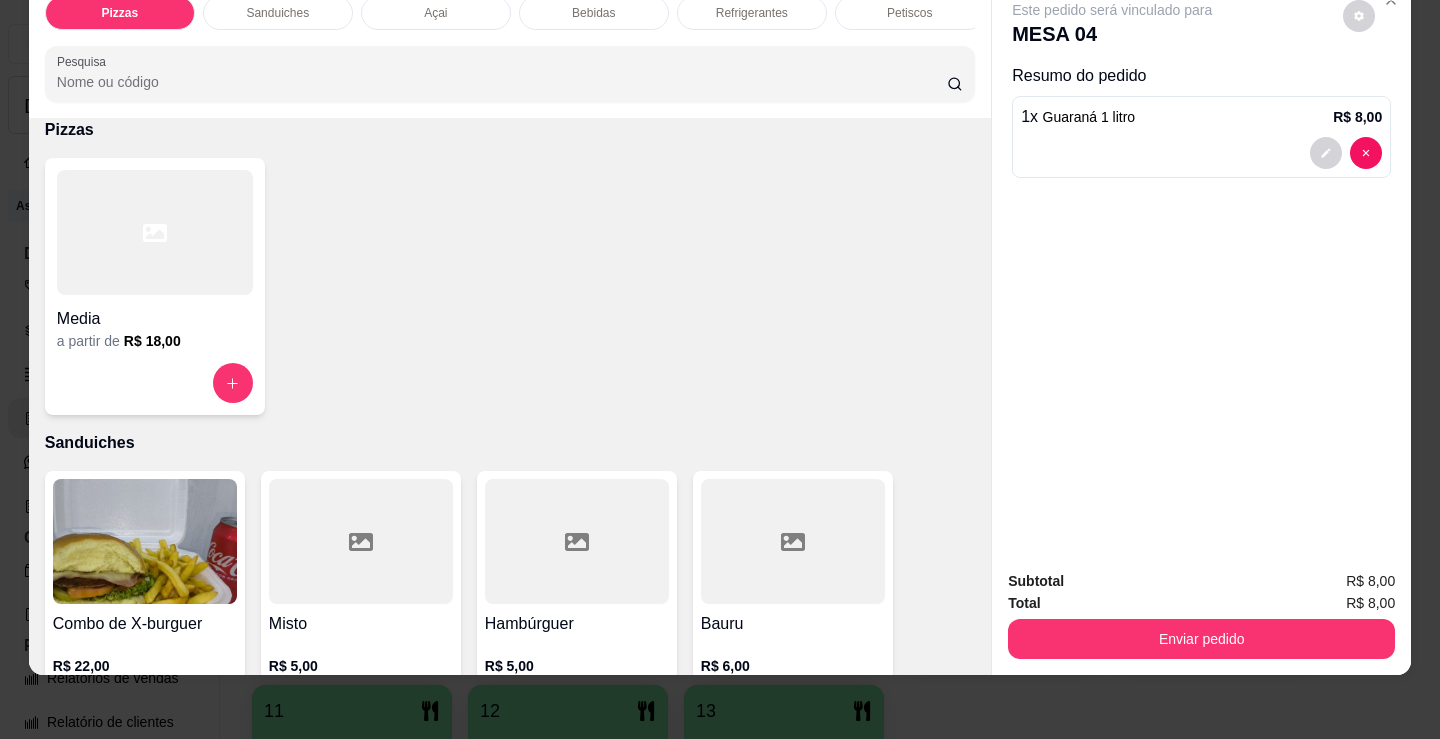 click on "Media" at bounding box center [155, 313] 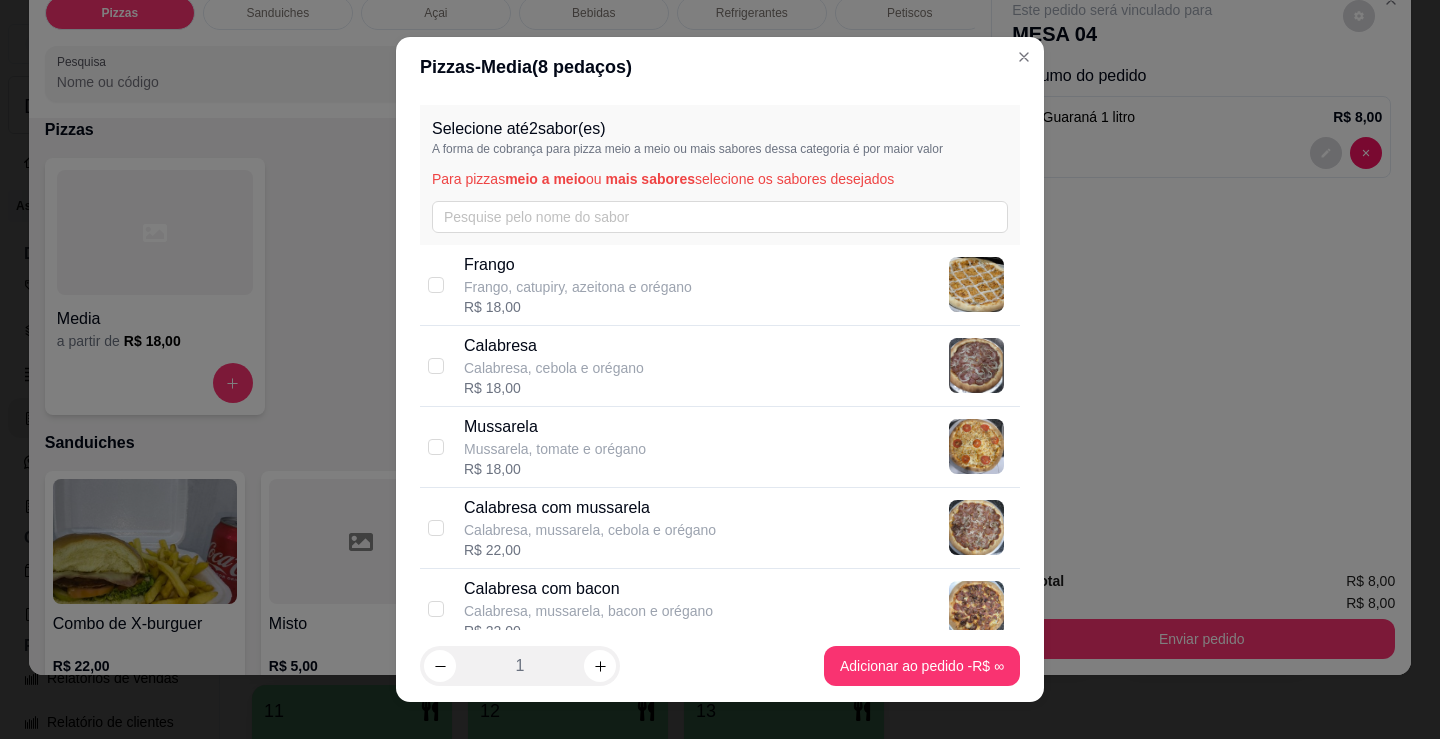 click on "Mussarela" at bounding box center [555, 427] 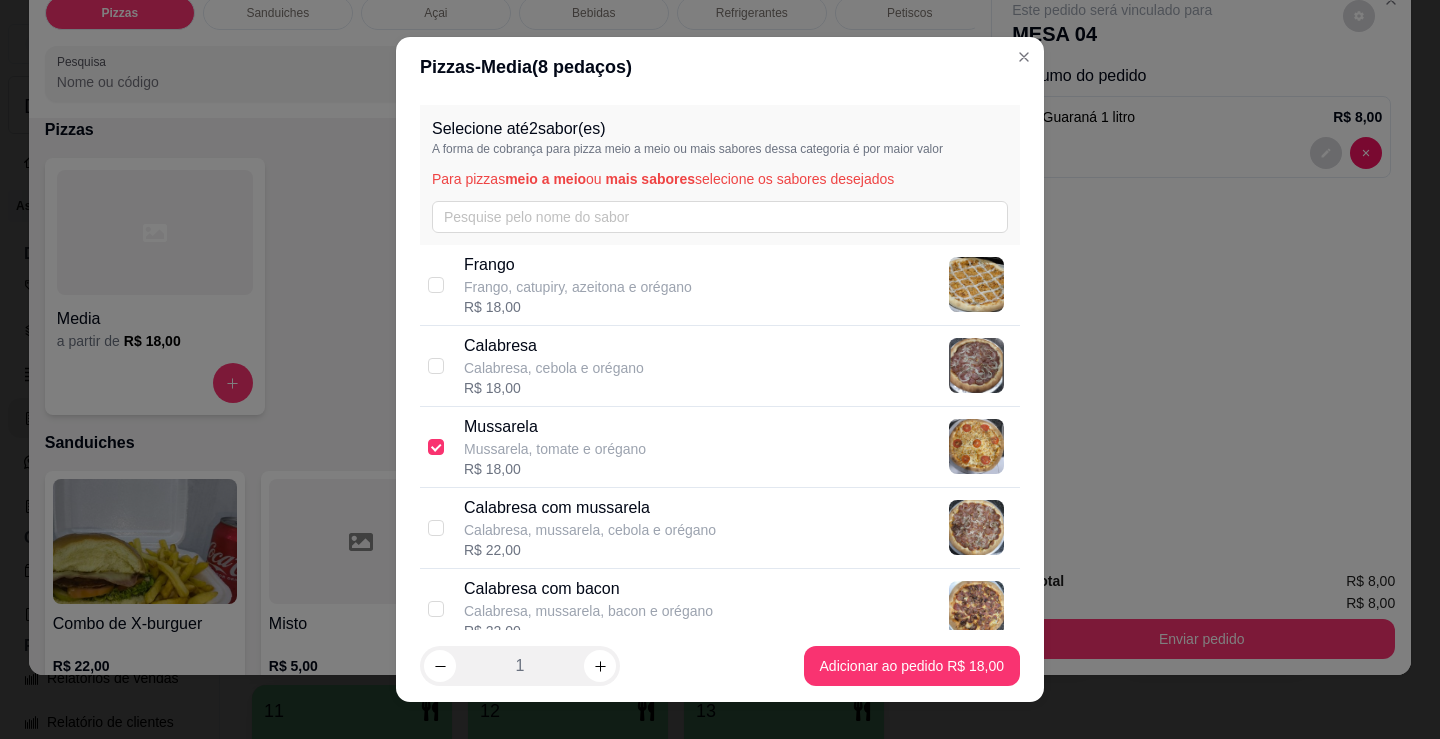 click on "Calabresa, cebola e orégano" at bounding box center [554, 368] 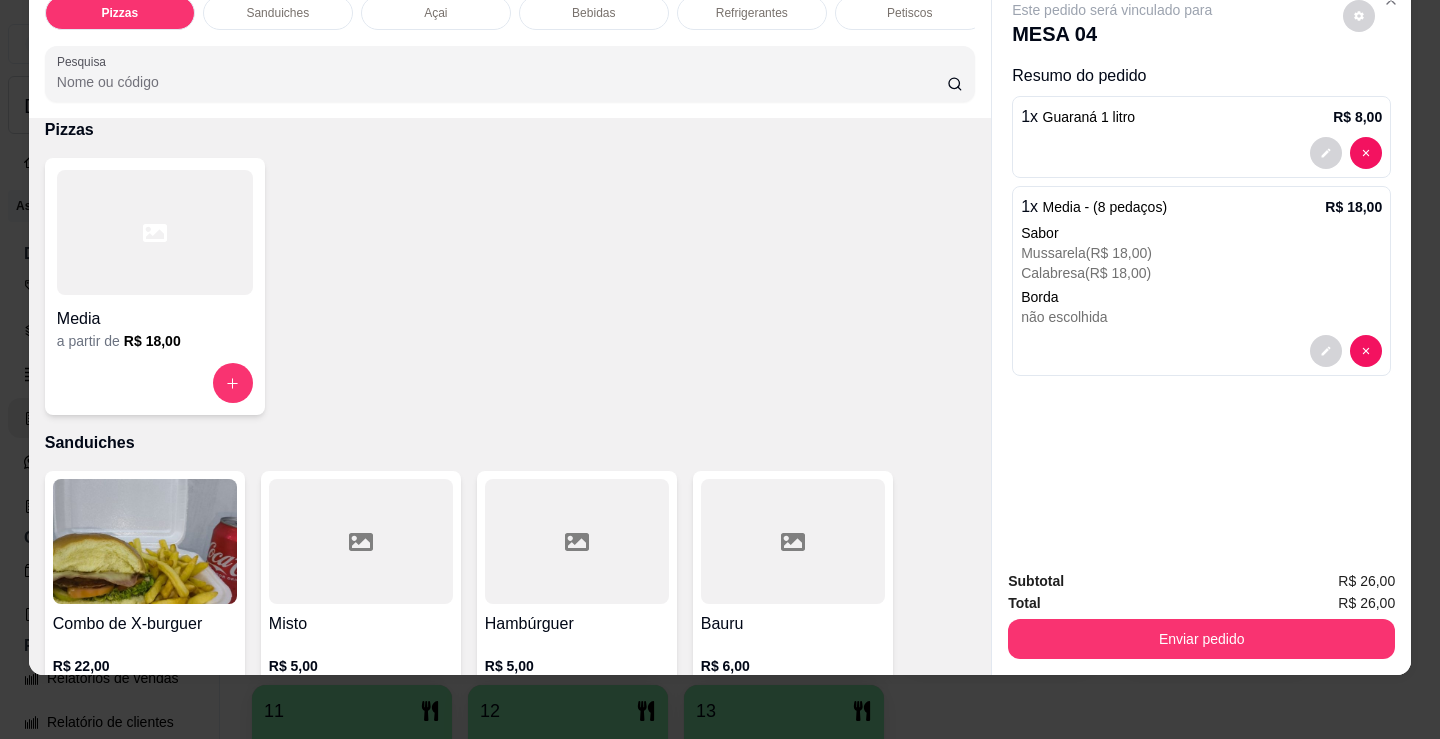 click on "Media" at bounding box center [155, 319] 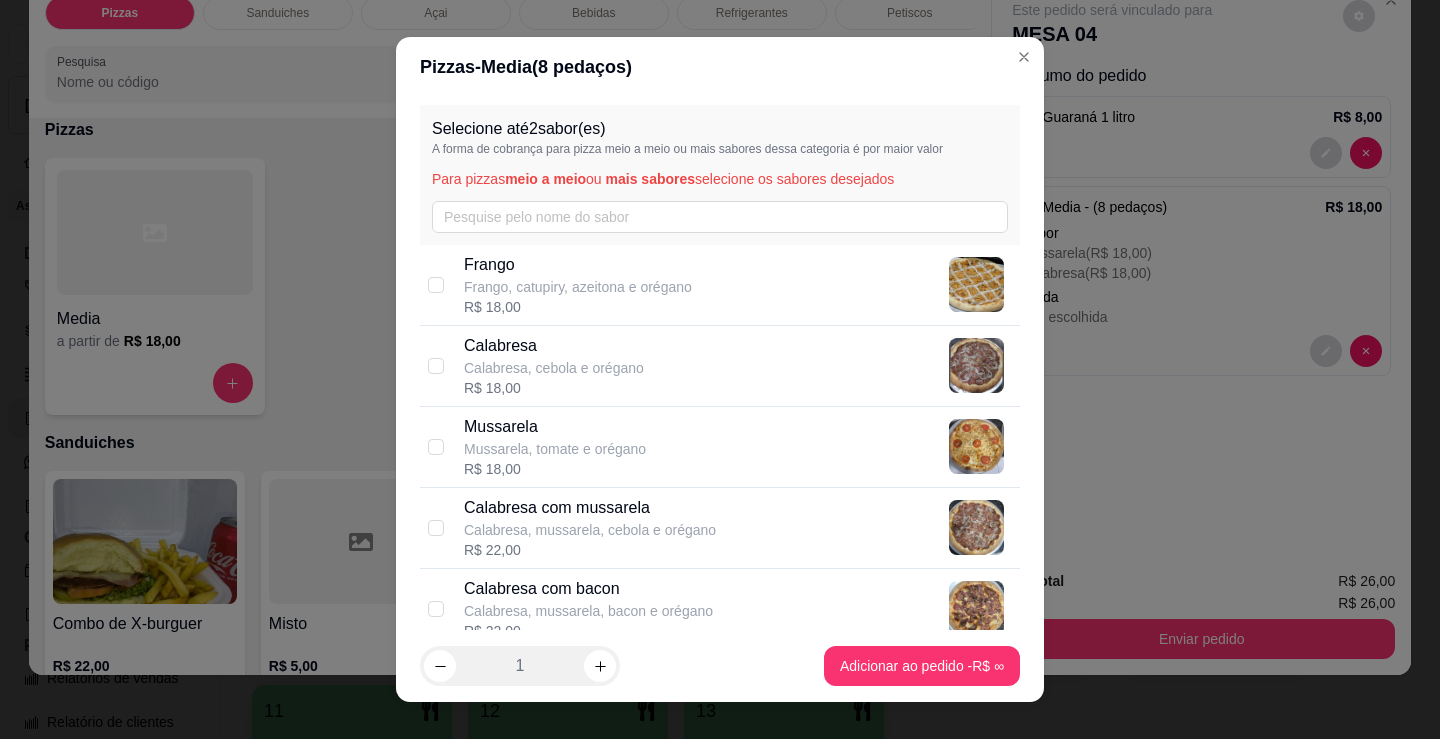 drag, startPoint x: 602, startPoint y: 285, endPoint x: 599, endPoint y: 315, distance: 30.149628 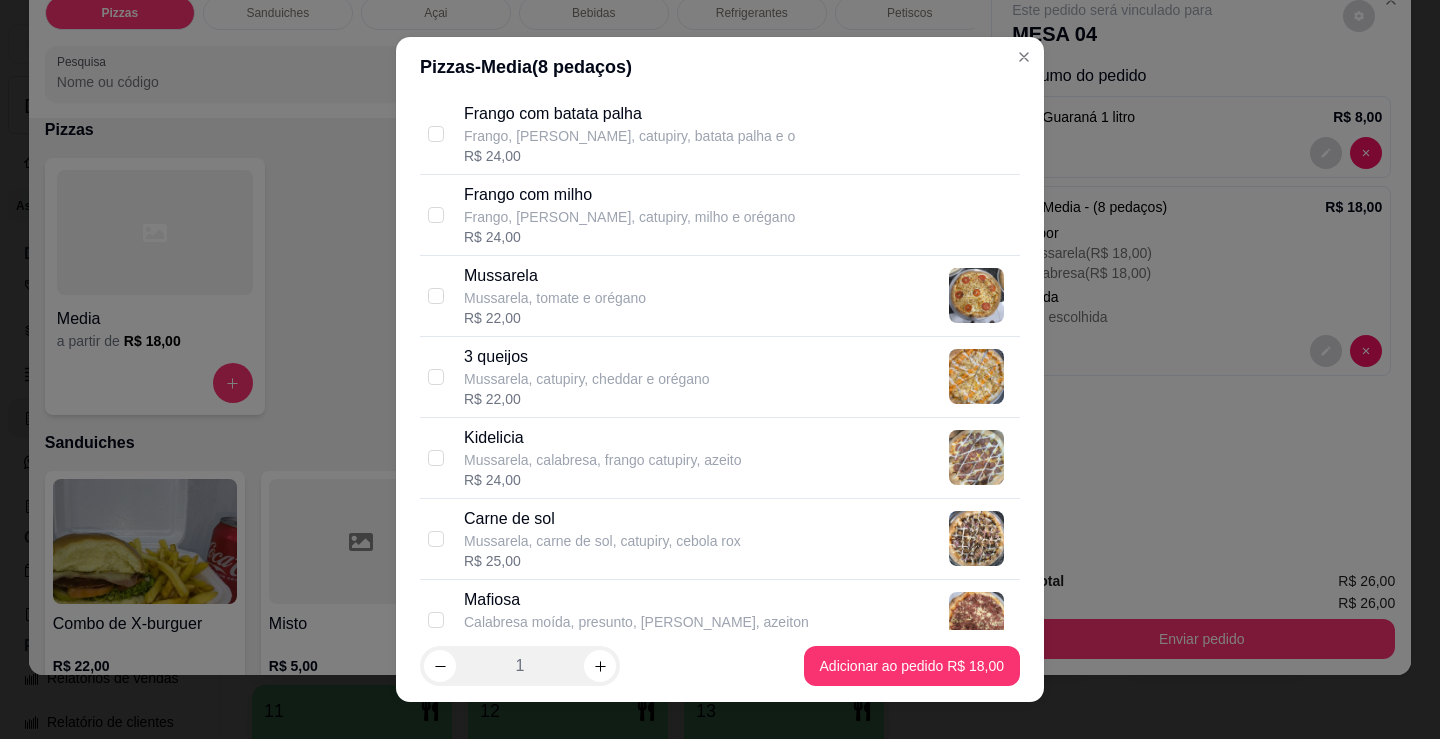 scroll, scrollTop: 800, scrollLeft: 0, axis: vertical 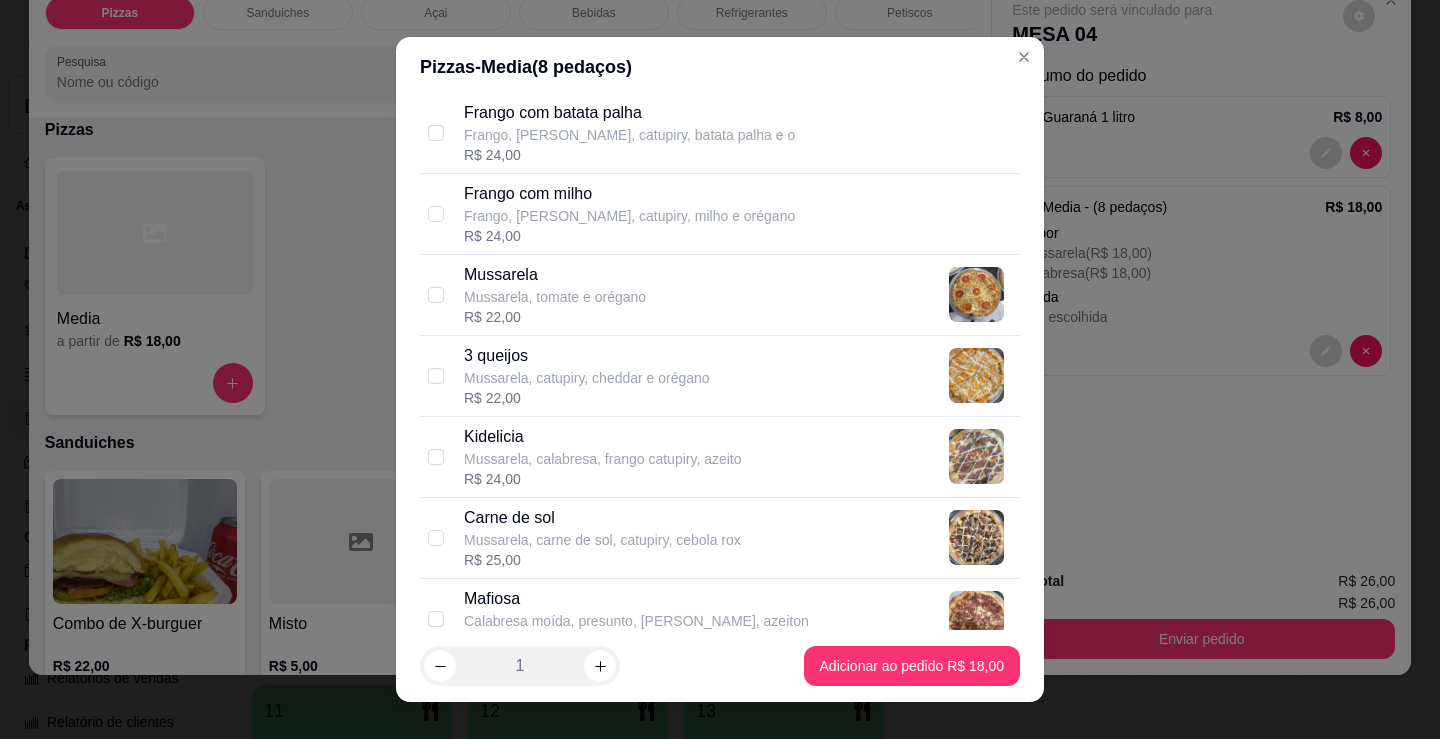 click on "Carne de sol" at bounding box center [602, 518] 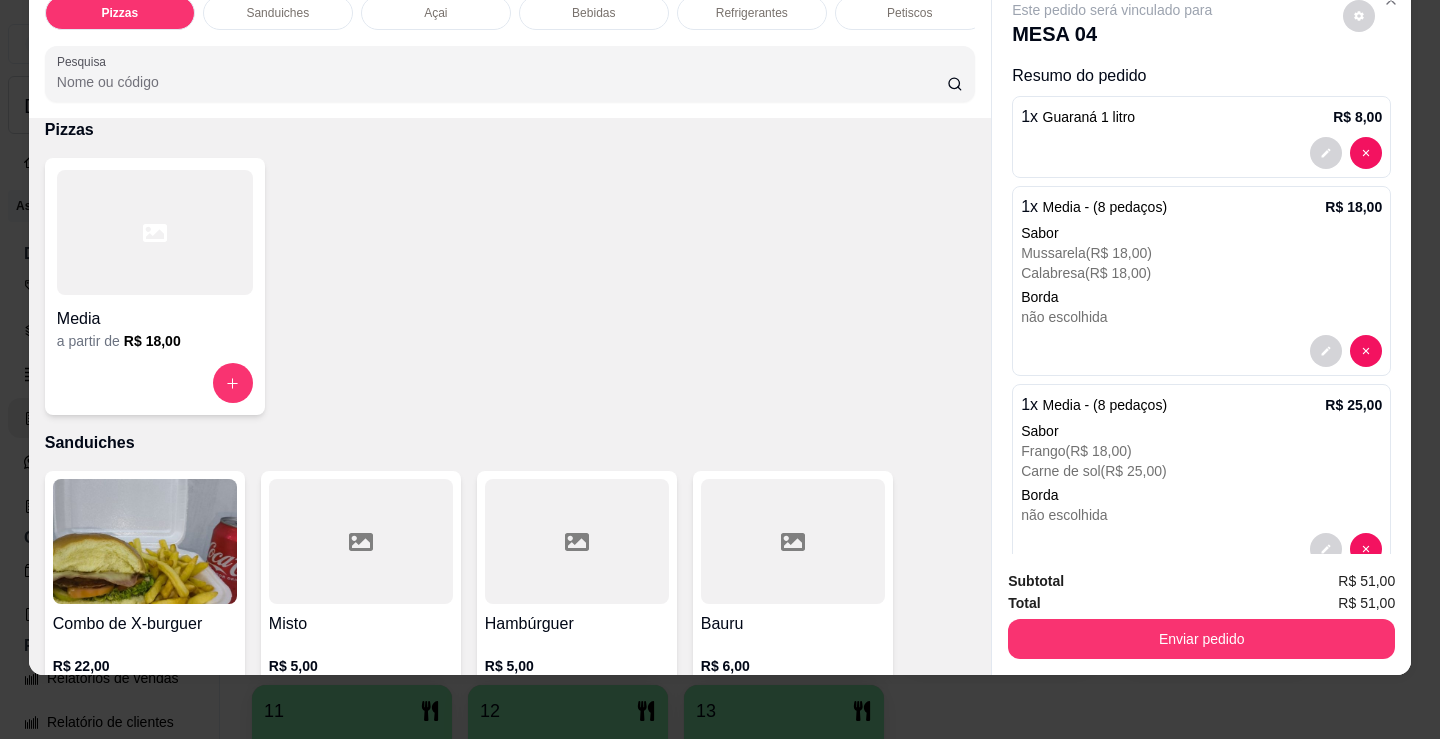 click on "Petiscos" at bounding box center (910, 13) 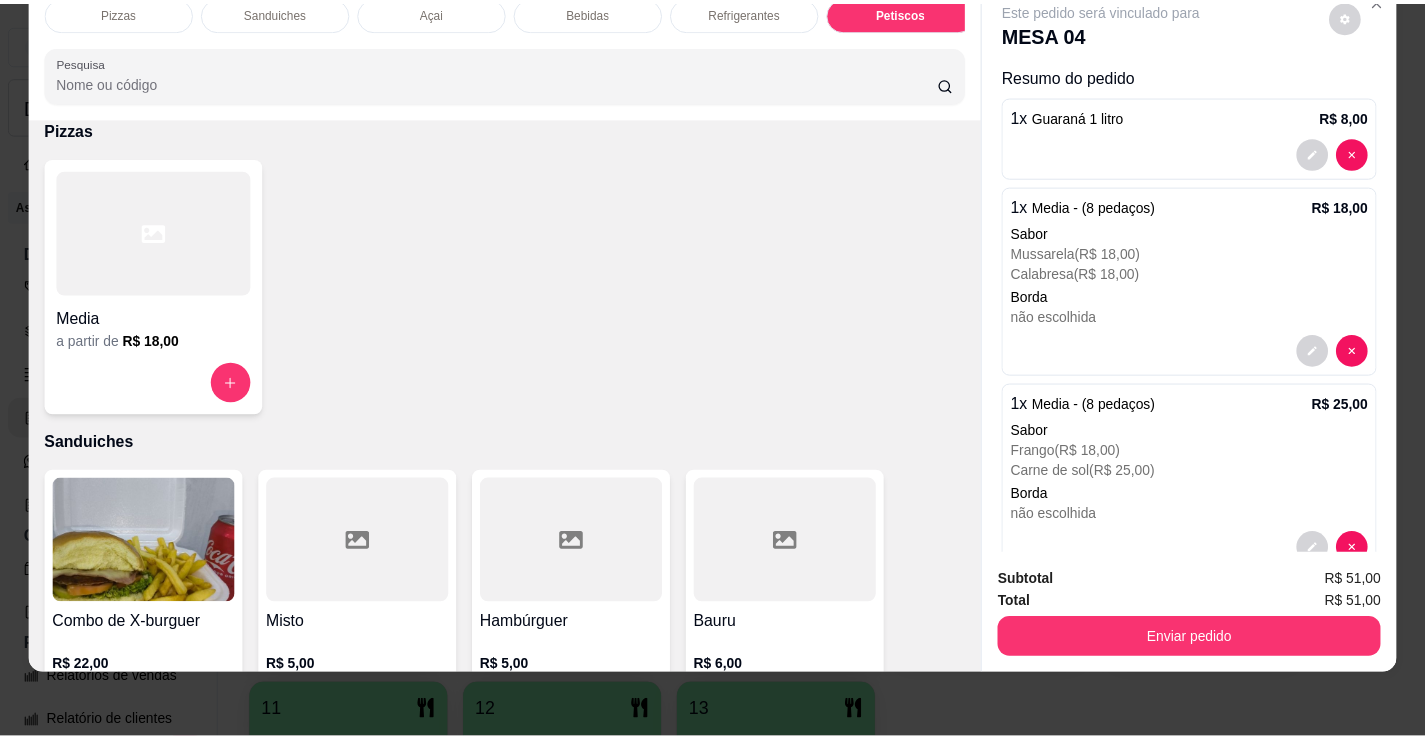 scroll, scrollTop: 6409, scrollLeft: 0, axis: vertical 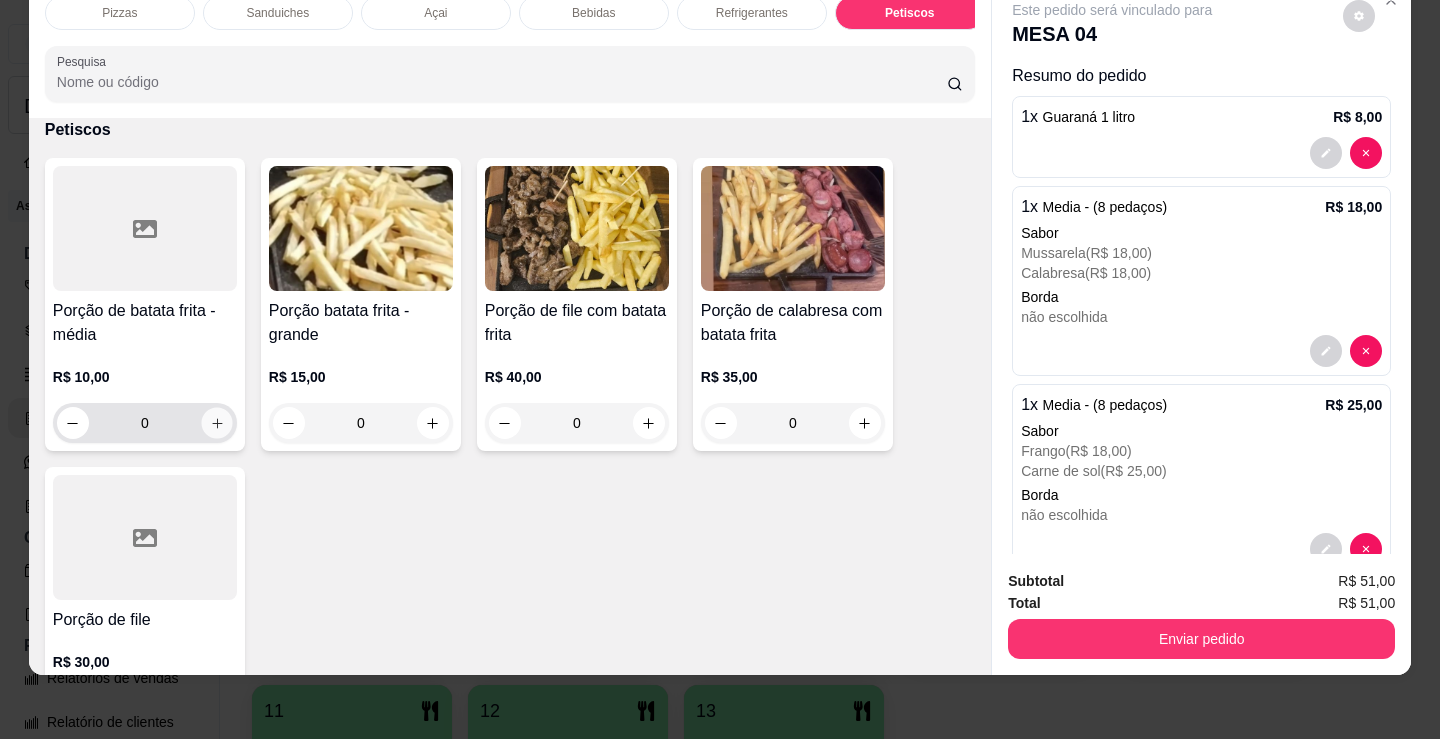 click 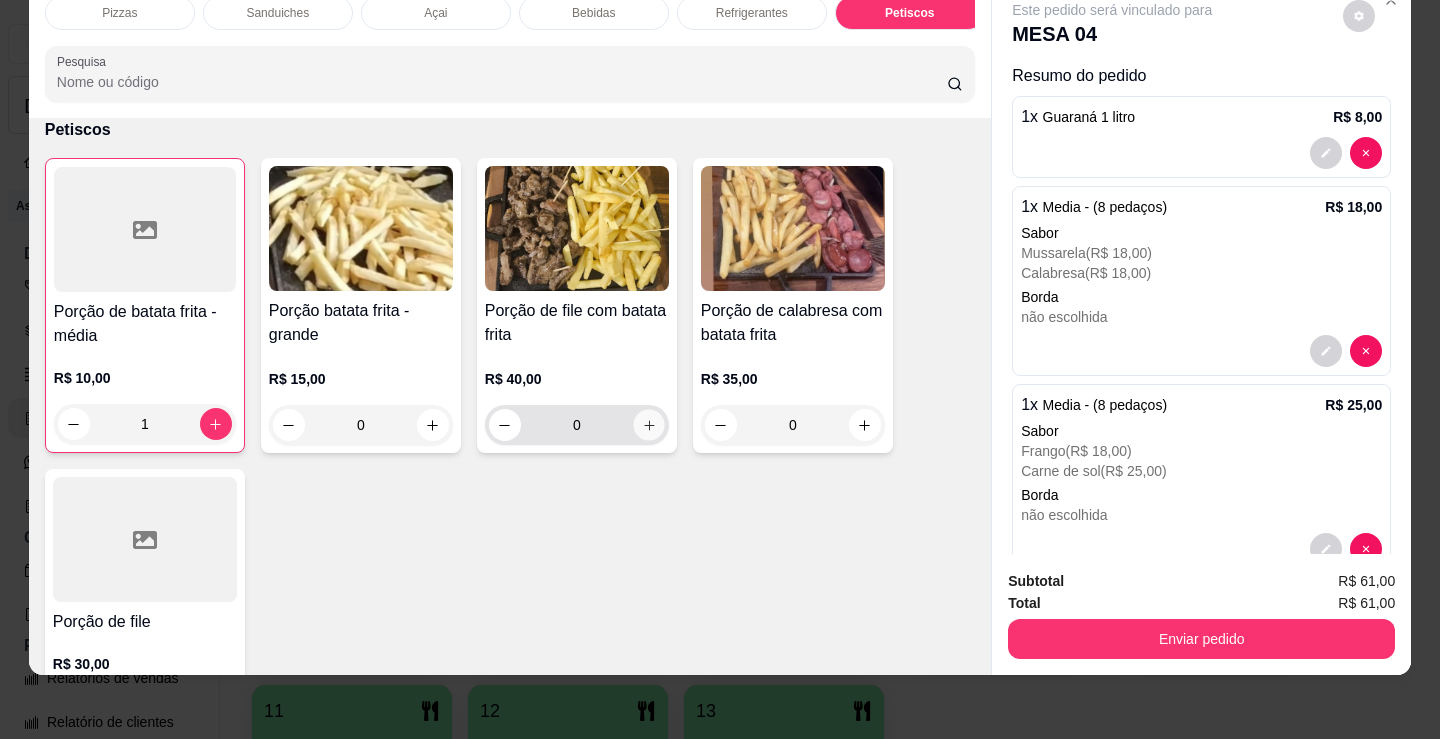 click 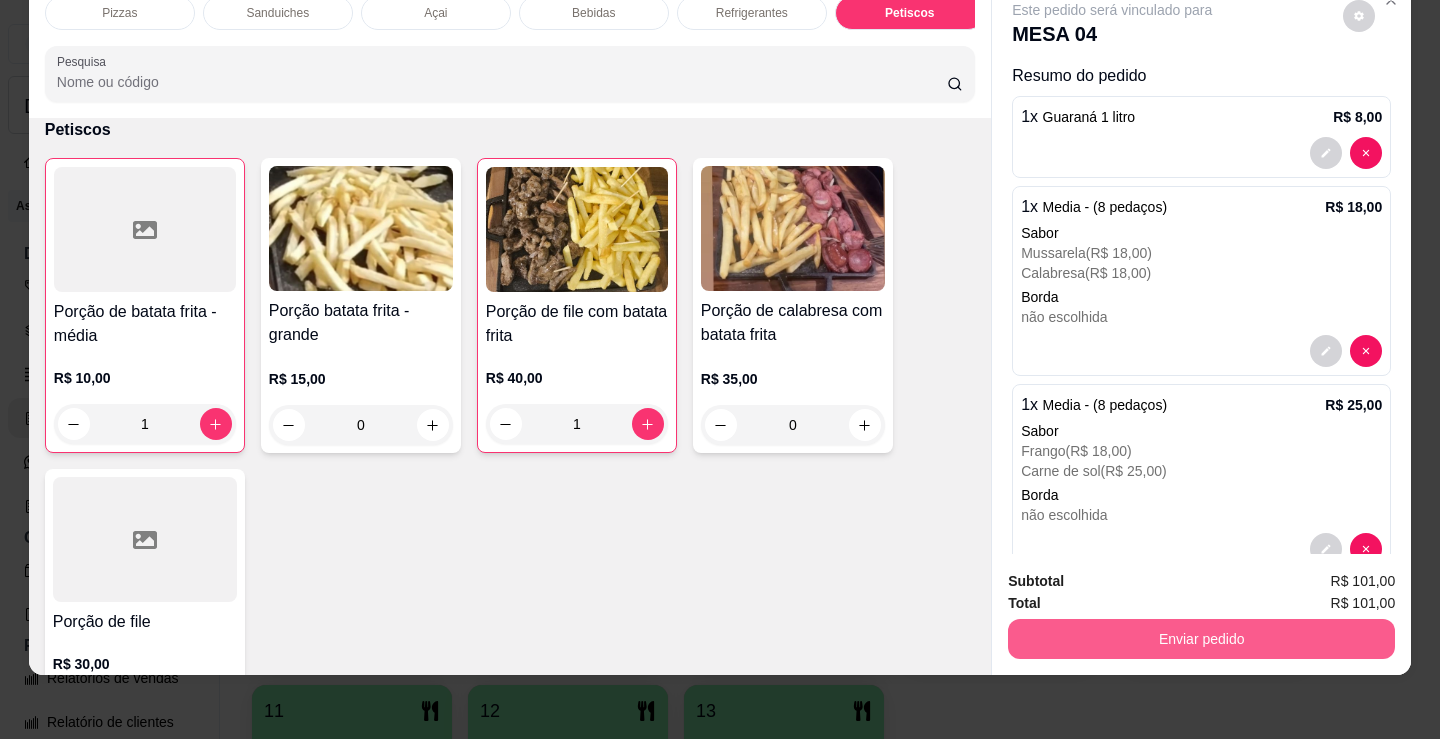 click on "Enviar pedido" at bounding box center (1201, 639) 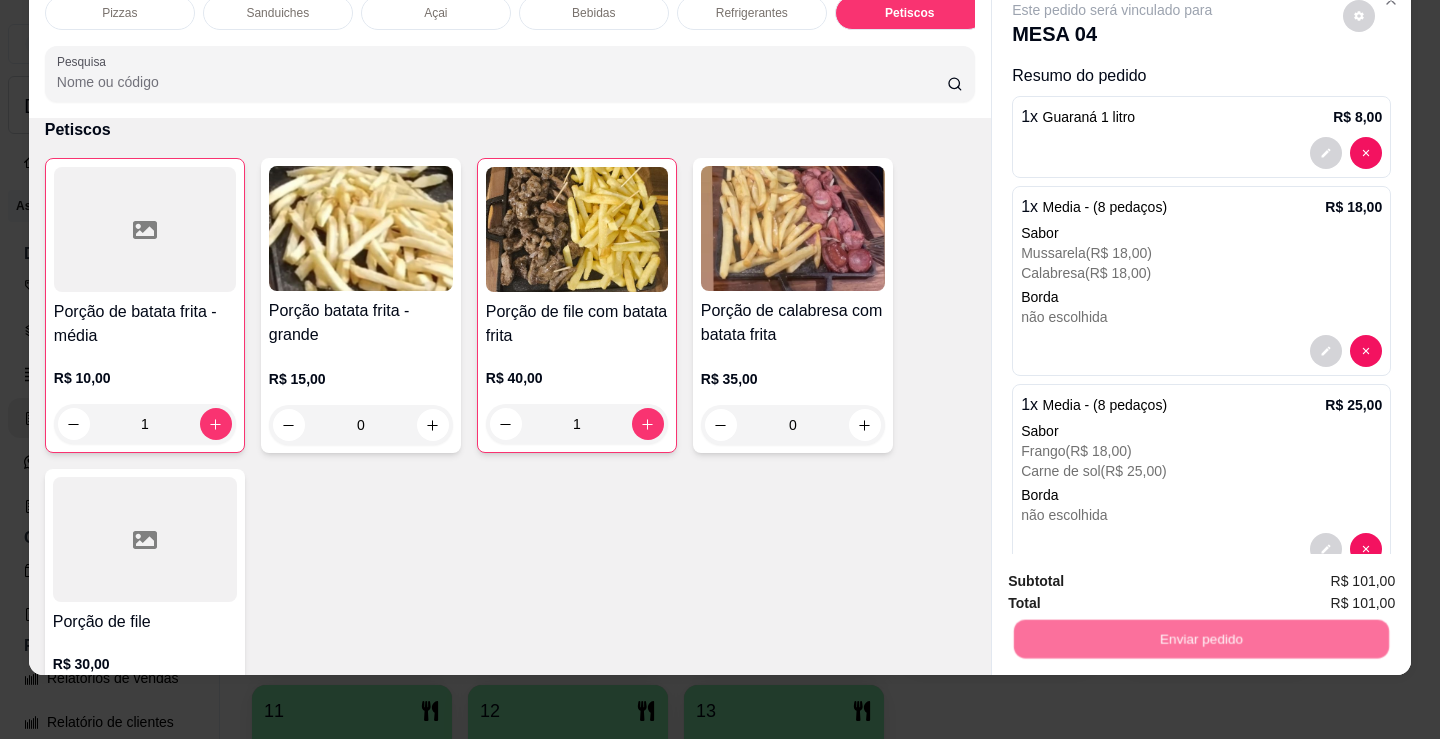 click on "Não registrar e enviar pedido" at bounding box center (1136, 574) 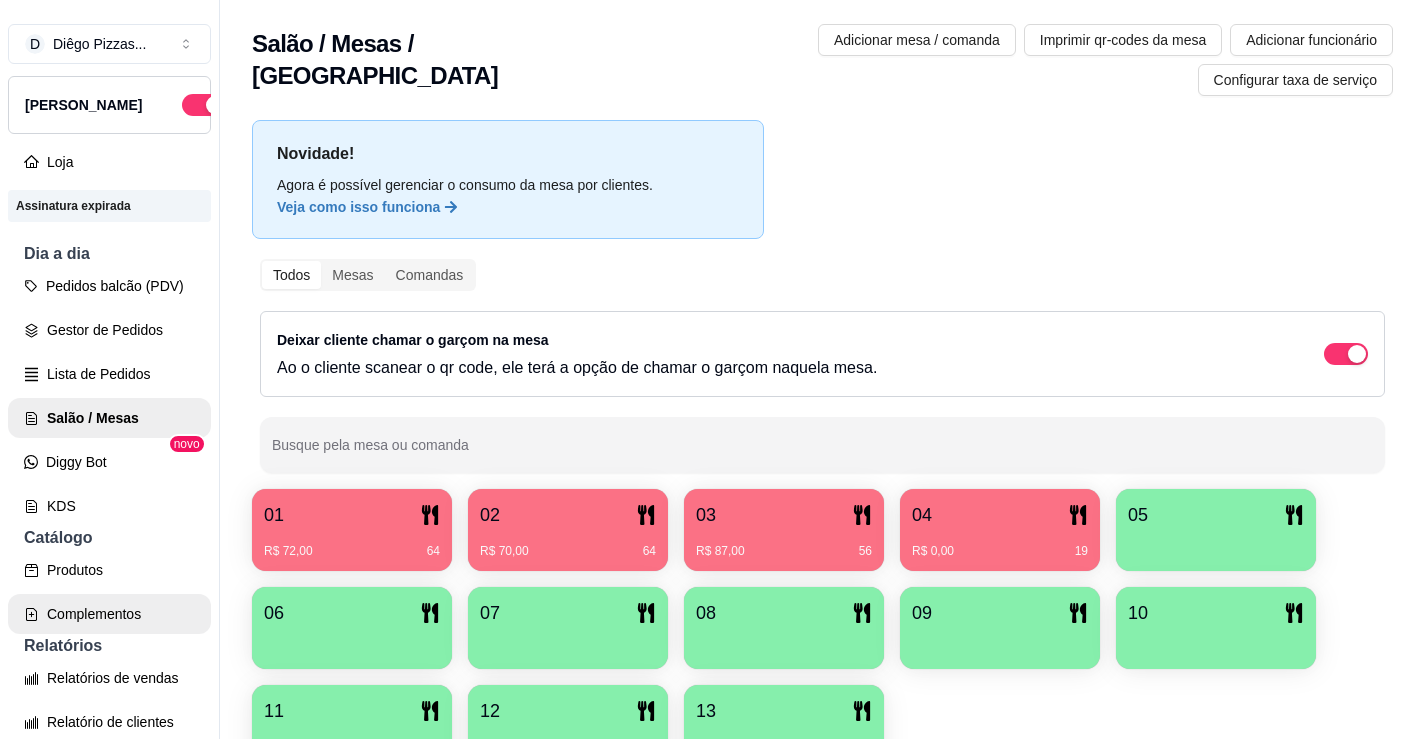 click on "Complementos" at bounding box center (109, 614) 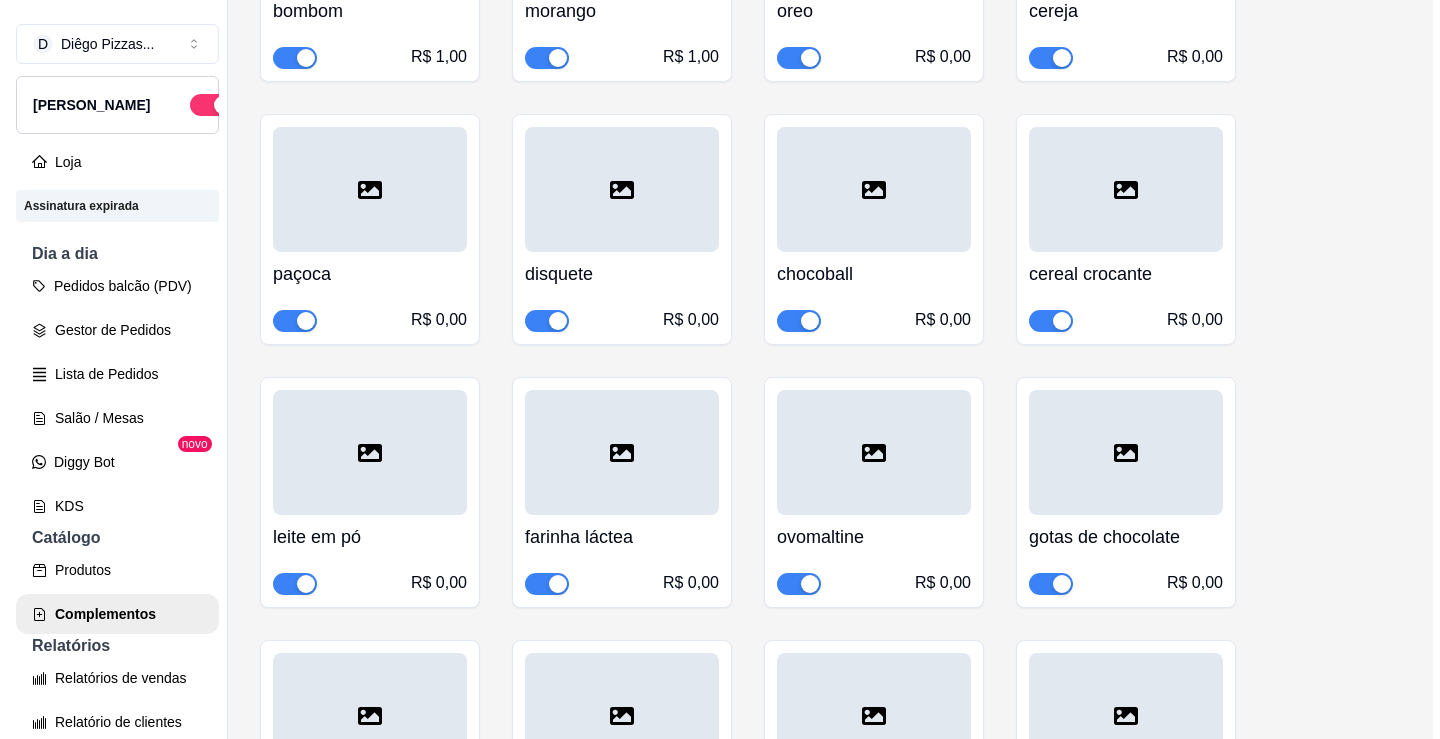 scroll, scrollTop: 900, scrollLeft: 0, axis: vertical 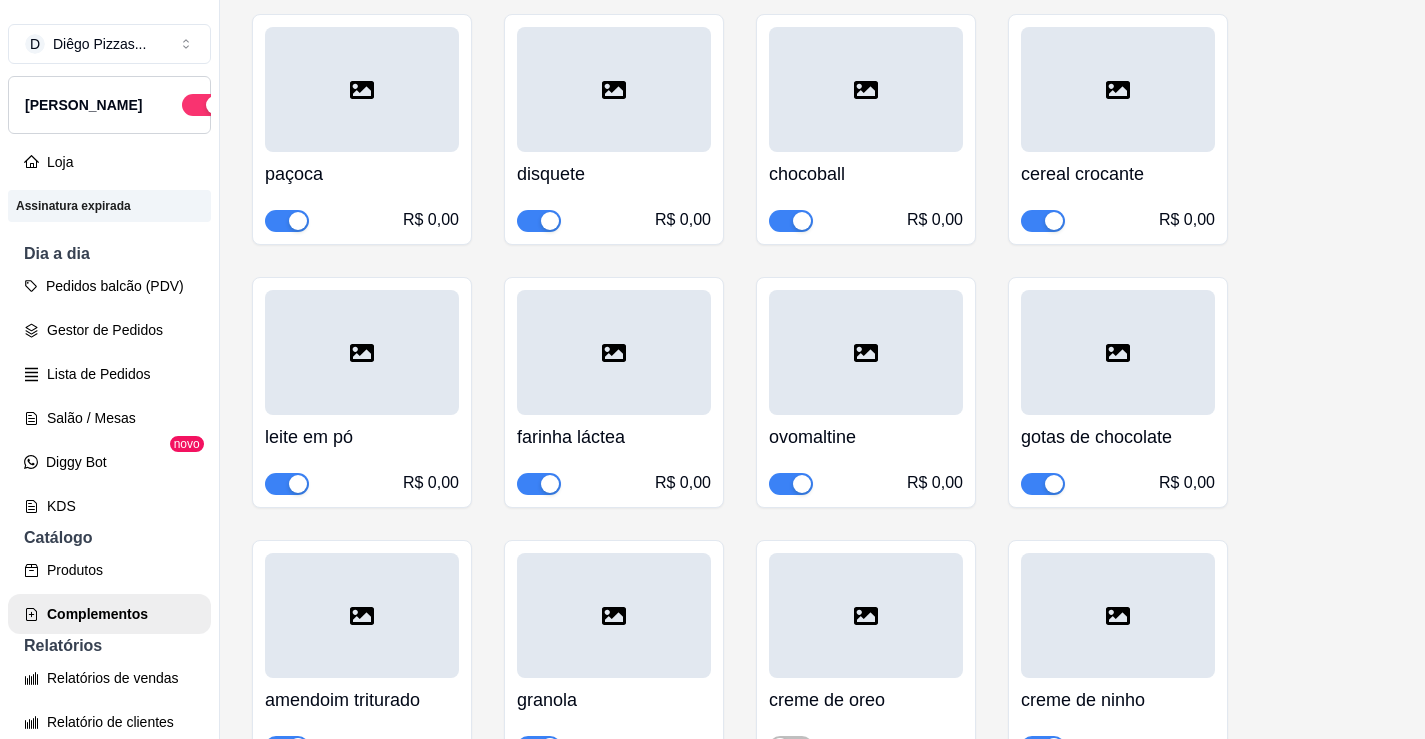 click at bounding box center (802, 484) 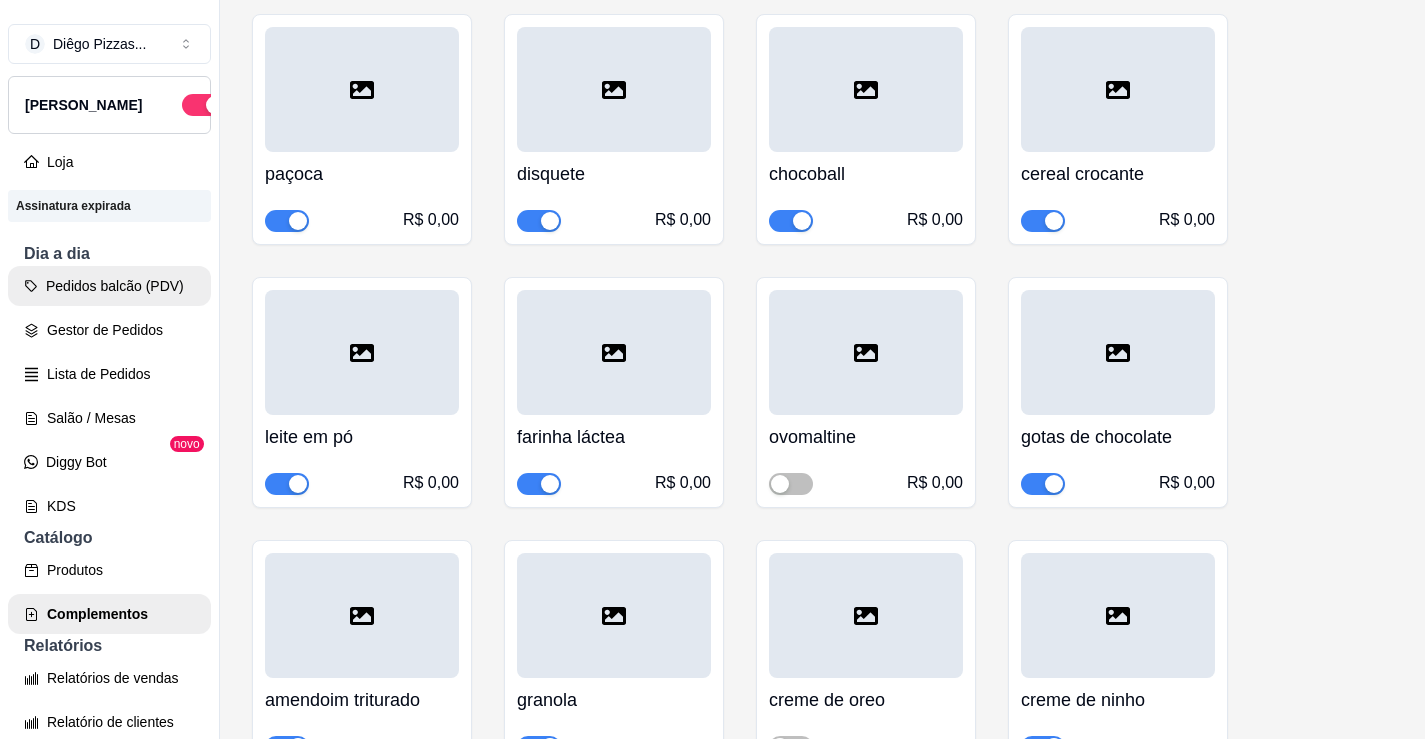 click on "Pedidos balcão (PDV)" at bounding box center [109, 286] 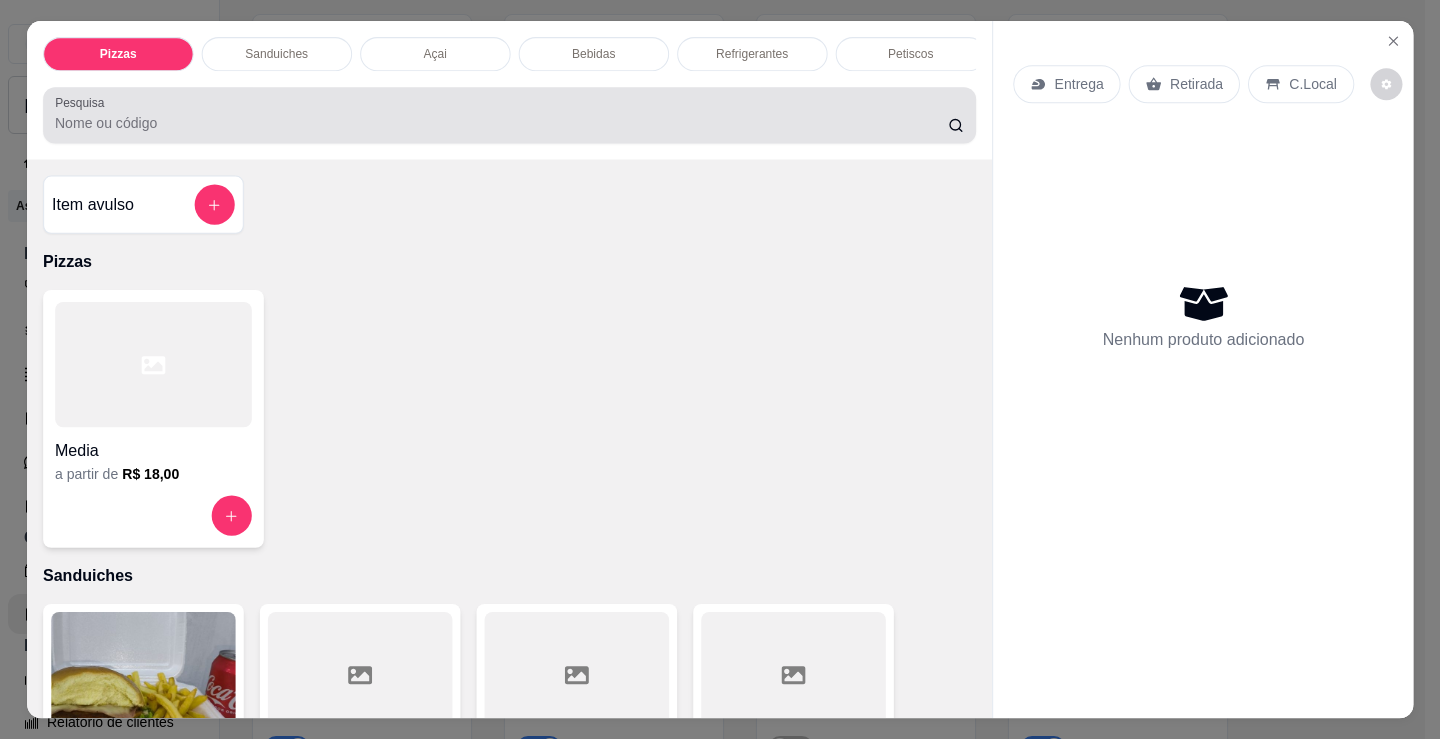scroll, scrollTop: 372, scrollLeft: 0, axis: vertical 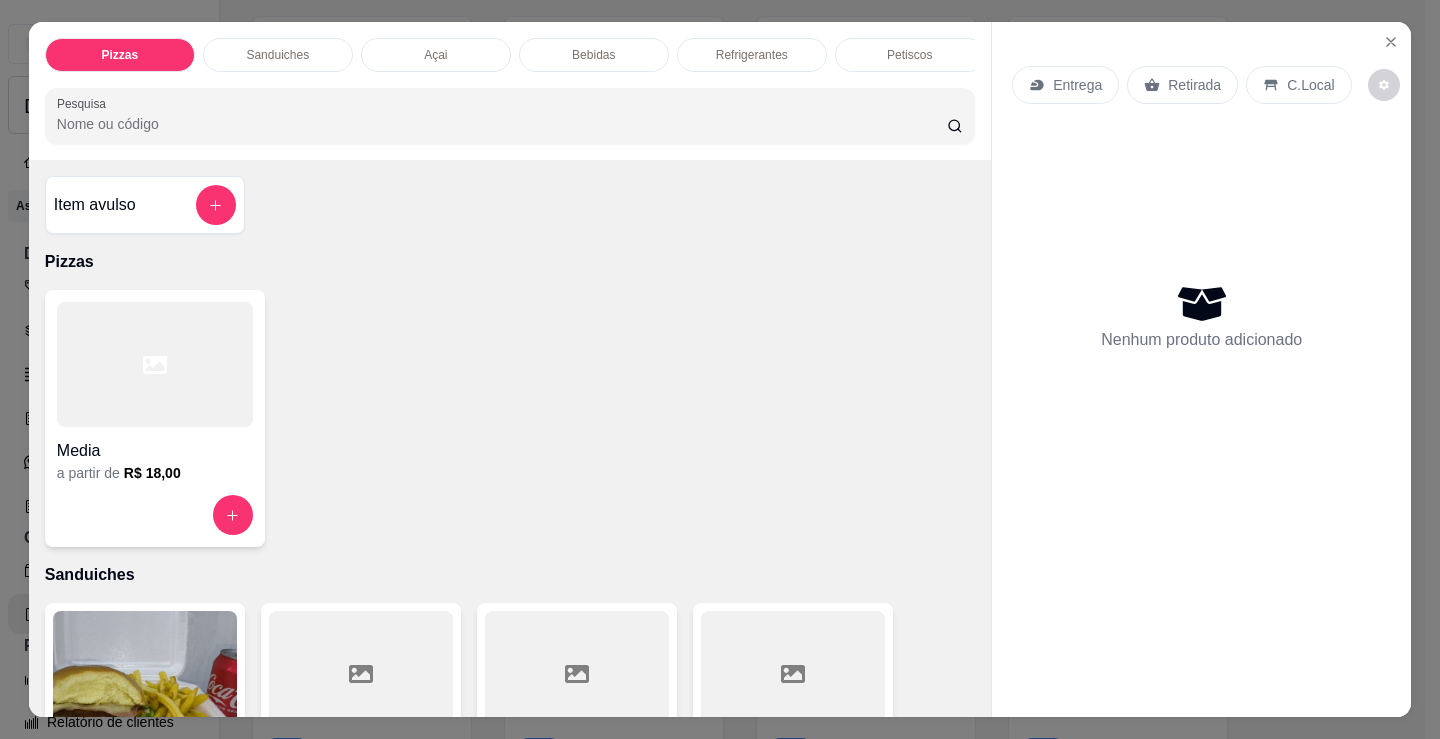 click at bounding box center (155, 364) 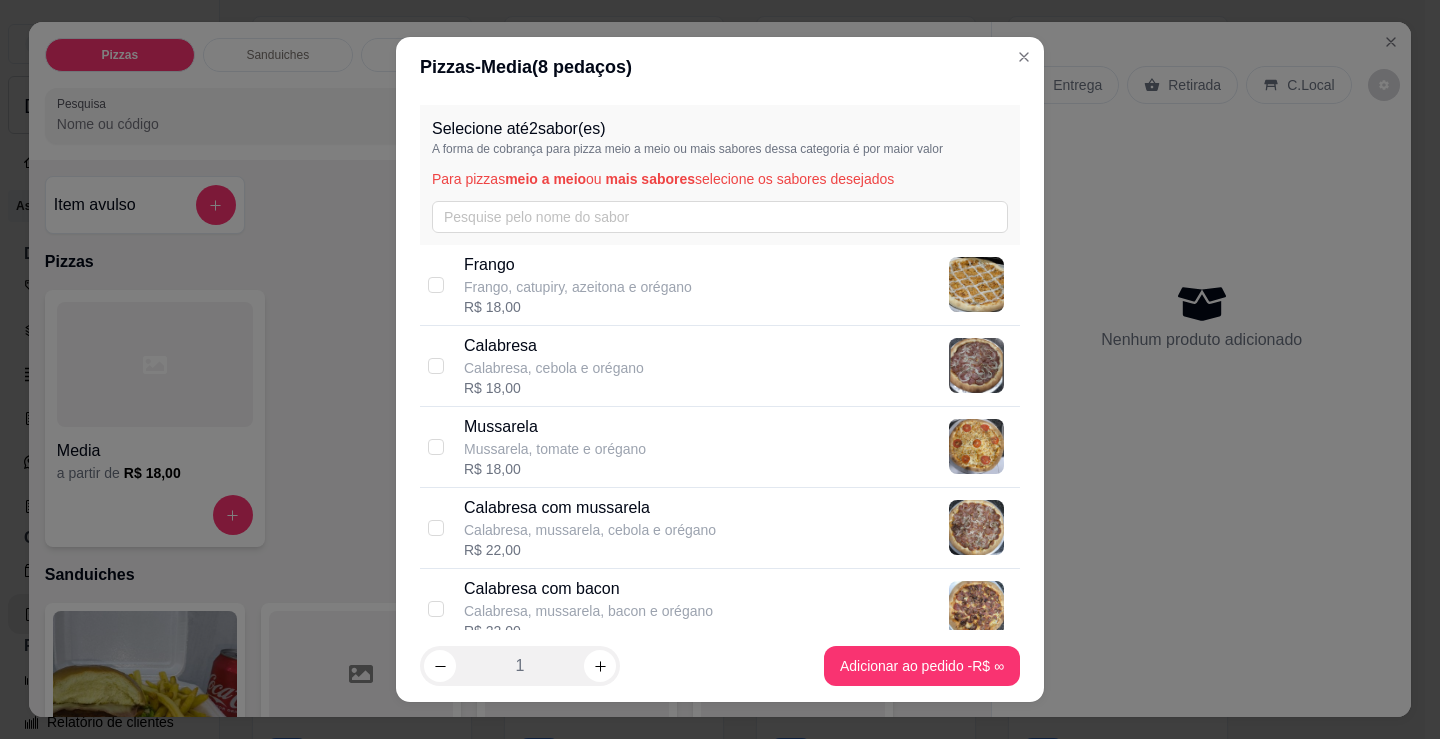 click on "R$ 18,00" at bounding box center (578, 307) 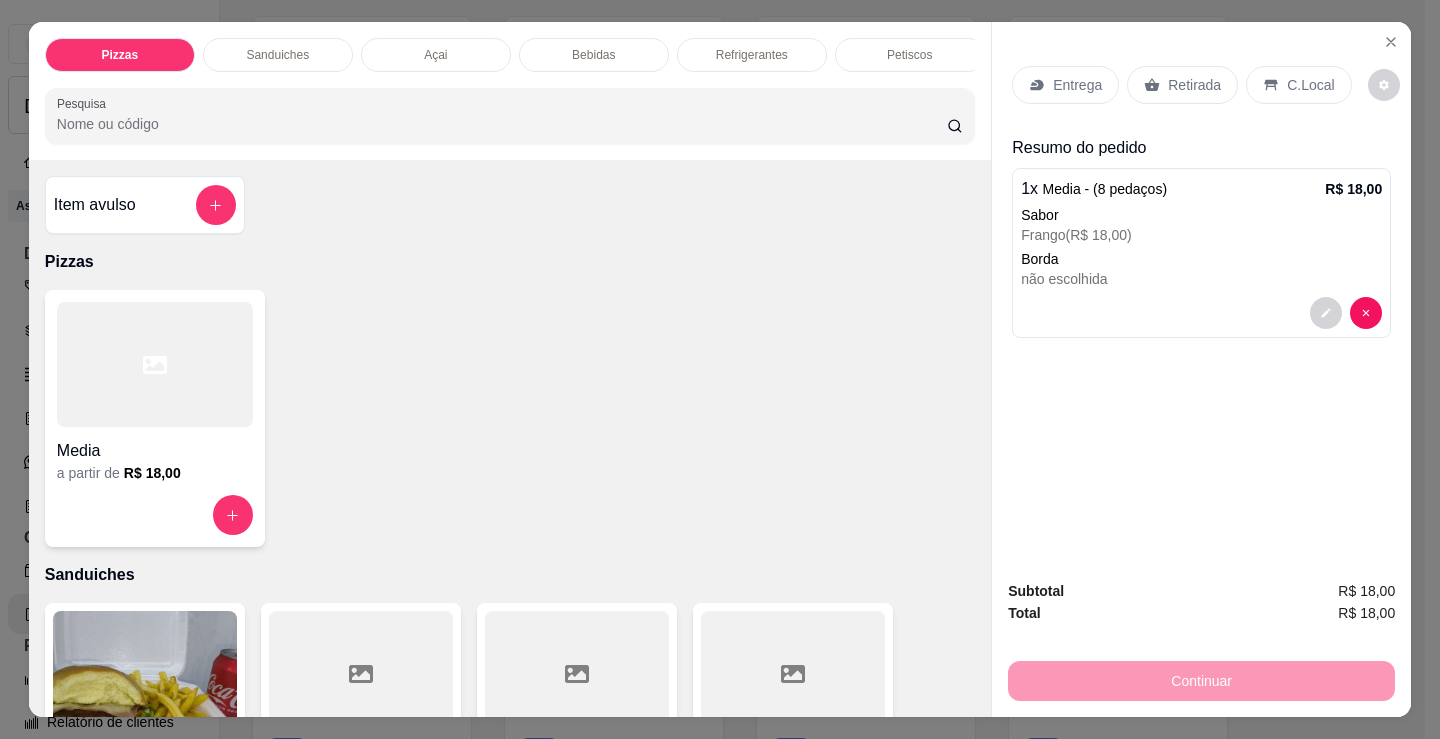 click on "Refrigerantes" at bounding box center (752, 55) 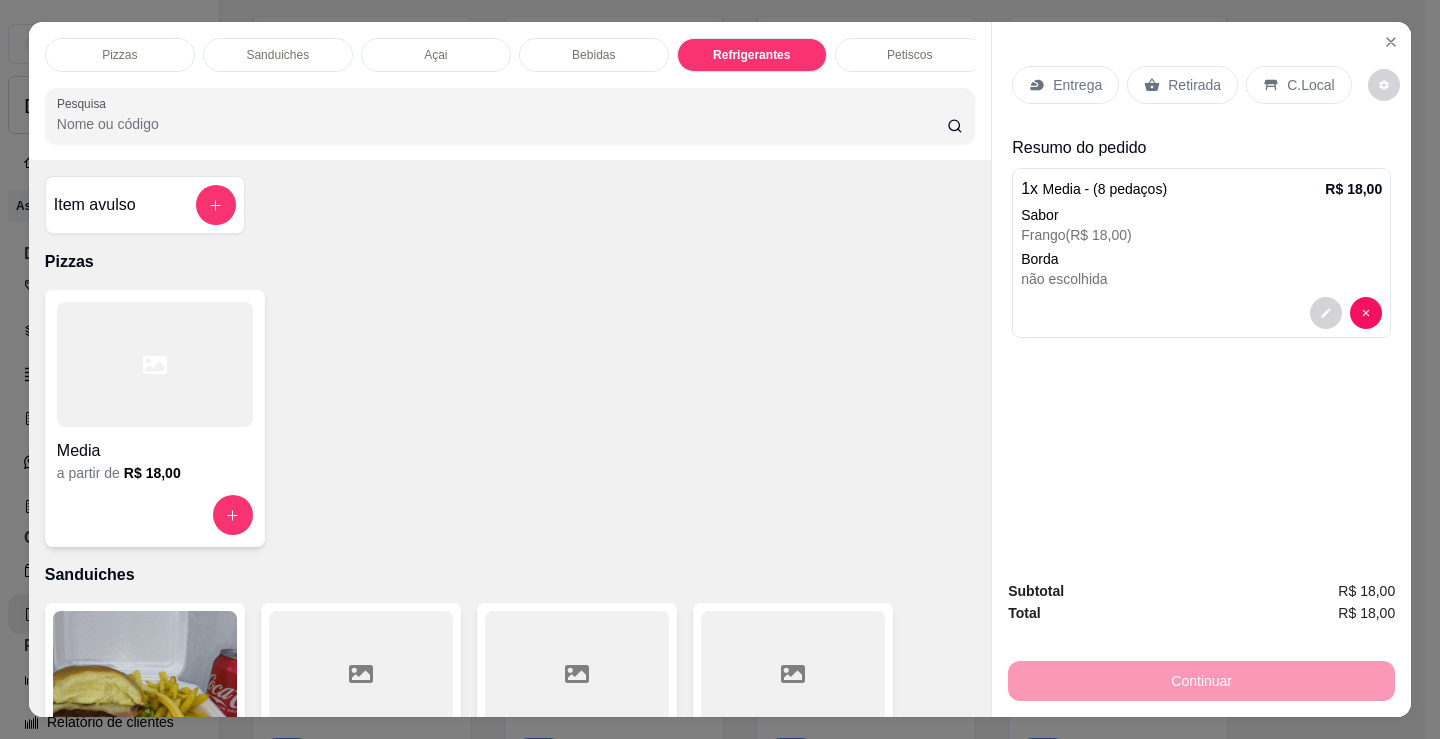 scroll, scrollTop: 5203, scrollLeft: 0, axis: vertical 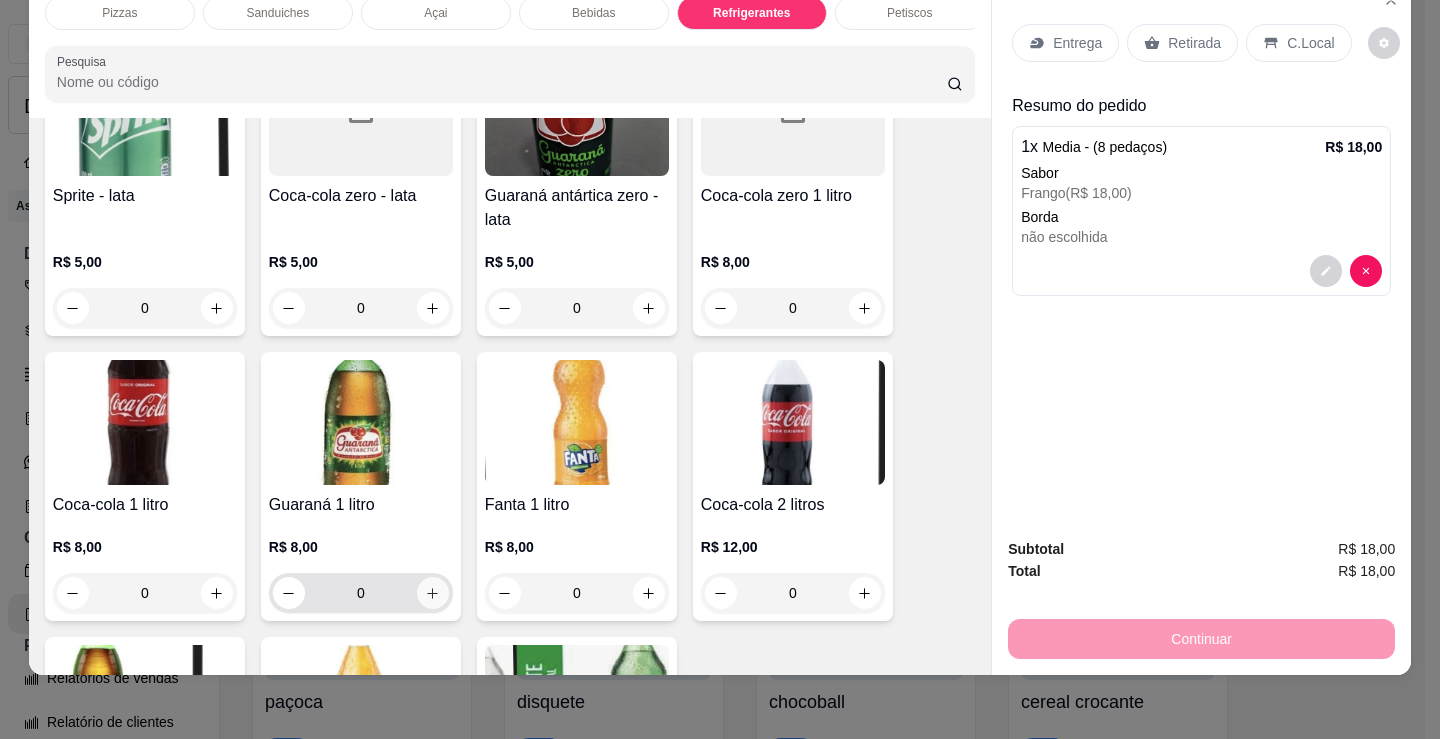 click at bounding box center (433, 593) 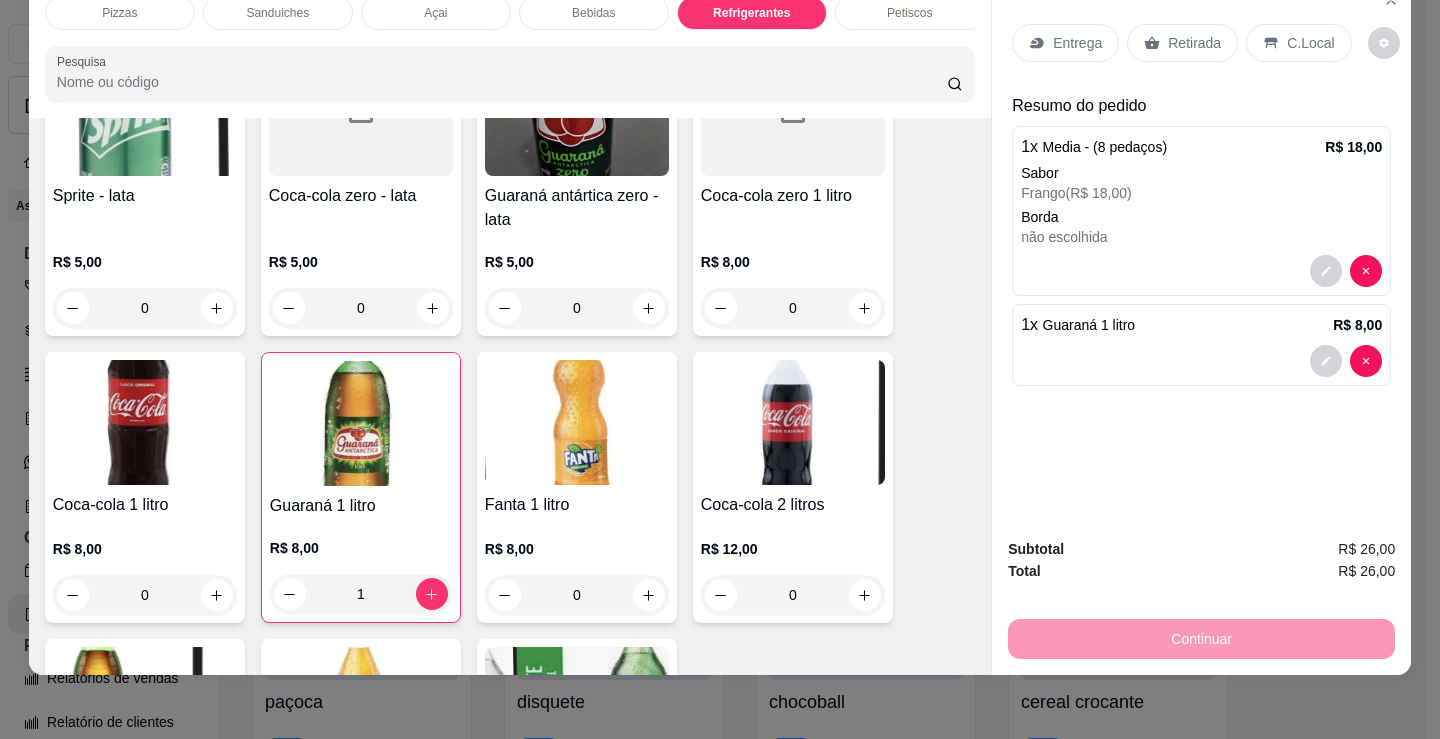 click on "Entrega" at bounding box center [1077, 43] 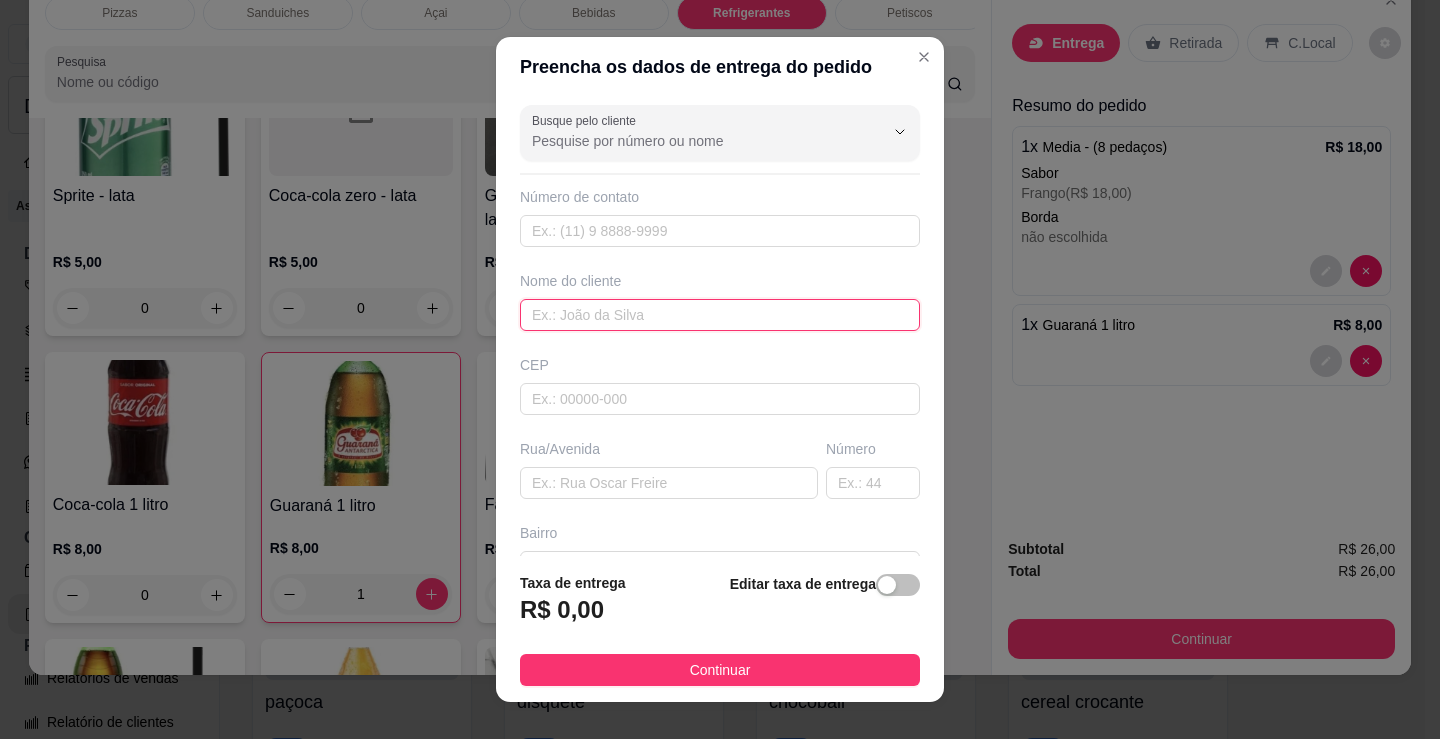 click at bounding box center [720, 315] 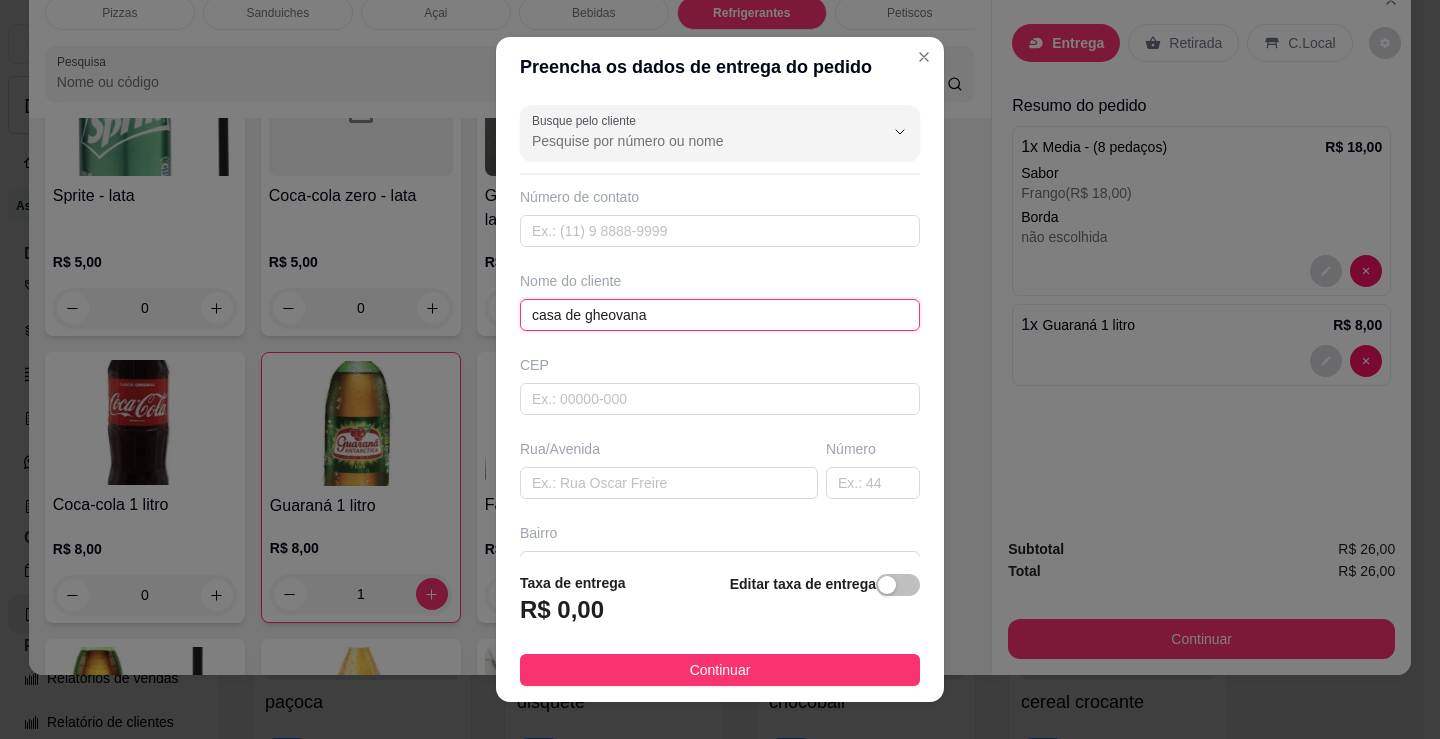click on "casa de gheovana" at bounding box center [720, 315] 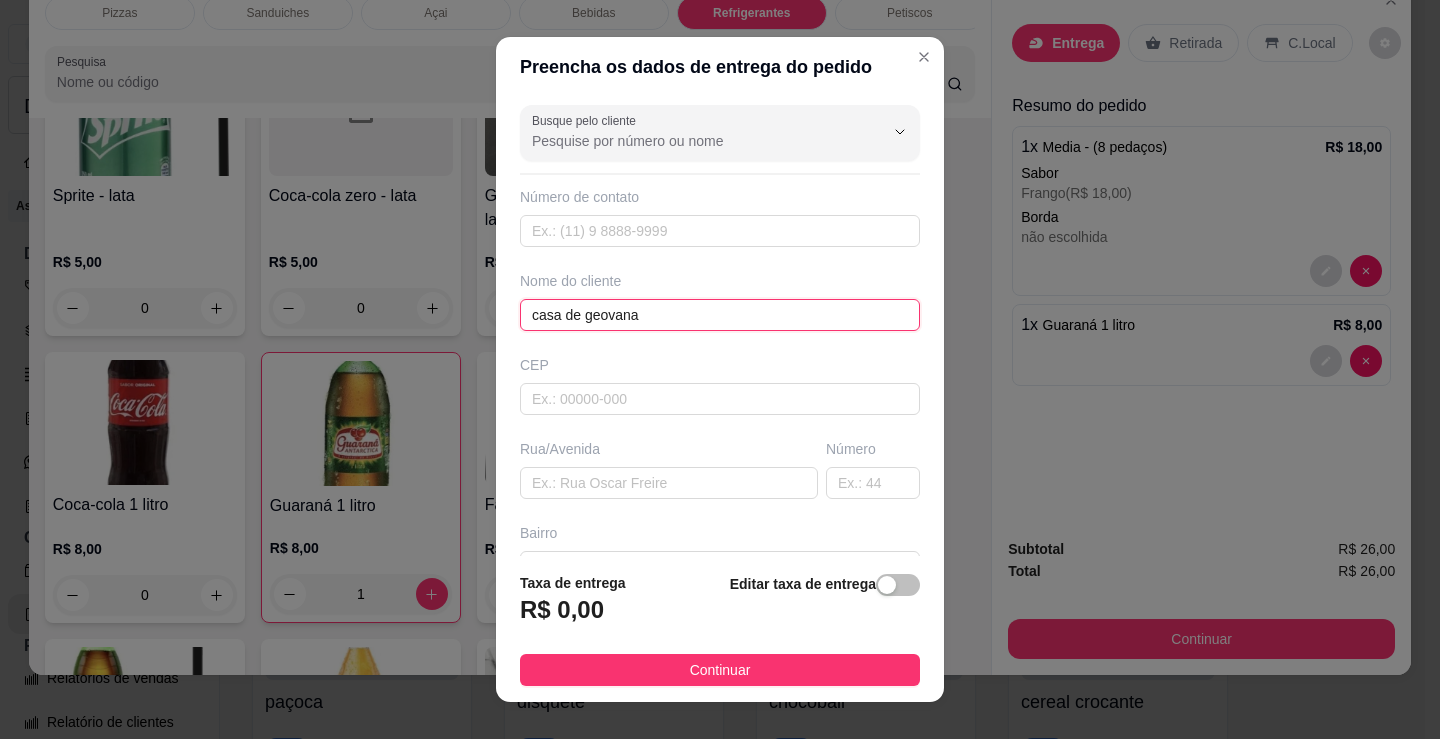 type on "casa de geovana" 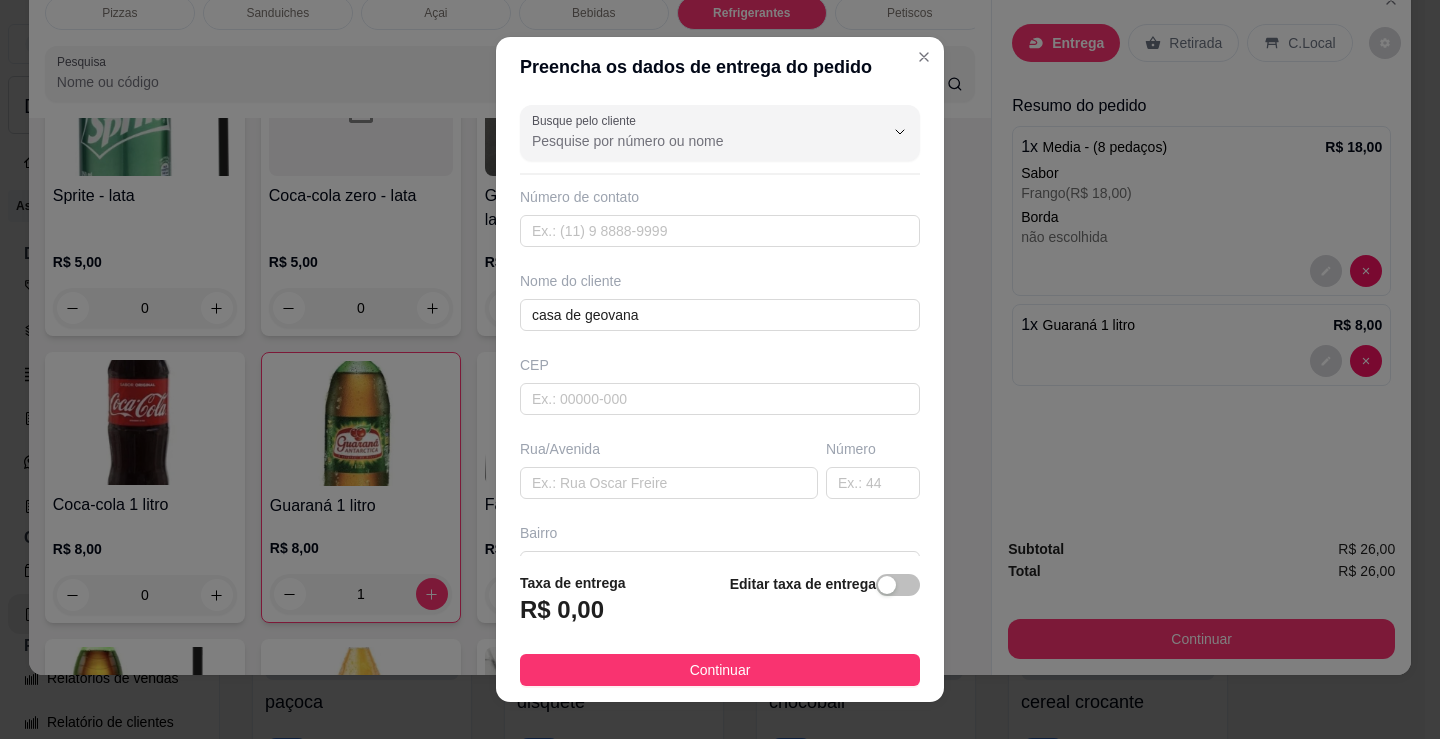 click on "Continuar" at bounding box center [720, 670] 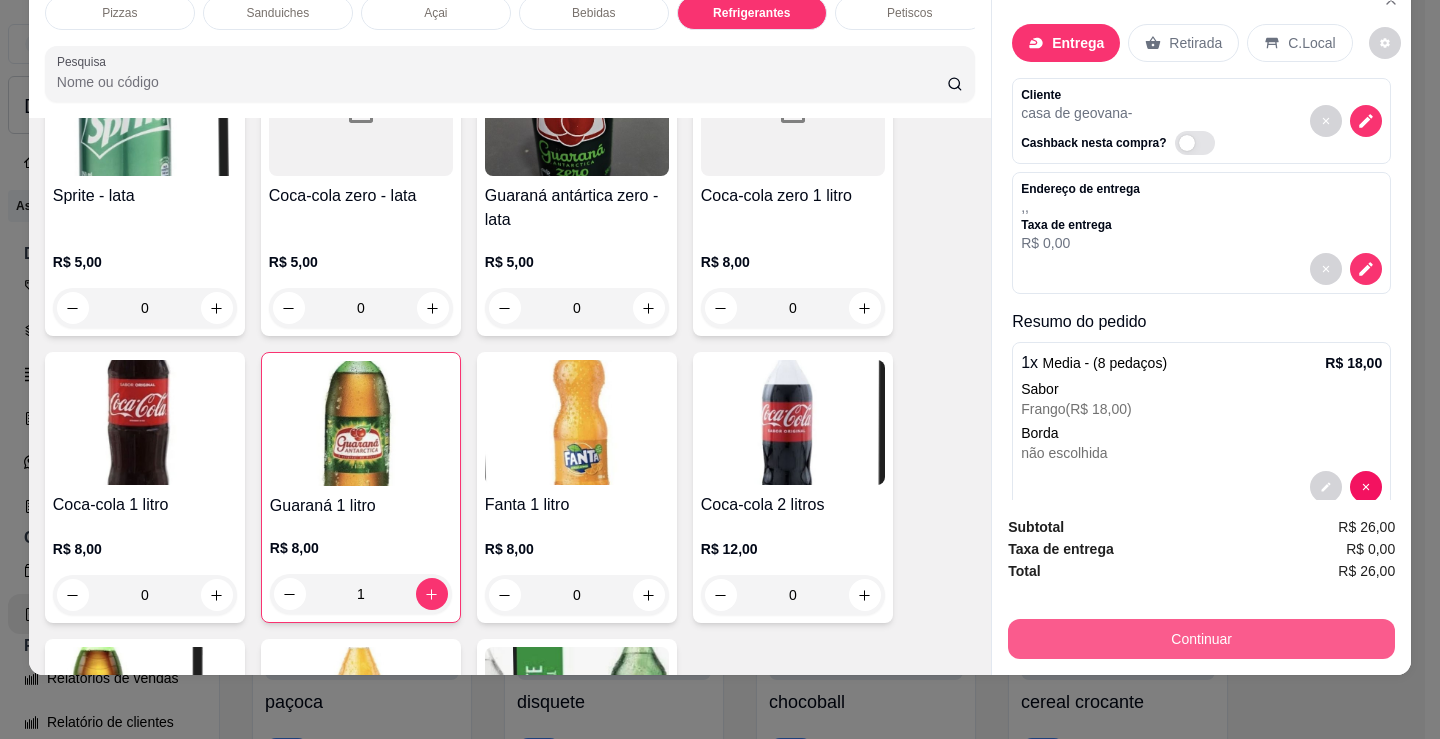 click on "Continuar" at bounding box center [1201, 639] 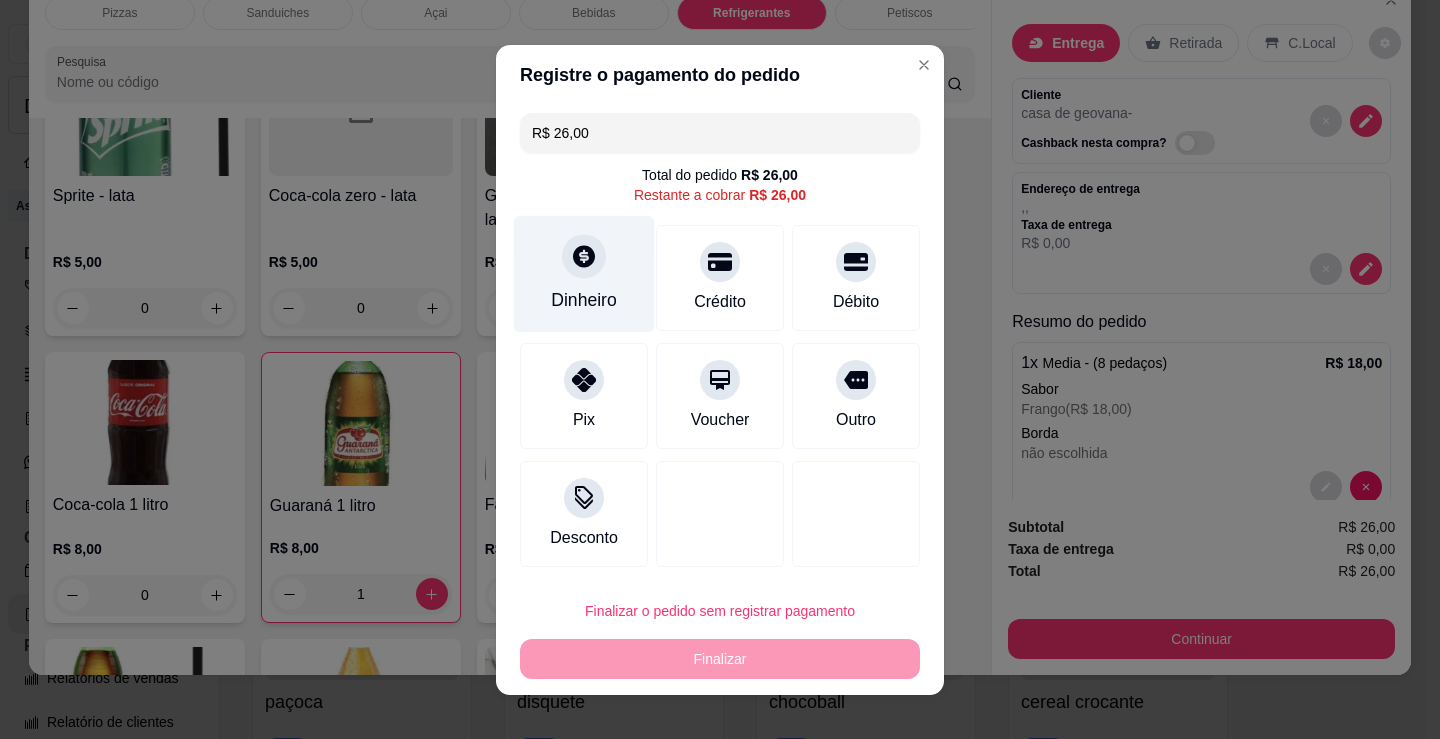 click 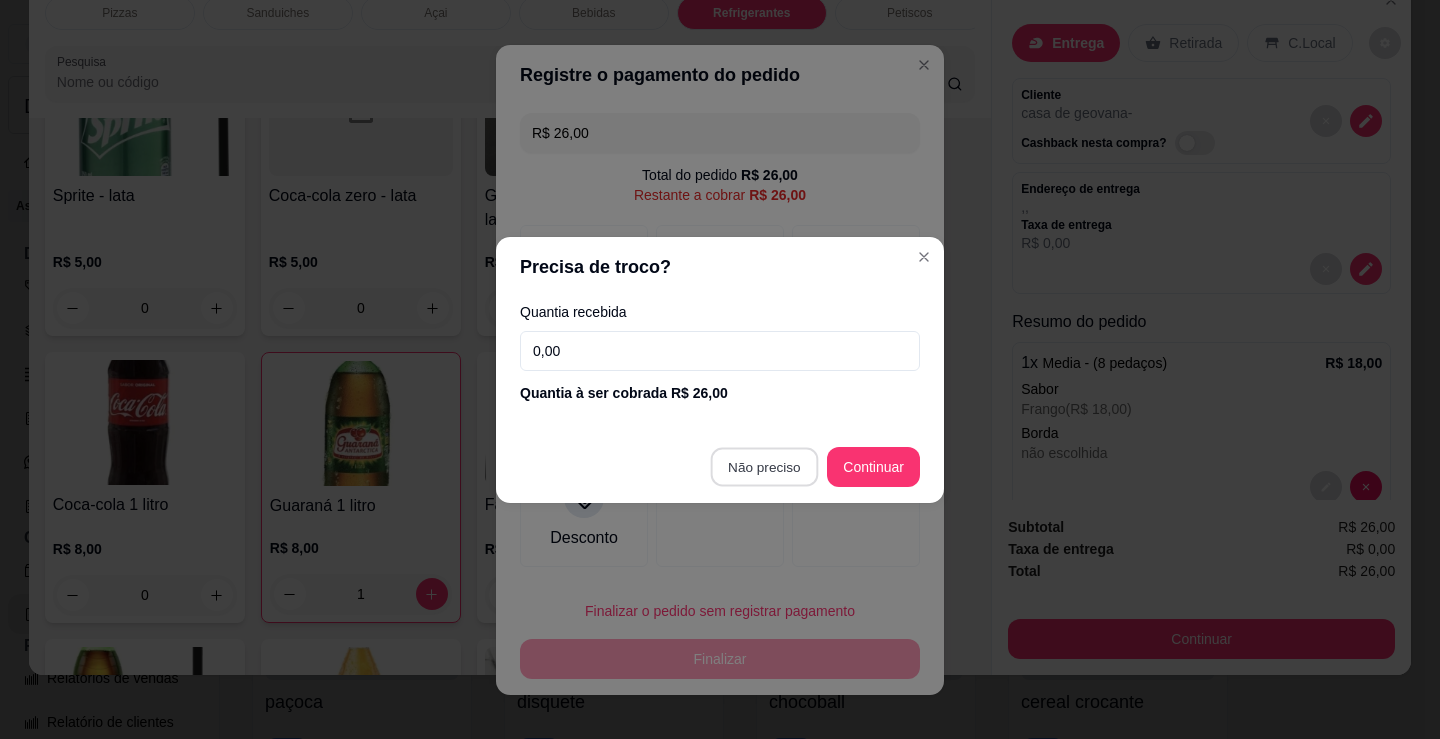 type on "R$ 0,00" 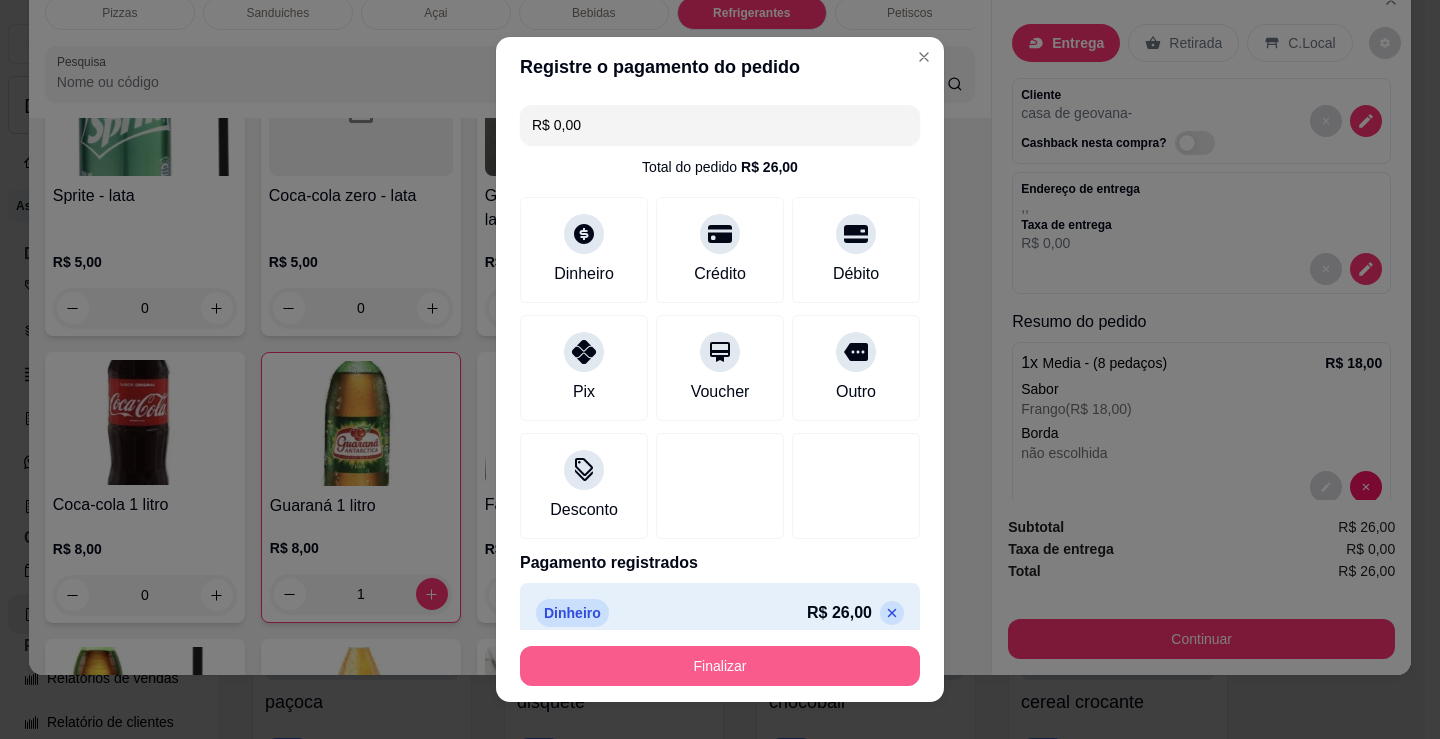 click on "Finalizar" at bounding box center [720, 666] 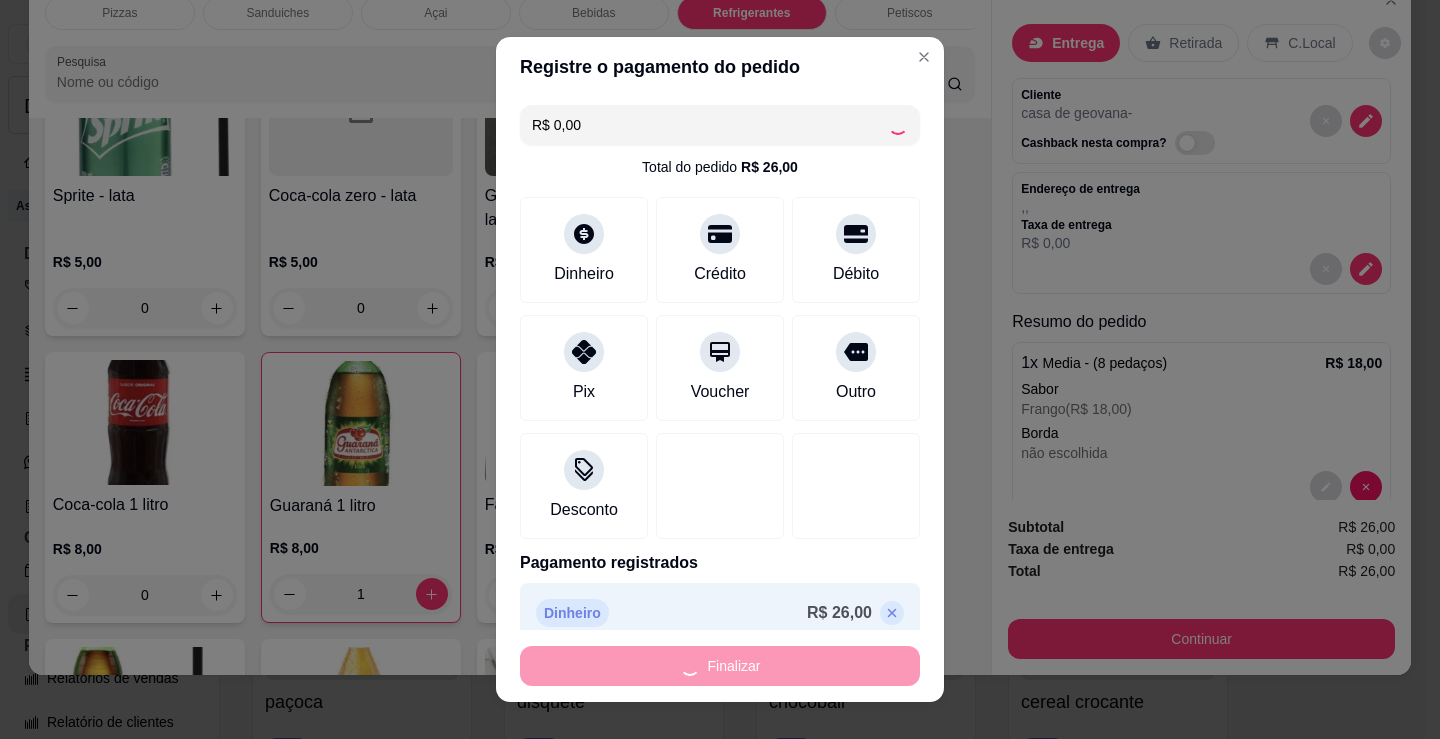 type on "0" 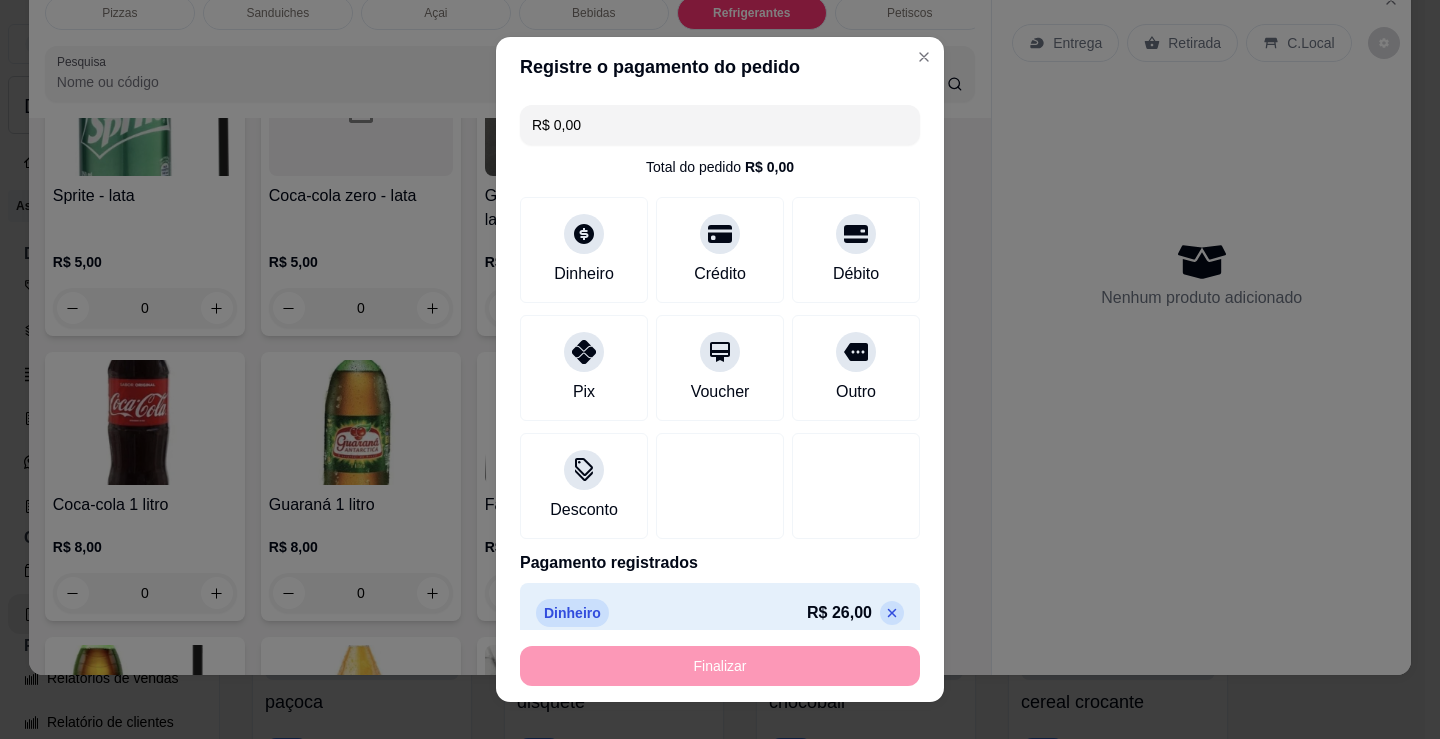 type on "-R$ 26,00" 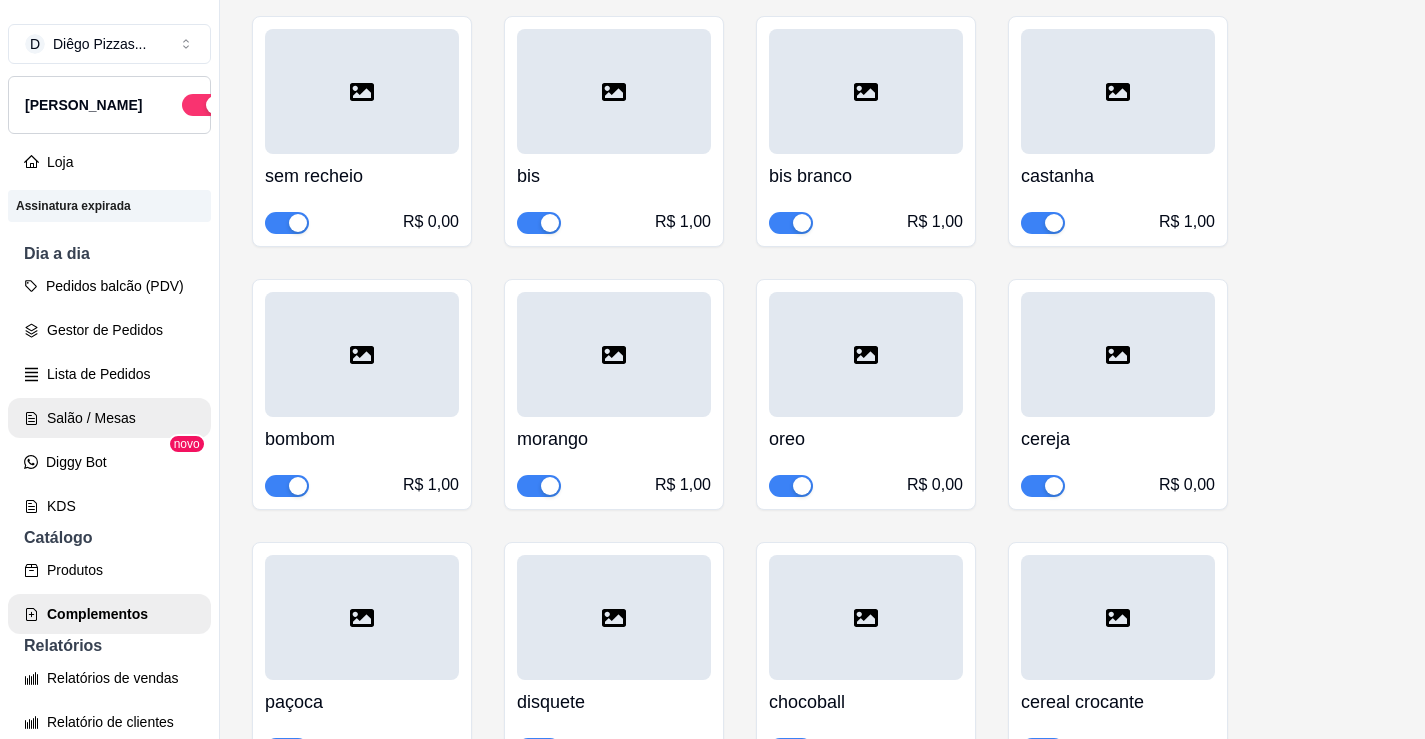 click on "Salão / Mesas" at bounding box center (109, 418) 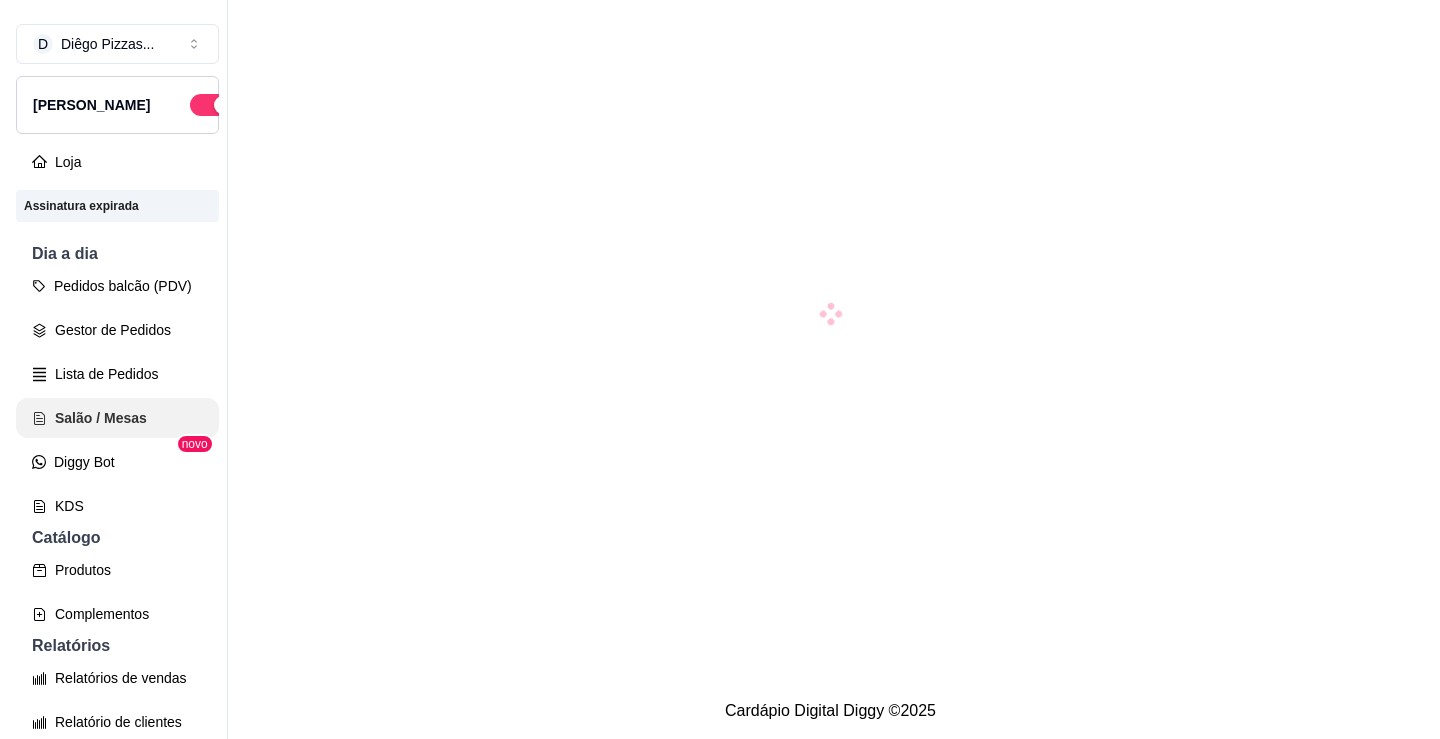 scroll, scrollTop: 0, scrollLeft: 0, axis: both 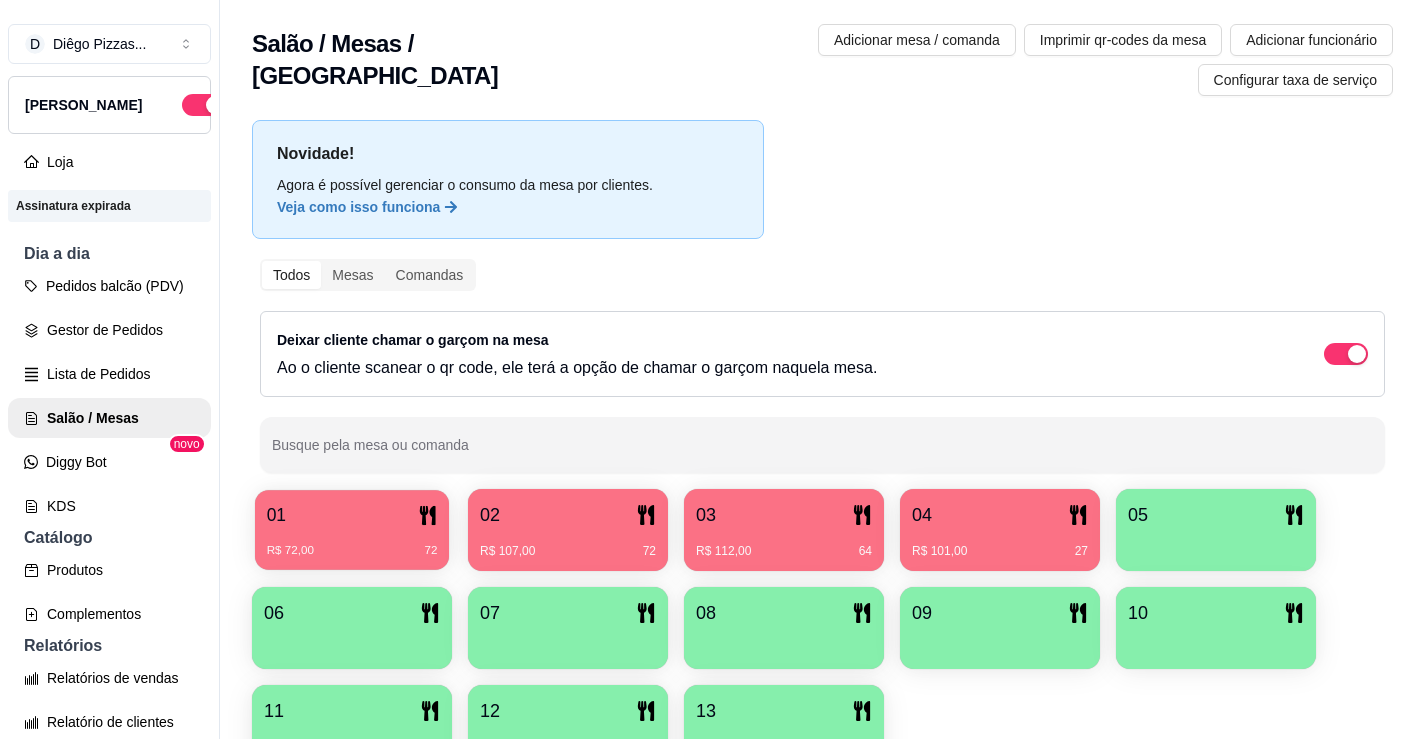 click on "01 R$ 72,00 72" at bounding box center (352, 530) 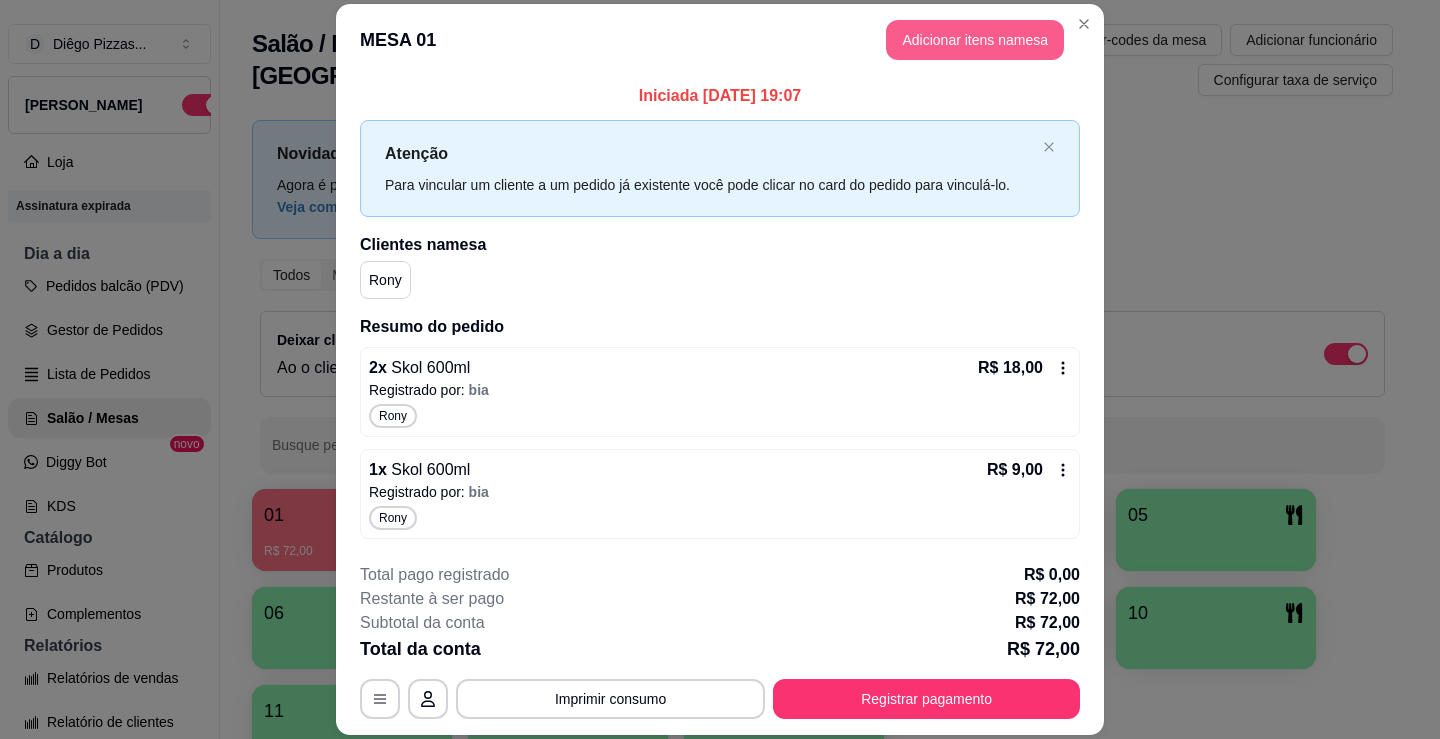 click on "Adicionar itens na  mesa" at bounding box center (975, 40) 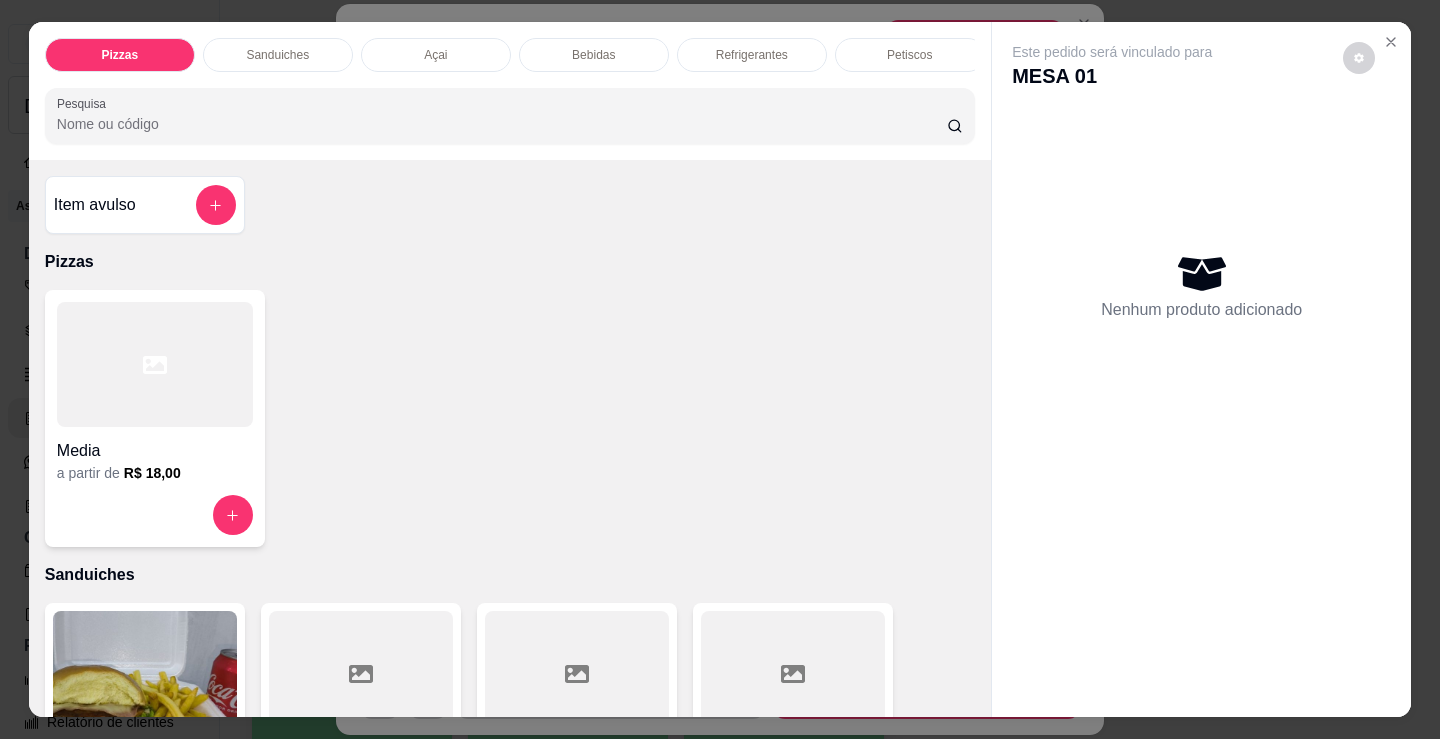 click on "Bebidas" at bounding box center [594, 55] 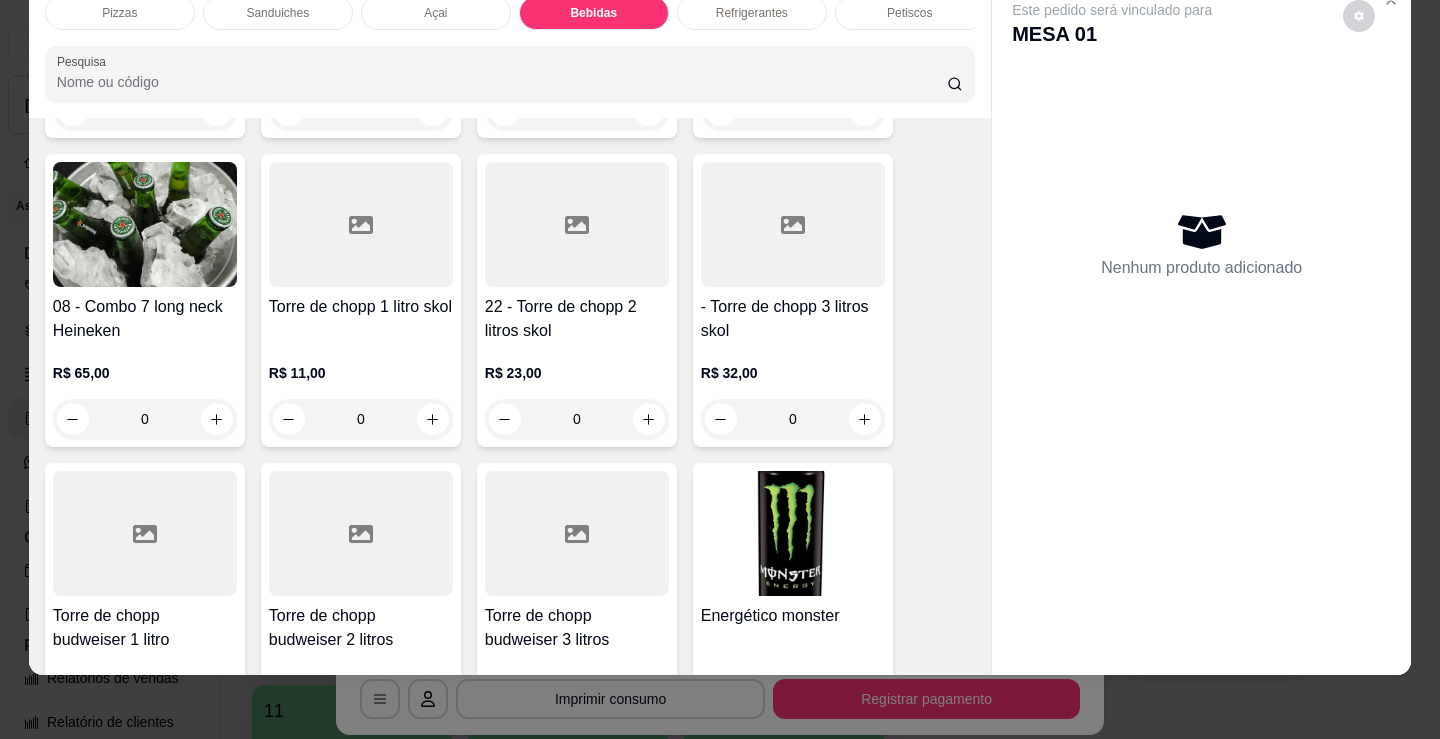 scroll, scrollTop: 3878, scrollLeft: 0, axis: vertical 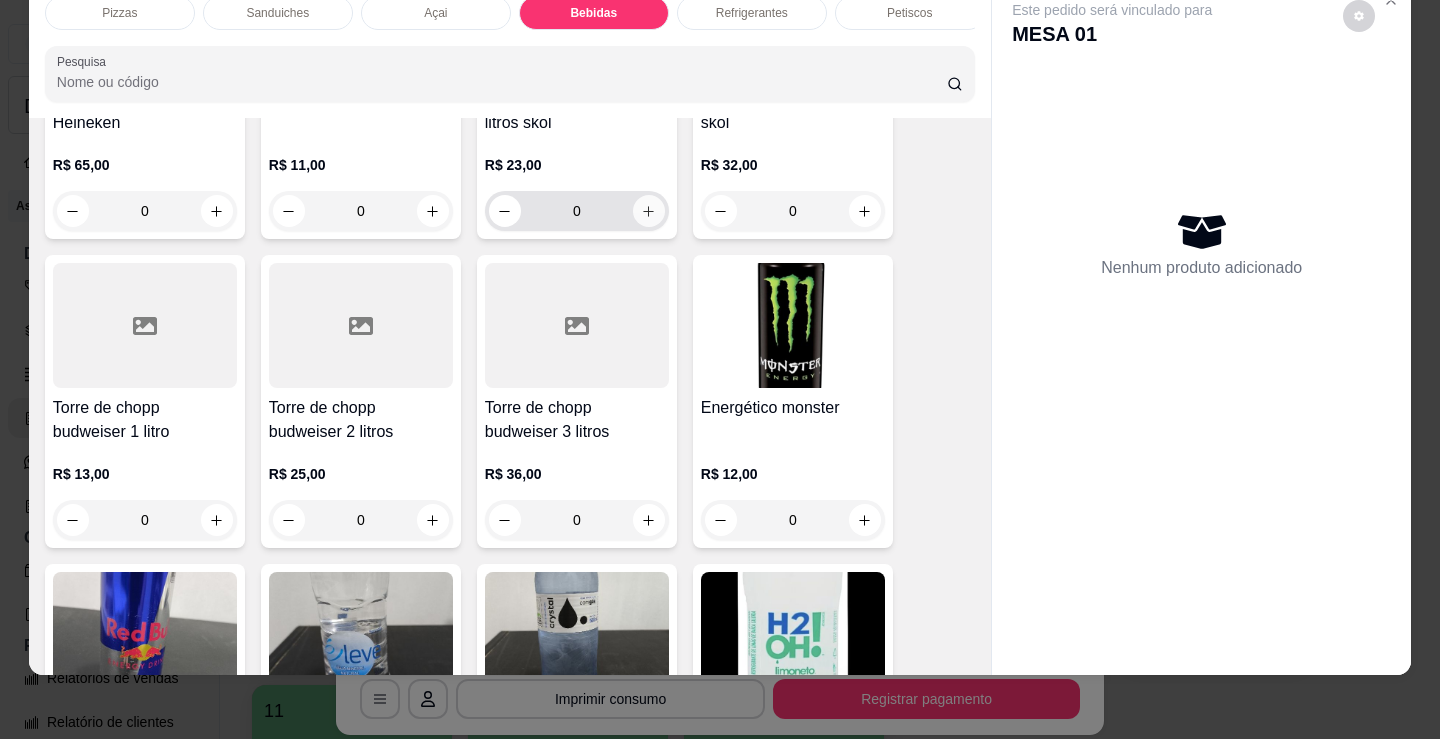 click 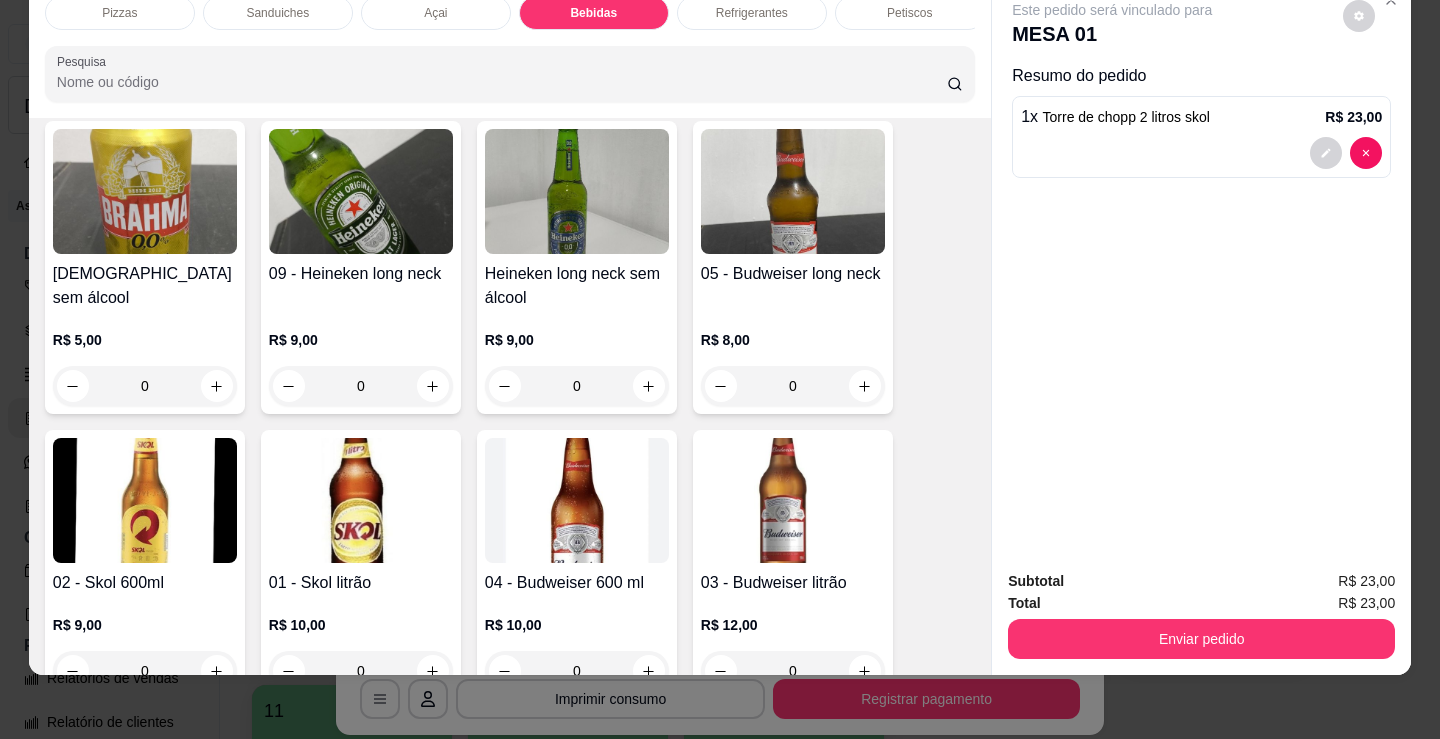 scroll, scrollTop: 2778, scrollLeft: 0, axis: vertical 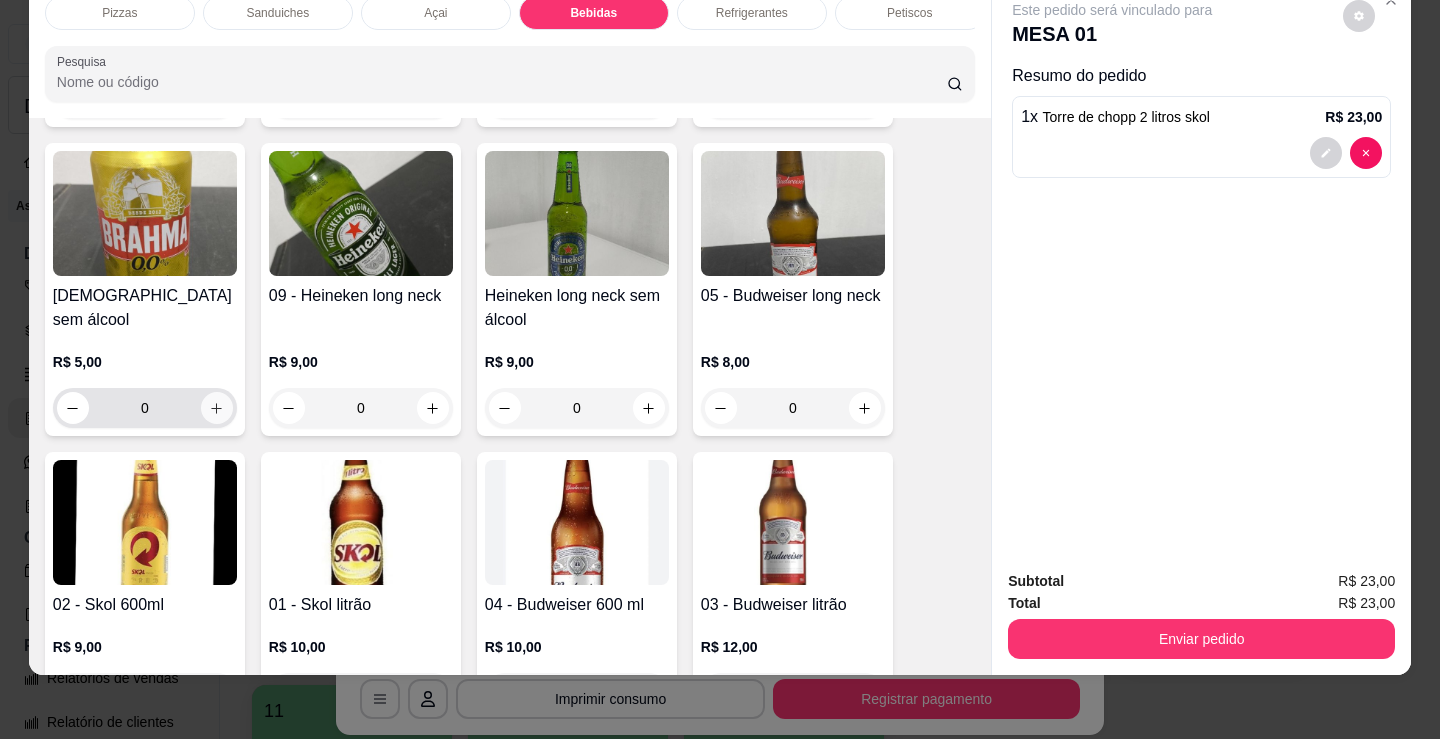 click at bounding box center (217, 408) 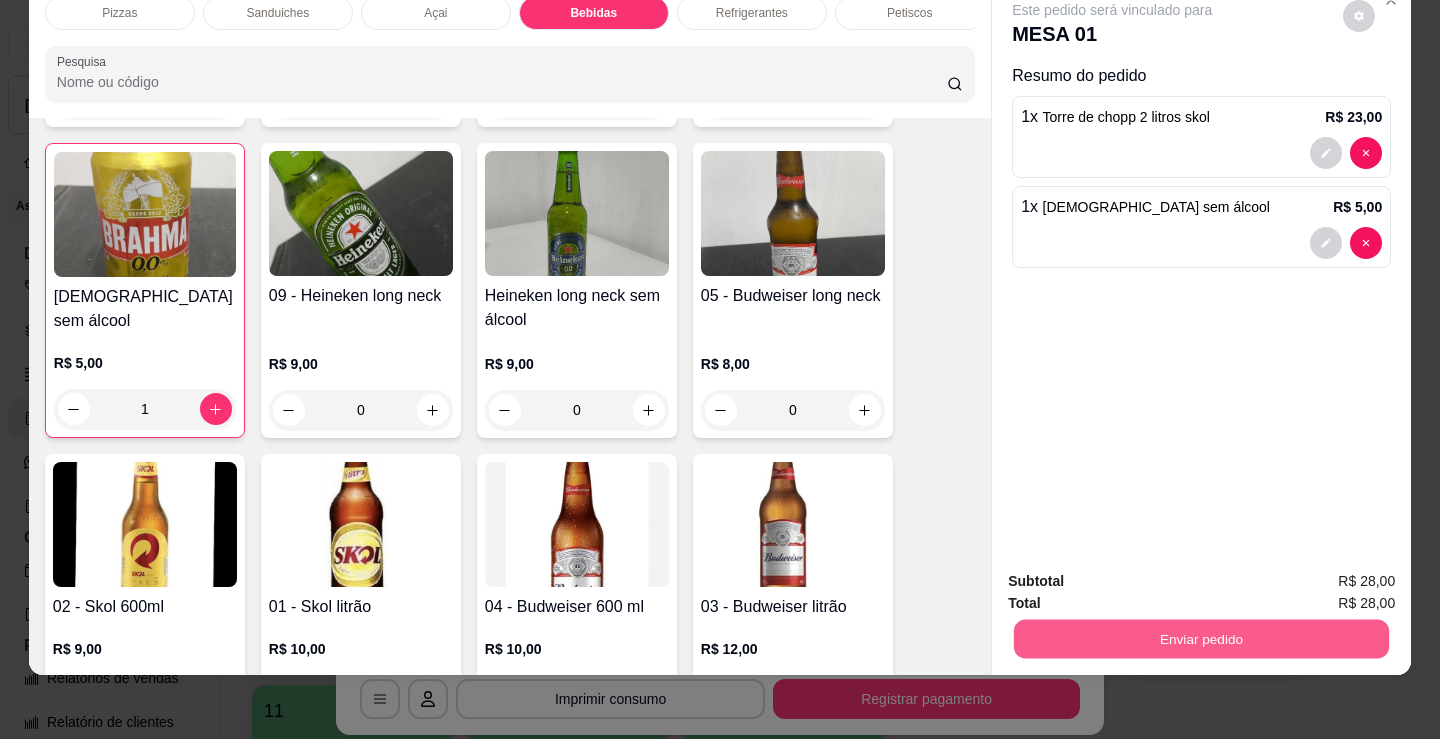 click on "Enviar pedido" at bounding box center (1201, 638) 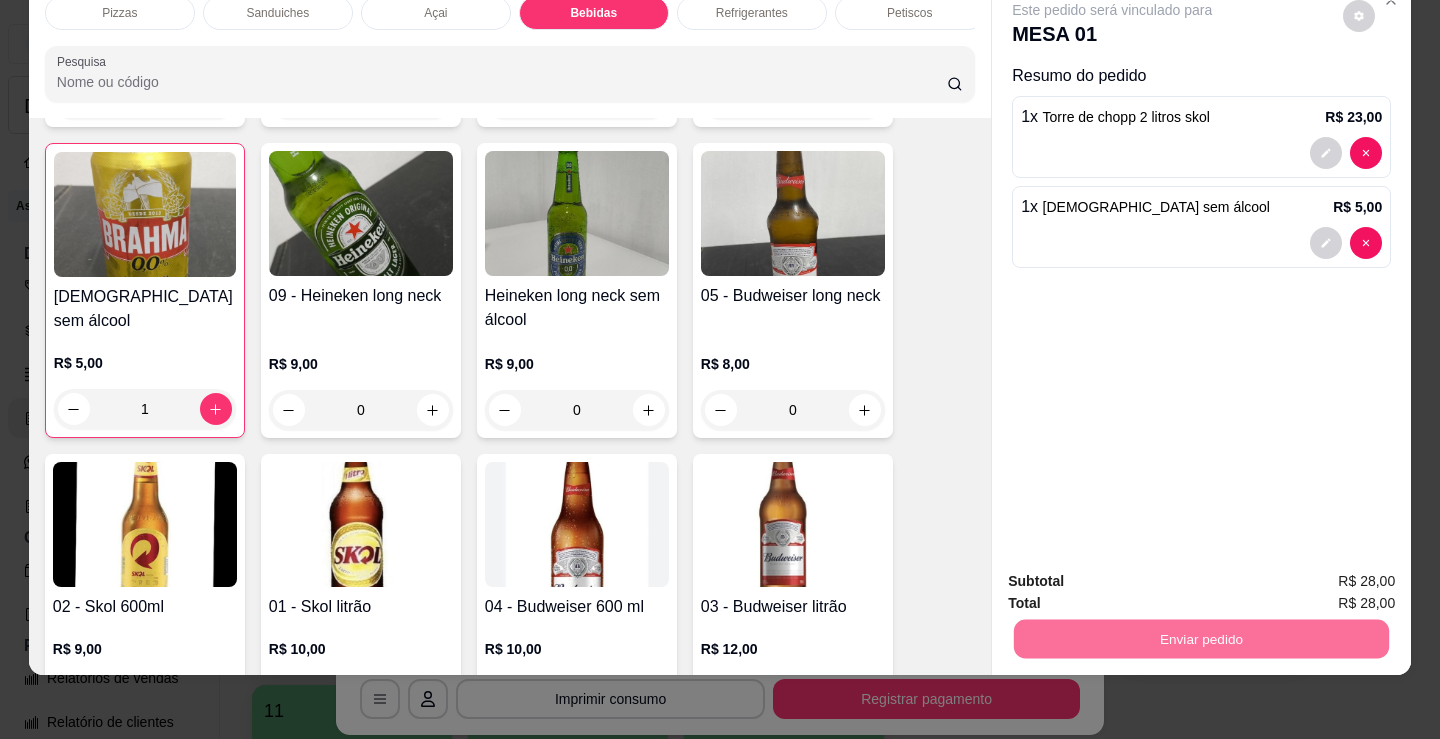 click on "Não registrar e enviar pedido" at bounding box center (1135, 575) 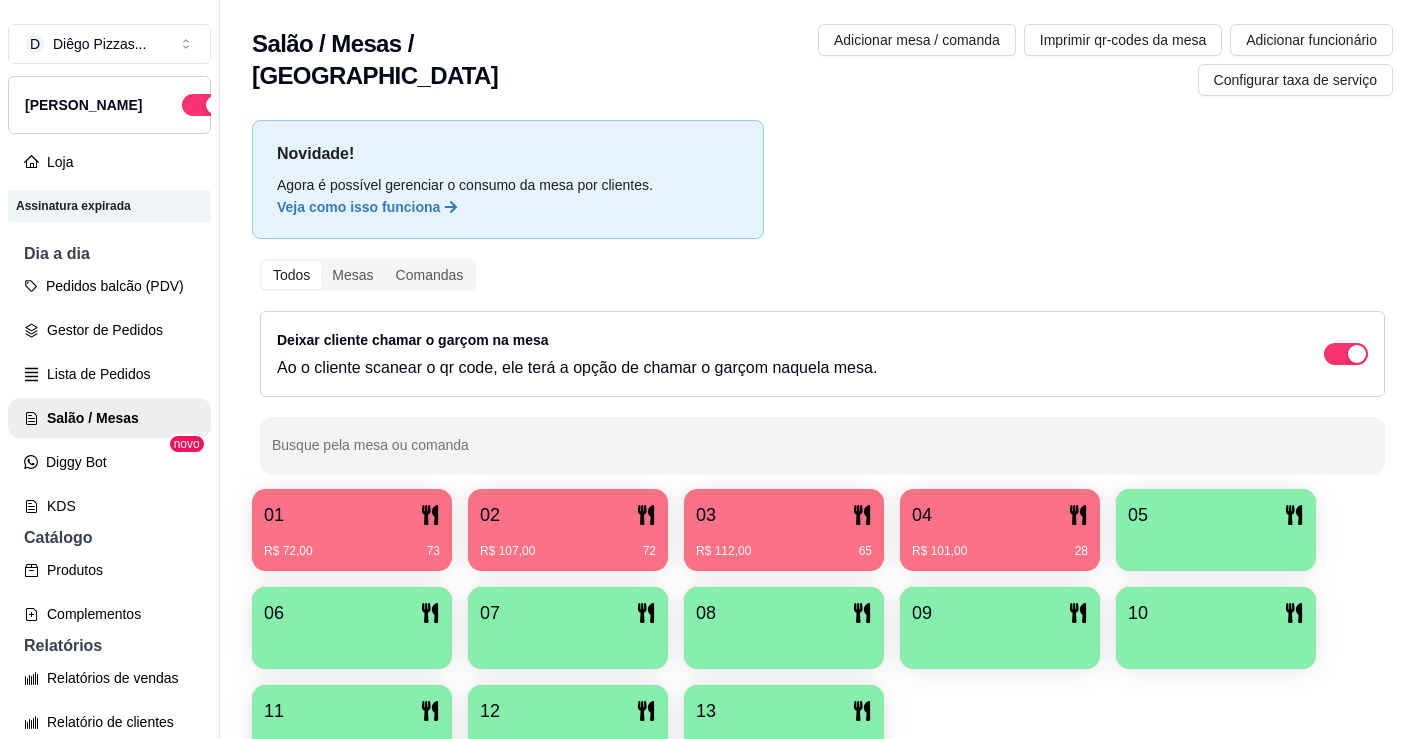 click at bounding box center (1216, 544) 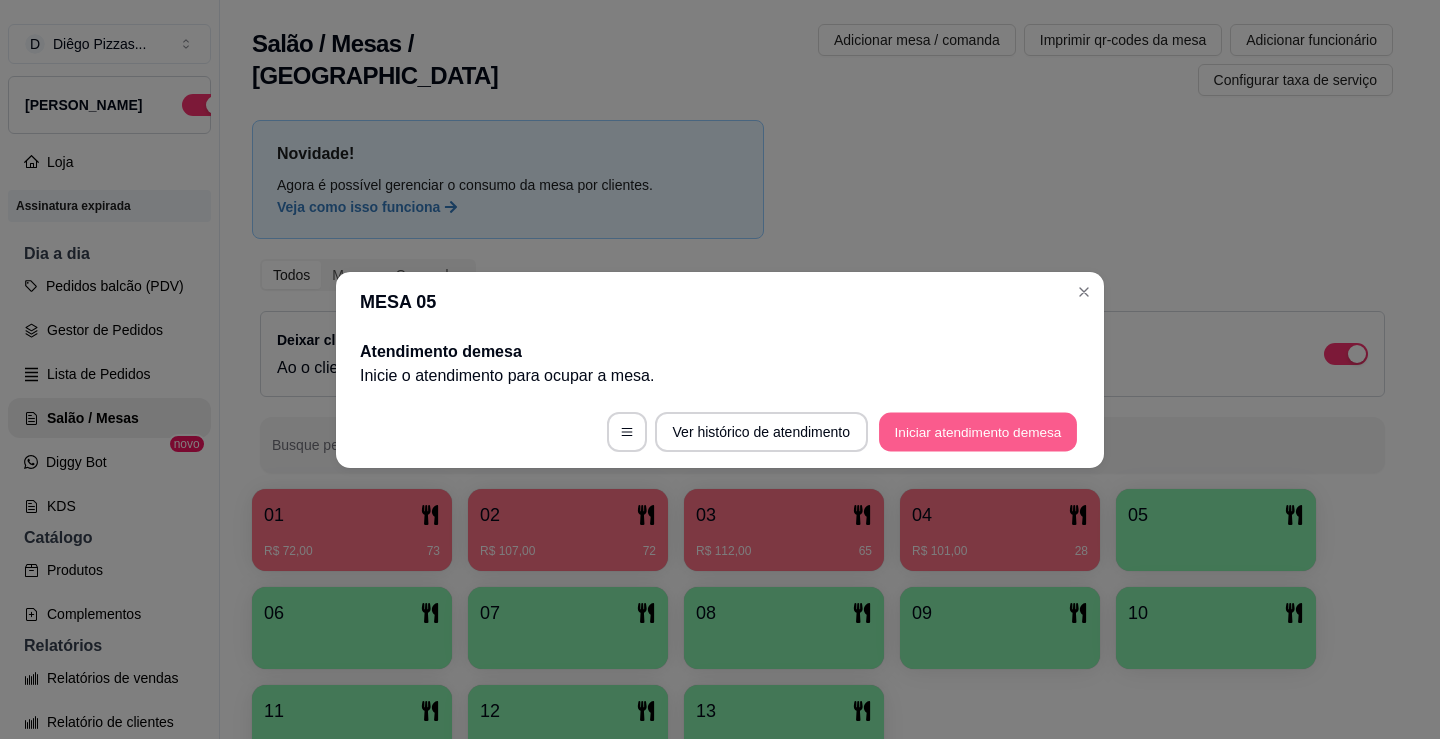 click on "Iniciar atendimento de  mesa" at bounding box center [978, 431] 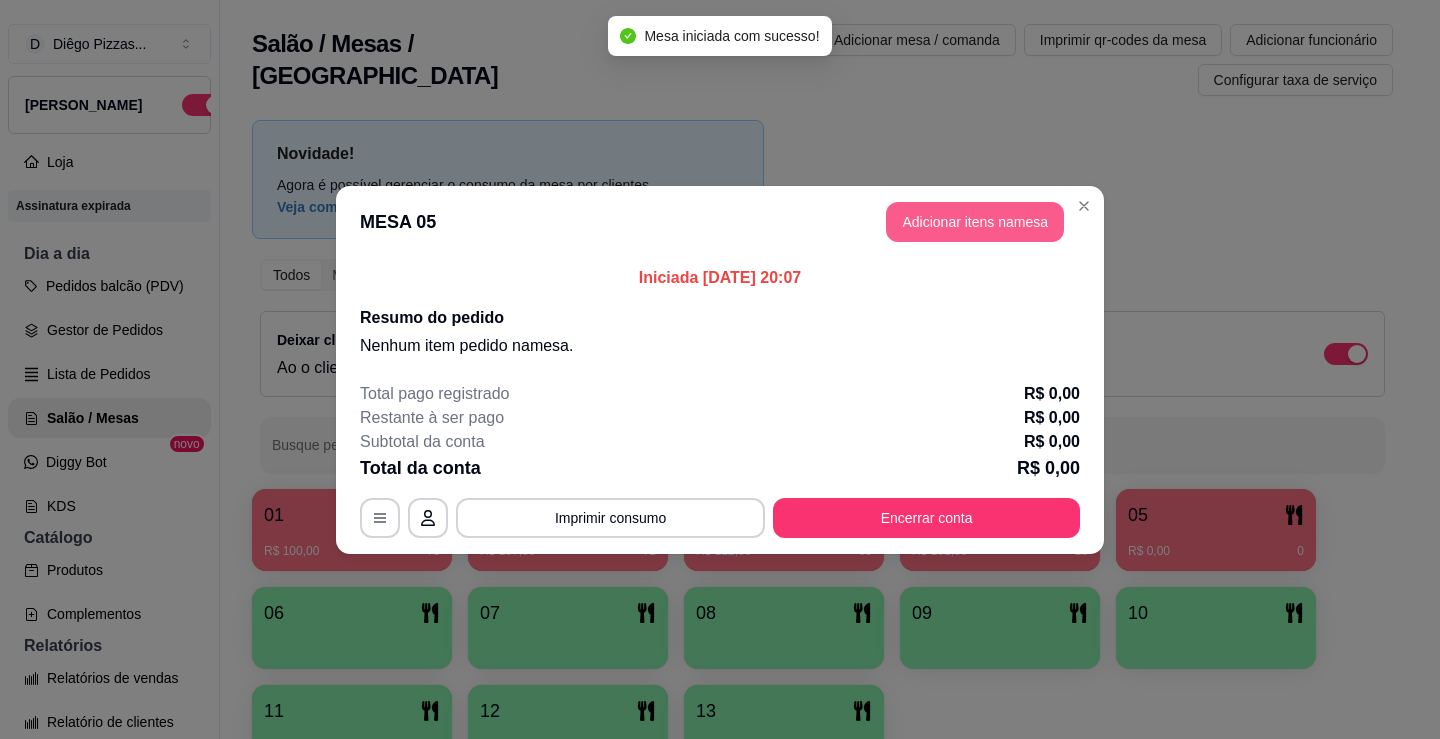 click on "Adicionar itens na  mesa" at bounding box center [975, 222] 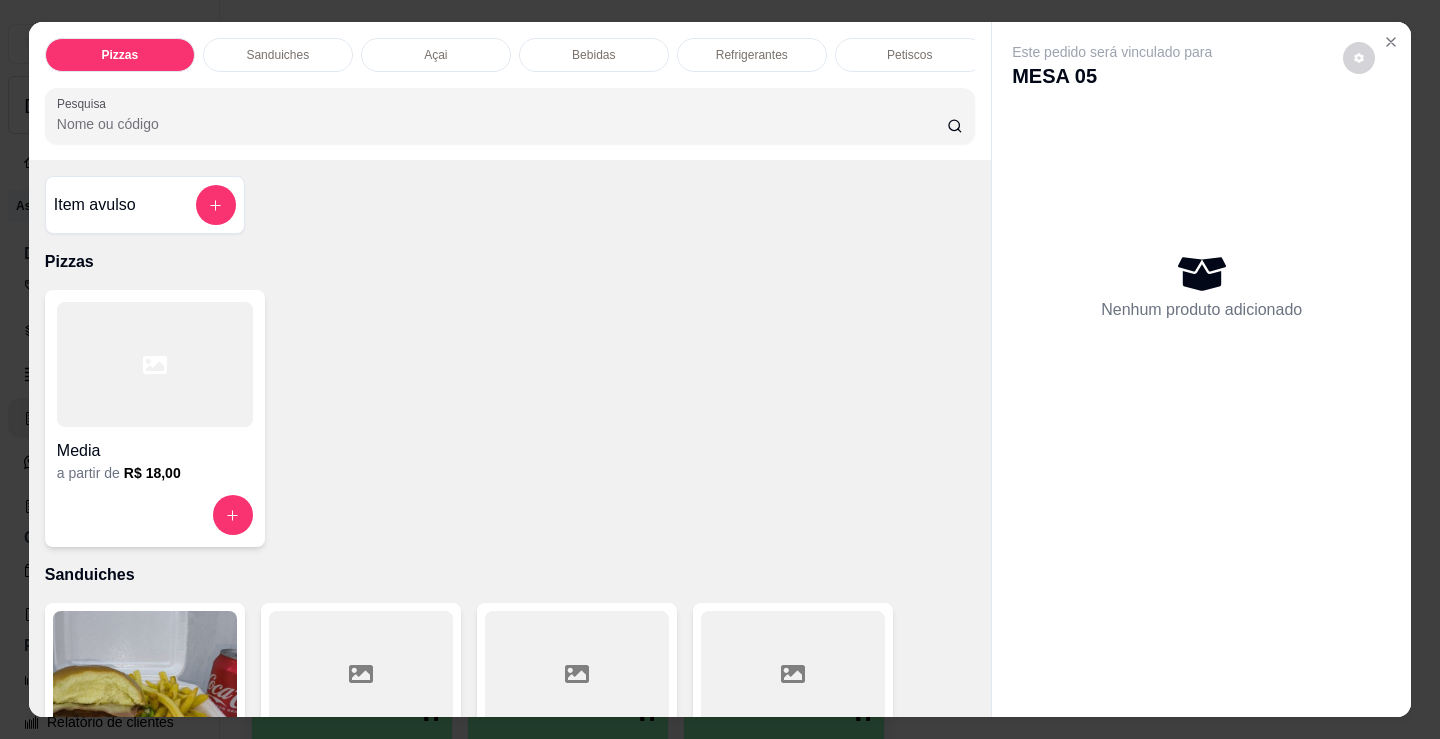 click at bounding box center [155, 364] 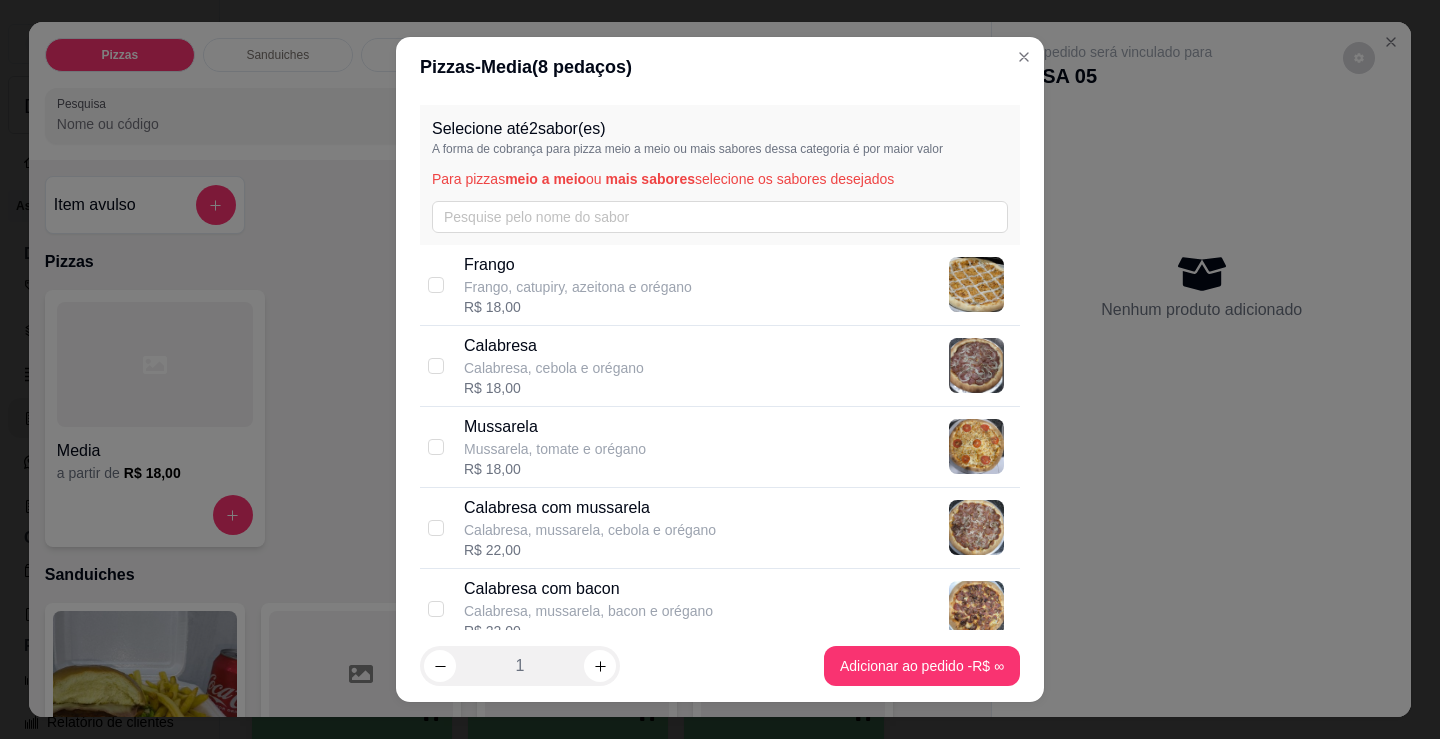 click on "Calabresa, cebola e orégano" at bounding box center [554, 368] 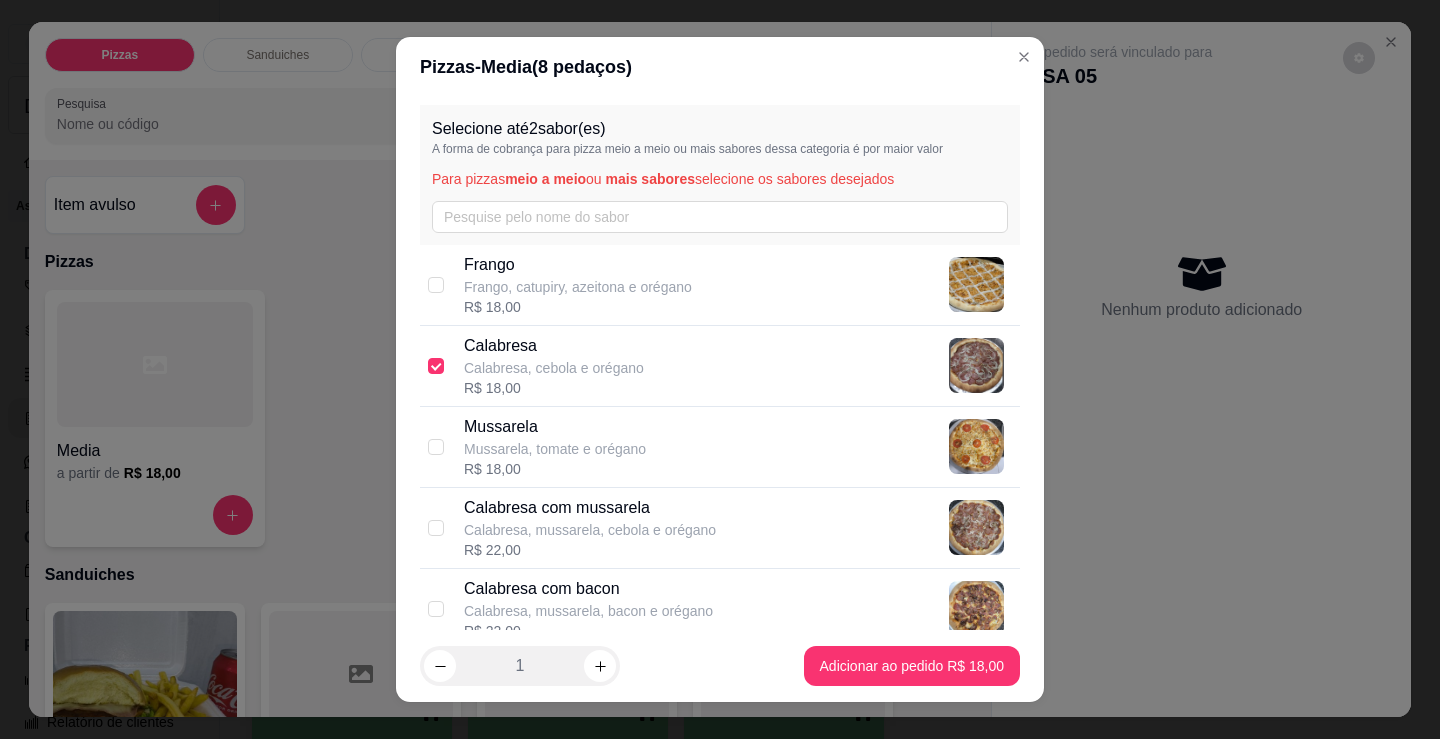 click on "R$ 18,00" at bounding box center (578, 307) 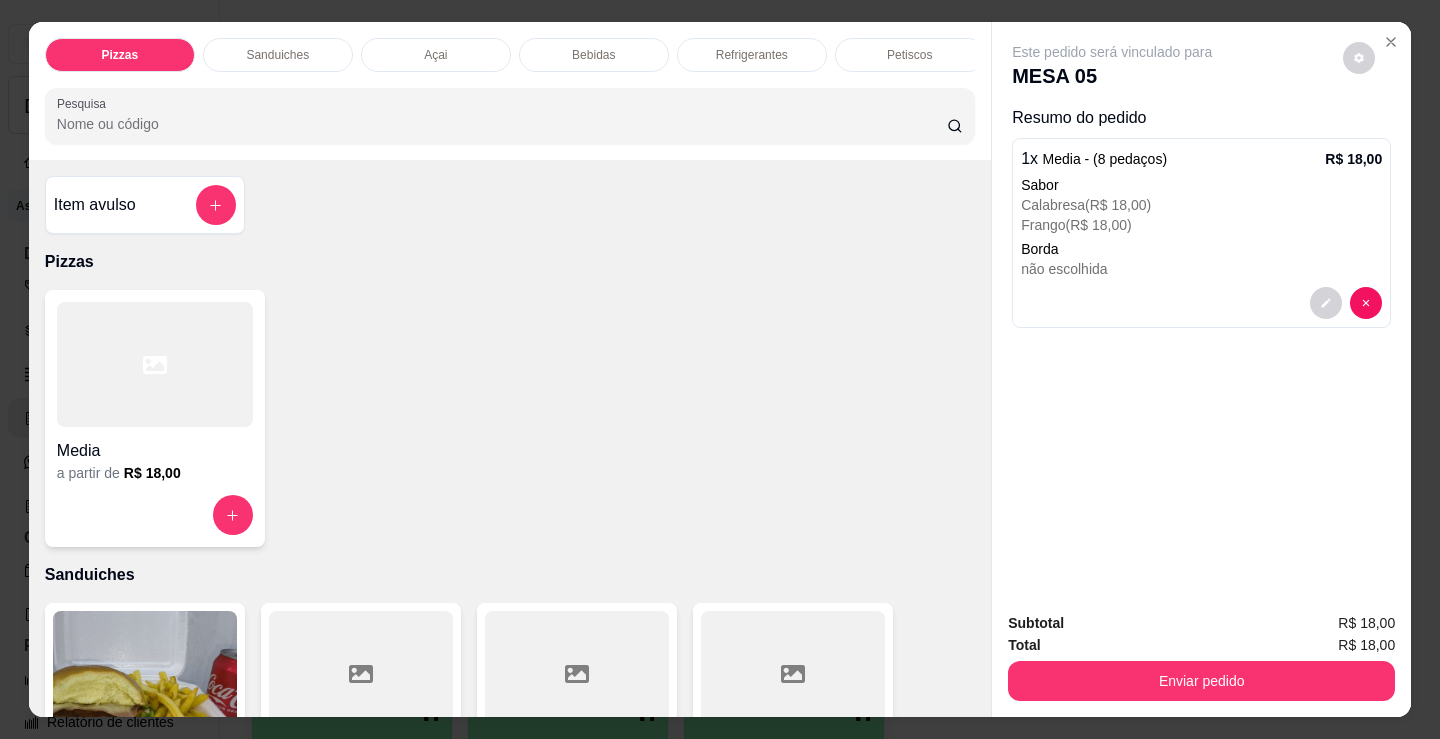 click on "Refrigerantes" at bounding box center [752, 55] 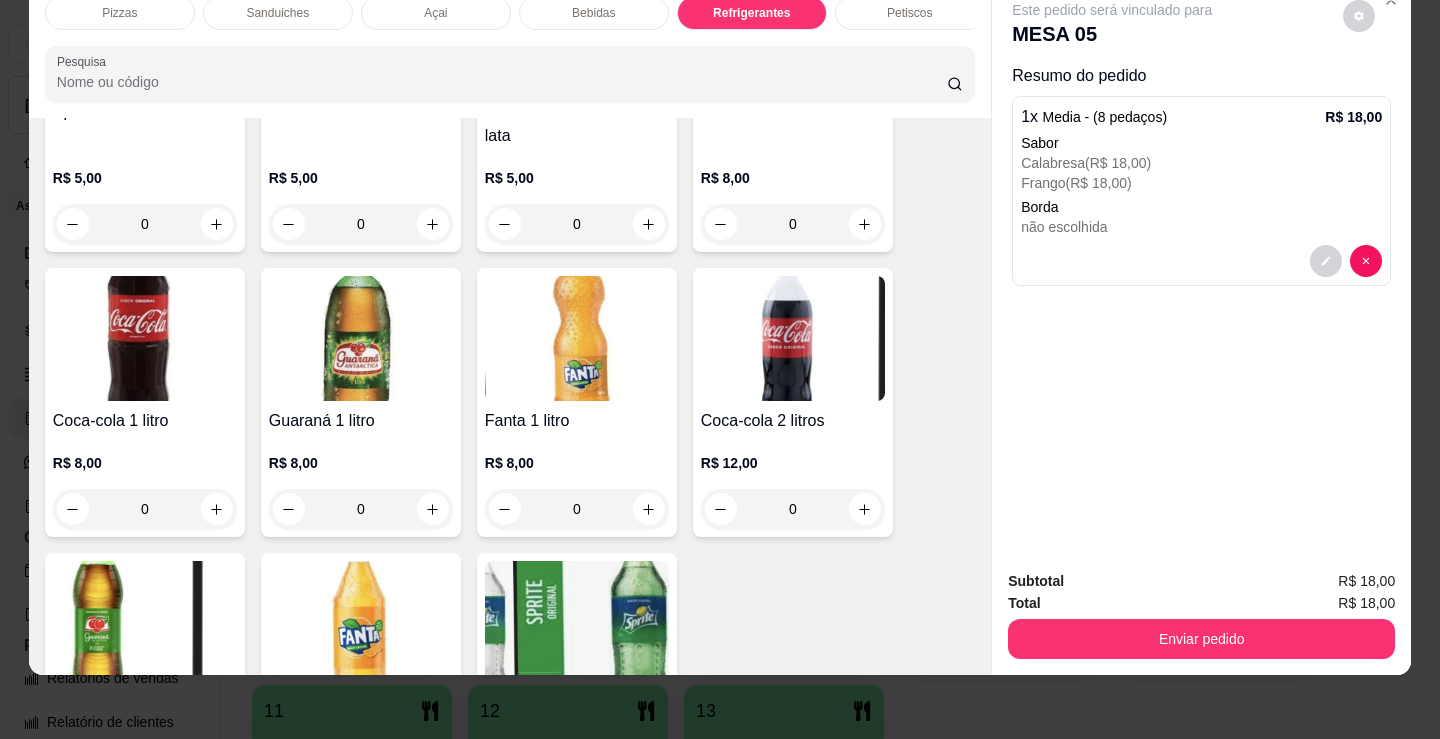 scroll, scrollTop: 5703, scrollLeft: 0, axis: vertical 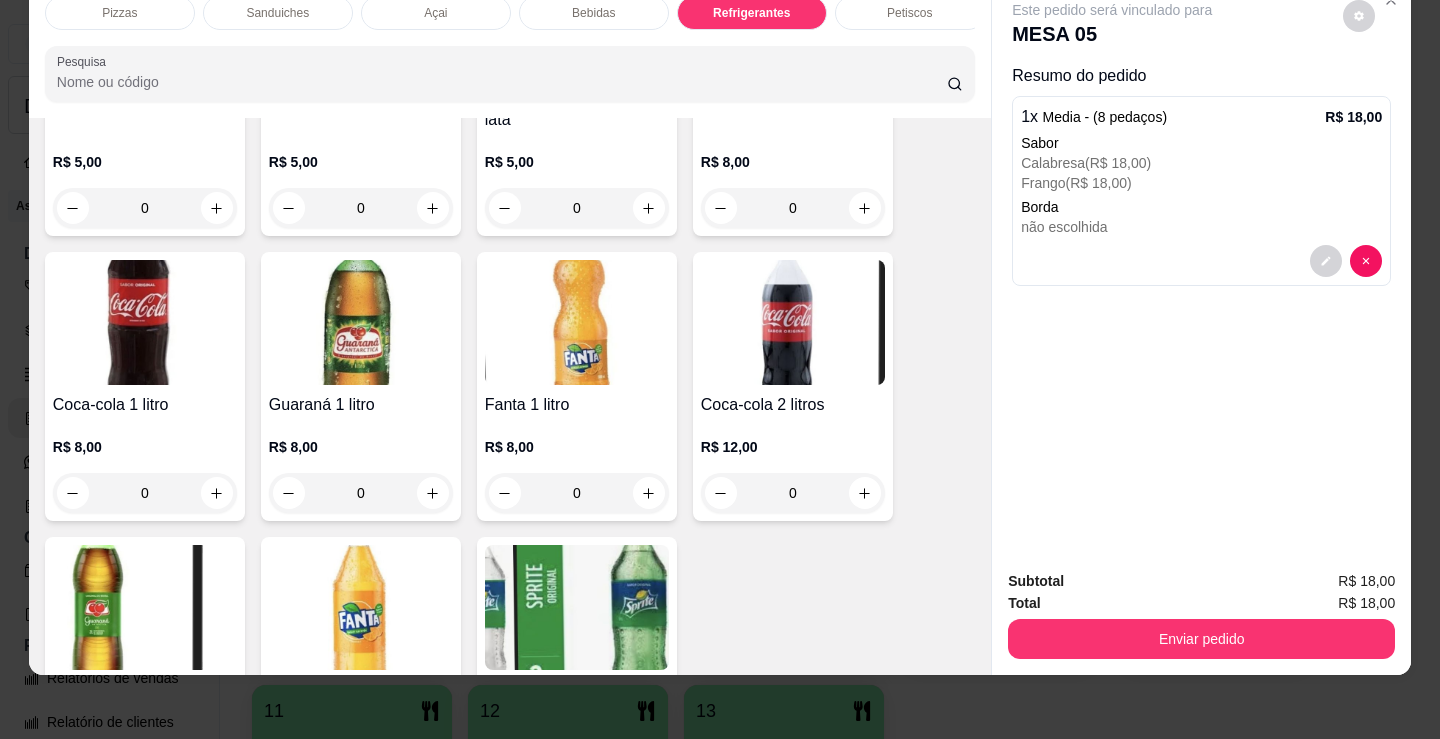 drag, startPoint x: 226, startPoint y: 504, endPoint x: 209, endPoint y: 502, distance: 17.117243 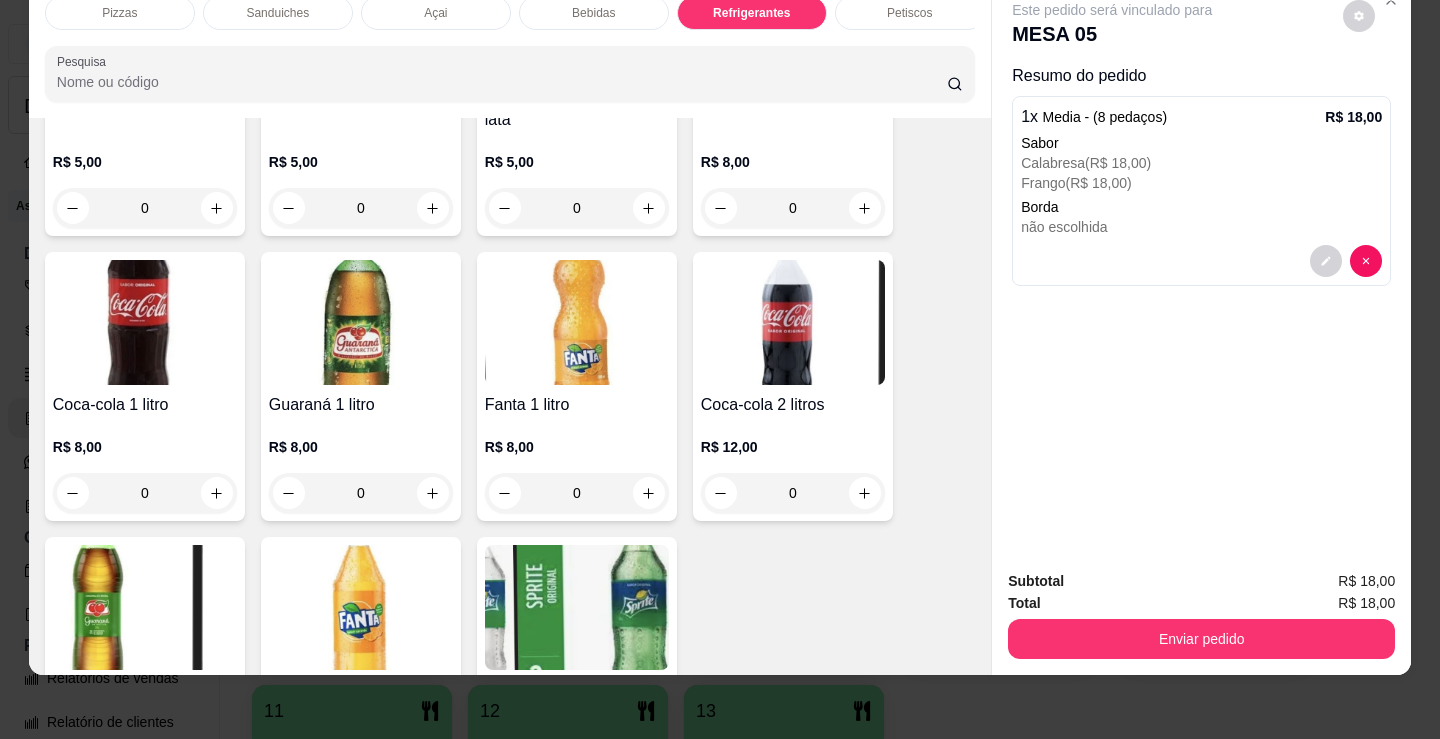 click on "0" at bounding box center (145, 493) 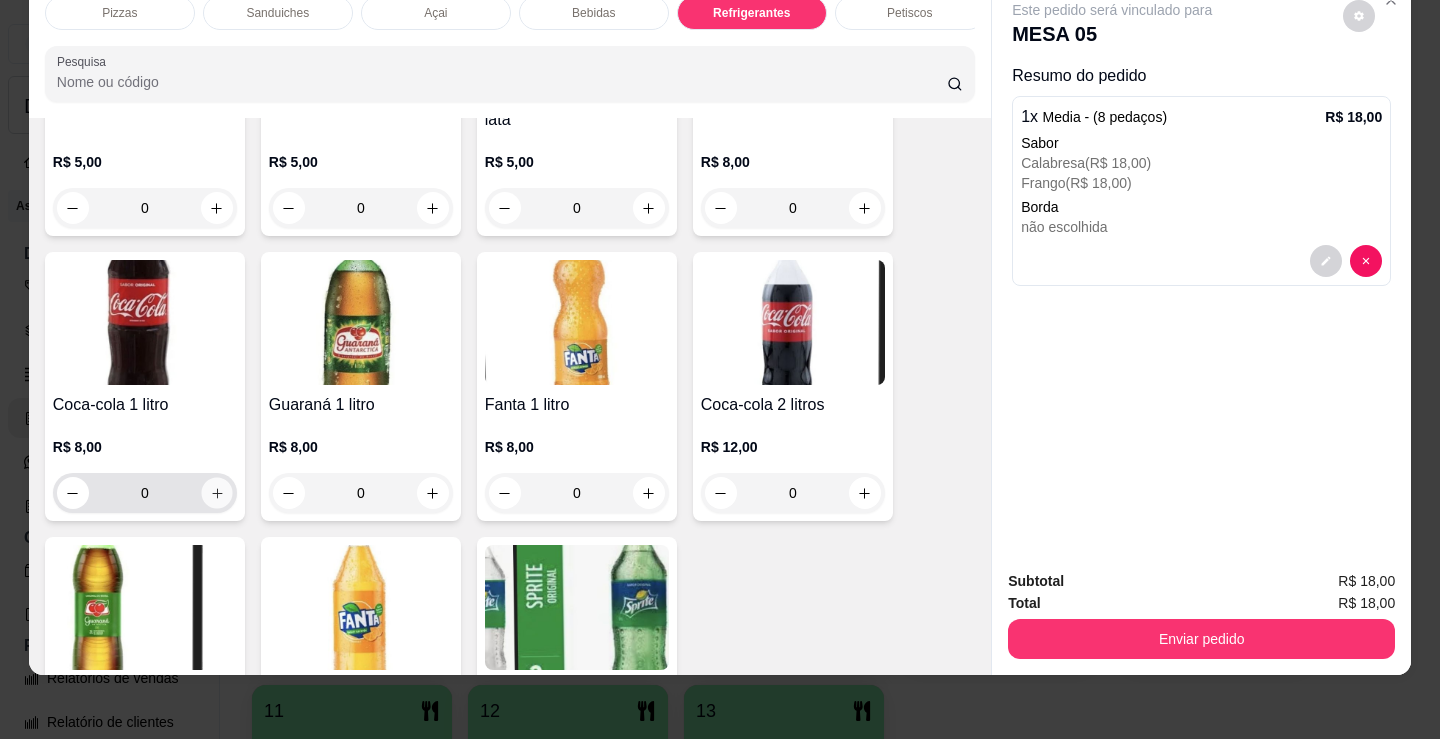 click 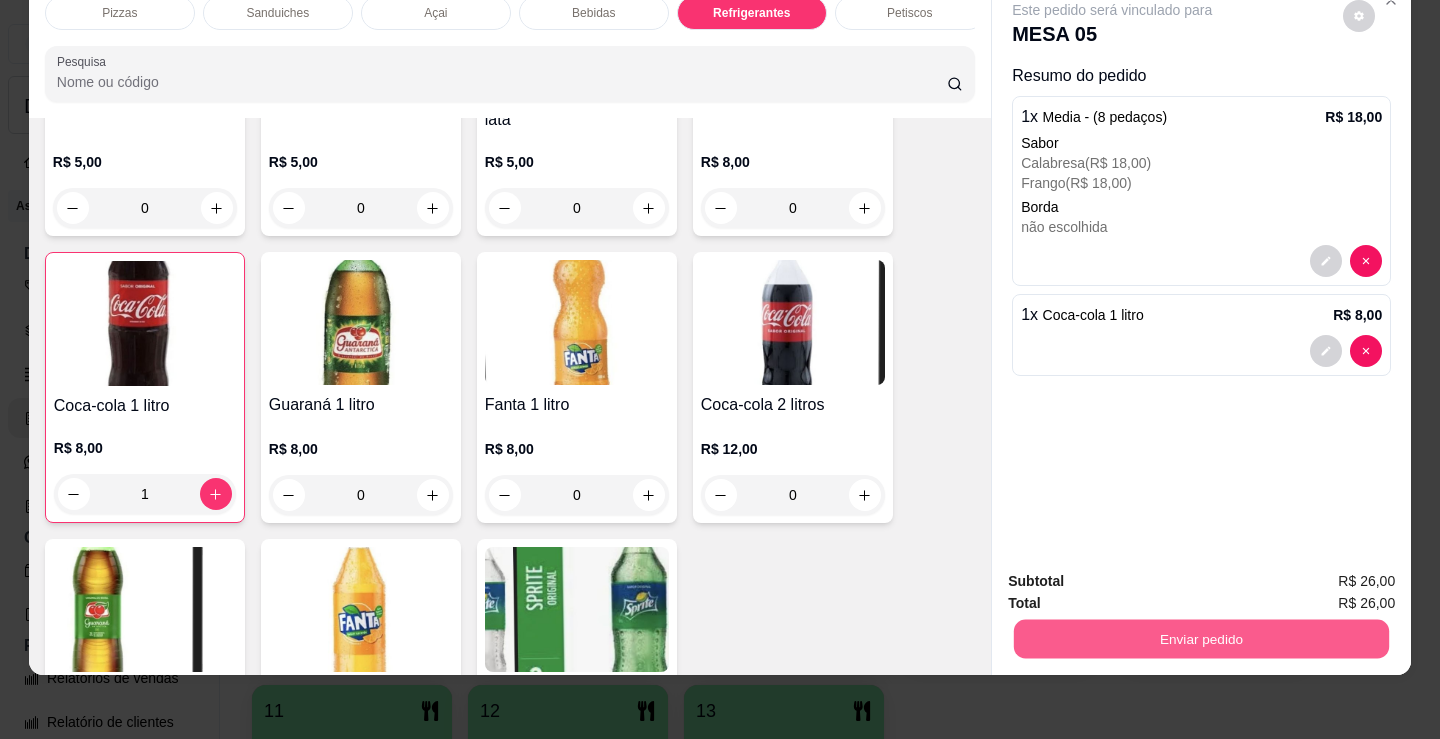 click on "Enviar pedido" at bounding box center [1201, 638] 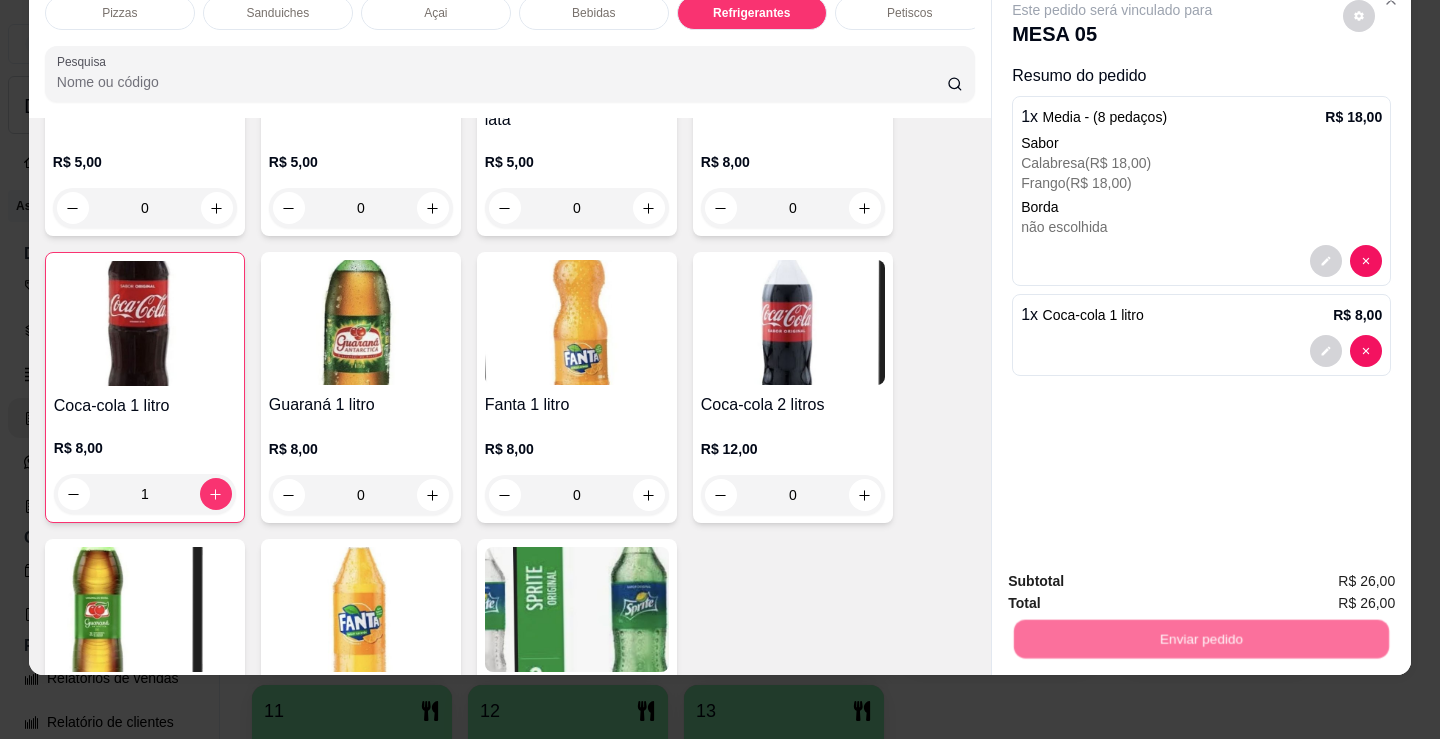 click on "Não registrar e enviar pedido" at bounding box center [1135, 575] 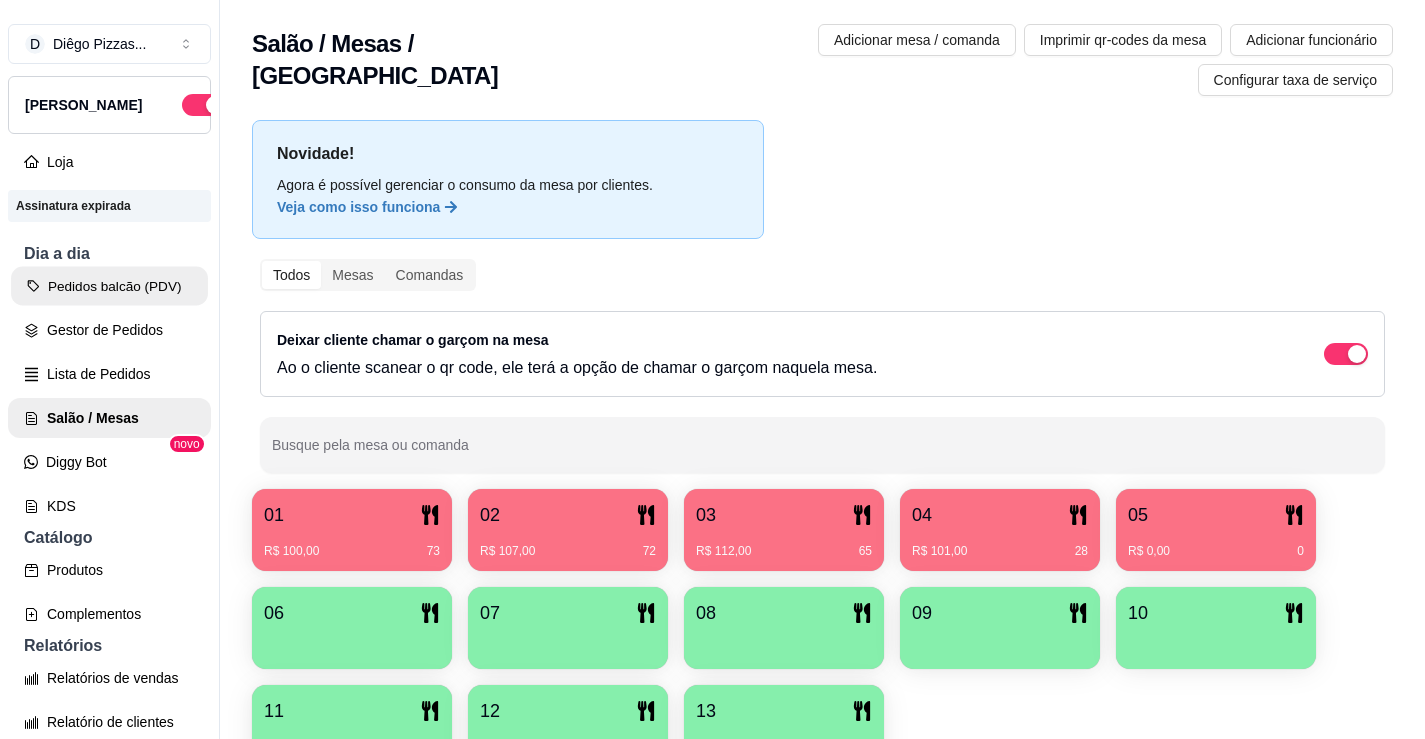 click on "Pedidos balcão (PDV)" at bounding box center (109, 286) 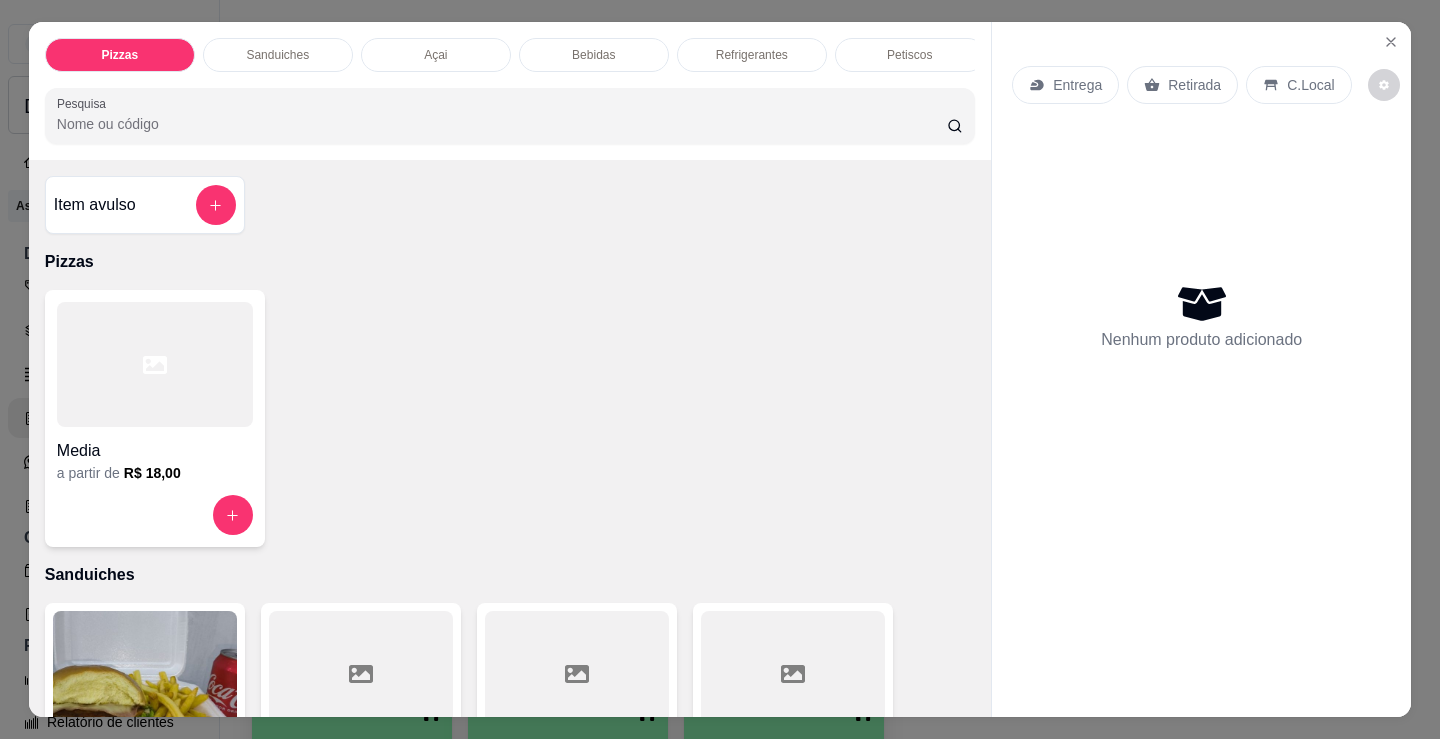click on "Entrega Retirada C.Local Nenhum produto adicionado" at bounding box center (1201, 353) 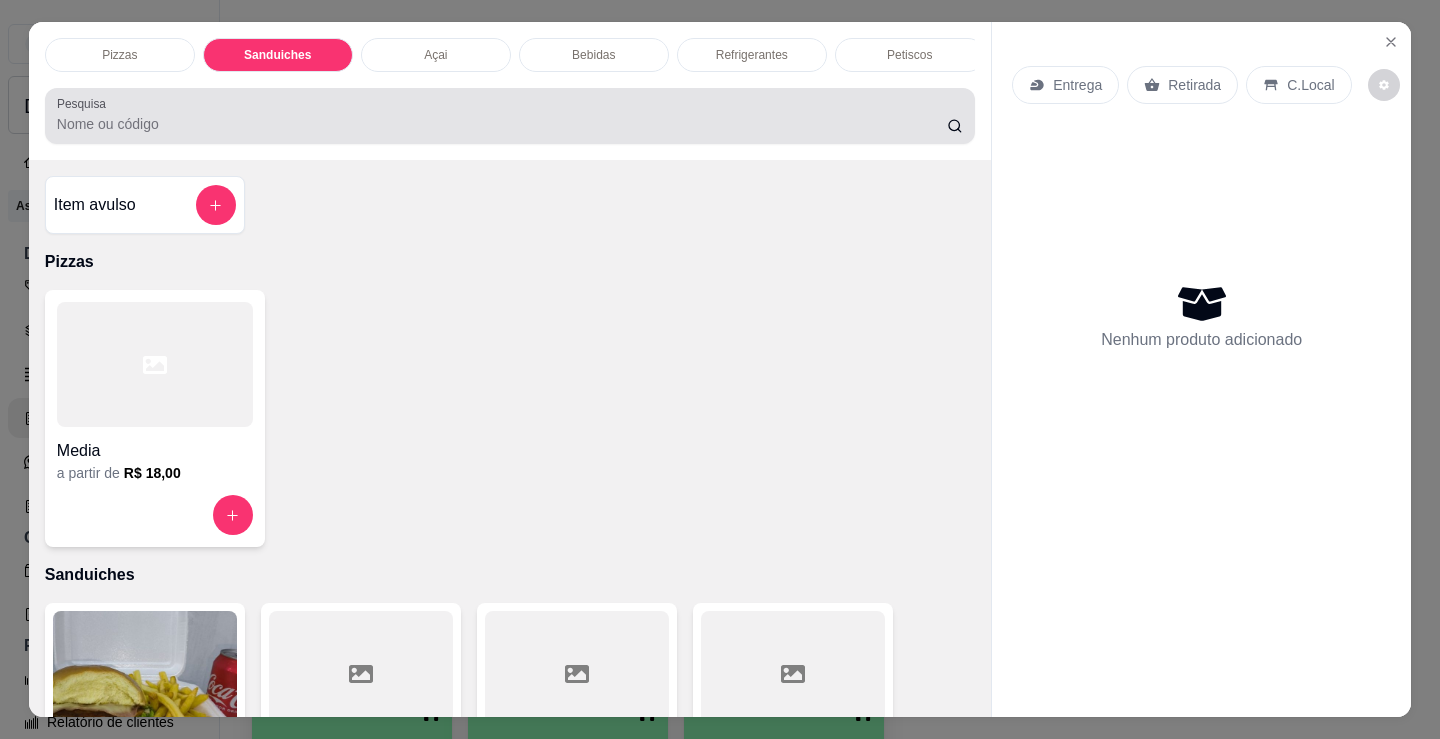 scroll, scrollTop: 403, scrollLeft: 0, axis: vertical 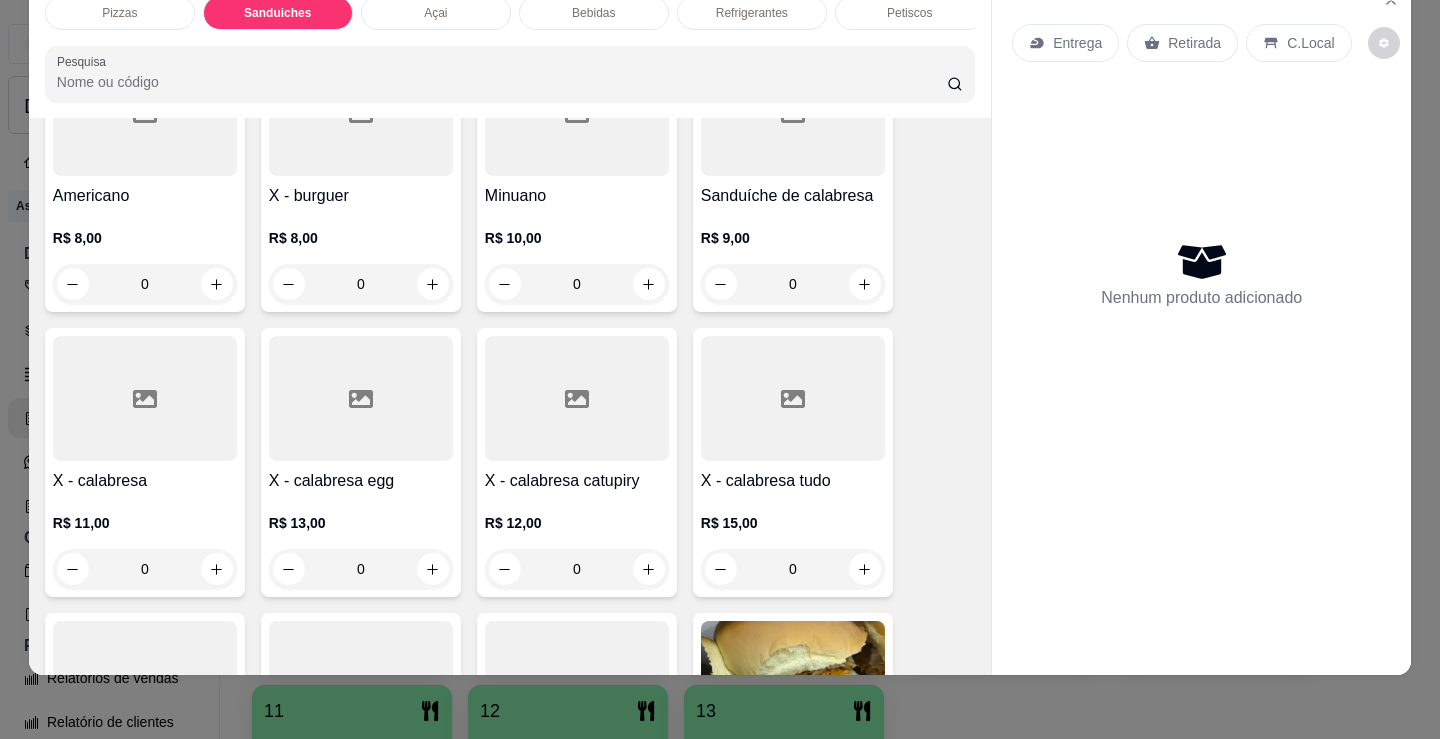 click on "0" at bounding box center (145, 569) 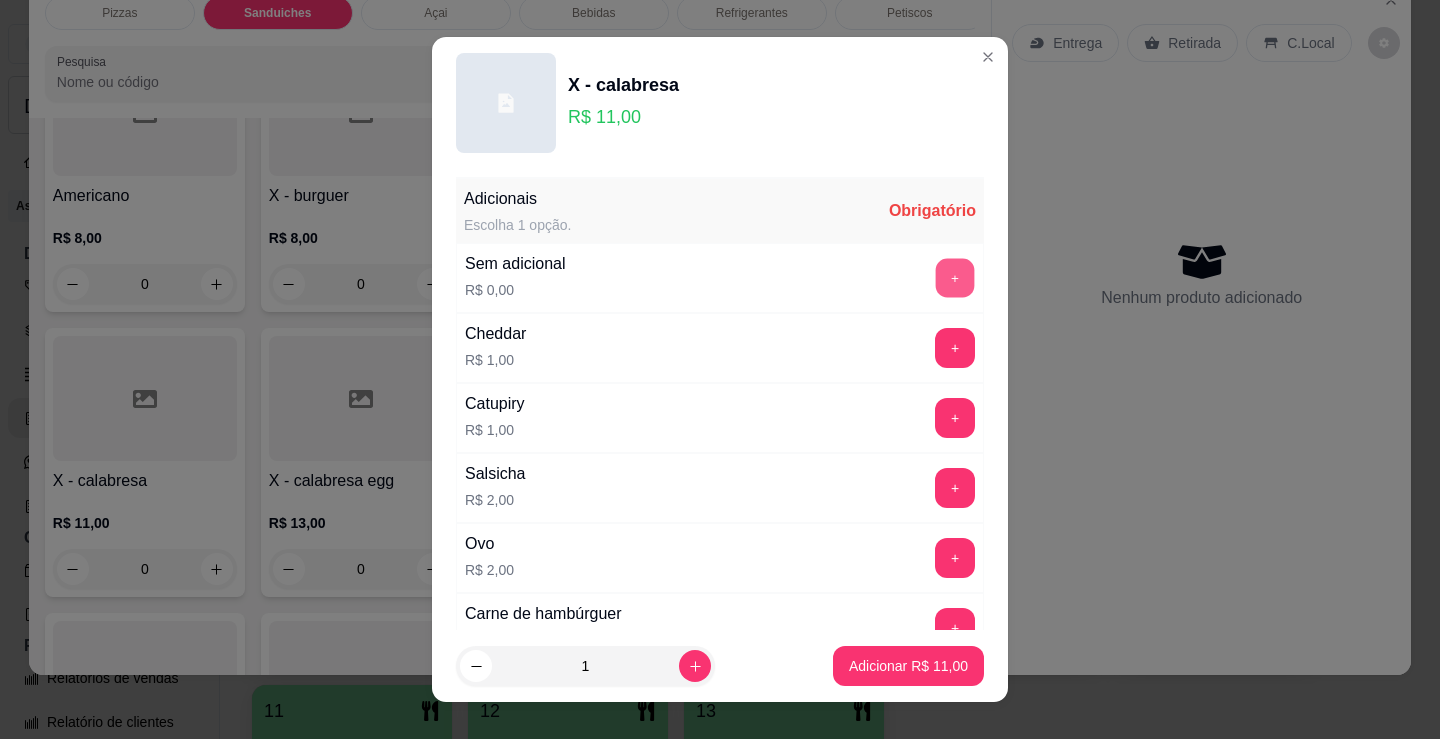 click on "+" at bounding box center [955, 278] 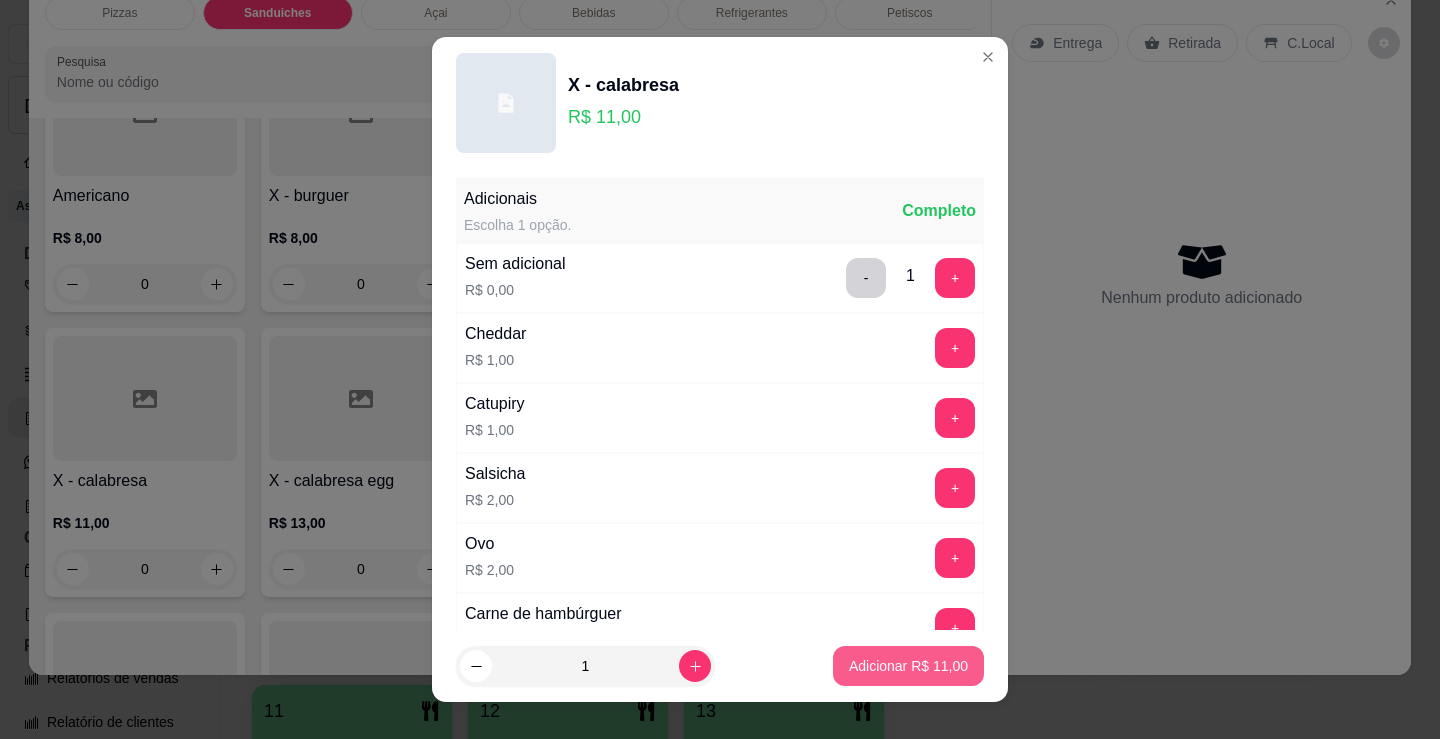 click on "Adicionar   R$ 11,00" at bounding box center (908, 666) 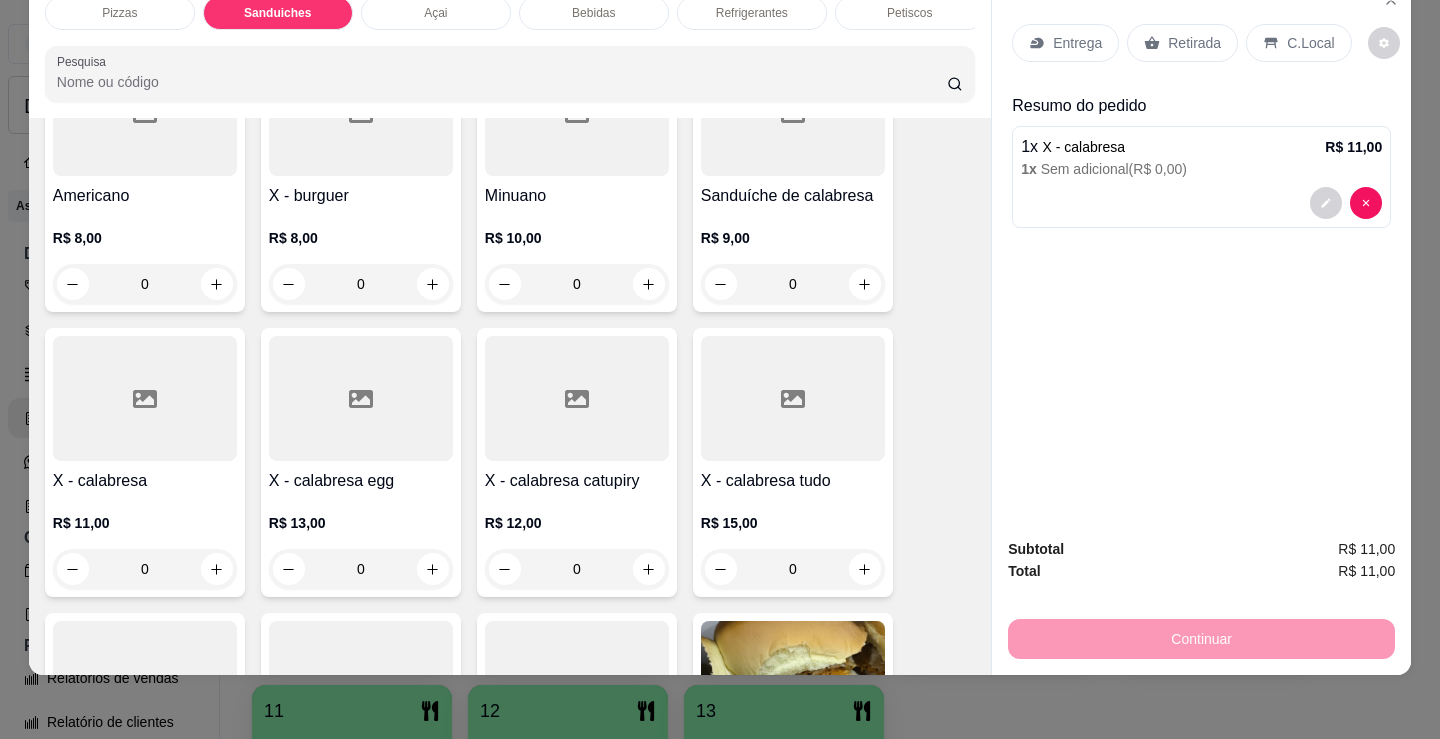 click on "Entrega" at bounding box center [1077, 43] 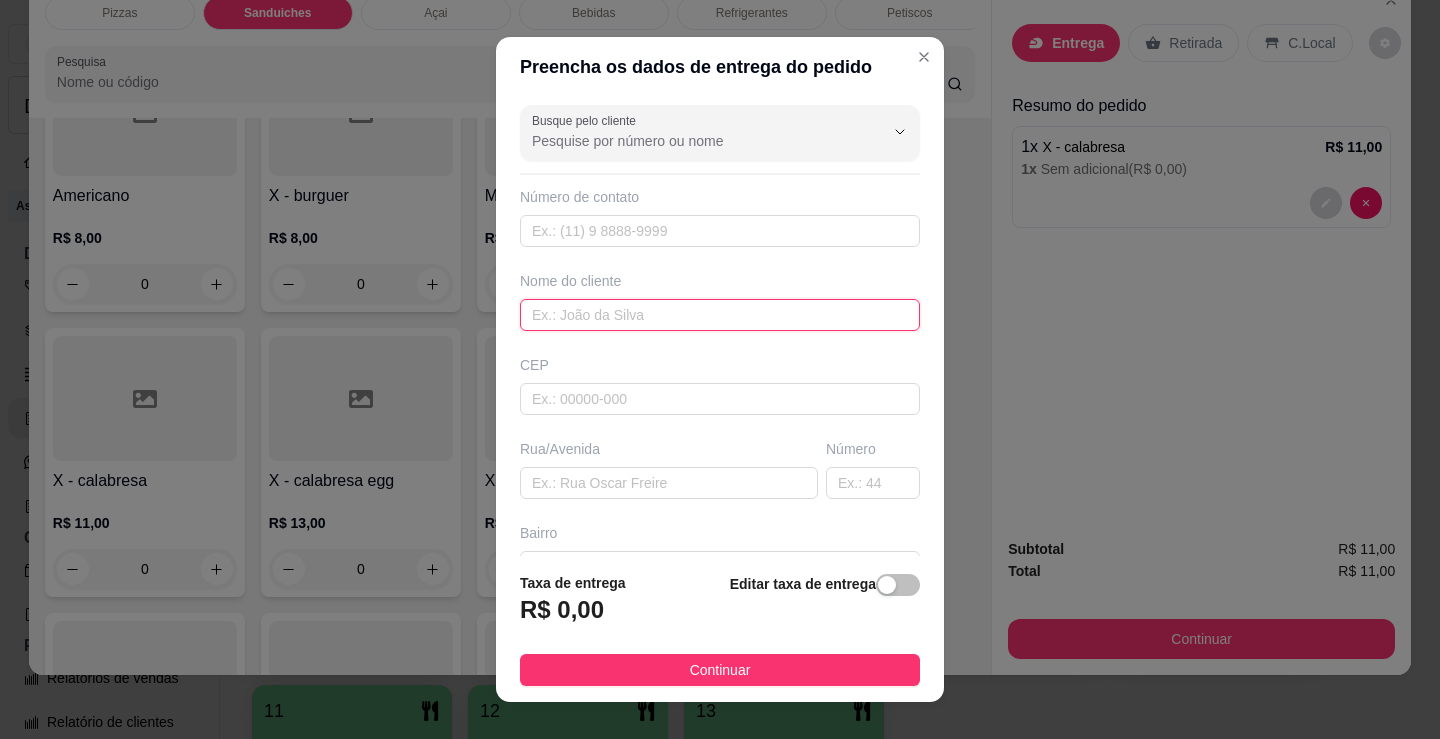 click at bounding box center (720, 315) 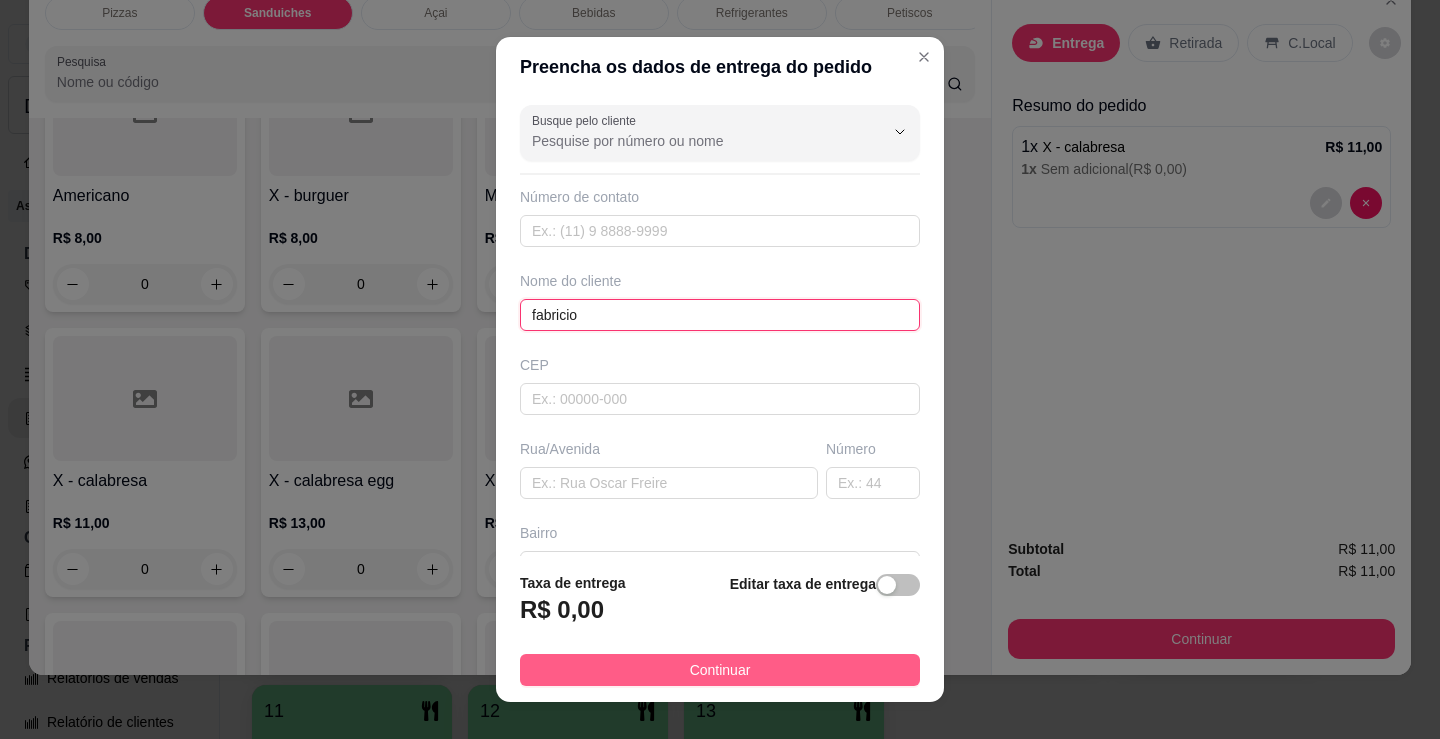 type on "fabricio" 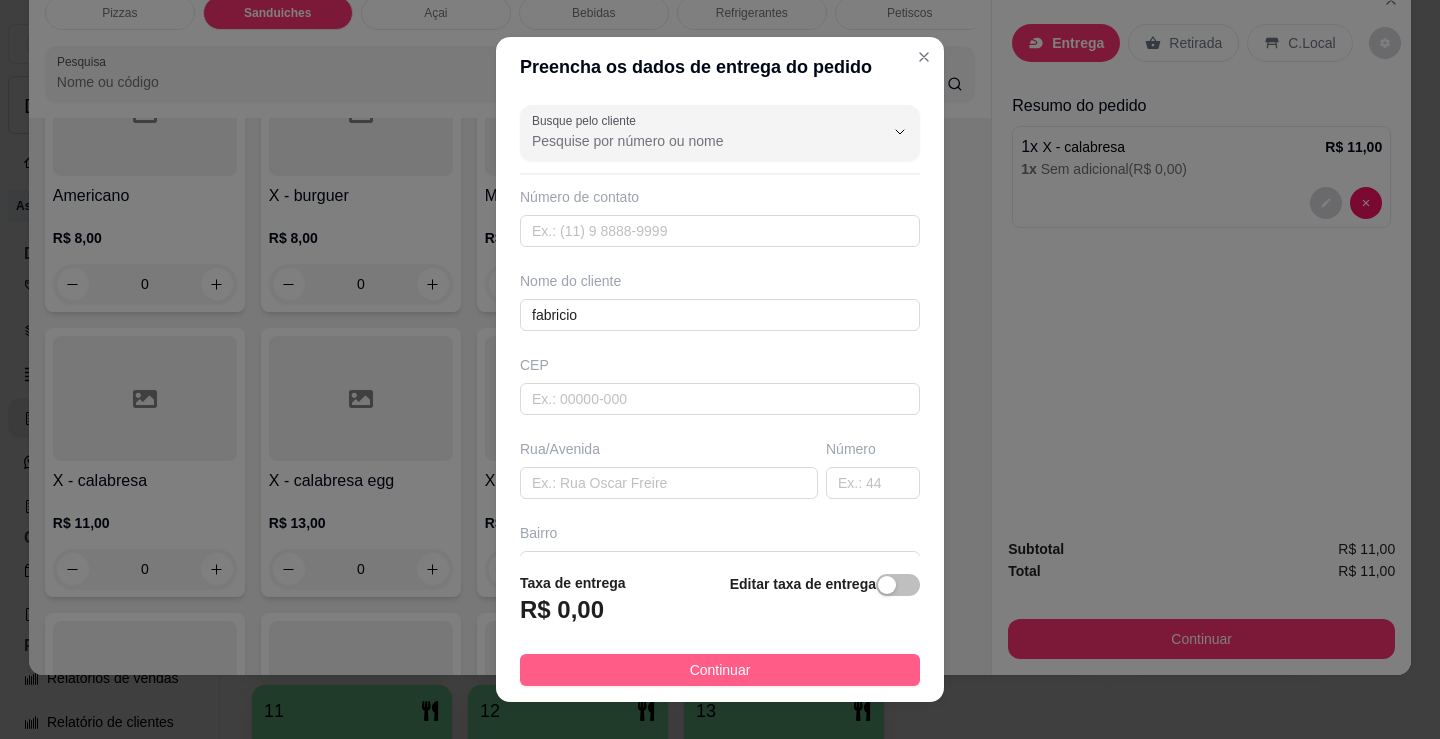 click on "Continuar" at bounding box center (720, 670) 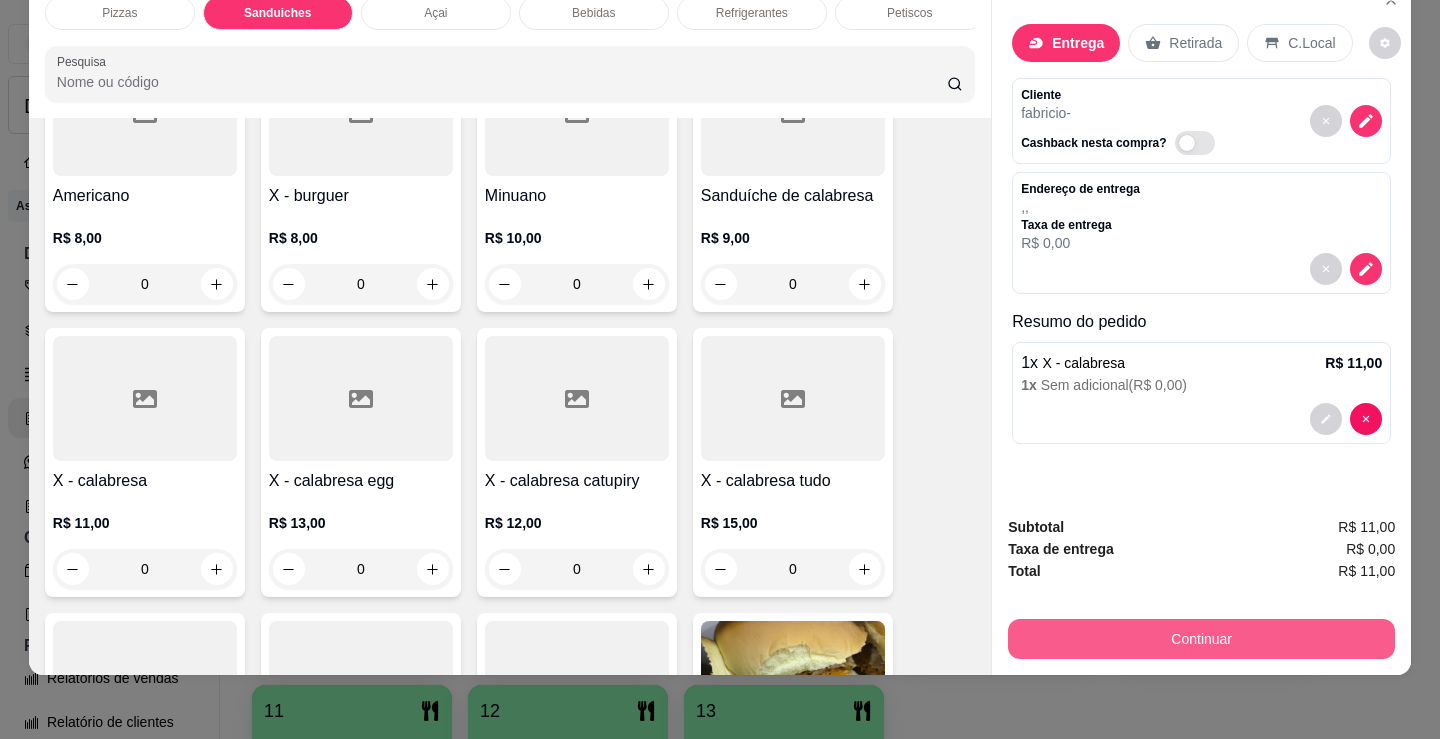click on "Continuar" at bounding box center [1201, 639] 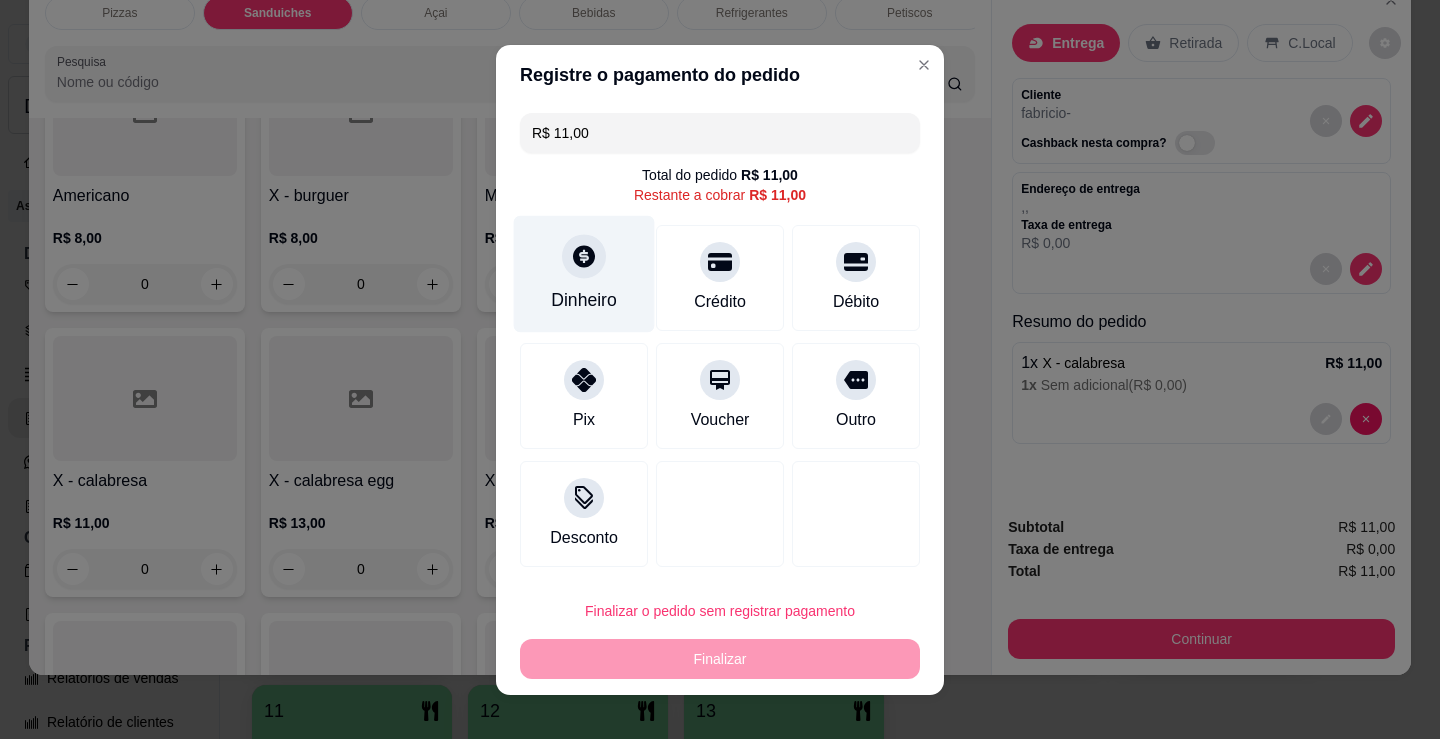 click on "Dinheiro" at bounding box center [584, 273] 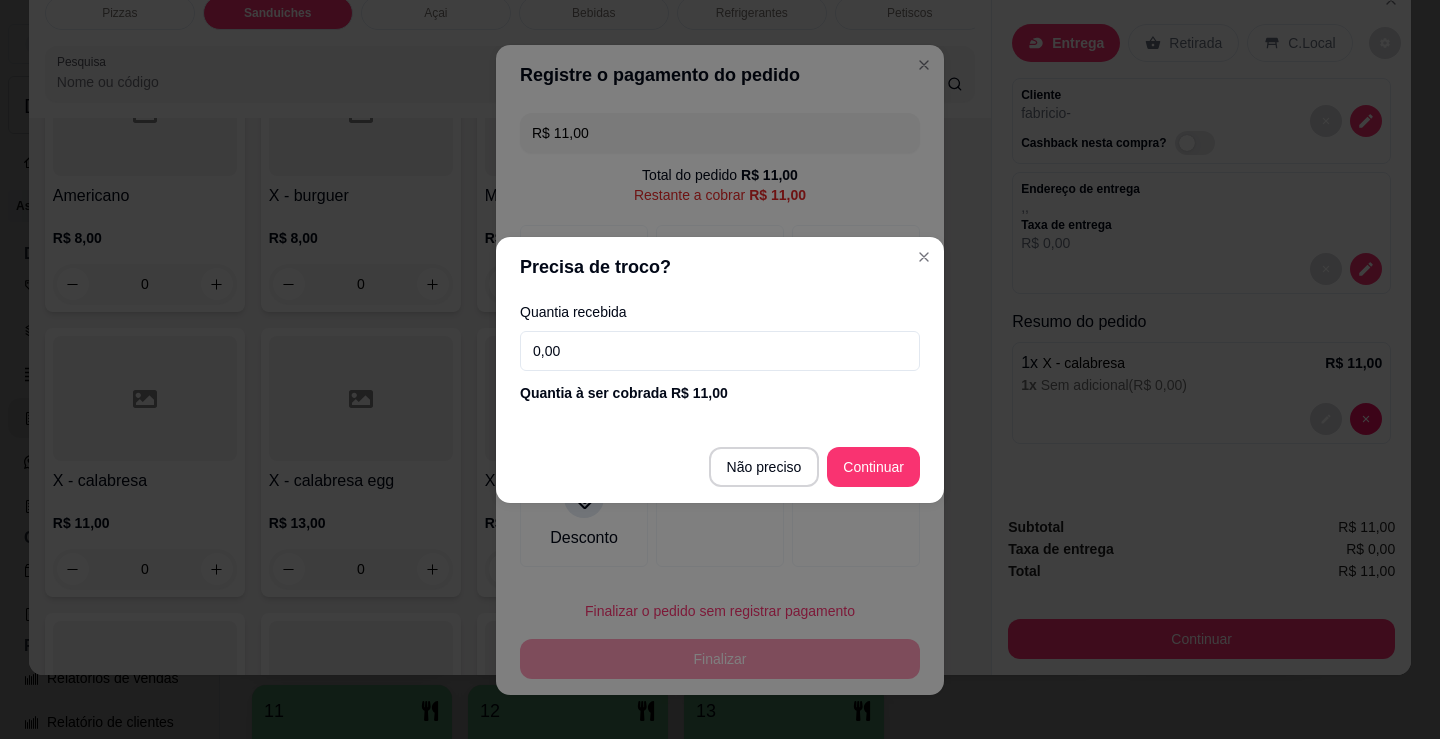 click on "0,00" at bounding box center [720, 351] 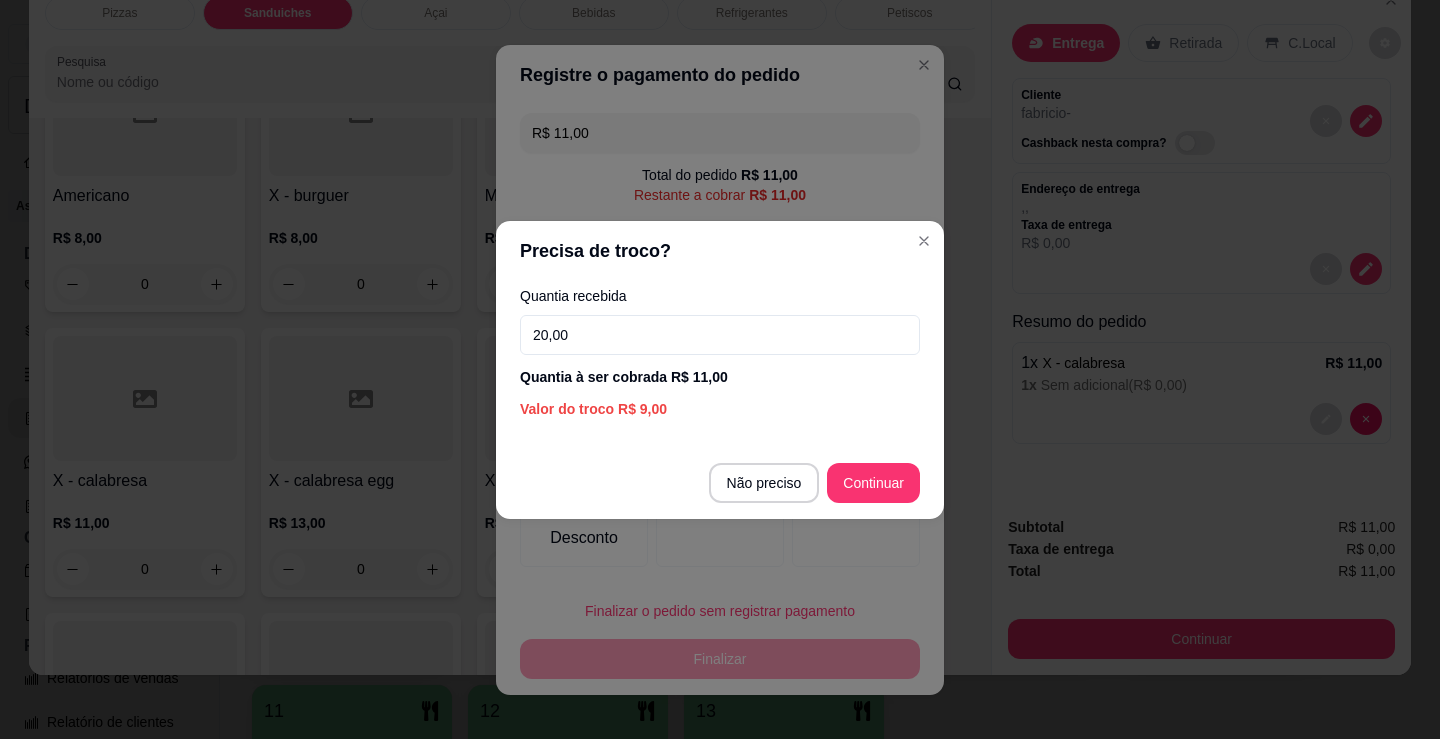 type on "20,00" 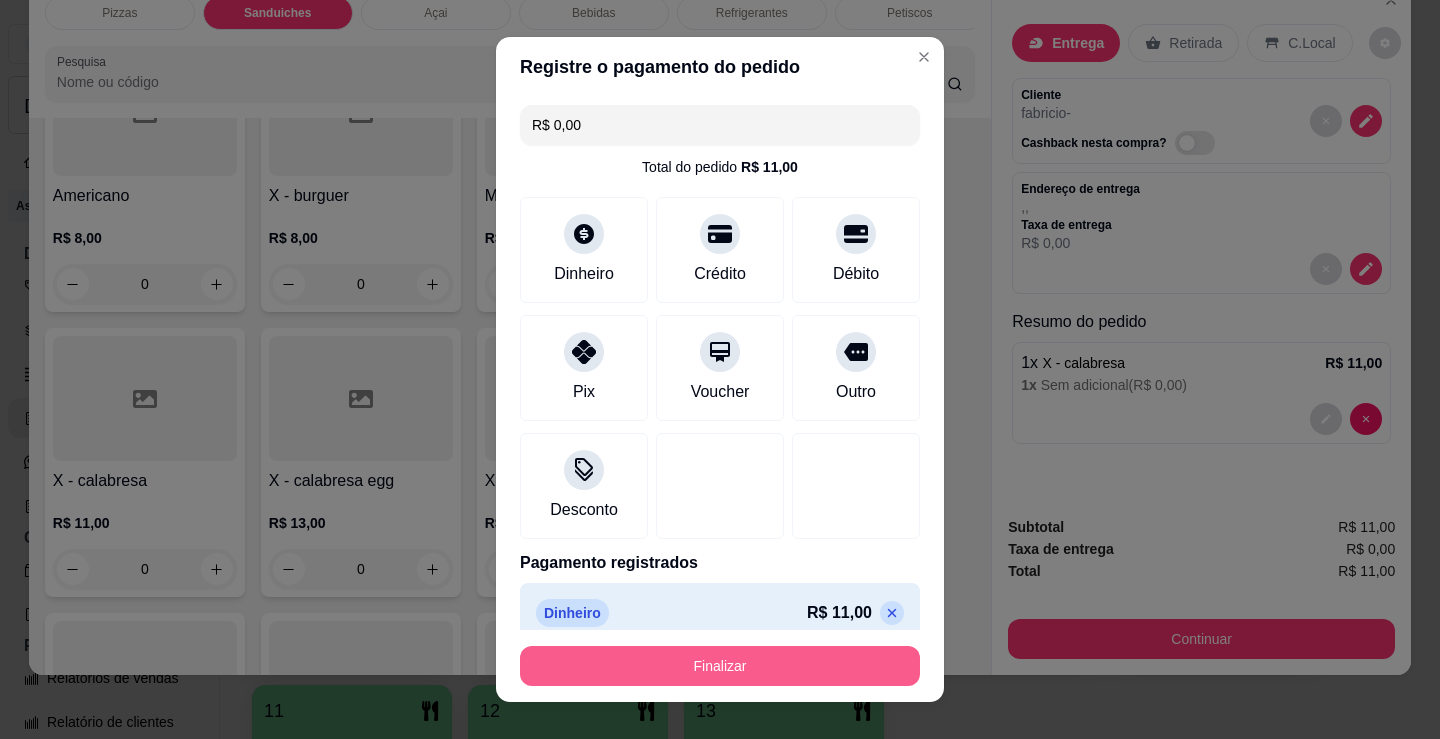 click on "Finalizar" at bounding box center [720, 666] 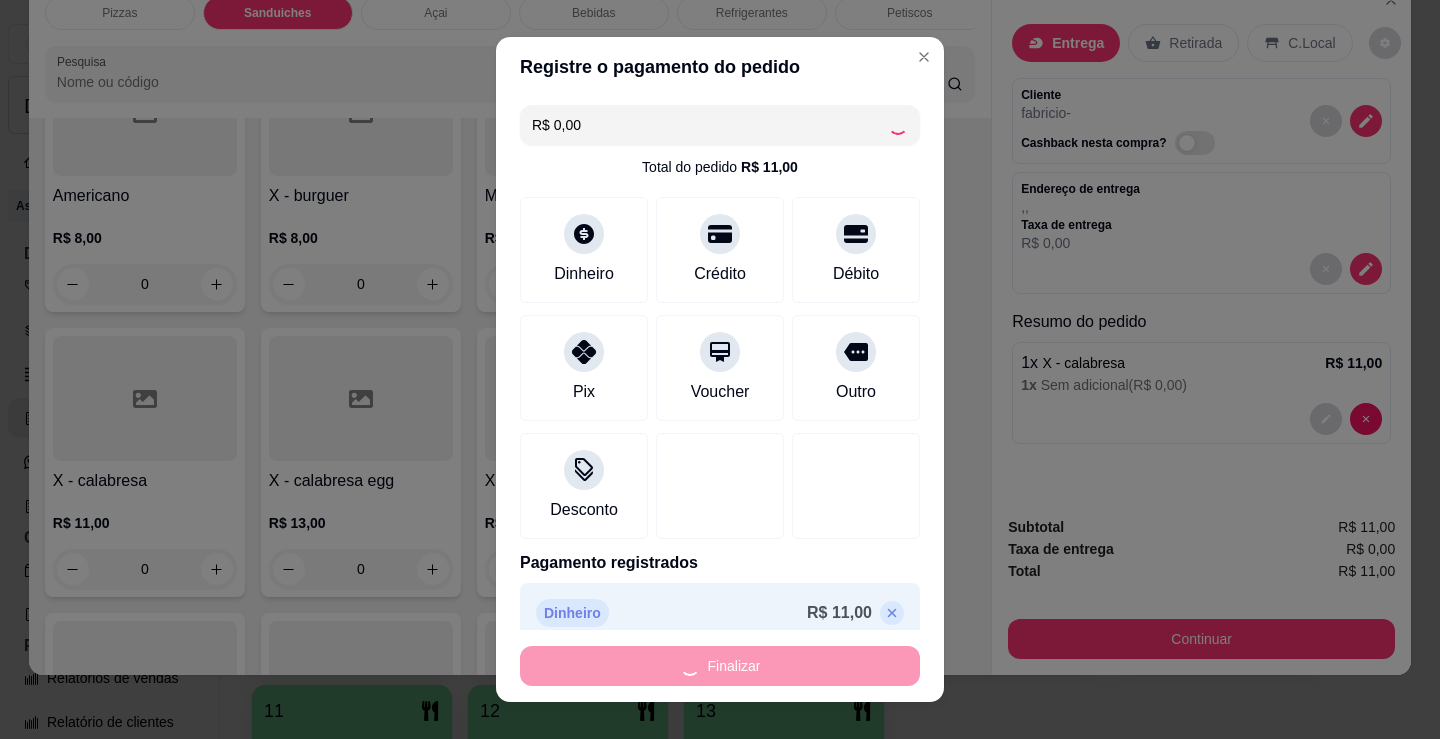type on "-R$ 11,00" 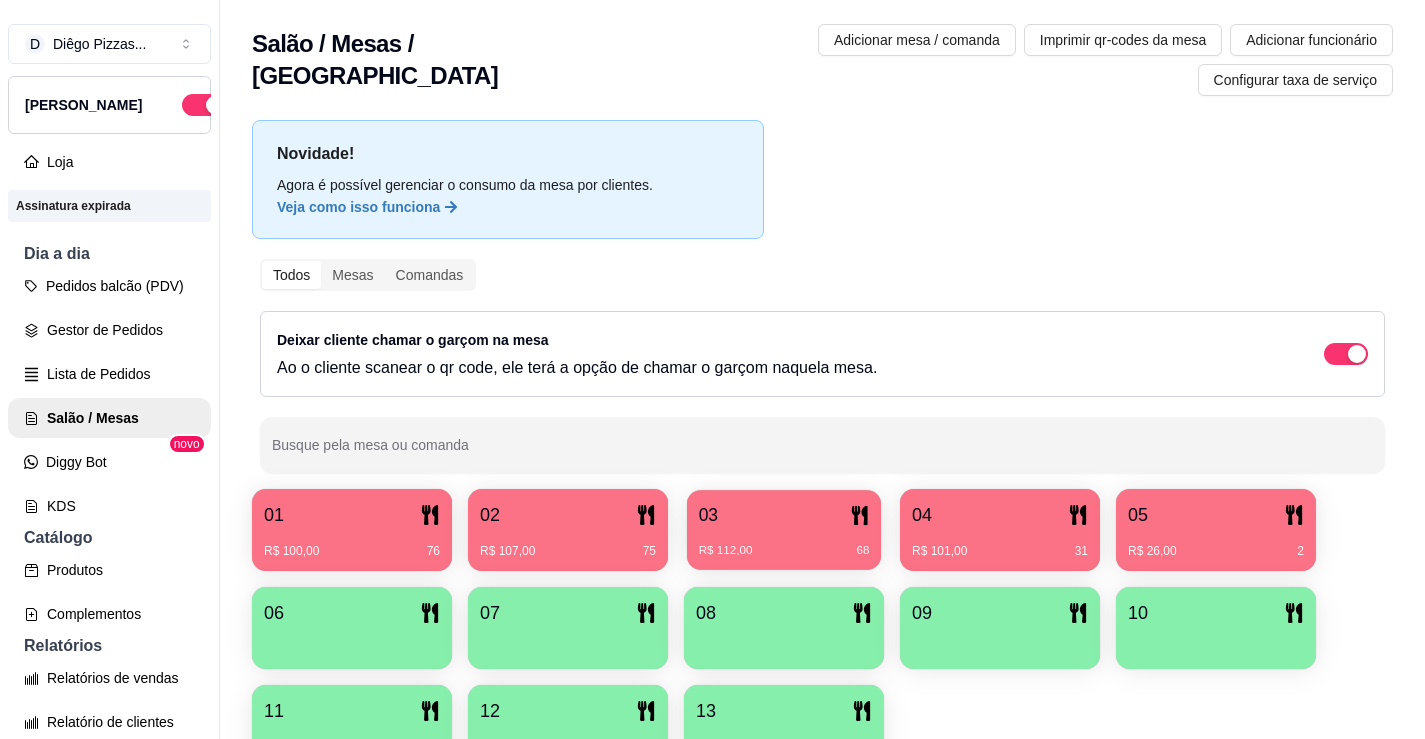click on "R$ 112,00 68" at bounding box center [784, 543] 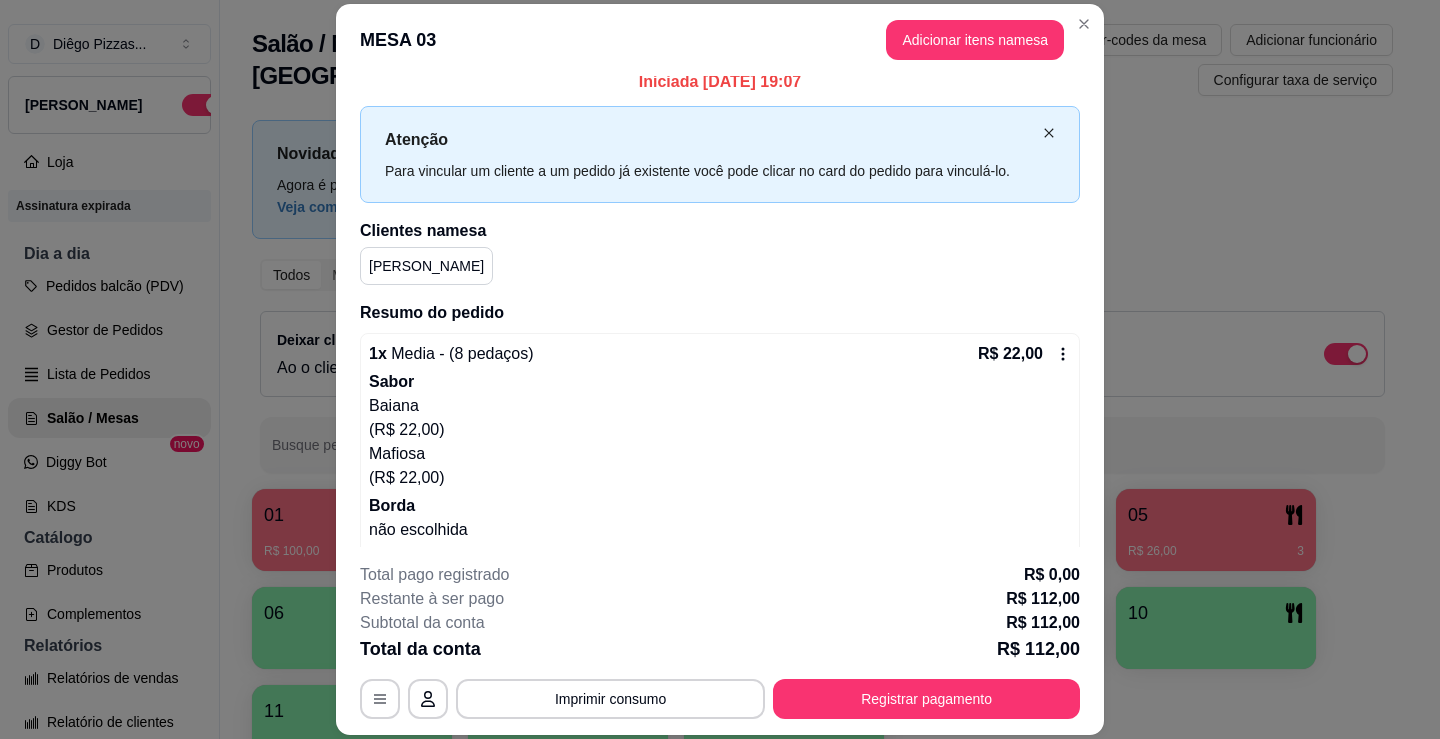 scroll, scrollTop: 0, scrollLeft: 0, axis: both 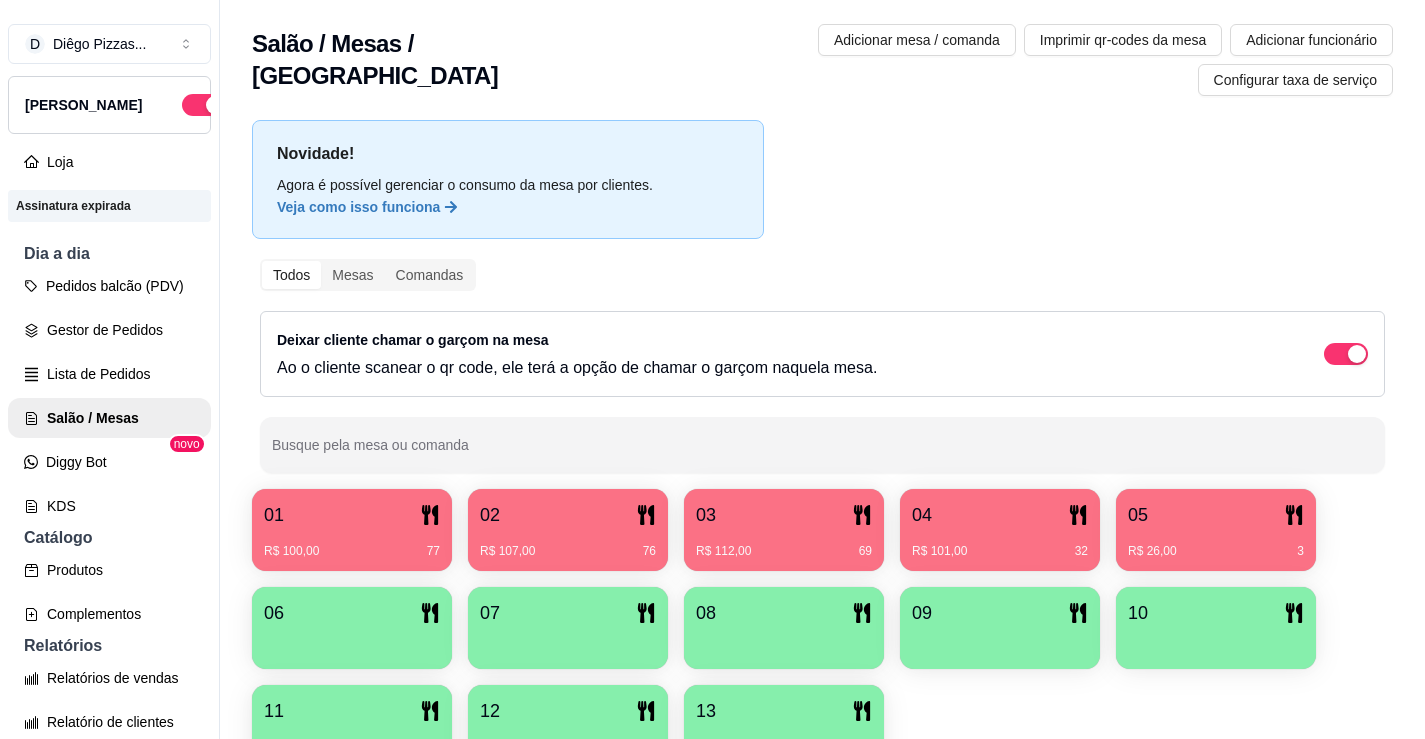 click on "R$ 26,00 3" at bounding box center (1216, 544) 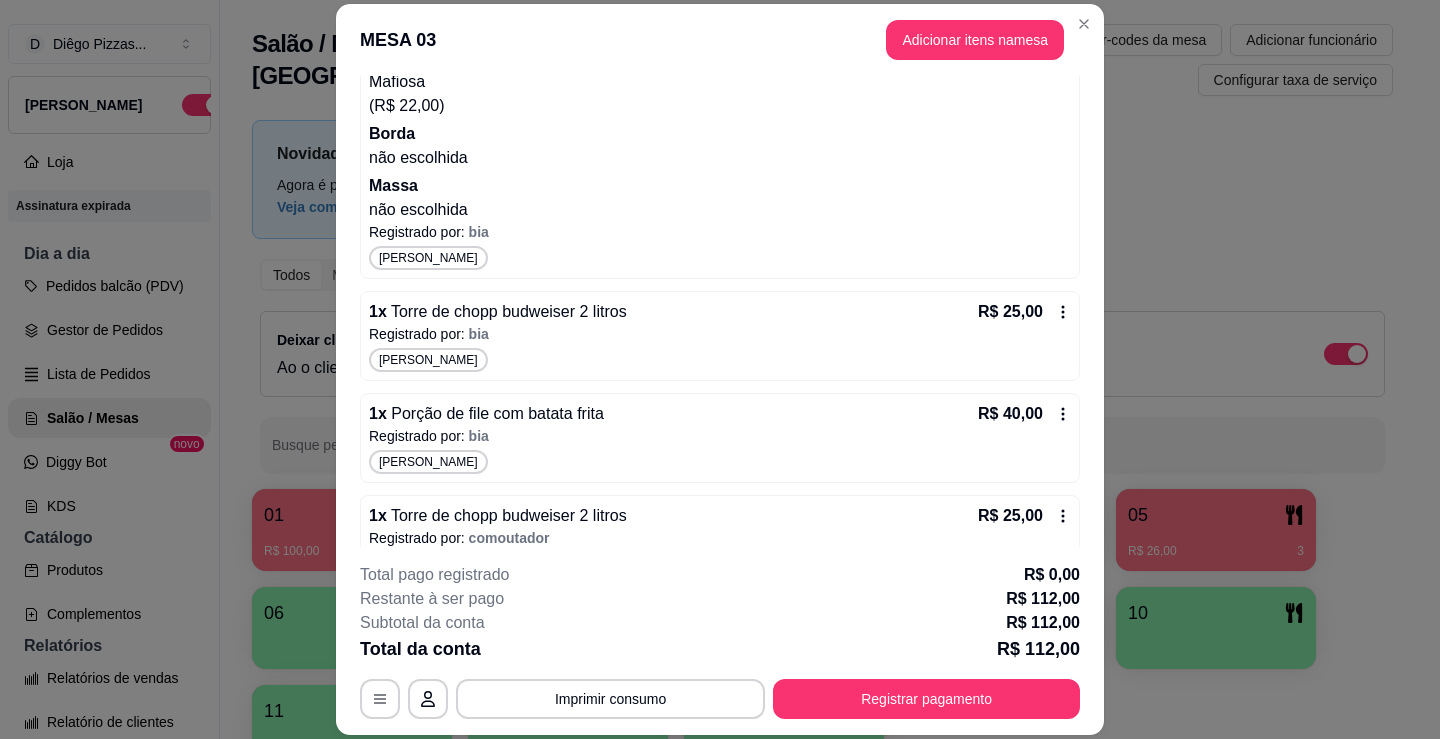 scroll, scrollTop: 407, scrollLeft: 0, axis: vertical 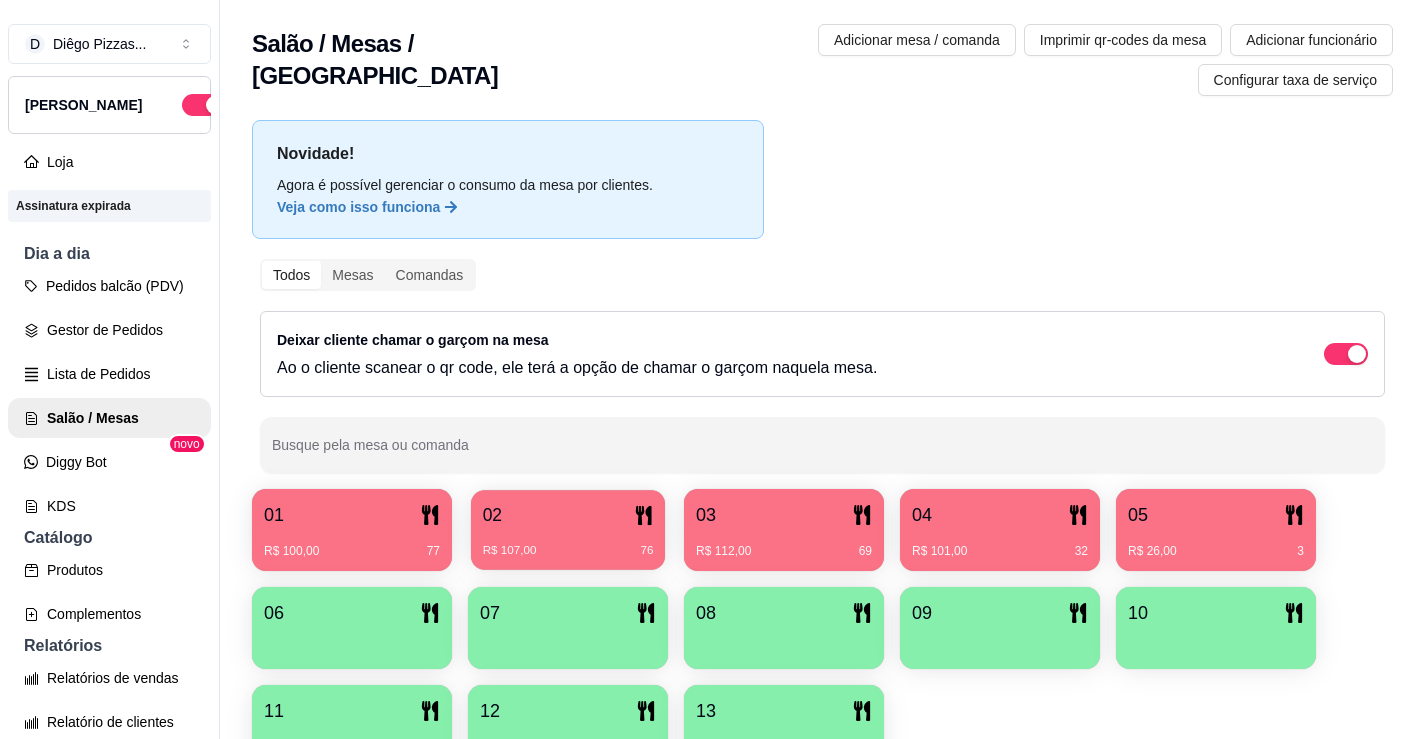 click on "02" at bounding box center (568, 515) 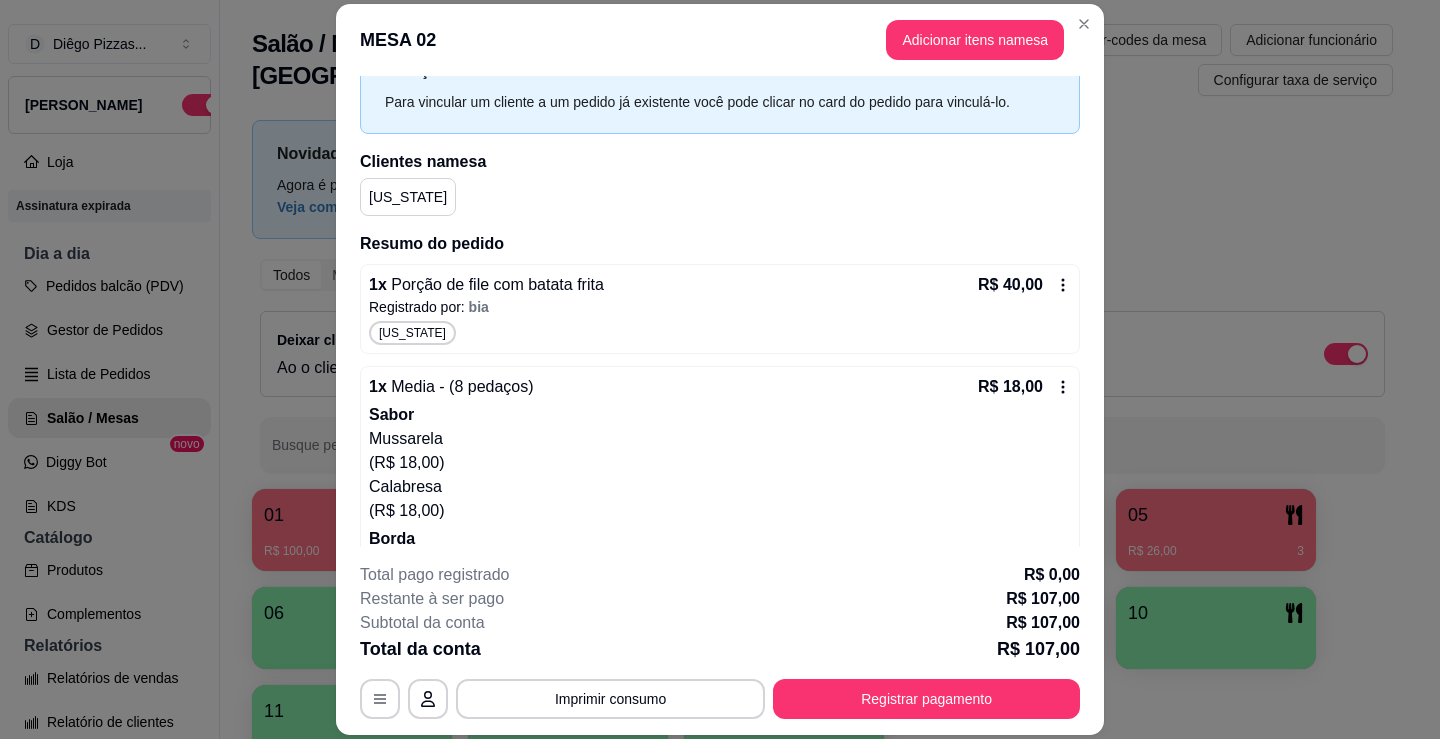 scroll, scrollTop: 42, scrollLeft: 0, axis: vertical 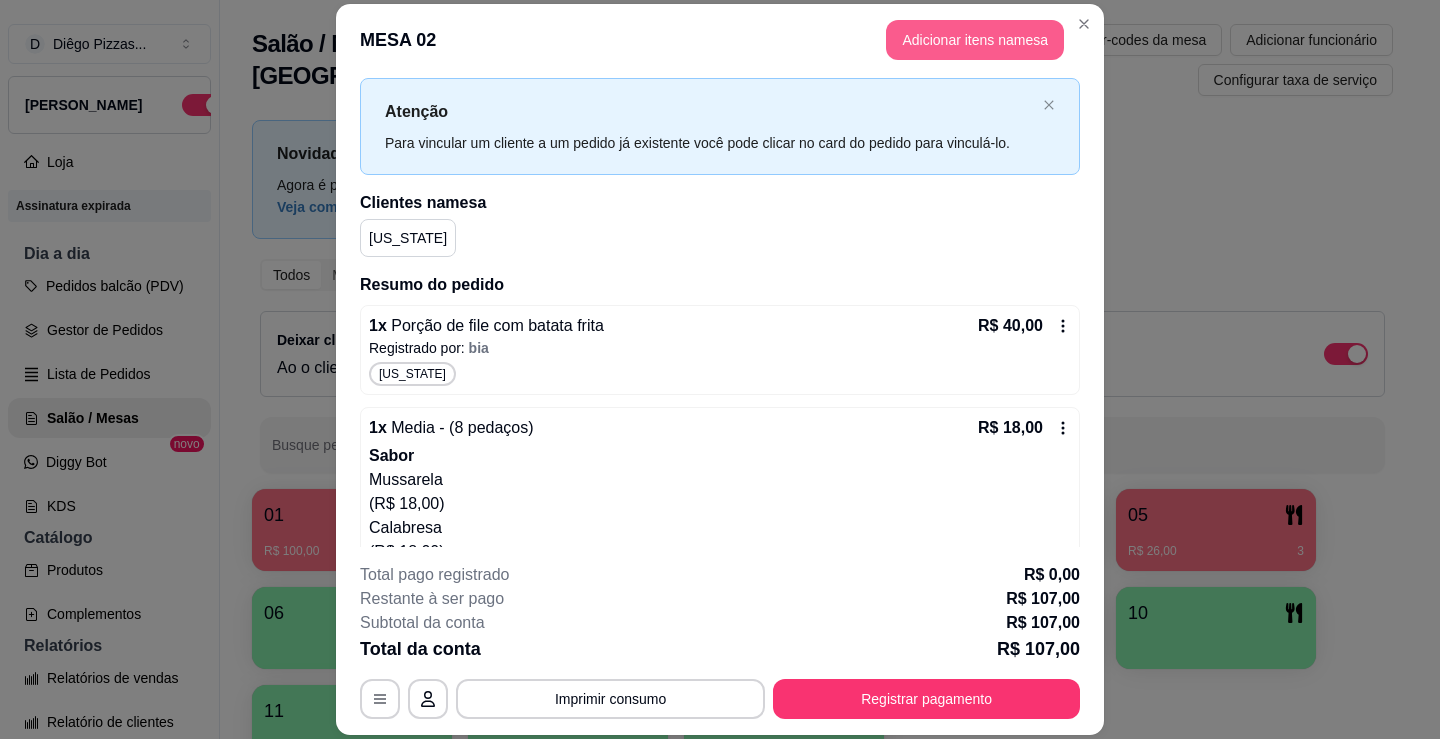 click on "Adicionar itens na  mesa" at bounding box center (975, 40) 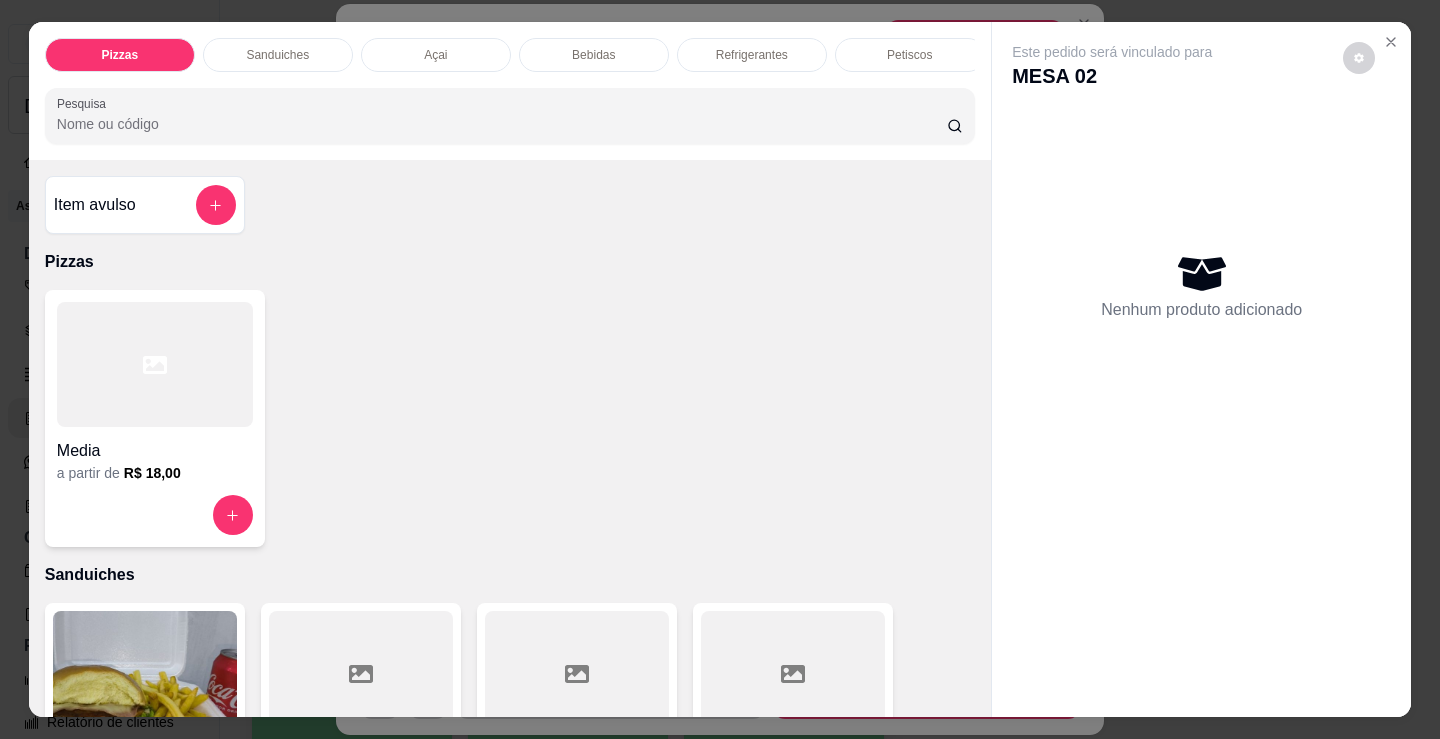click at bounding box center (155, 364) 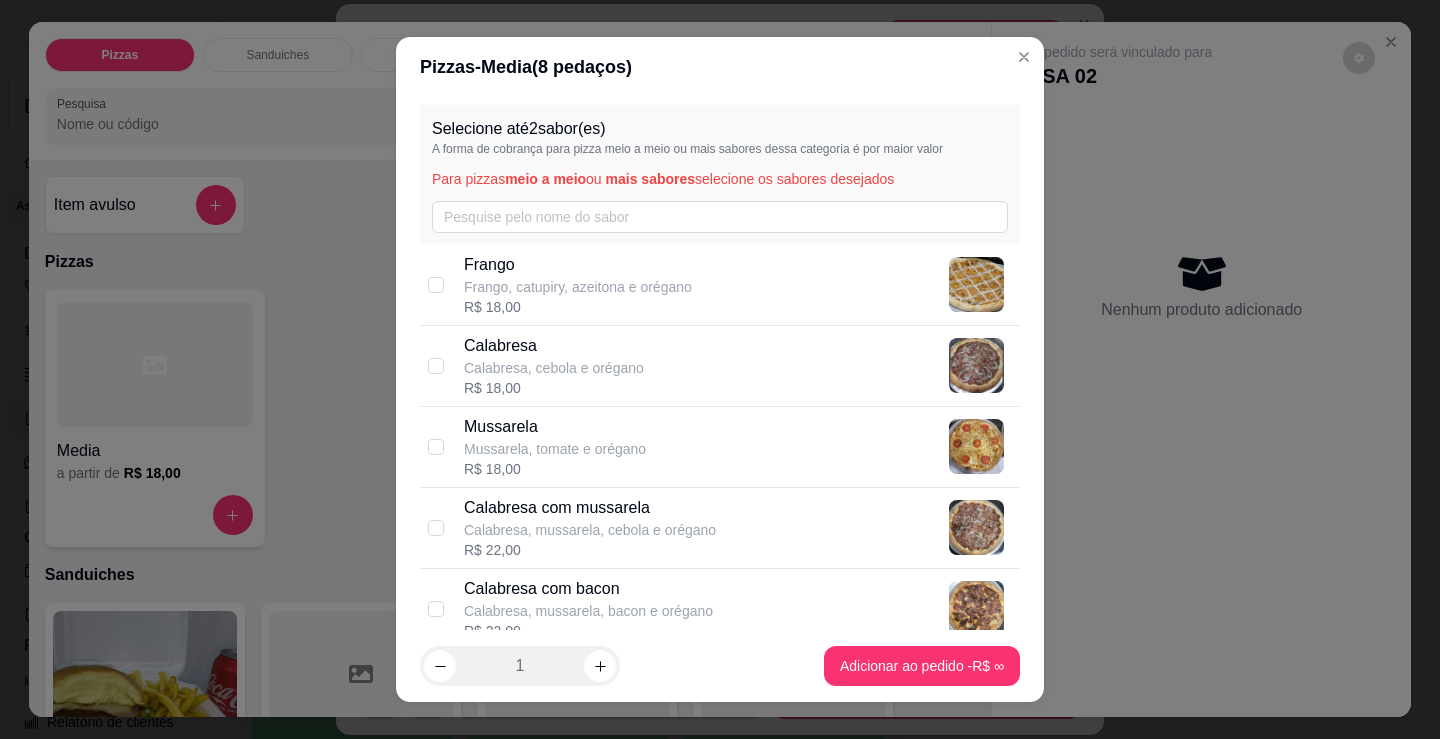 click on "Calabresa com mussarela" at bounding box center [590, 508] 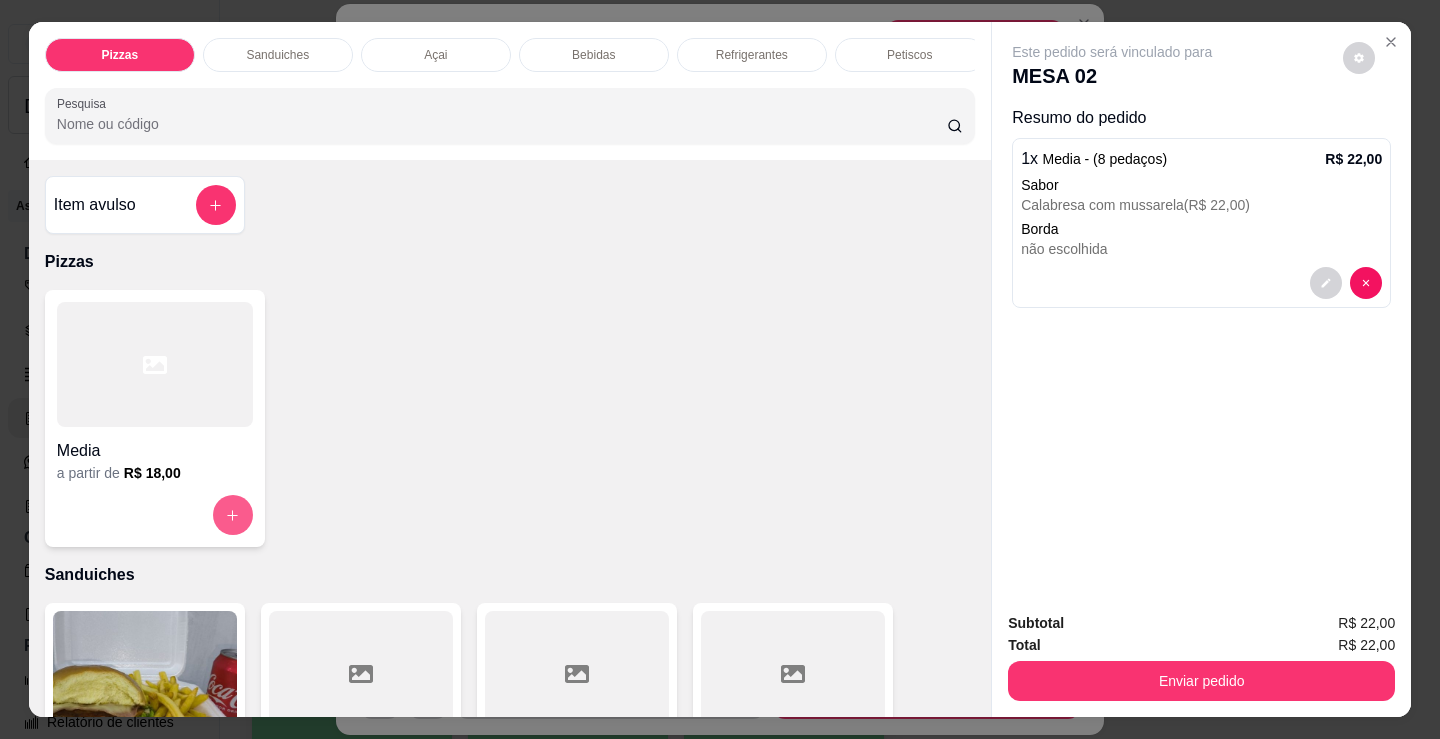 click on "a partir de     R$ 18,00" at bounding box center [155, 473] 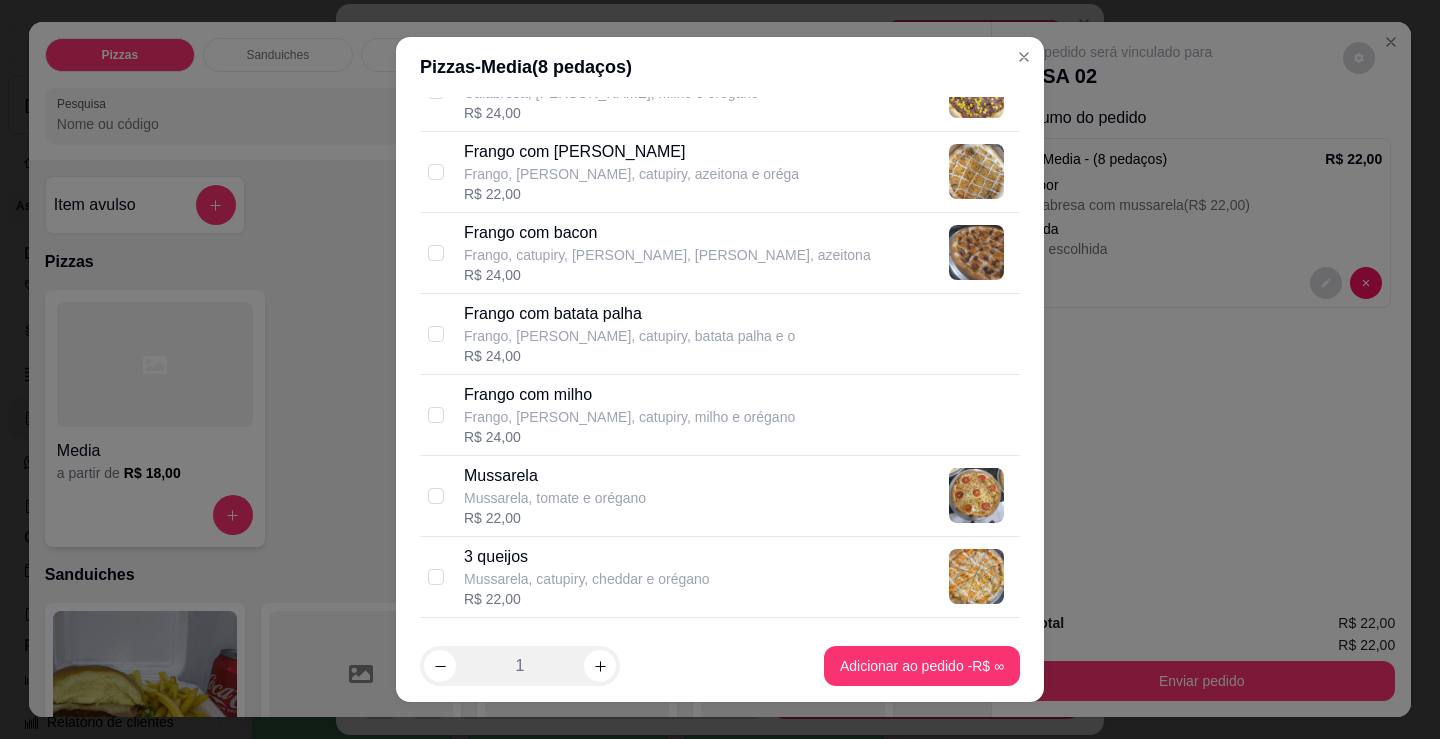 scroll, scrollTop: 600, scrollLeft: 0, axis: vertical 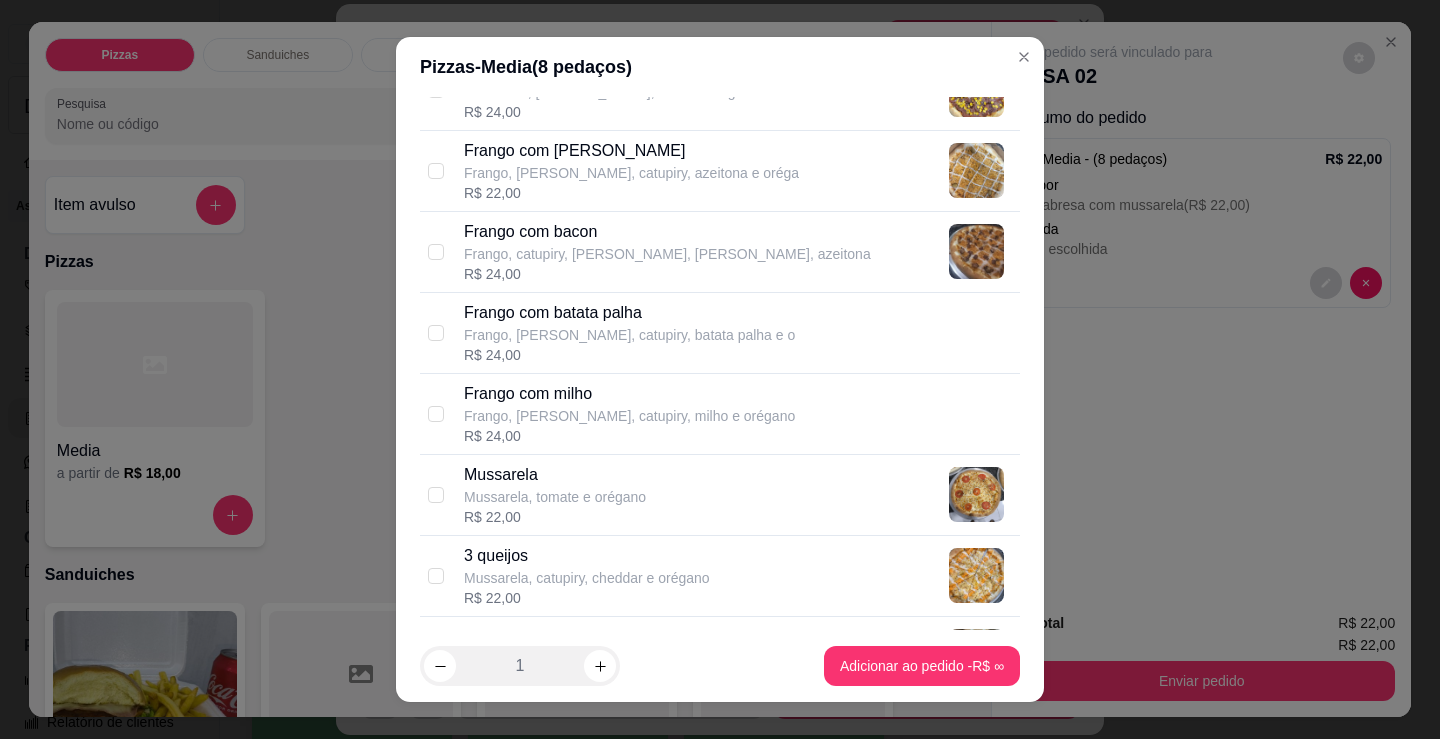 click on "Frango, [PERSON_NAME], catupiry, azeitona e oréga" at bounding box center [631, 173] 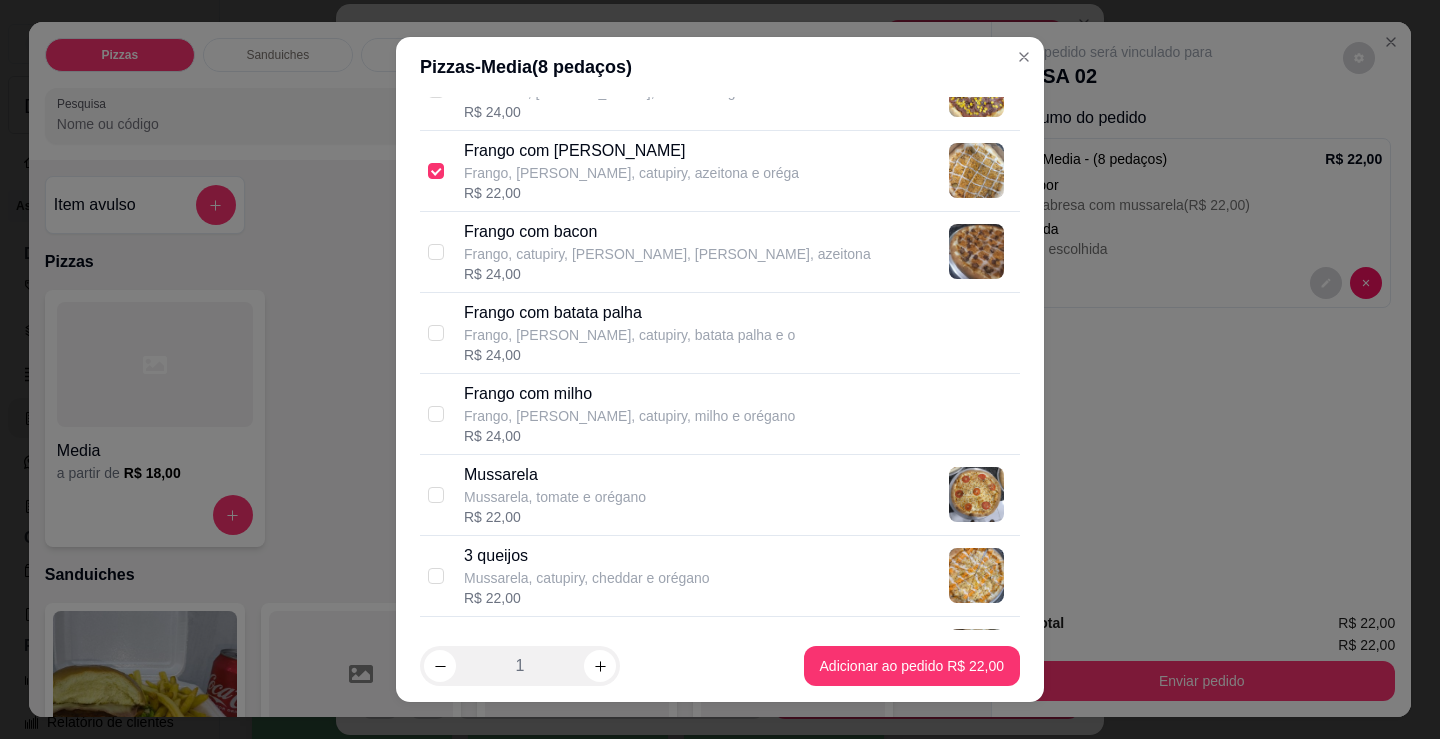 click on "Mussarela, tomate e orégano" at bounding box center [555, 497] 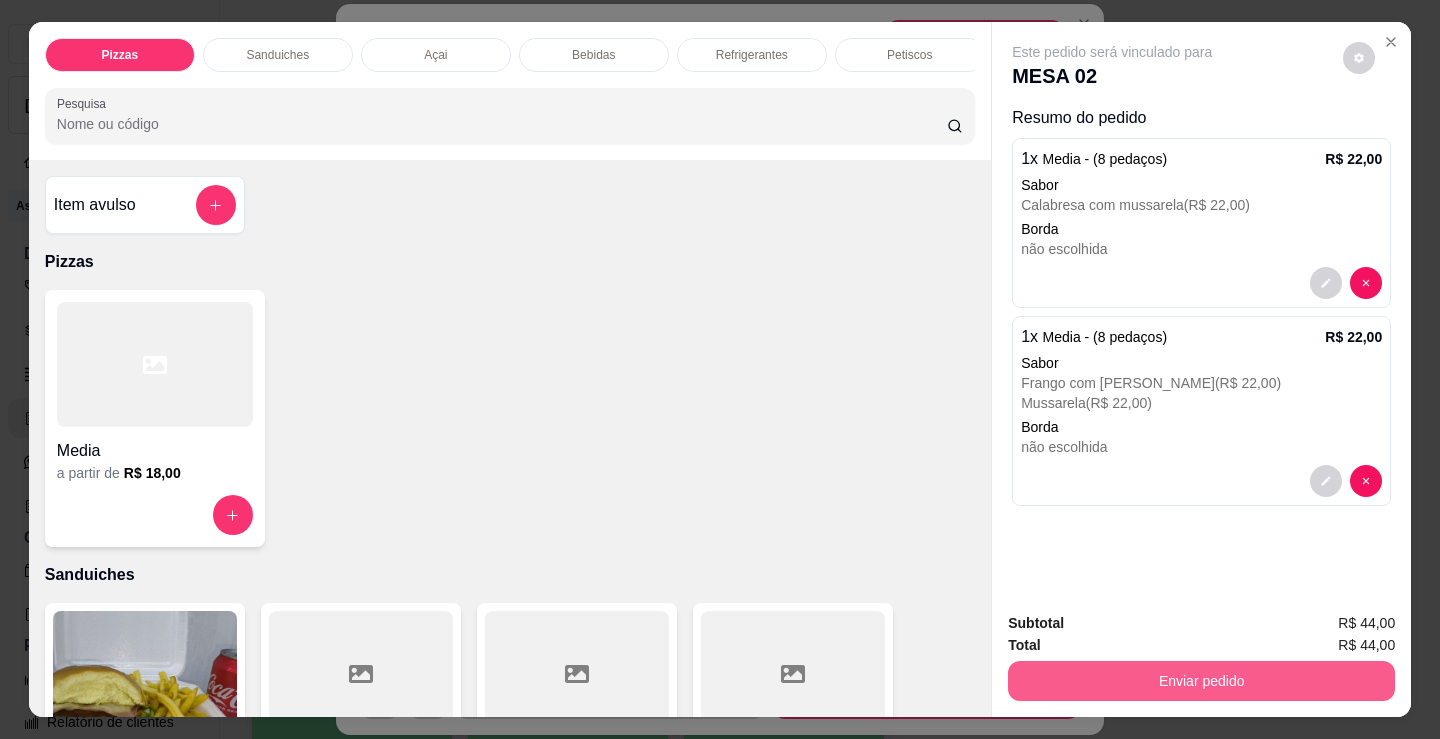 click on "Enviar pedido" at bounding box center [1201, 681] 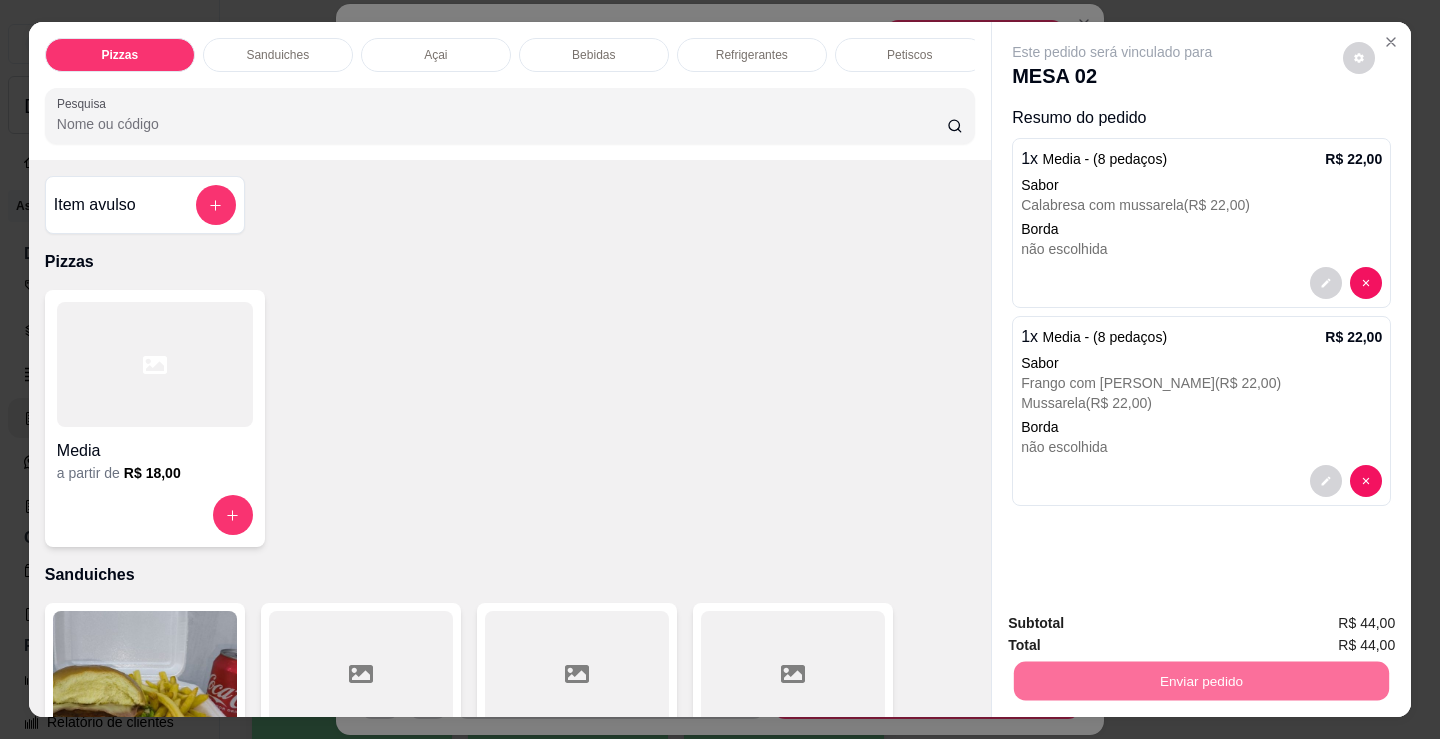 click on "Sim, quero registrar" at bounding box center (1325, 623) 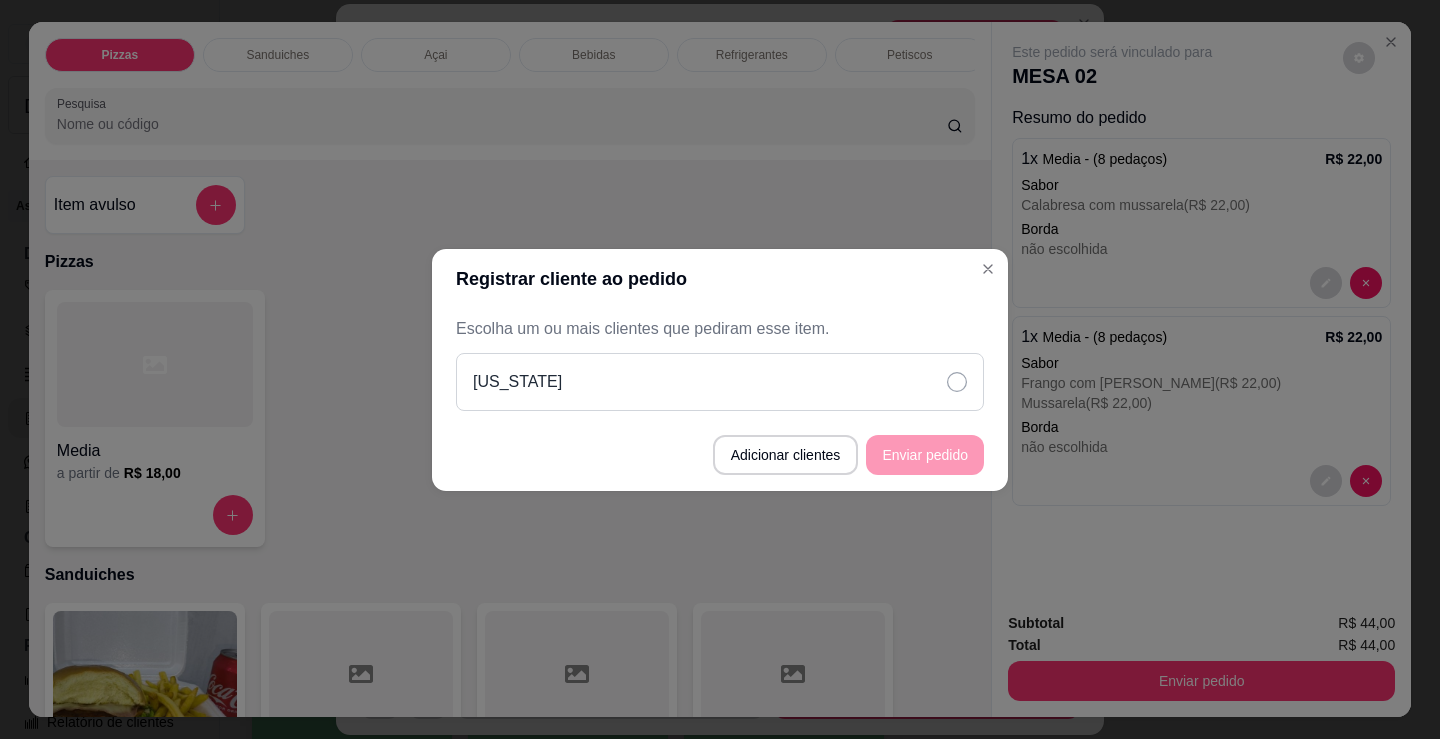 click 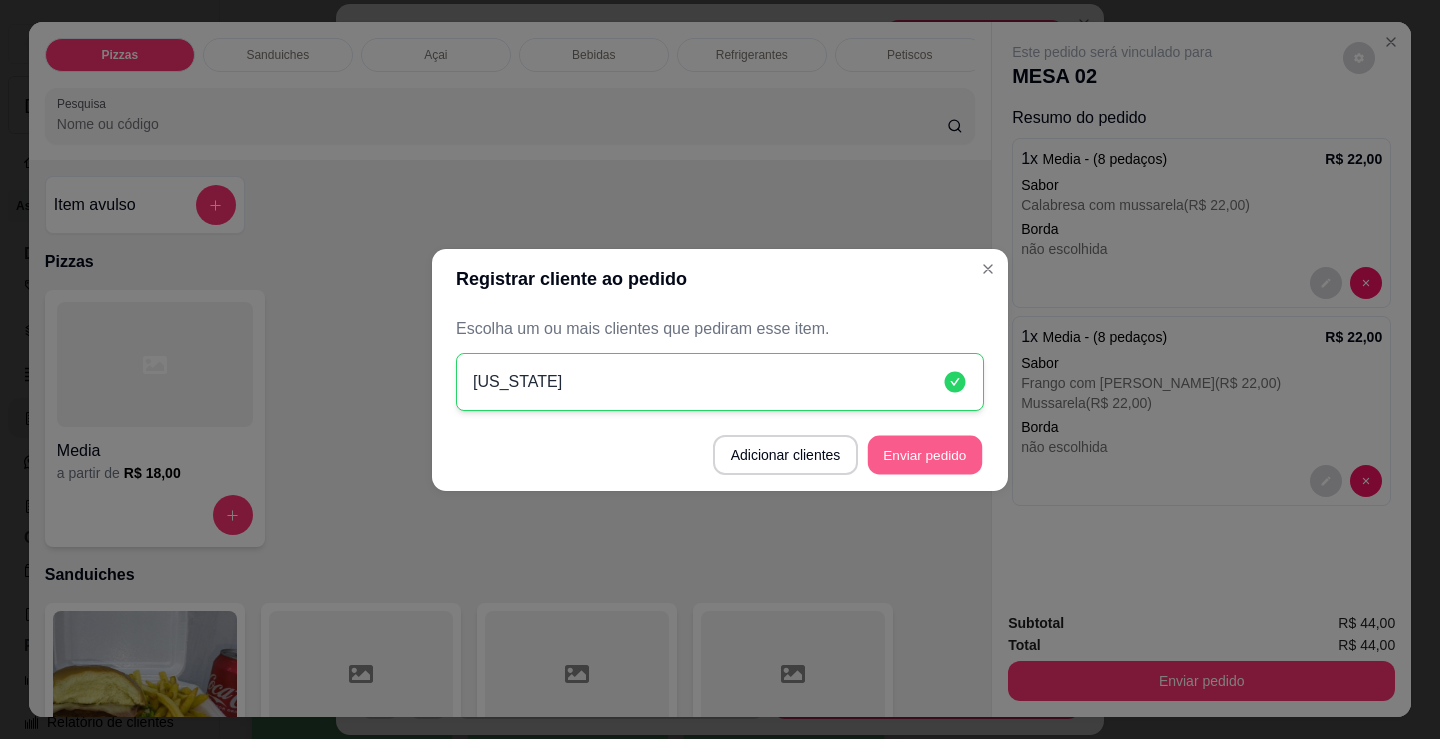 click on "Enviar pedido" at bounding box center (925, 454) 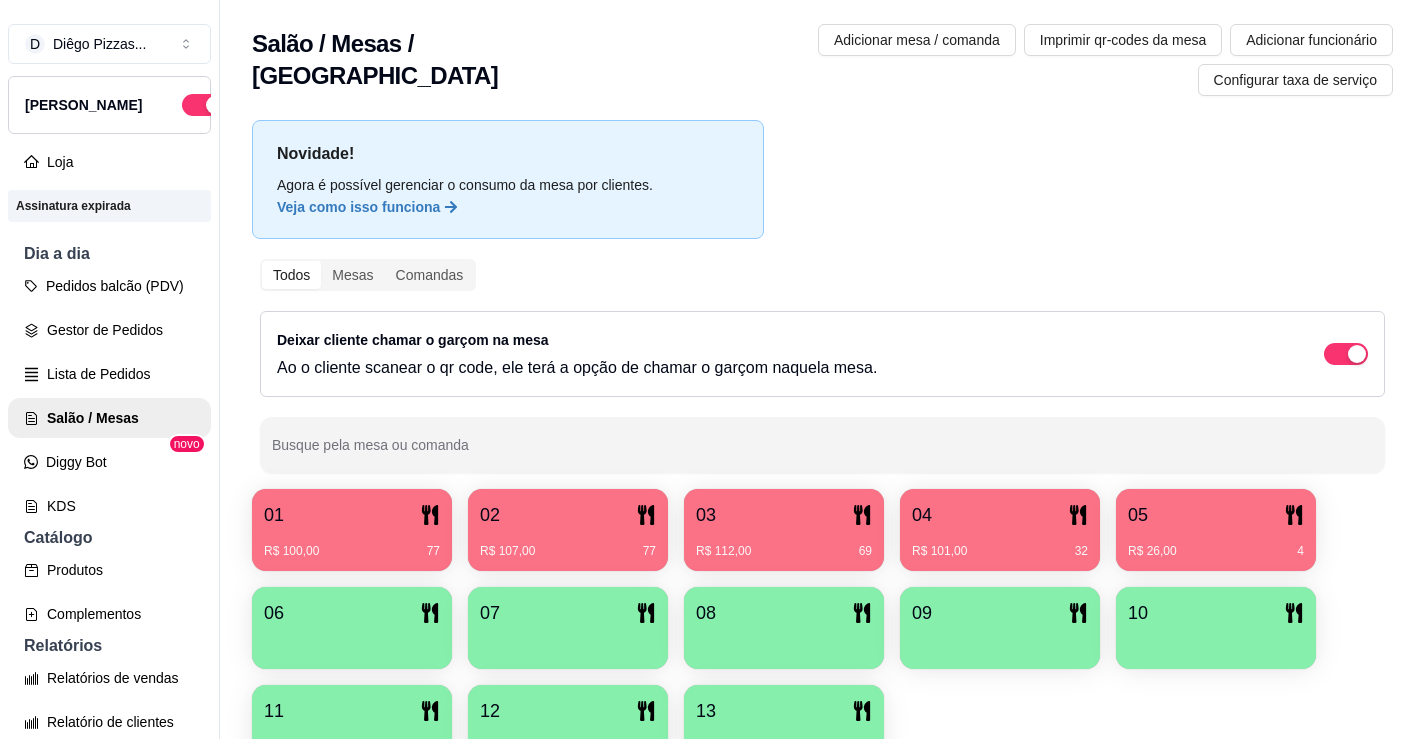 click on "02 R$ 107,00 77" at bounding box center (568, 530) 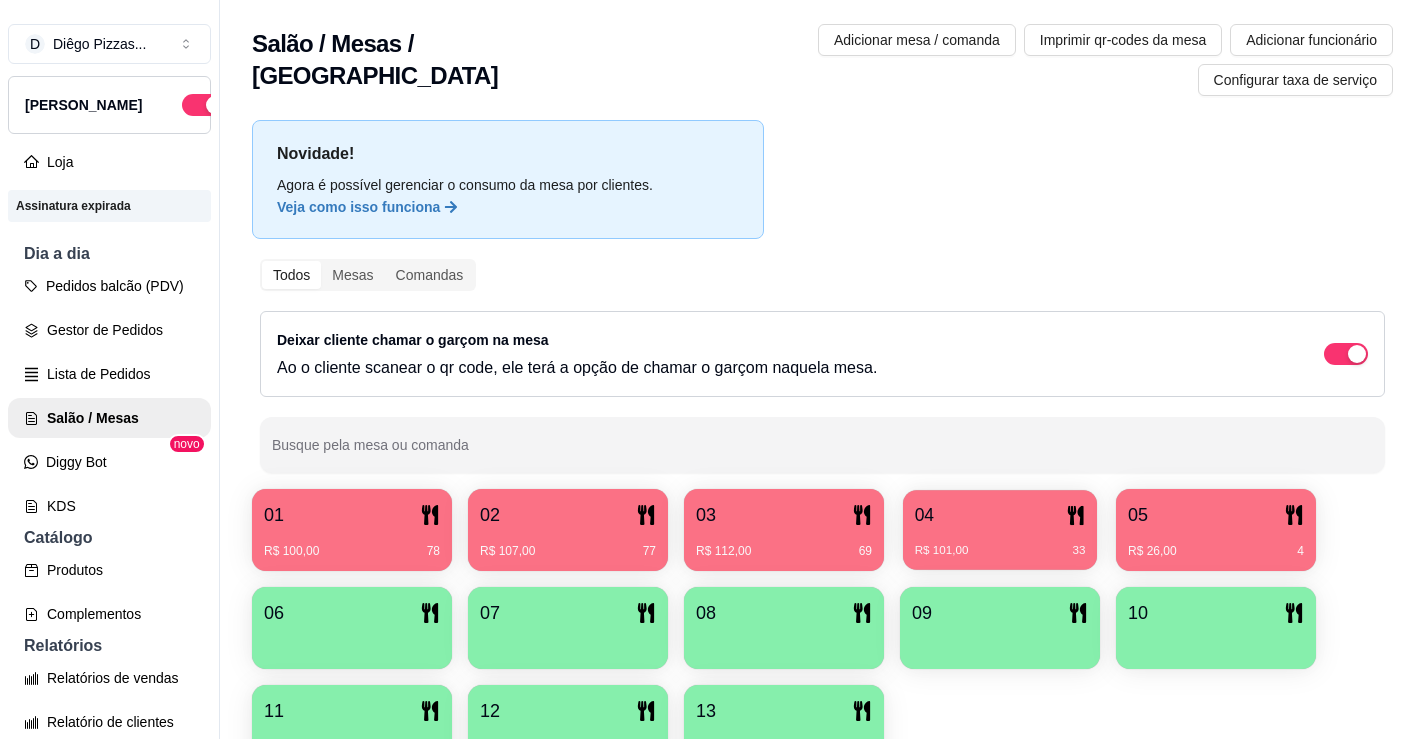 click on "R$ 101,00 33" at bounding box center (1000, 543) 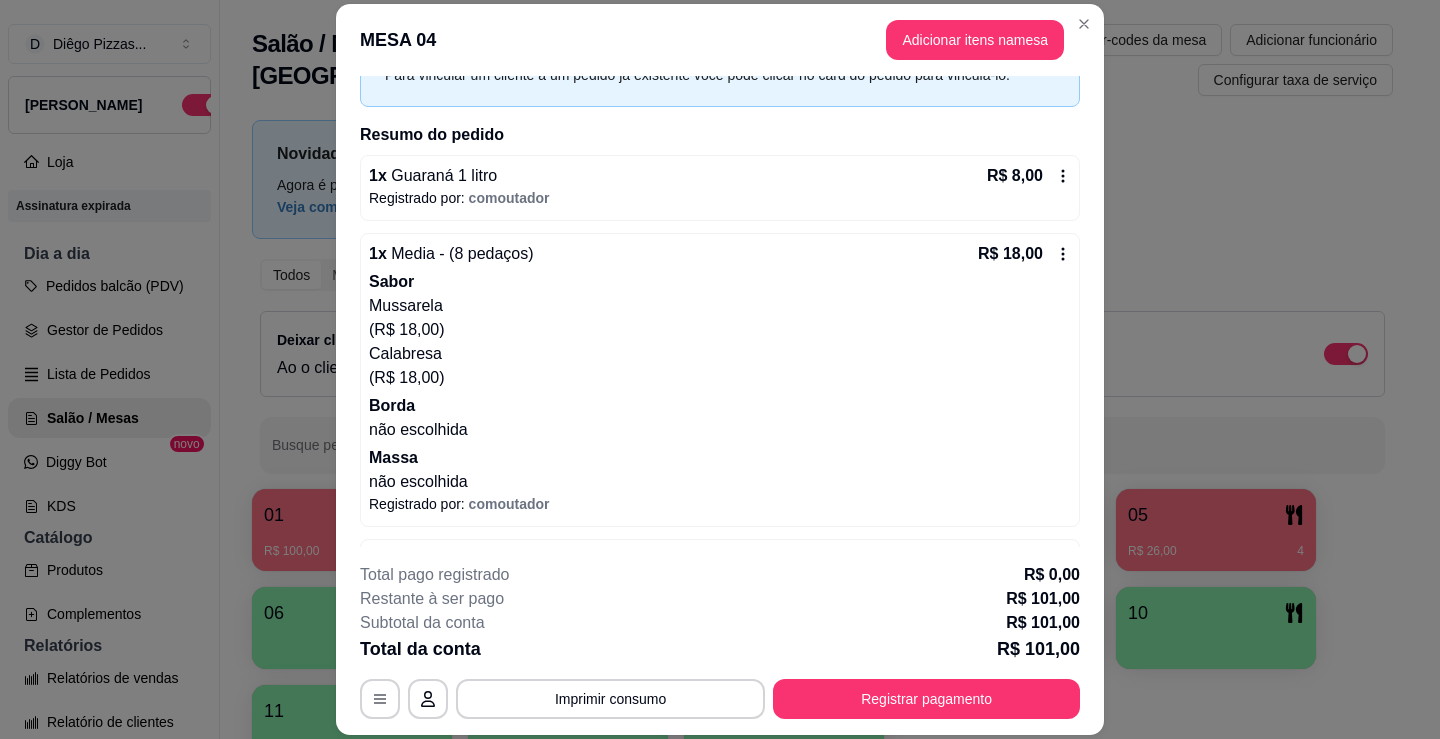 scroll, scrollTop: 200, scrollLeft: 0, axis: vertical 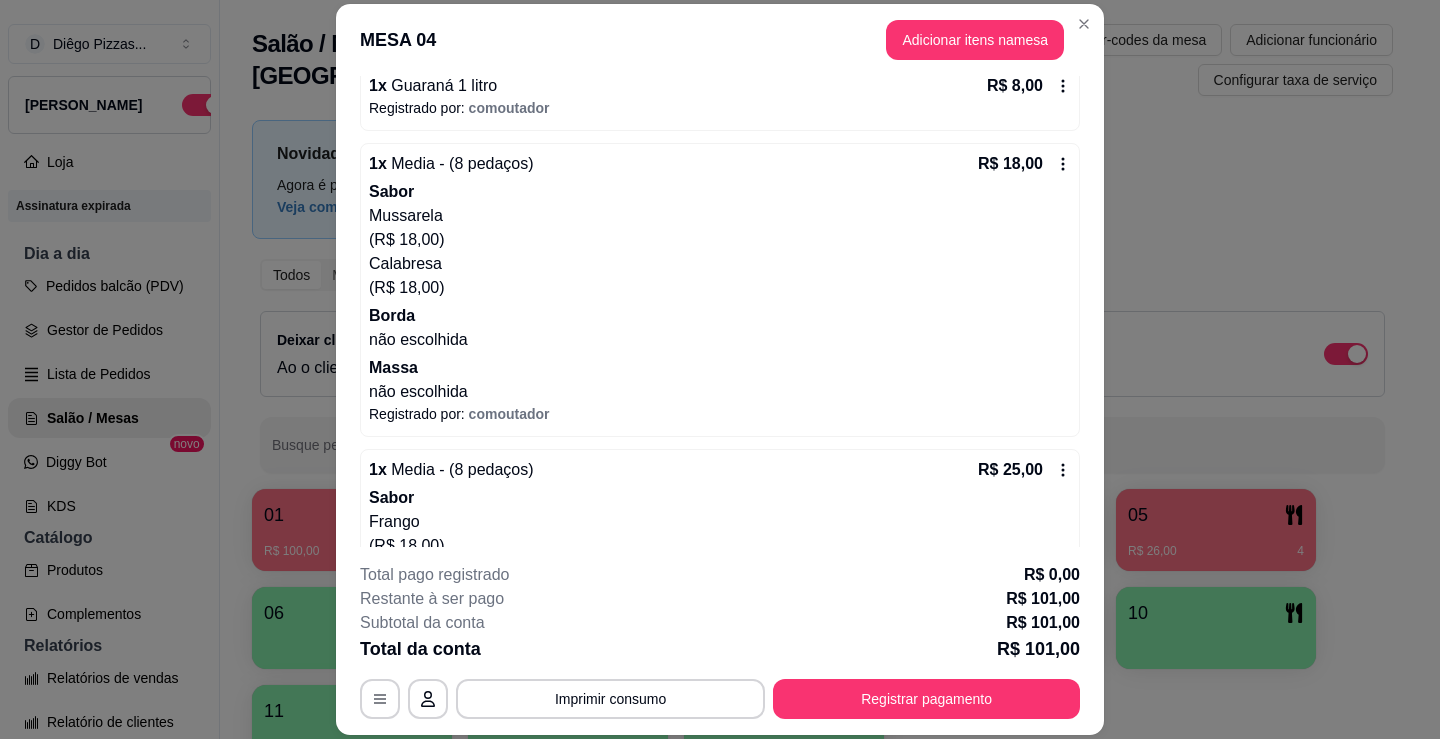 click at bounding box center (428, 699) 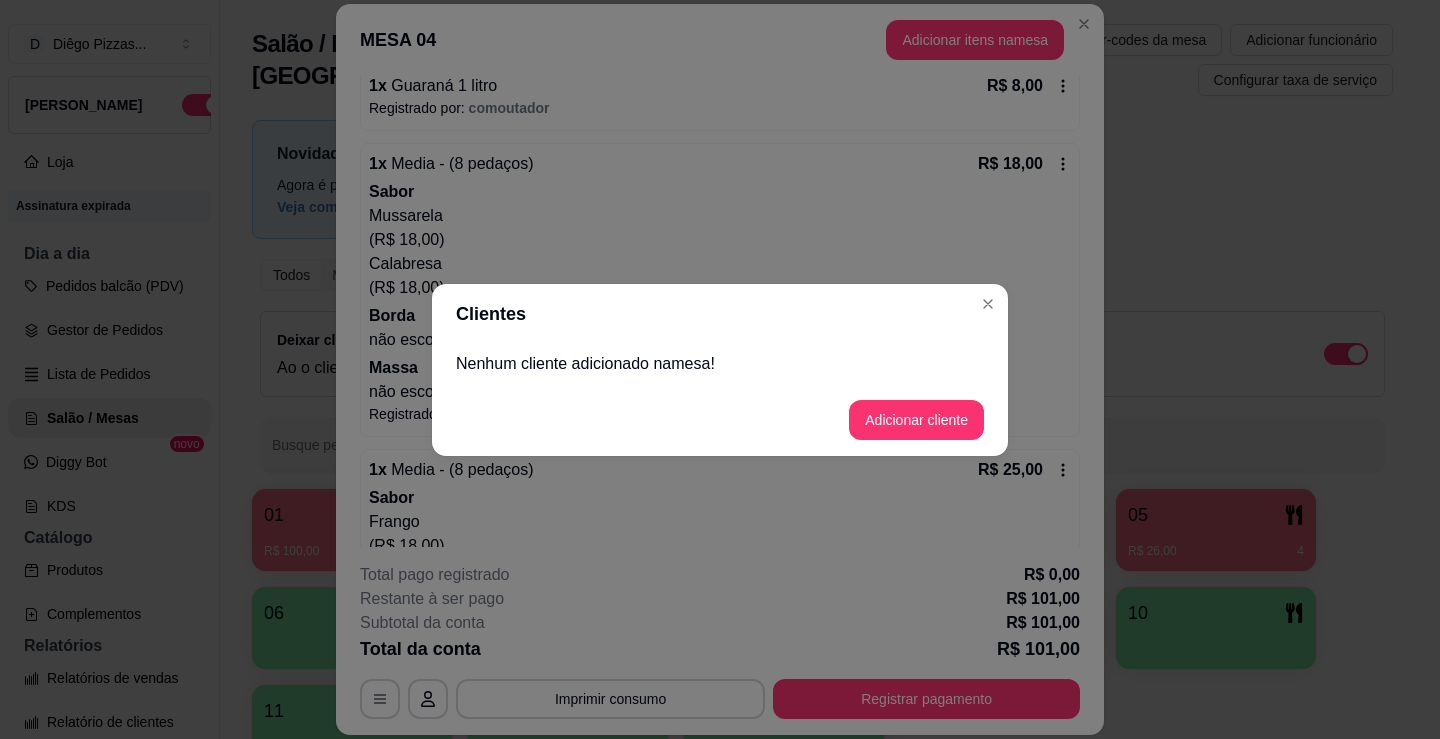 click on "Nenhum cliente adicionado na  mesa !" at bounding box center (720, 364) 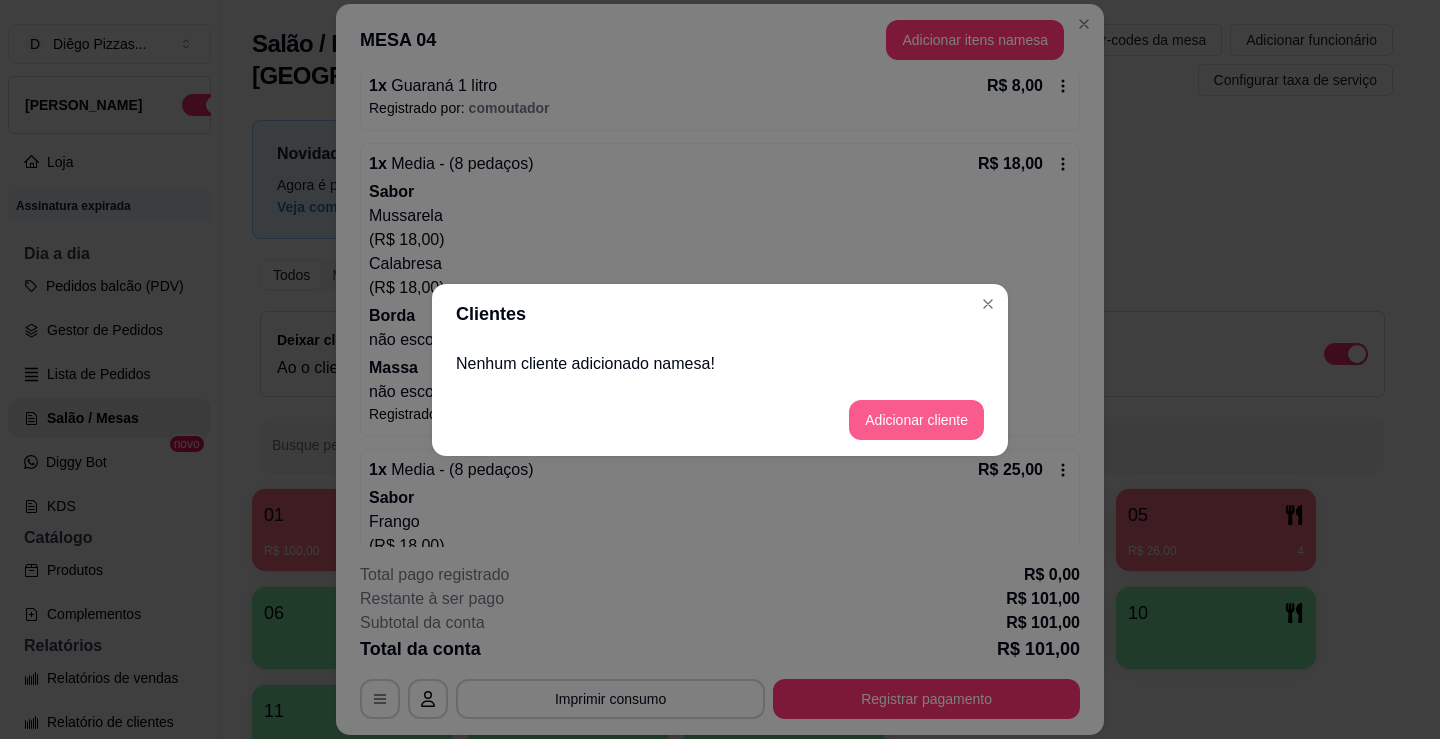 click on "Adicionar cliente" at bounding box center (916, 420) 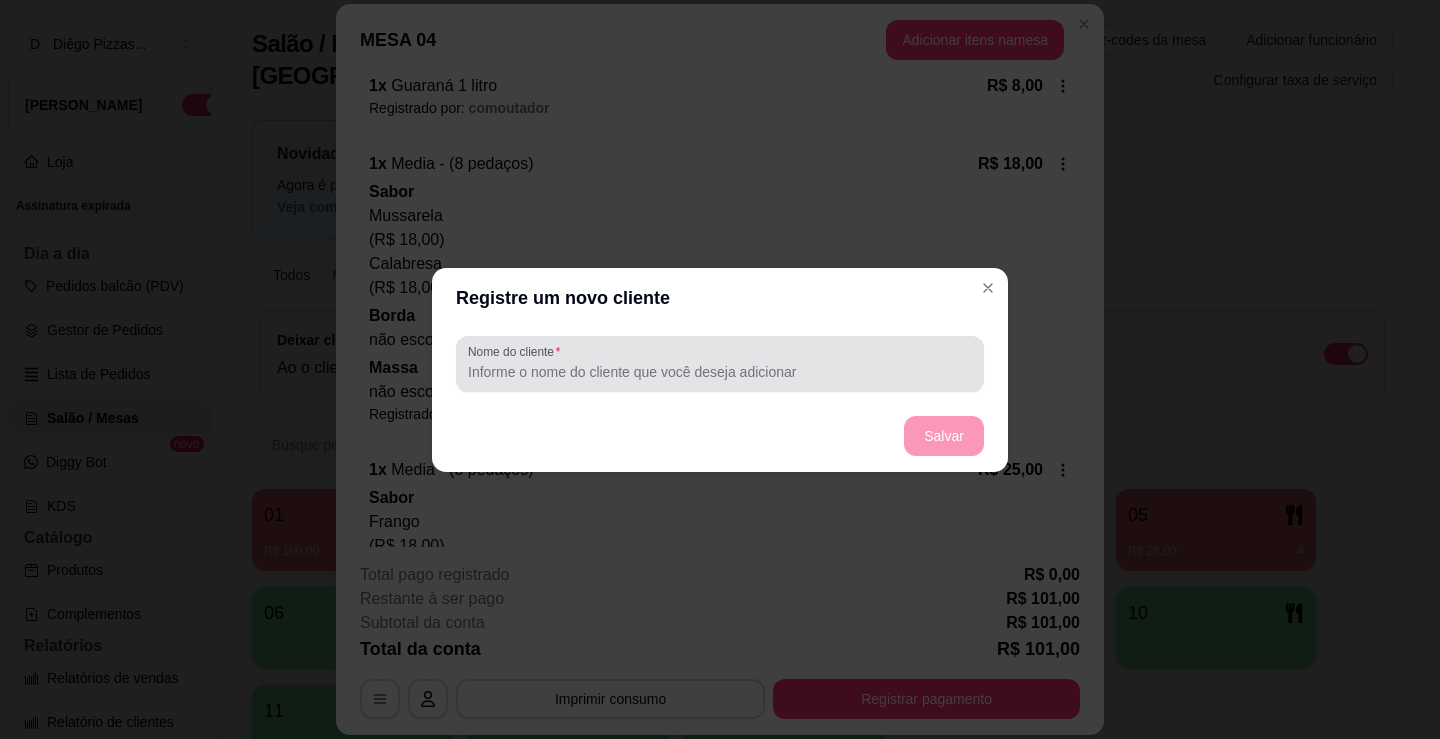 click on "Nome do cliente" at bounding box center [720, 372] 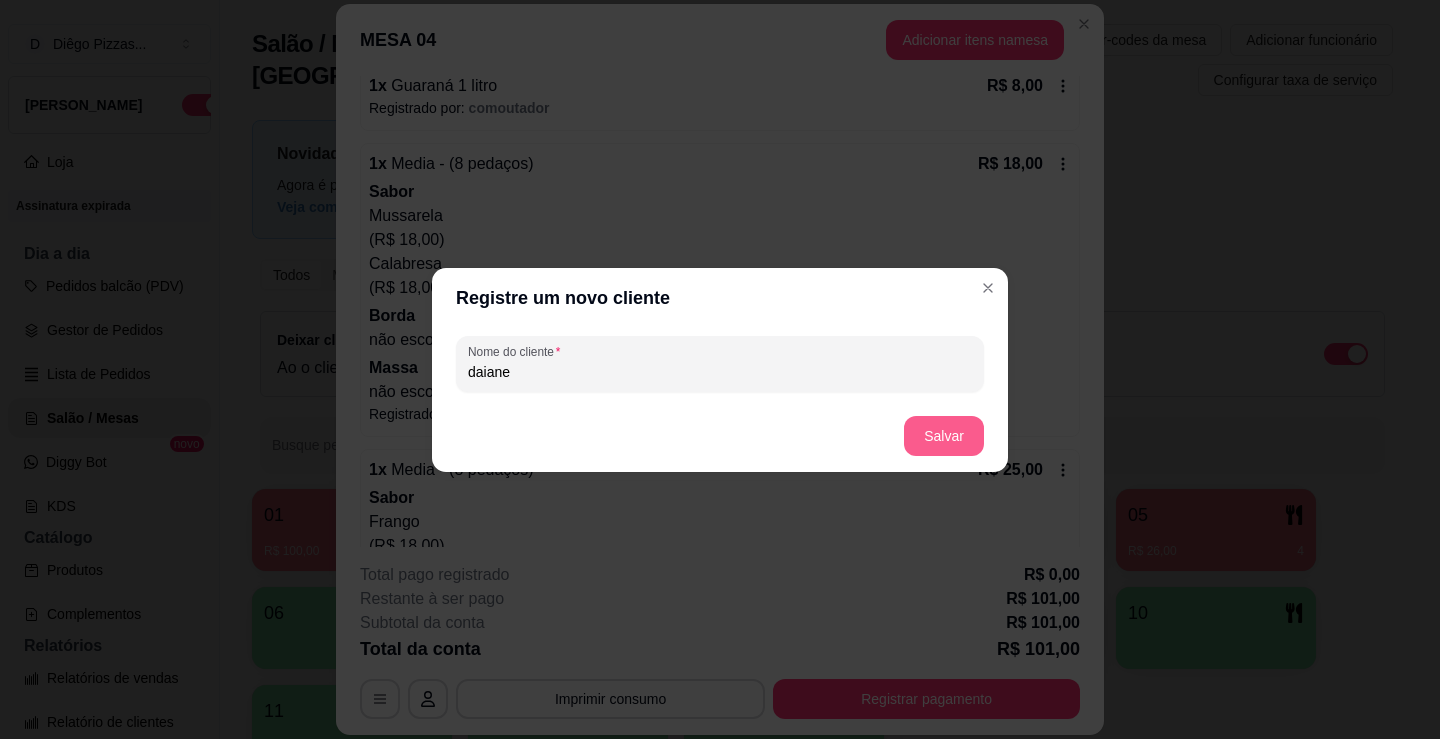 type on "daiane" 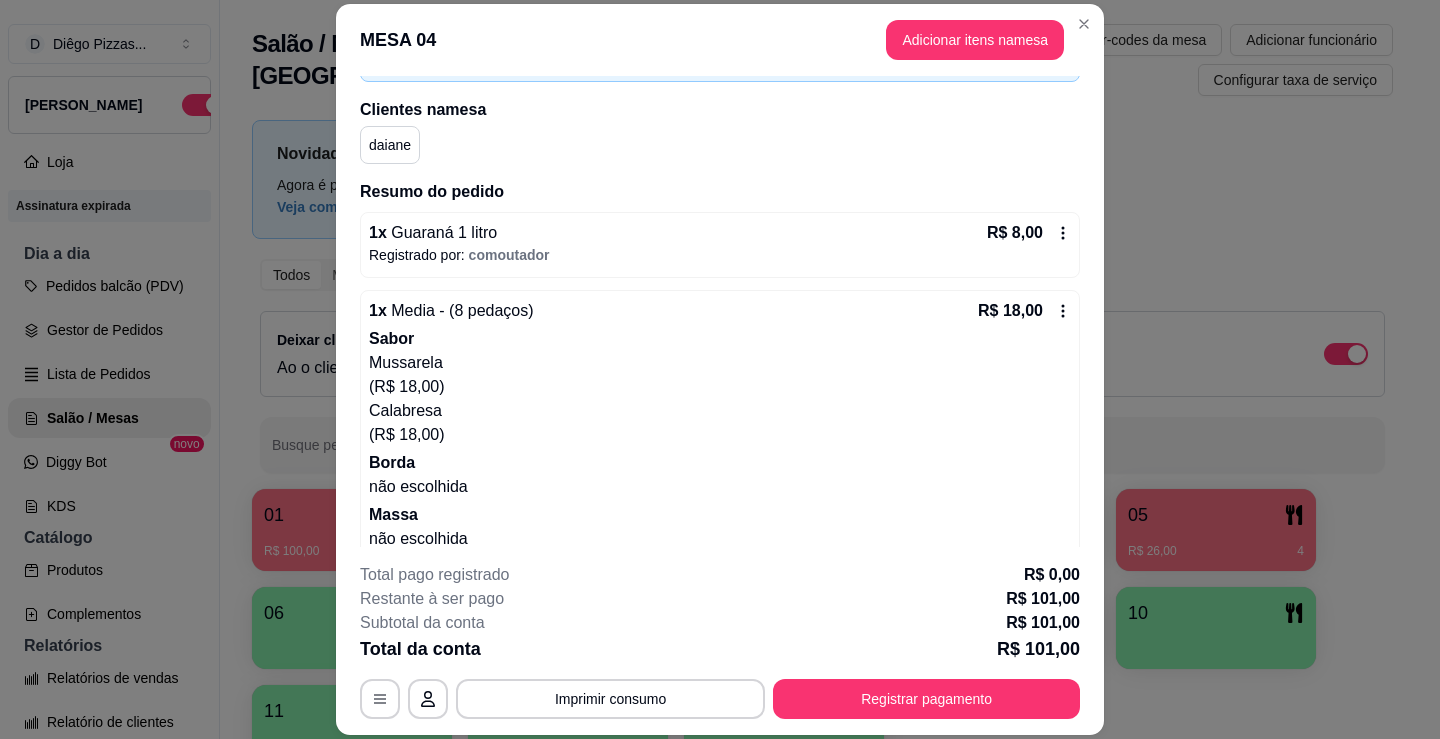 scroll, scrollTop: 0, scrollLeft: 0, axis: both 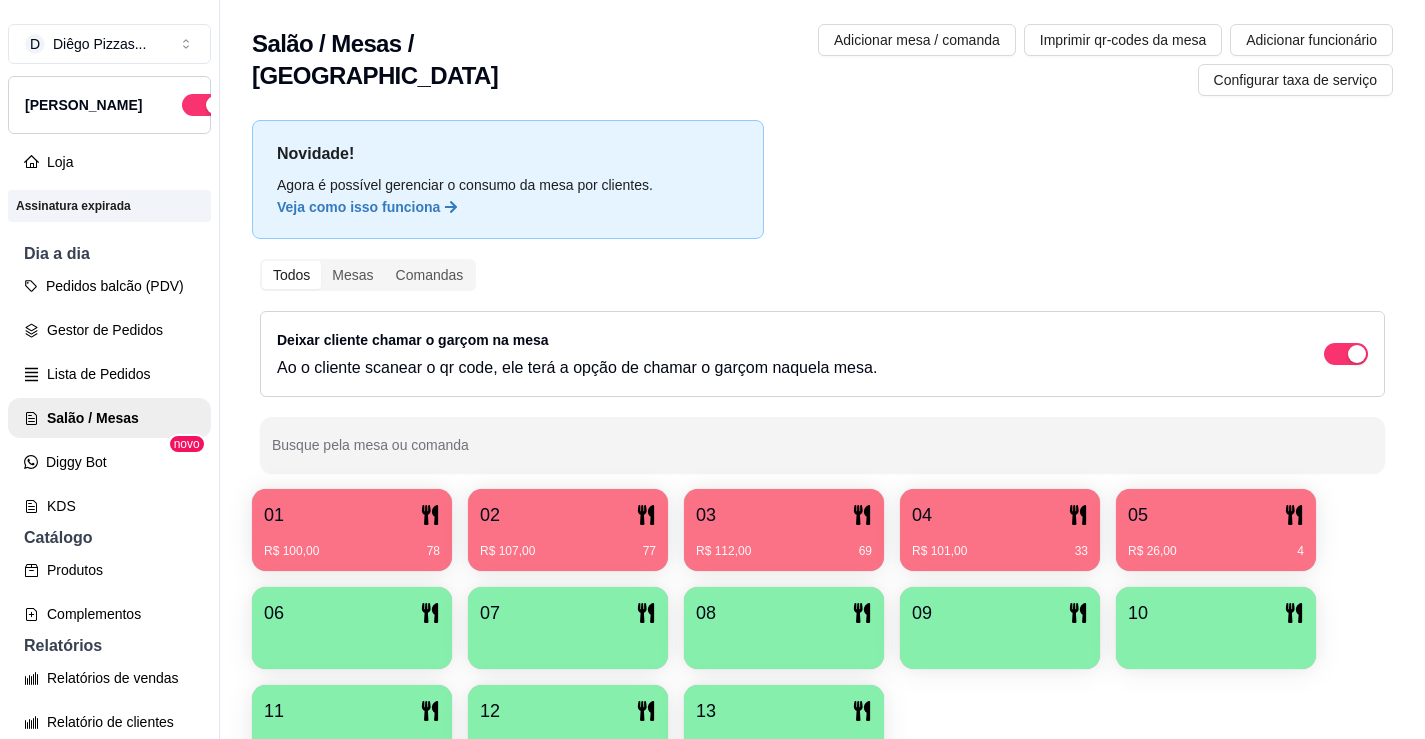 click on "05" at bounding box center [1216, 515] 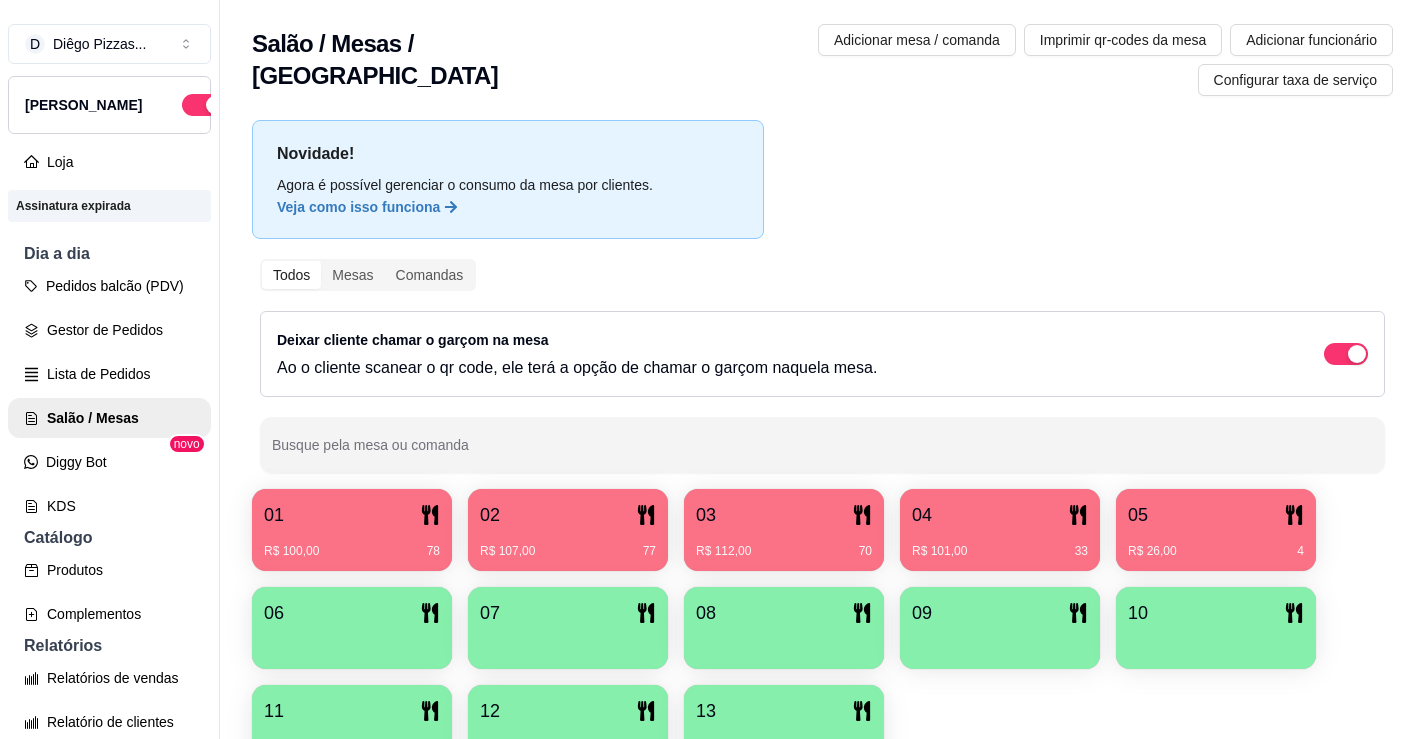 click on "04" at bounding box center [1000, 515] 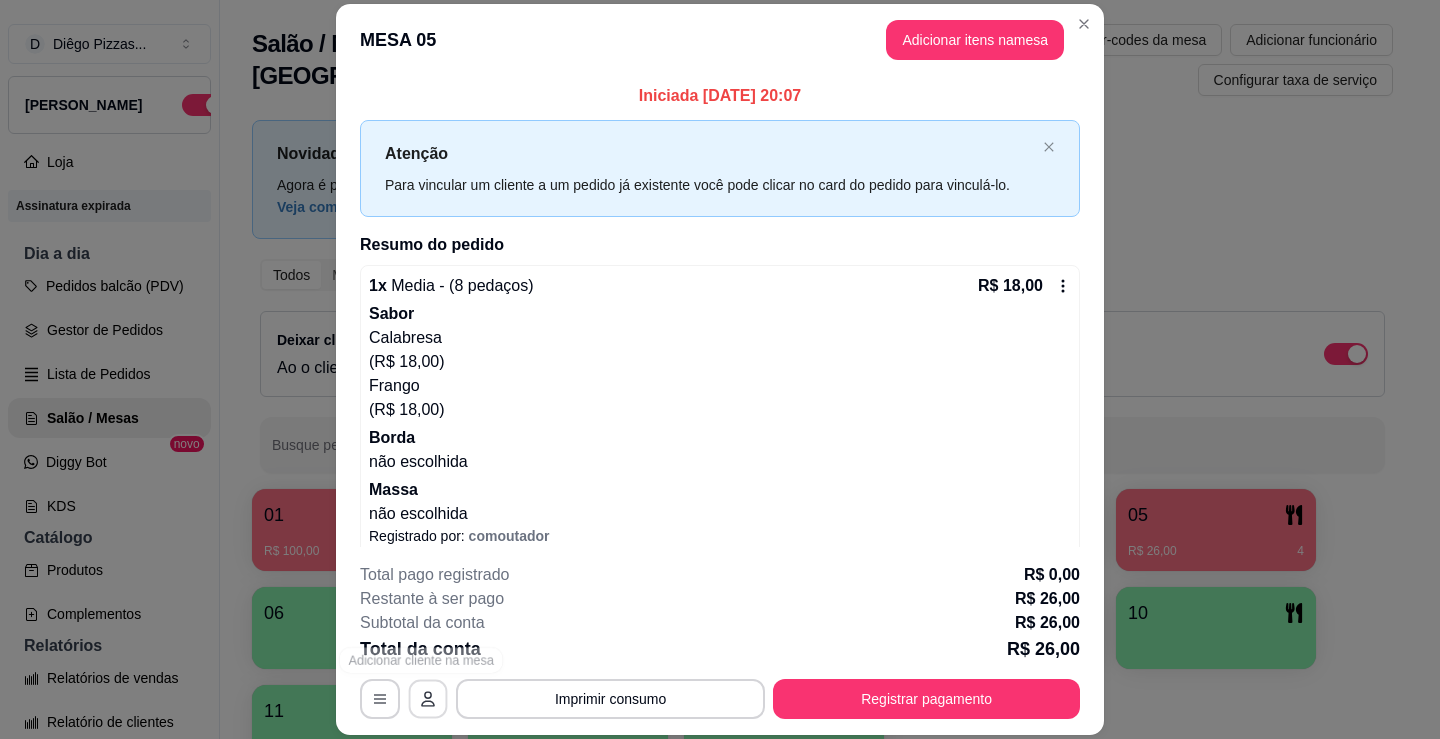 click 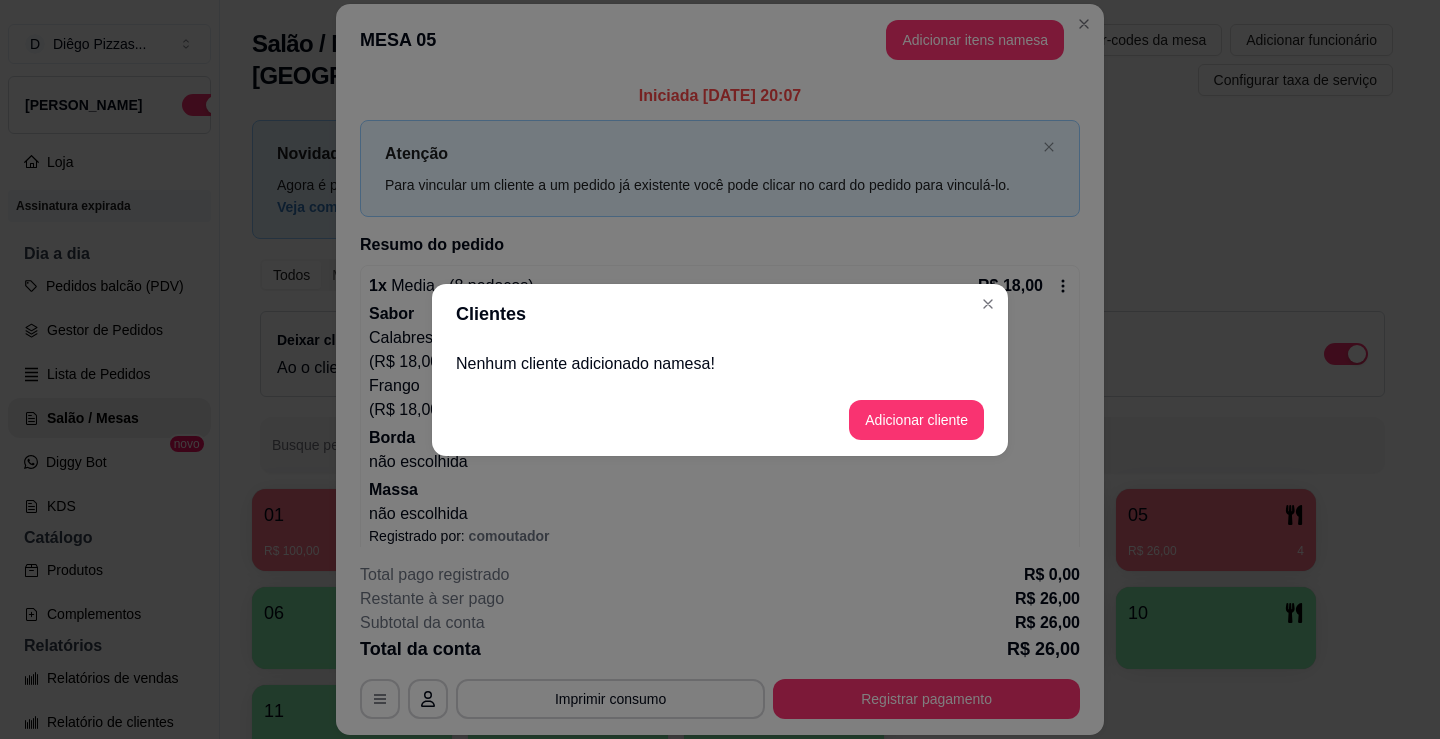 click on "Nenhum cliente adicionado na  mesa !" at bounding box center (720, 364) 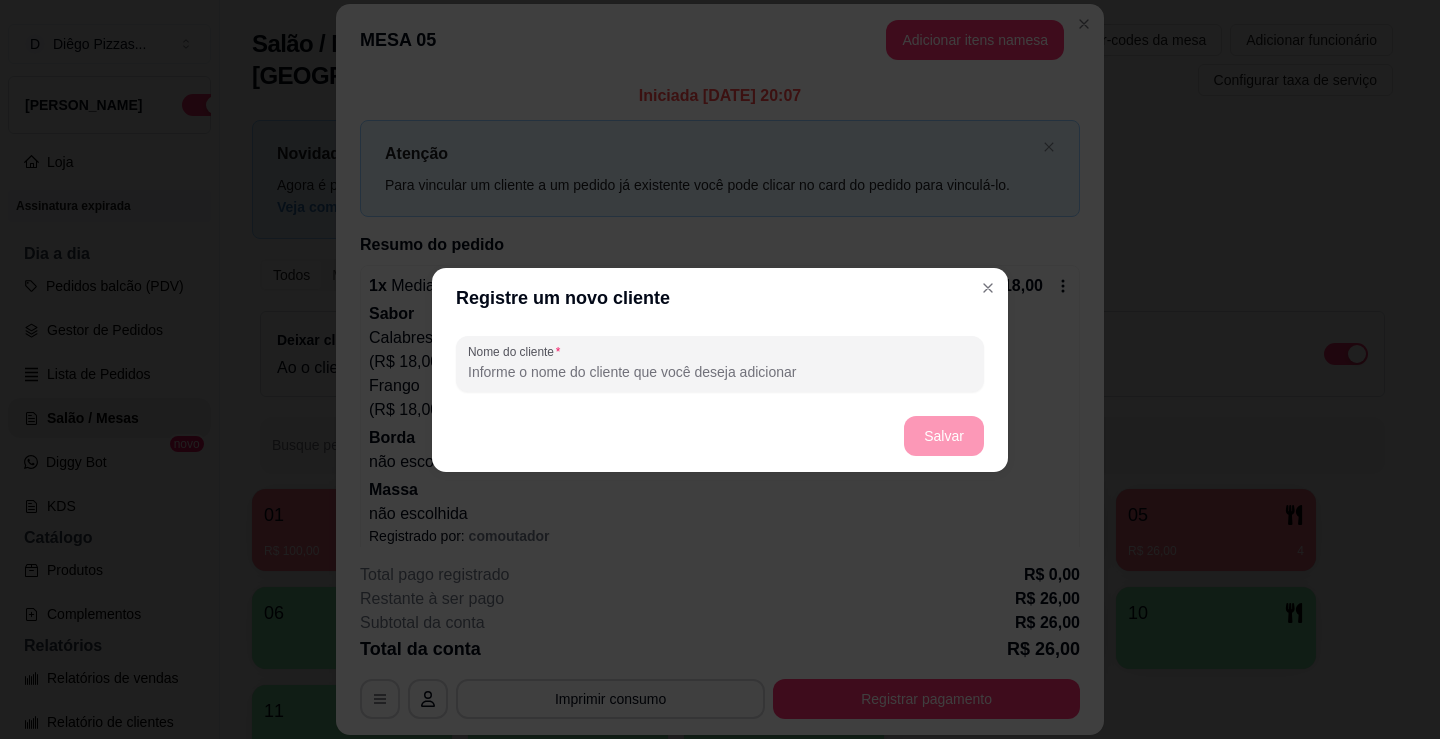 click on "Registre um novo cliente" at bounding box center [720, 298] 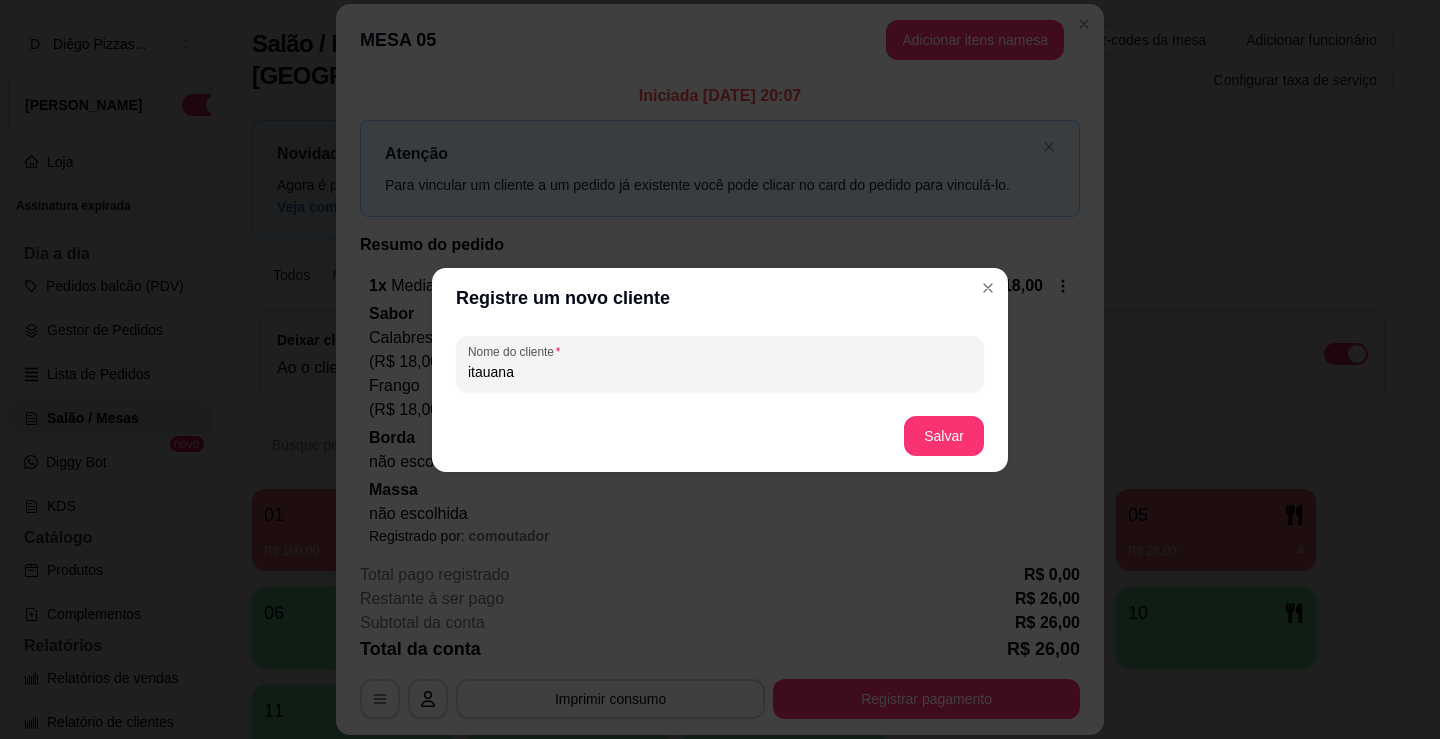 type on "itauana" 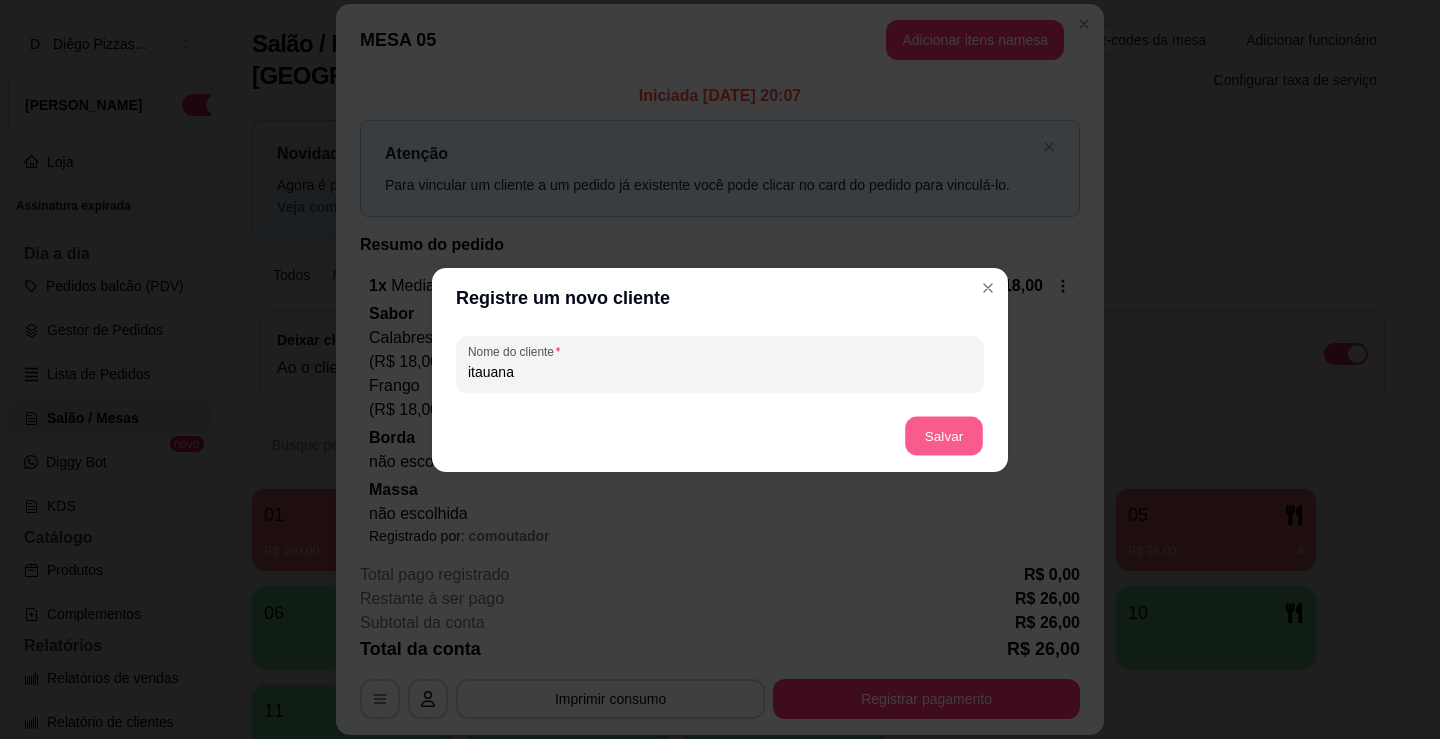 click on "Salvar" at bounding box center [944, 435] 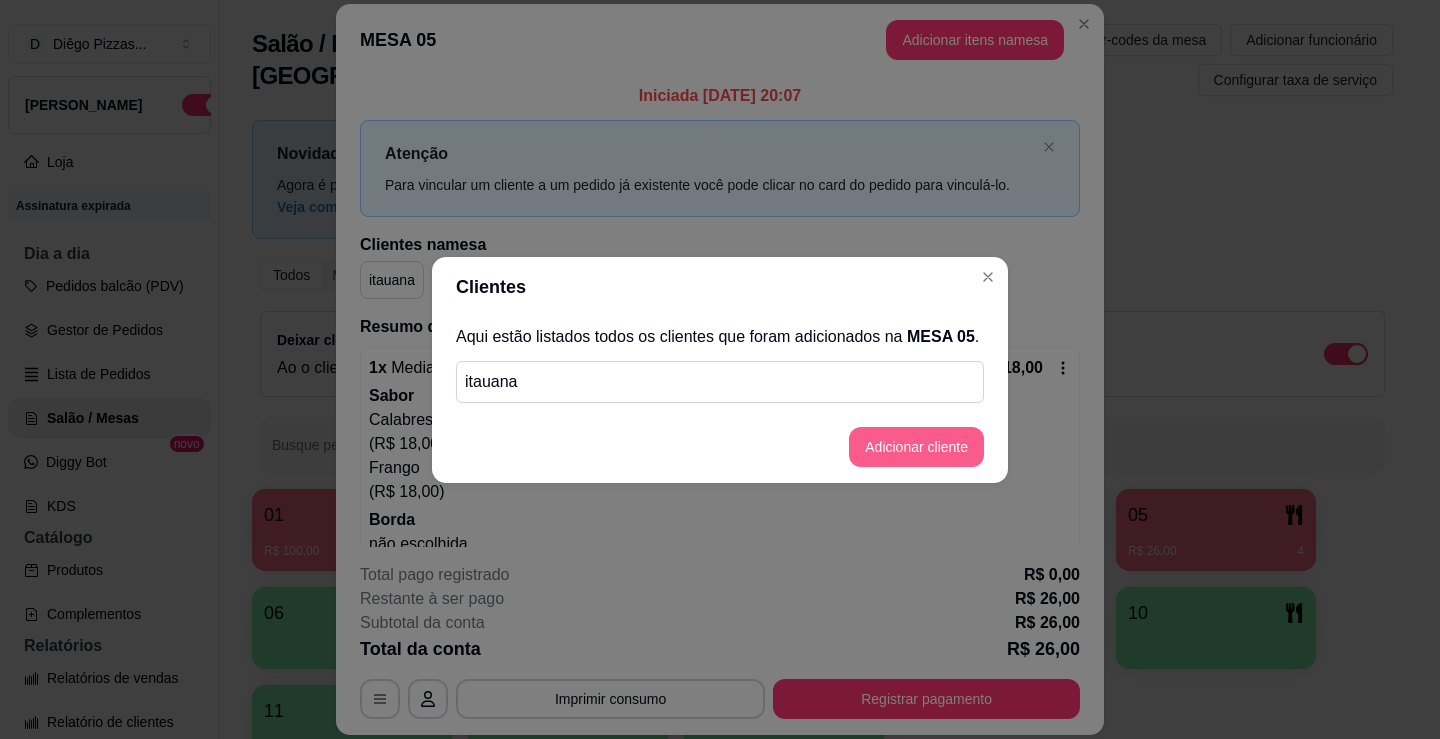 click on "Adicionar cliente" at bounding box center [916, 447] 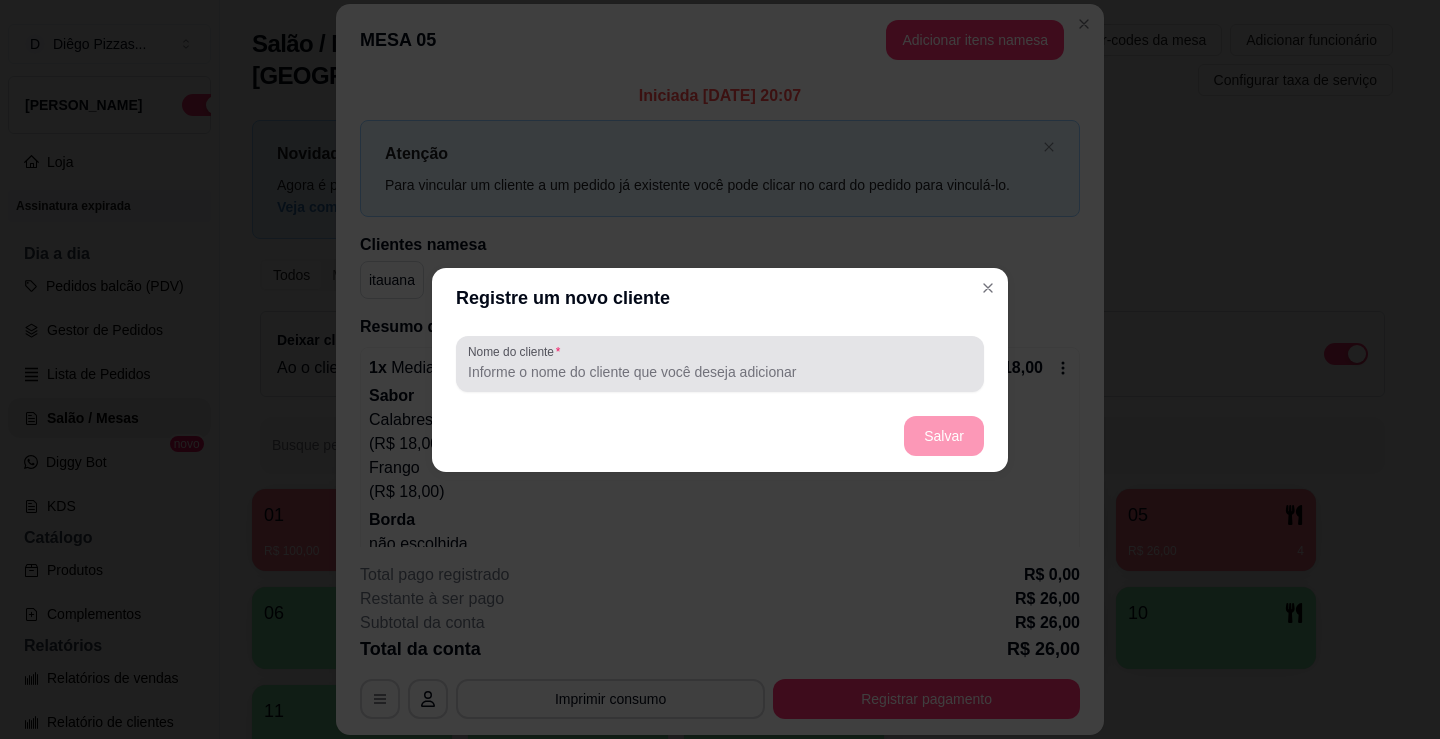 click on "Nome do cliente" at bounding box center (720, 372) 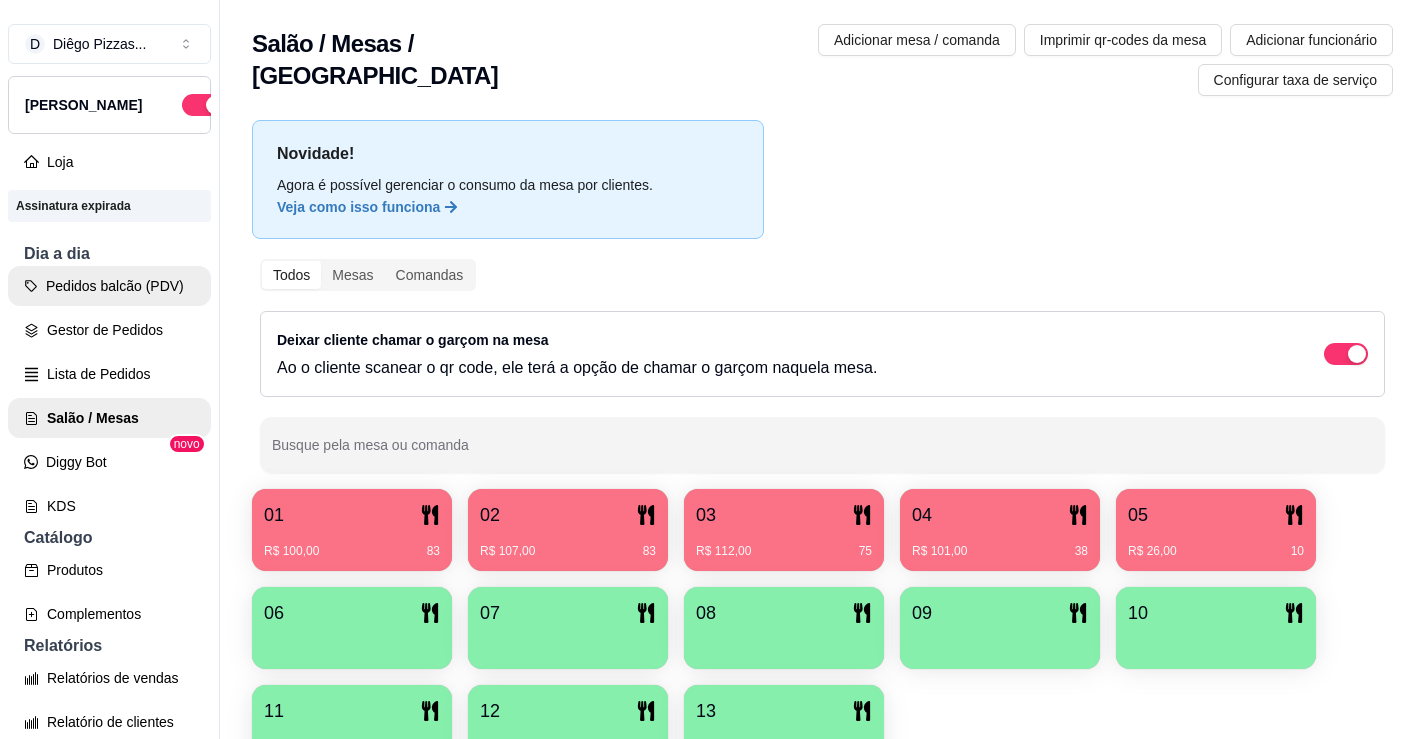 click on "Pedidos balcão (PDV)" at bounding box center [109, 286] 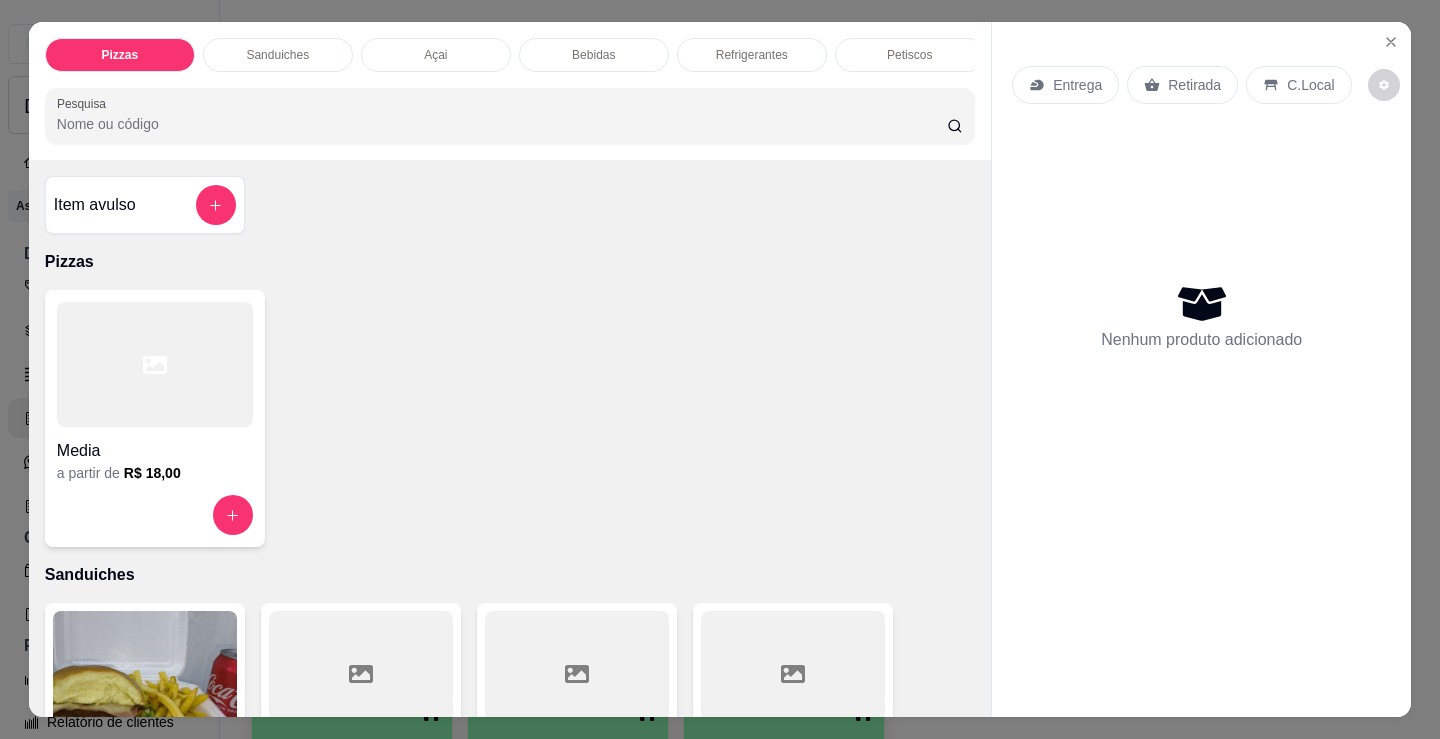 click on "Media" at bounding box center [155, 451] 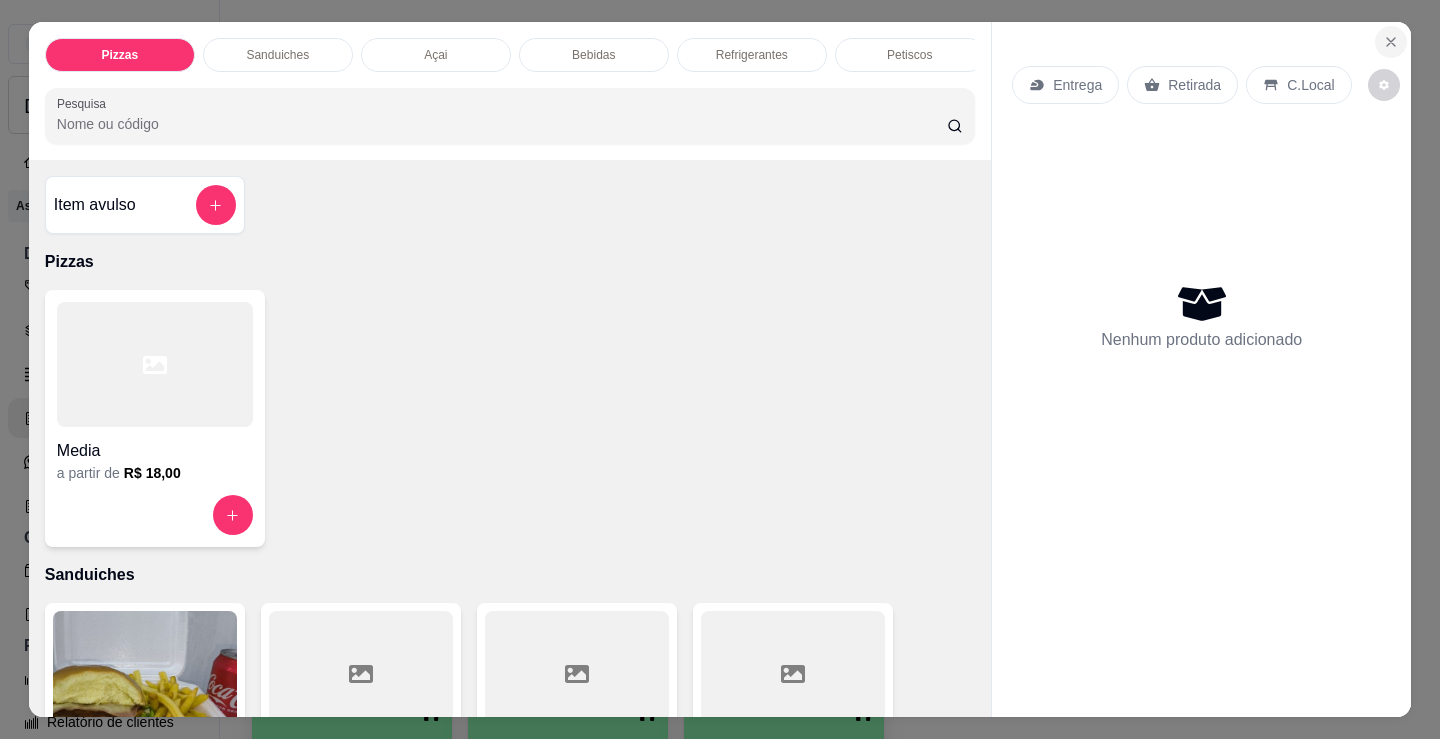 click 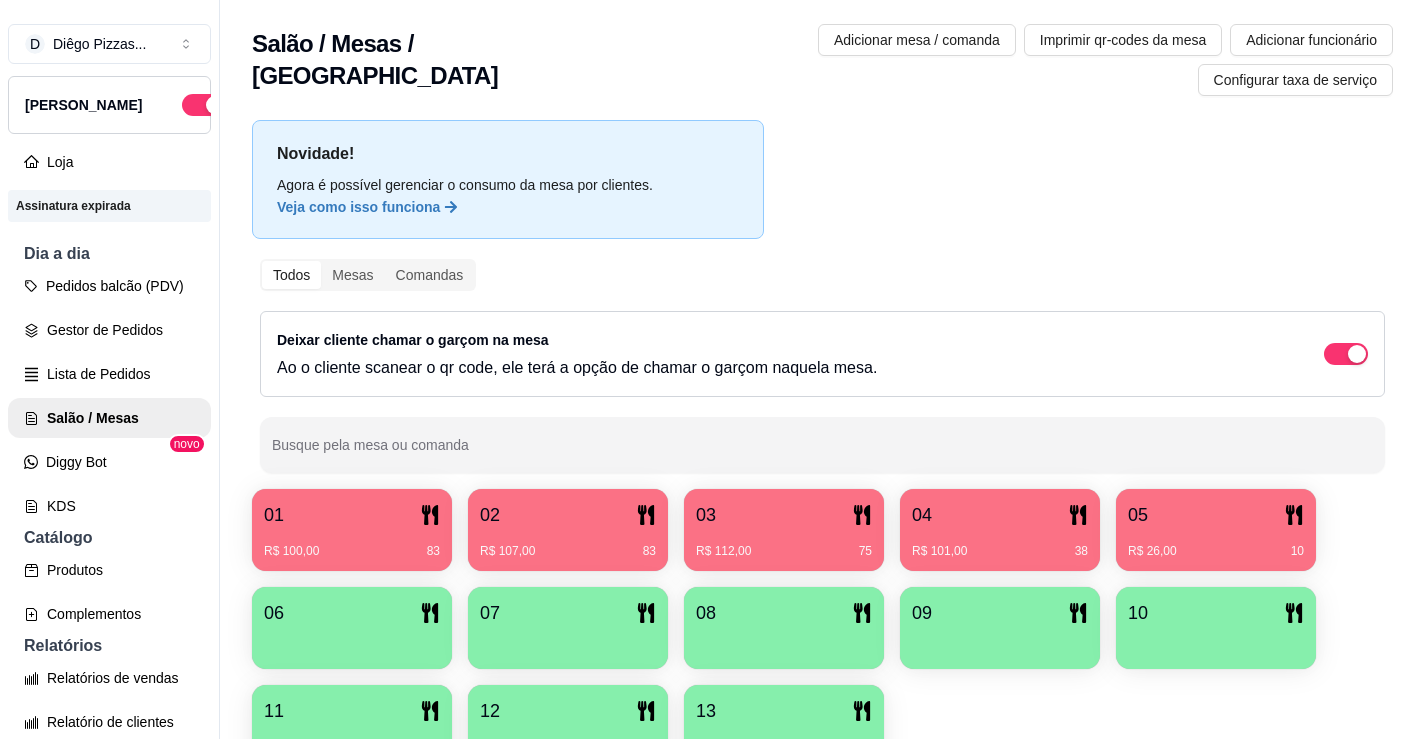 click on "01 R$ 100,00 83 02 R$ 107,00 83 03 R$ 112,00 75 04 R$ 101,00 38 05 R$ 26,00 10 06 07 08 09 10 11 12 13" at bounding box center [822, 628] 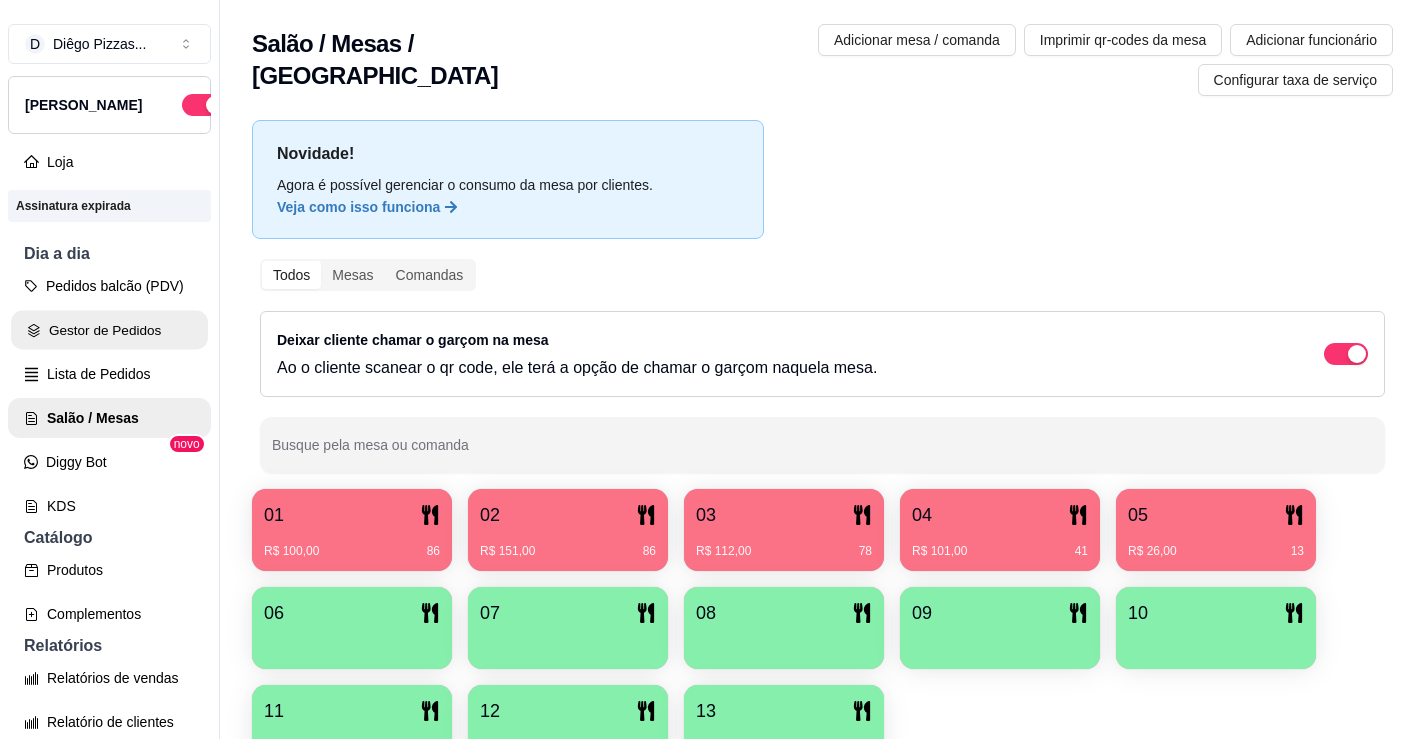 click on "Gestor de Pedidos" at bounding box center [109, 330] 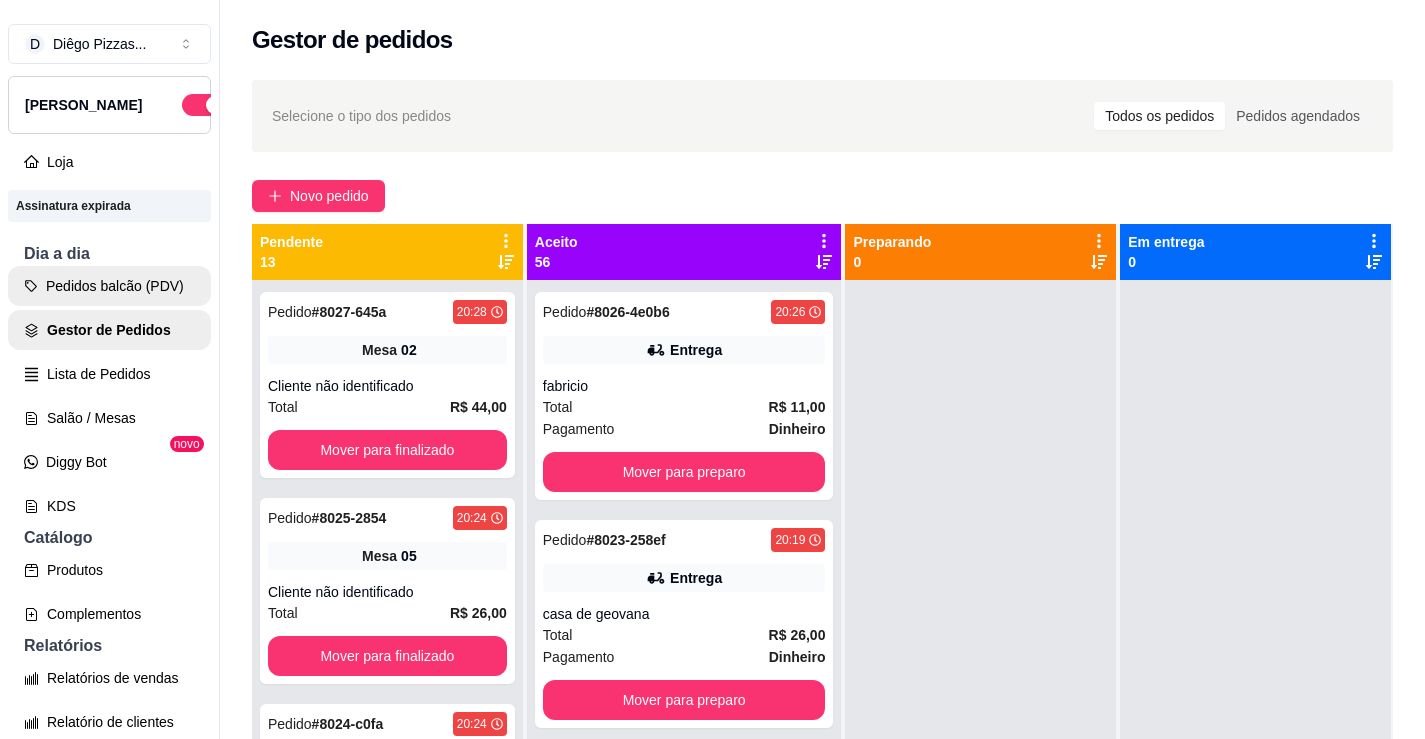 click on "Pedidos balcão (PDV)" at bounding box center (109, 286) 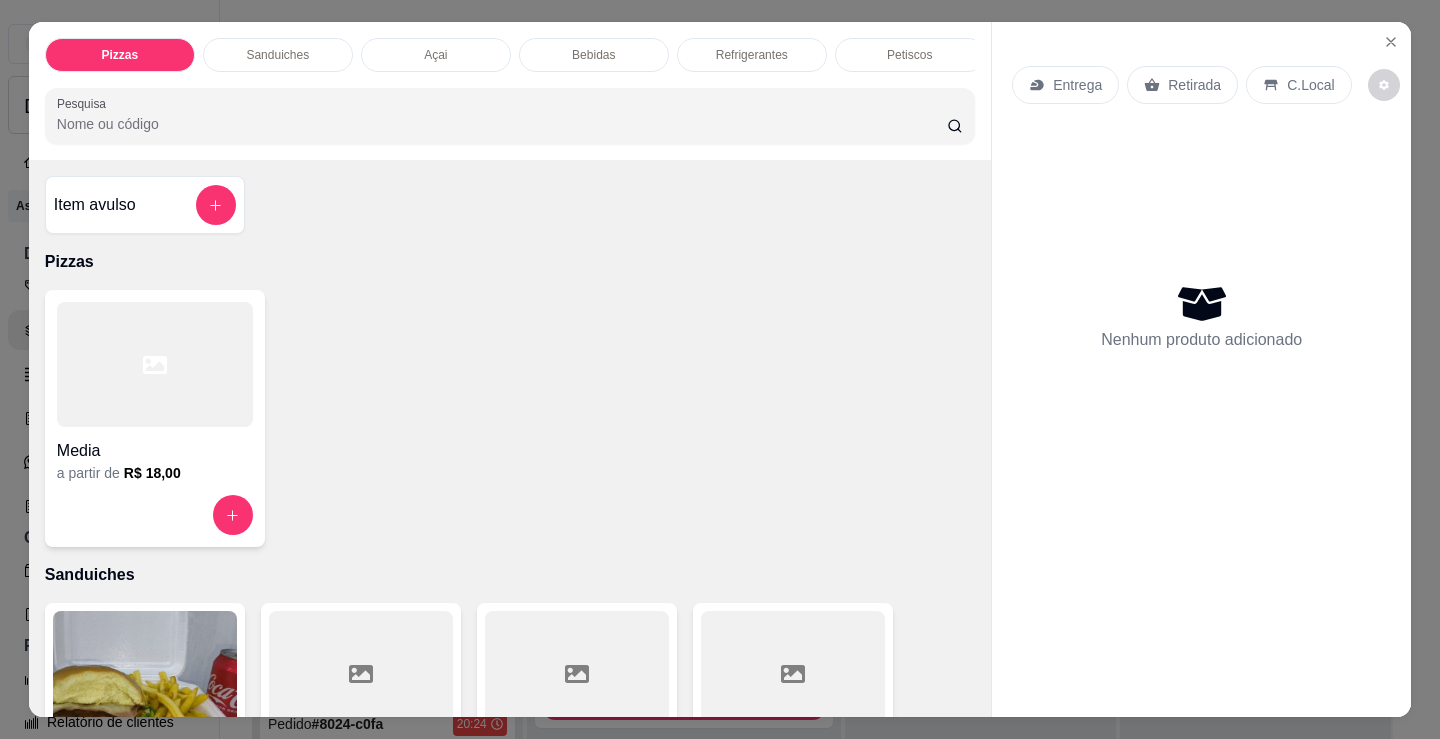 click on "Açai" at bounding box center [436, 55] 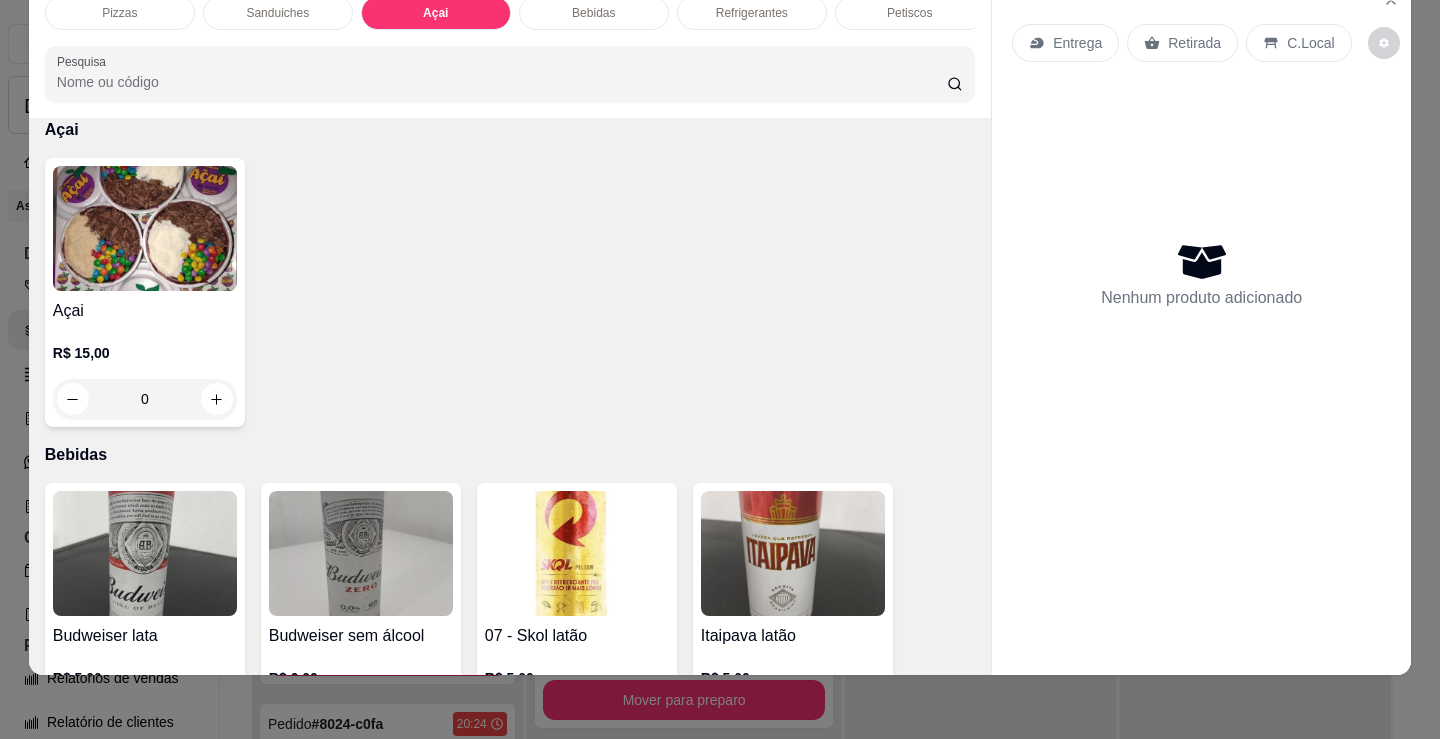 click at bounding box center (145, 228) 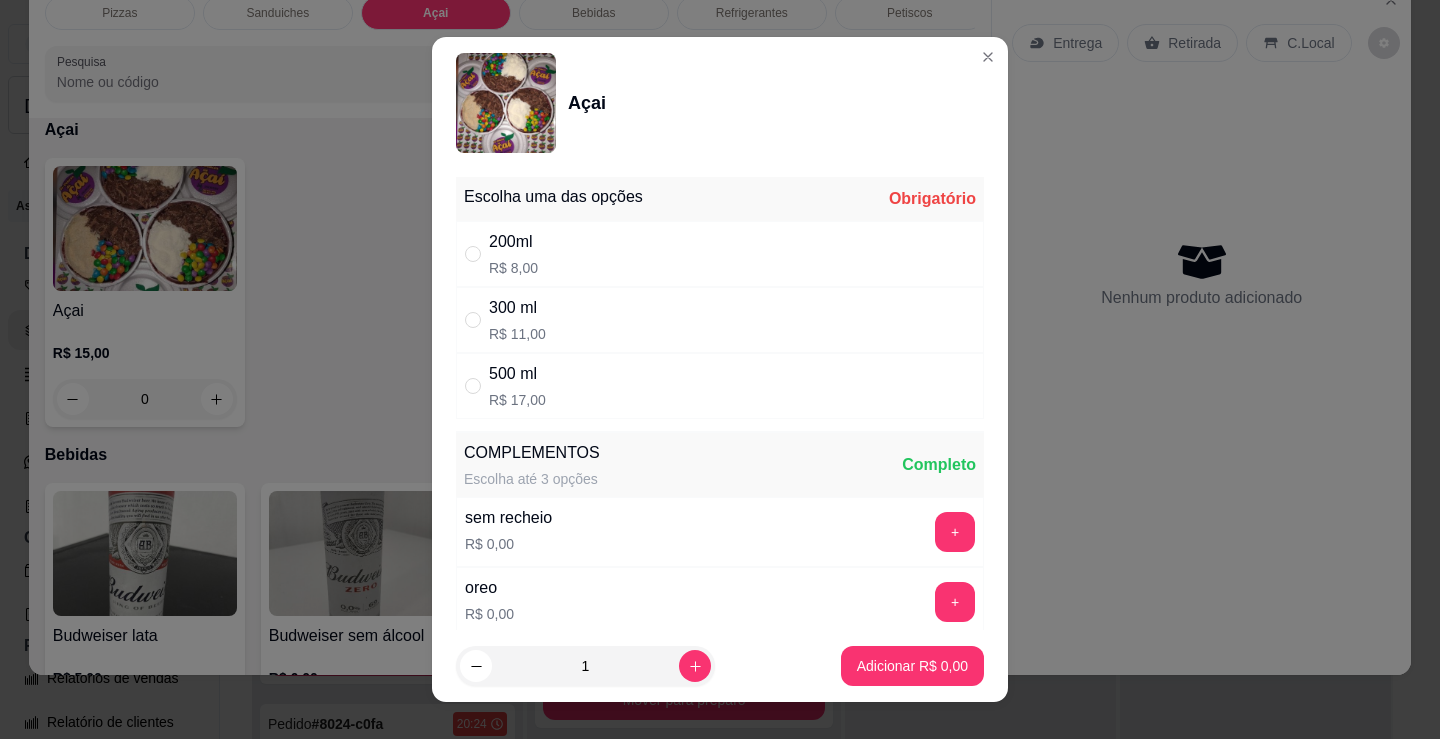click on "300 ml R$ 11,00" at bounding box center [720, 320] 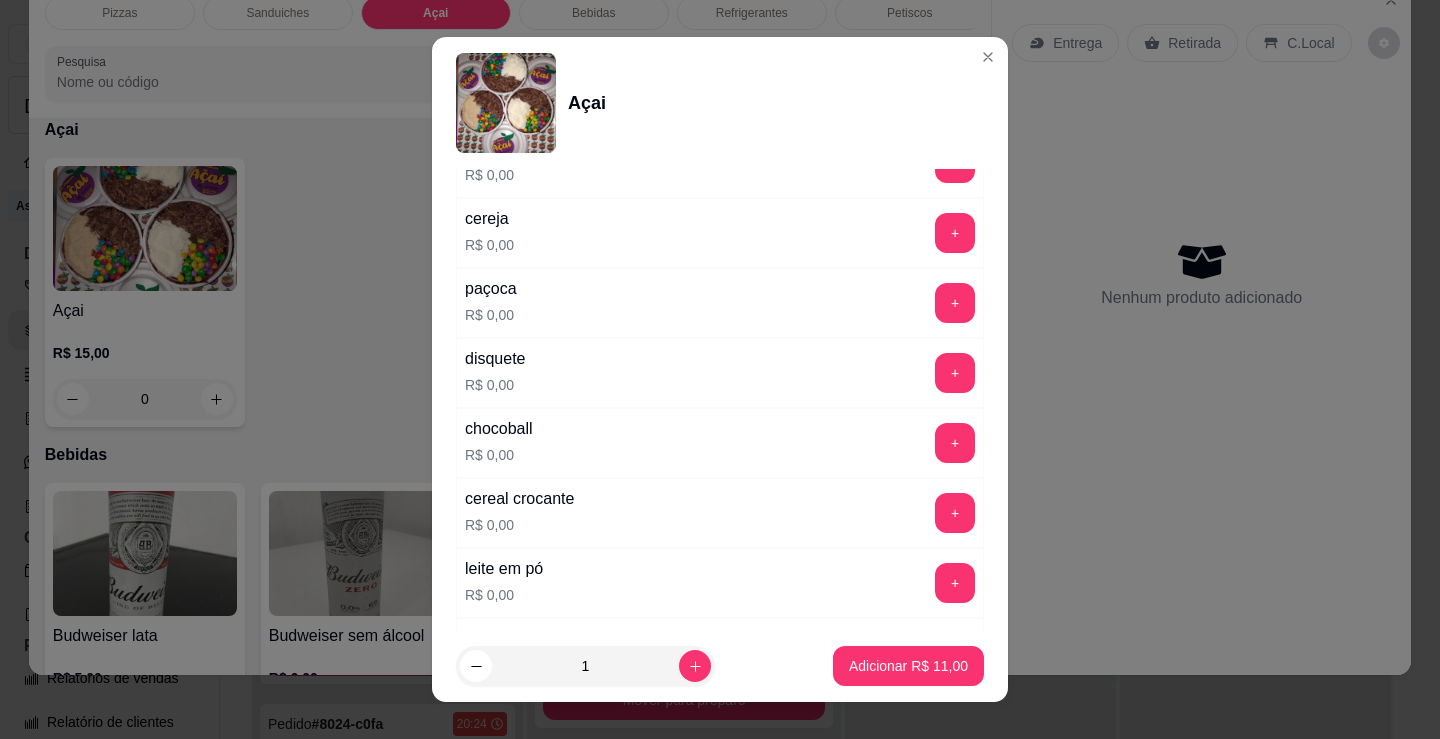 scroll, scrollTop: 500, scrollLeft: 0, axis: vertical 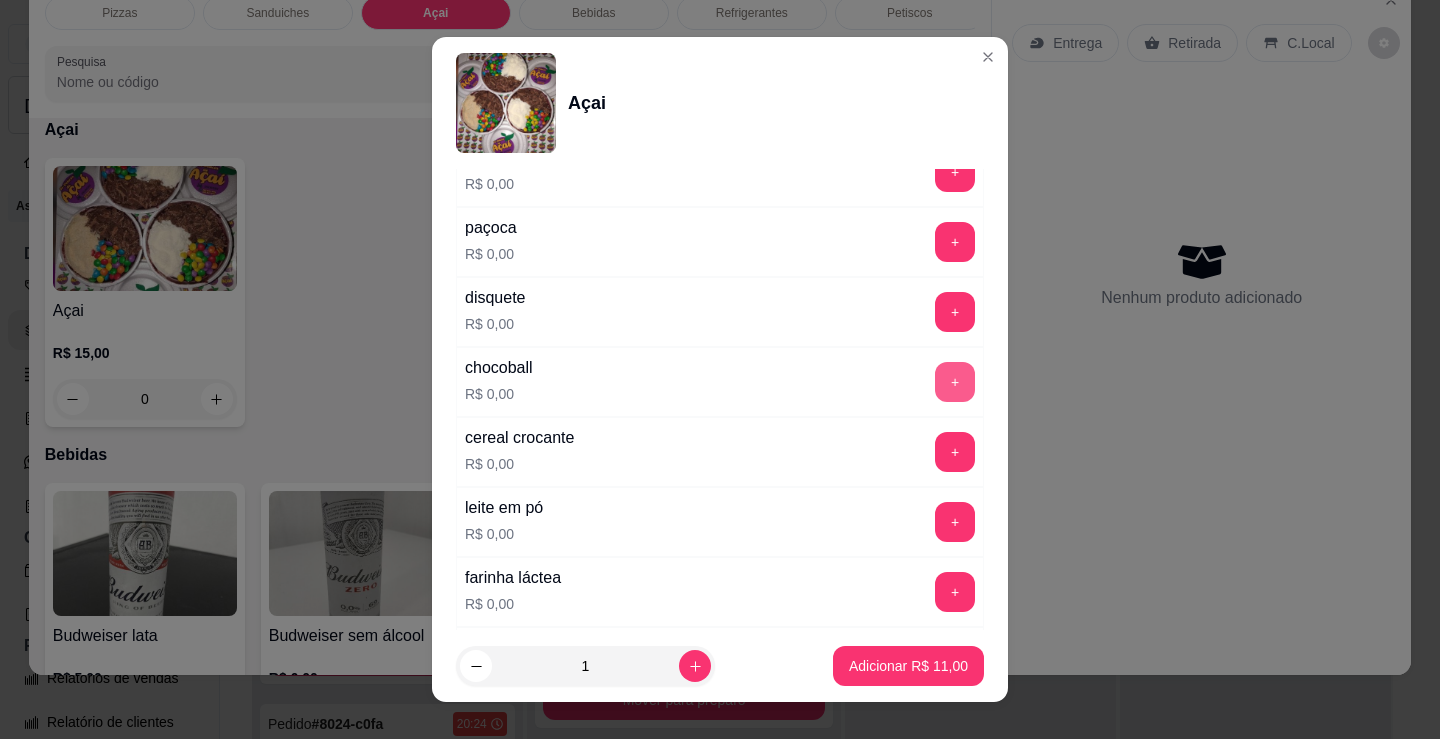 click on "+" at bounding box center [955, 382] 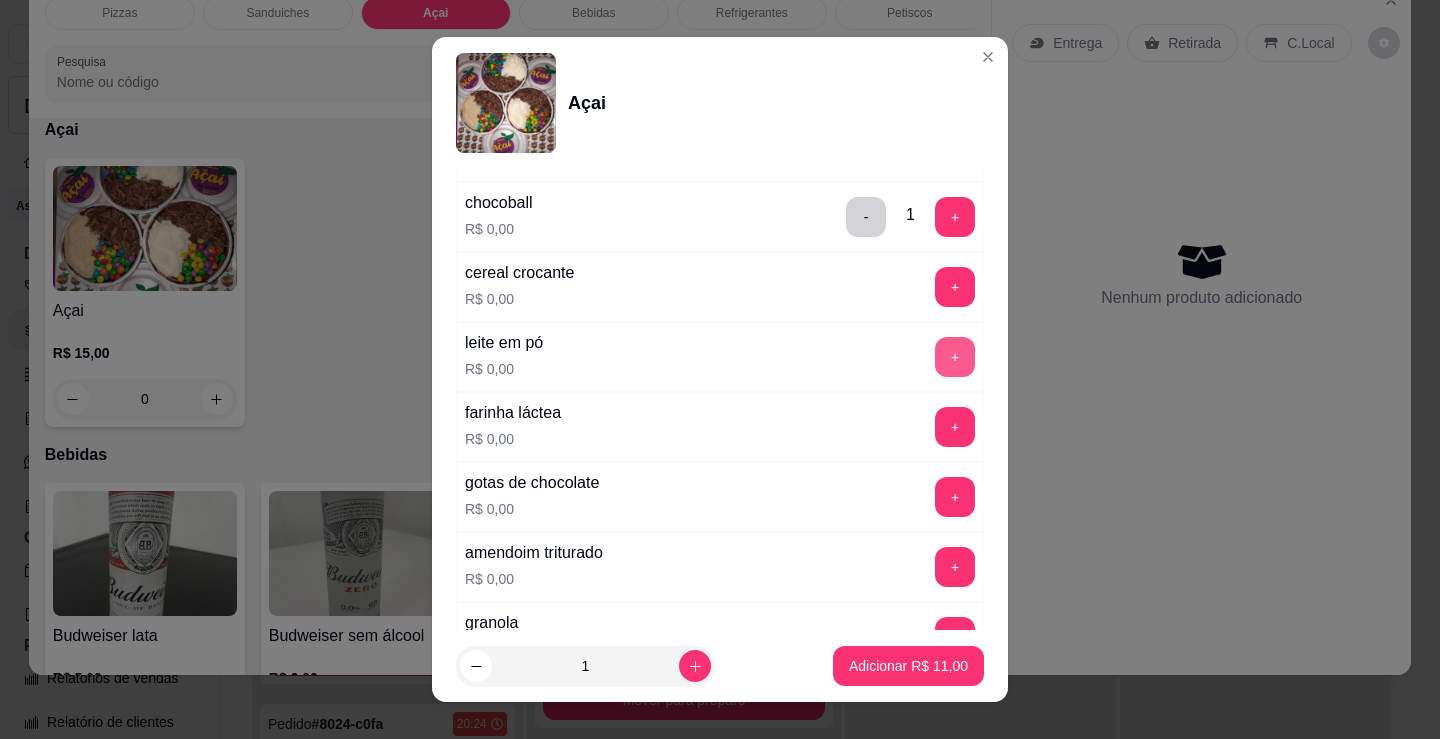 scroll, scrollTop: 700, scrollLeft: 0, axis: vertical 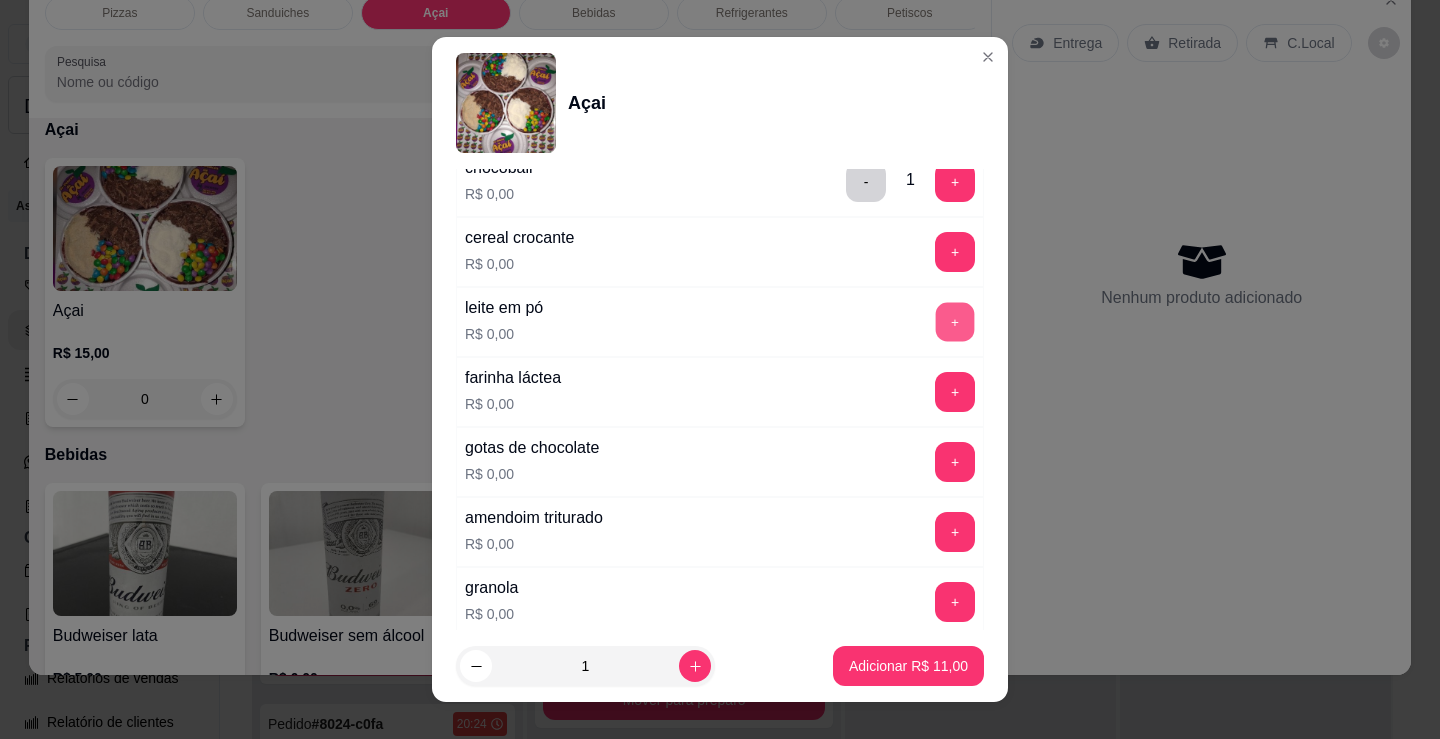 click on "+" at bounding box center (955, 322) 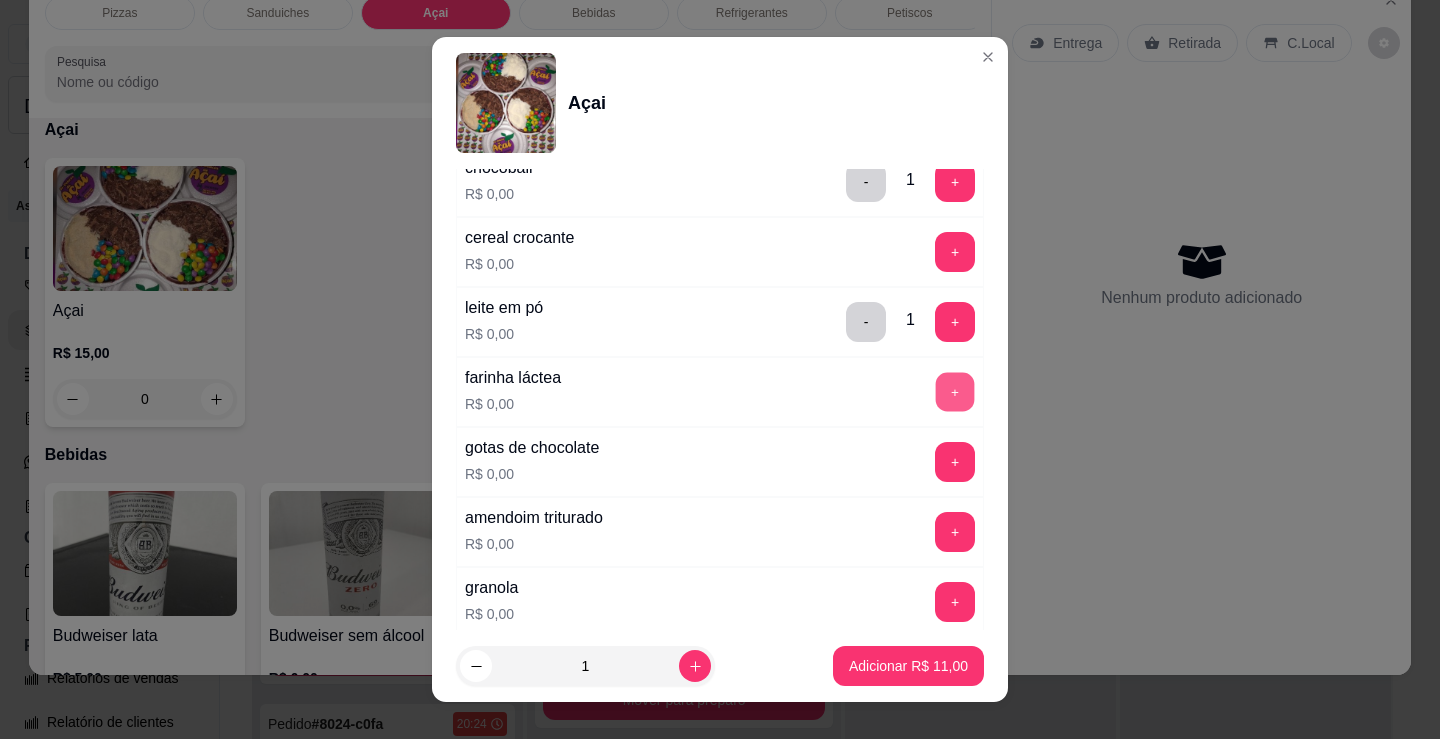 click on "+" at bounding box center [955, 392] 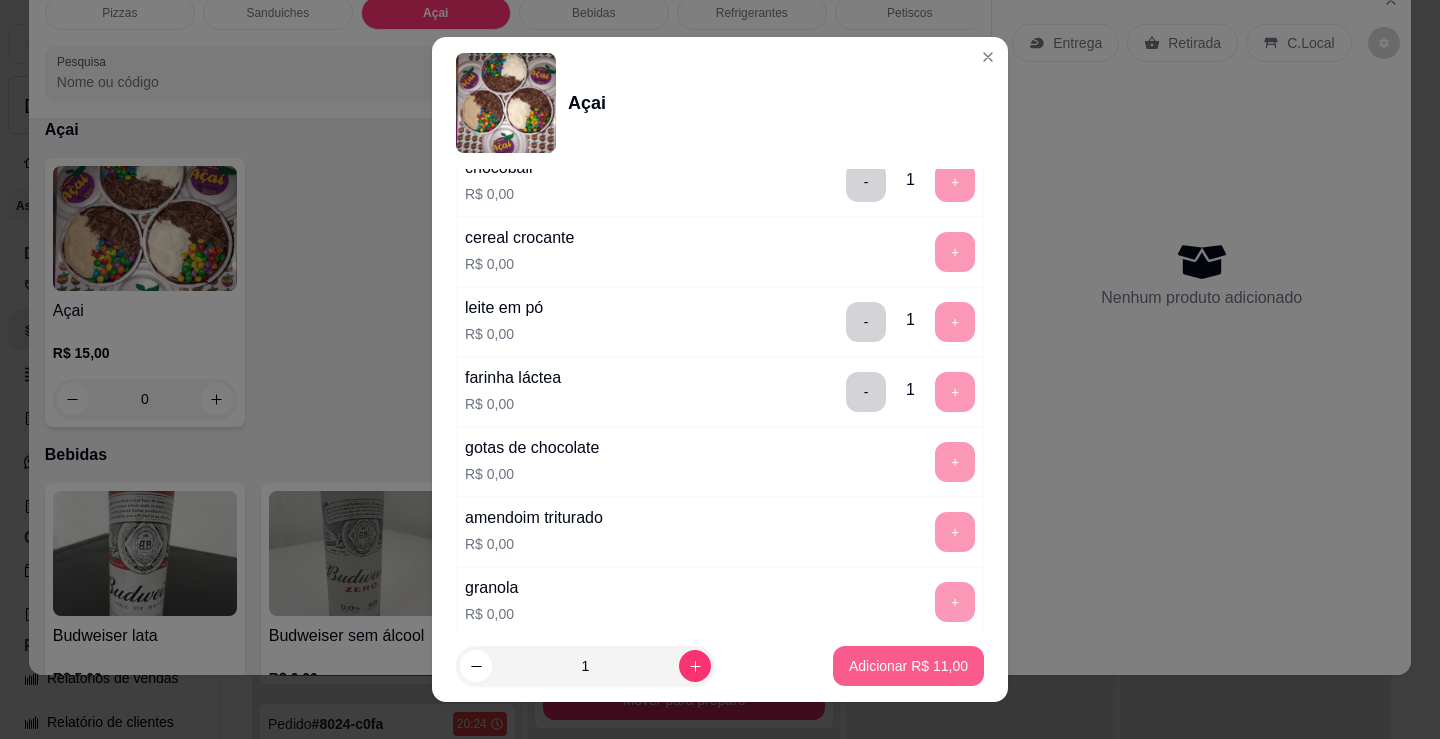 click on "Adicionar   R$ 11,00" at bounding box center (908, 666) 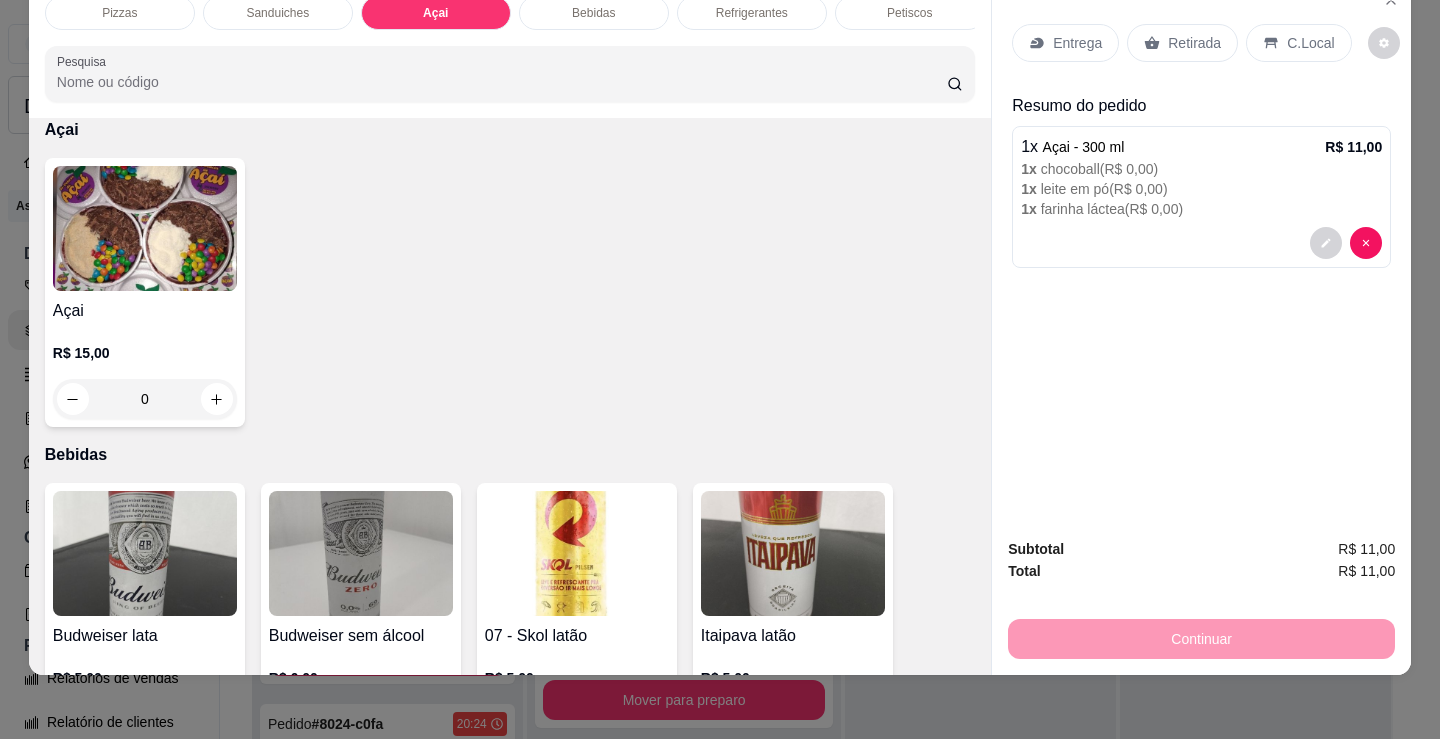 click on "C.Local" at bounding box center [1310, 43] 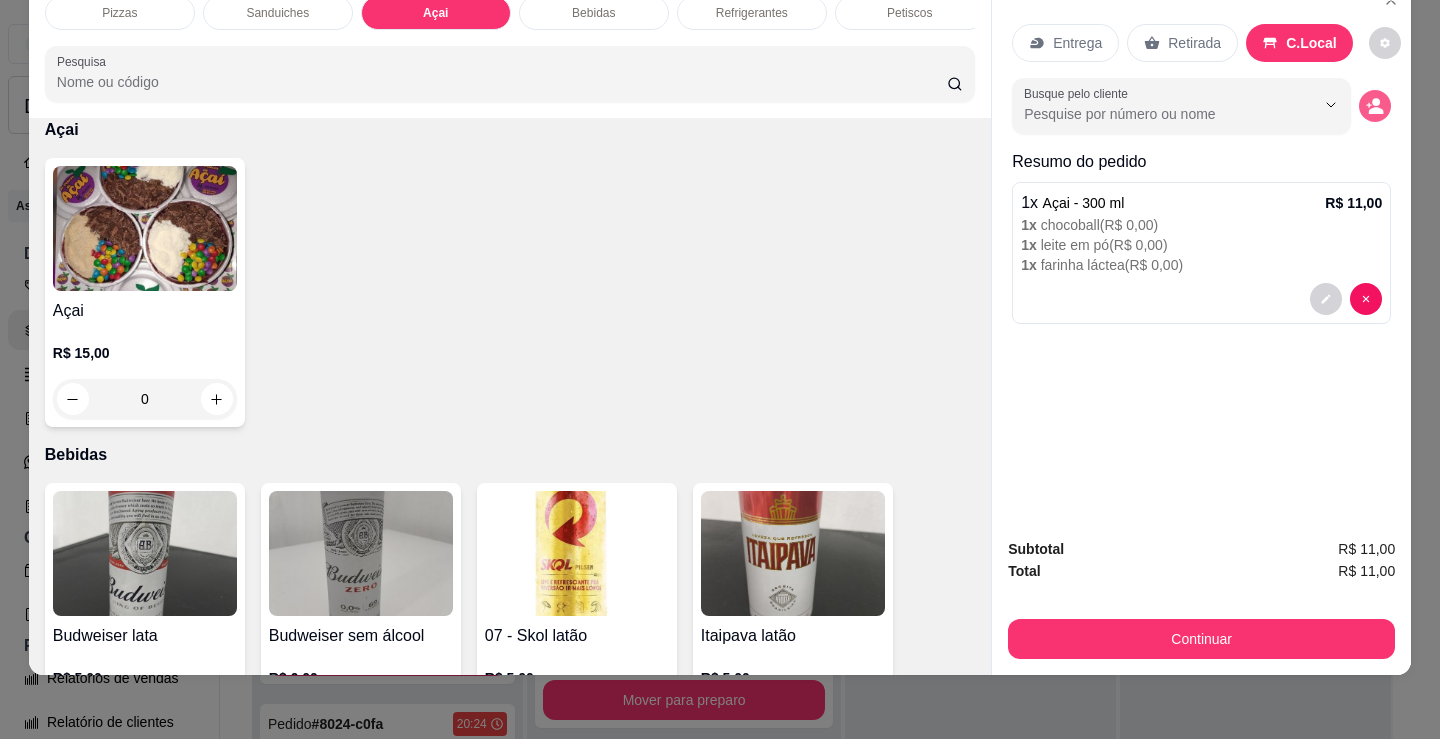 click 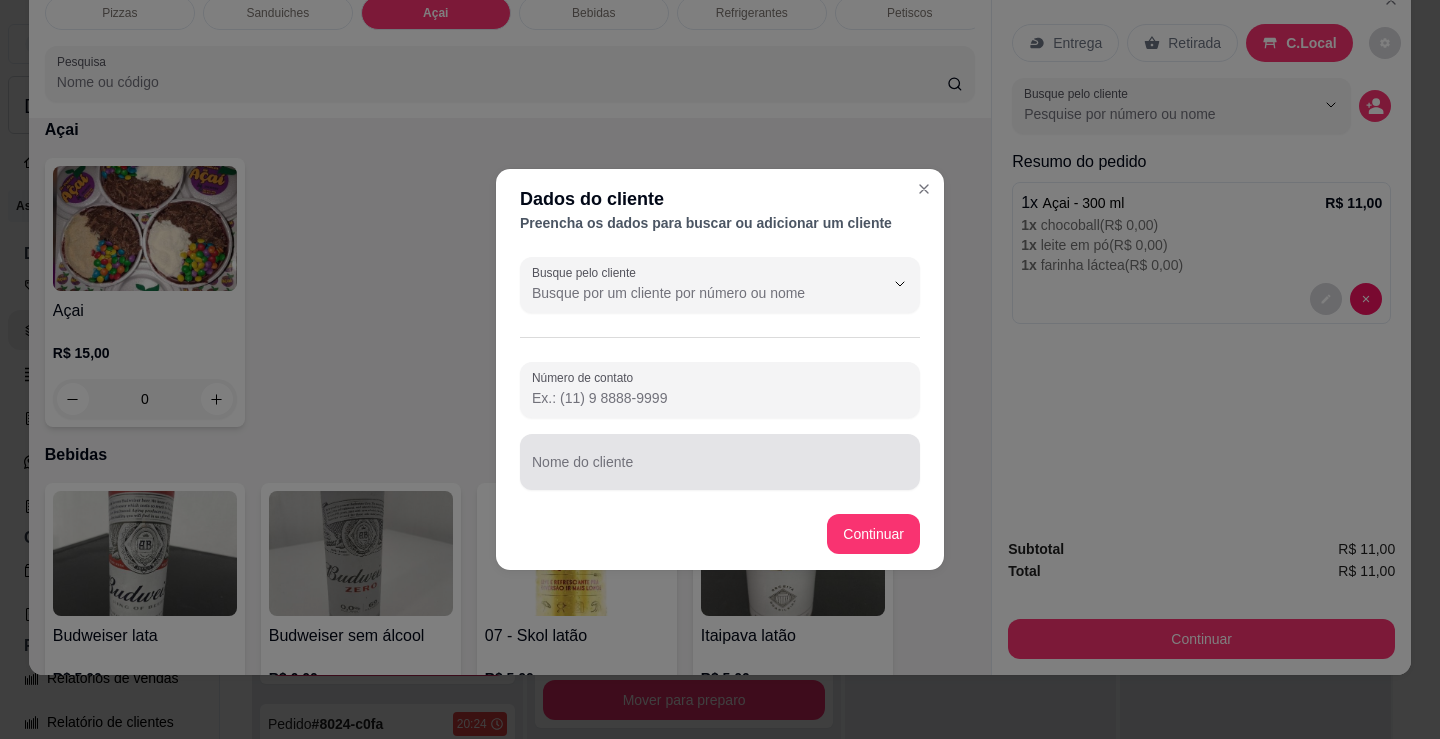 click on "Nome do cliente" at bounding box center [720, 462] 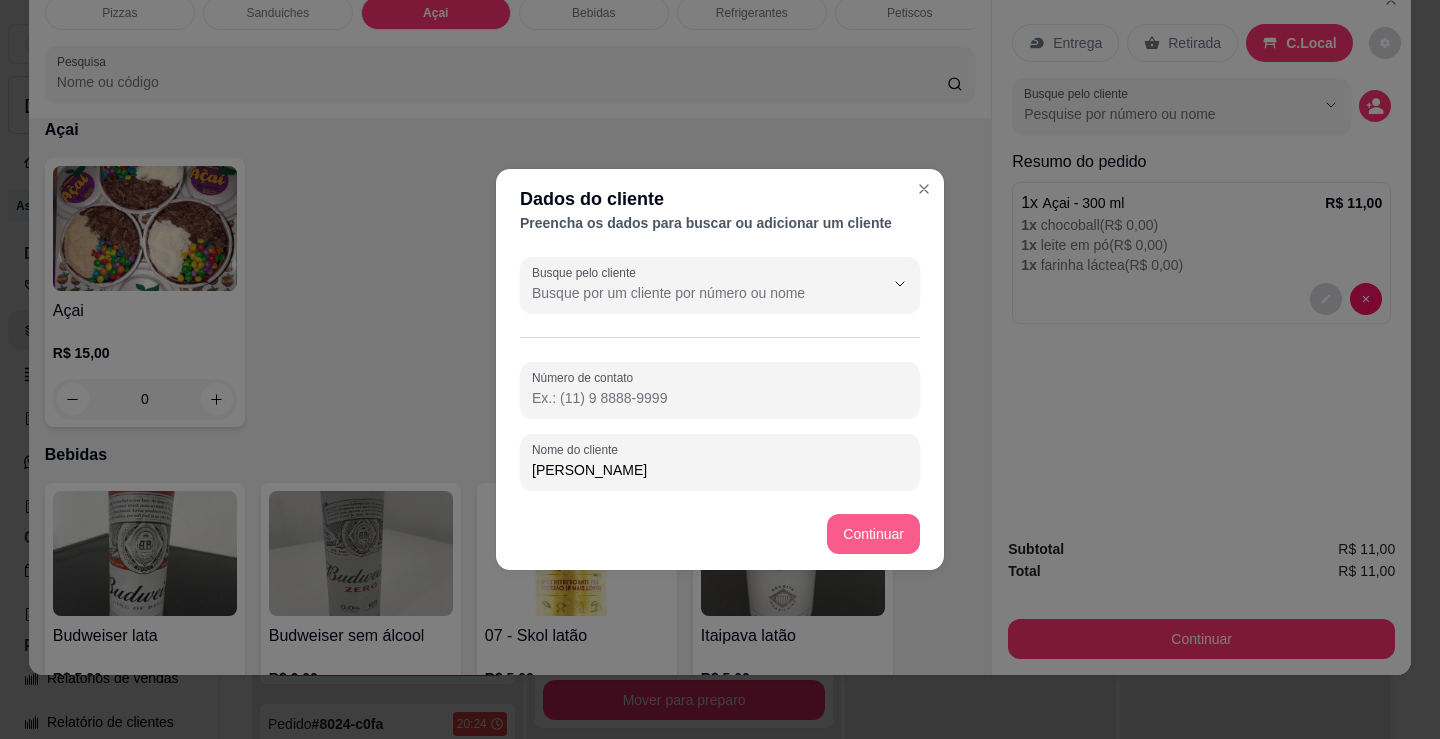 type on "[PERSON_NAME]" 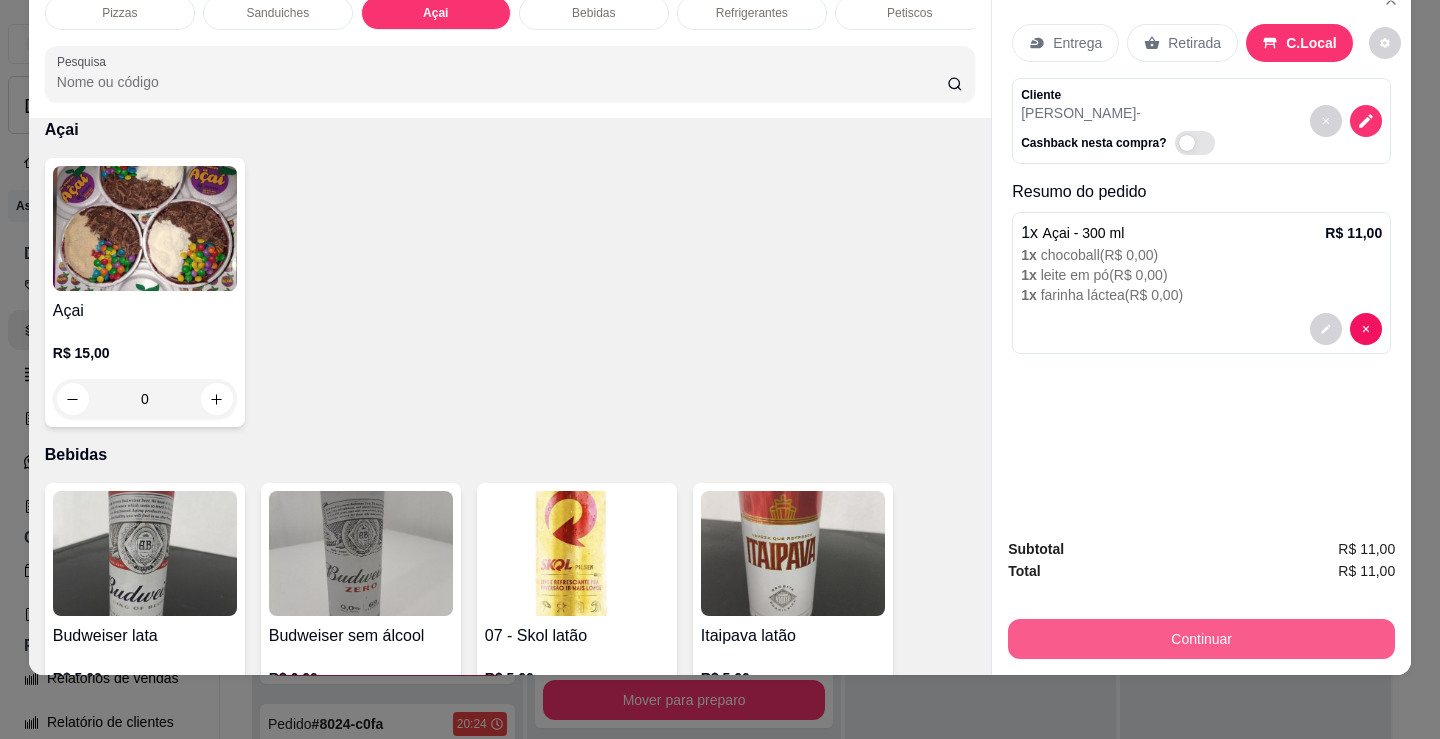 click on "Continuar" at bounding box center [1201, 639] 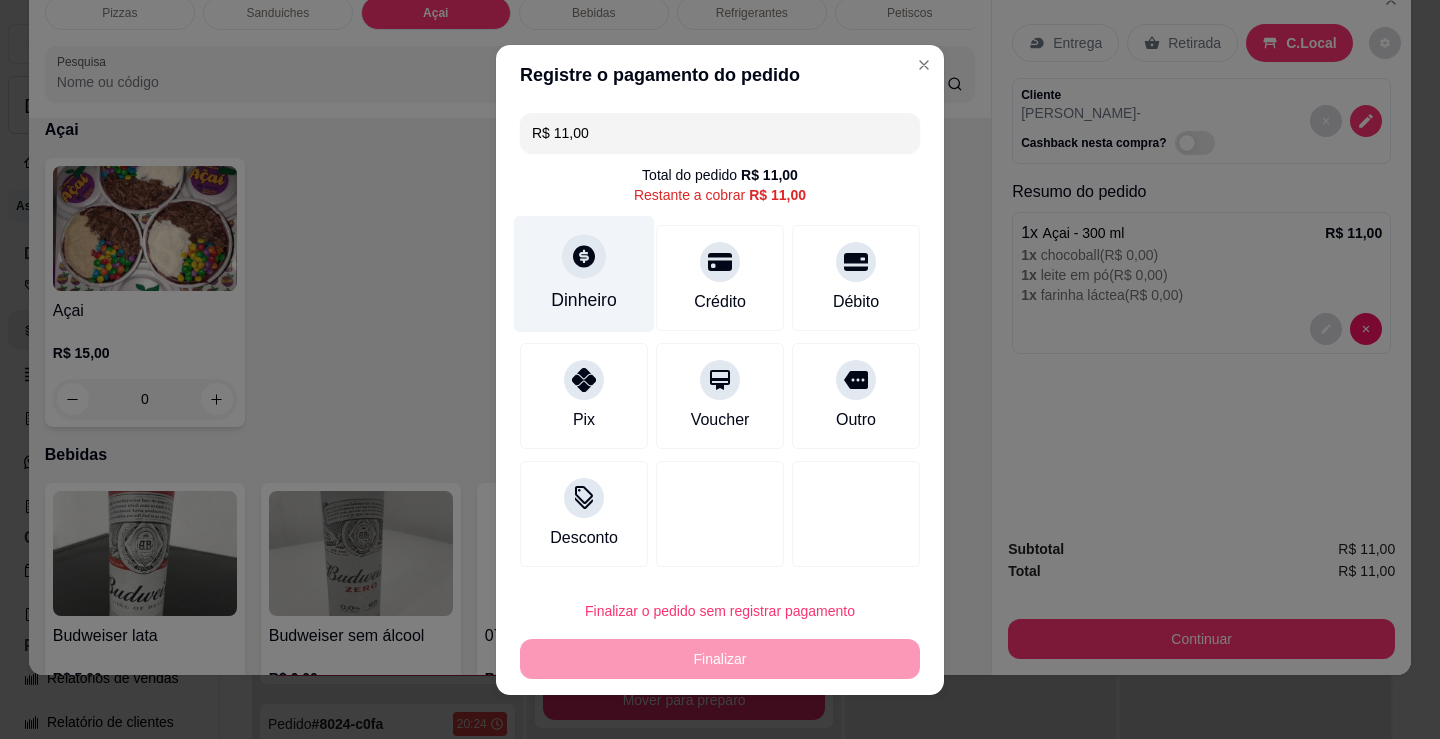 click on "Dinheiro" at bounding box center [584, 273] 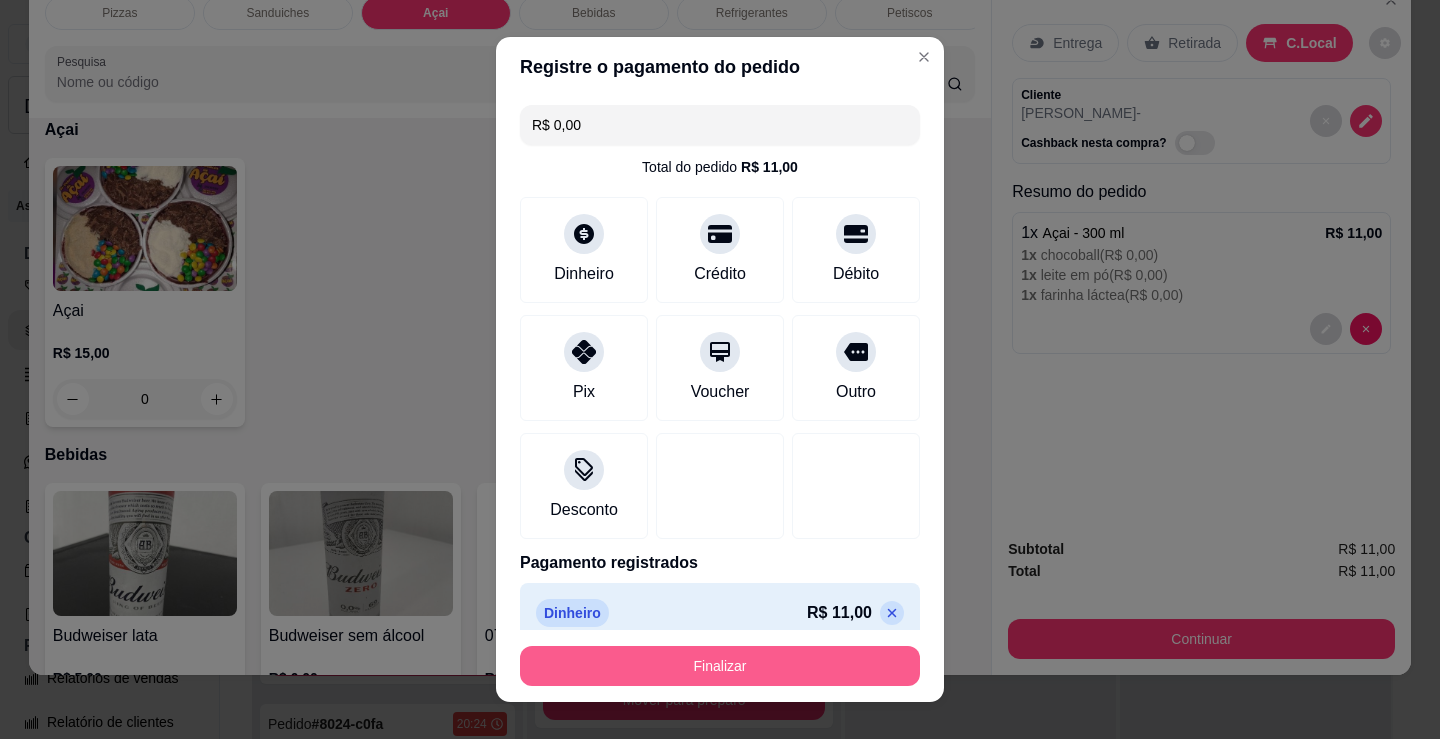 click on "Finalizar" at bounding box center (720, 666) 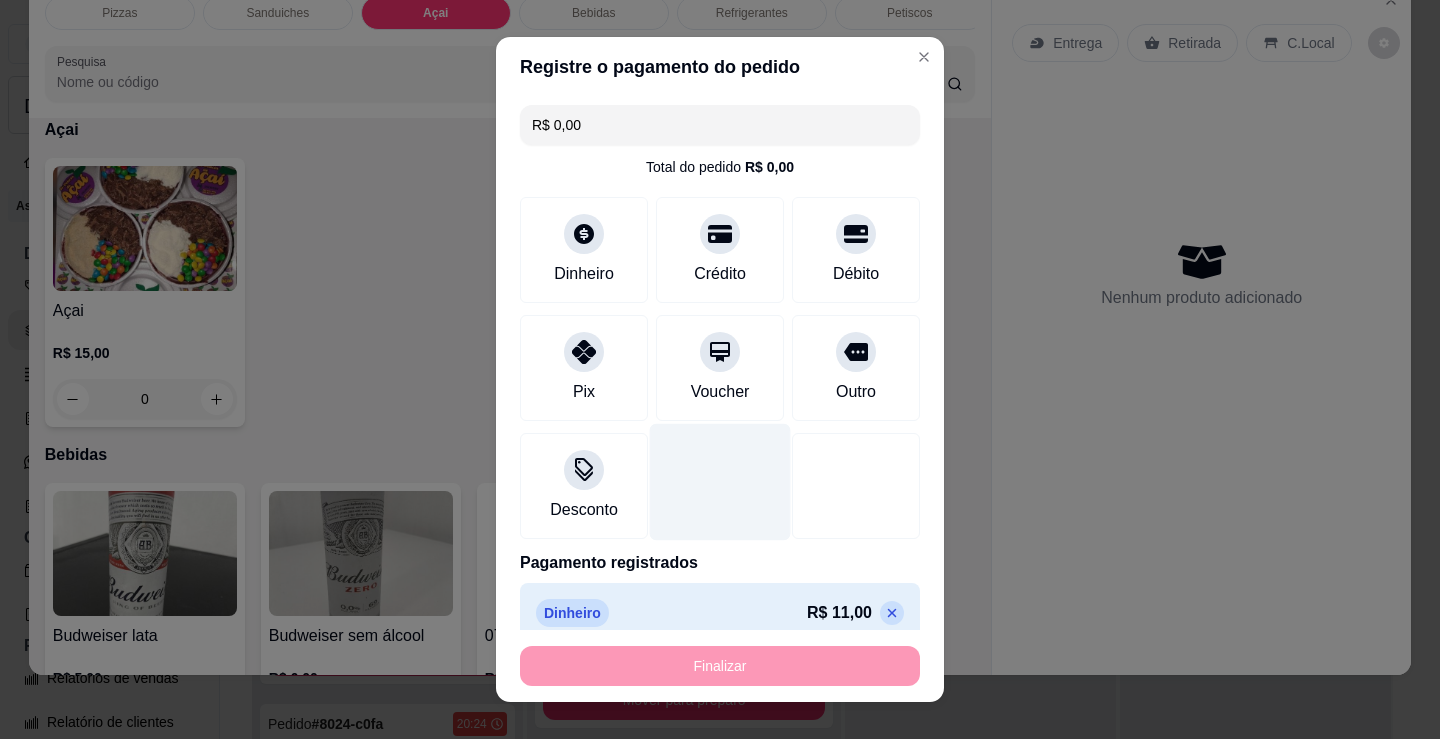 type on "-R$ 11,00" 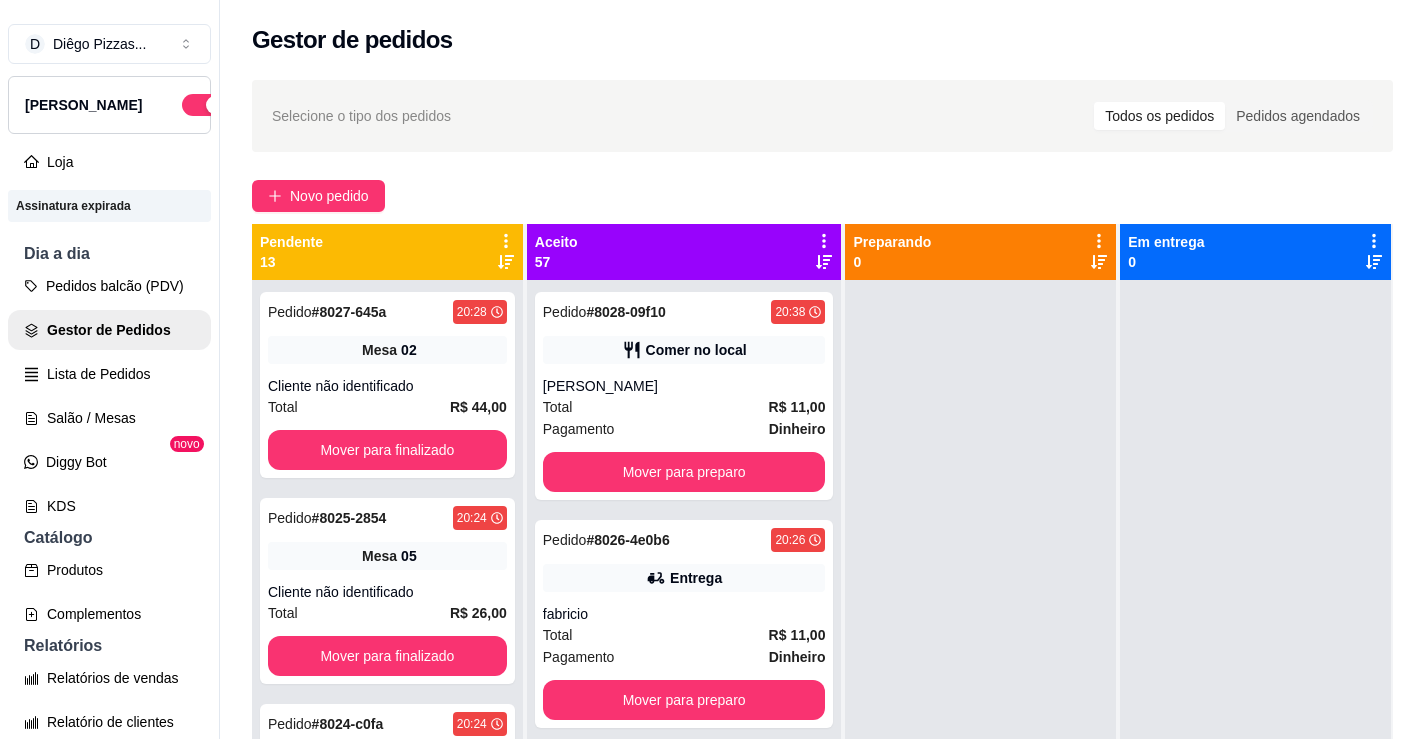 click on "Selecione o tipo dos pedidos Todos os pedidos Pedidos agendados Novo pedido Pendente 13 Pedido  # 8027-645a 20:28 Mesa 02 Cliente não identificado Total R$ 44,00 Mover para finalizado Pedido  # 8025-2854 20:24 Mesa 05 Cliente não identificado Total R$ 26,00 Mover para finalizado Pedido  # 8024-c0fa 20:24 Mesa 01 Cliente não identificado Total R$ 28,00 Mover para finalizado Pedido  # 8021-77de 20:15 Mesa 04 Cliente não identificado Total R$ 101,00 Mover para finalizado Pedido  # 8020-42b3 20:14 Mesa 02 Cliente não identificado Total R$ 12,00 Mover para finalizado Pedido  # 8017-7117 20:09 Mesa 02 Cliente não identificado Total R$ 25,00 Mover para finalizado Pedido  # 8016-fb81 20:09 Mesa 03 Cliente não identificado Total R$ 25,00 Mover para finalizado Pedido  # 8013-cae7 20:03 Mesa 01 Cliente não identificado Total R$ 5,00 Mover para finalizado Pedido  # 8011-1a8c6 19:52 Mesa 01 Cliente não identificado Total R$ 49,00 Mover para finalizado Pedido  # 8002-80a5f 19:20 Mesa 03 Total R$ 87,00 #" at bounding box center [822, 527] 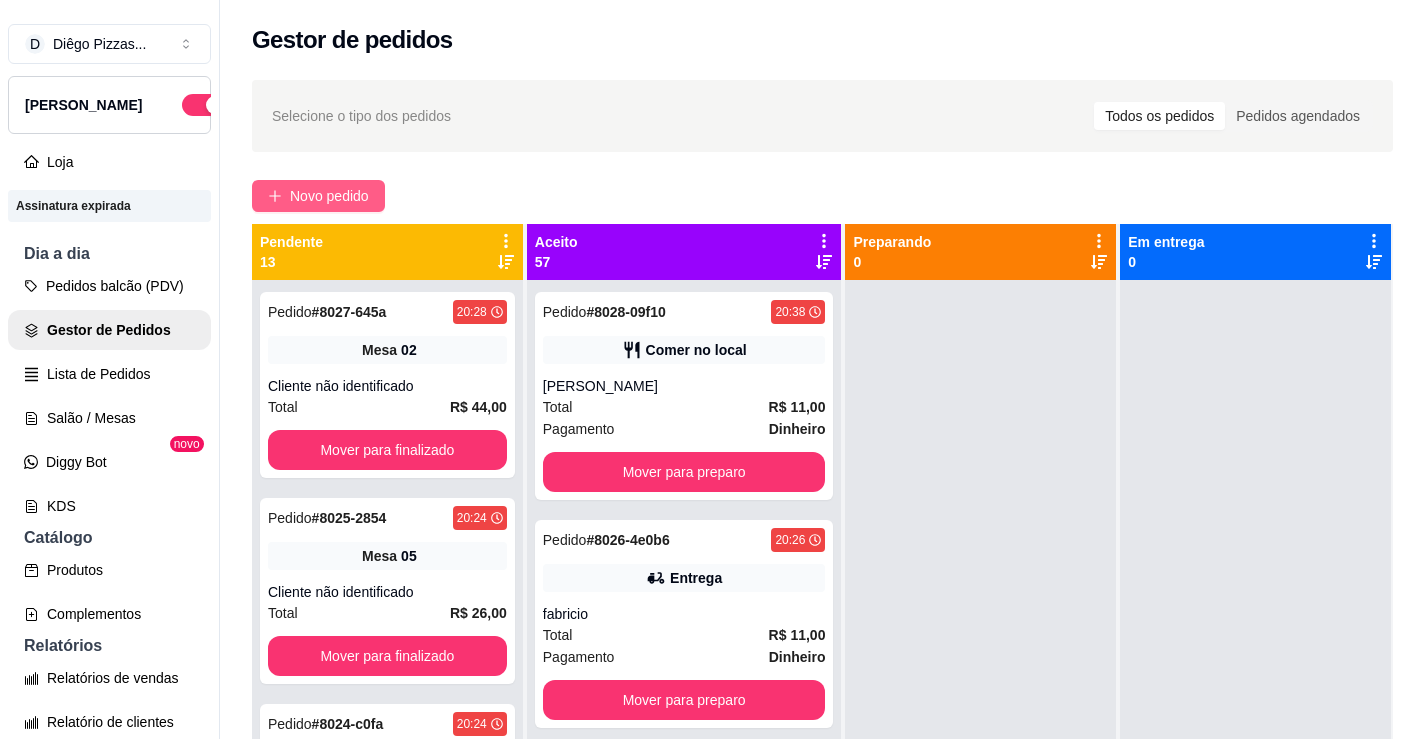 click on "Novo pedido" at bounding box center [329, 196] 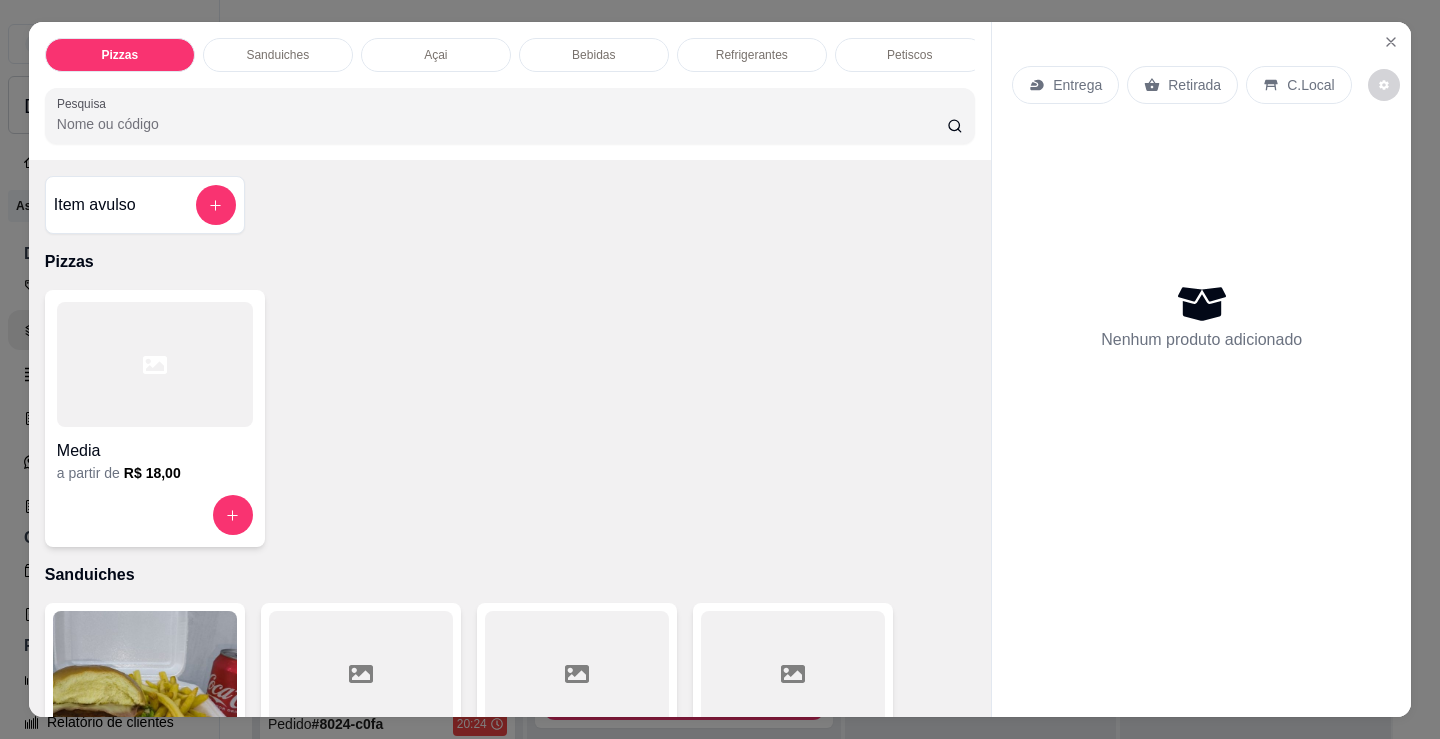 click at bounding box center [155, 364] 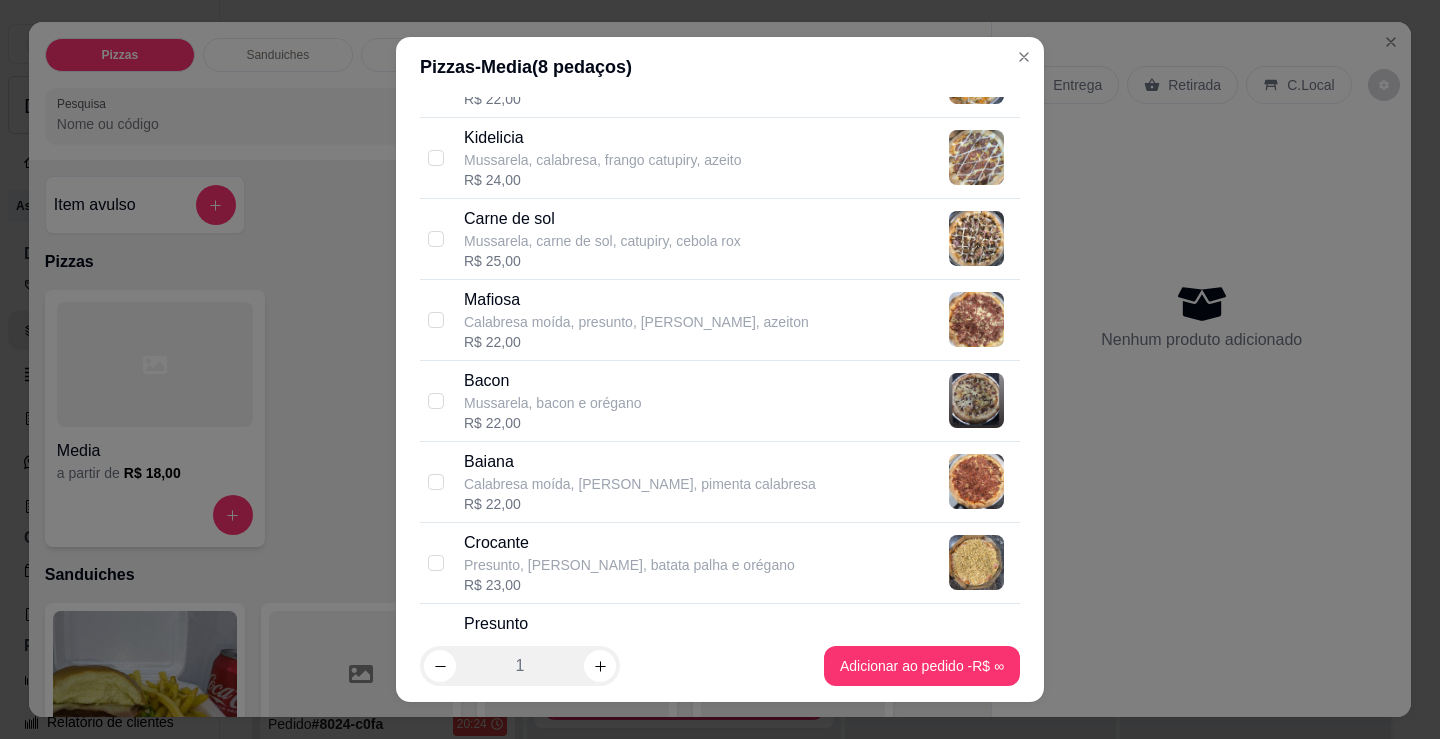 scroll, scrollTop: 1100, scrollLeft: 0, axis: vertical 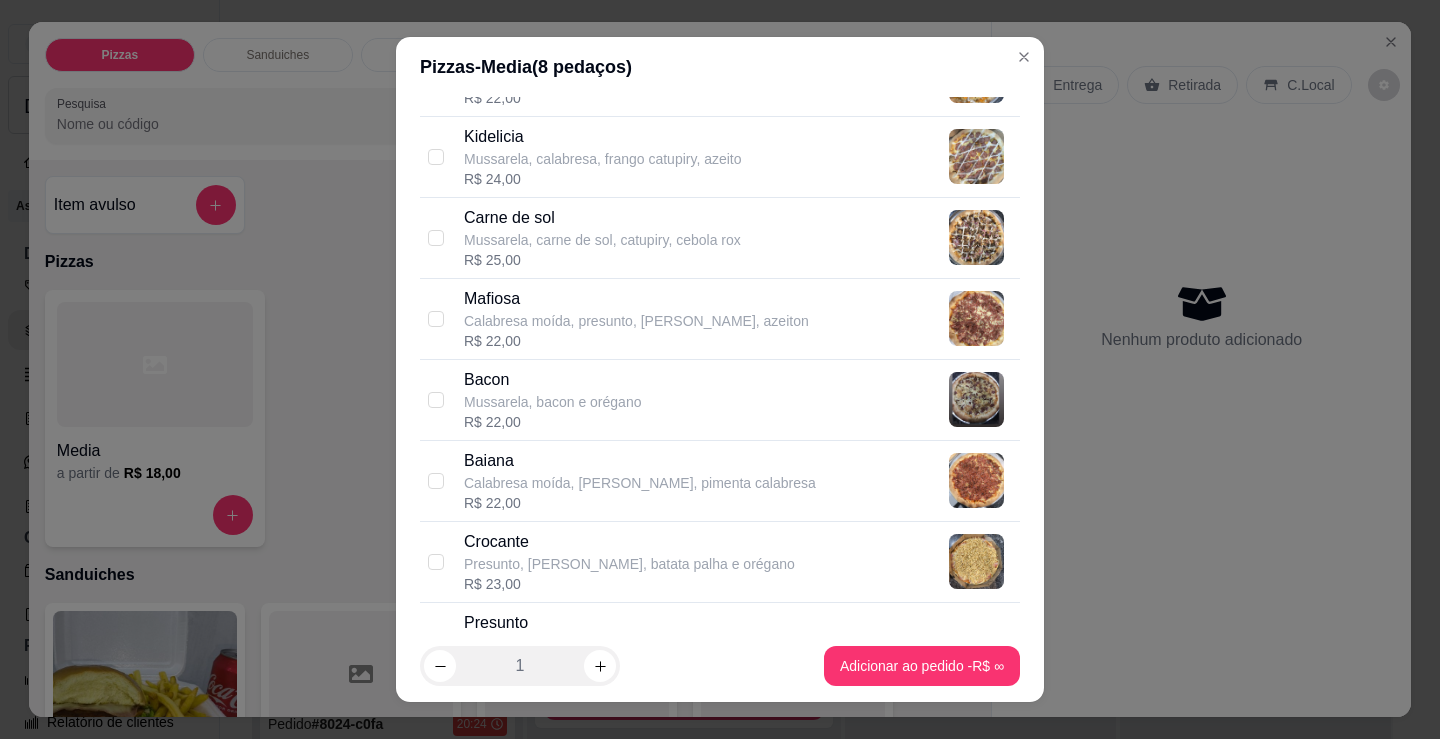 click on "Calabresa moída, presunto, [PERSON_NAME], azeiton" at bounding box center [636, 321] 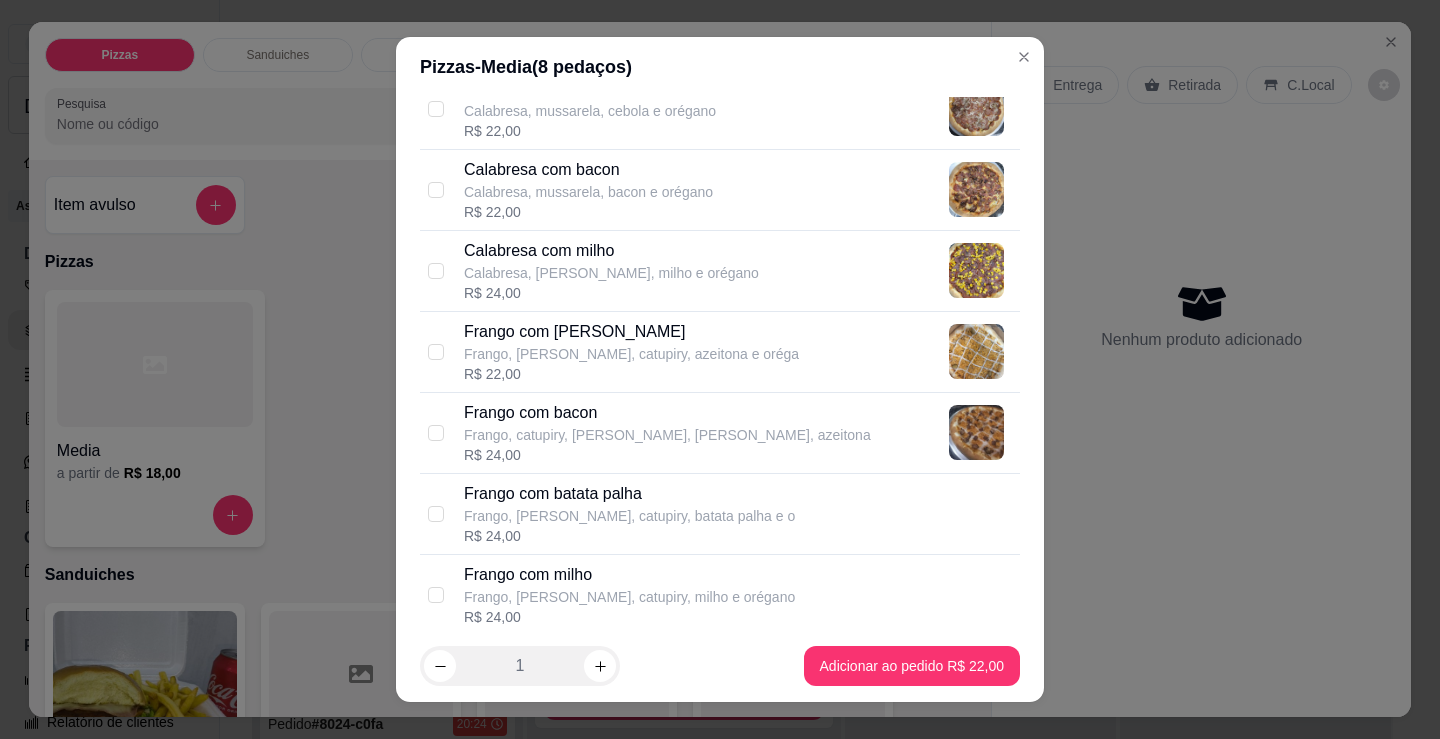 scroll, scrollTop: 400, scrollLeft: 0, axis: vertical 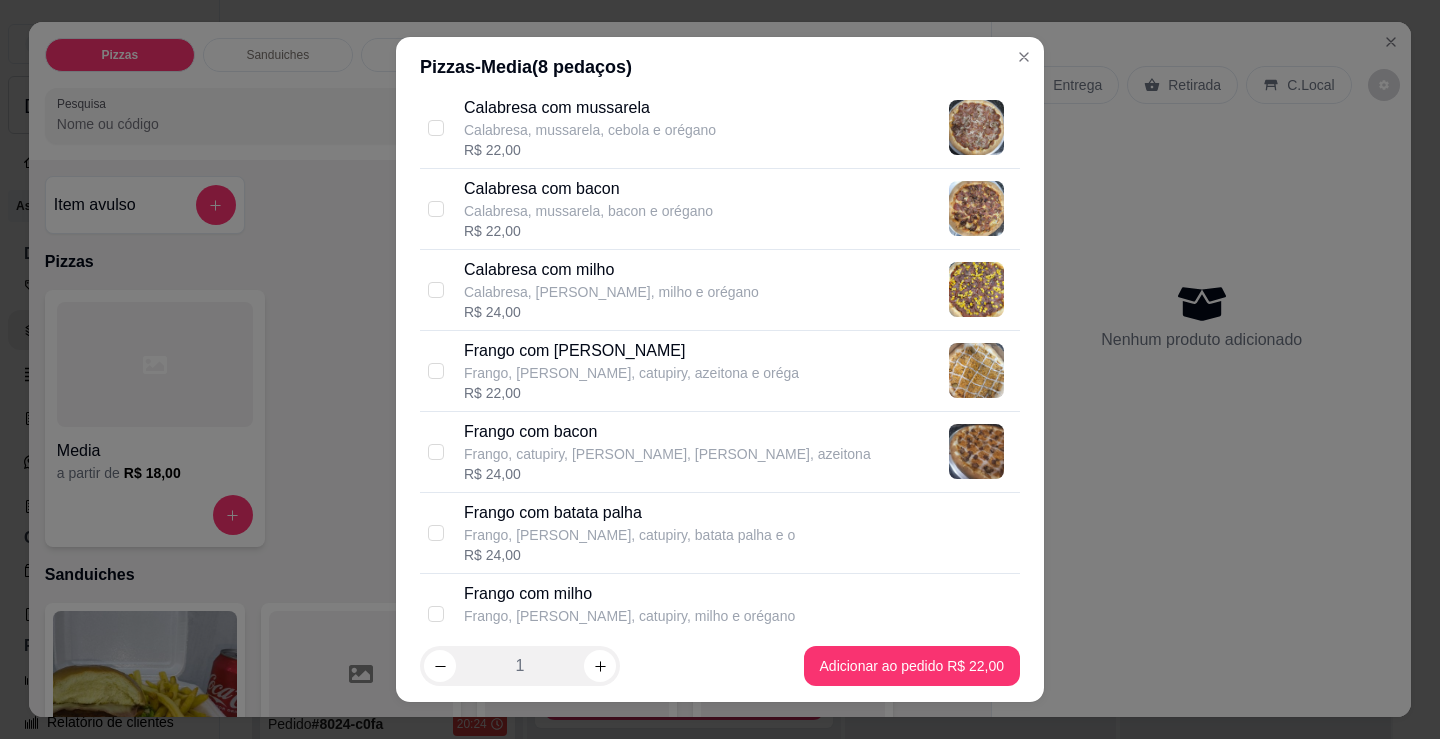 click on "Frango, [PERSON_NAME], catupiry, azeitona e oréga" at bounding box center (631, 373) 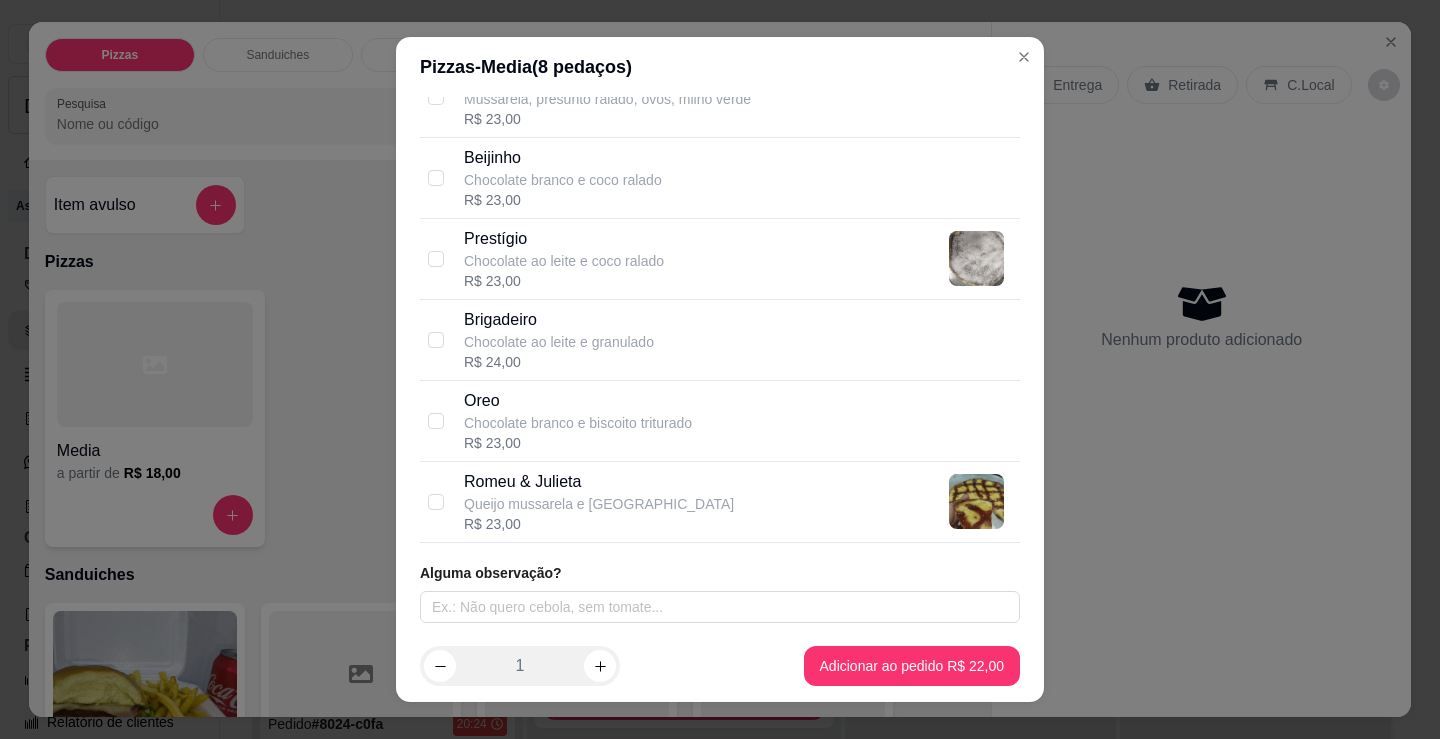 scroll, scrollTop: 1728, scrollLeft: 0, axis: vertical 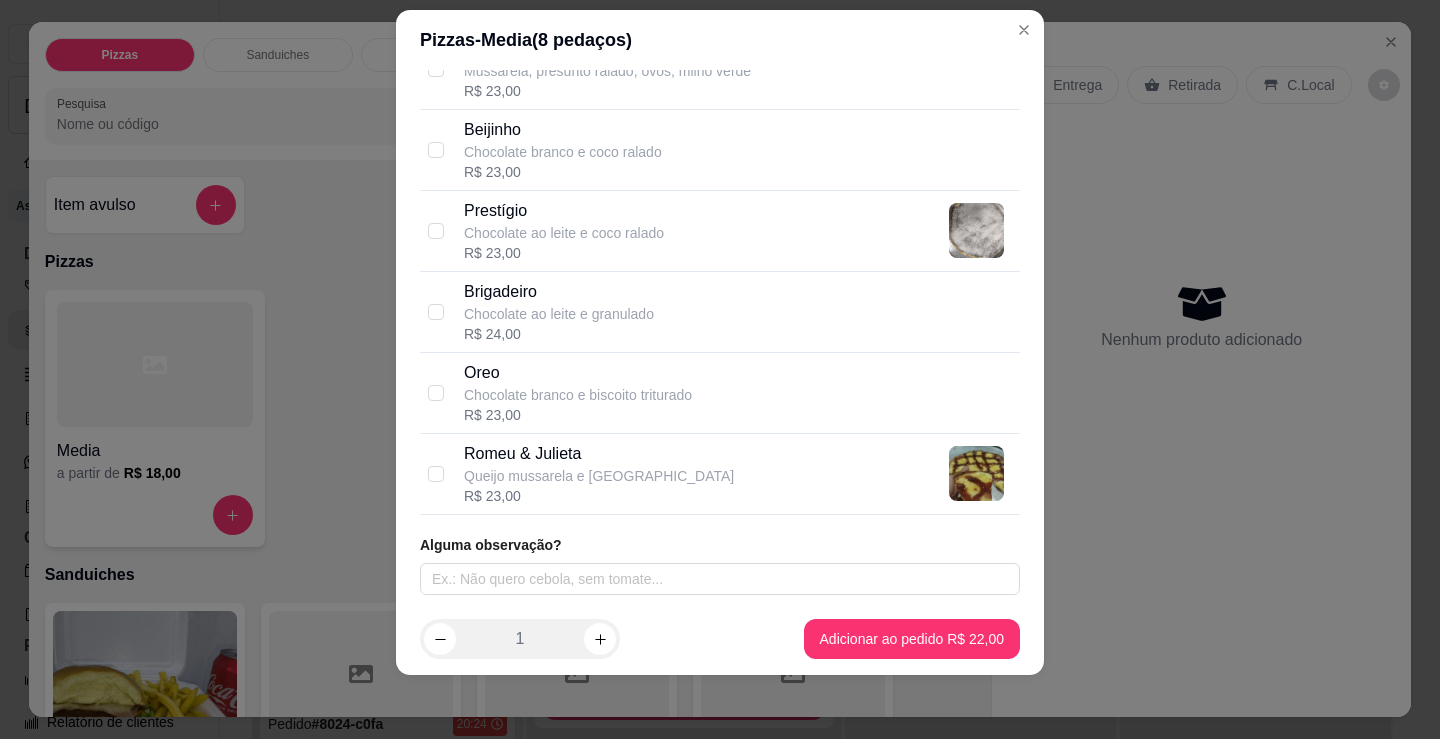 click on "Selecione até  2  sabor(es) A forma de cobrança para pizza meio a meio ou mais sabores dessa categoria é por   maior valor Para pizzas  meio a meio  ou   mais sabores  selecione os sabores desejados Frango  Frango, catupiry, azeitona e orégano  R$ 18,00 Calabresa  Calabresa, cebola e orégano  R$ 18,00 Mussarela  Mussarela, tomate e orégano  R$ 18,00 Calabresa com mussarela  Calabresa, mussarela, cebola e orégano  R$ 22,00 Calabresa com bacon  Calabresa, mussarela, bacon e orégano
R$ 22,00 Calabresa com milho  Calabresa, mussarela, milho e orégano  R$ 24,00 Frango com mussarela  Frango, mussarela, catupiry, azeitona e oréga R$ 22,00 Frango com bacon  Frango, catupiry, mussarela, bacon, azeitona  R$ 24,00 Frango com batata palha  Frango, mussarela, catupiry, batata palha e o R$ 24,00 Frango com milho  Frango, [PERSON_NAME], catupiry, milho e orégano  R$ 24,00 Mussarela  Mussarela, tomate e orégano  R$ 22,00 3 queijos Mussarela, catupiry, cheddar e orégano  R$ 22,00 Kidelicia  R$ 24,00" at bounding box center (720, 336) 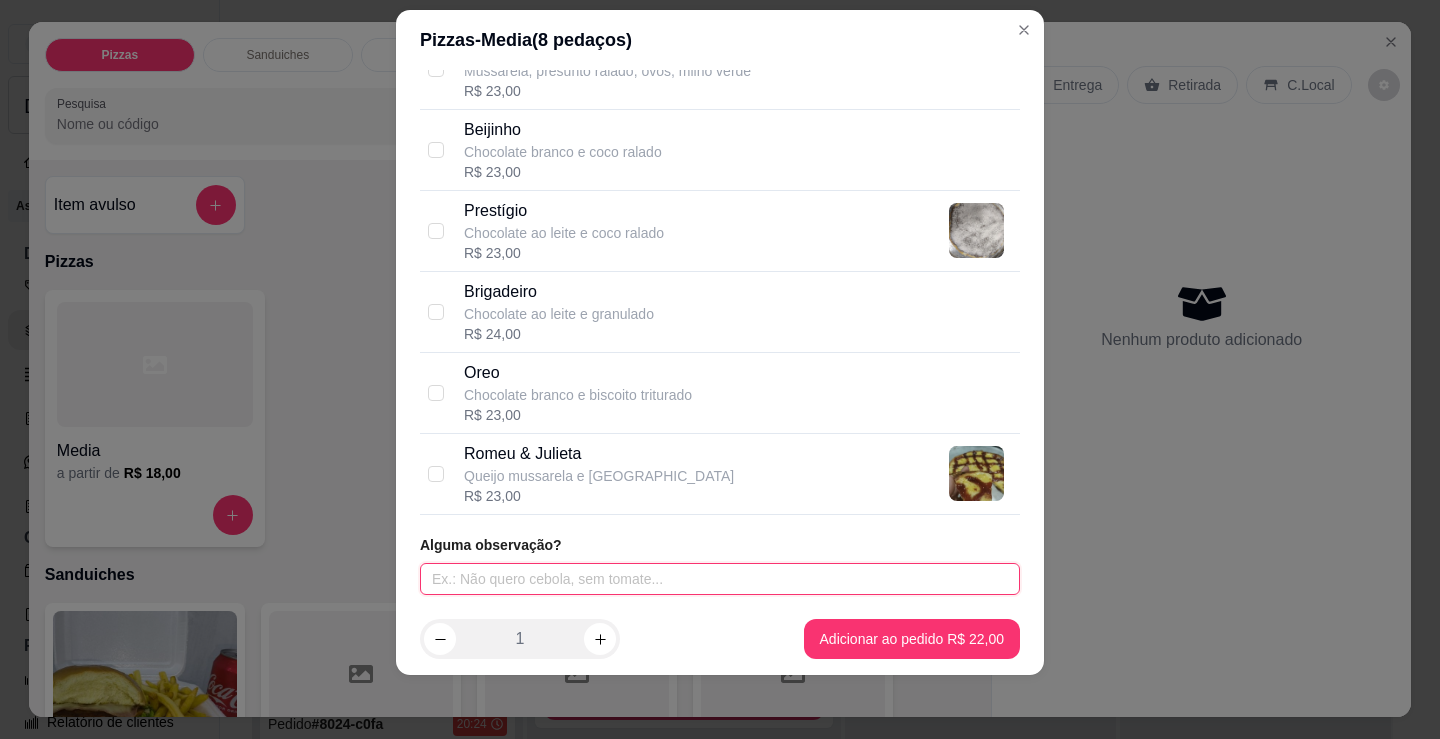 click at bounding box center (720, 579) 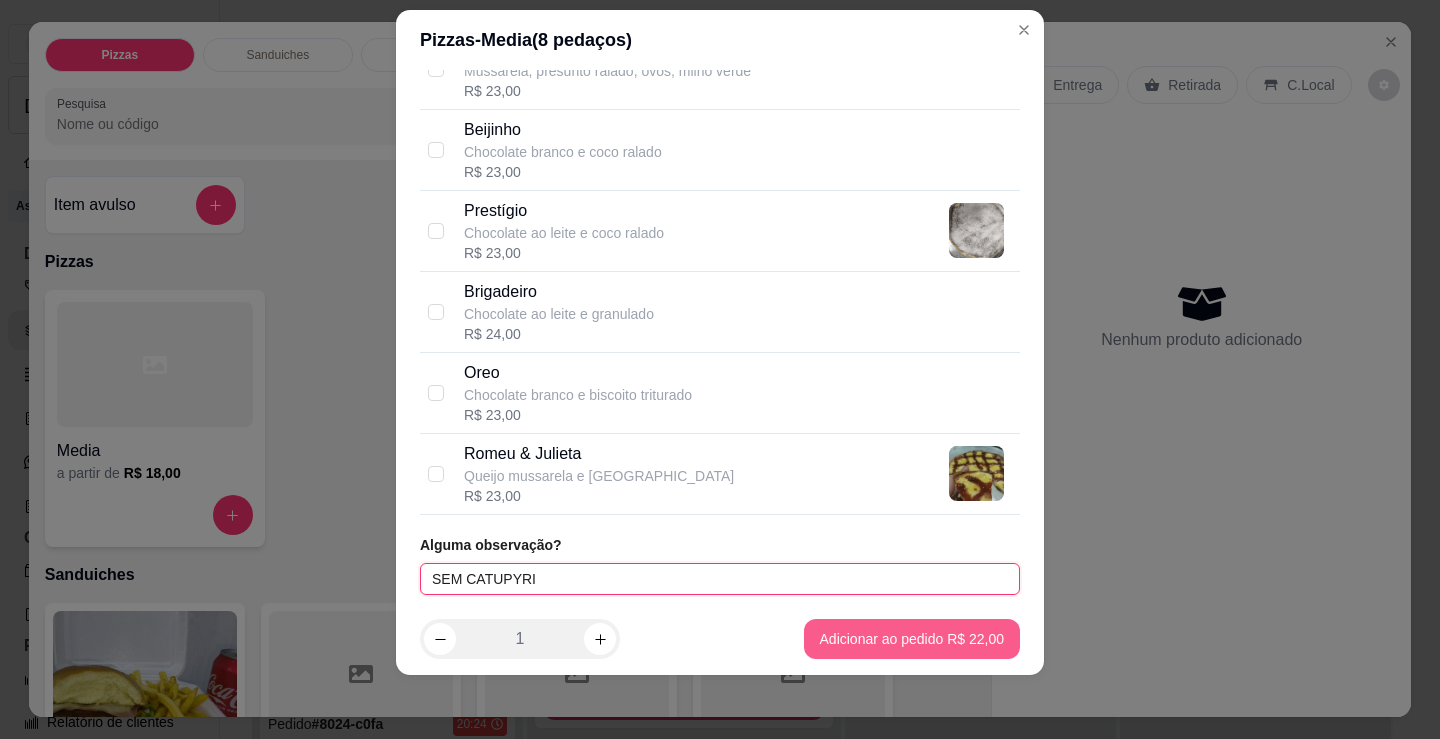 type on "SEM CATUPYRI" 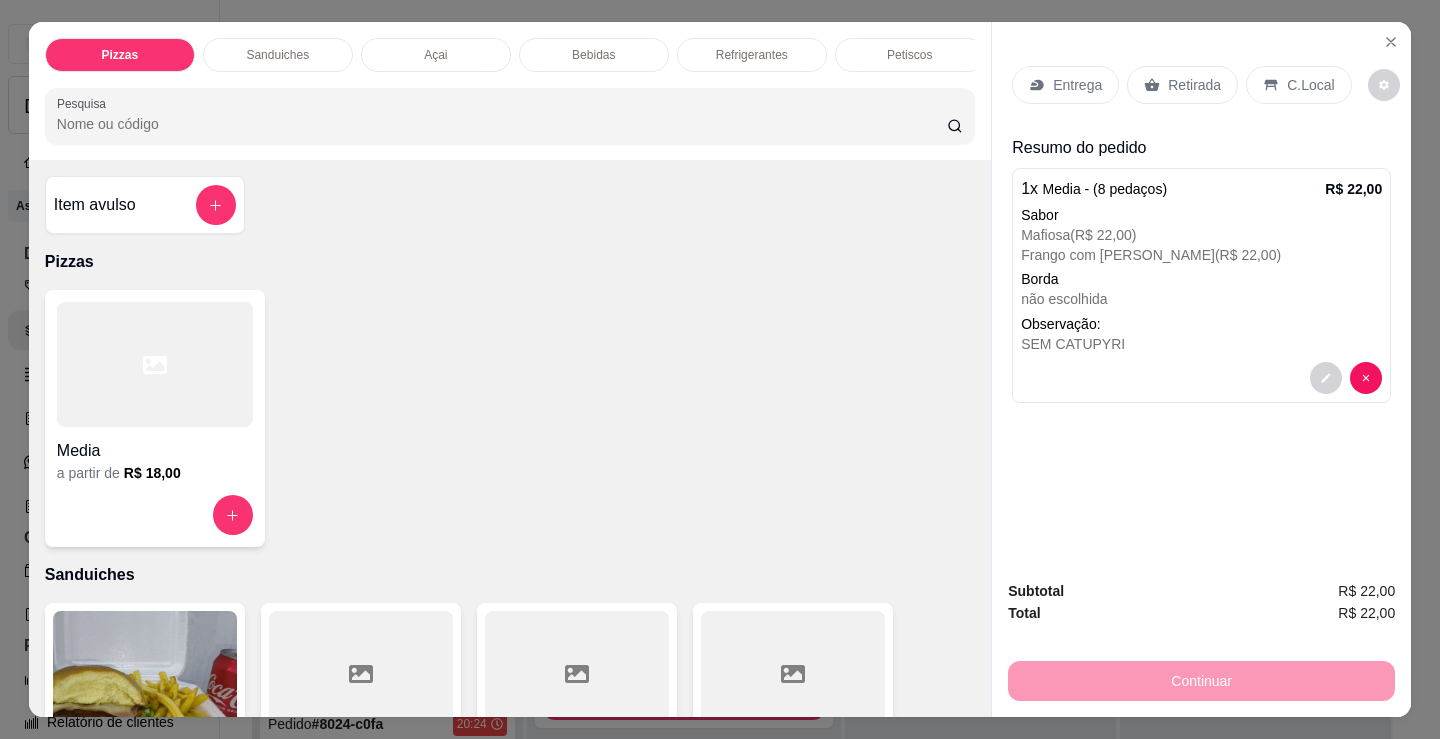 click on "Retirada" at bounding box center (1194, 85) 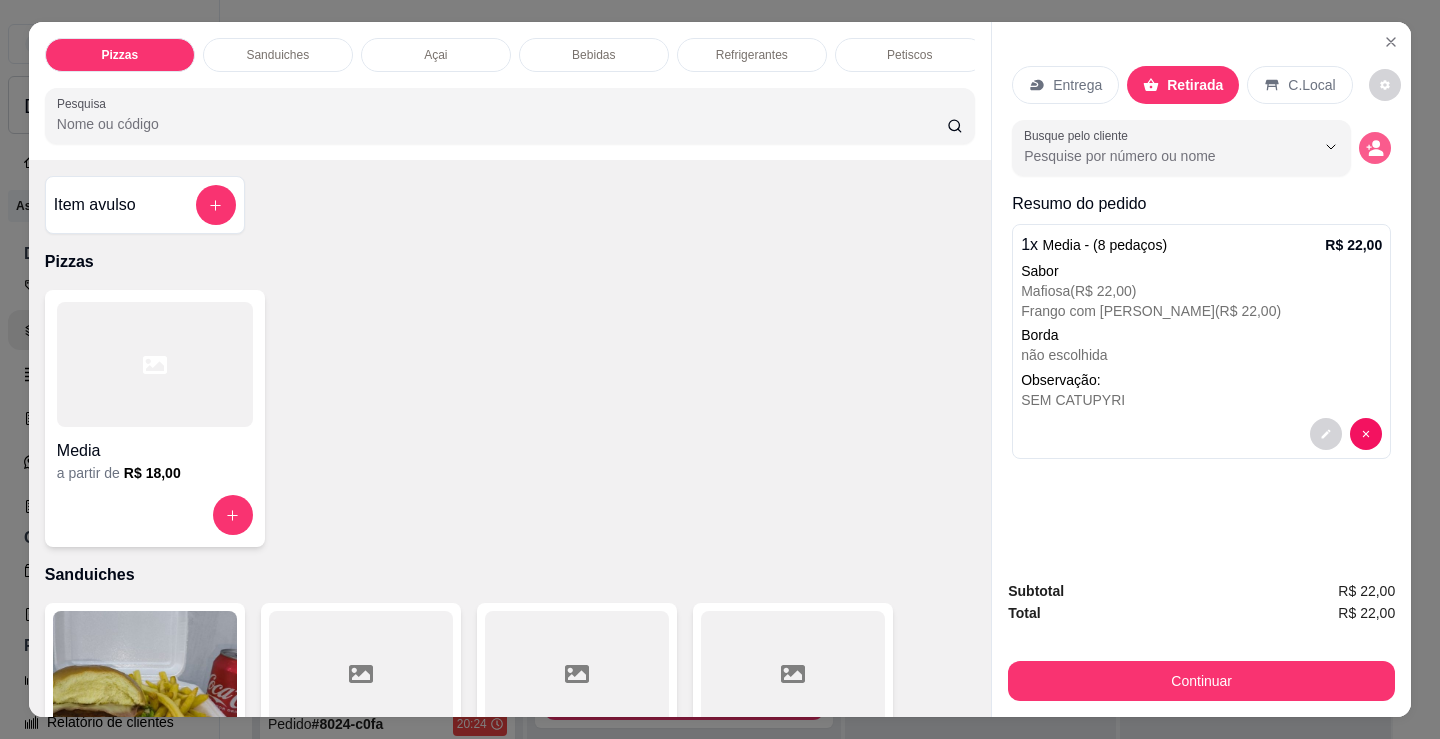click at bounding box center (1375, 148) 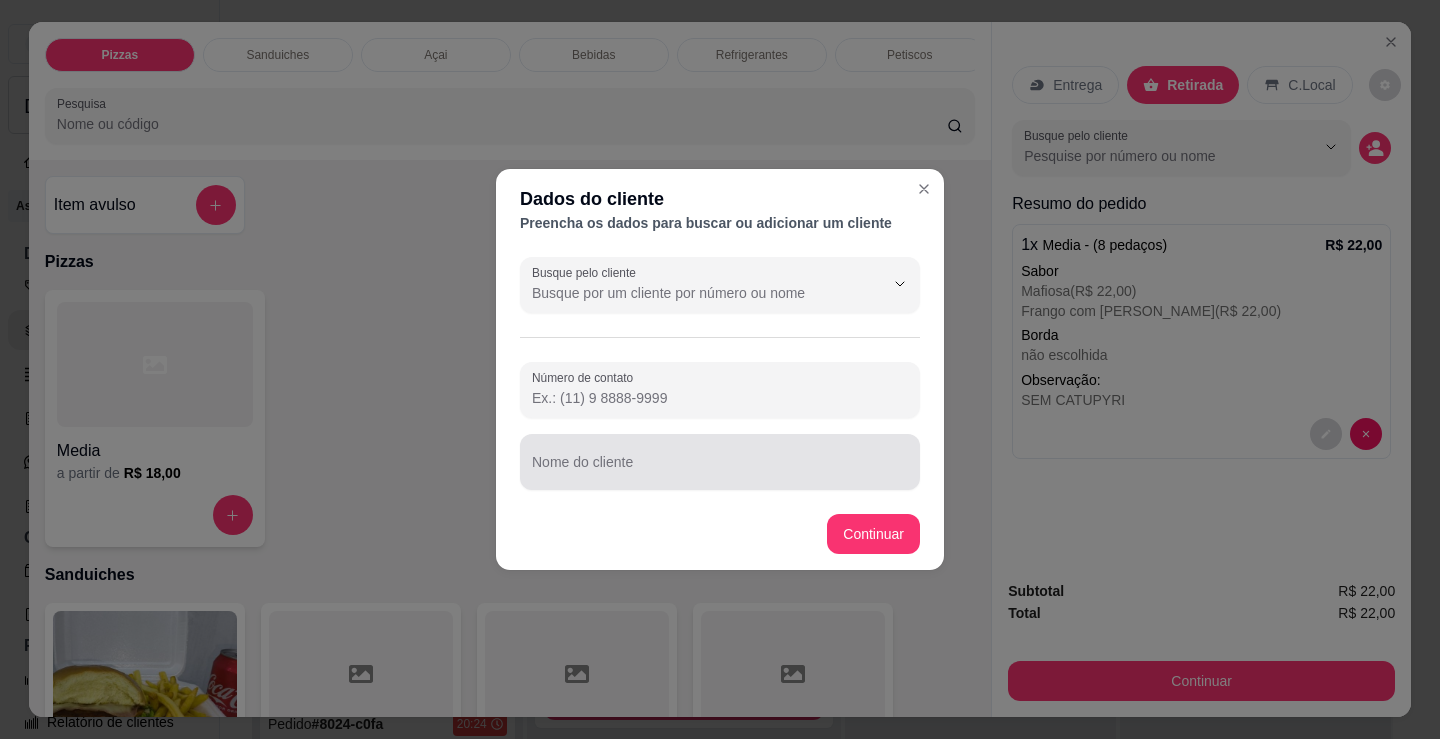 click at bounding box center [720, 462] 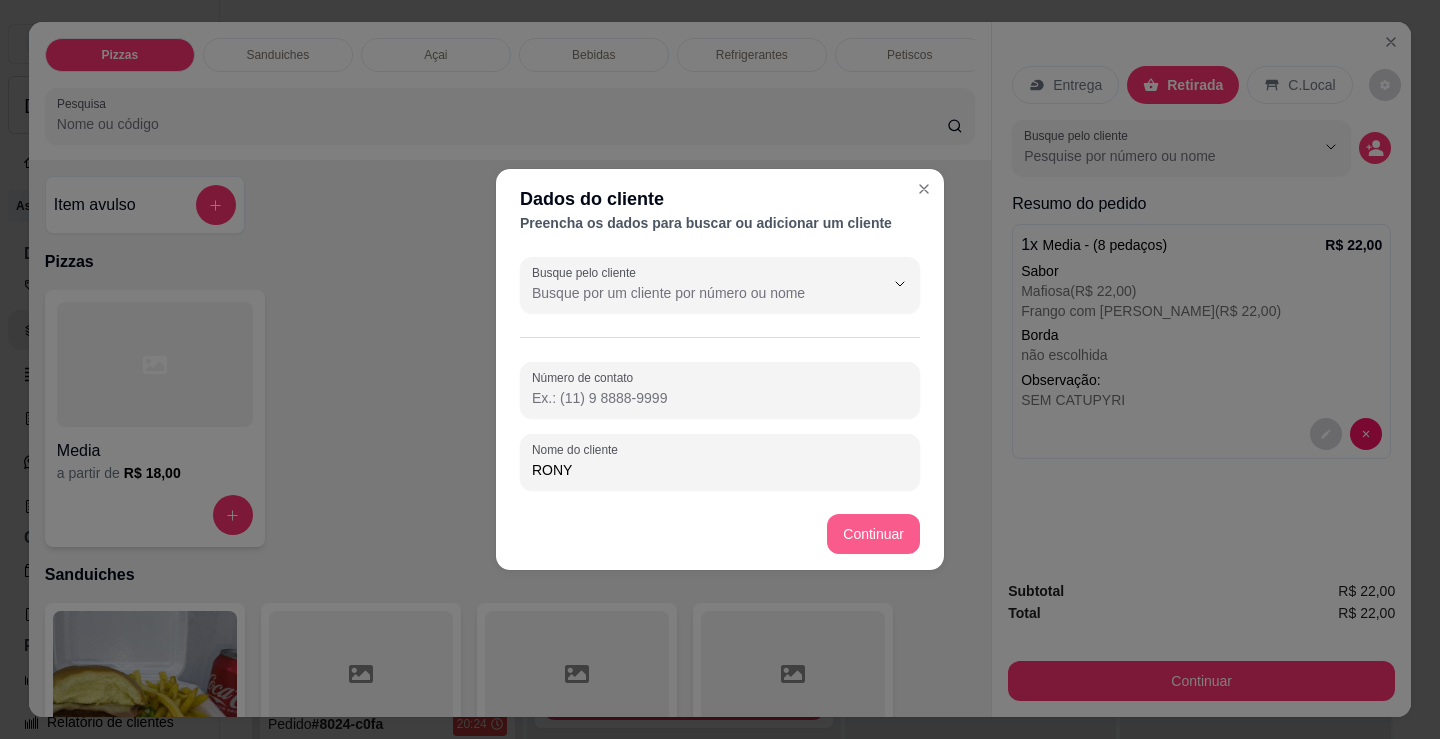 type on "RONY" 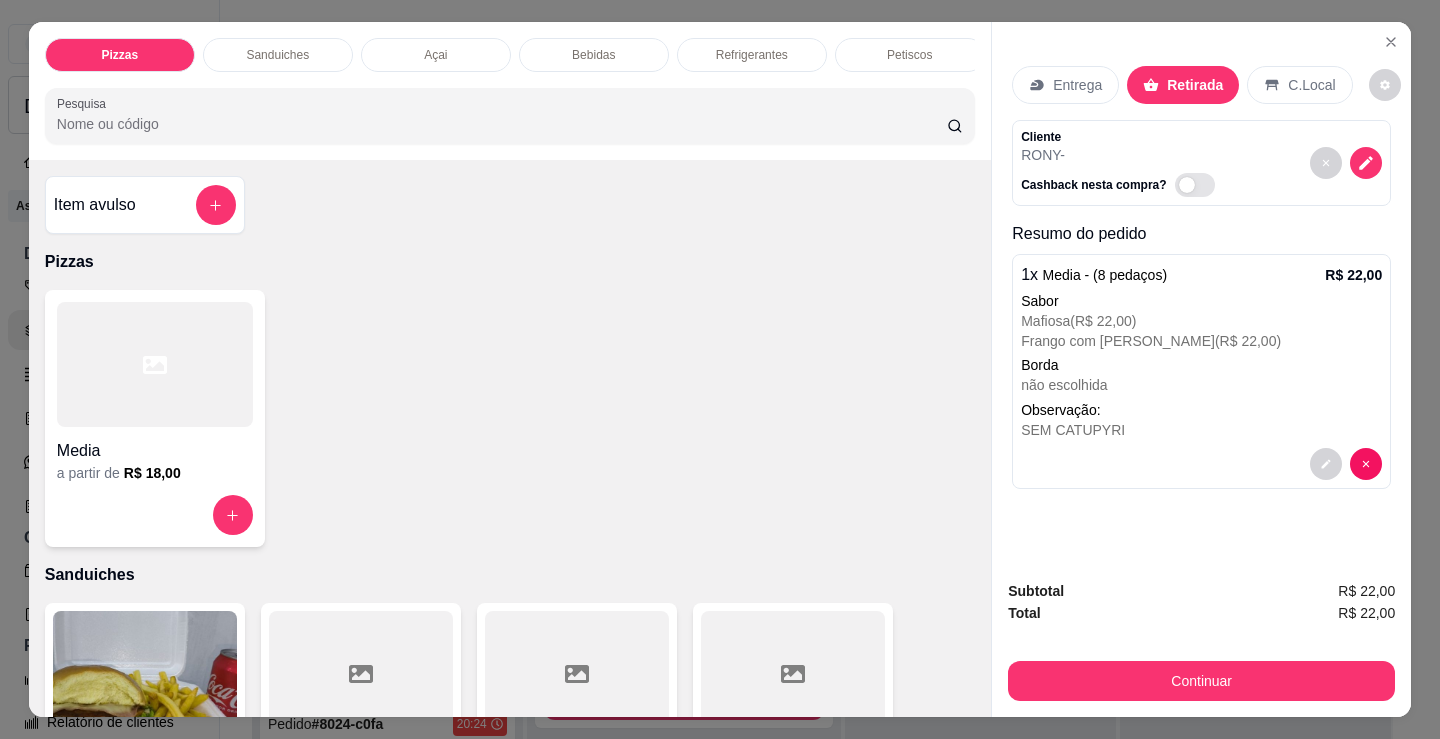 type 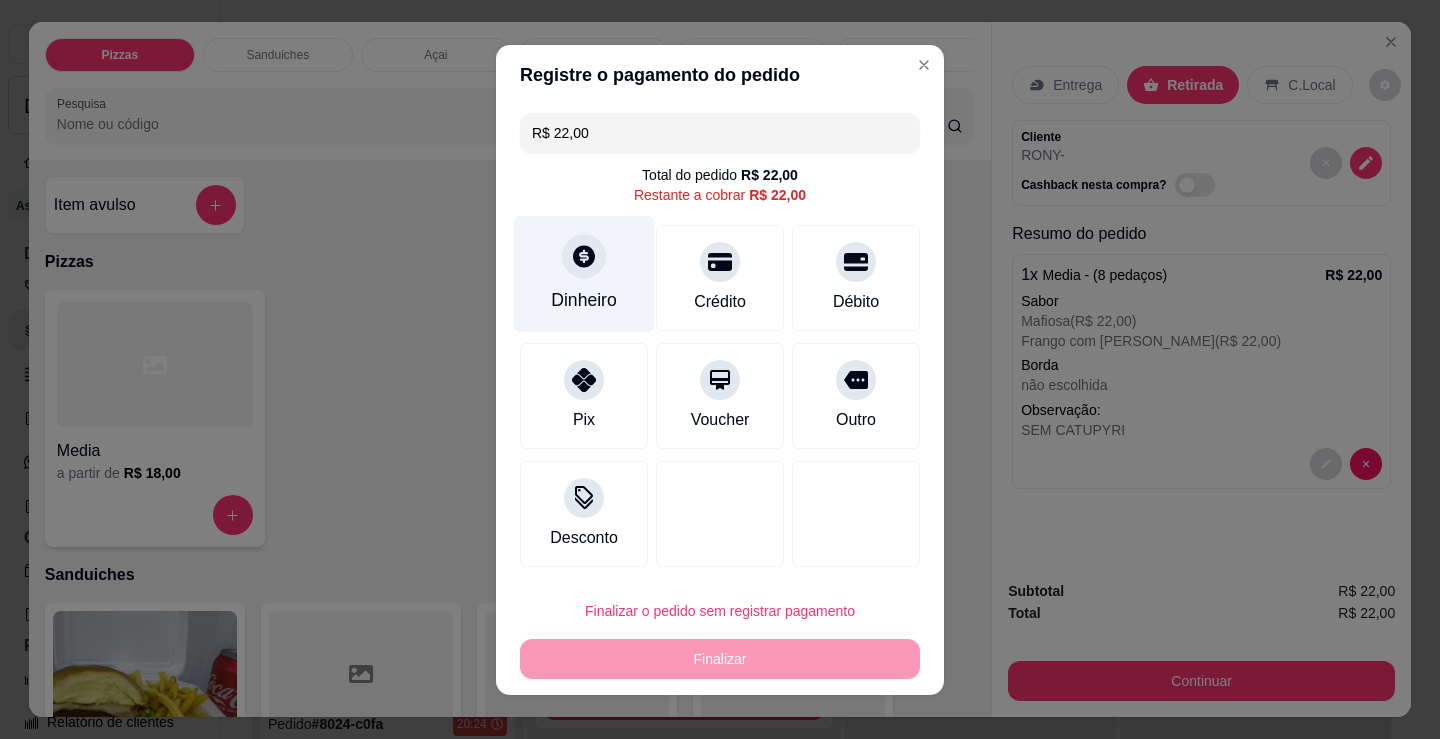 click on "Dinheiro" at bounding box center [584, 300] 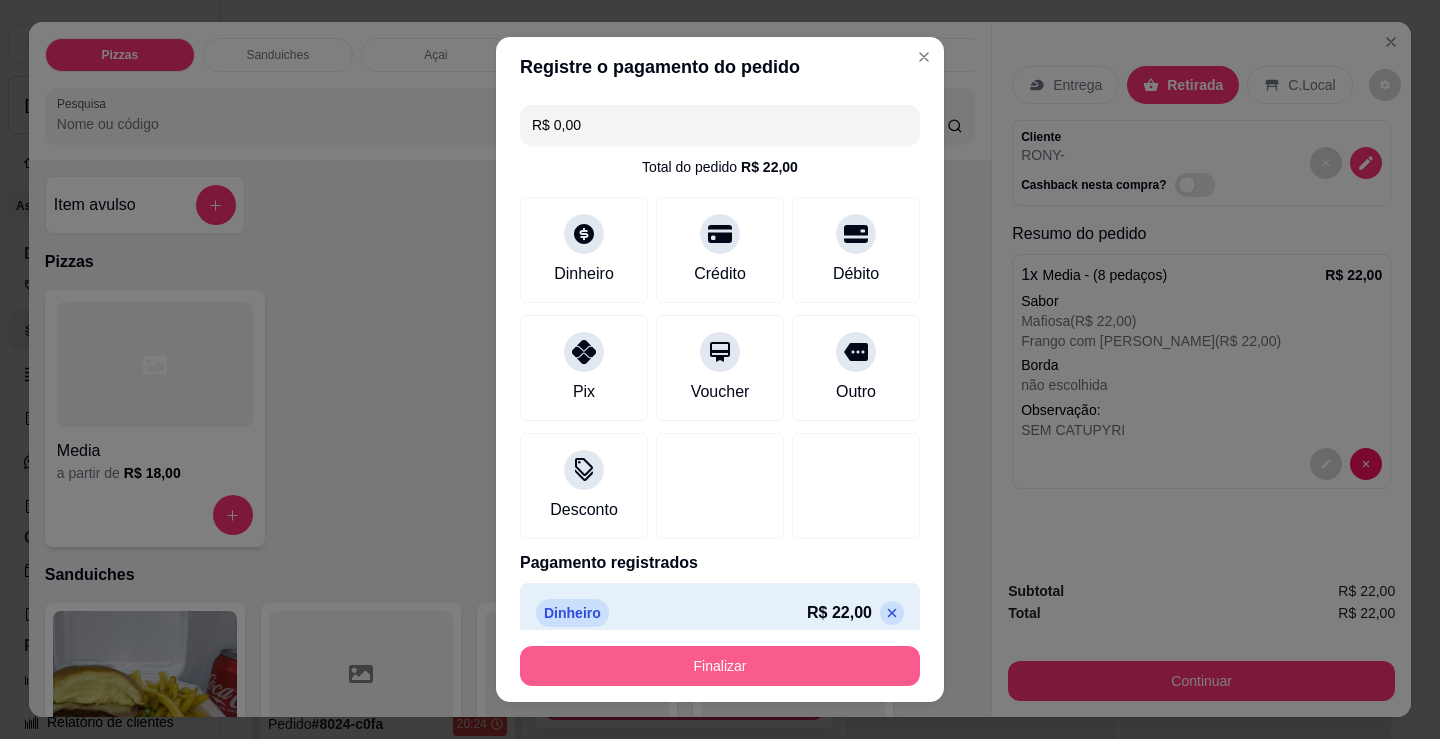 click on "Finalizar" at bounding box center (720, 666) 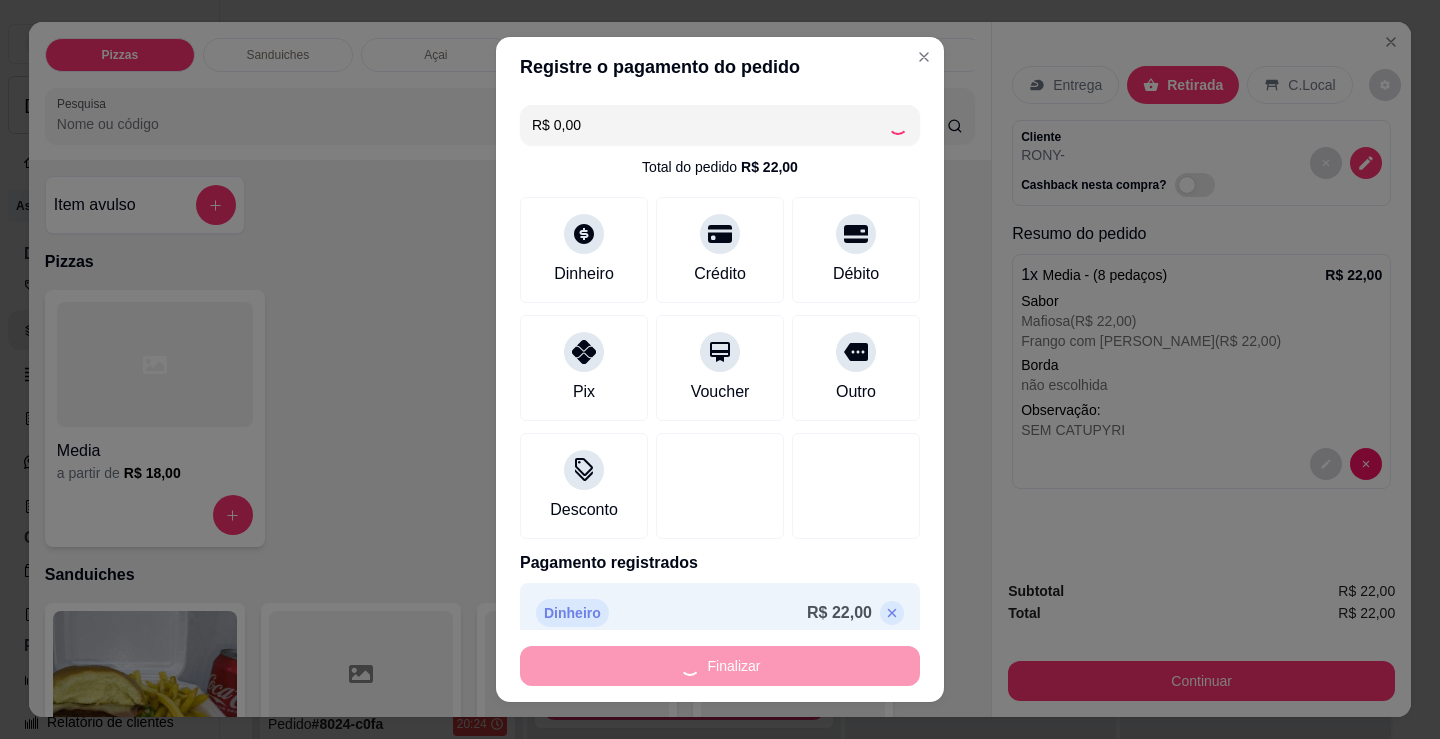 type on "-R$ 22,00" 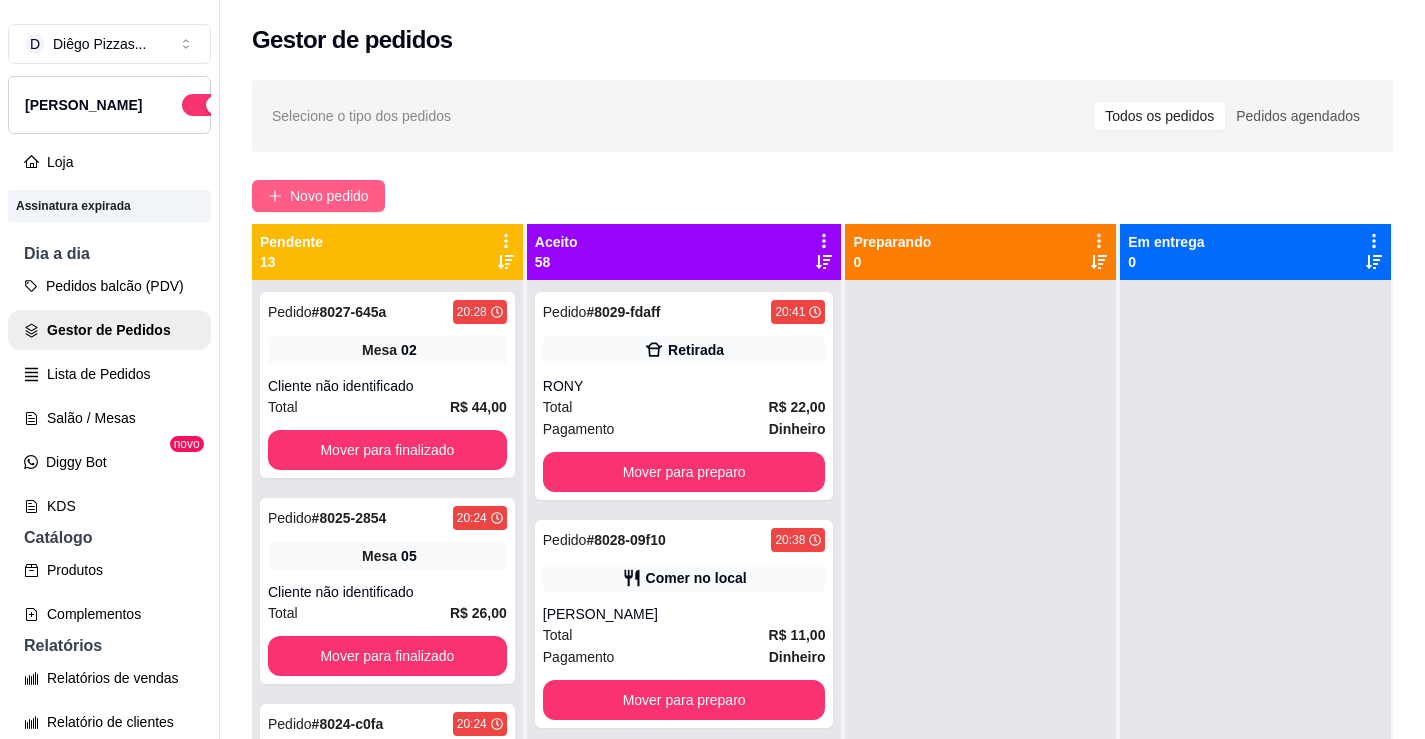 click on "Novo pedido" at bounding box center (318, 196) 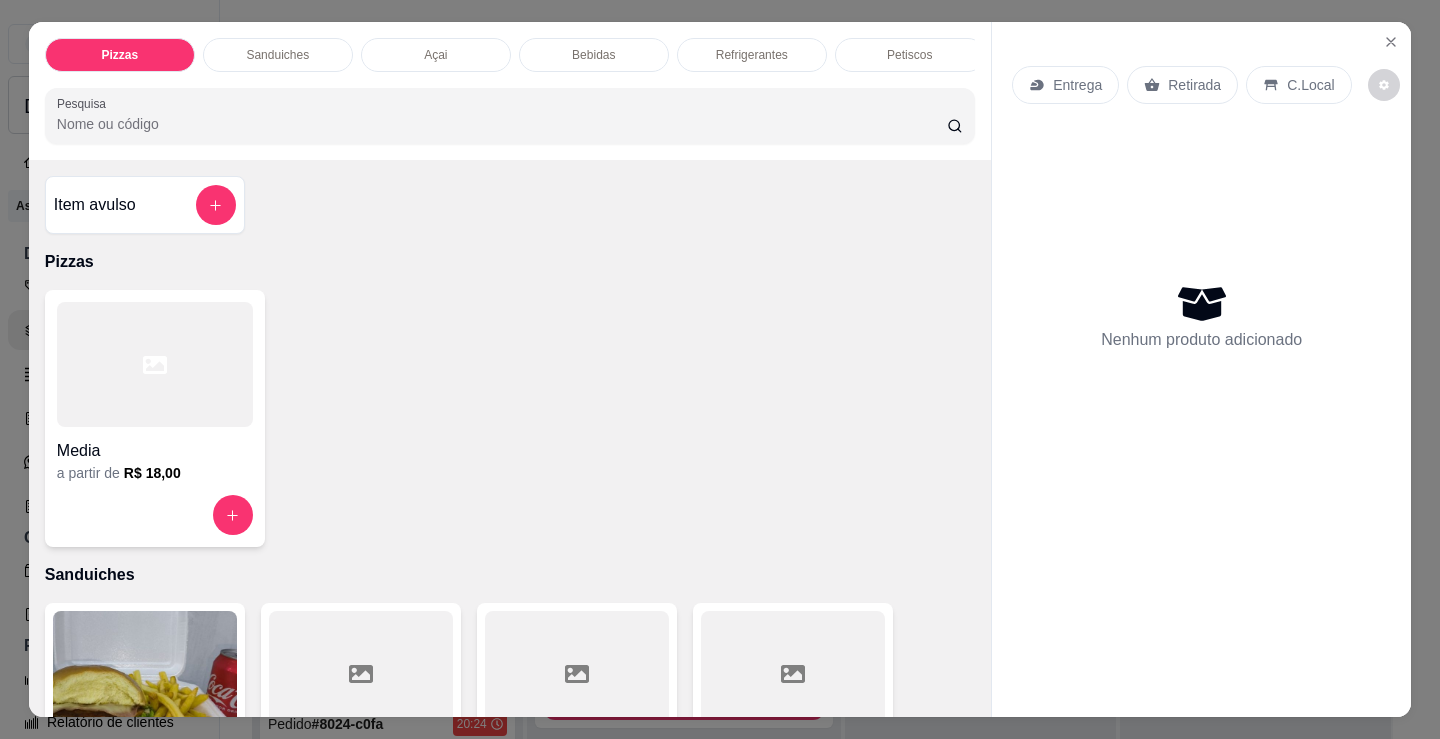 click at bounding box center (155, 364) 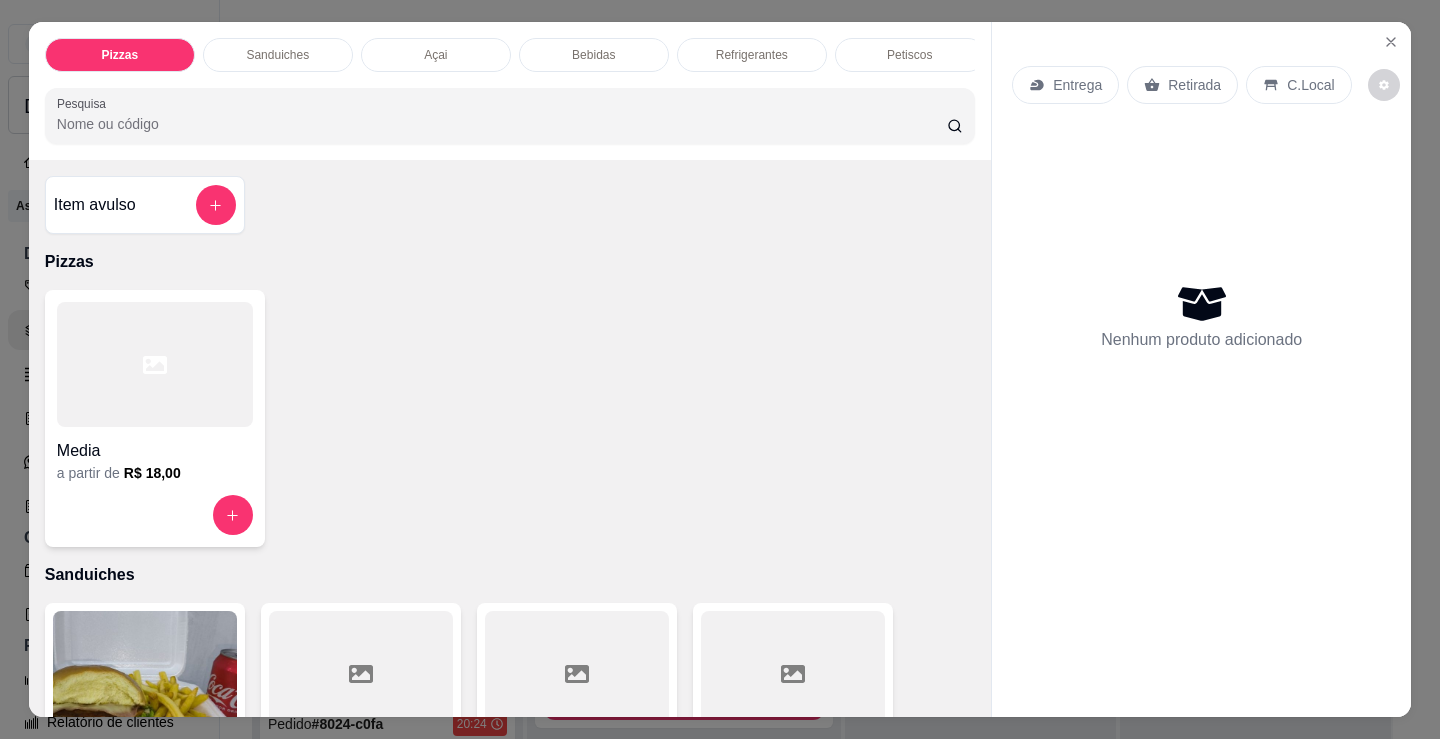 drag, startPoint x: 520, startPoint y: 410, endPoint x: 484, endPoint y: 324, distance: 93.230896 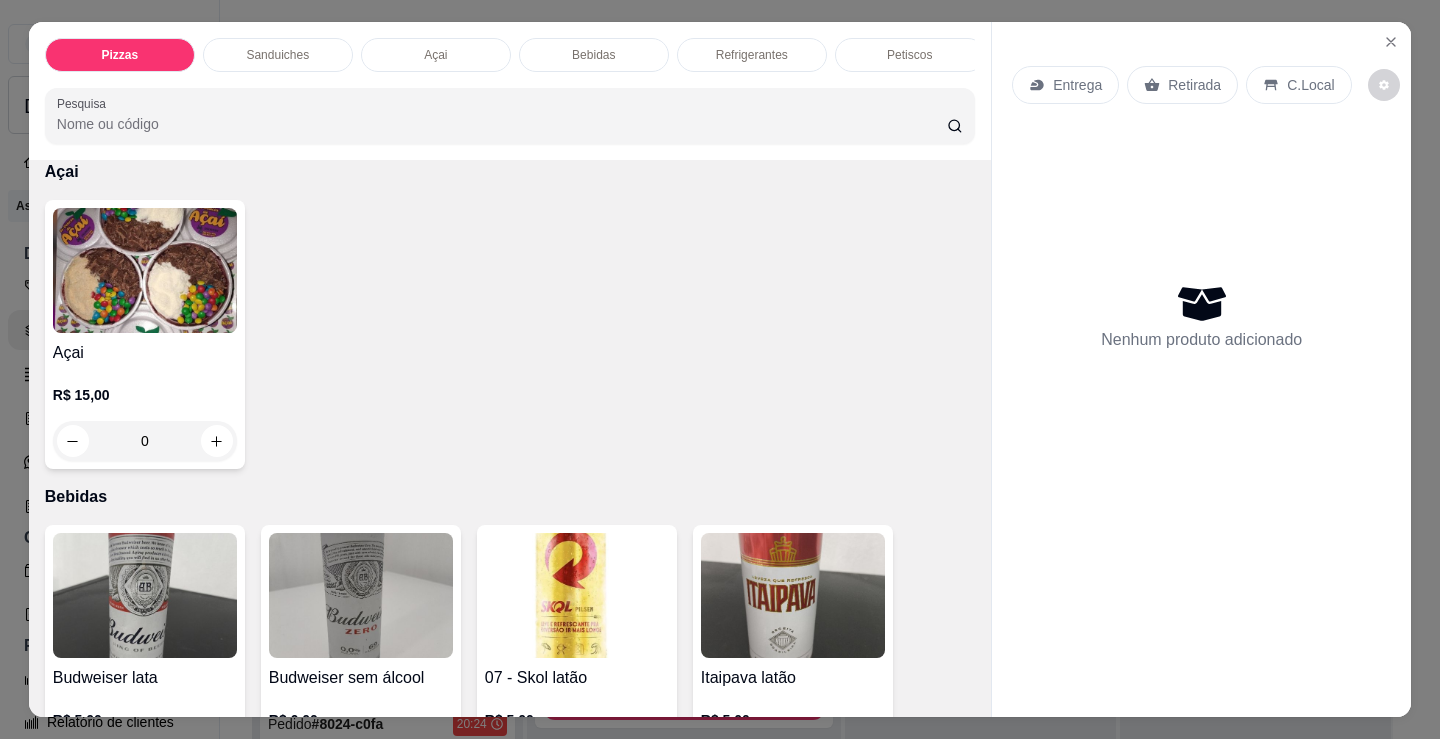 scroll, scrollTop: 49, scrollLeft: 0, axis: vertical 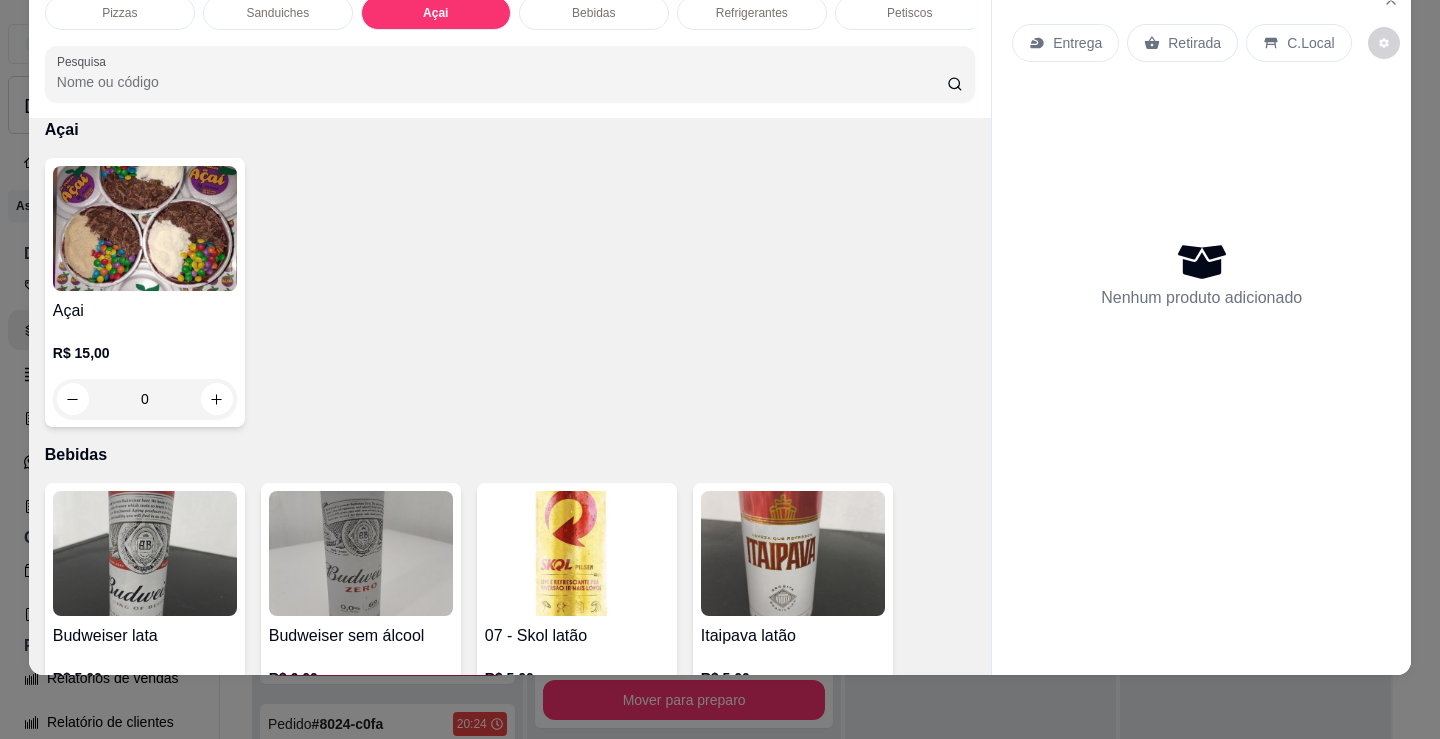 click on "R$ 15,00 0" at bounding box center [145, 371] 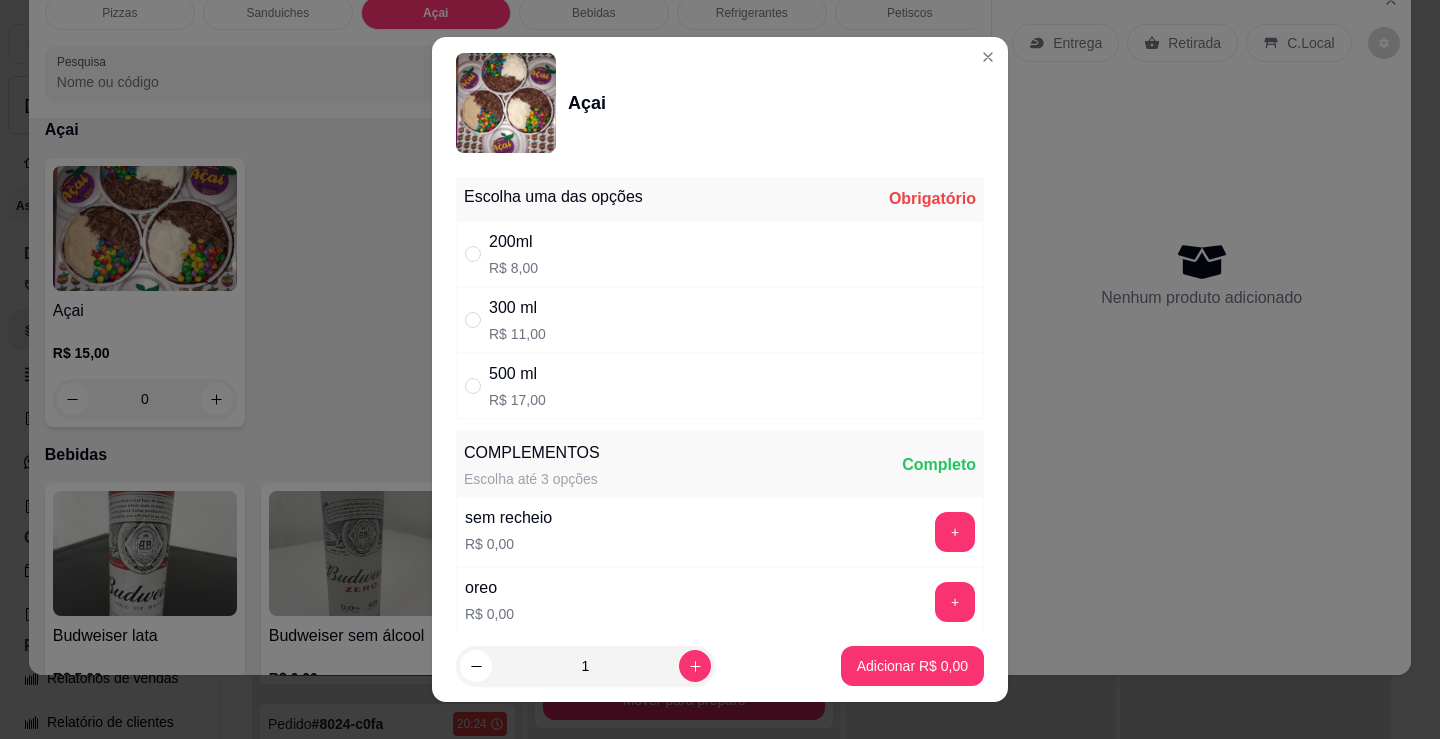 click on "500 ml R$ 17,00" at bounding box center (720, 386) 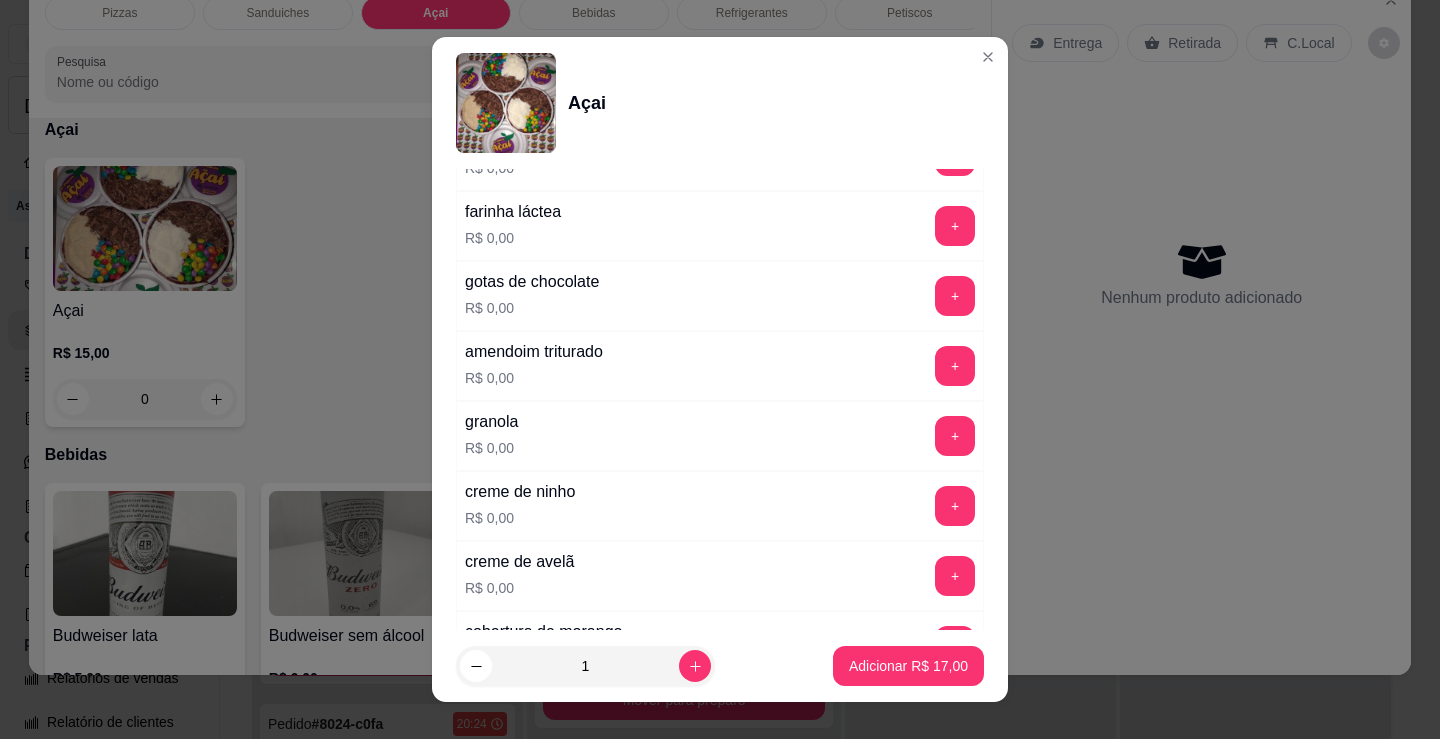 scroll, scrollTop: 900, scrollLeft: 0, axis: vertical 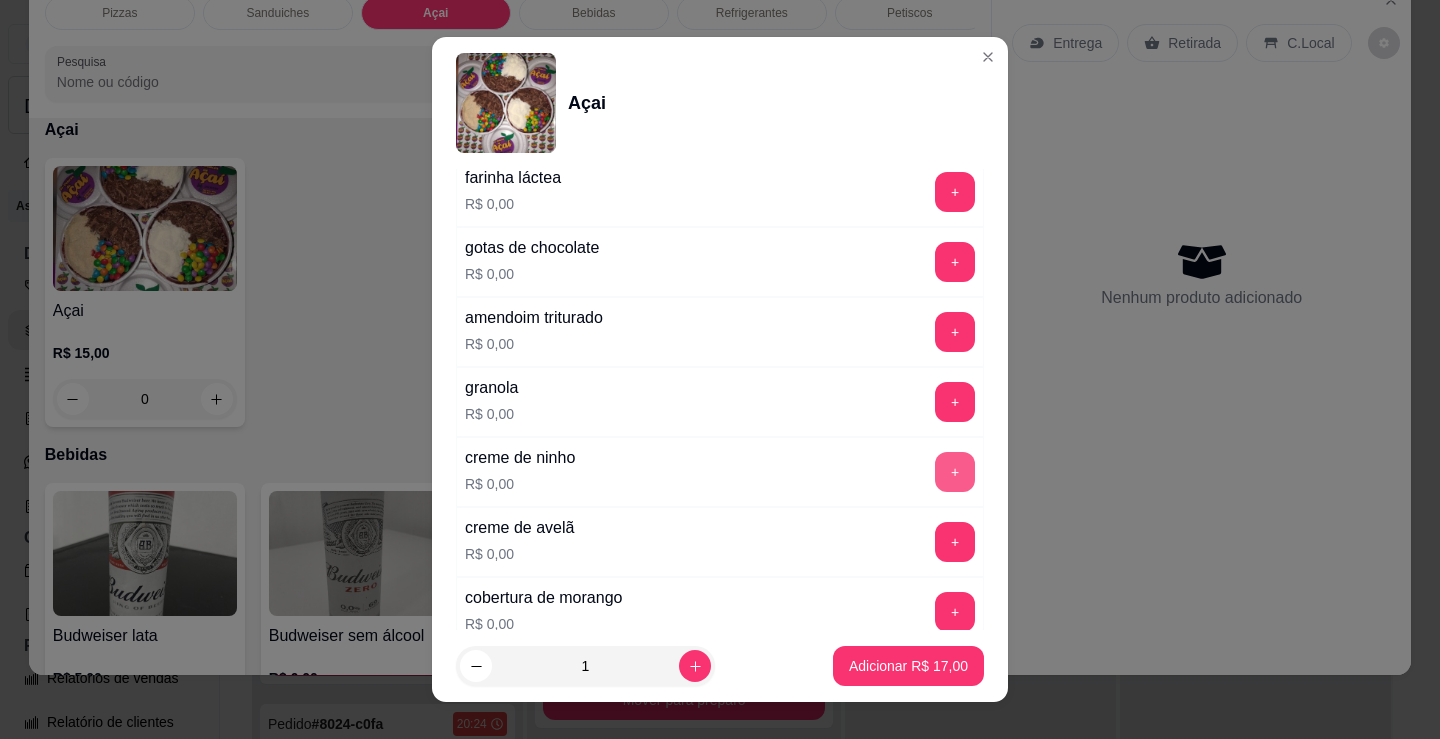 click on "+" at bounding box center [955, 472] 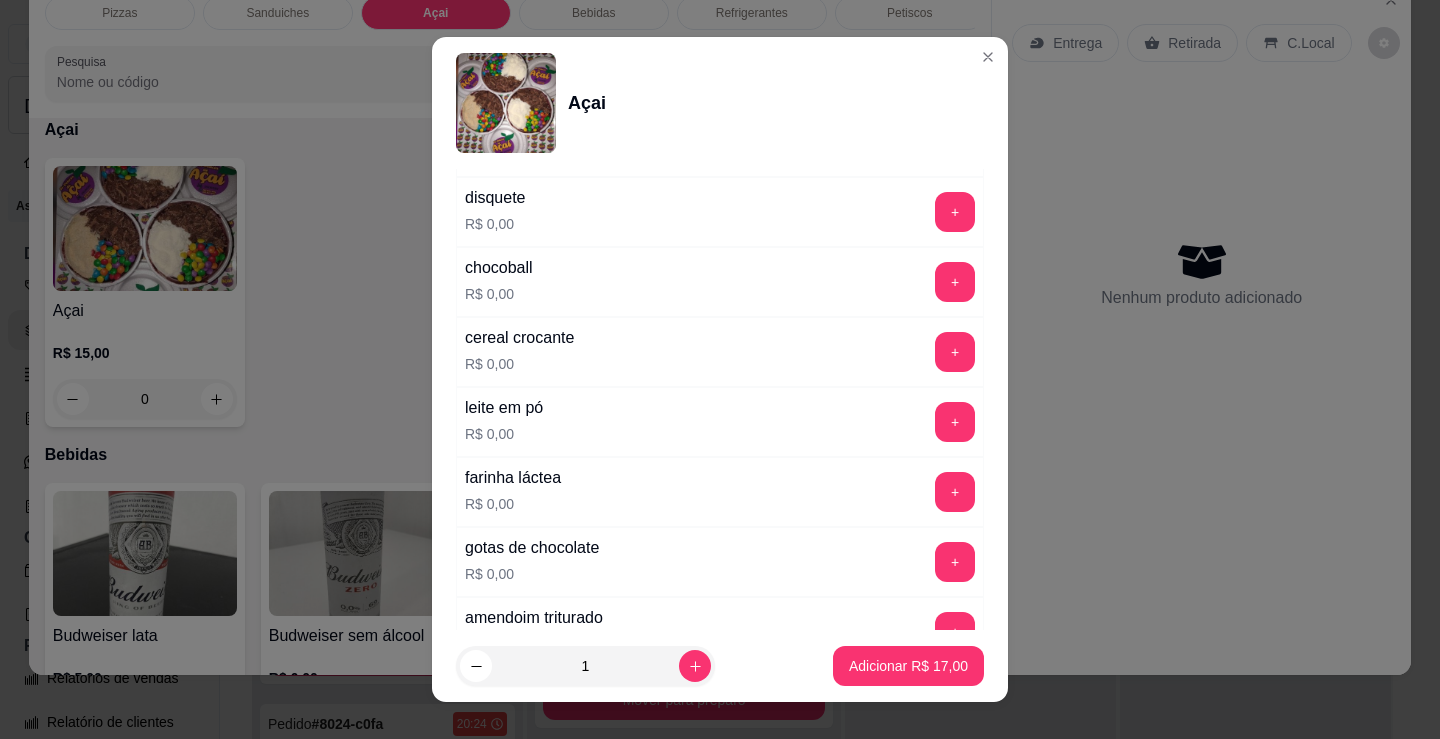 scroll, scrollTop: 500, scrollLeft: 0, axis: vertical 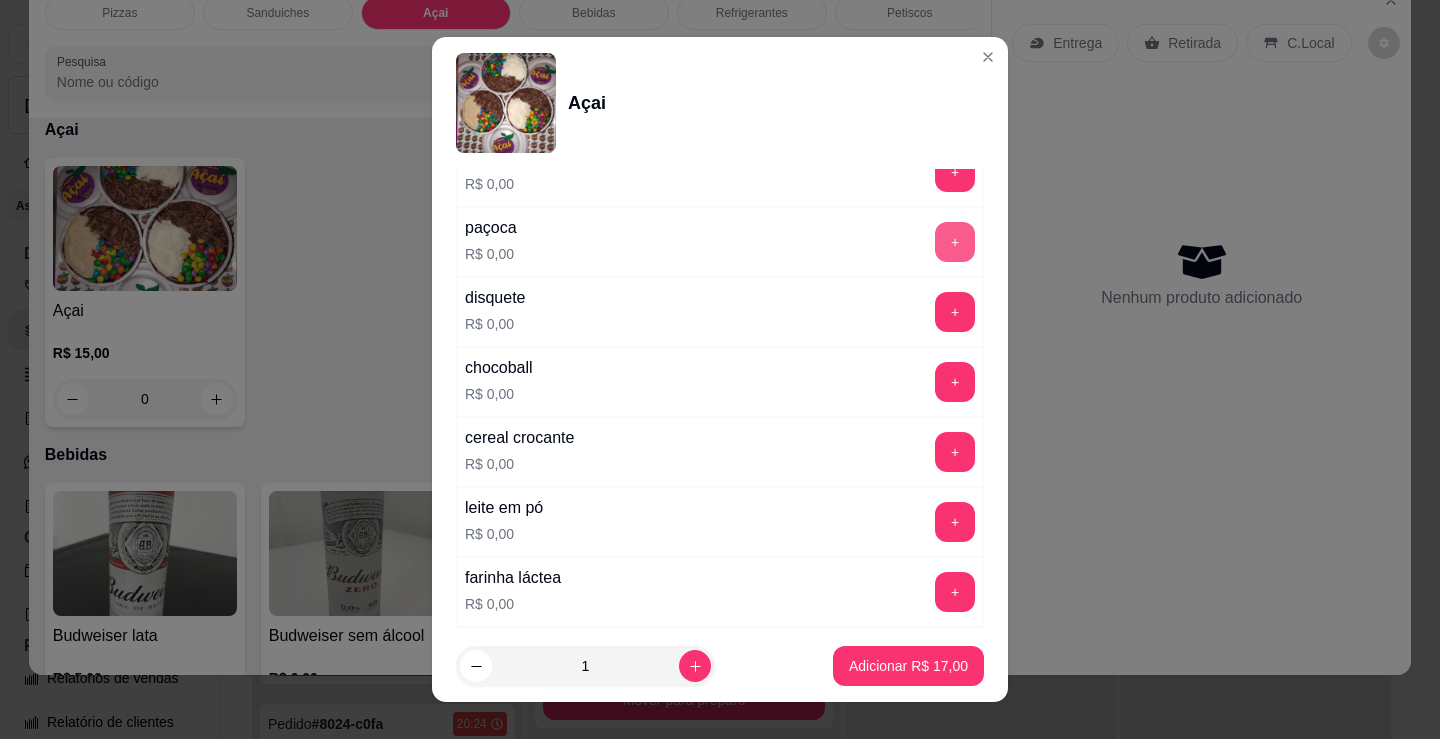 click on "+" at bounding box center (955, 242) 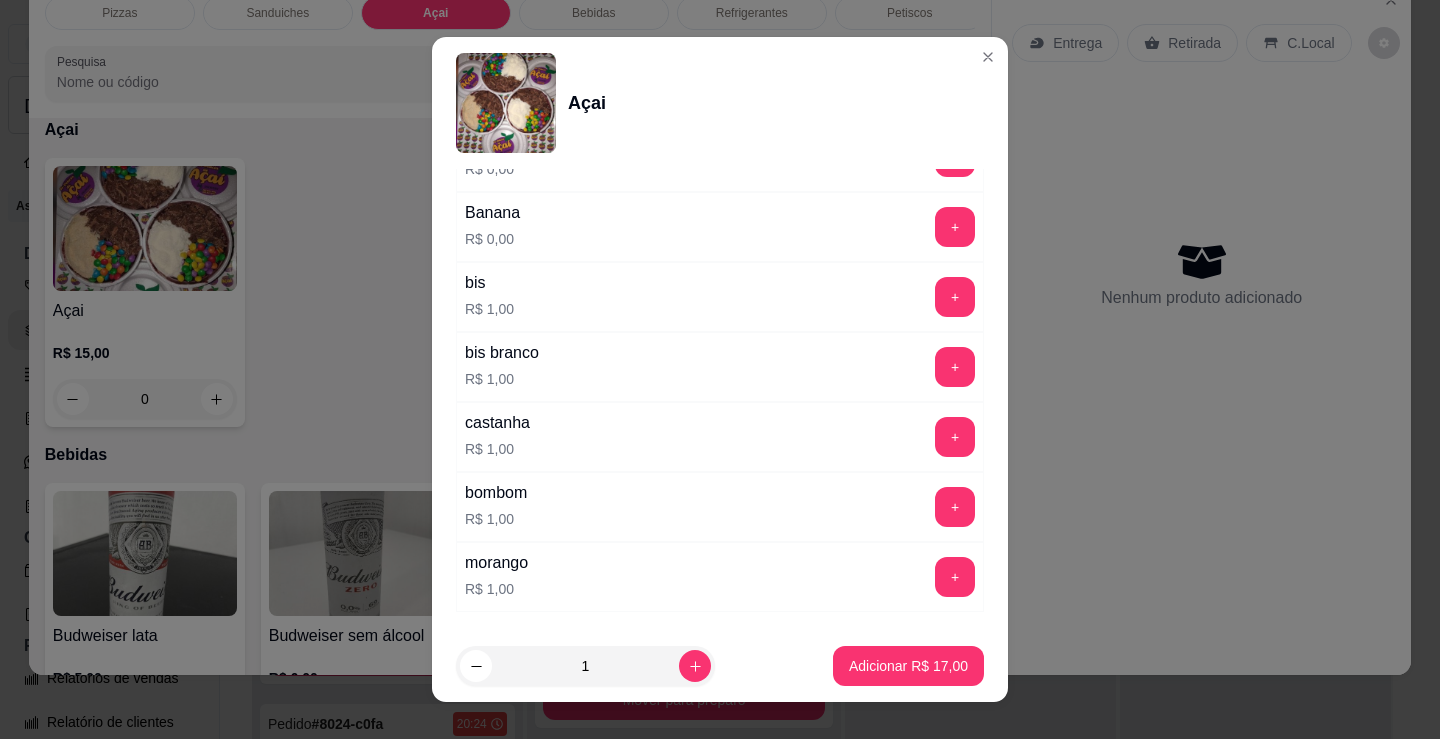 scroll, scrollTop: 1500, scrollLeft: 0, axis: vertical 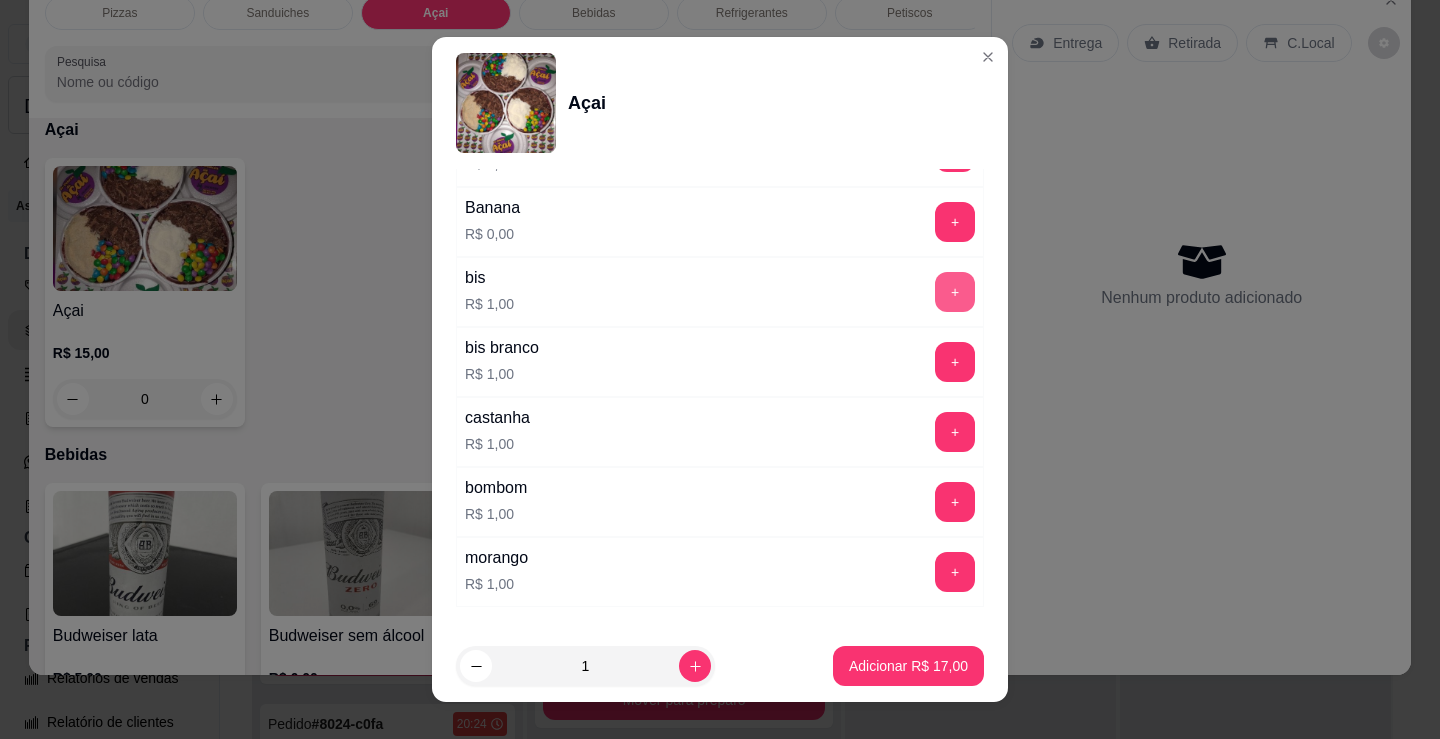 click on "+" at bounding box center (955, 292) 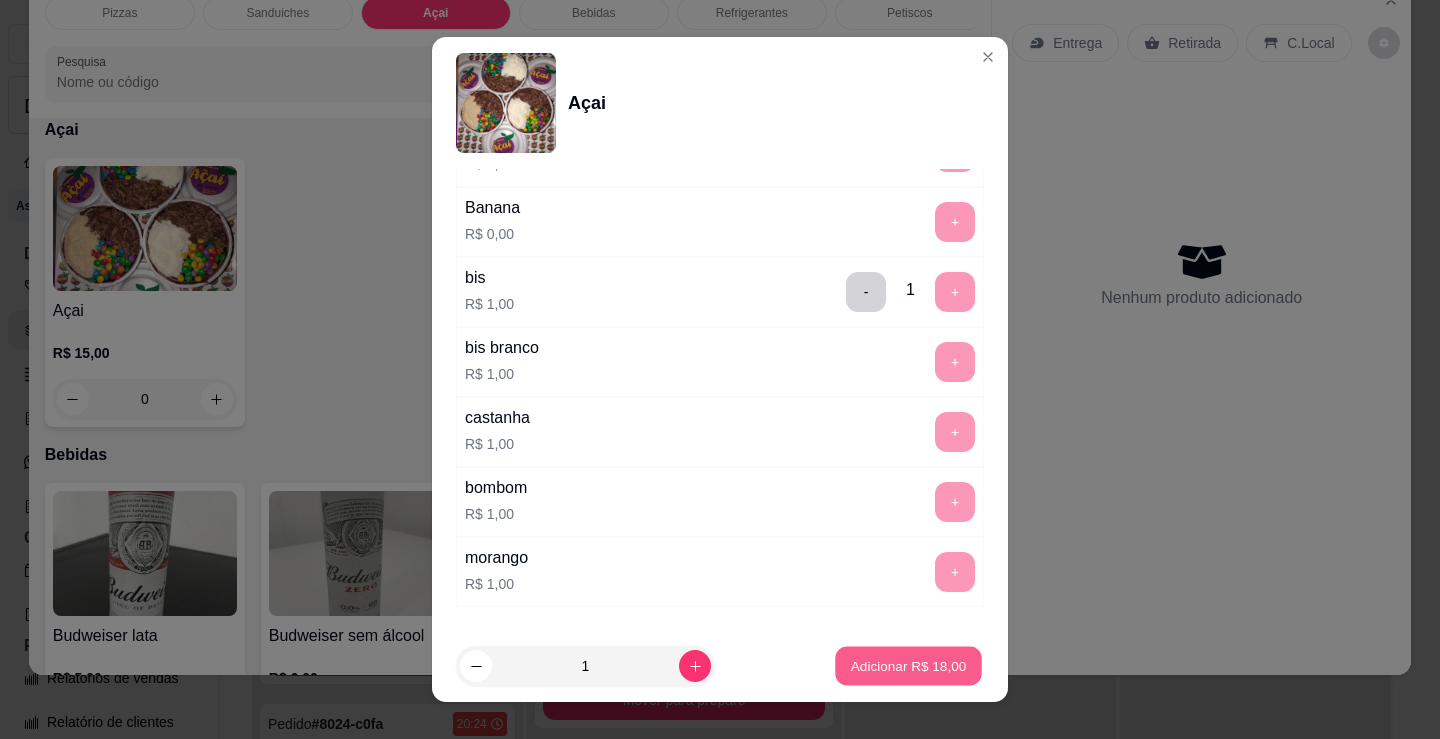 click on "Adicionar   R$ 18,00" at bounding box center (909, 665) 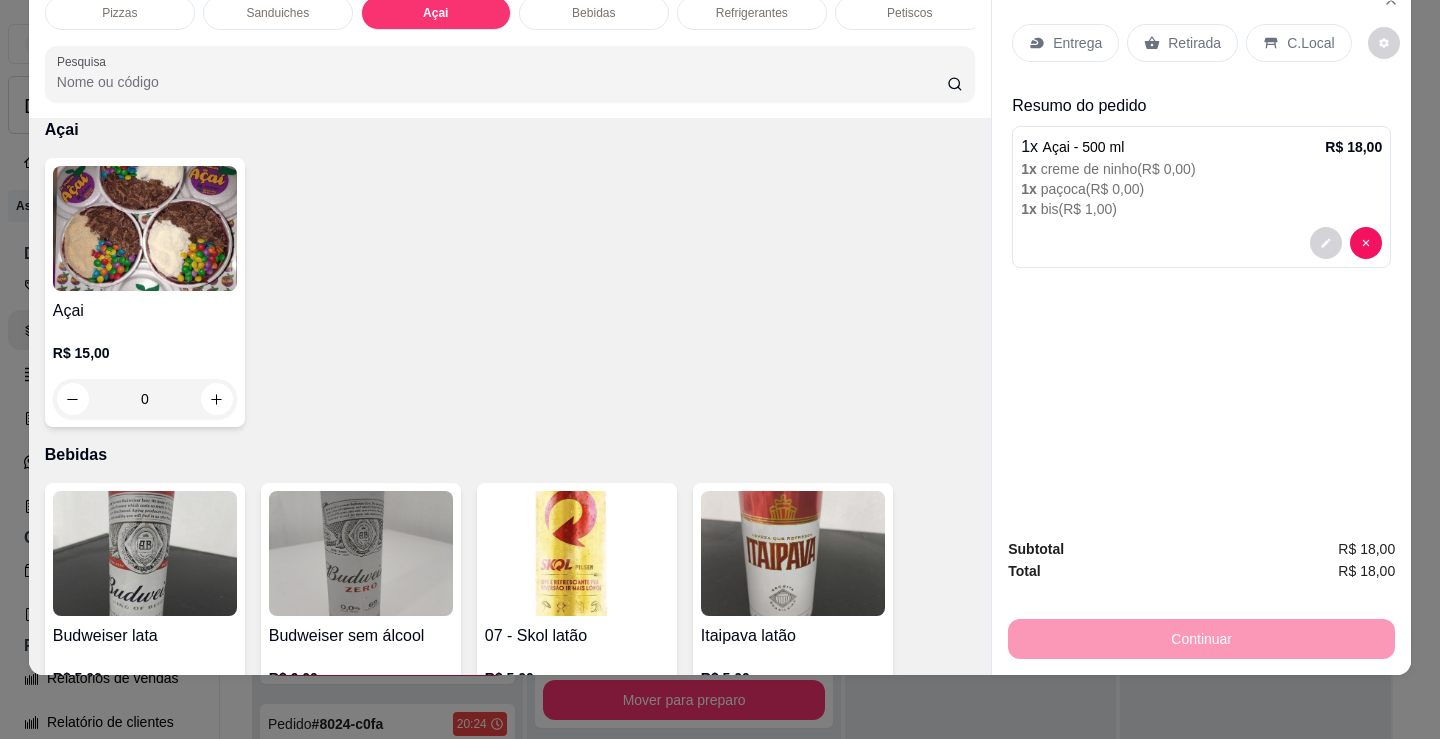 click on "Entrega" at bounding box center [1077, 43] 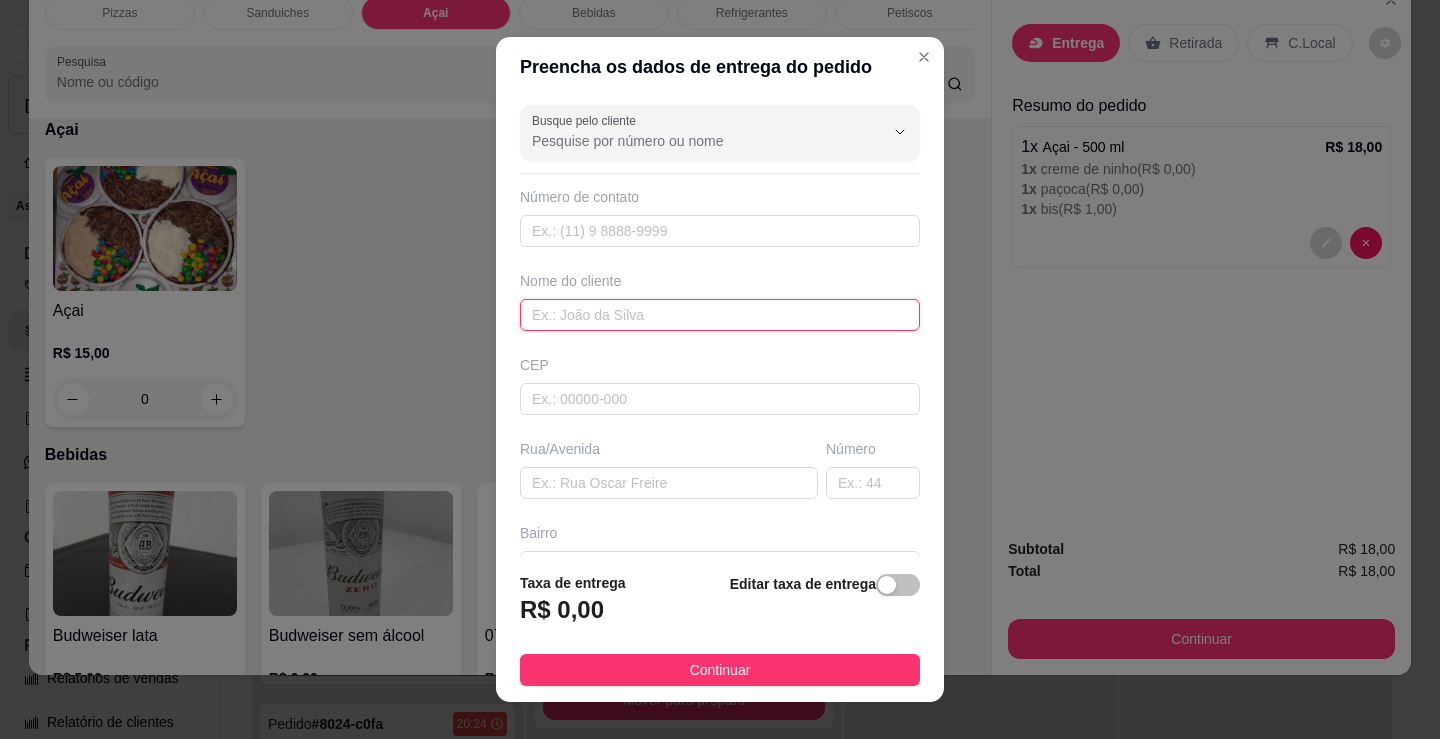 click at bounding box center [720, 315] 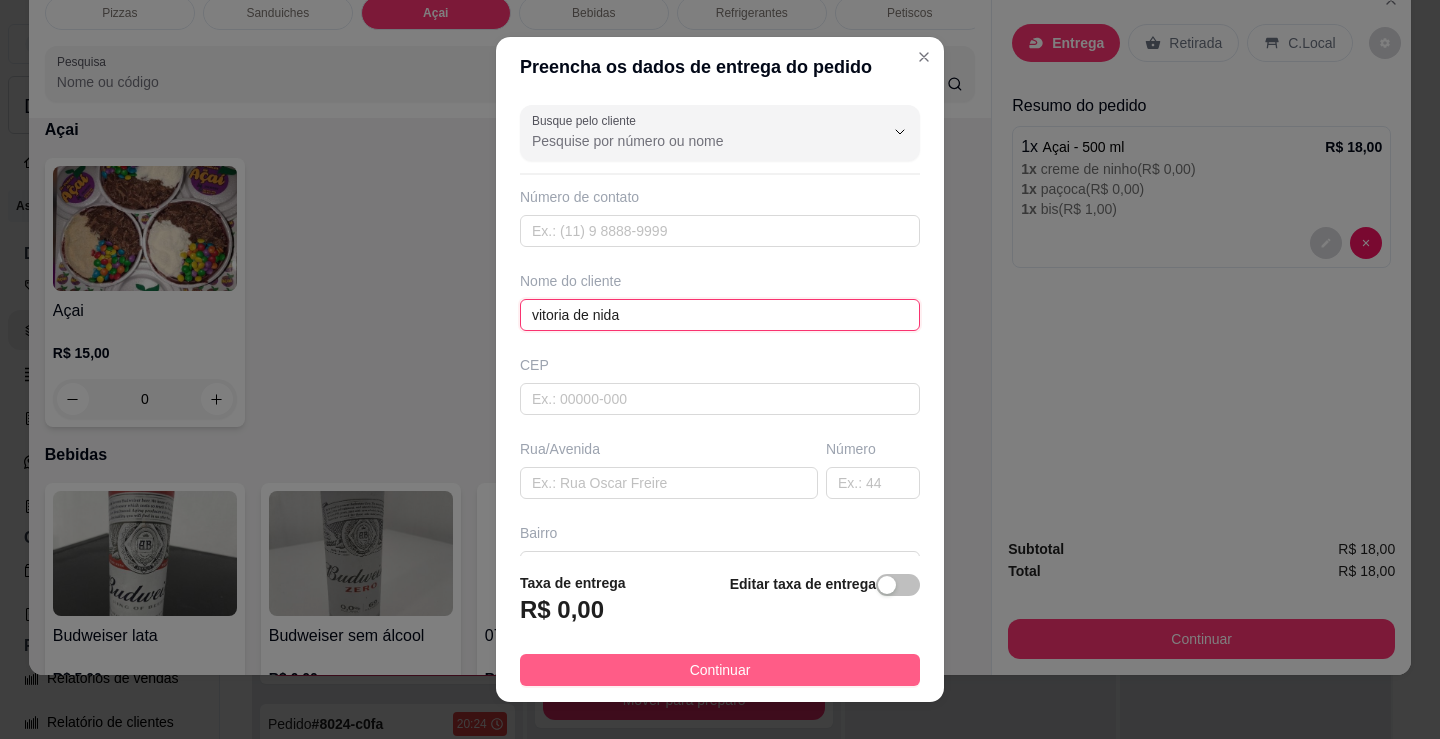 type on "vitoria de nida" 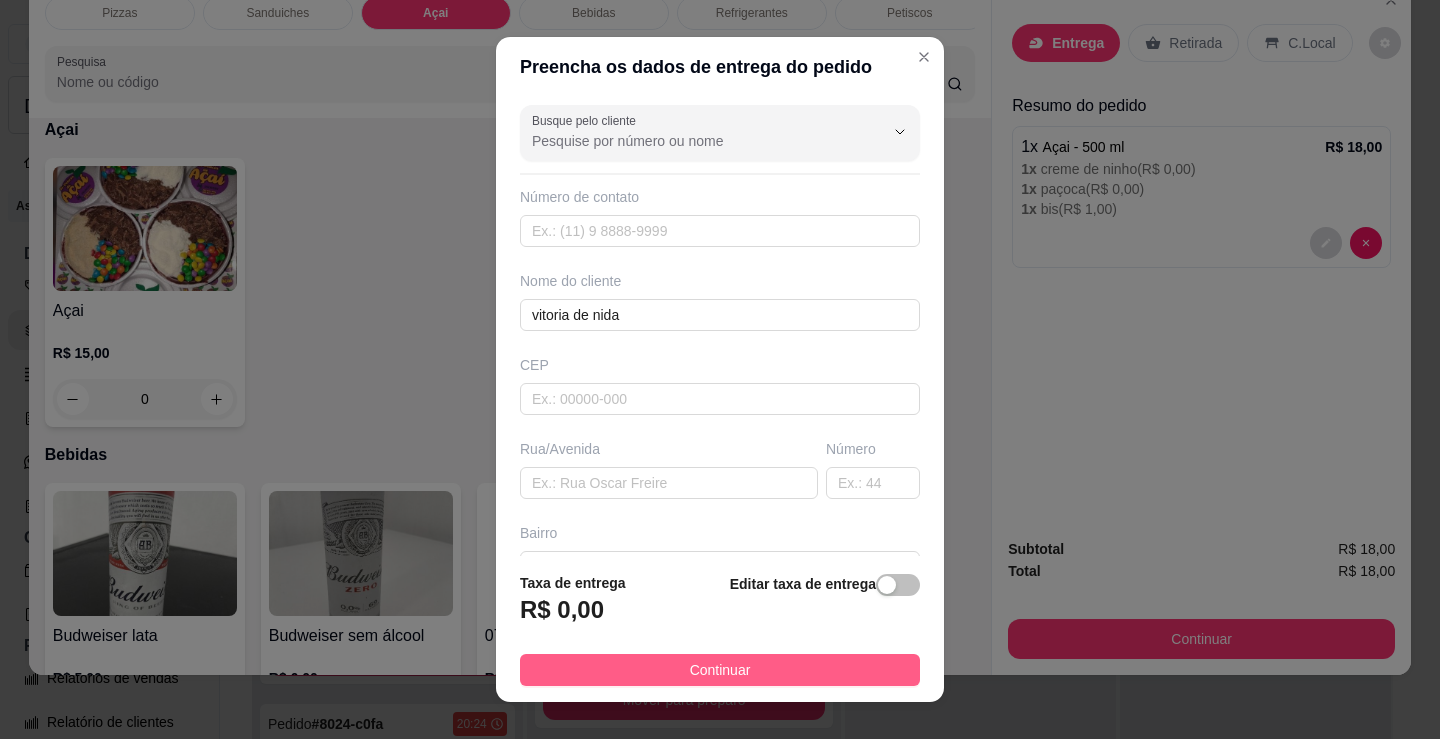 click on "Taxa de entrega R$ 0,00 Editar taxa de entrega  Continuar" at bounding box center (720, 629) 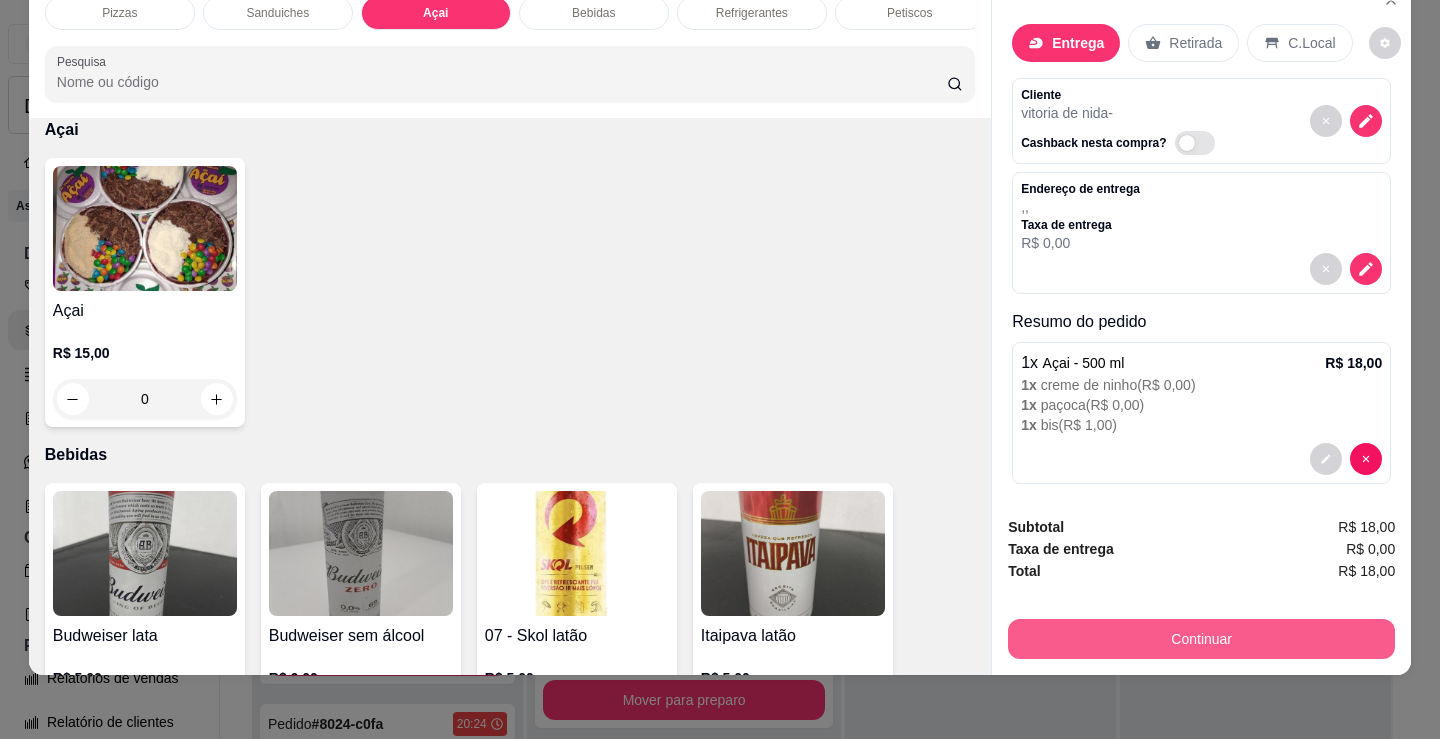 click on "Continuar" at bounding box center (1201, 639) 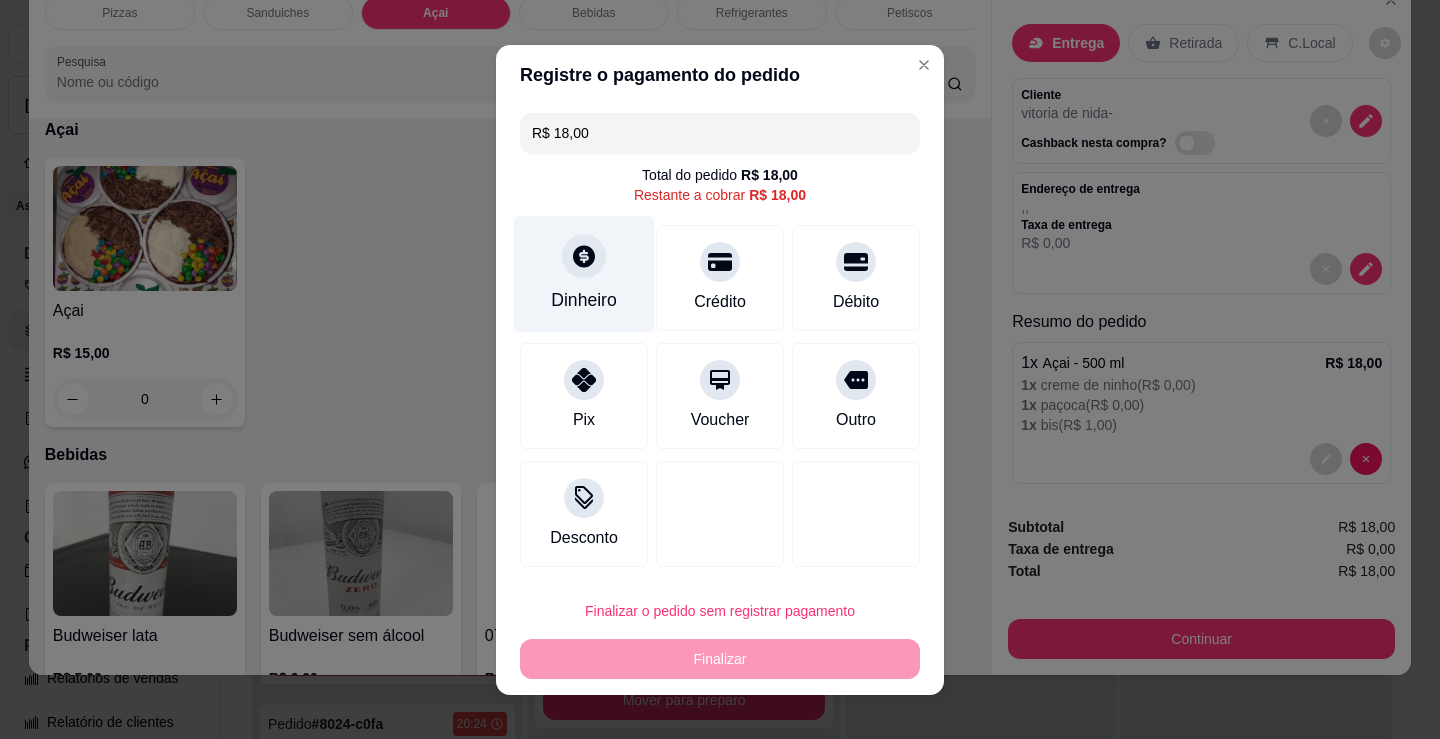 click on "Dinheiro" at bounding box center [584, 273] 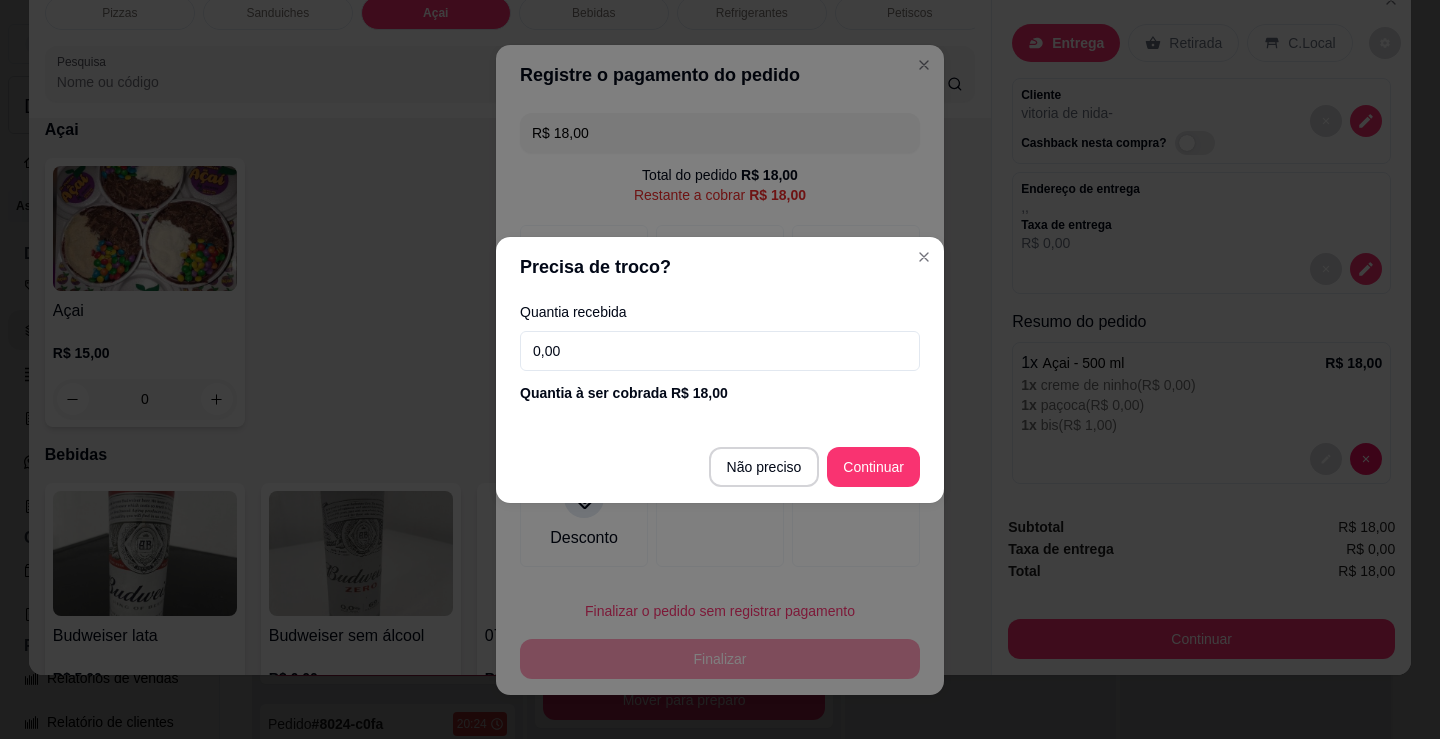 click on "Quantia recebida 0,00 Quantia à ser cobrada   R$ 18,00" at bounding box center [720, 354] 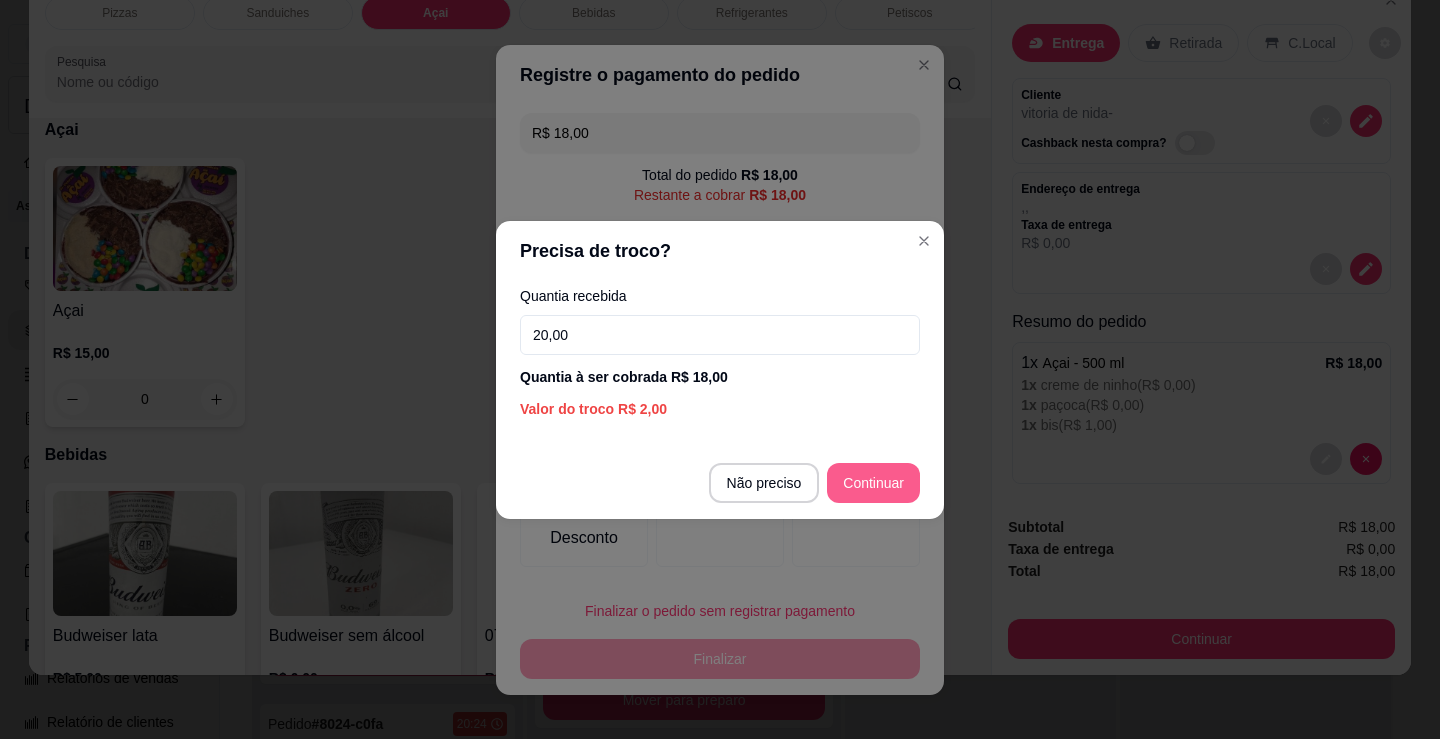 type on "20,00" 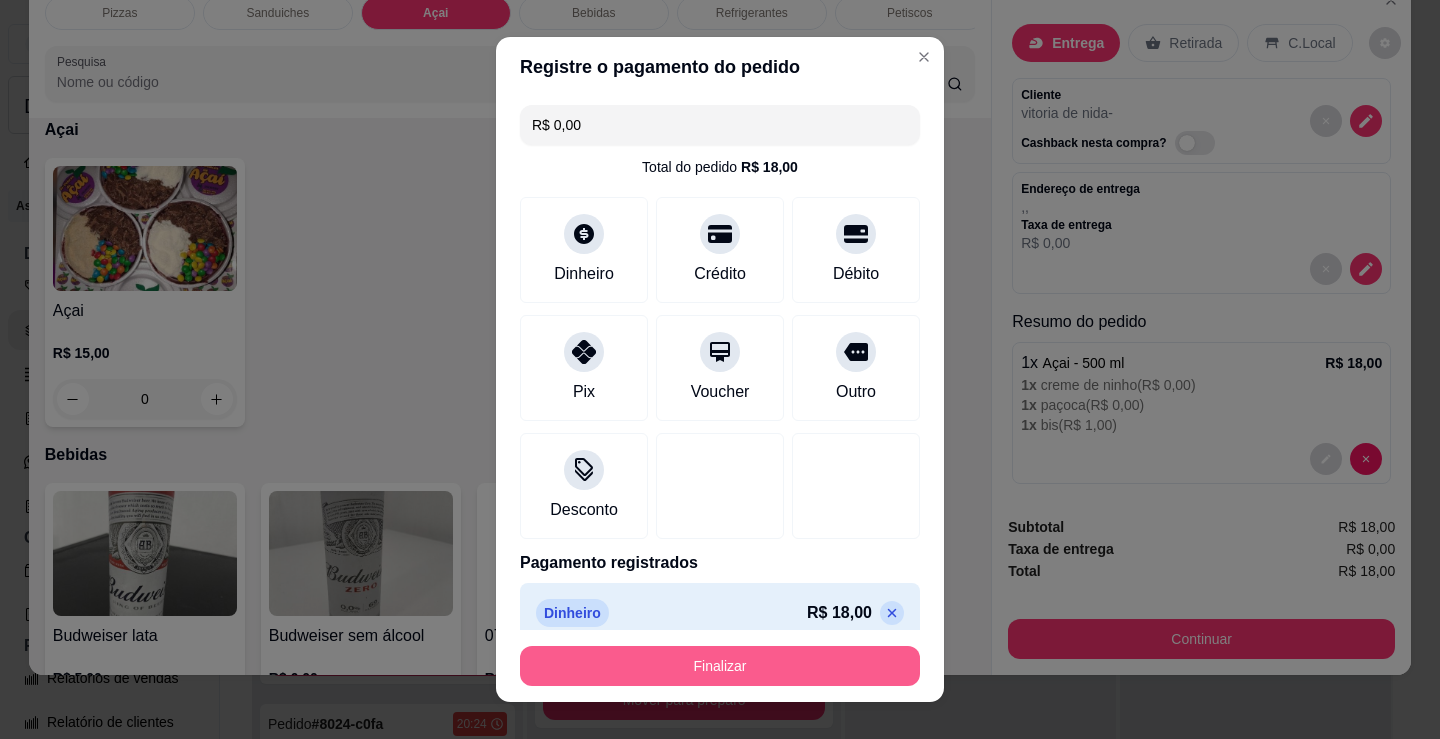 click on "Finalizar" at bounding box center [720, 666] 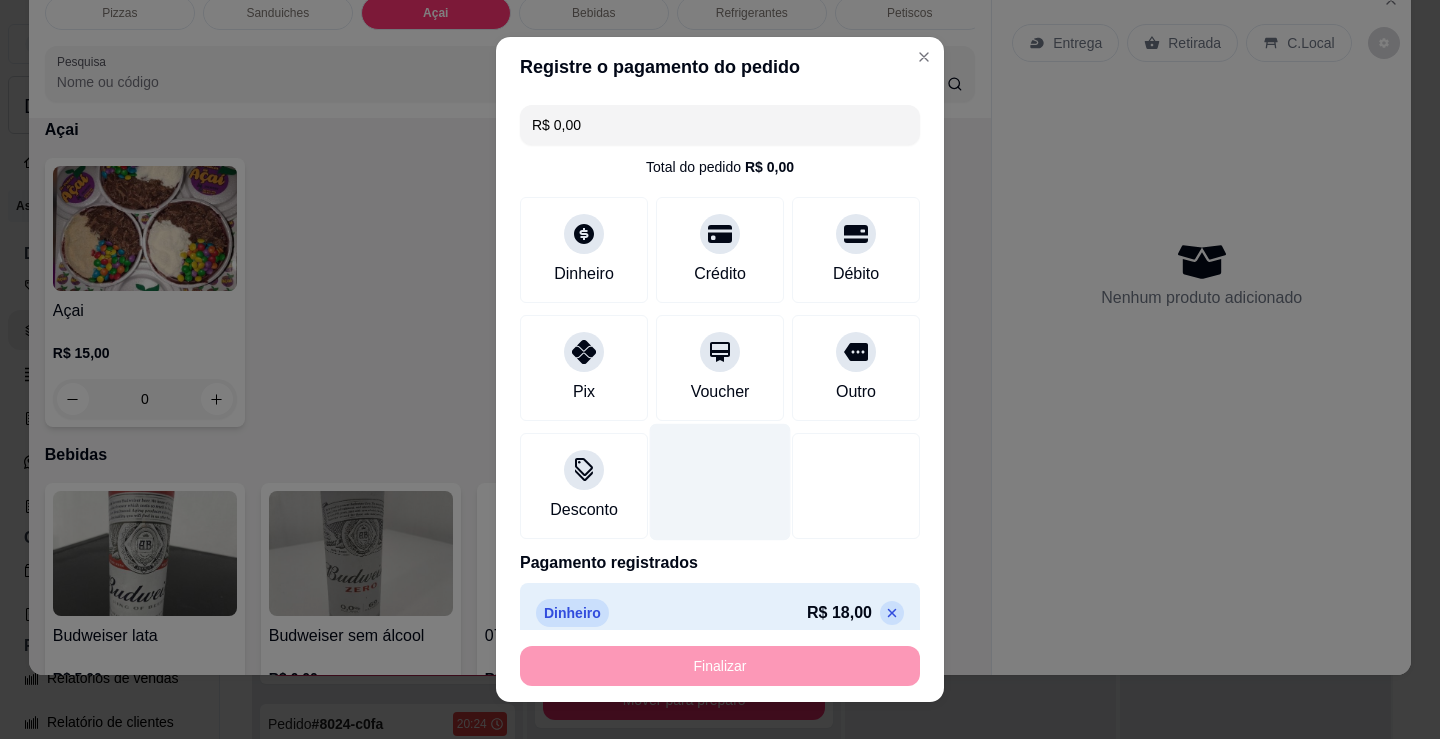 type on "-R$ 18,00" 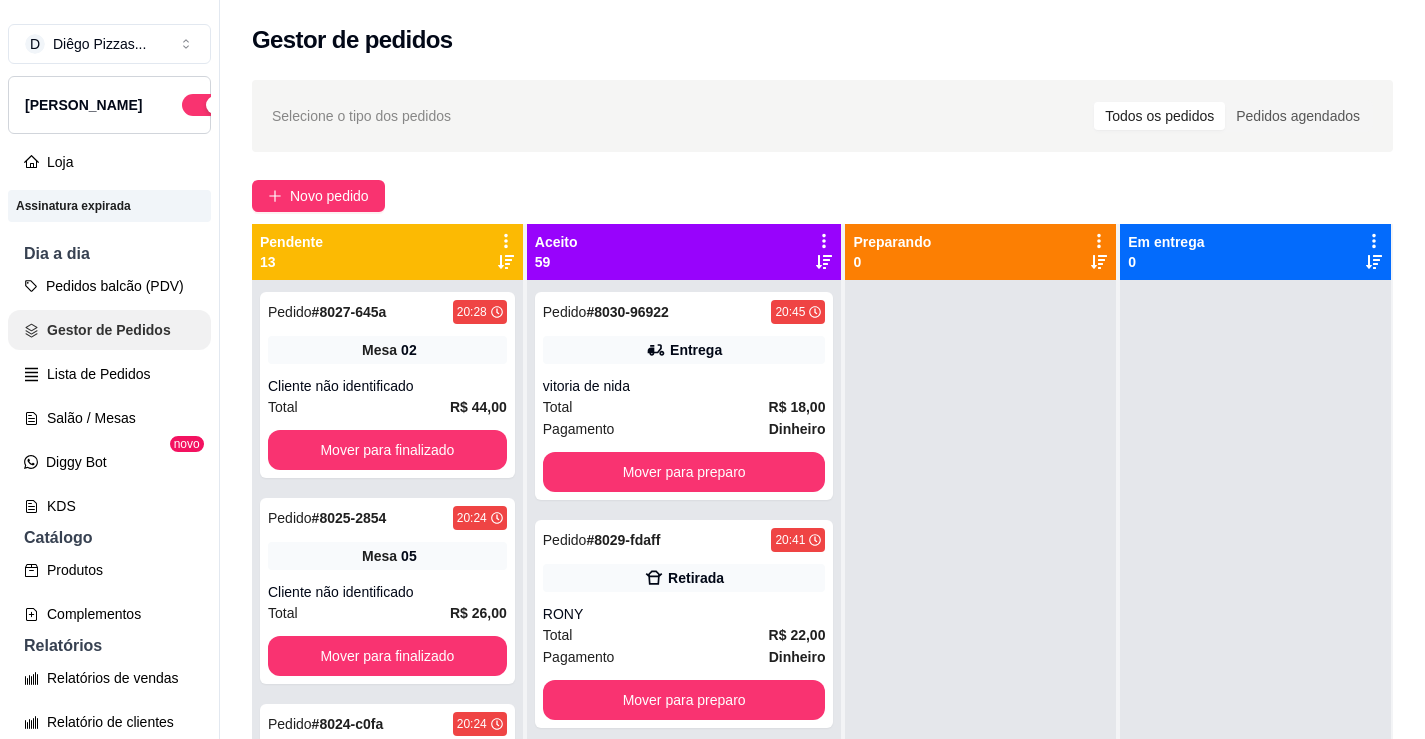 click on "Pedidos balcão (PDV)" at bounding box center (109, 286) 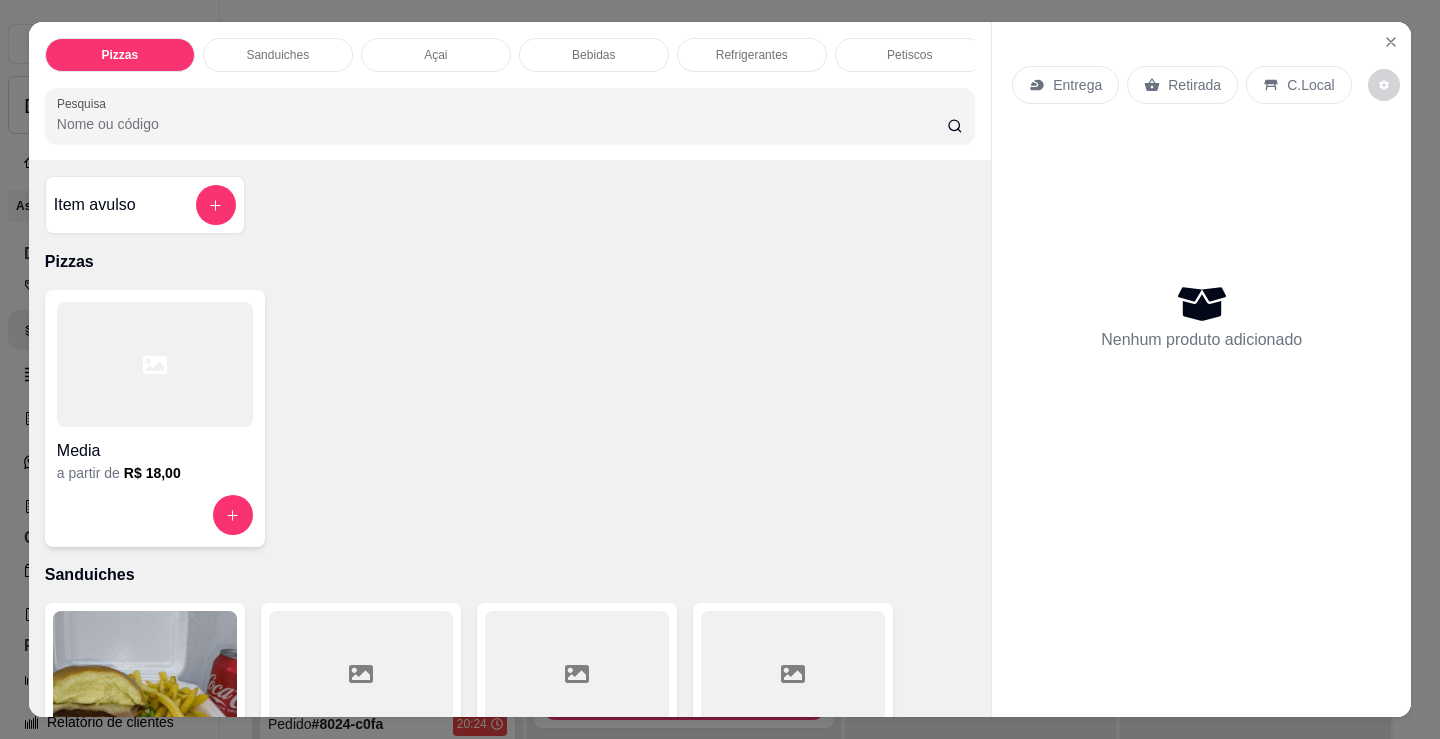 click on "Sanduiches" at bounding box center (277, 55) 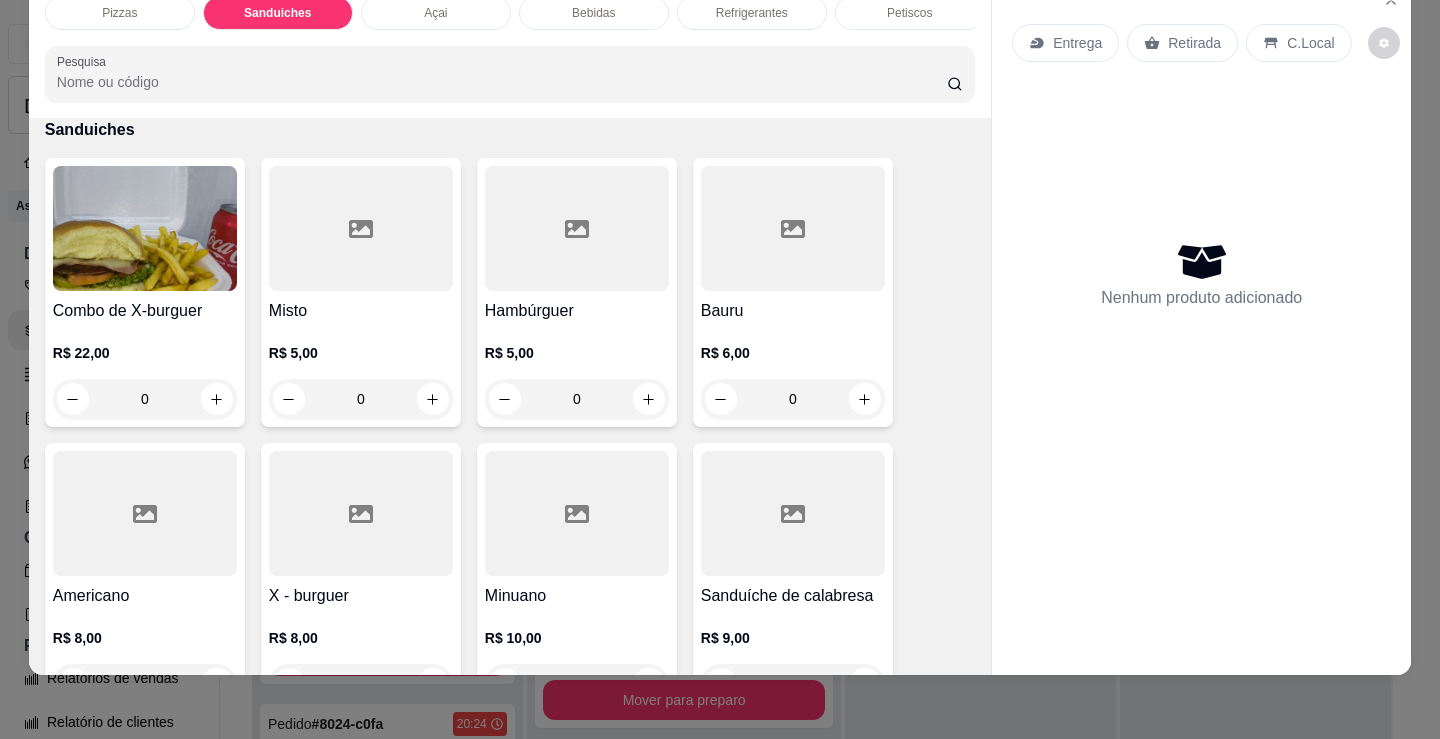 click on "0" at bounding box center (577, 399) 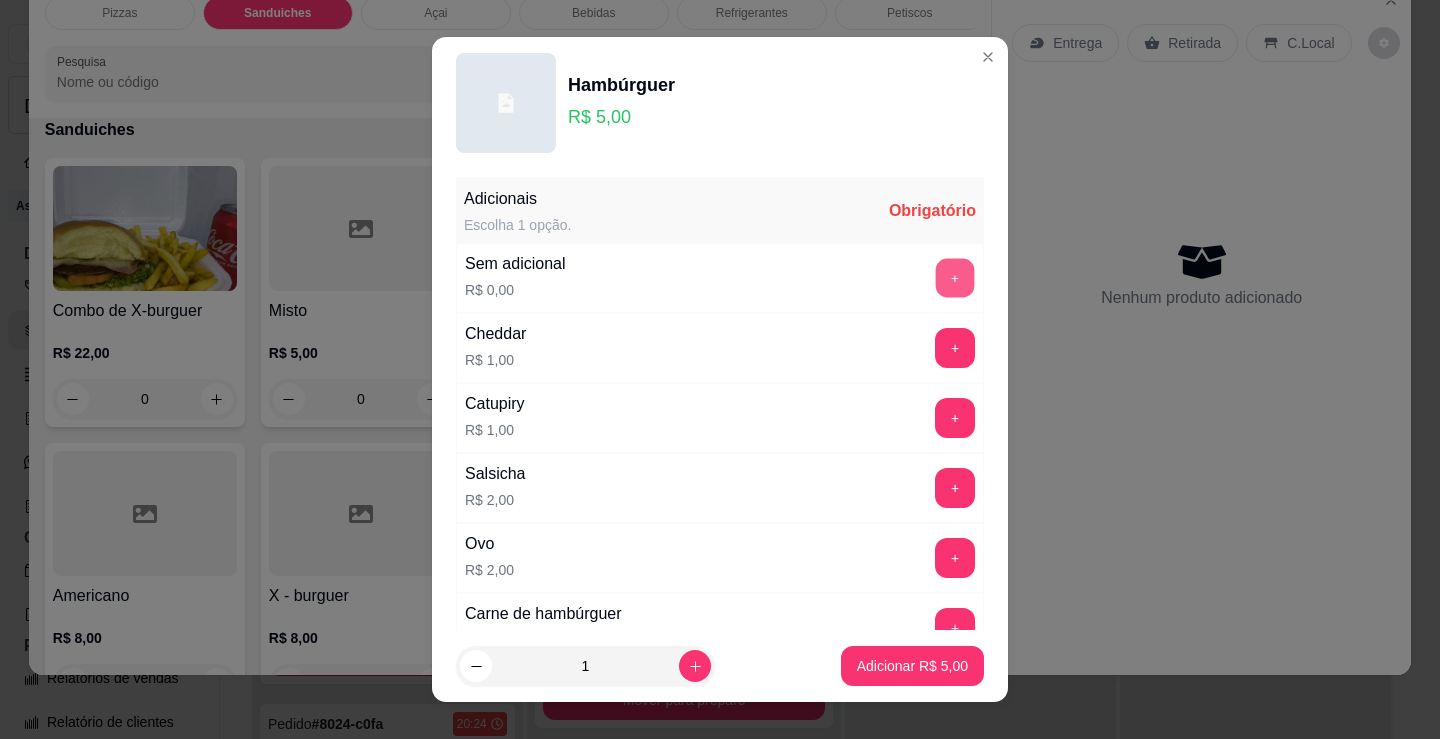 click on "+" at bounding box center [955, 278] 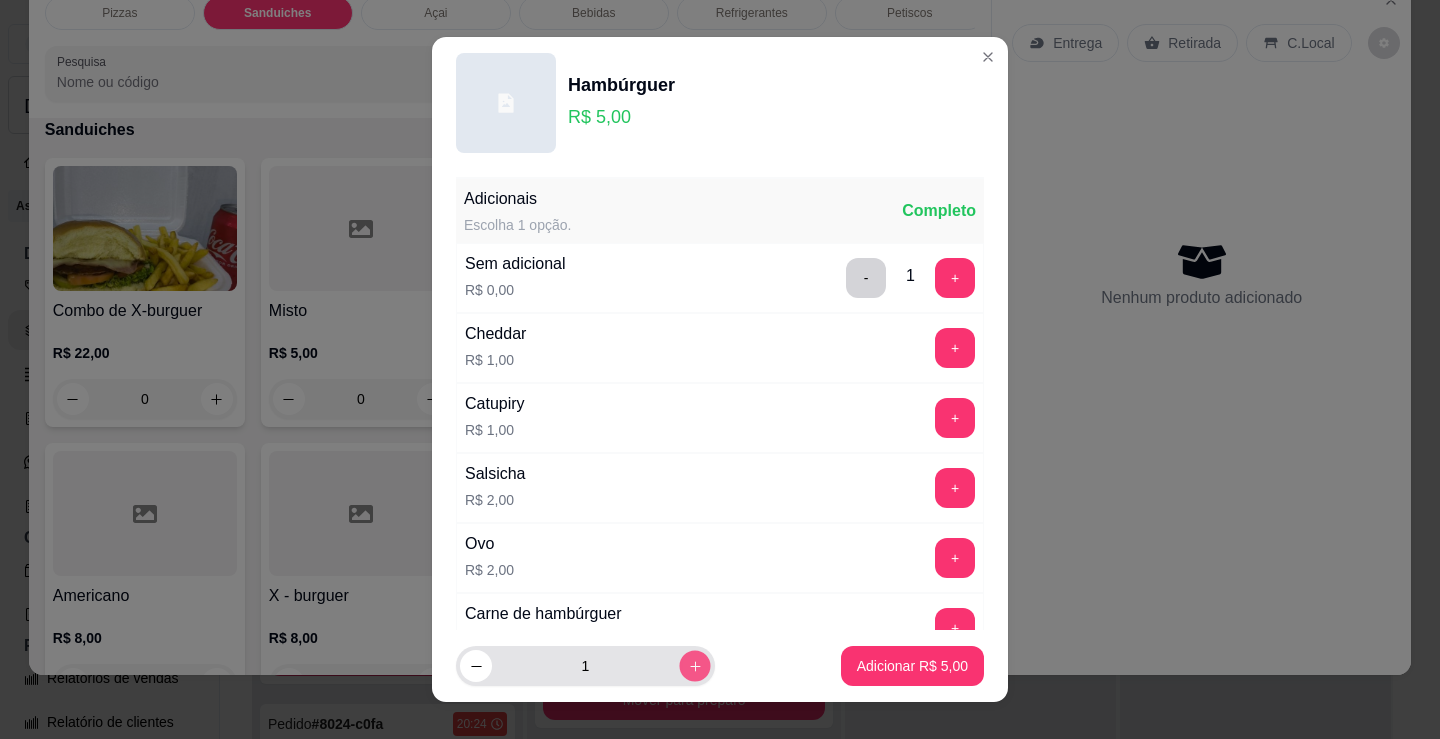 click at bounding box center [694, 666] 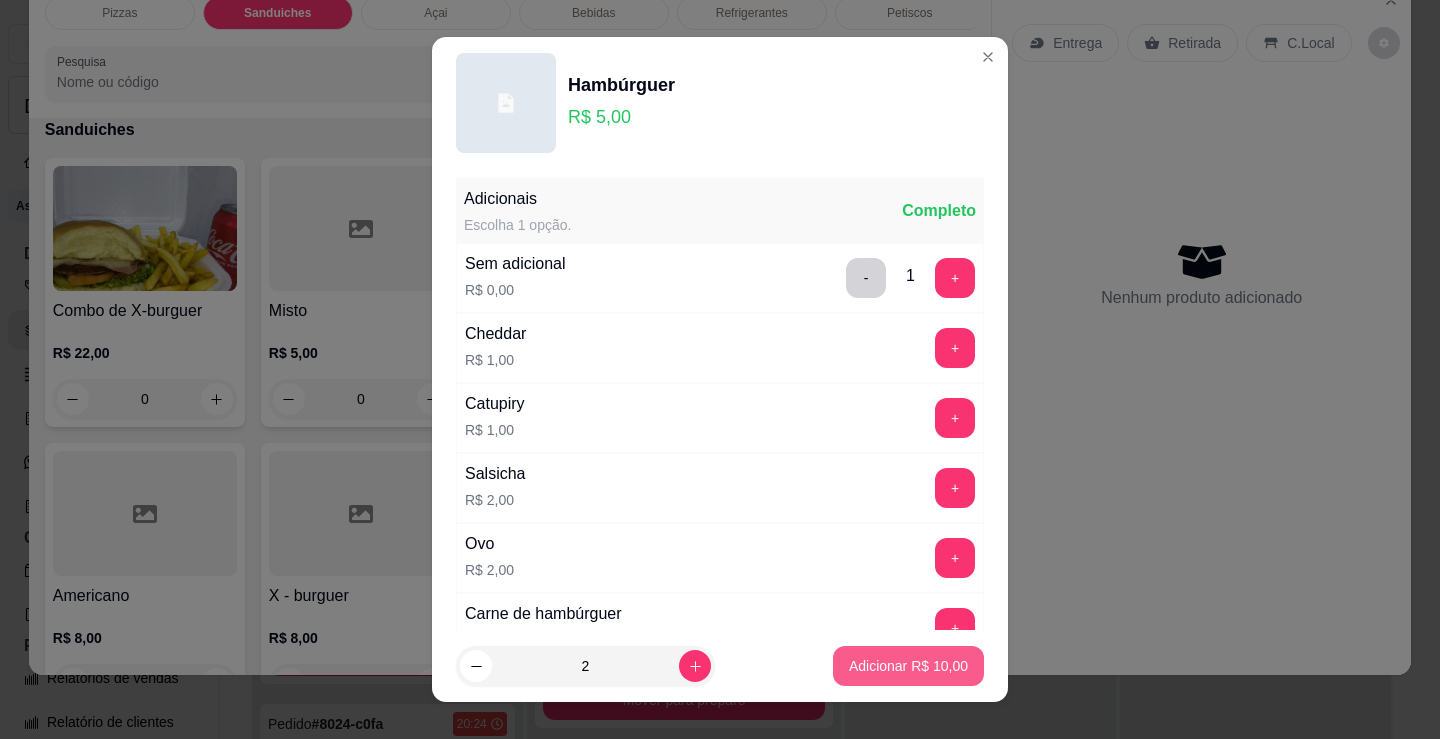 click on "Adicionar   R$ 10,00" at bounding box center [908, 666] 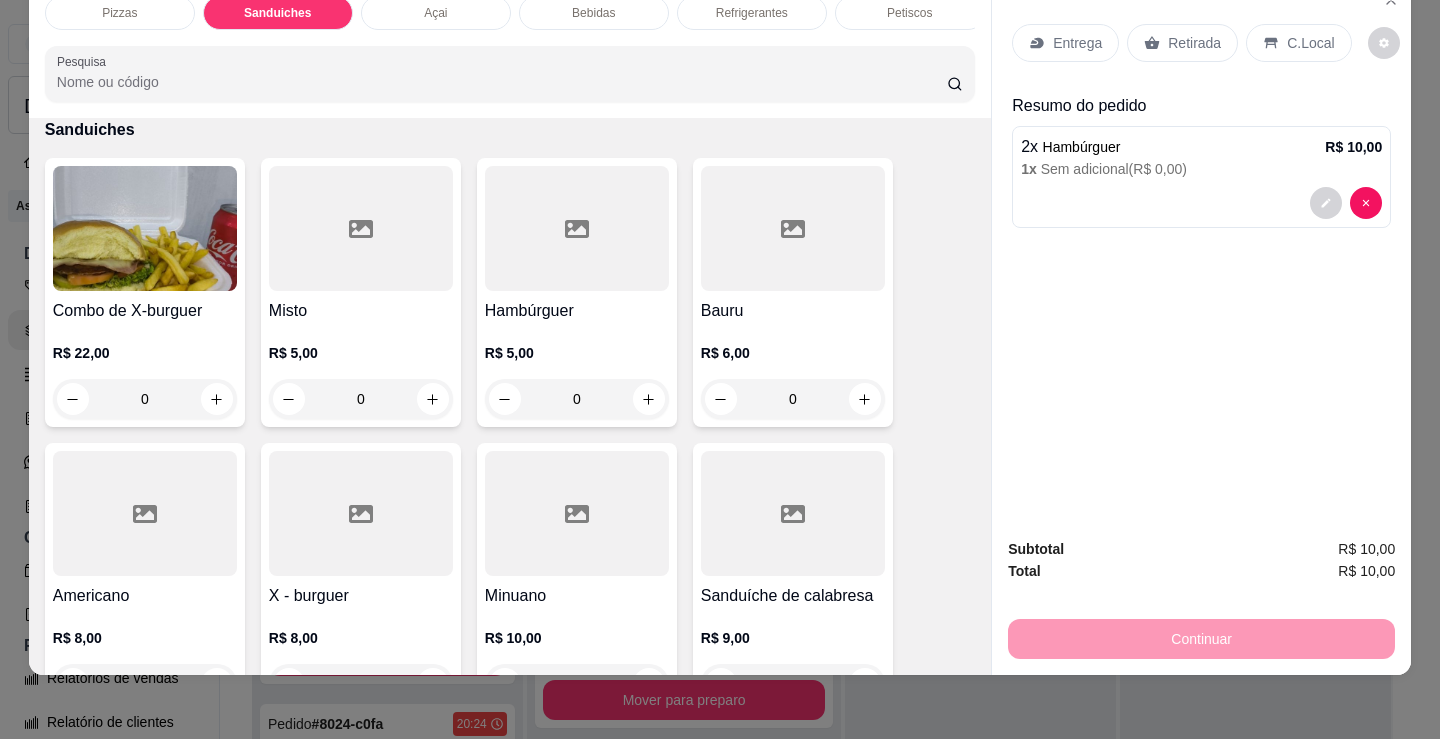 click on "Refrigerantes" at bounding box center [752, 13] 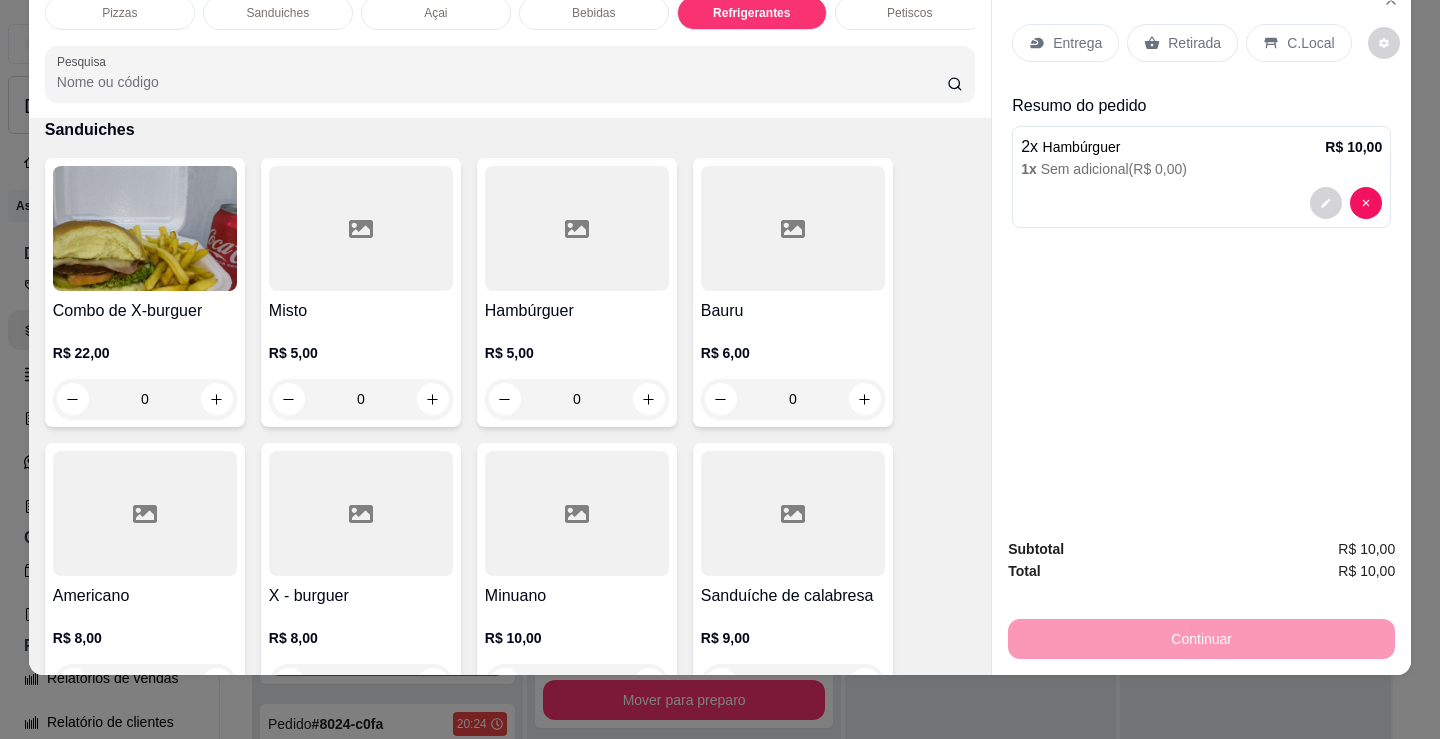 scroll, scrollTop: 5203, scrollLeft: 0, axis: vertical 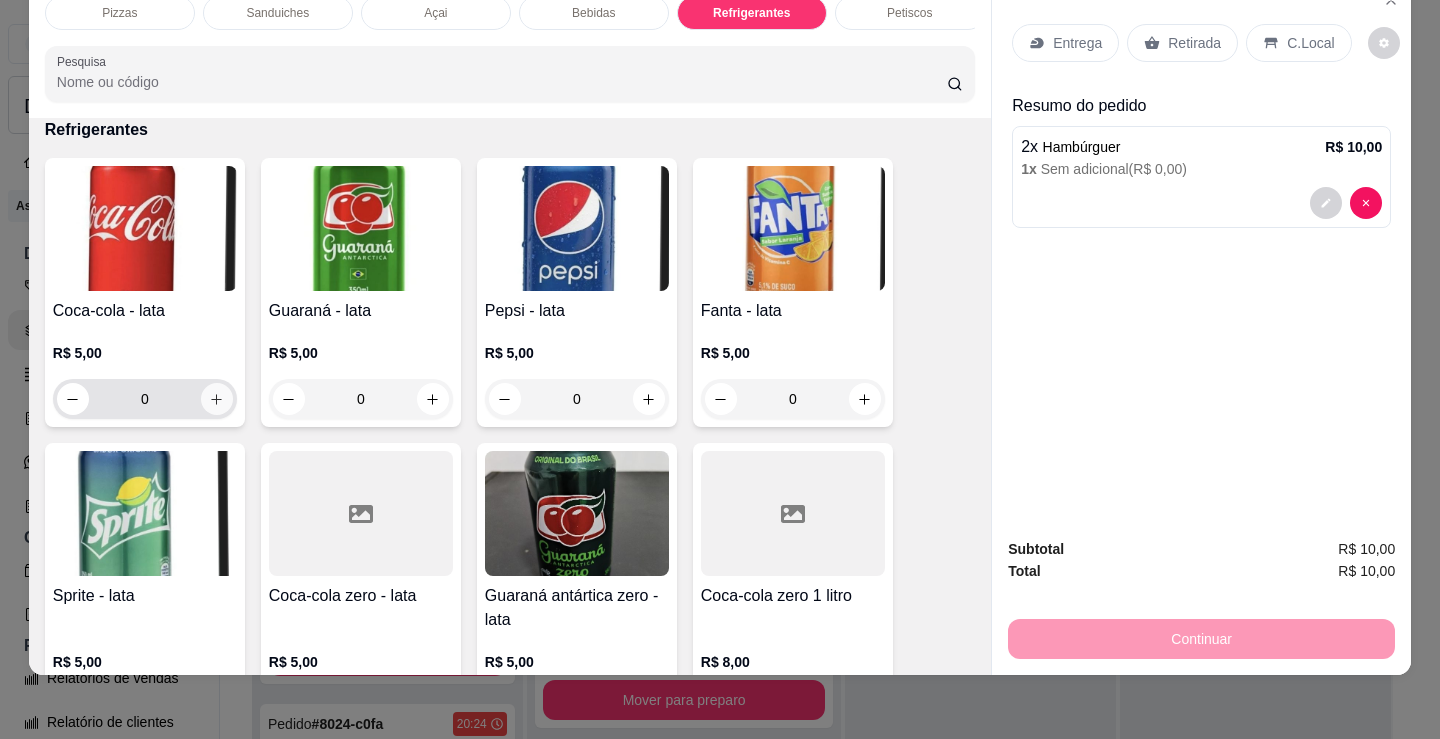 click at bounding box center [217, 399] 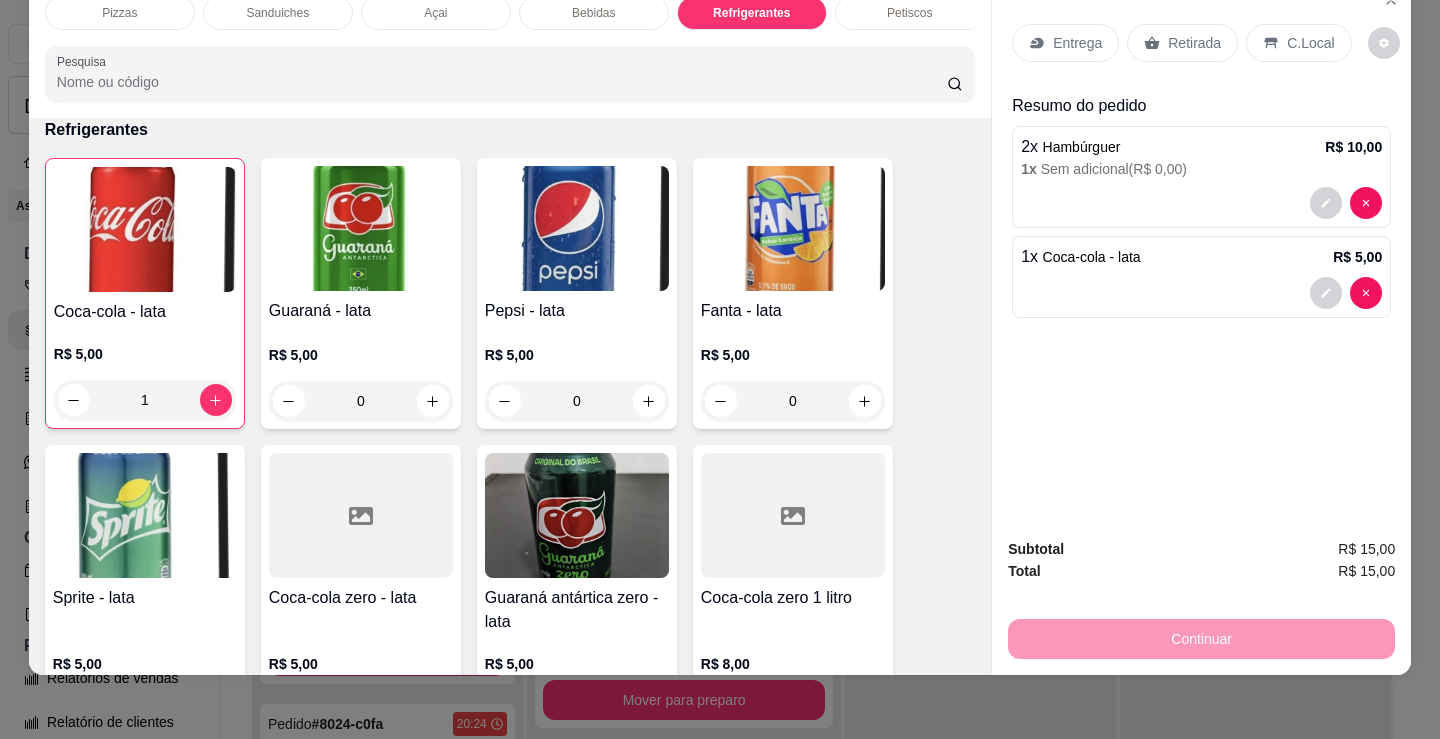click on "Entrega" at bounding box center (1065, 43) 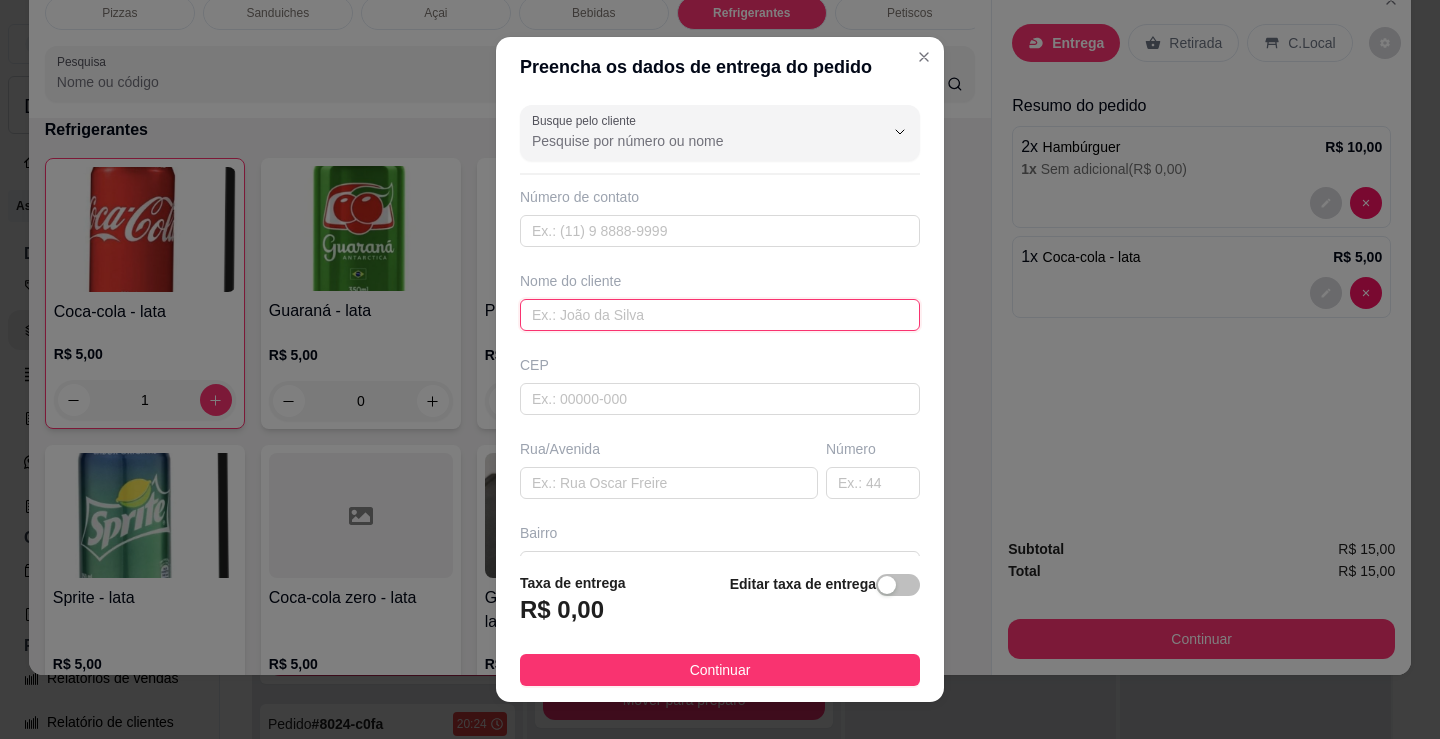 click at bounding box center [720, 315] 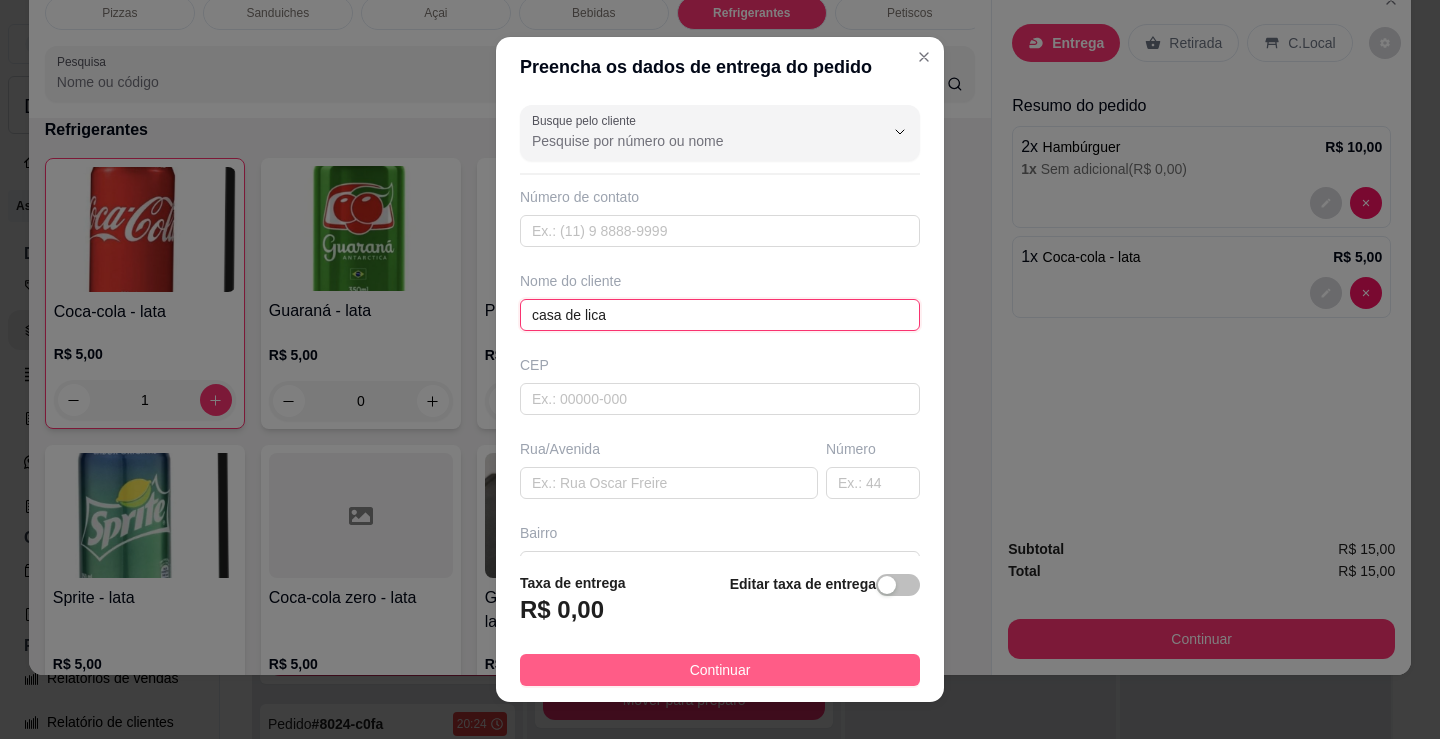 type on "casa de lica" 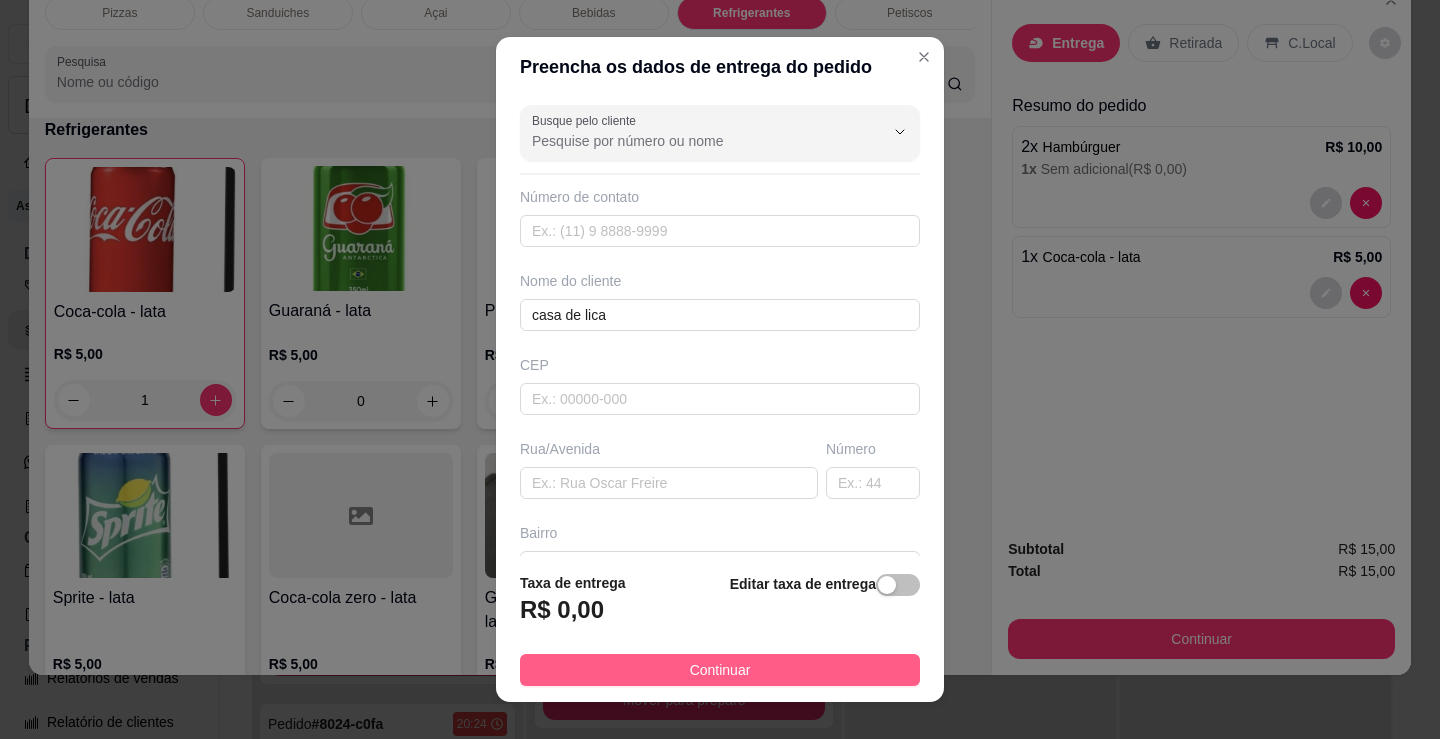 click on "Continuar" at bounding box center (720, 670) 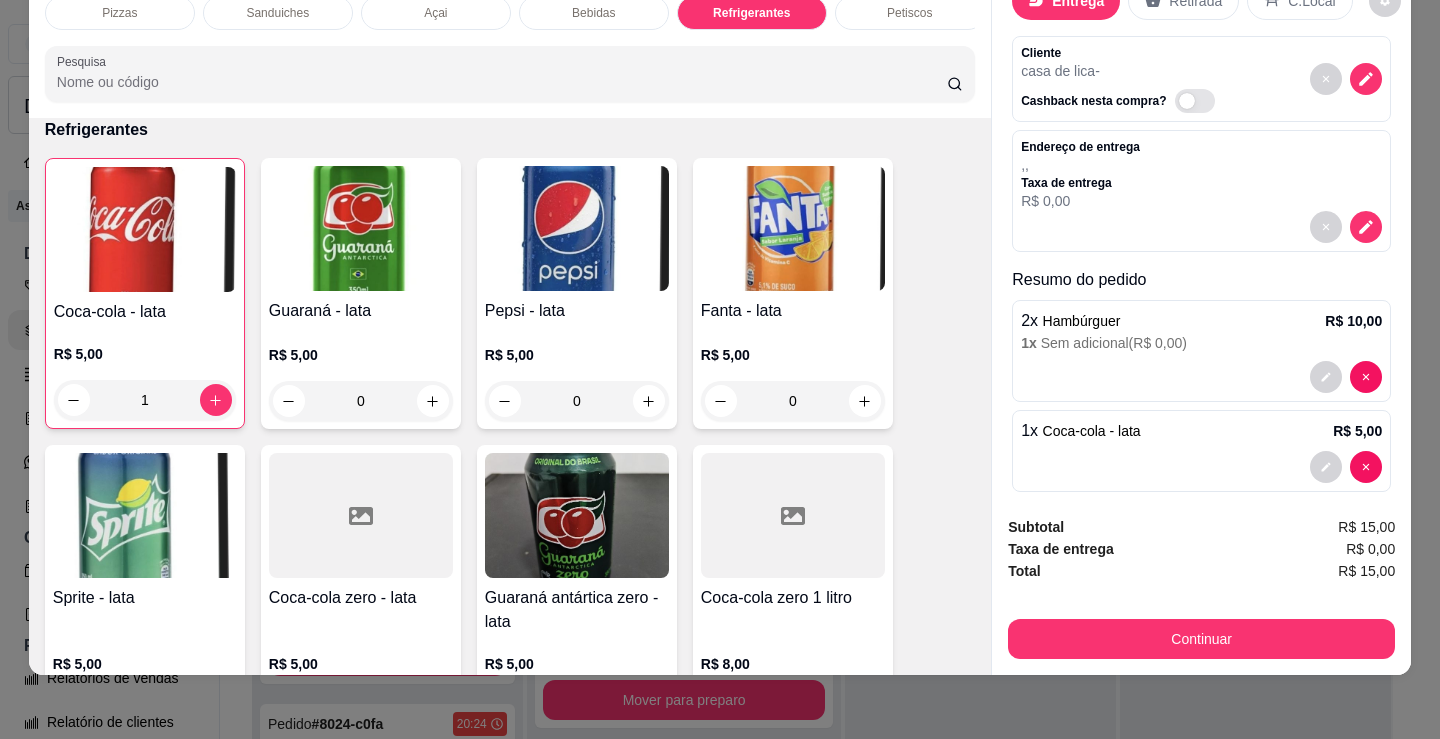scroll, scrollTop: 62, scrollLeft: 0, axis: vertical 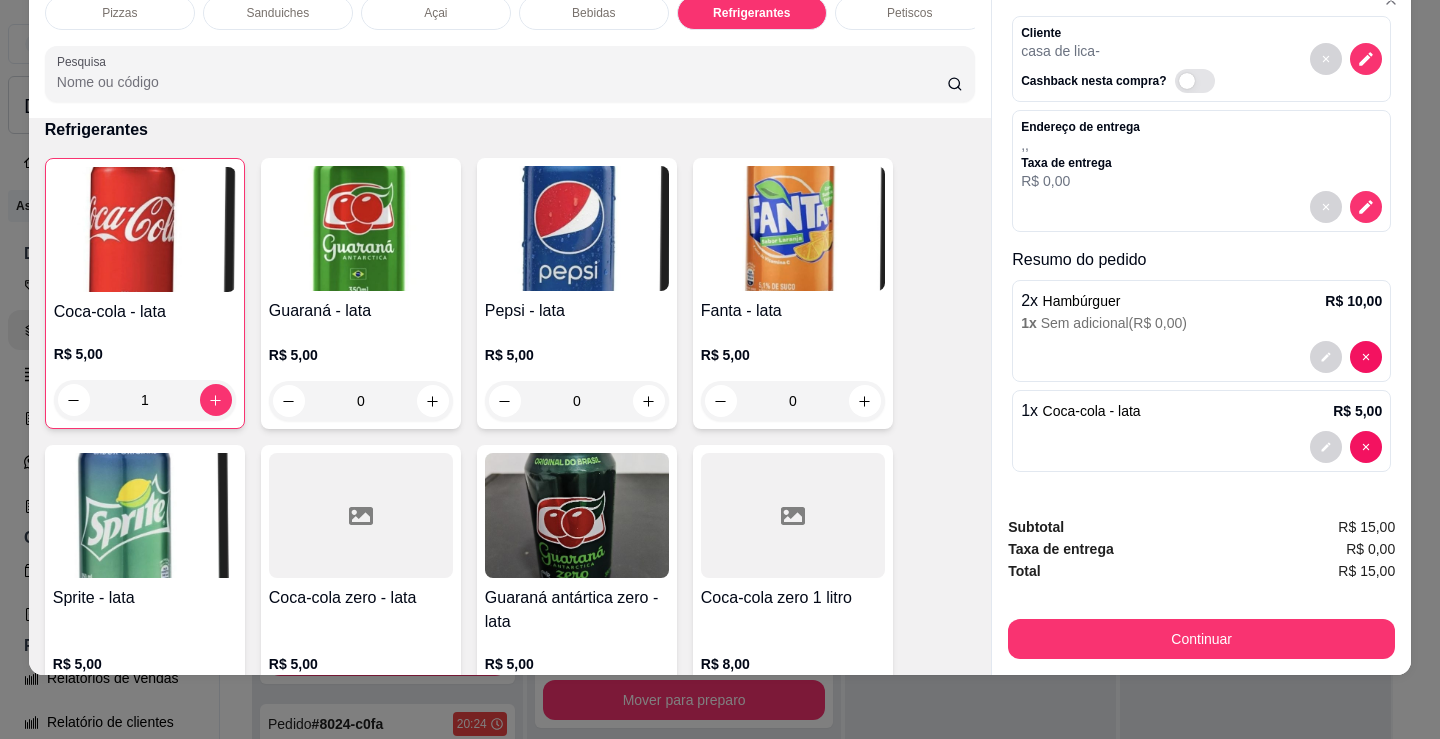 click on "Coca-cola - lata    R$ 5,00 1 Guaraná - lata   R$ 5,00 0 Pepsi - lata   R$ 5,00 0 Fanta - lata   R$ 5,00 0 Sprite - lata   R$ 5,00 0 Coca-cola zero - lata   R$ 5,00 0 Guaraná antártica zero -  lata   R$ 5,00 0 Coca-cola zero 1 litro    R$ 8,00 0 Coca-cola 1 litro    R$ 8,00 0 Guaraná 1 litro    R$ 8,00 0 Fanta 1 litro    R$ 8,00 0 Coca-cola 2 litros    R$ 12,00 0 Guaraná 2 litros    R$ 12,00 0 Fanta 2 litros    R$ 12,00 0 Sprite 2 litros    R$ 12,00 0" at bounding box center [510, 733] 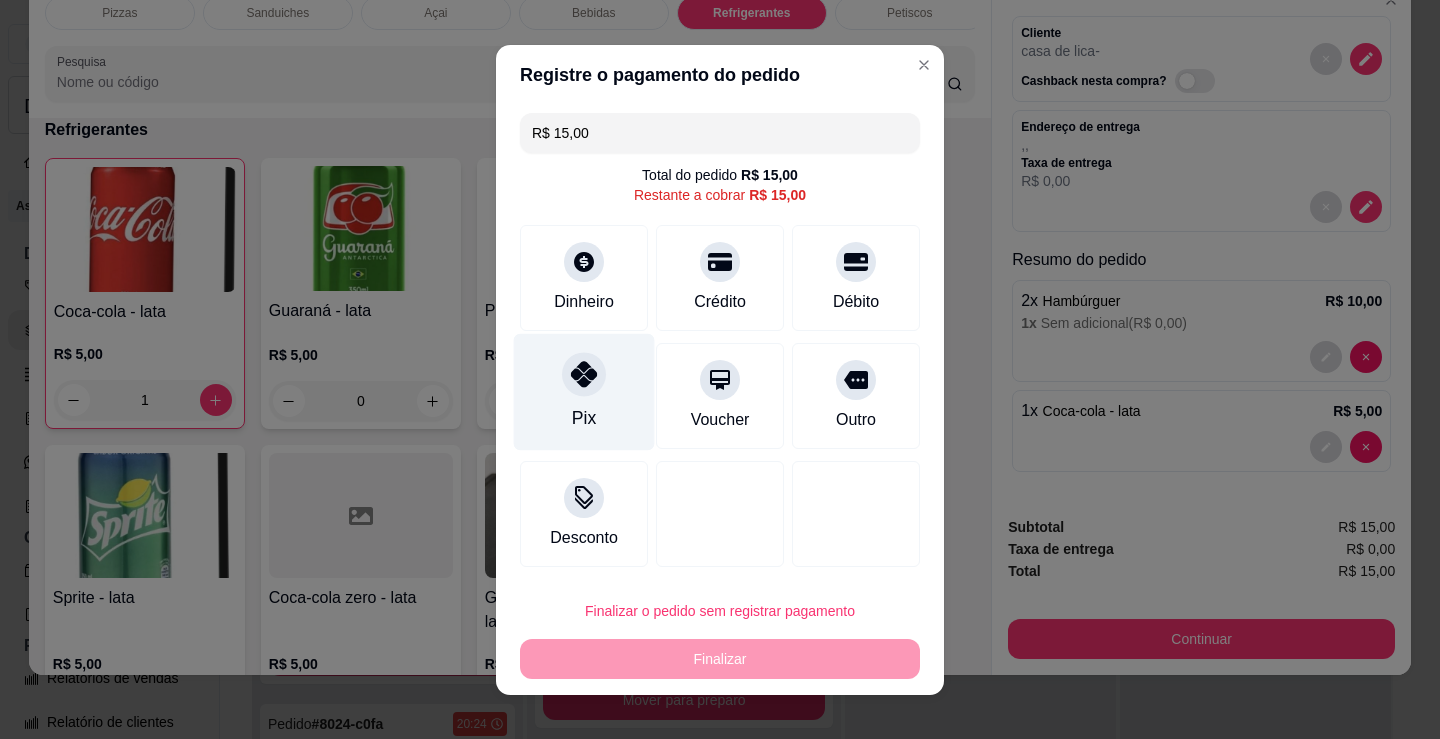 click on "Pix" at bounding box center (584, 391) 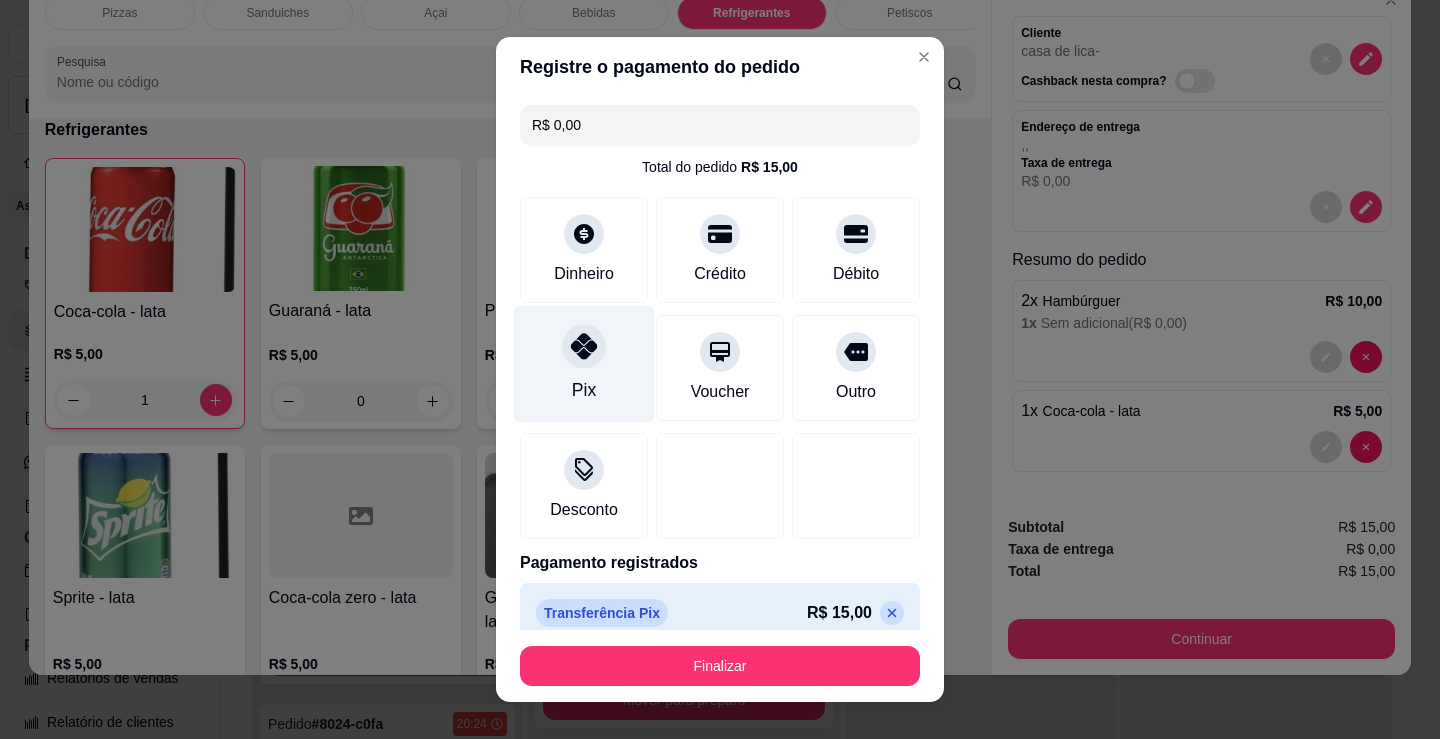 type on "R$ 0,00" 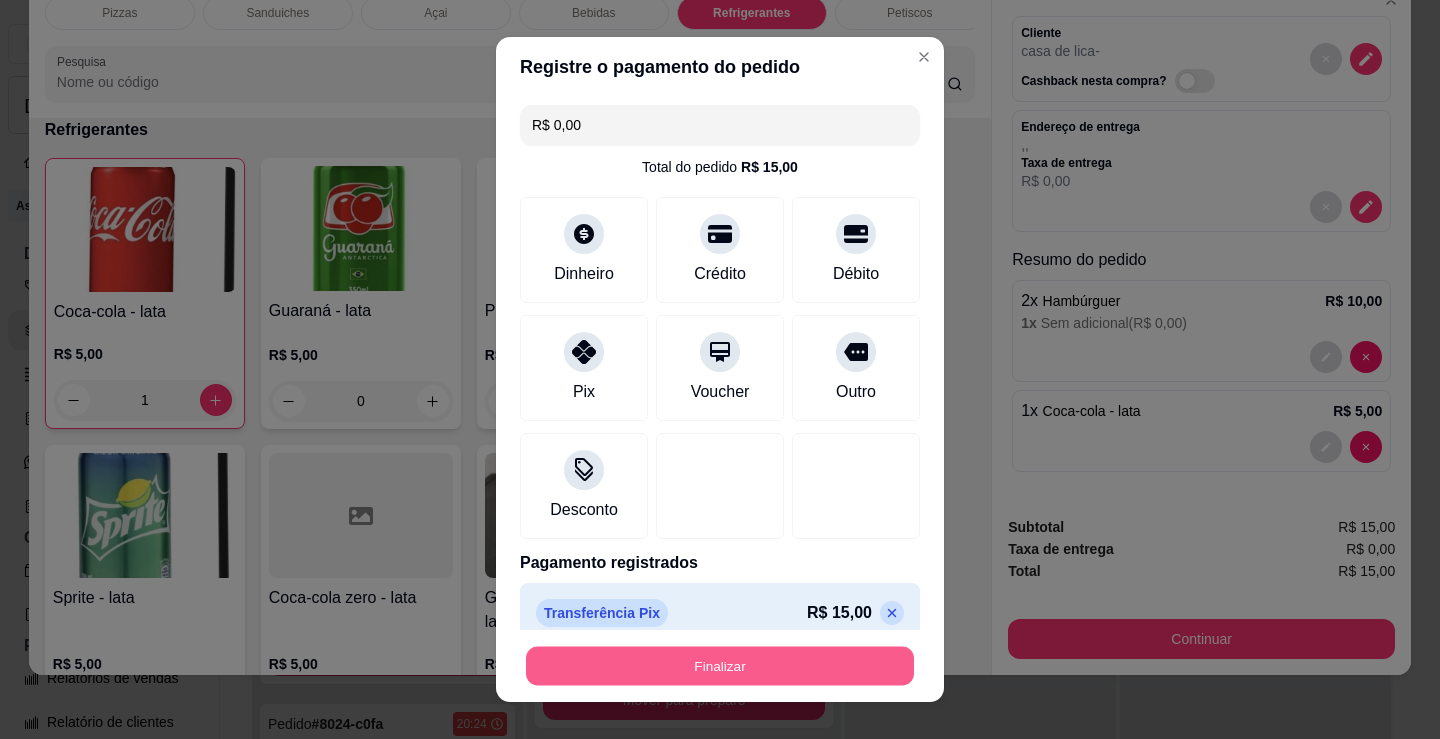 click on "Finalizar" at bounding box center (720, 666) 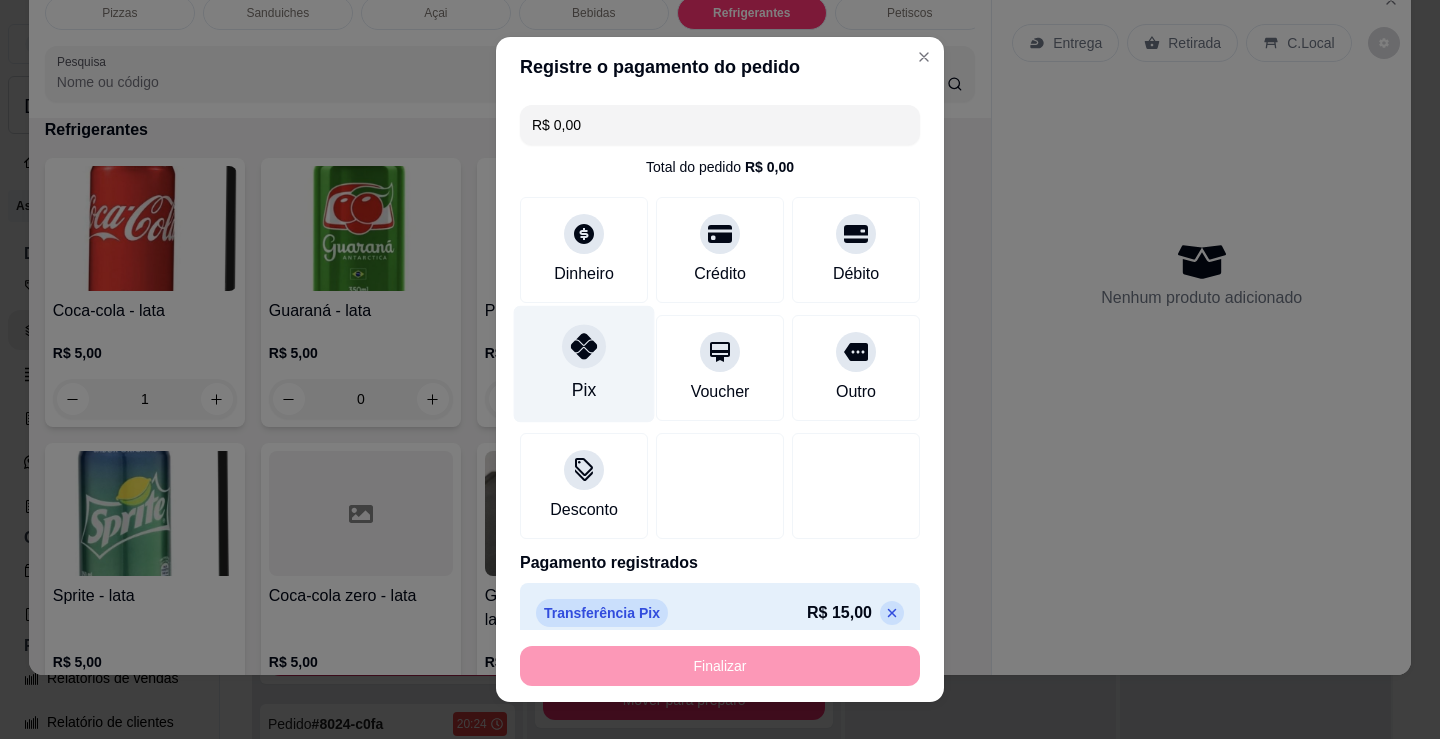 type on "0" 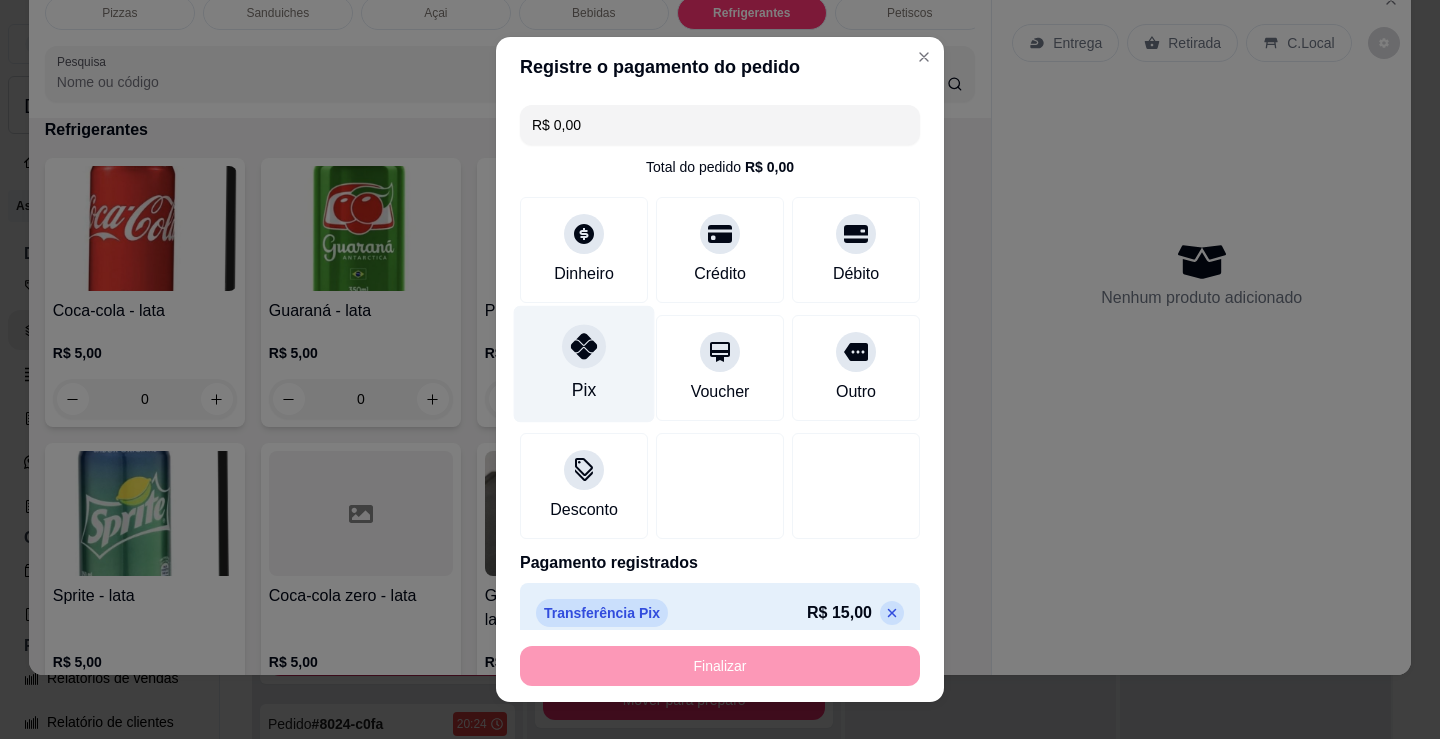 type on "-R$ 15,00" 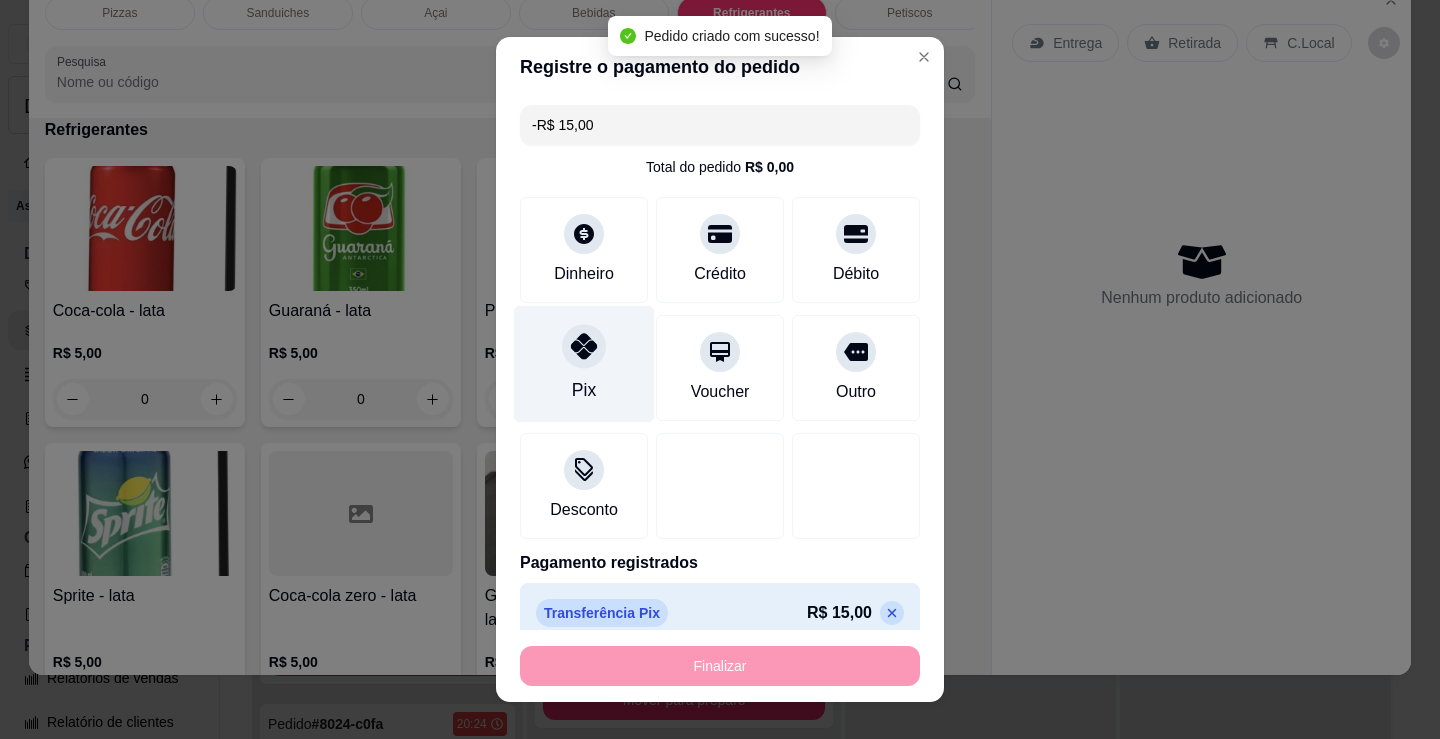 scroll, scrollTop: 0, scrollLeft: 0, axis: both 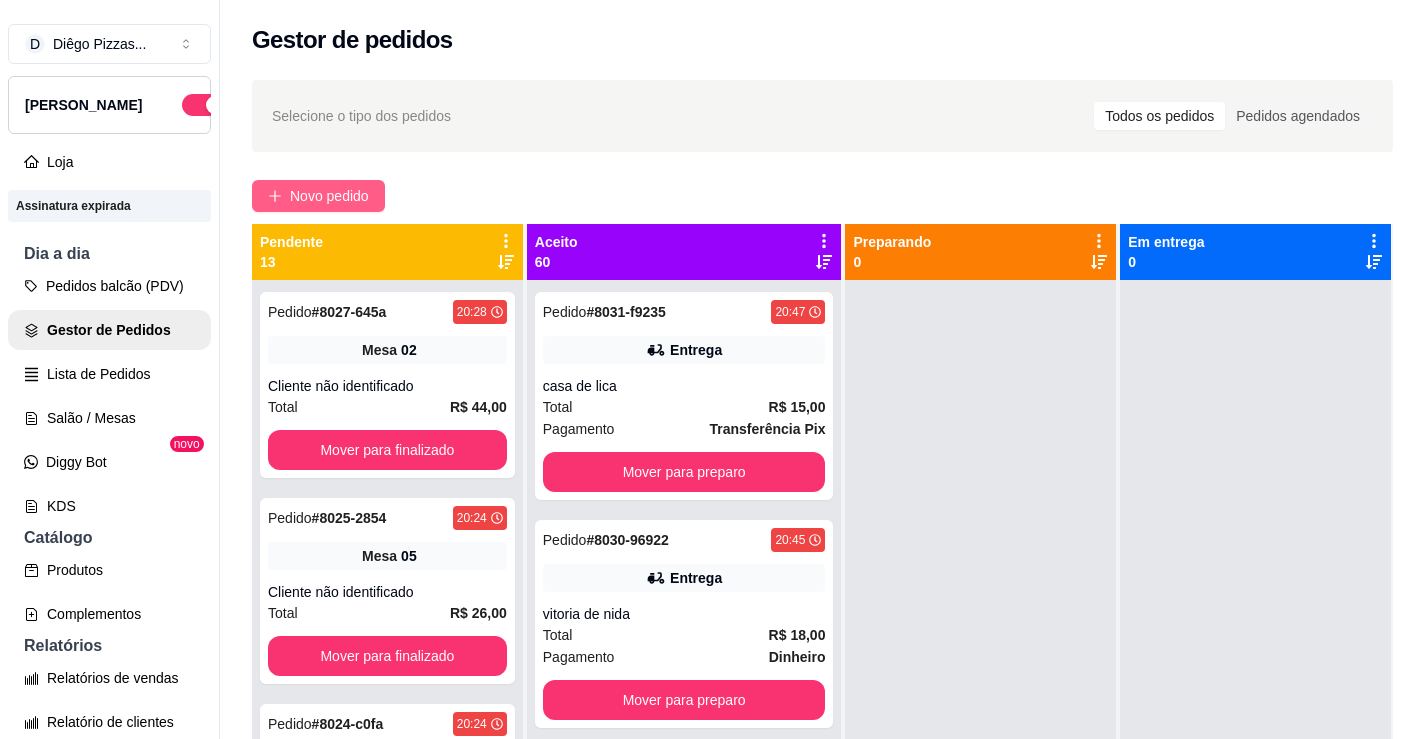click on "Novo pedido" at bounding box center [329, 196] 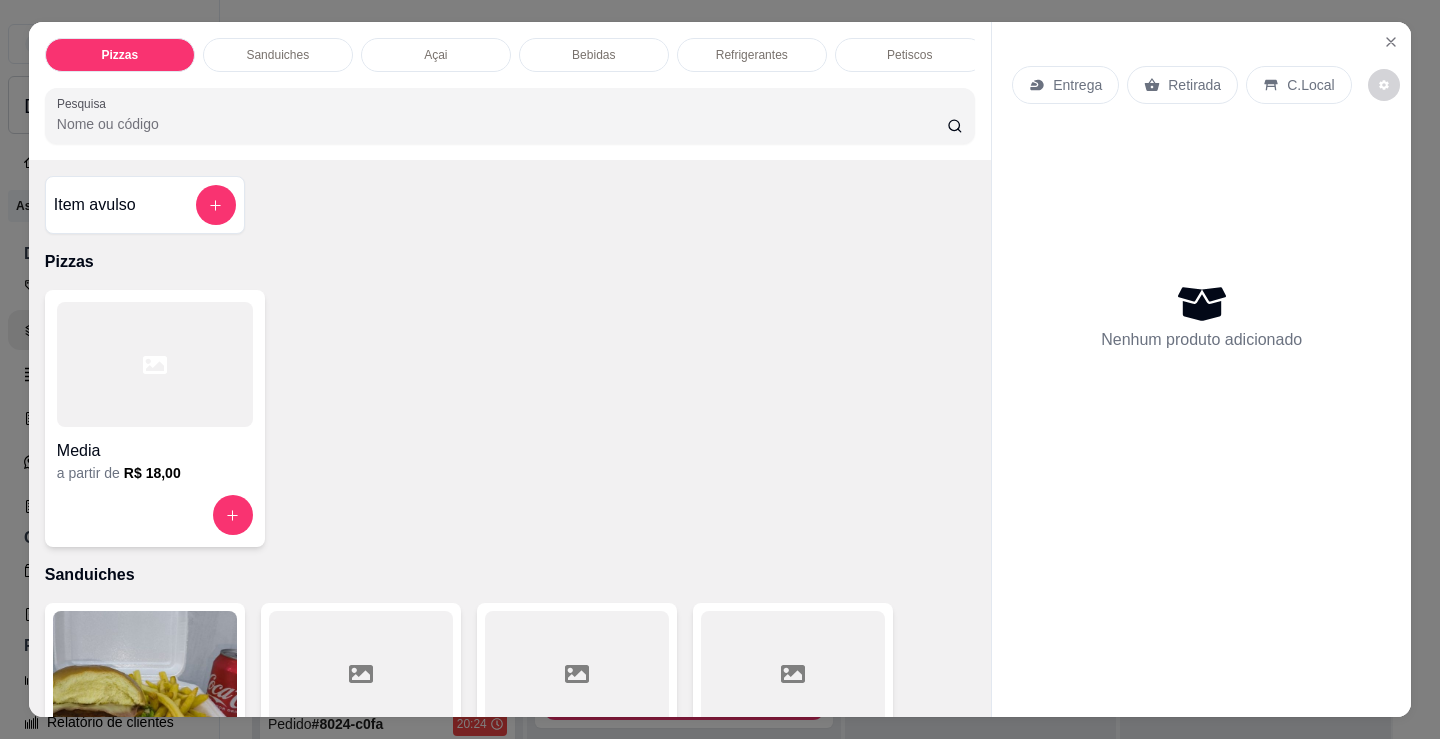 click on "Sanduiches" at bounding box center (278, 55) 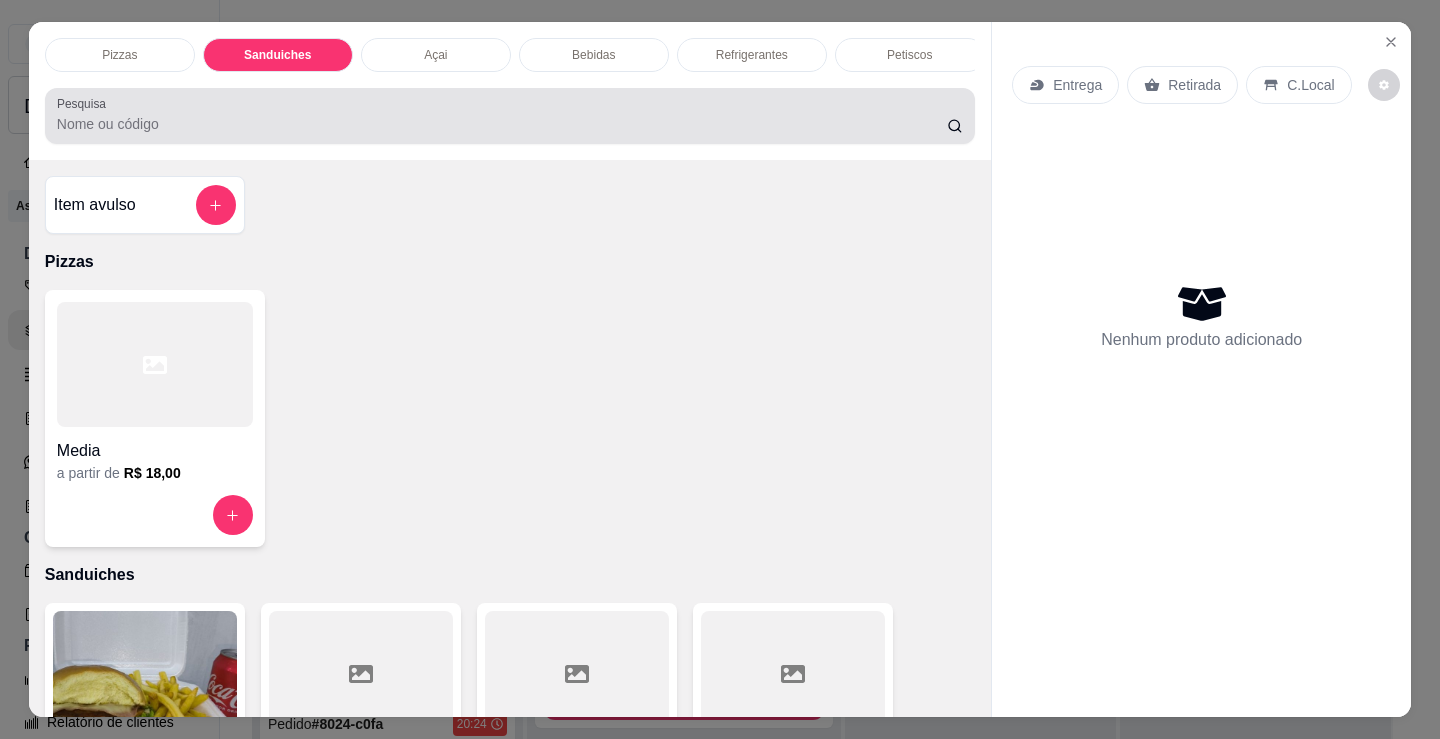 scroll, scrollTop: 403, scrollLeft: 0, axis: vertical 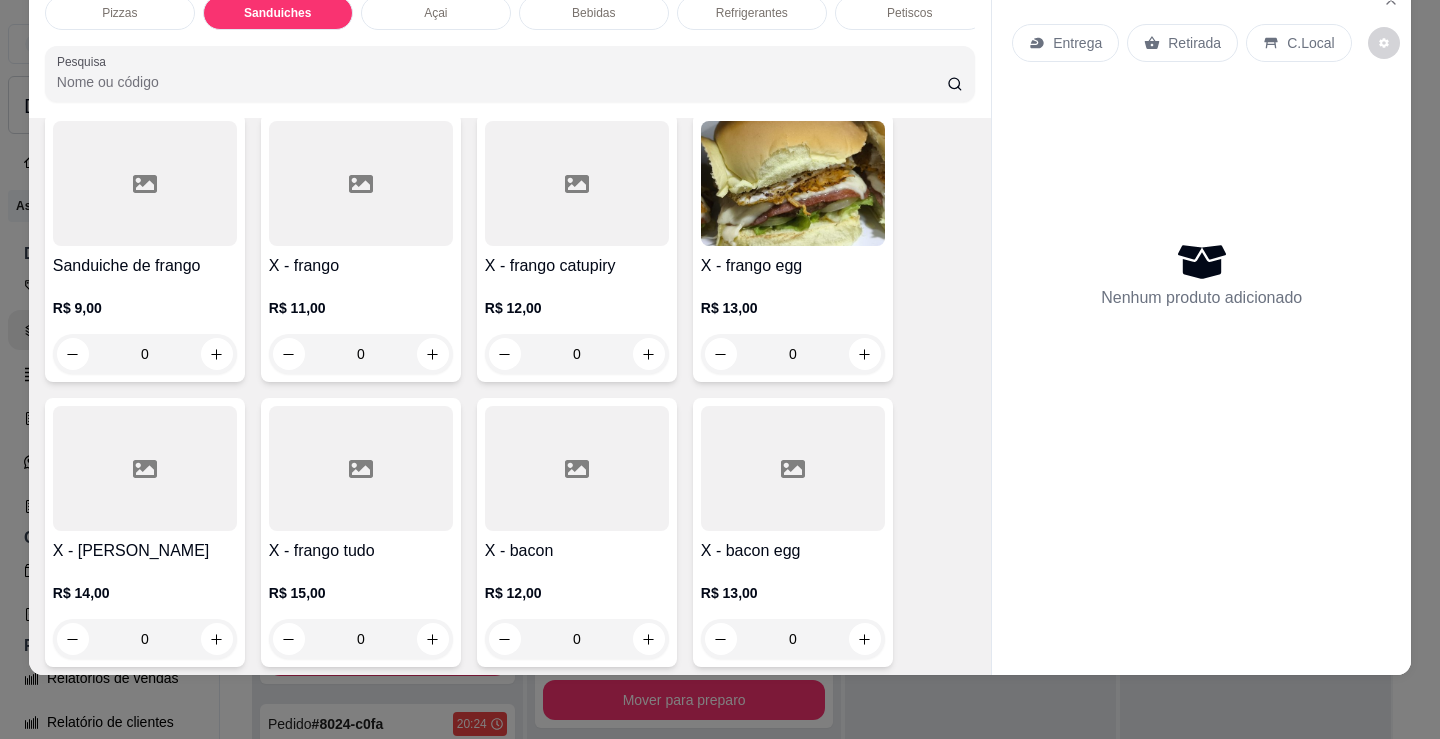 click on "0" at bounding box center [577, 354] 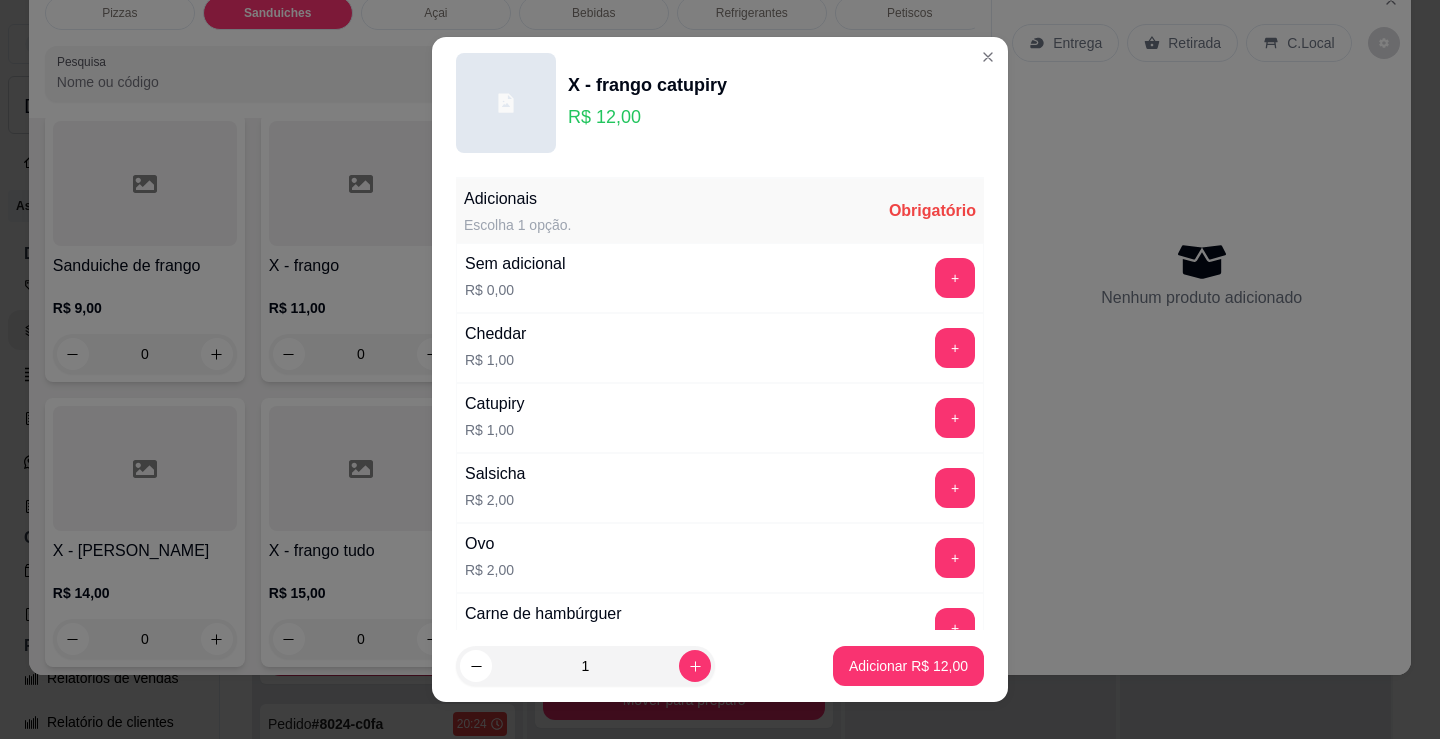 click on "+" at bounding box center (955, 278) 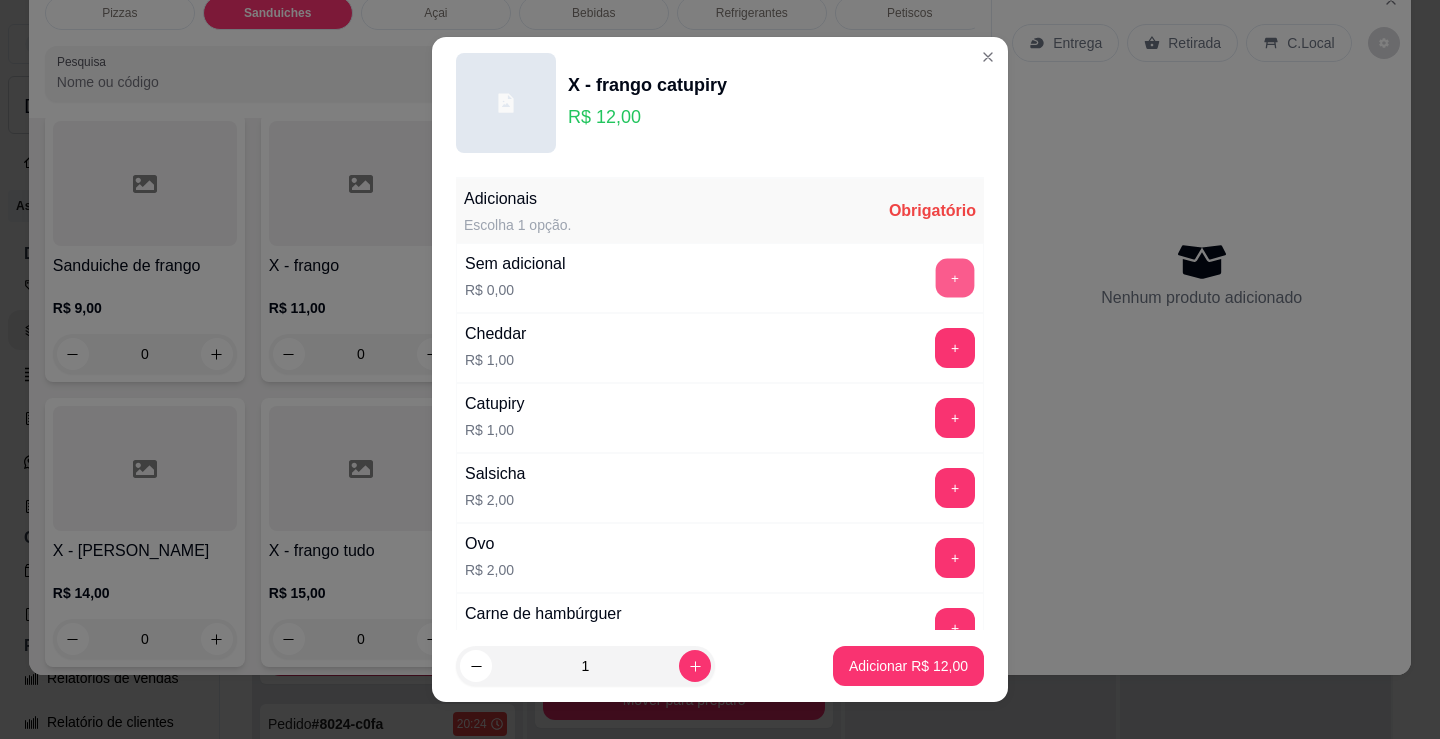 click on "+" at bounding box center [955, 278] 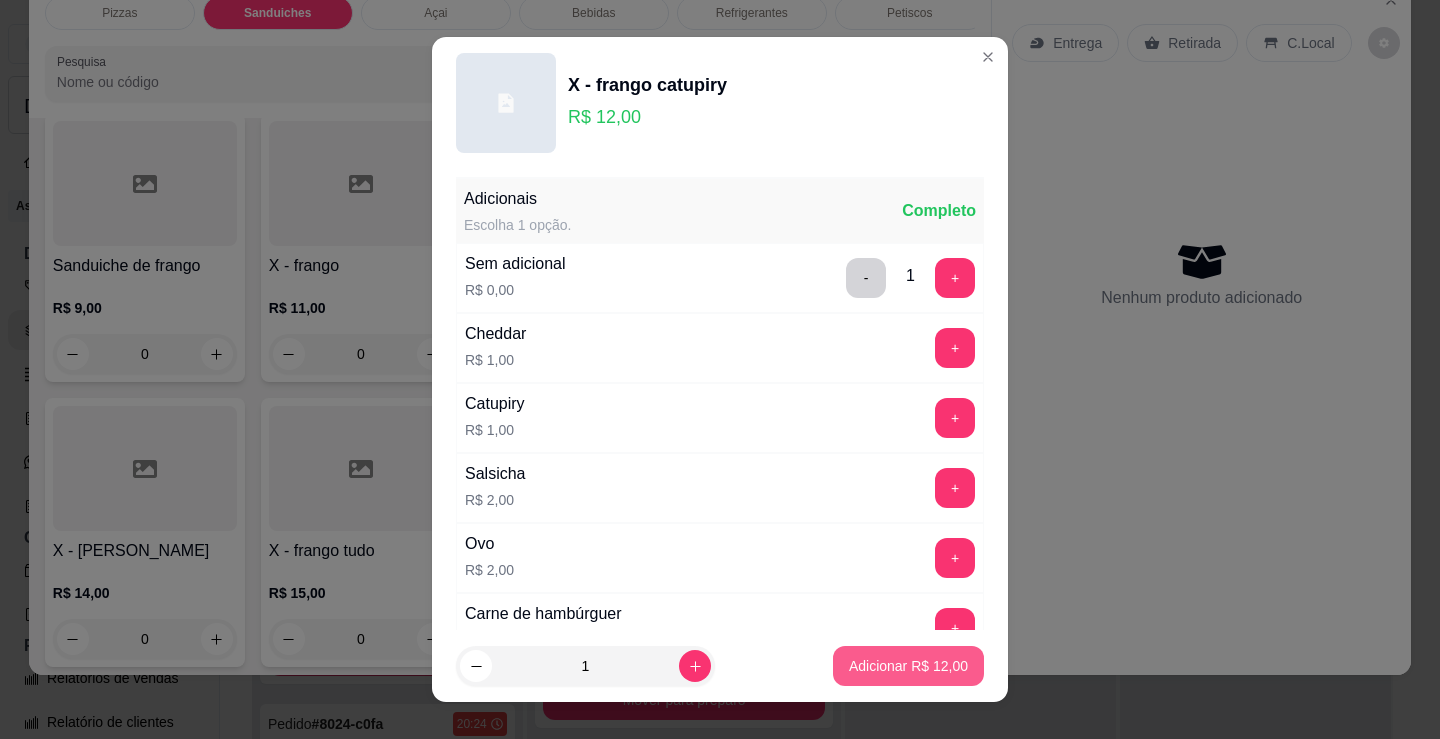 click on "Adicionar   R$ 12,00" at bounding box center [908, 666] 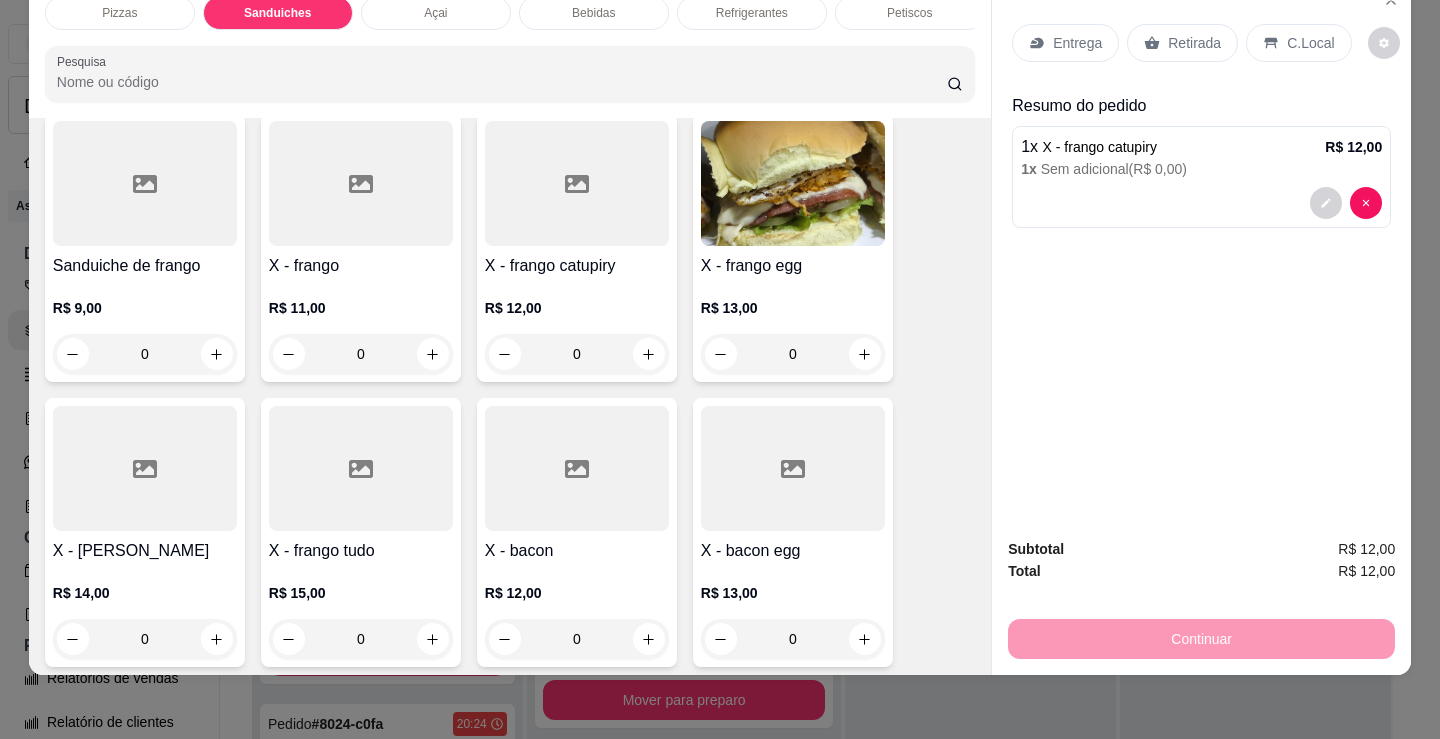 click on "Entrega" at bounding box center (1077, 43) 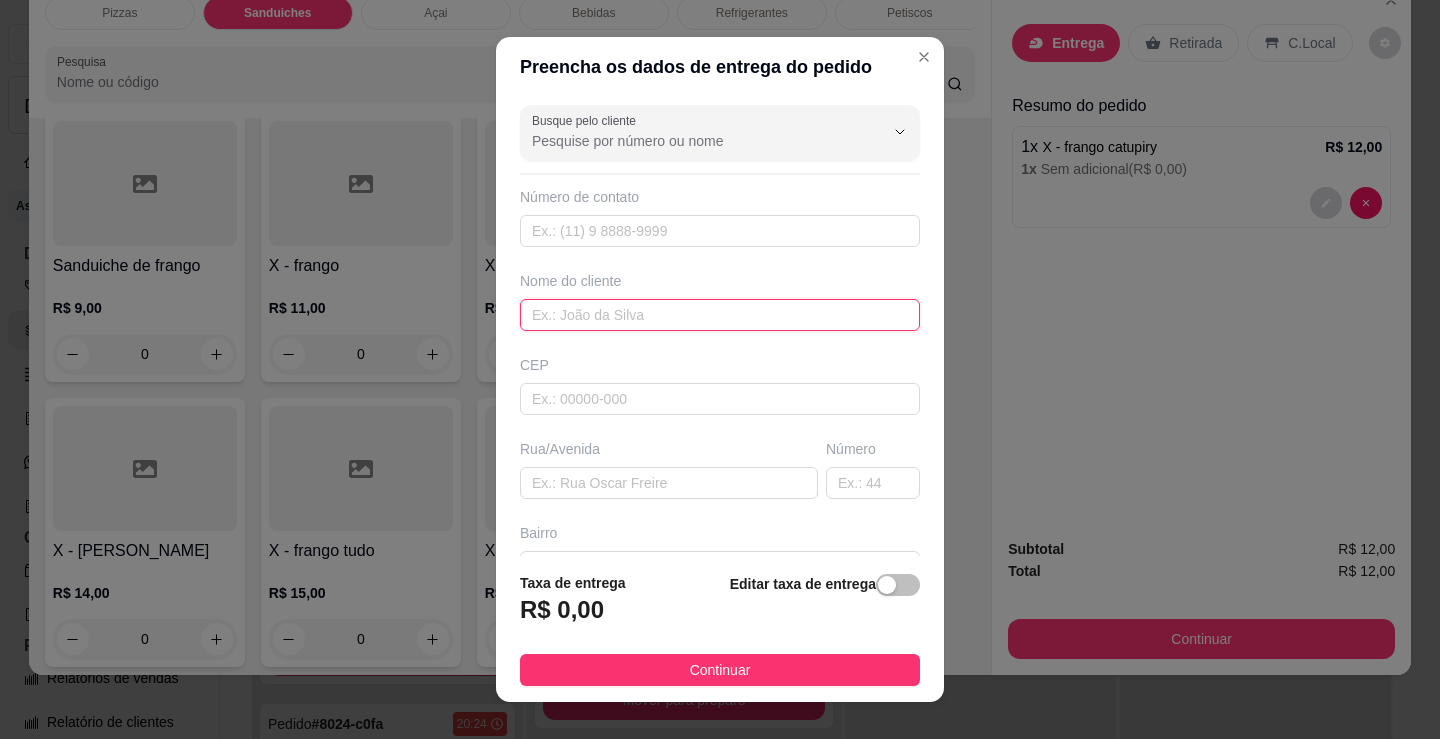 click at bounding box center (720, 315) 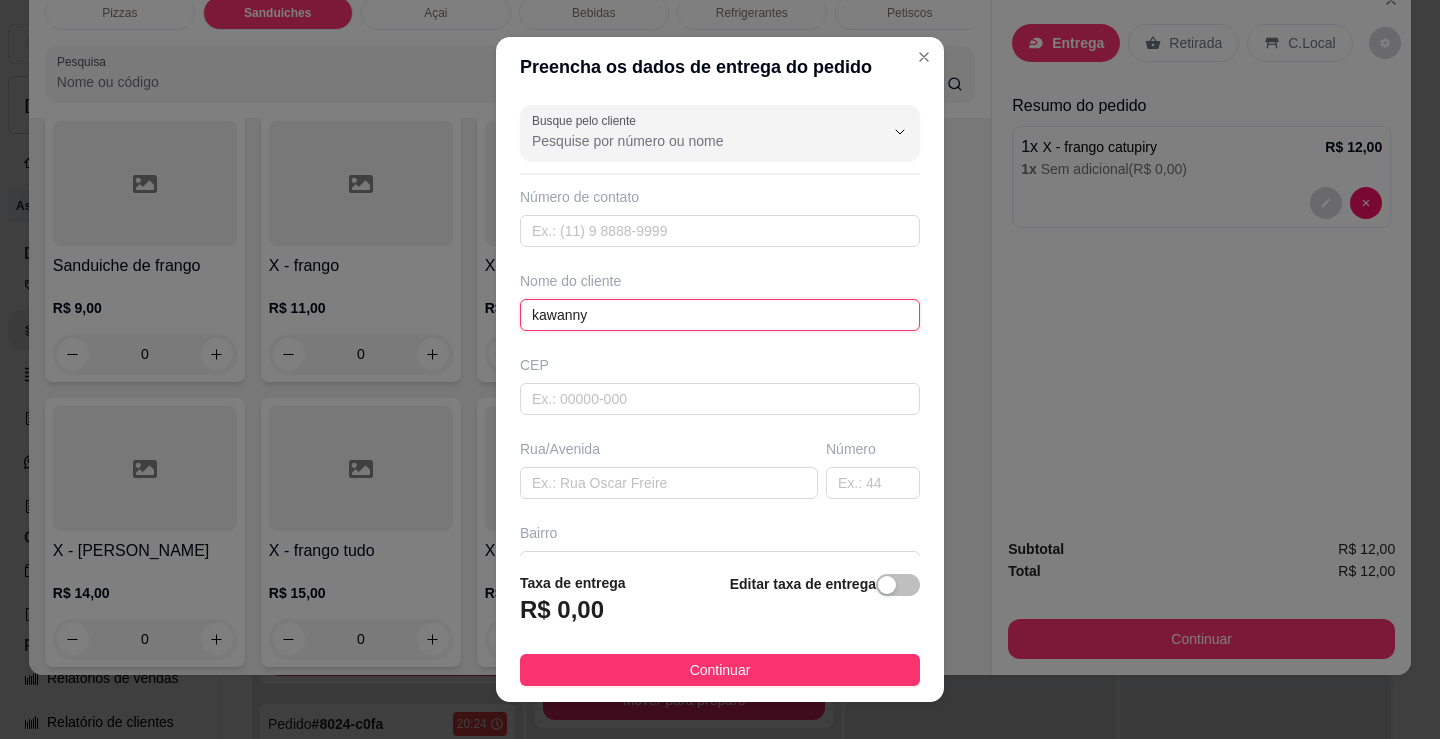type on "kawanny" 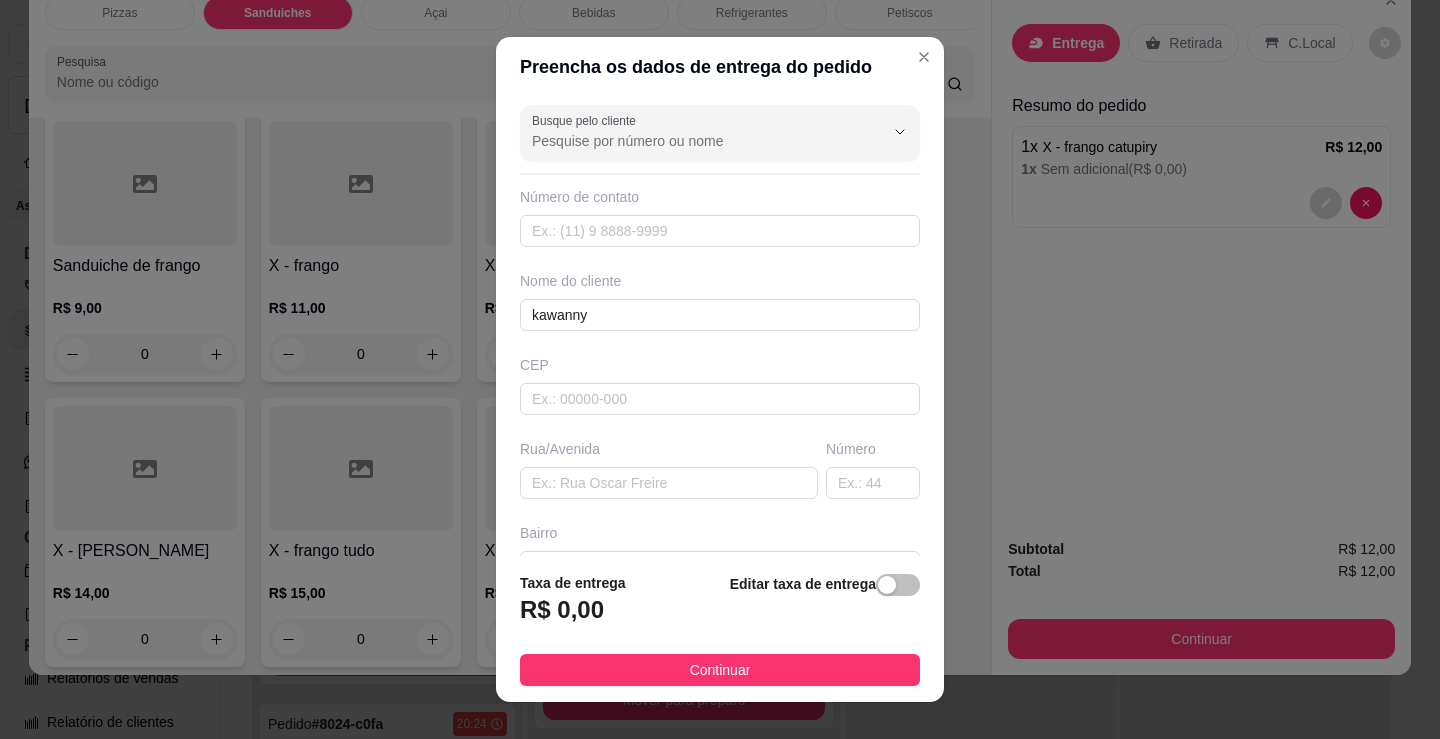 click on "Continuar" at bounding box center (720, 670) 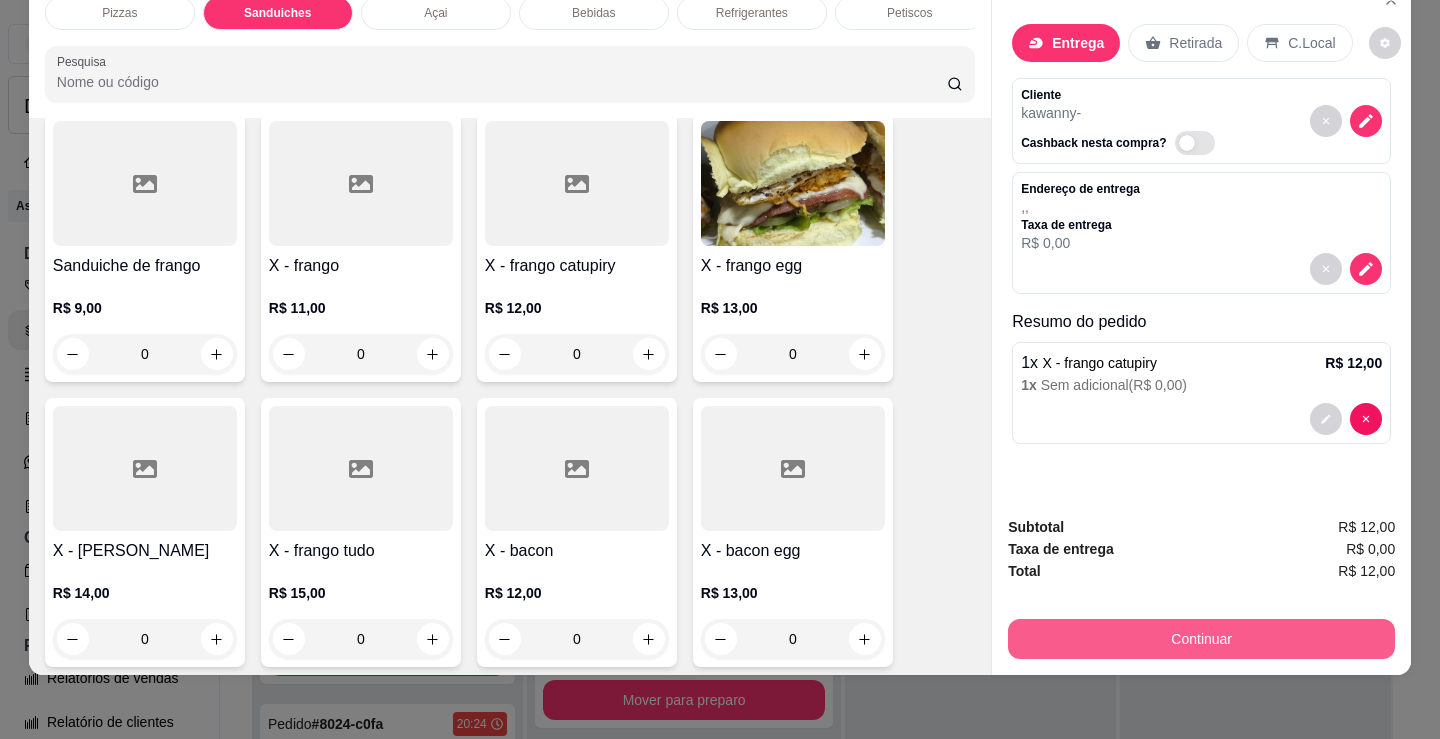 click on "Continuar" at bounding box center [1201, 639] 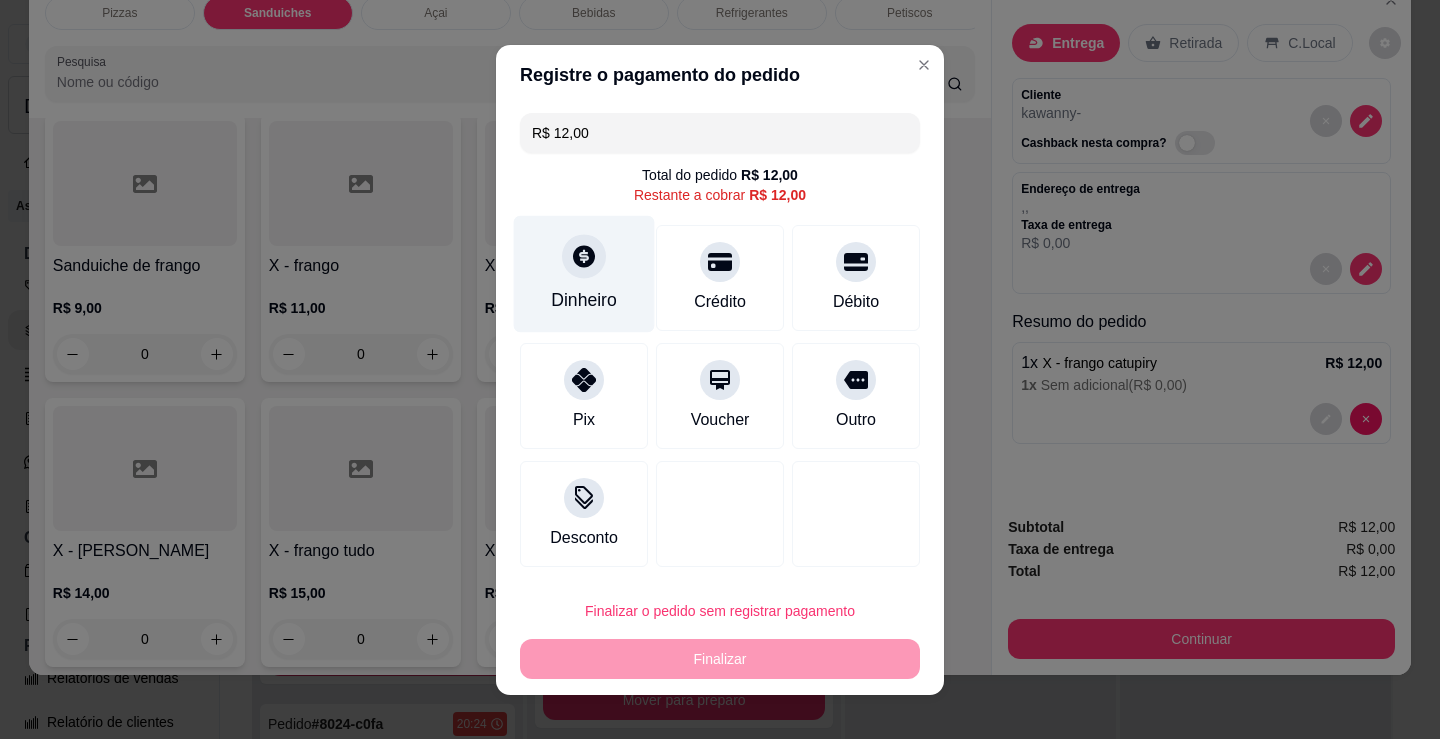 click 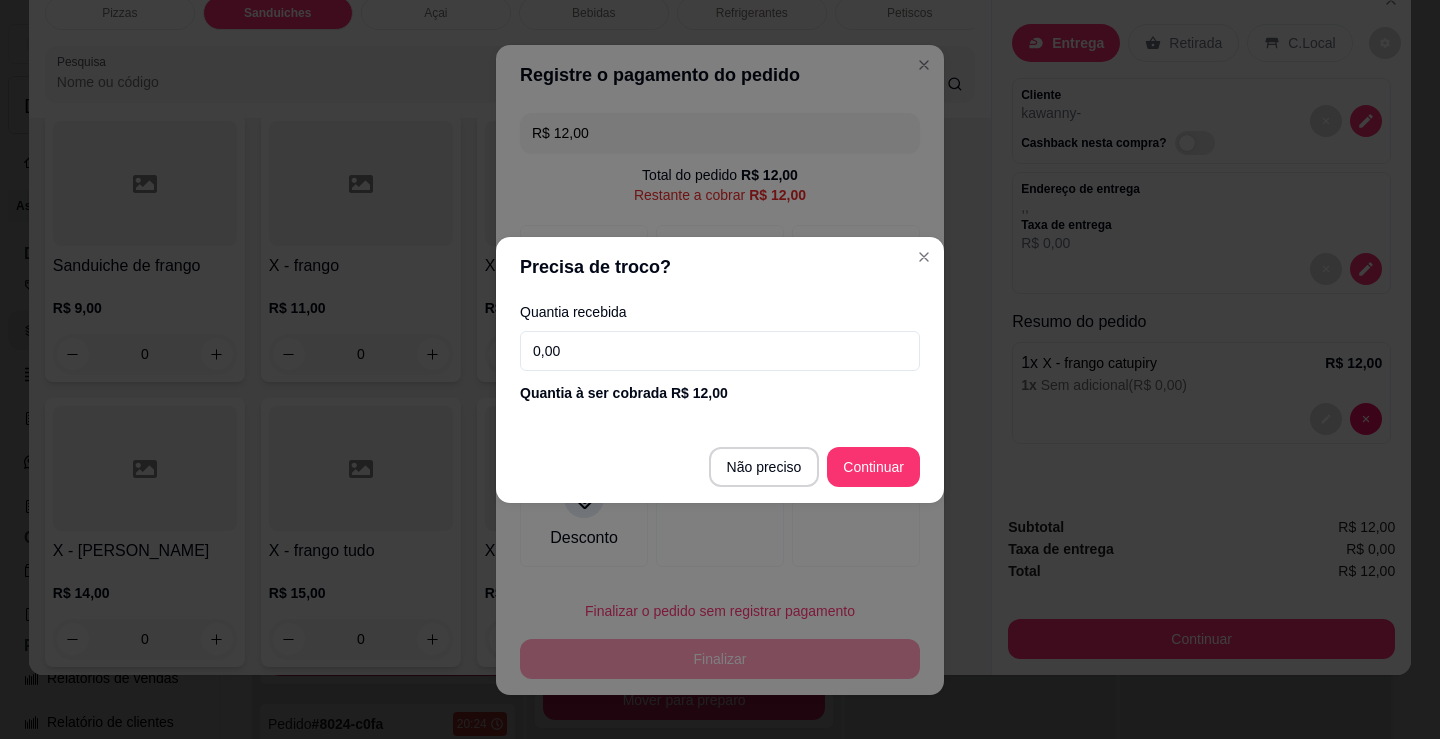 click on "0,00" at bounding box center [720, 351] 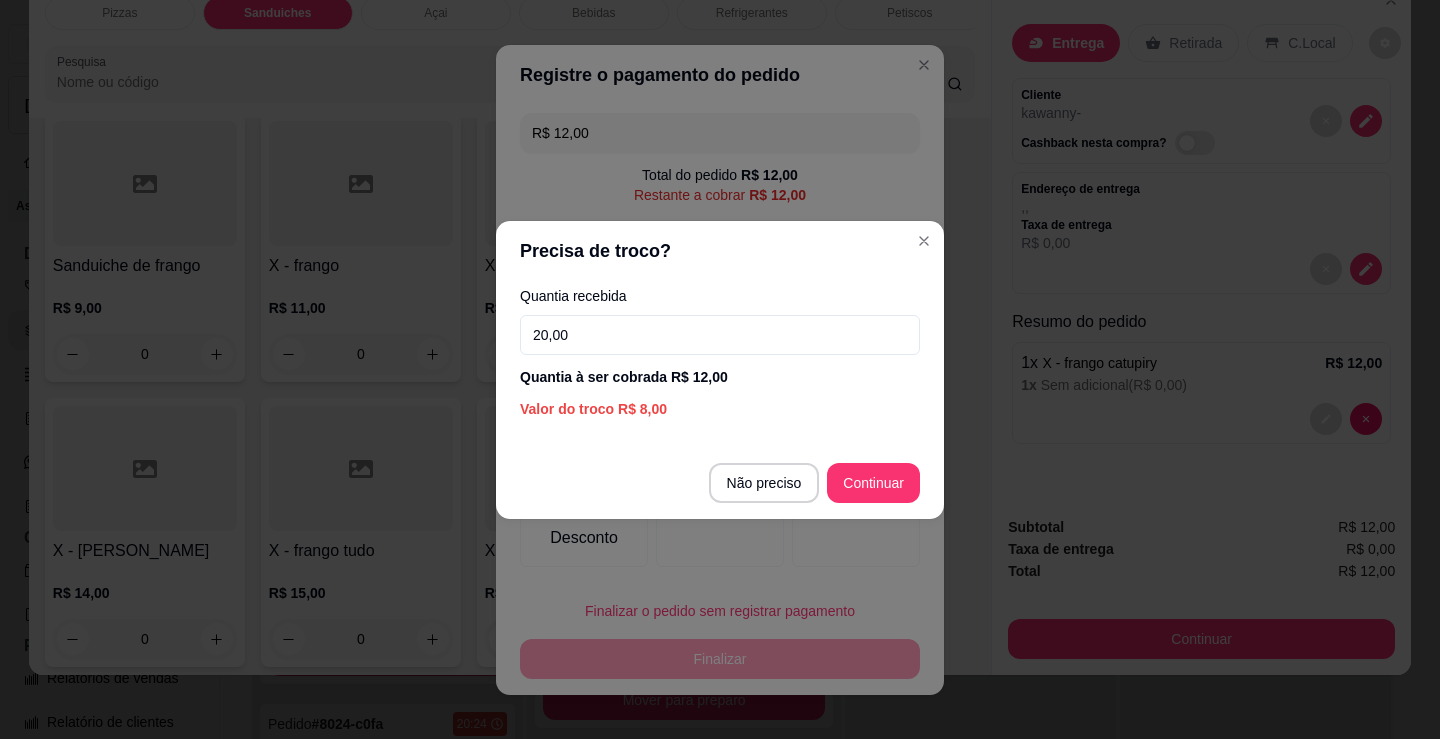 type on "20,00" 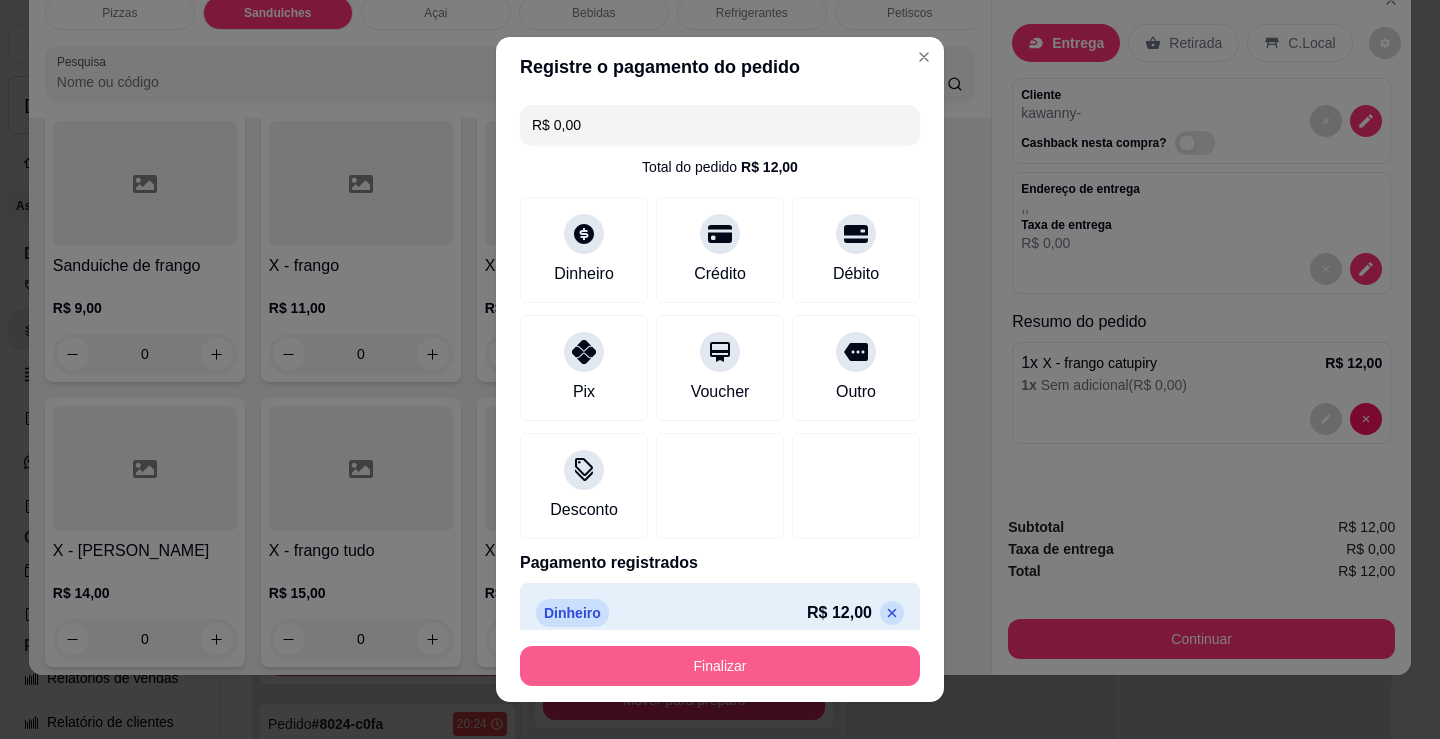 click on "Finalizar" at bounding box center (720, 666) 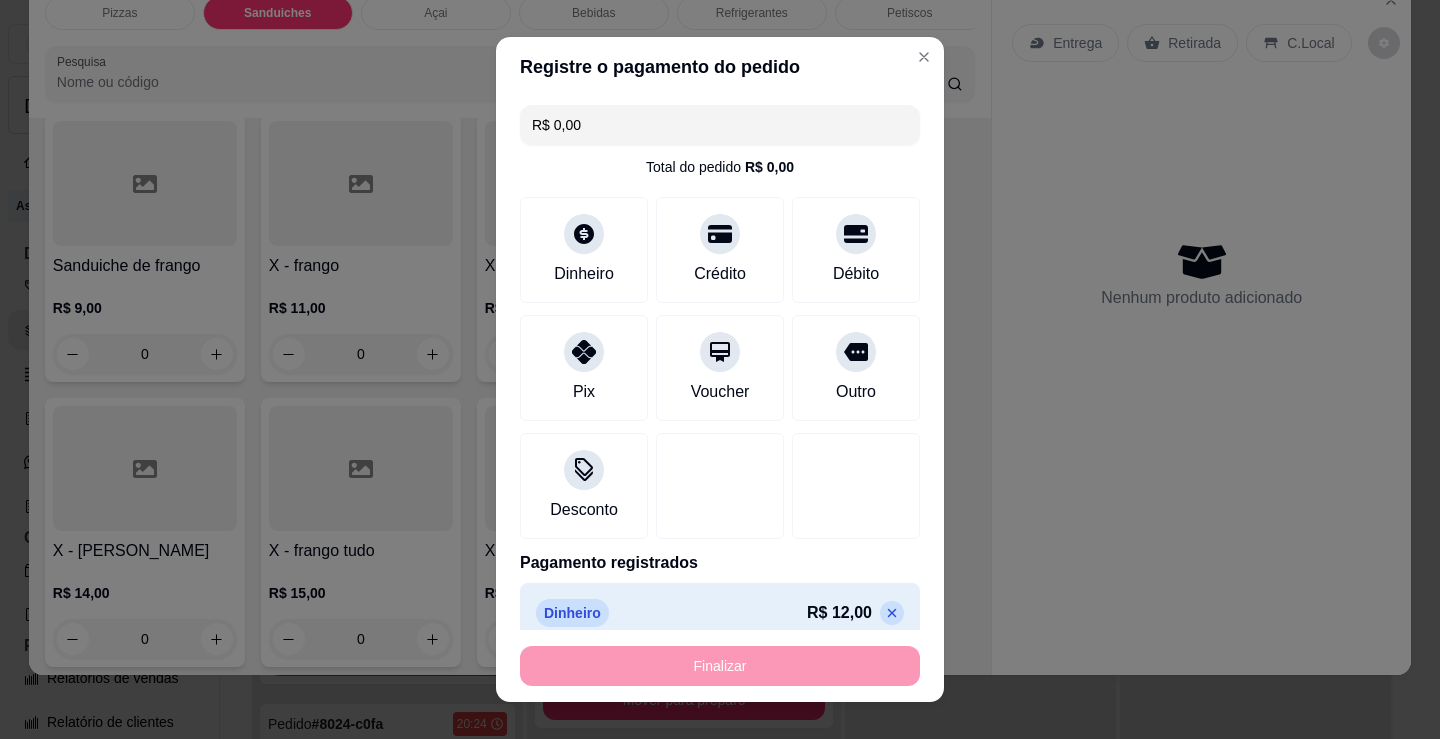 type on "-R$ 12,00" 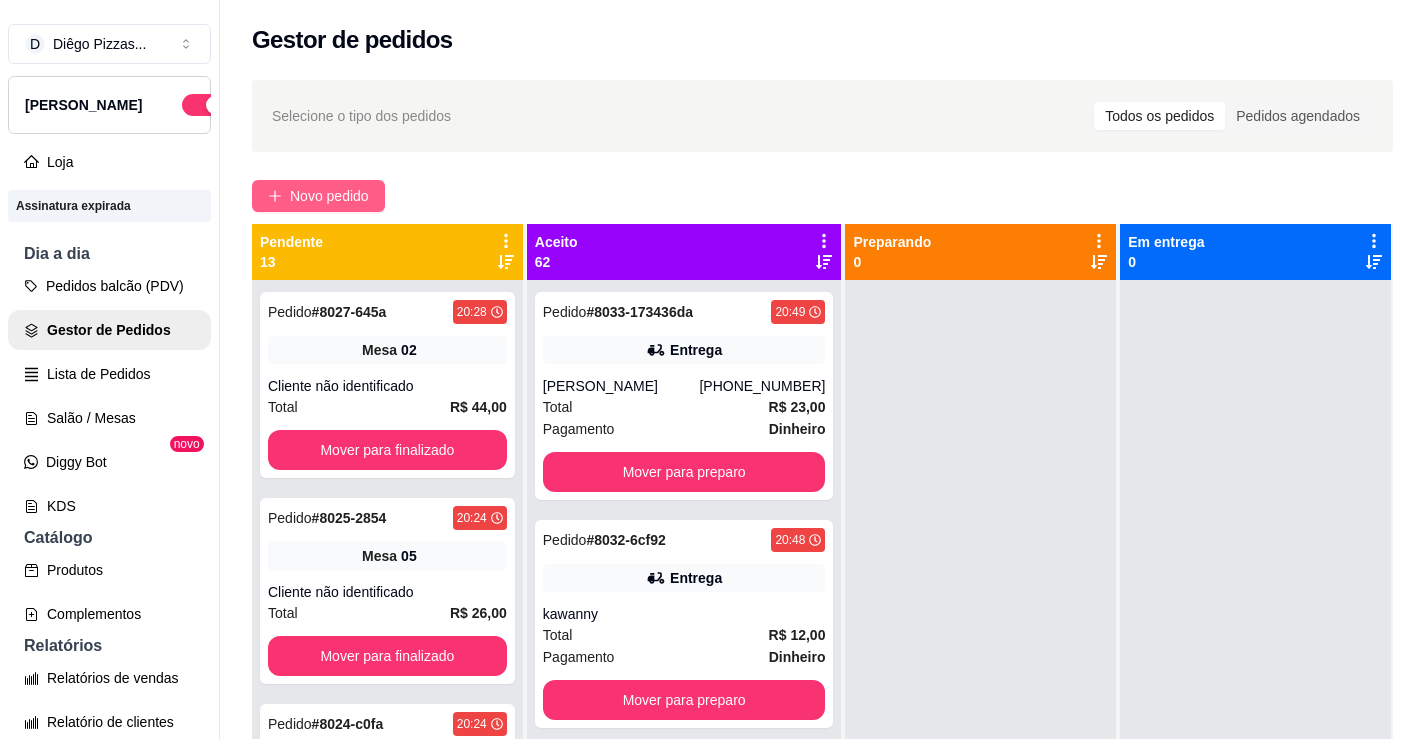 click on "Novo pedido" at bounding box center (318, 196) 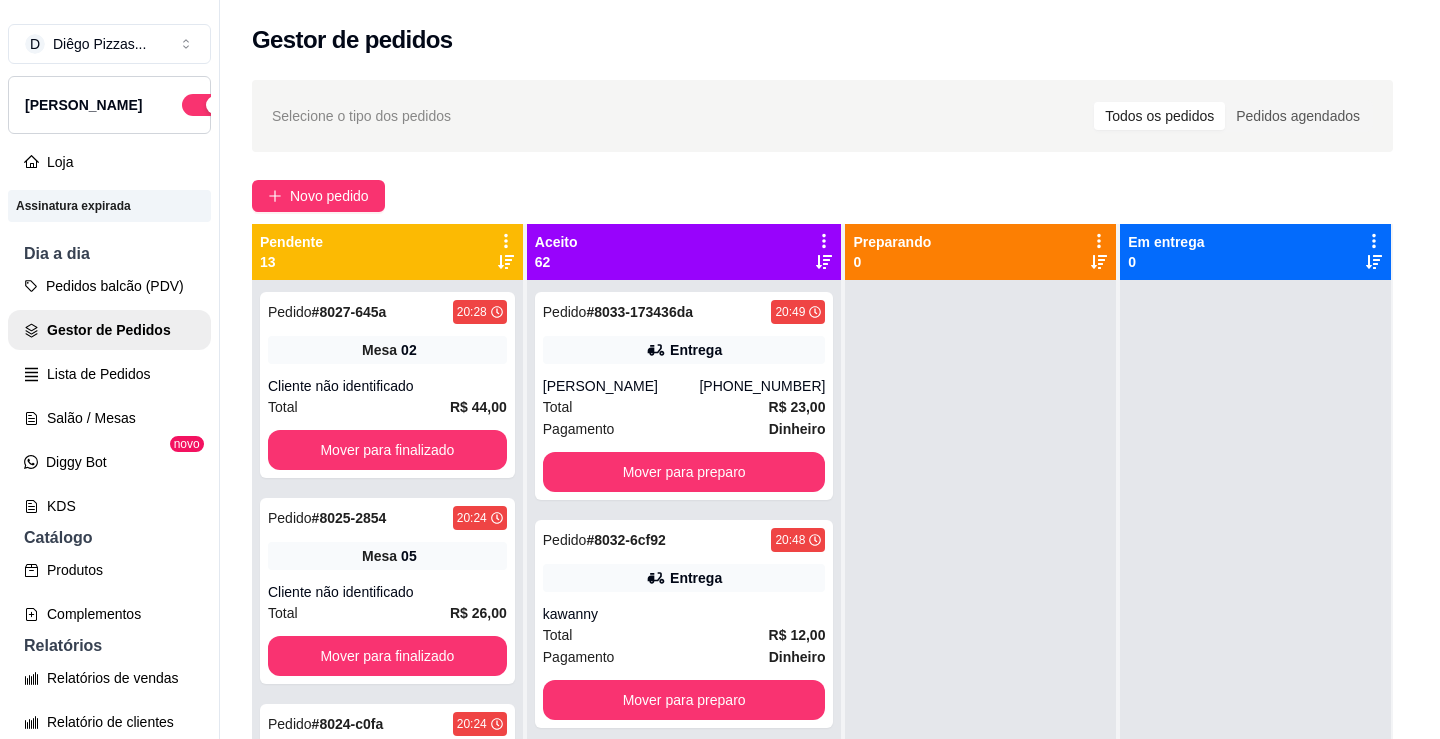 click at bounding box center (155, 364) 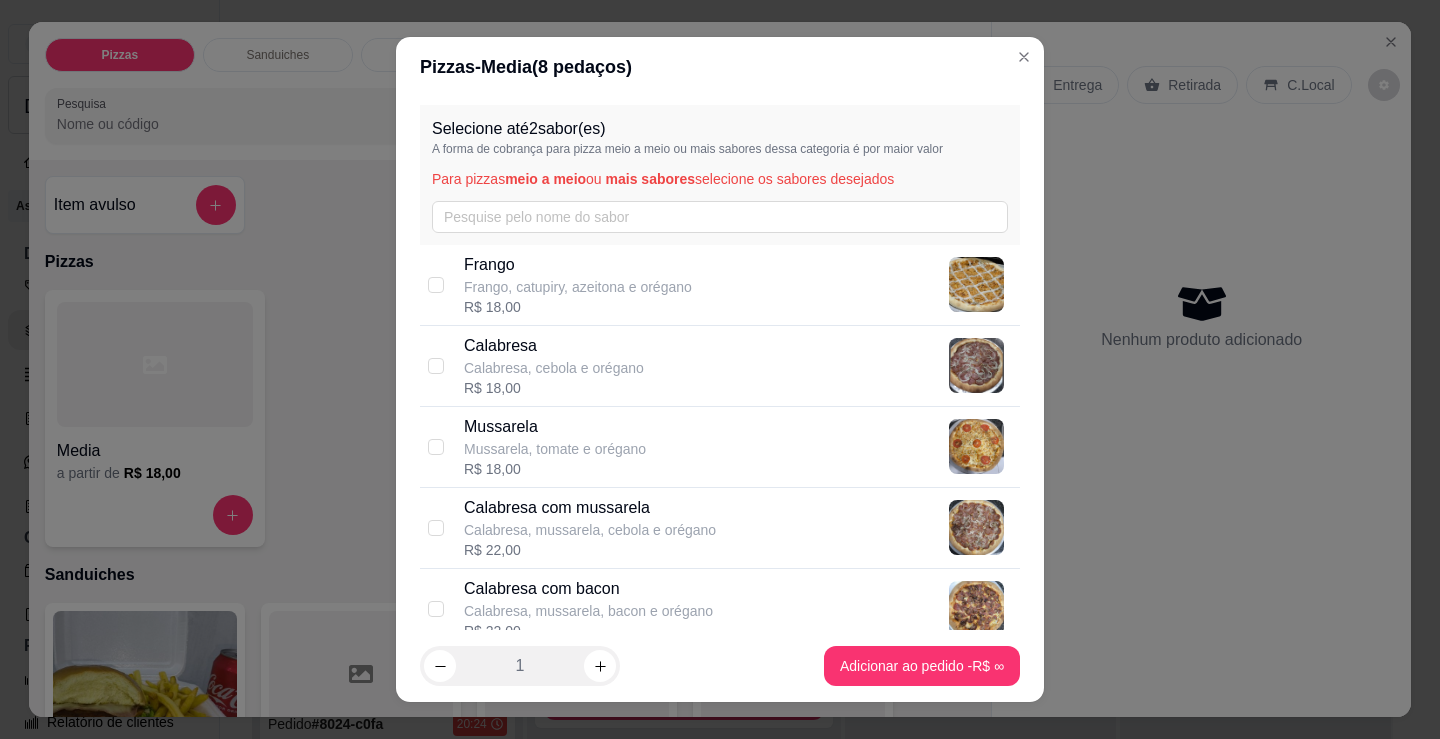 click on "Calabresa com mussarela" at bounding box center [590, 508] 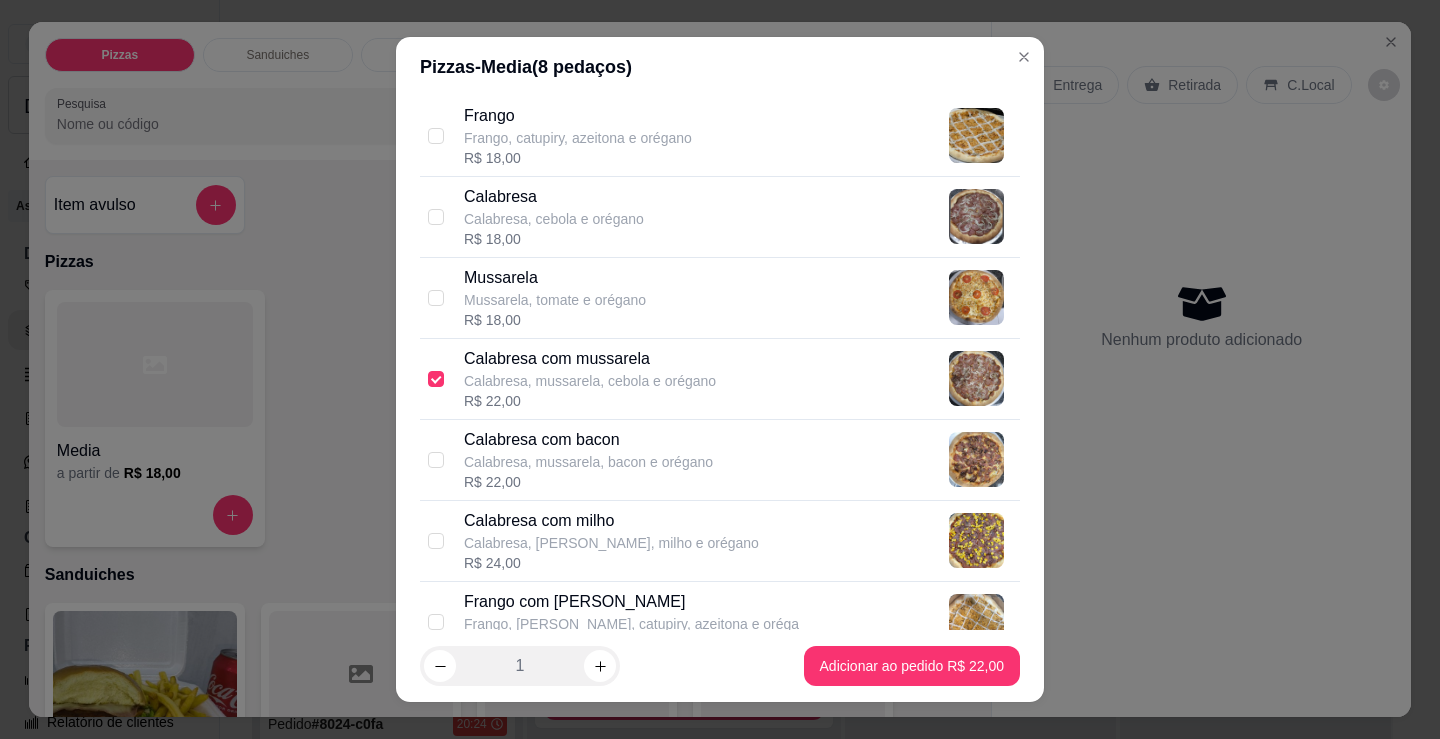 scroll, scrollTop: 300, scrollLeft: 0, axis: vertical 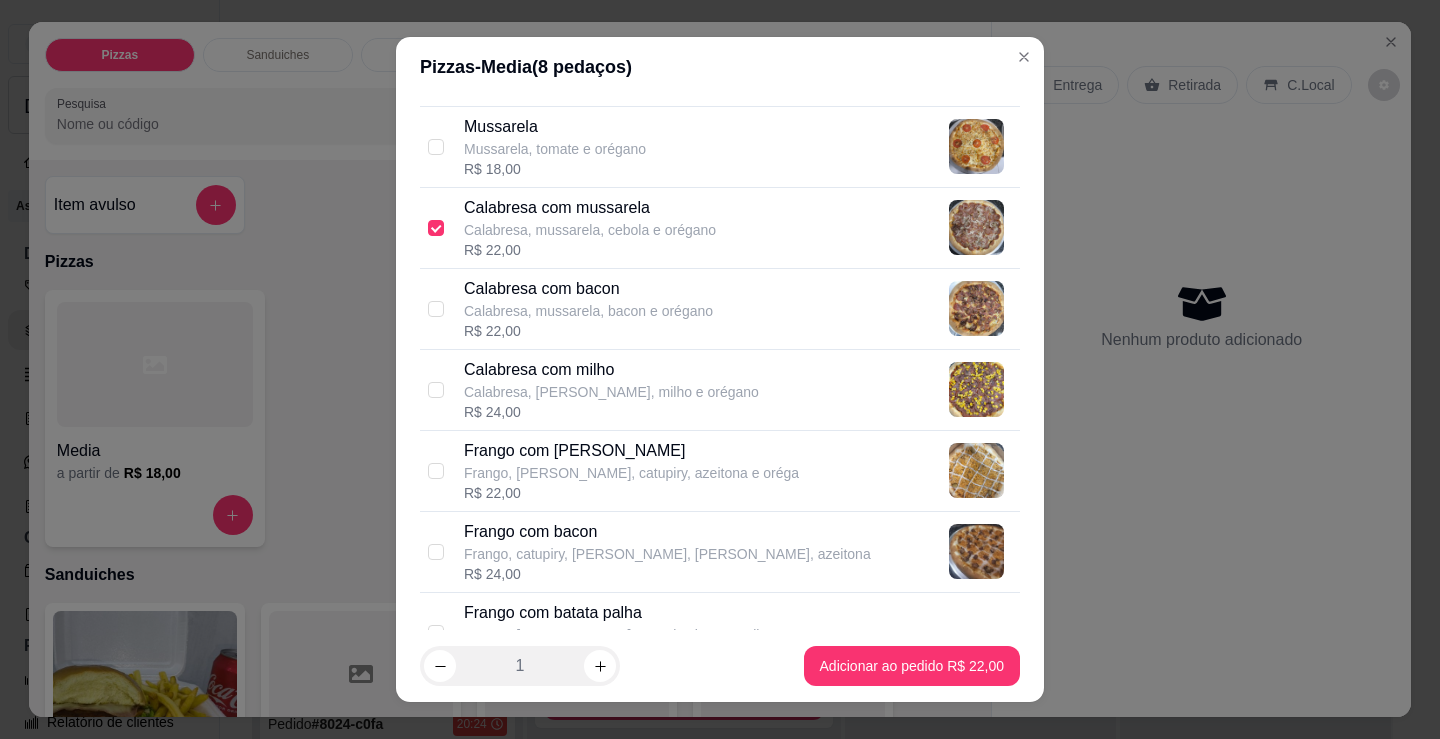 click on "Frango com [PERSON_NAME]" at bounding box center (631, 451) 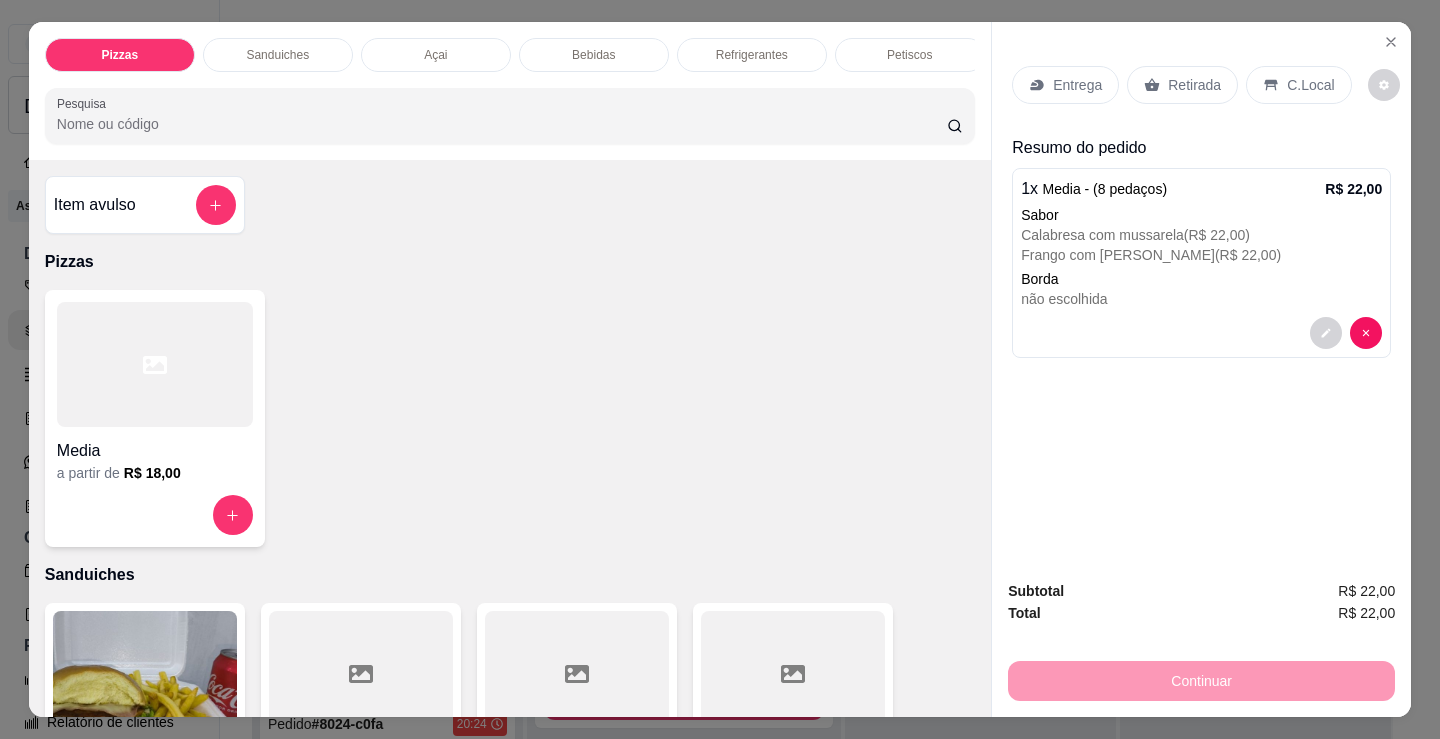 click on "Entrega" at bounding box center (1077, 85) 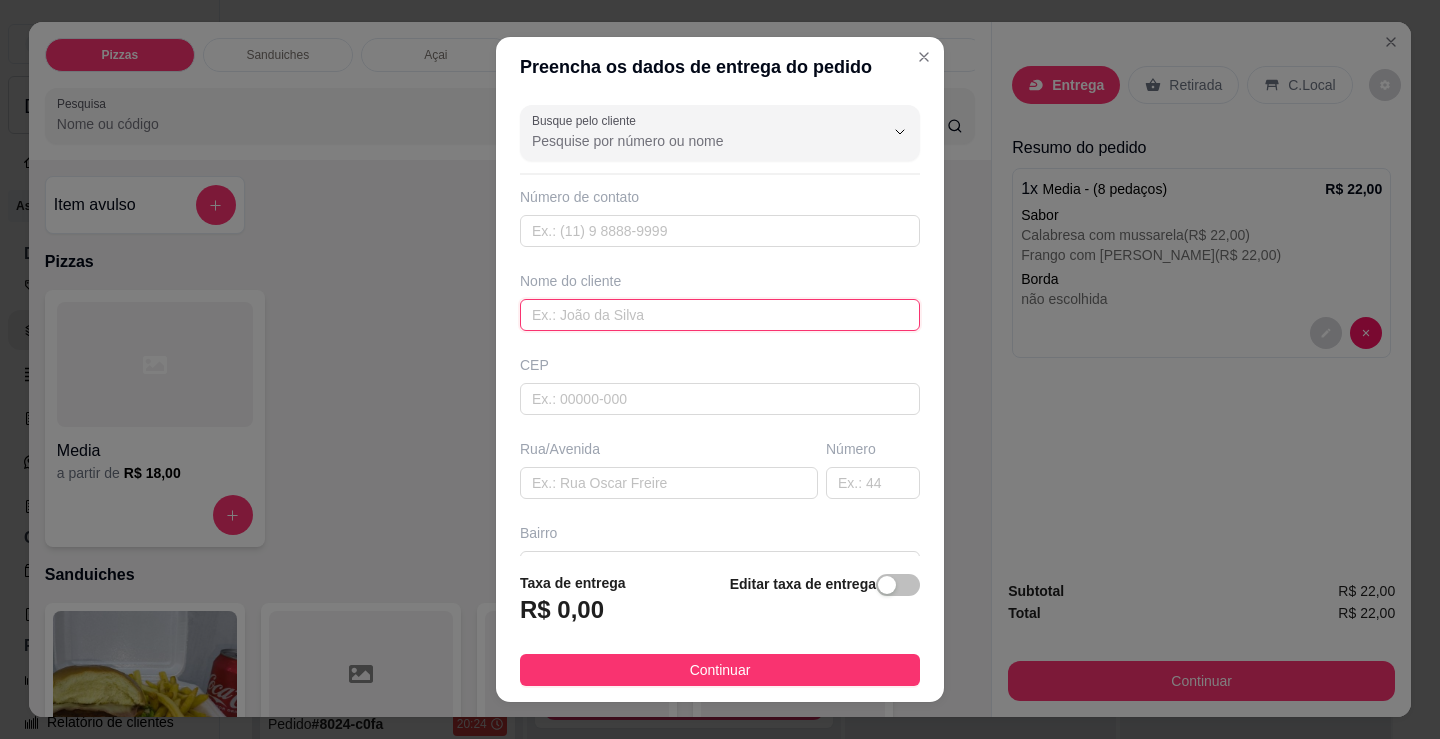 click at bounding box center [720, 315] 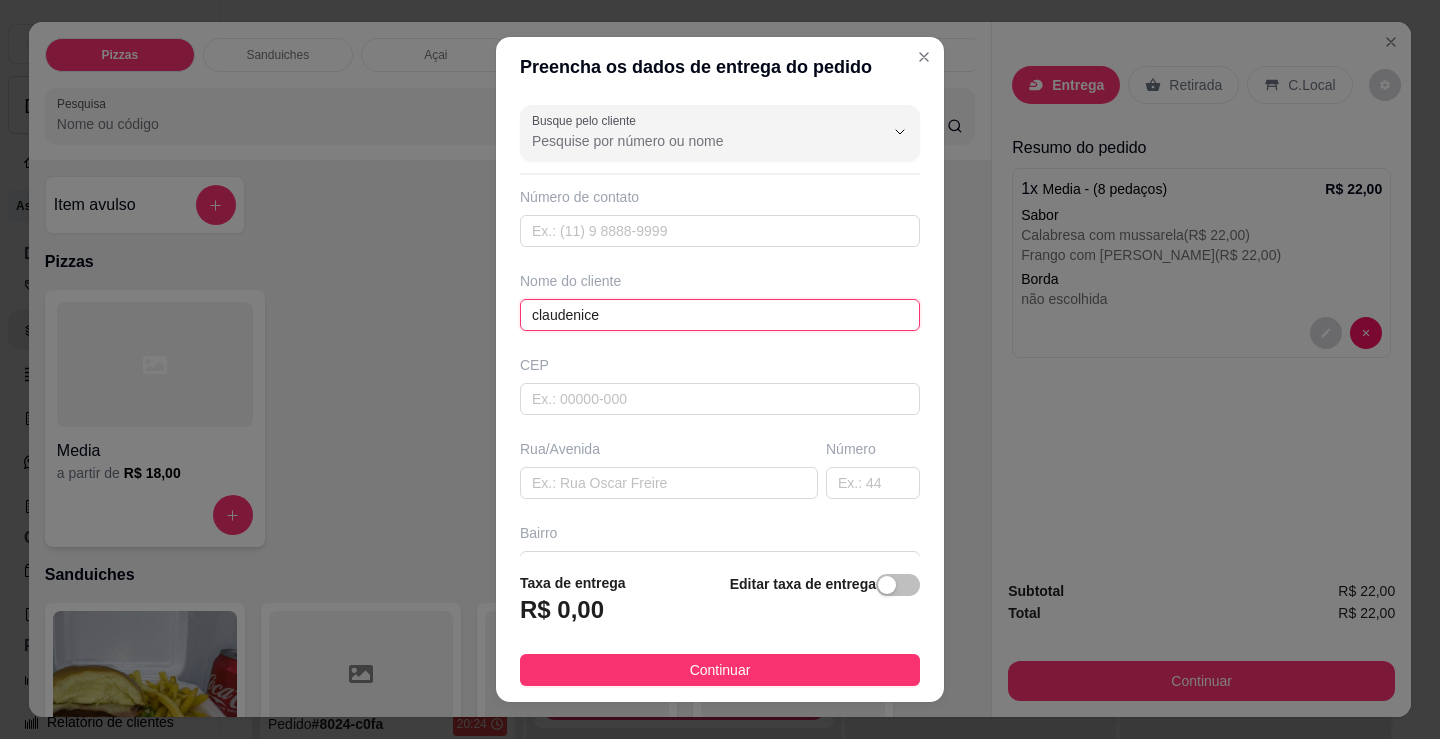 type on "claudenice" 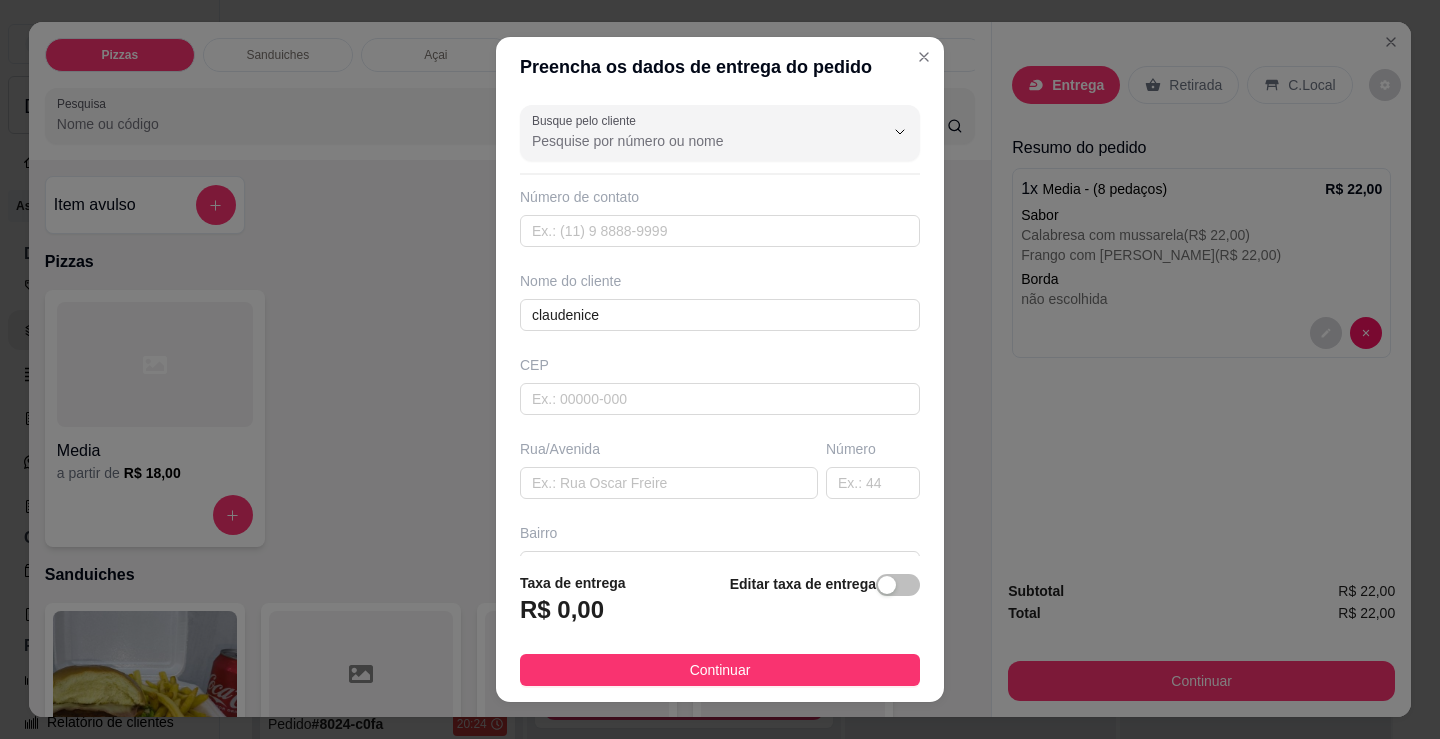 click on "Continuar" at bounding box center (720, 670) 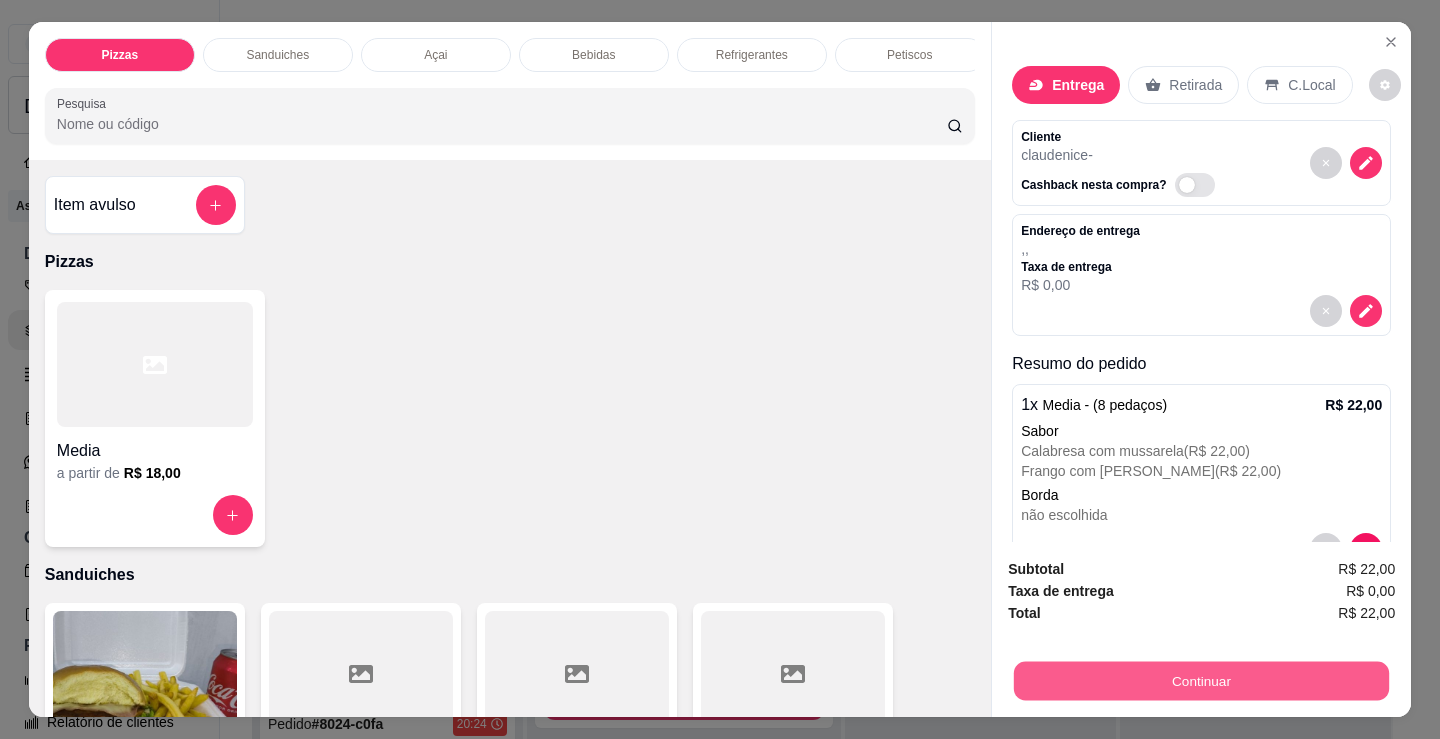 click on "Continuar" at bounding box center [1201, 680] 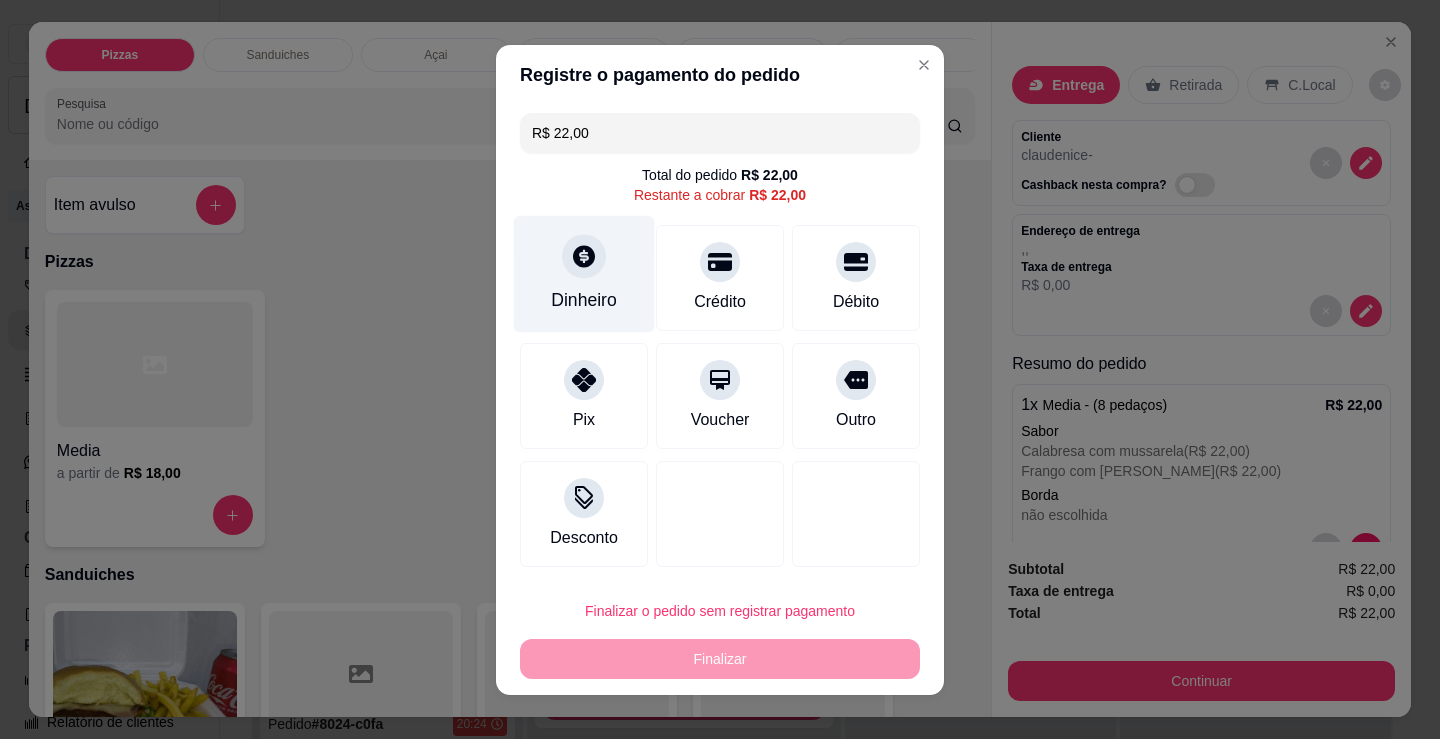 click on "Dinheiro" at bounding box center (584, 300) 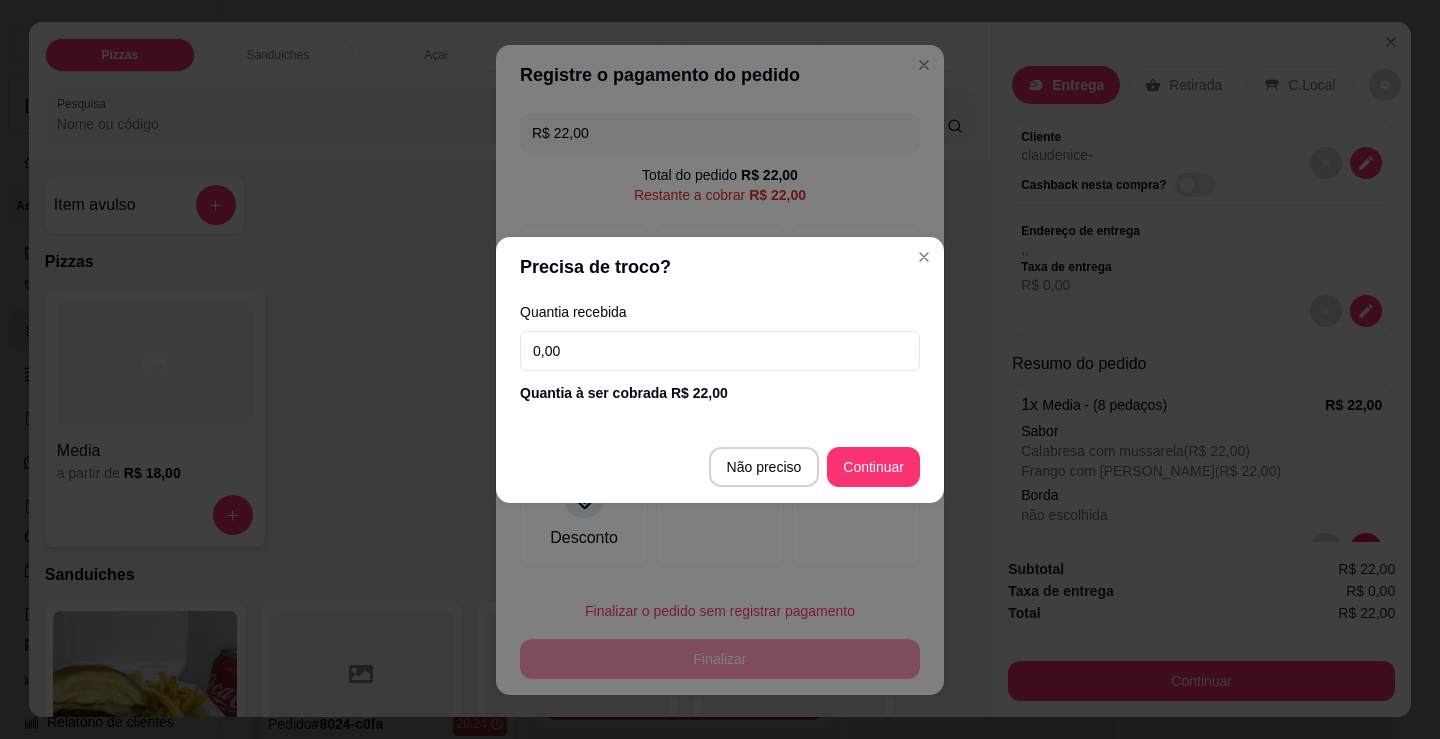 click on "0,00" at bounding box center (720, 351) 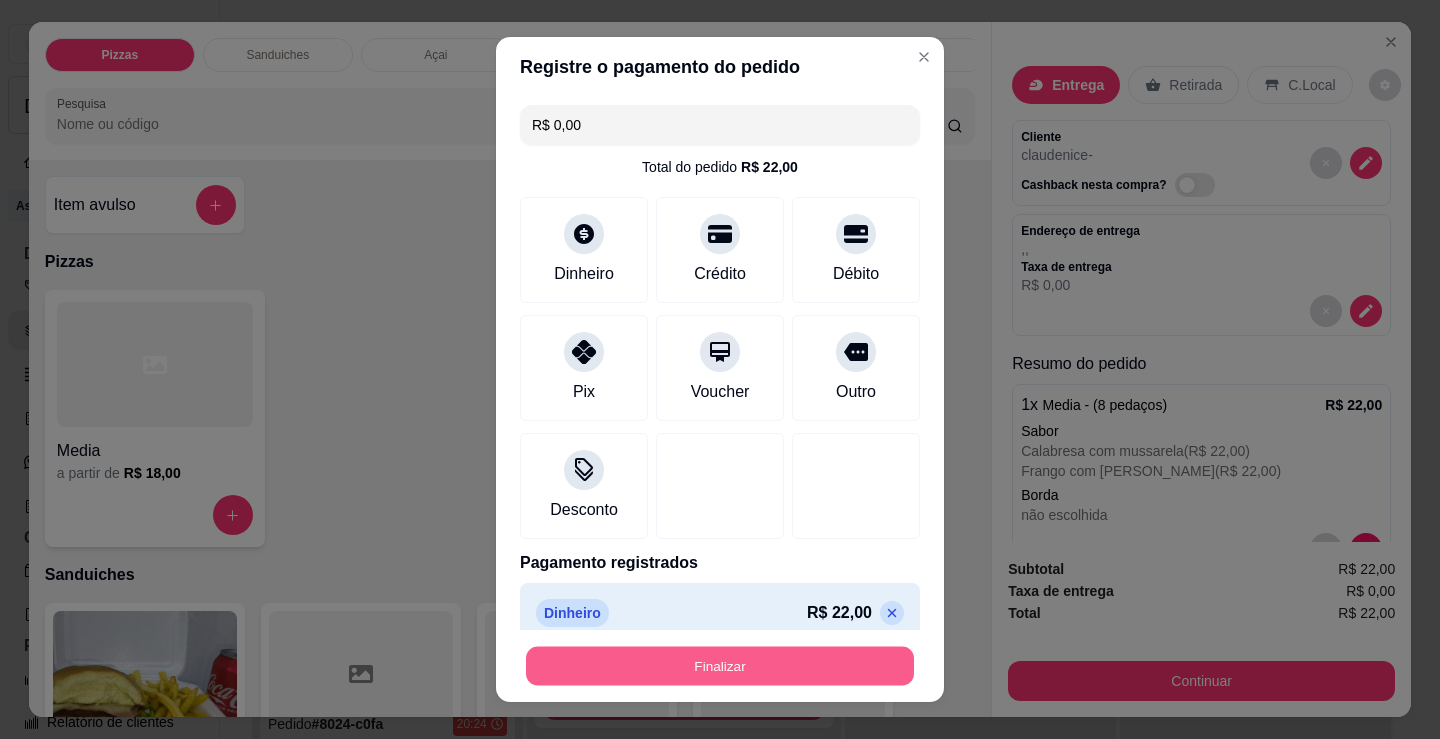 click on "Finalizar" at bounding box center [720, 666] 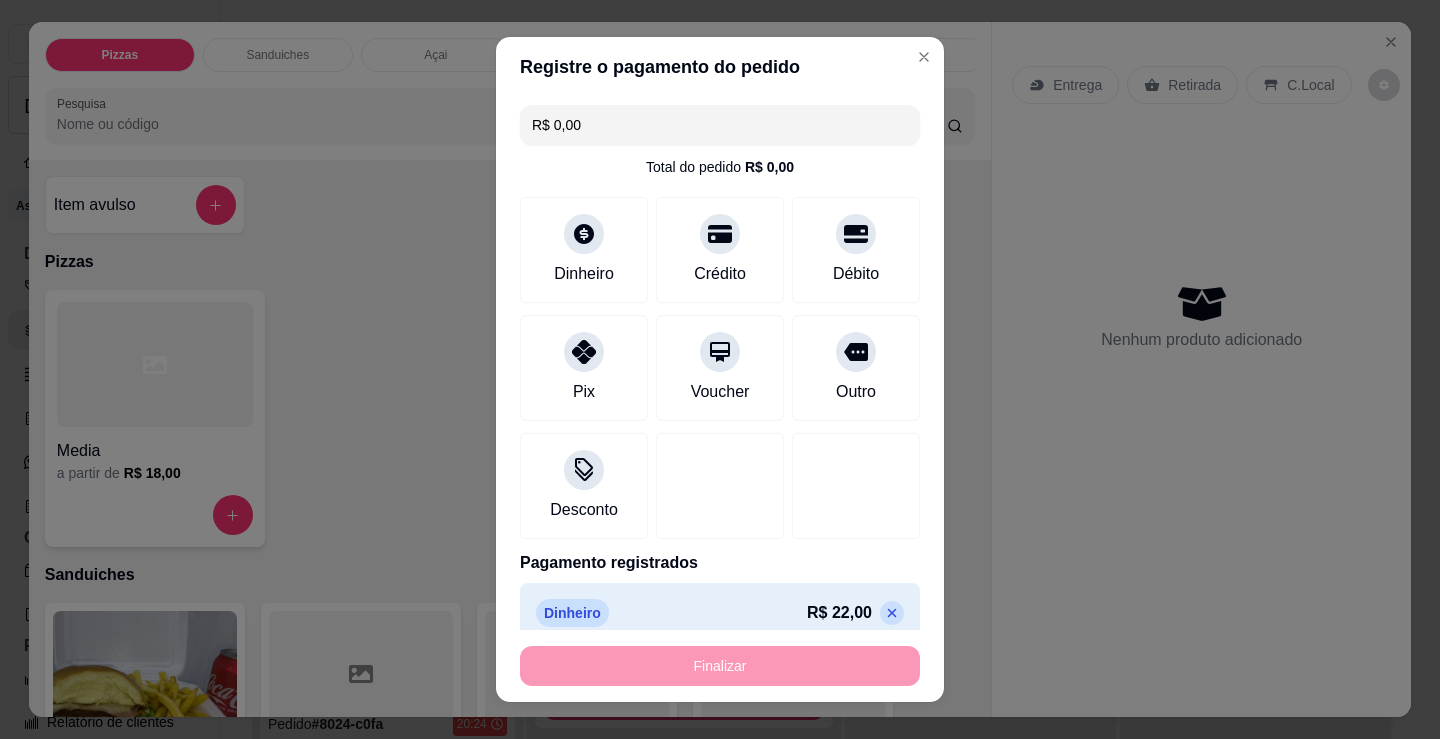 type on "-R$ 22,00" 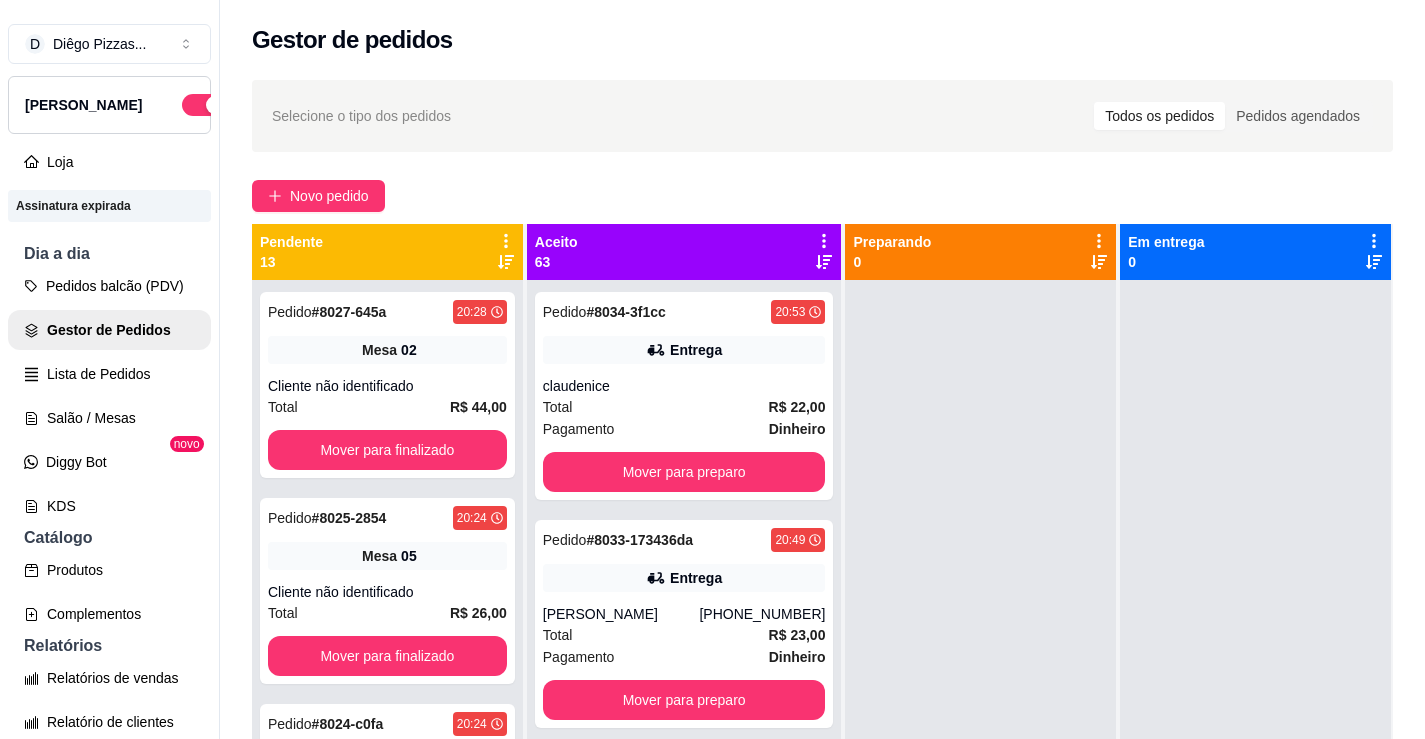 click on "Pendente 13" at bounding box center [387, 252] 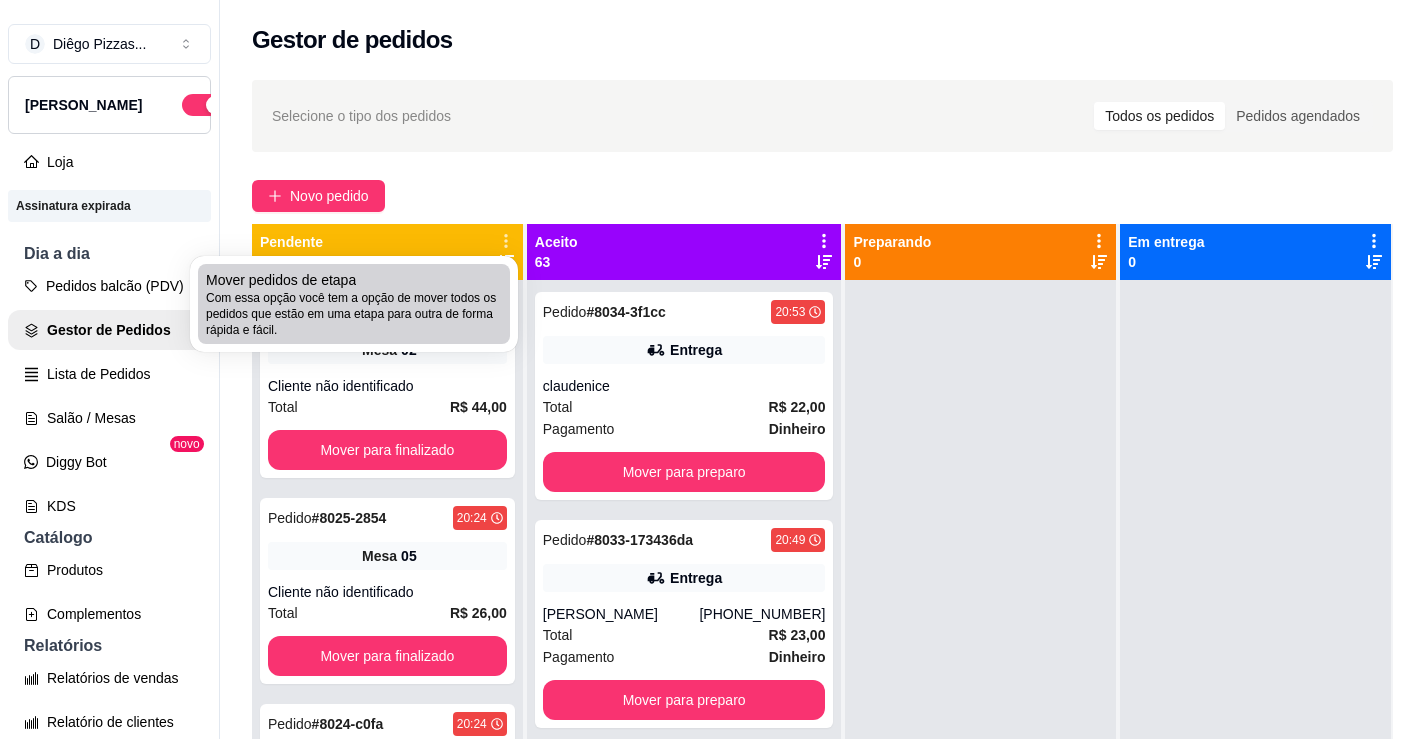 click on "Com essa opção você tem a opção de mover todos os pedidos que estão em uma etapa para outra de forma rápida e fácil." at bounding box center [354, 314] 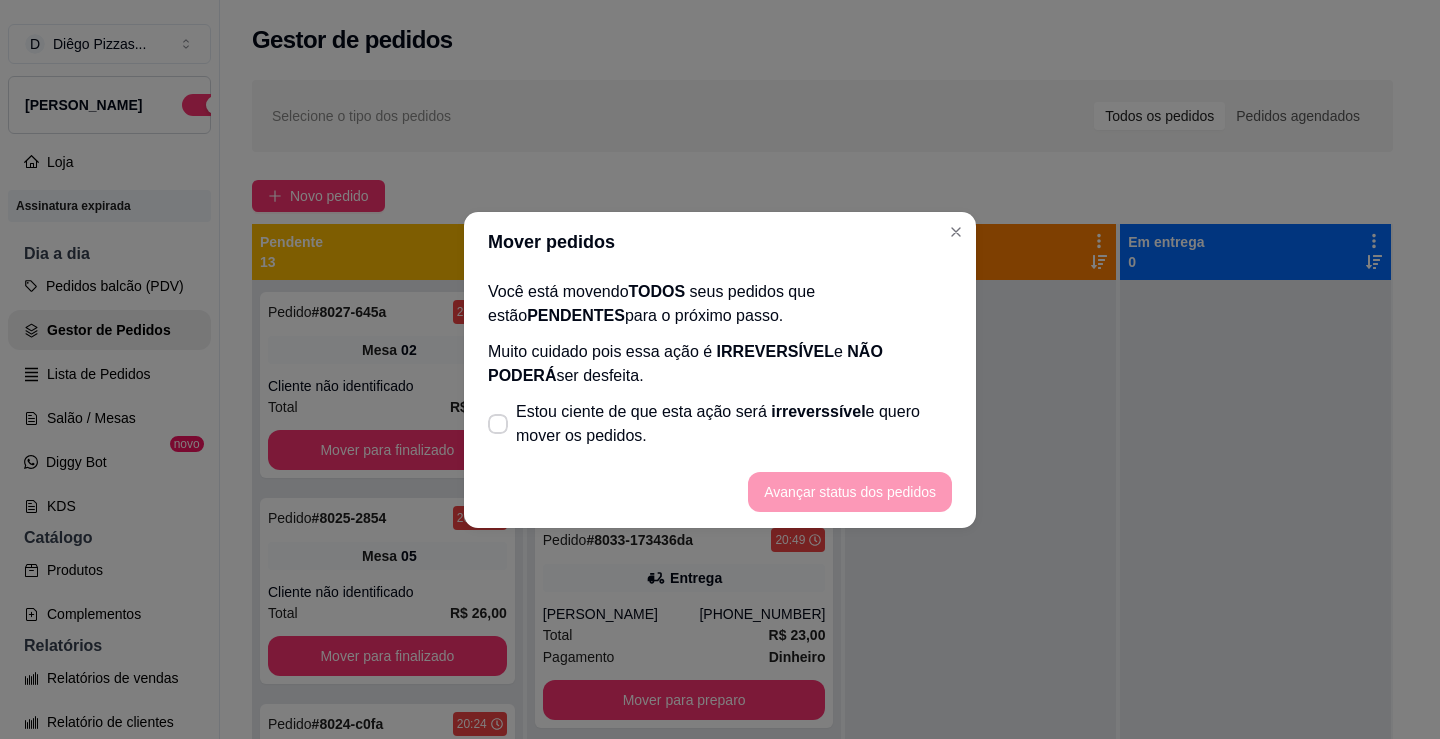click on "Estou ciente de que esta ação será   irreverssível  e quero mover os pedidos." at bounding box center (734, 424) 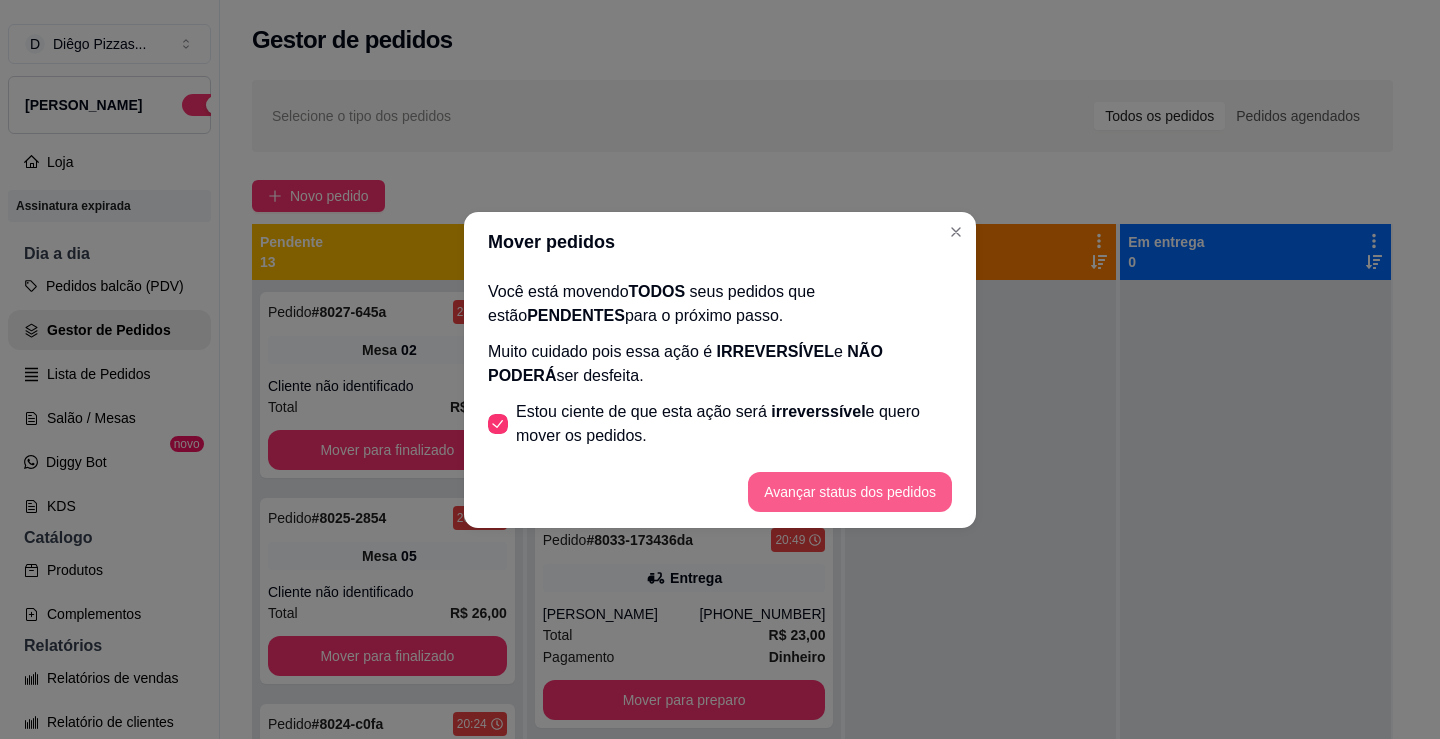 click on "Avançar status dos pedidos" at bounding box center [850, 492] 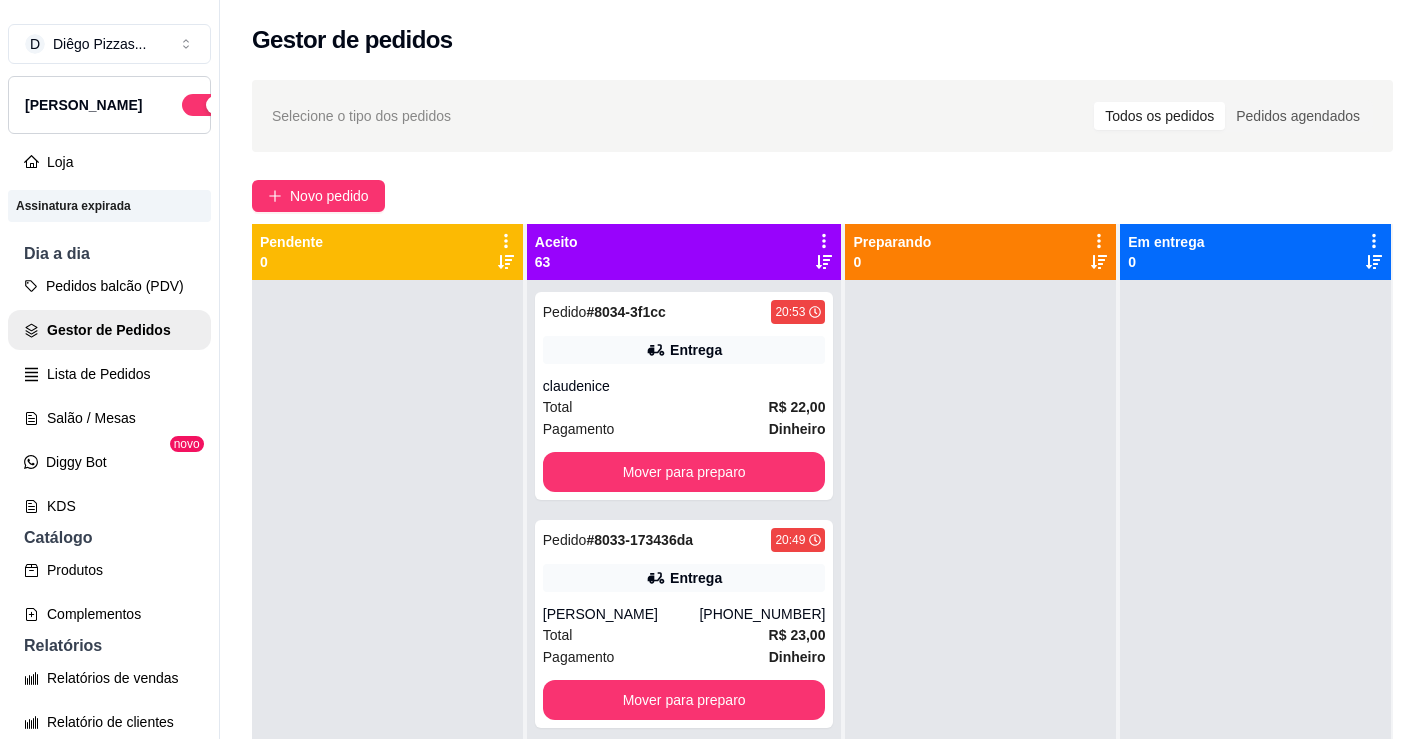 click 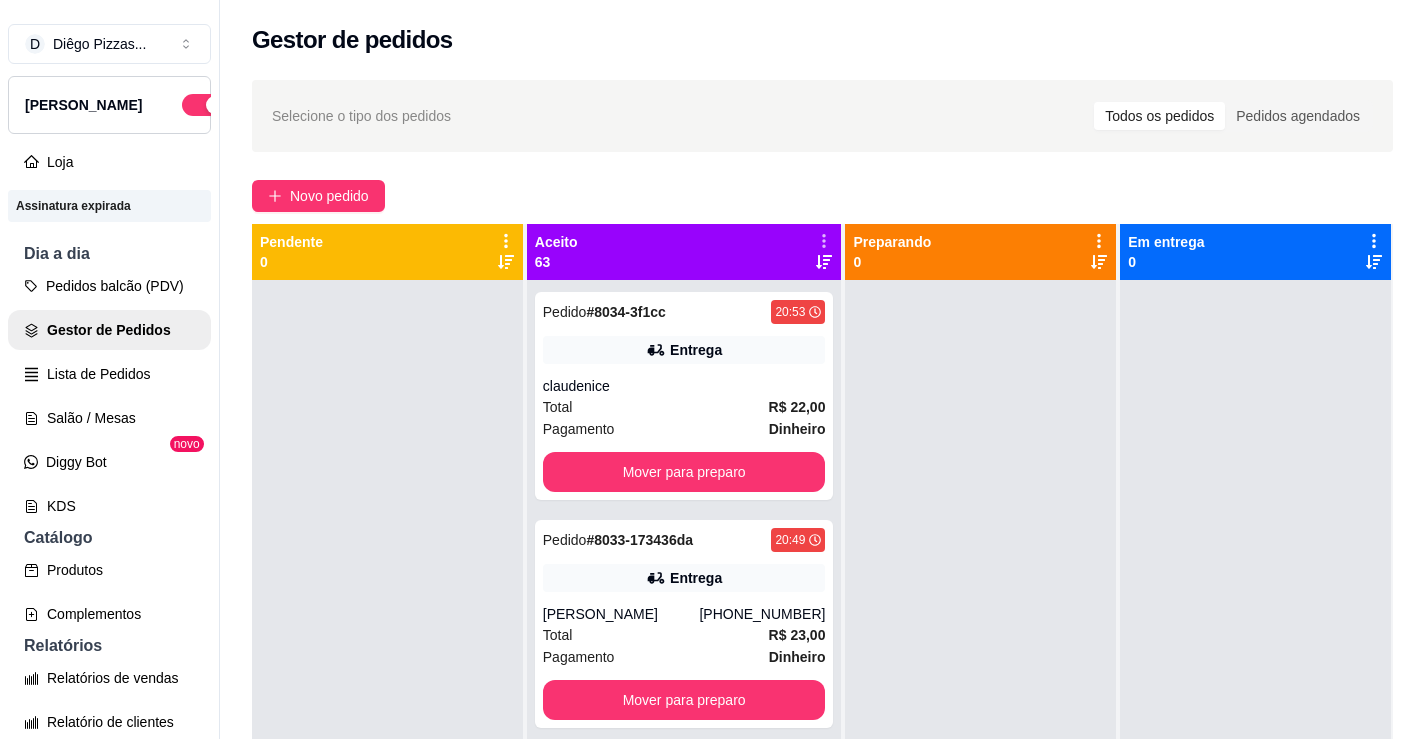 click on "Com essa opção você tem a opção de mover todos os pedidos que estão em uma etapa para outra de forma rápida e fácil." at bounding box center (665, 302) 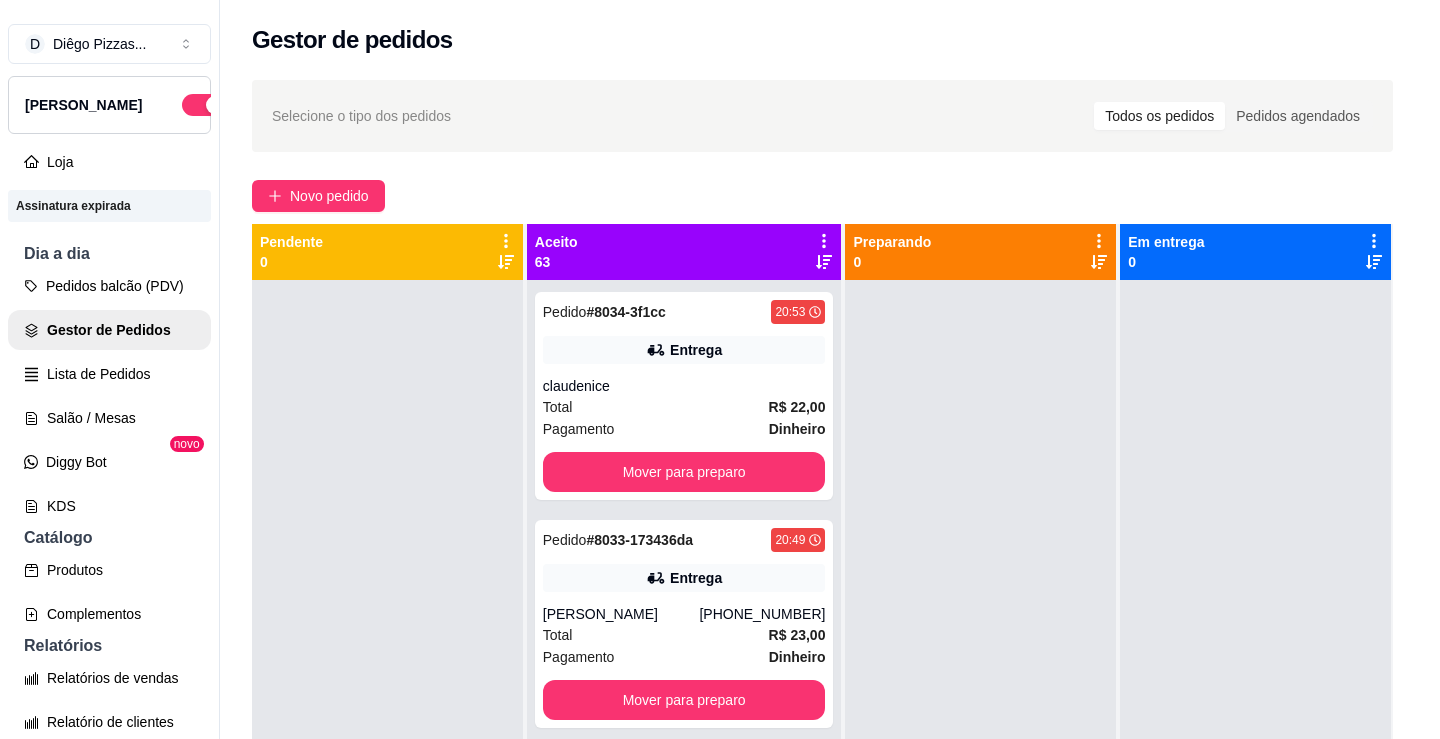 click on "Estou ciente de que esta ação será   irreverssível  e quero mover os pedidos." at bounding box center [734, 424] 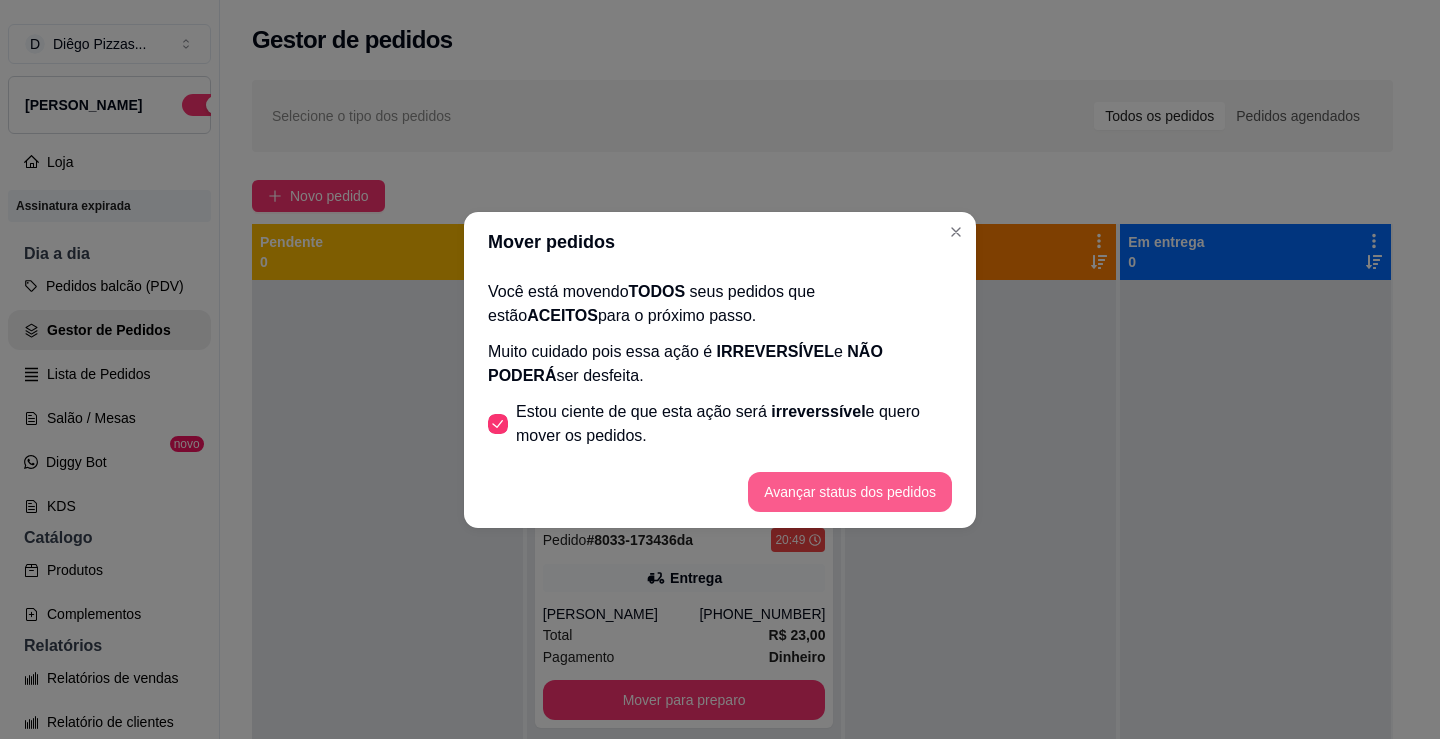 click on "Avançar status dos pedidos" at bounding box center (850, 492) 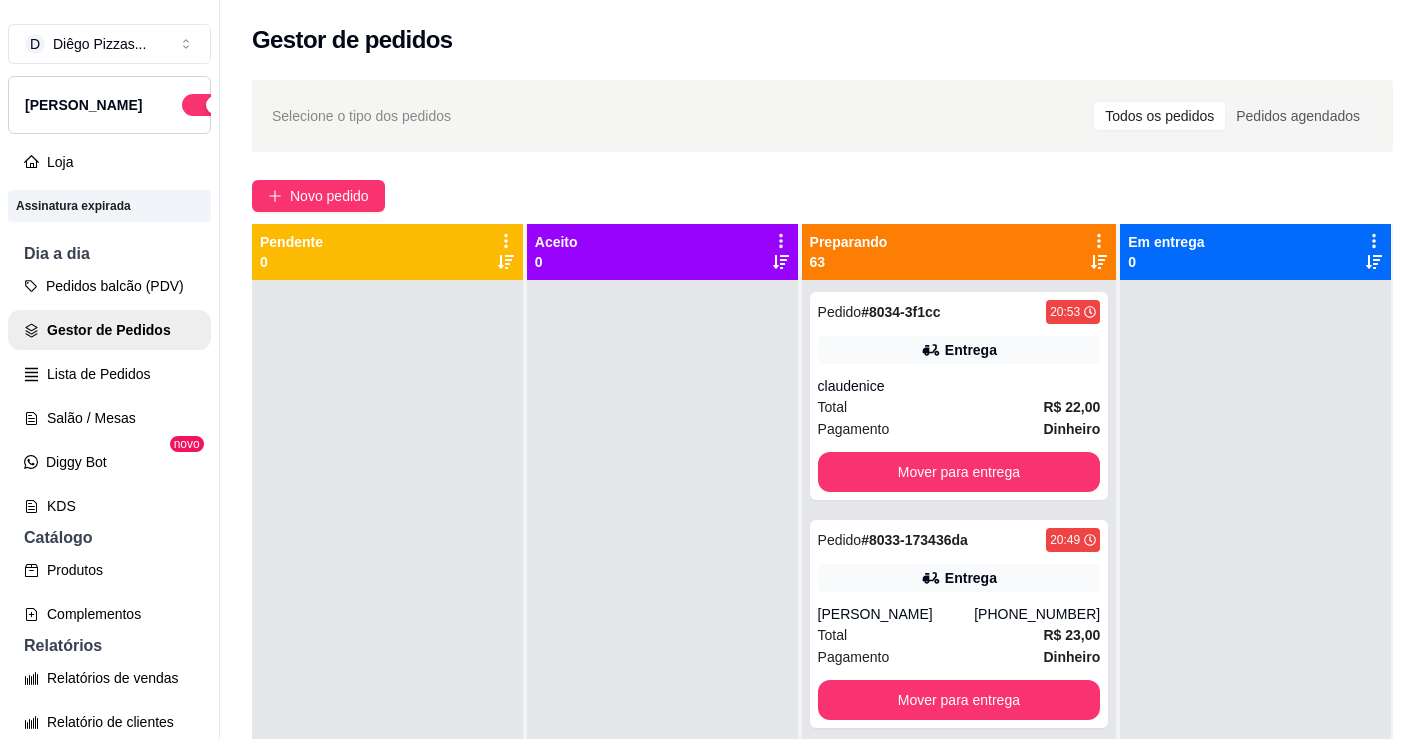 click at bounding box center (387, 649) 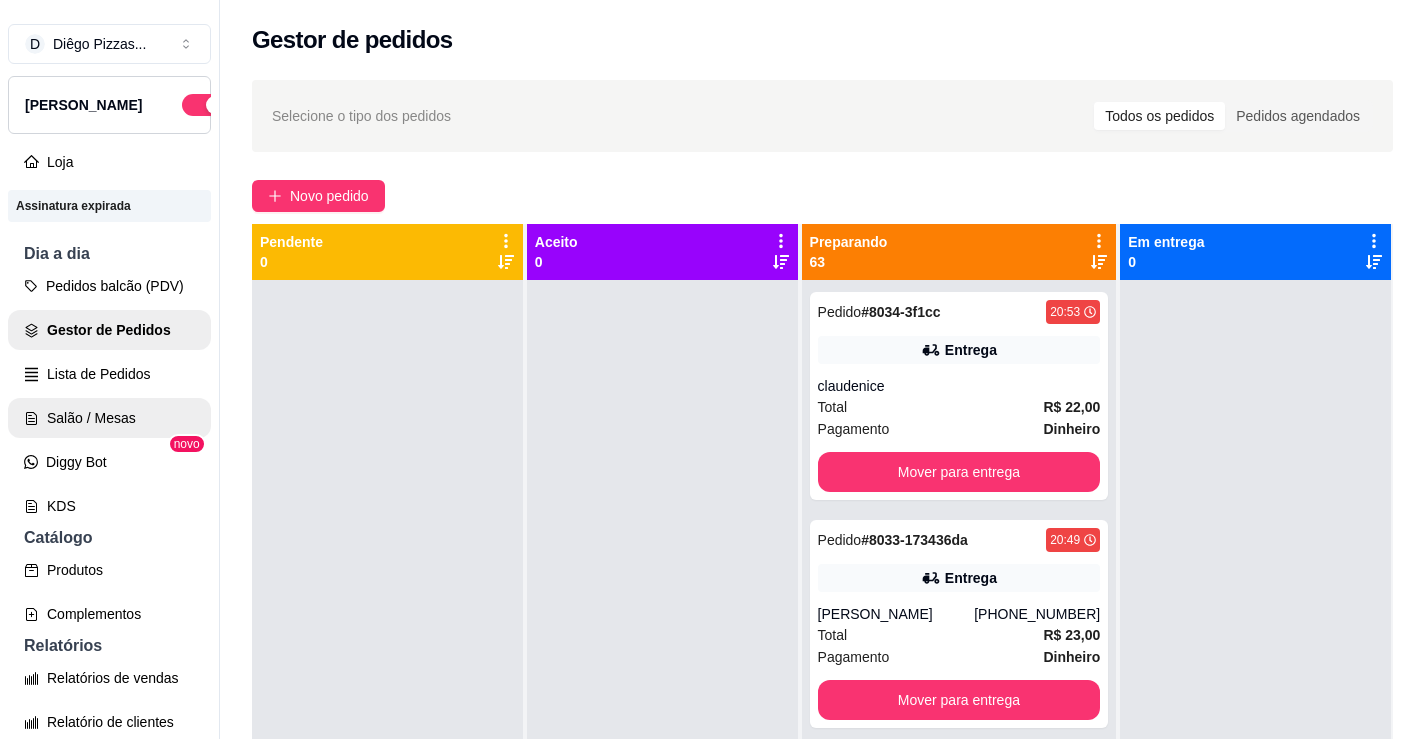 click on "Salão / Mesas" at bounding box center (109, 418) 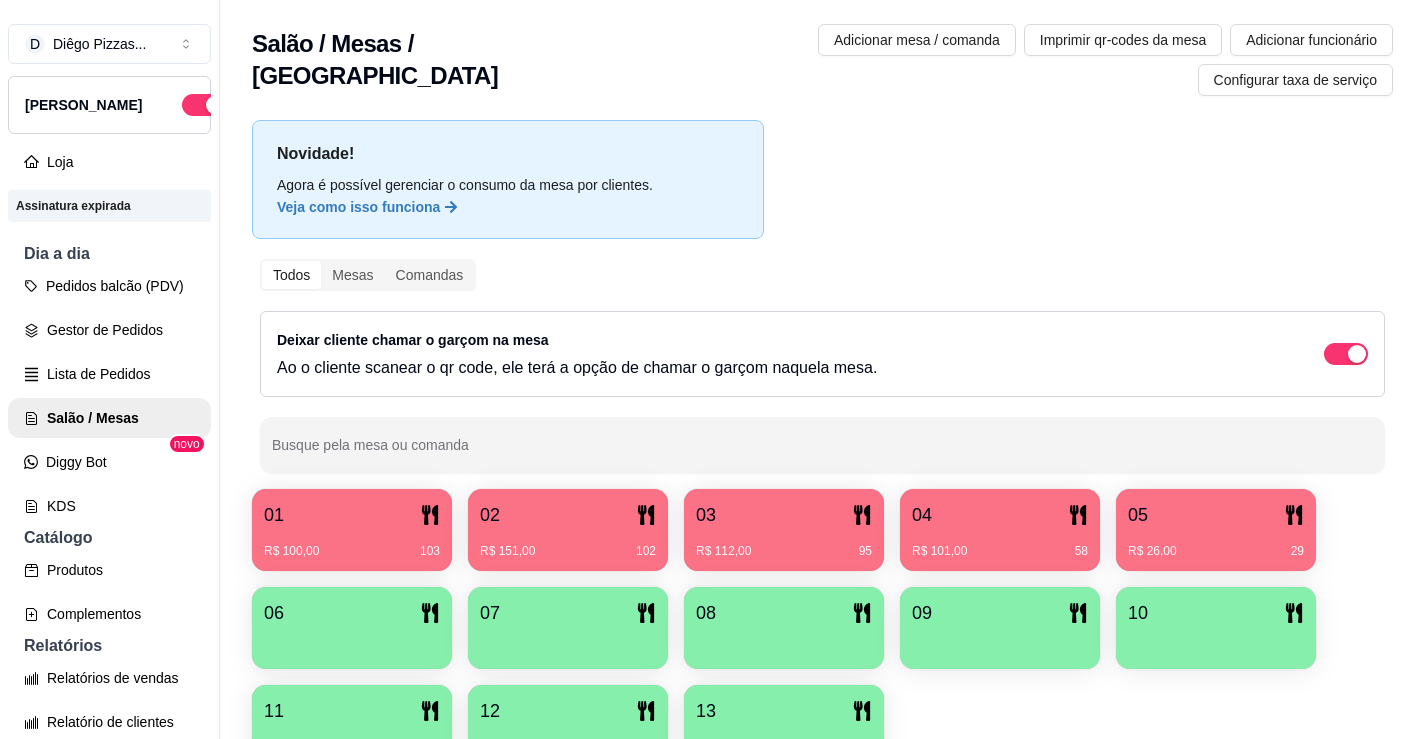 click on "04 R$ 101,00 58" at bounding box center (1000, 530) 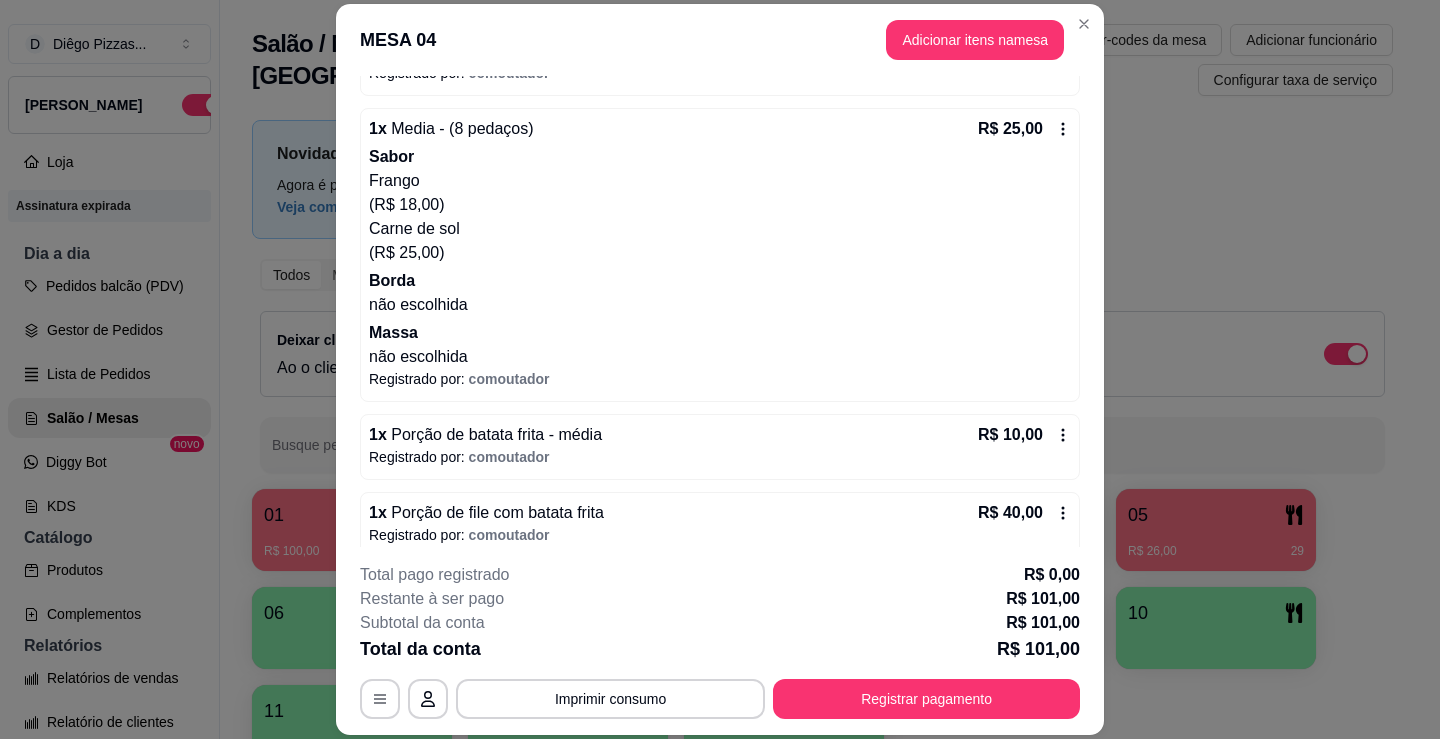 scroll, scrollTop: 641, scrollLeft: 0, axis: vertical 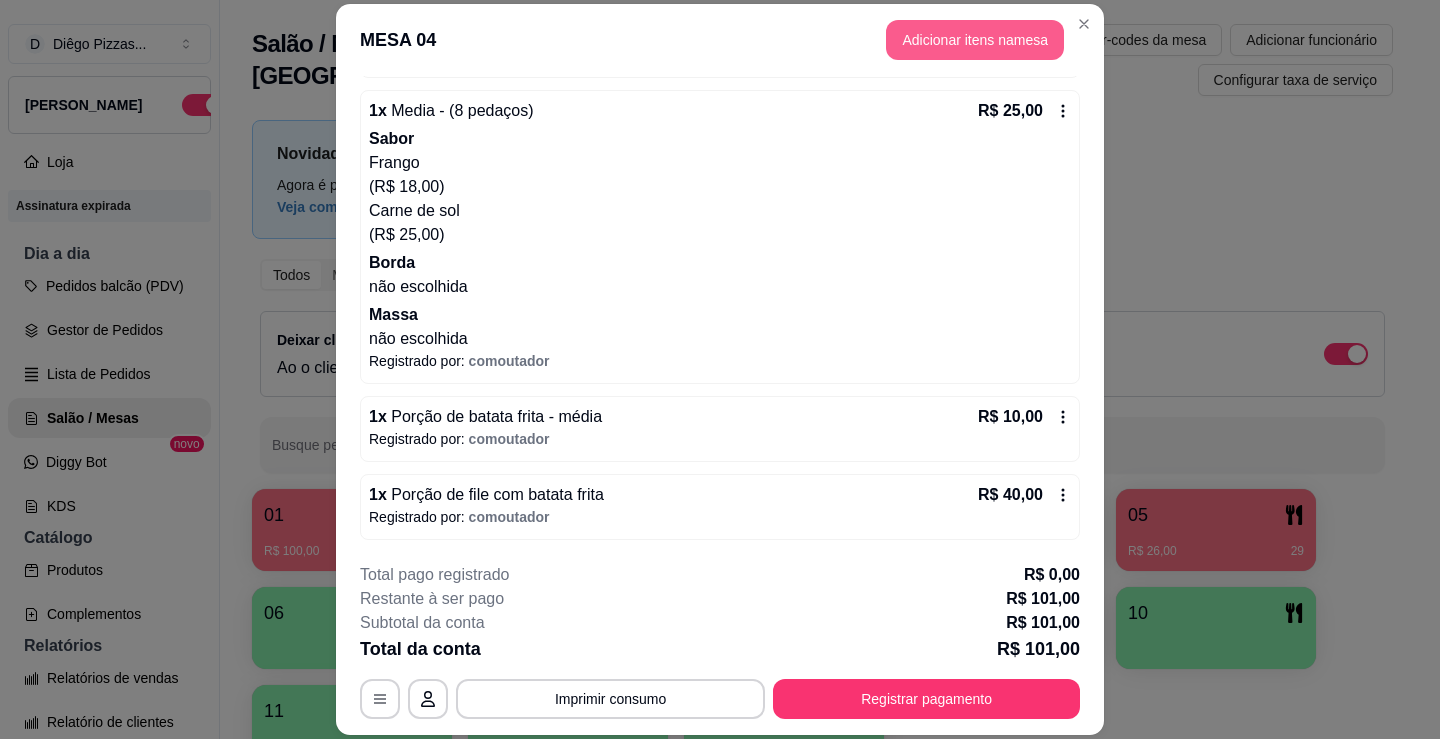 click on "Adicionar itens na  mesa" at bounding box center [975, 40] 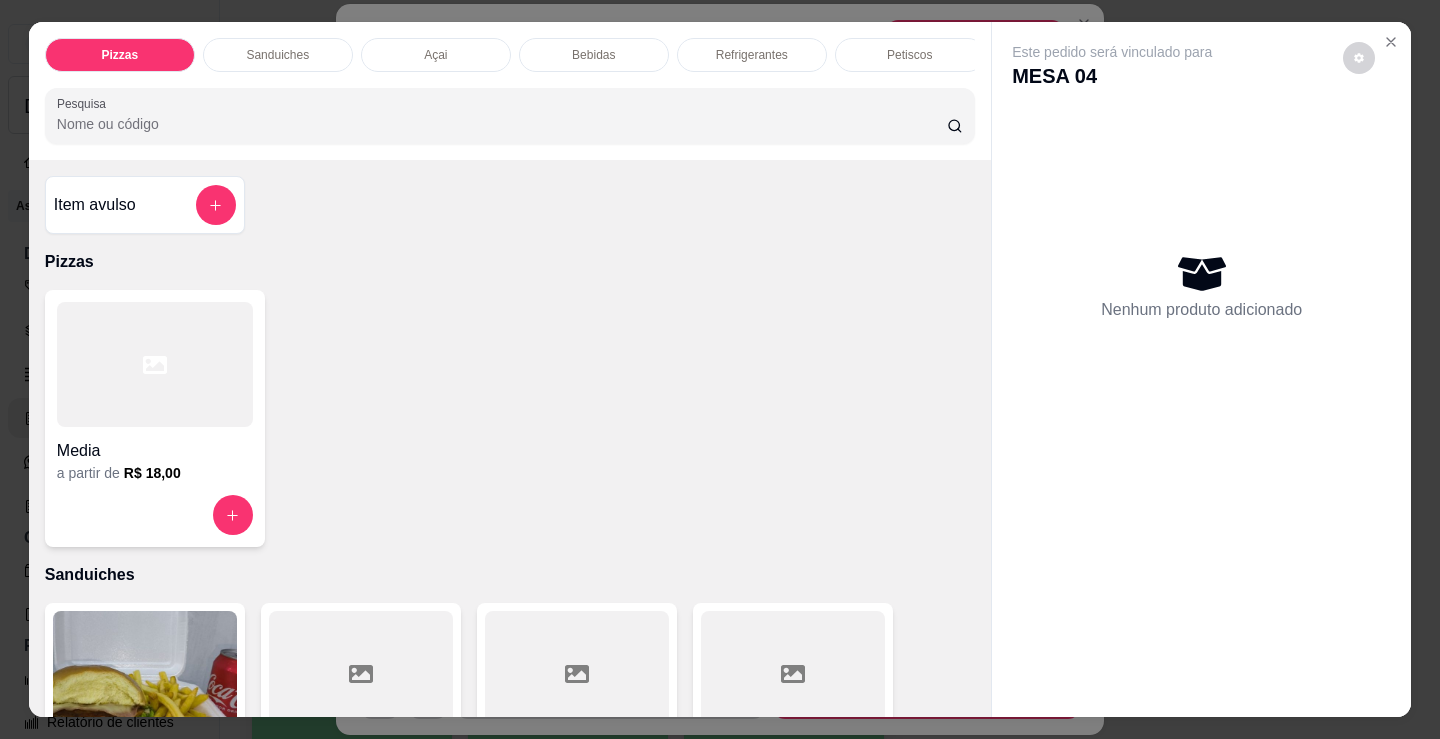 click on "Sanduiches" at bounding box center (278, 55) 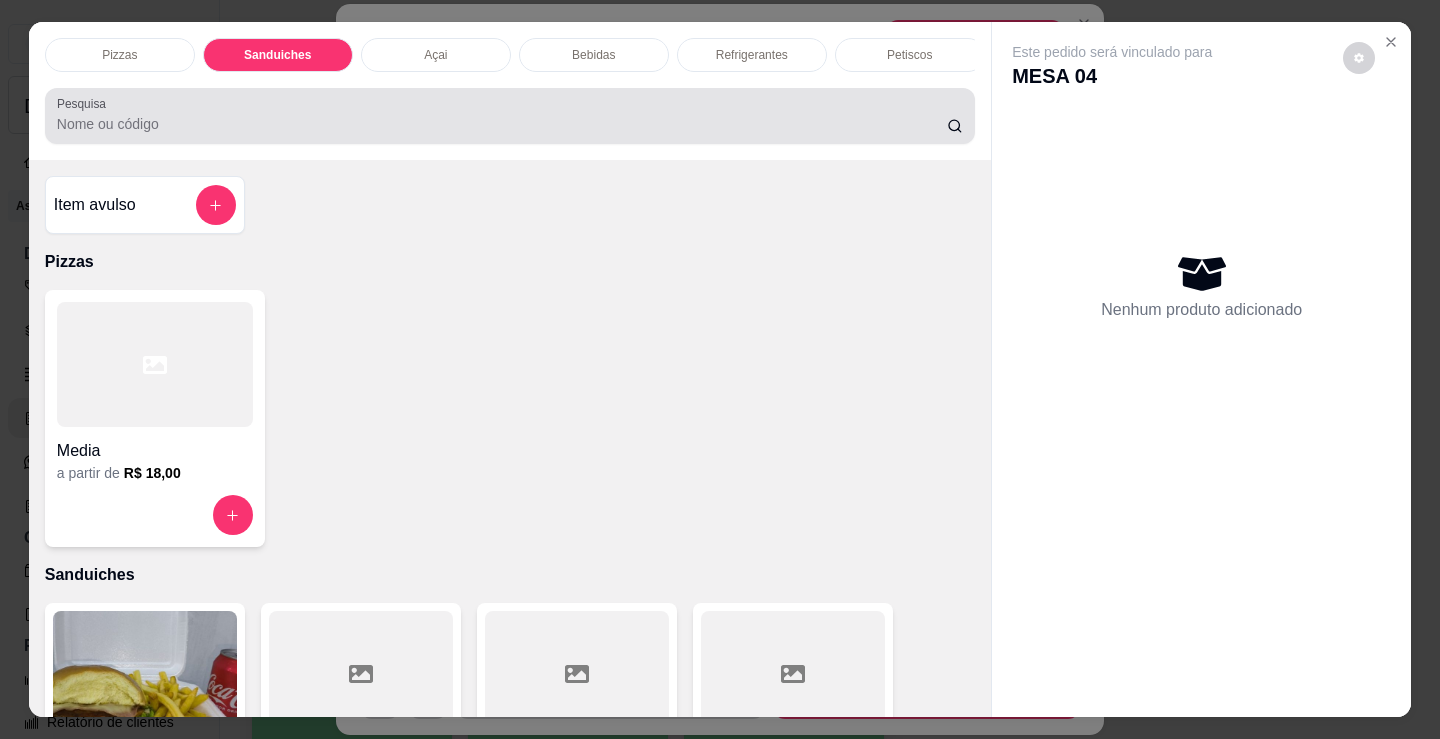 scroll, scrollTop: 403, scrollLeft: 0, axis: vertical 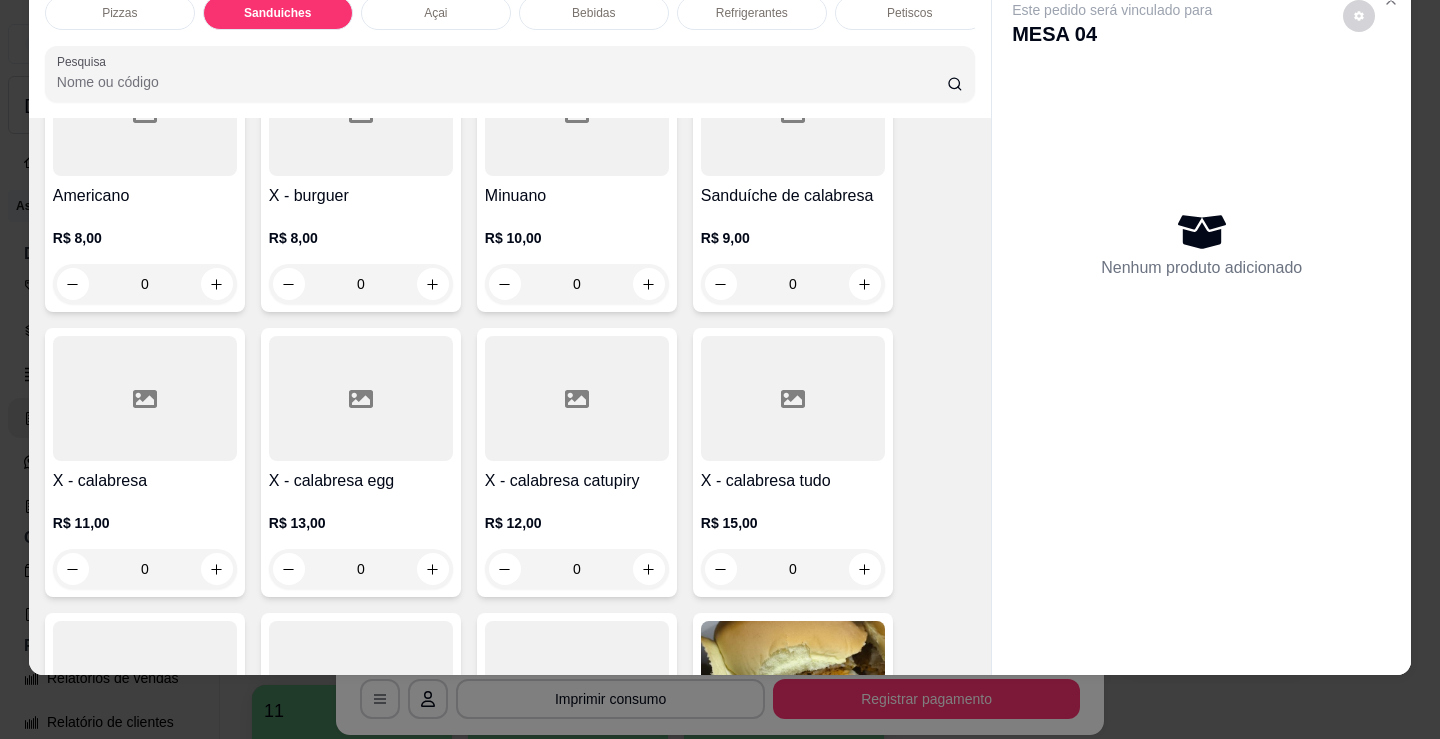 click on "0" at bounding box center (361, 569) 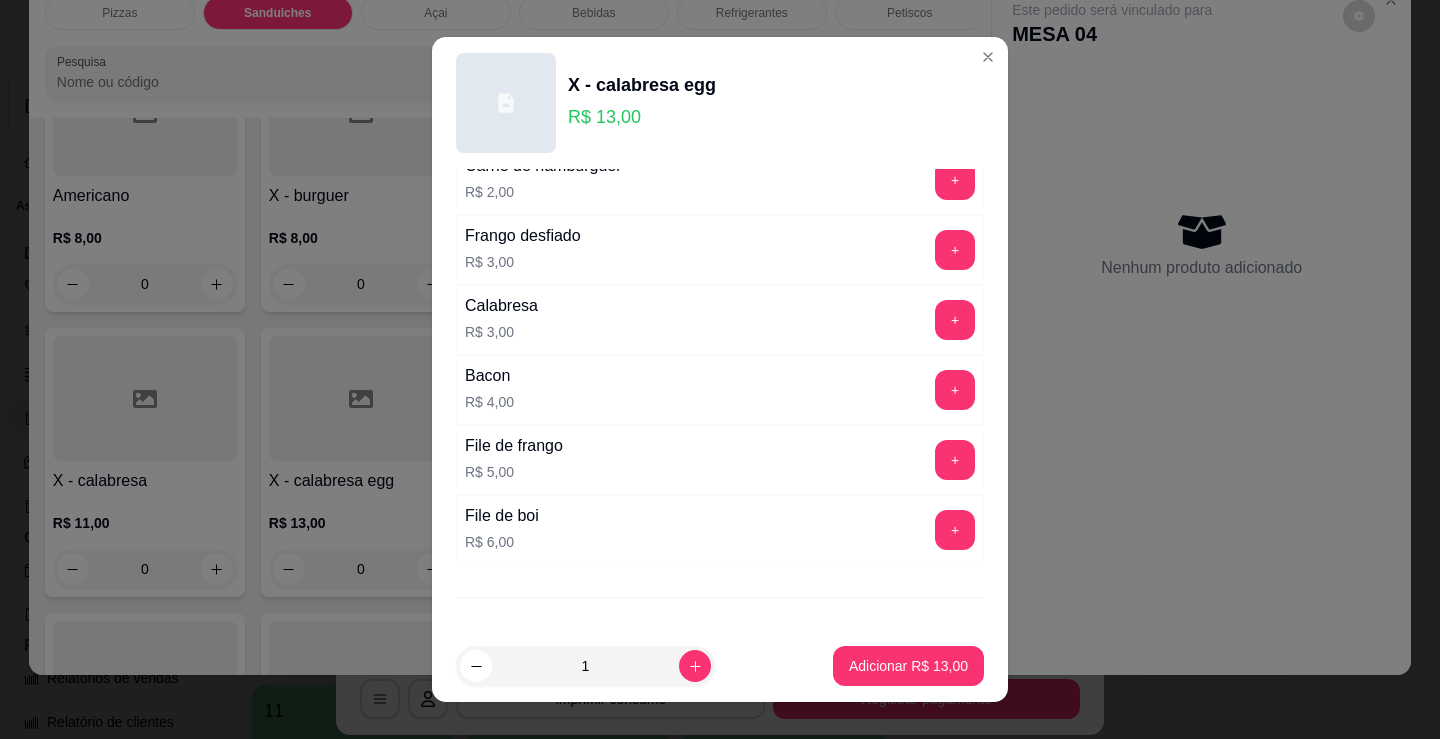 scroll, scrollTop: 400, scrollLeft: 0, axis: vertical 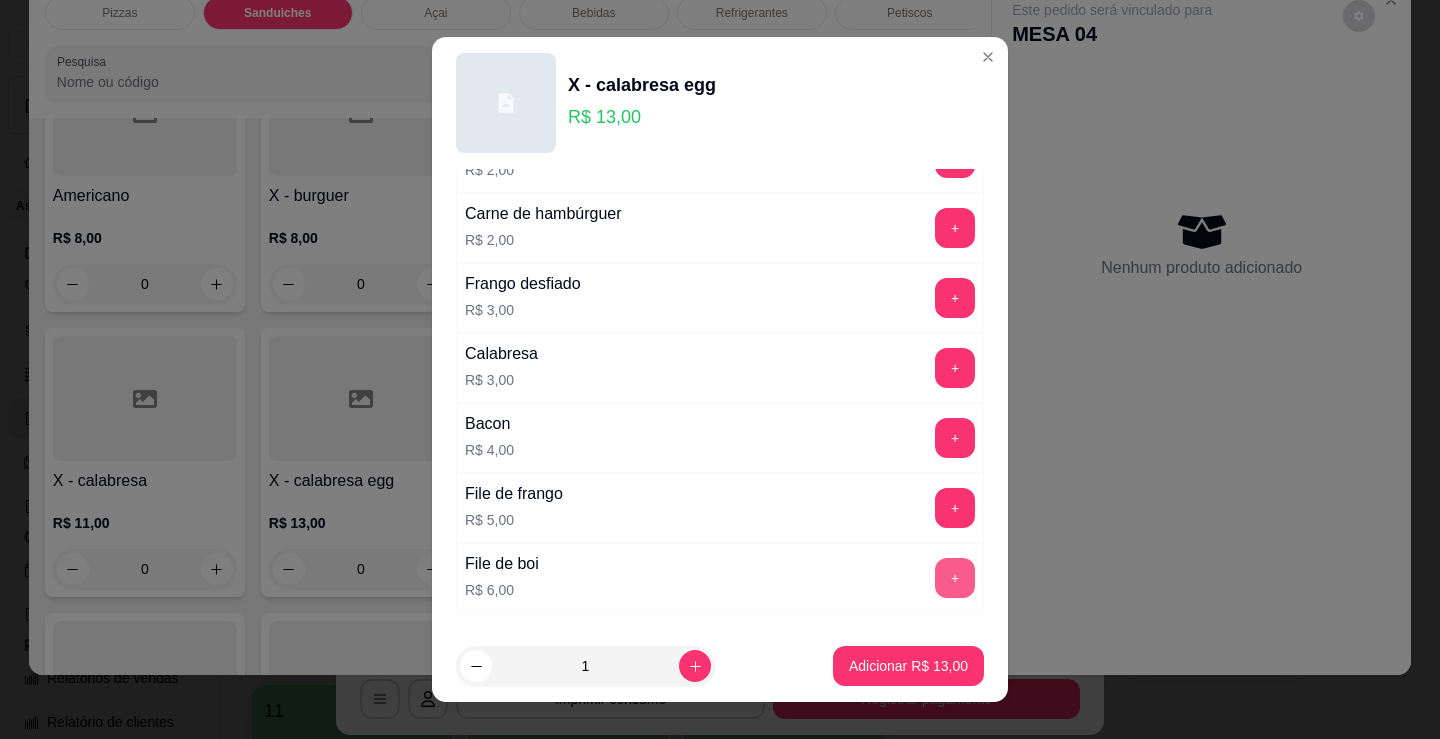 click on "+" at bounding box center (955, 578) 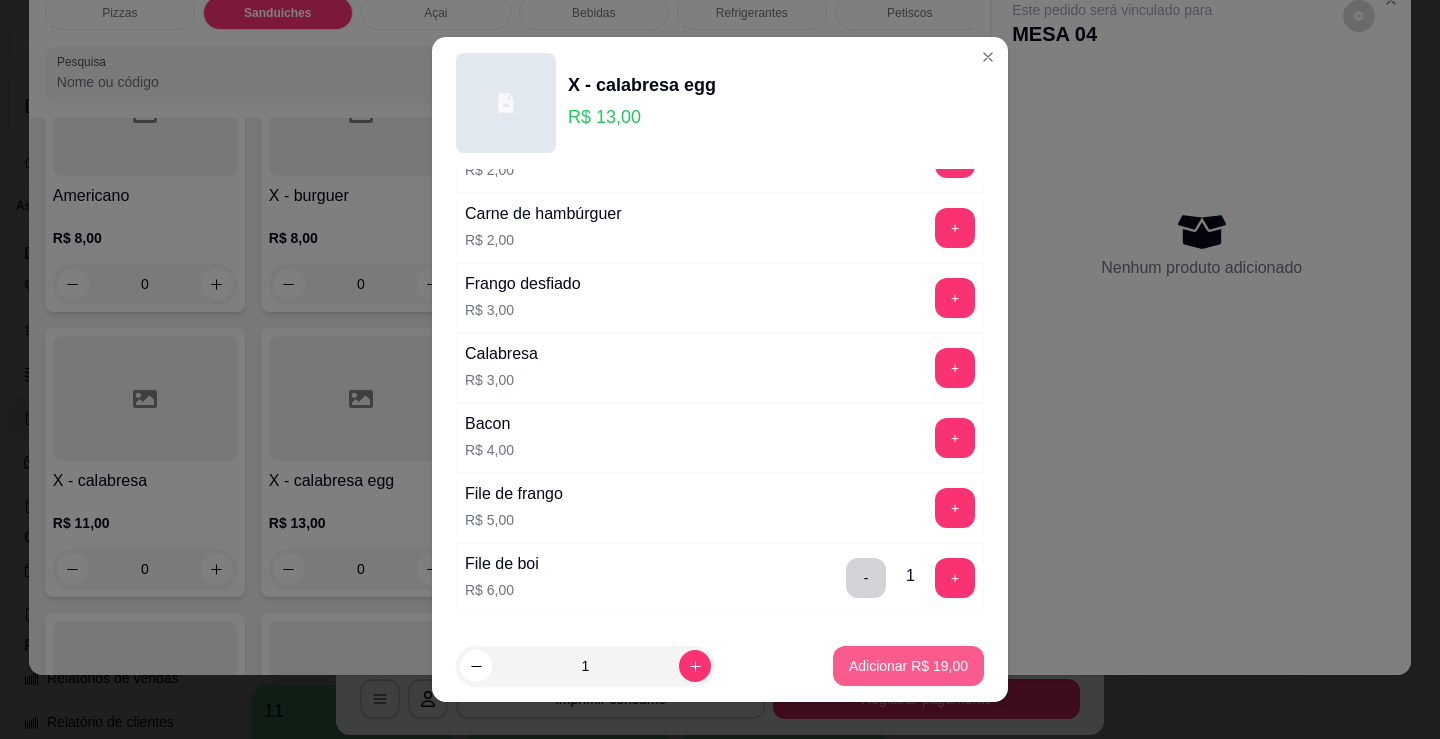 click on "Adicionar   R$ 19,00" at bounding box center [908, 666] 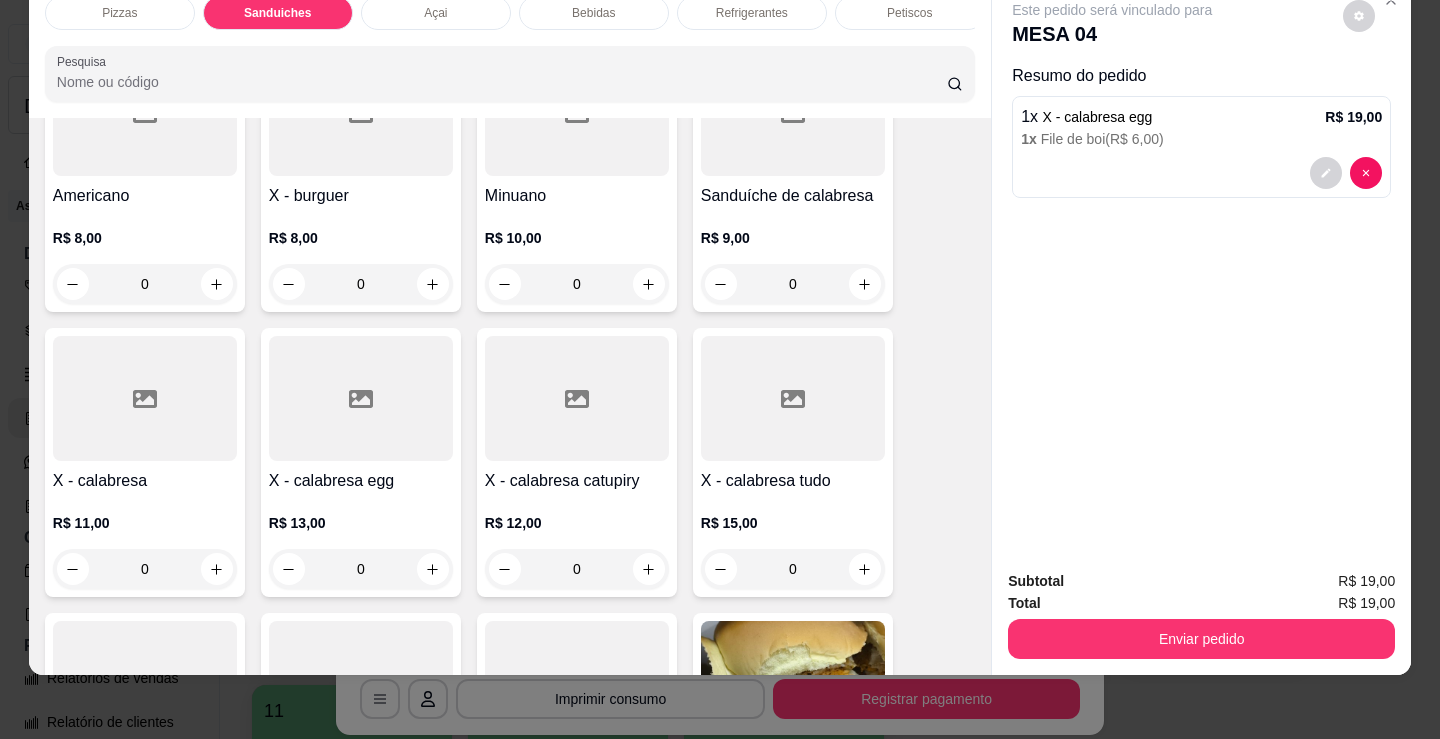 scroll, scrollTop: 0, scrollLeft: 0, axis: both 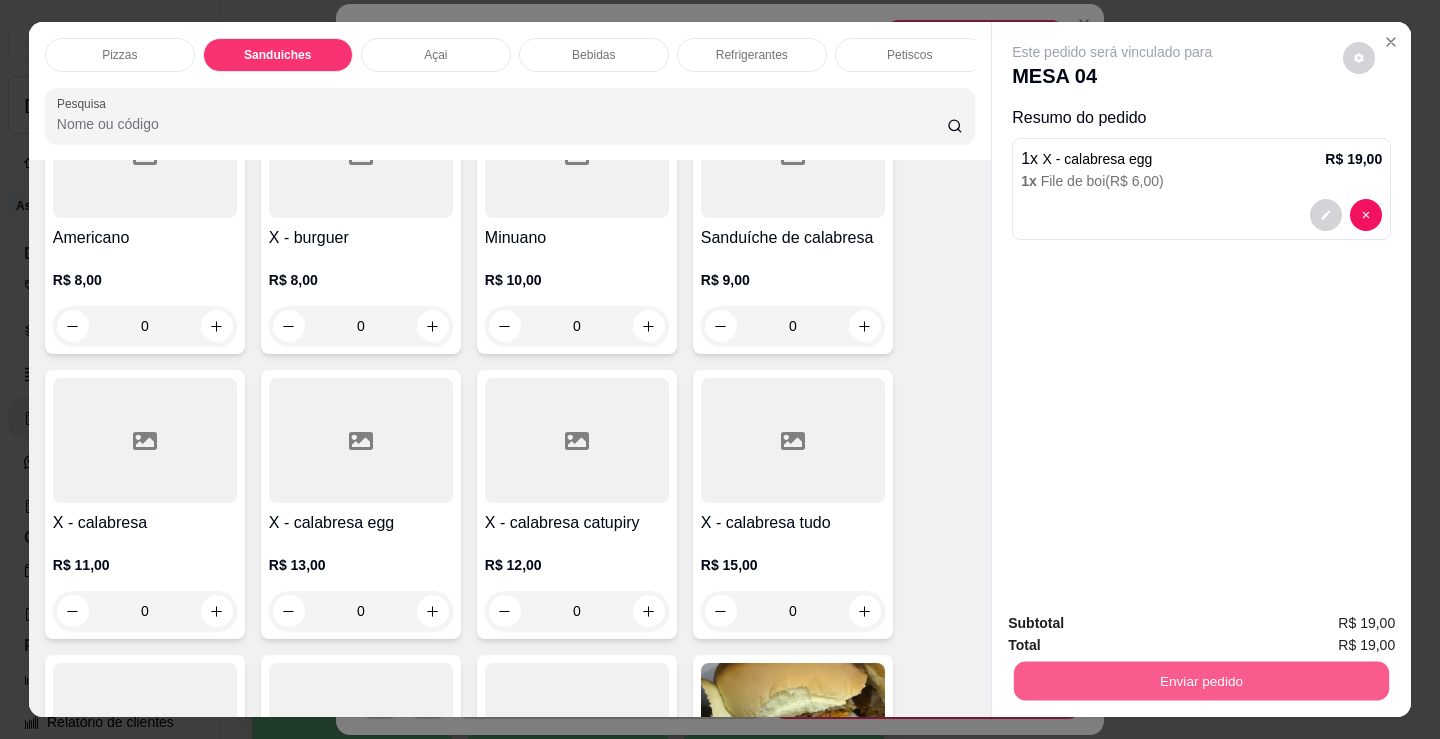 click on "Enviar pedido" at bounding box center (1201, 680) 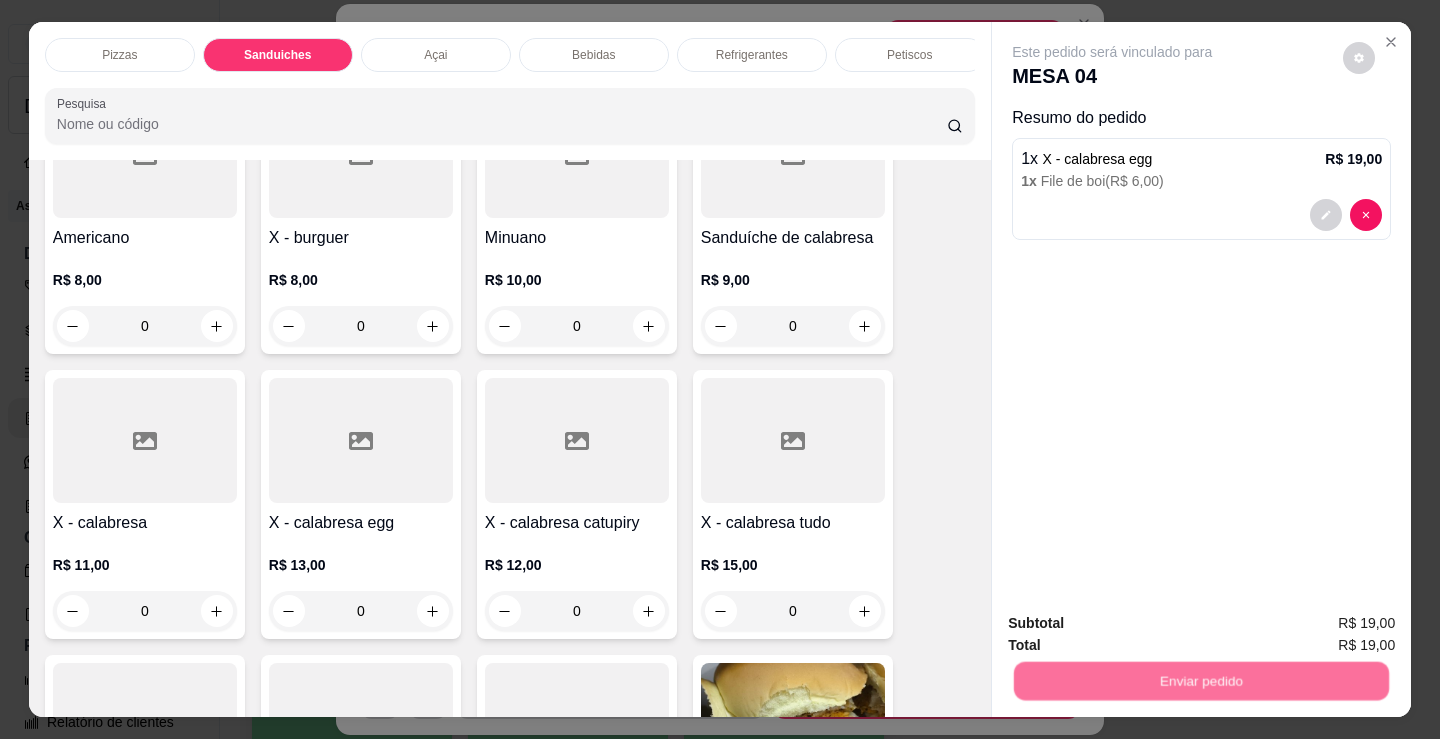 click on "Não registrar e enviar pedido" at bounding box center [1135, 624] 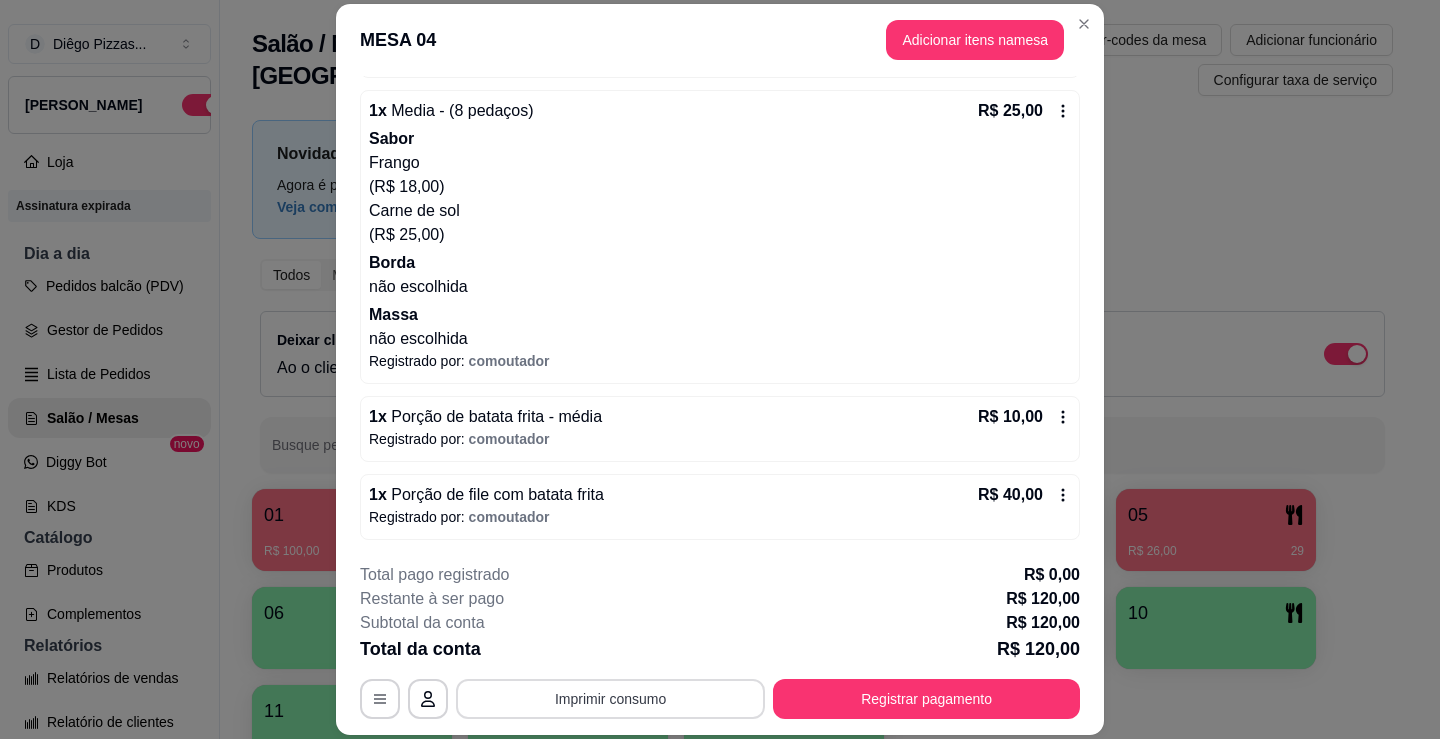 click on "Imprimir consumo" at bounding box center [610, 699] 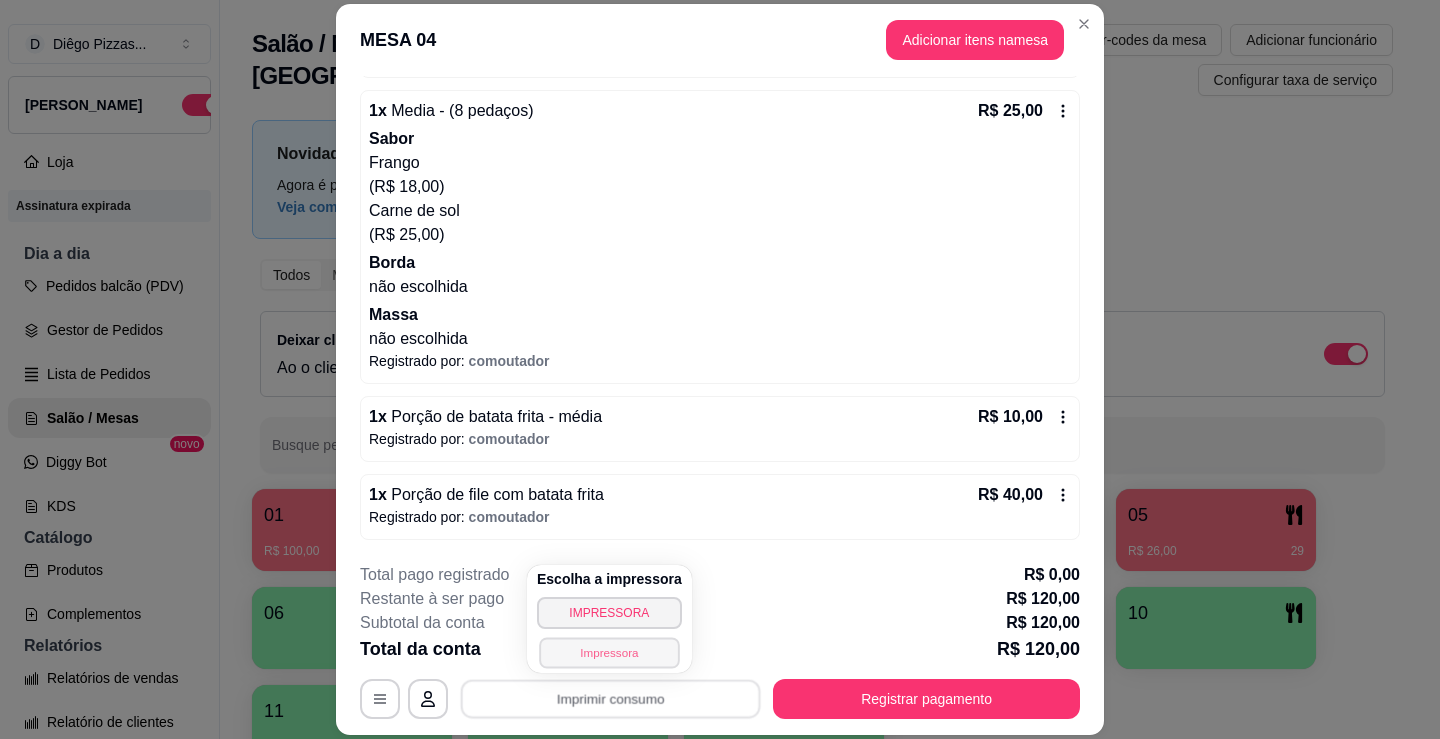 click on "Impressora" at bounding box center (609, 652) 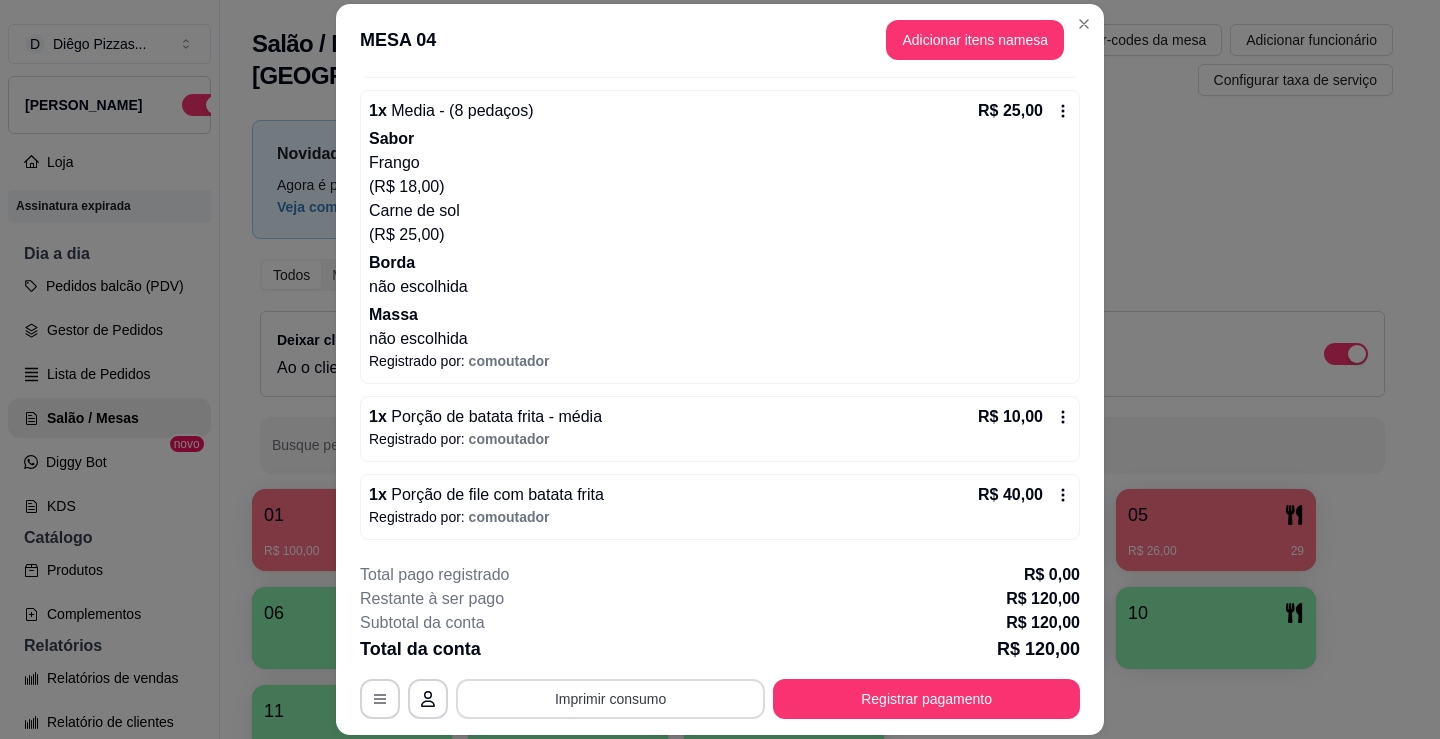 click on "Imprimir consumo" at bounding box center [610, 699] 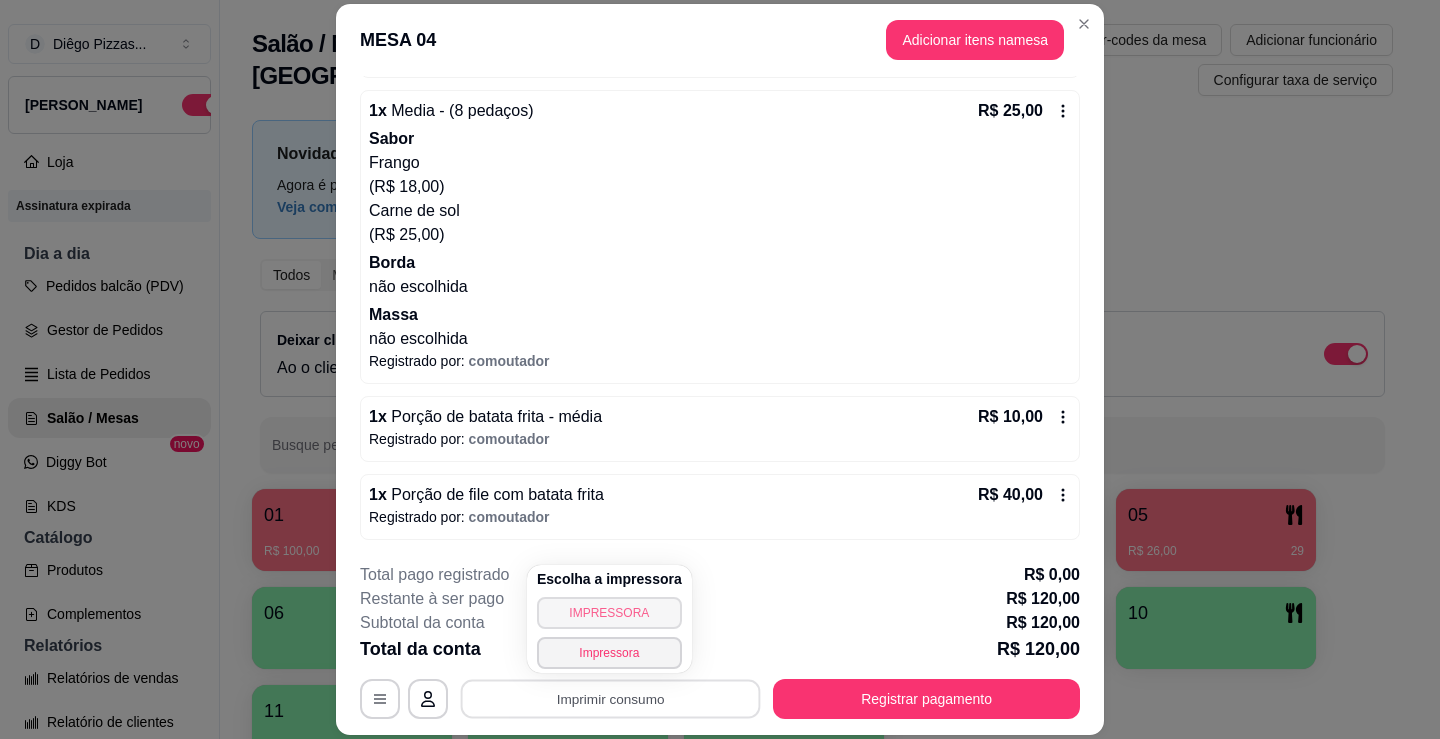 click on "IMPRESSORA" at bounding box center (609, 613) 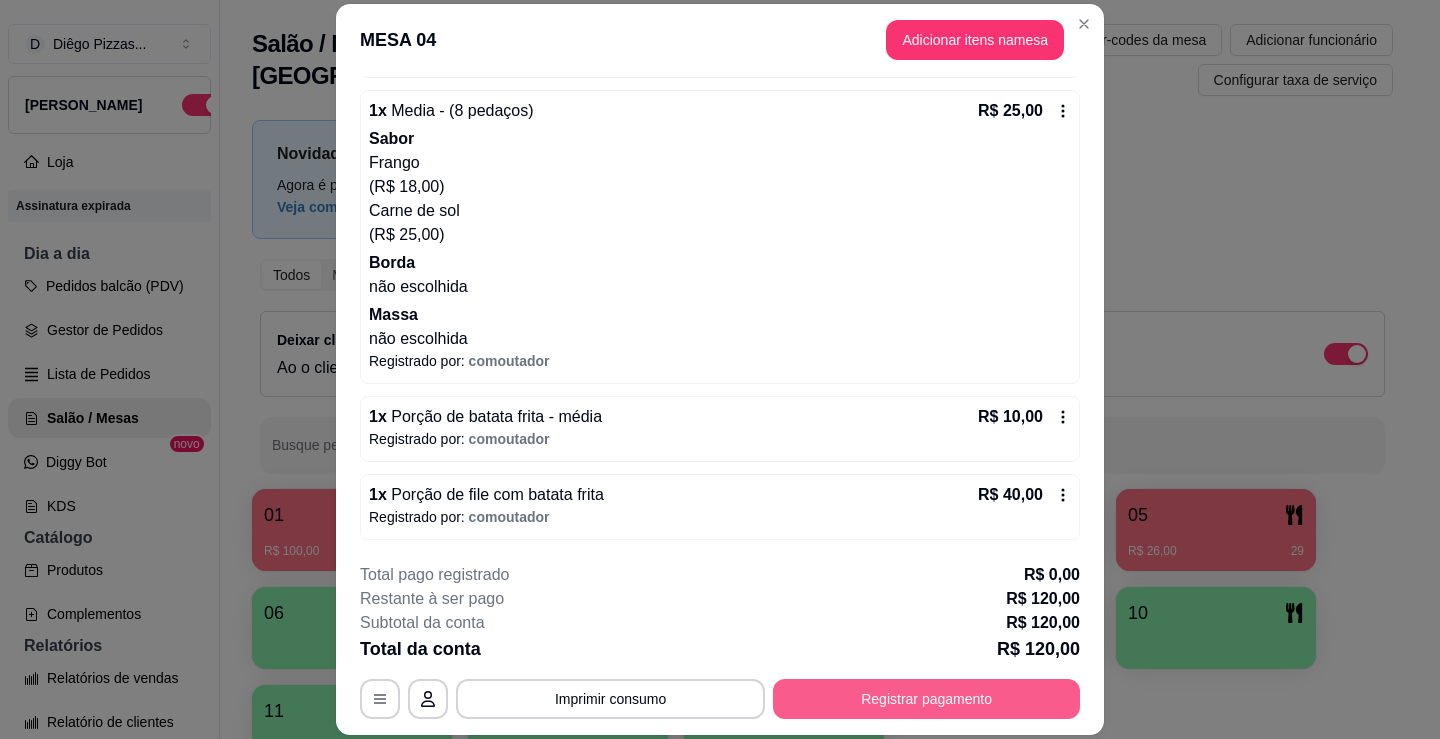 click on "Registrar pagamento" at bounding box center (926, 699) 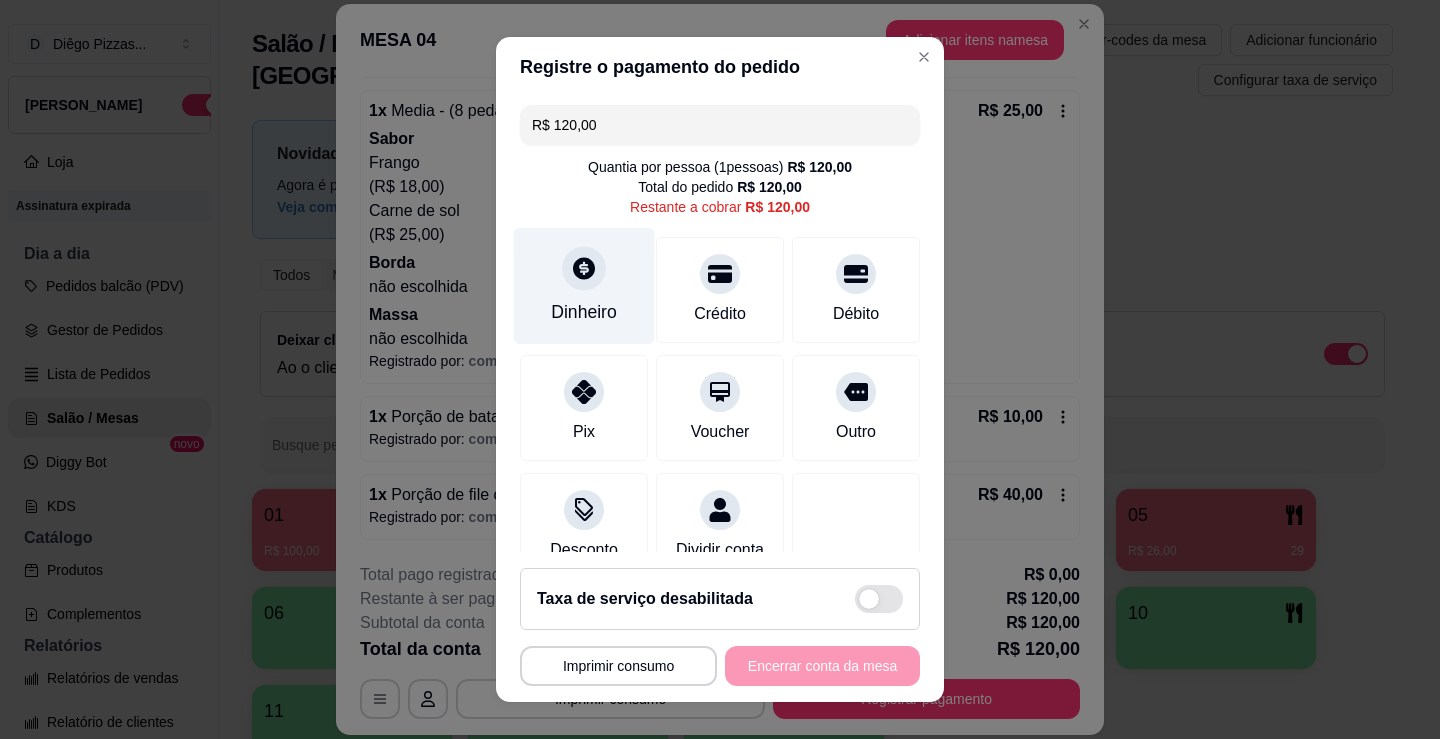 click on "Dinheiro" at bounding box center [584, 286] 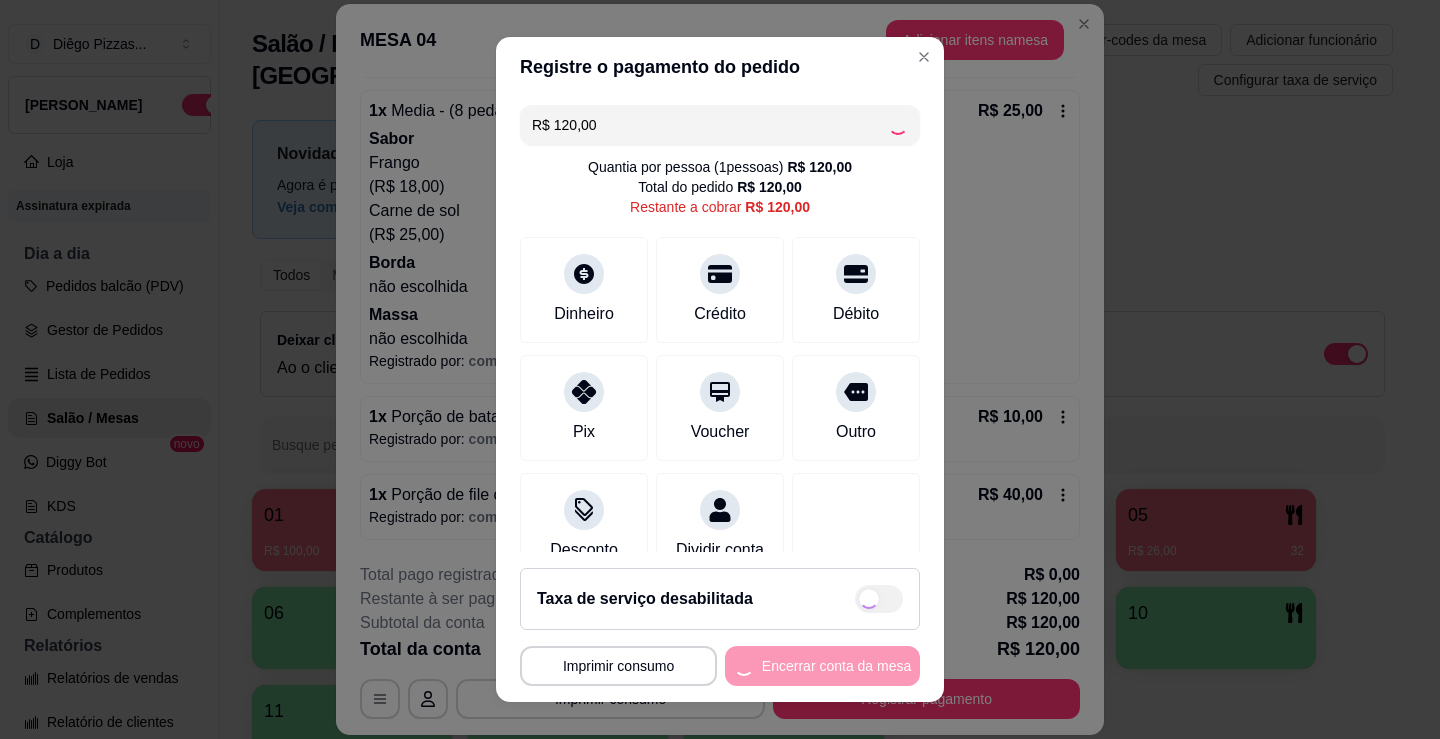 type on "R$ 0,00" 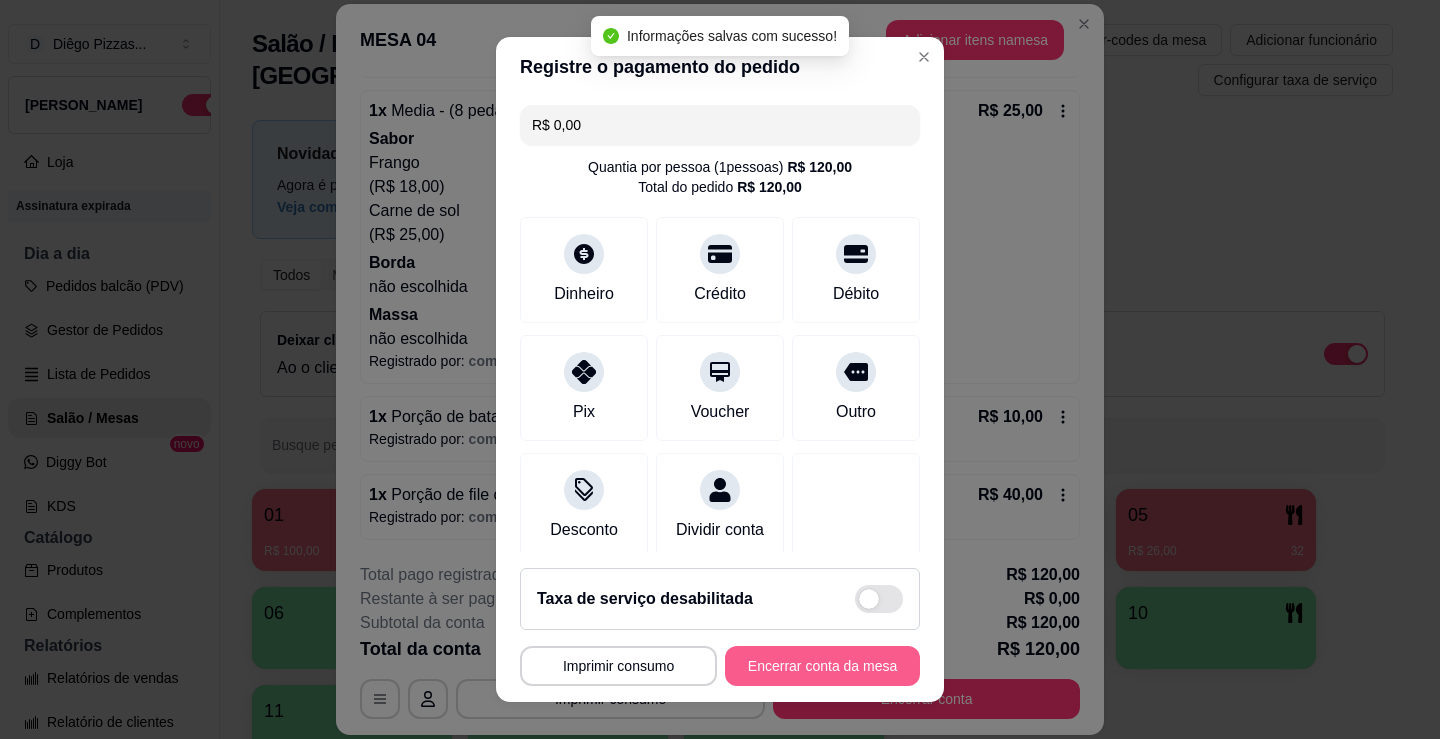 click on "Encerrar conta da mesa" at bounding box center [822, 666] 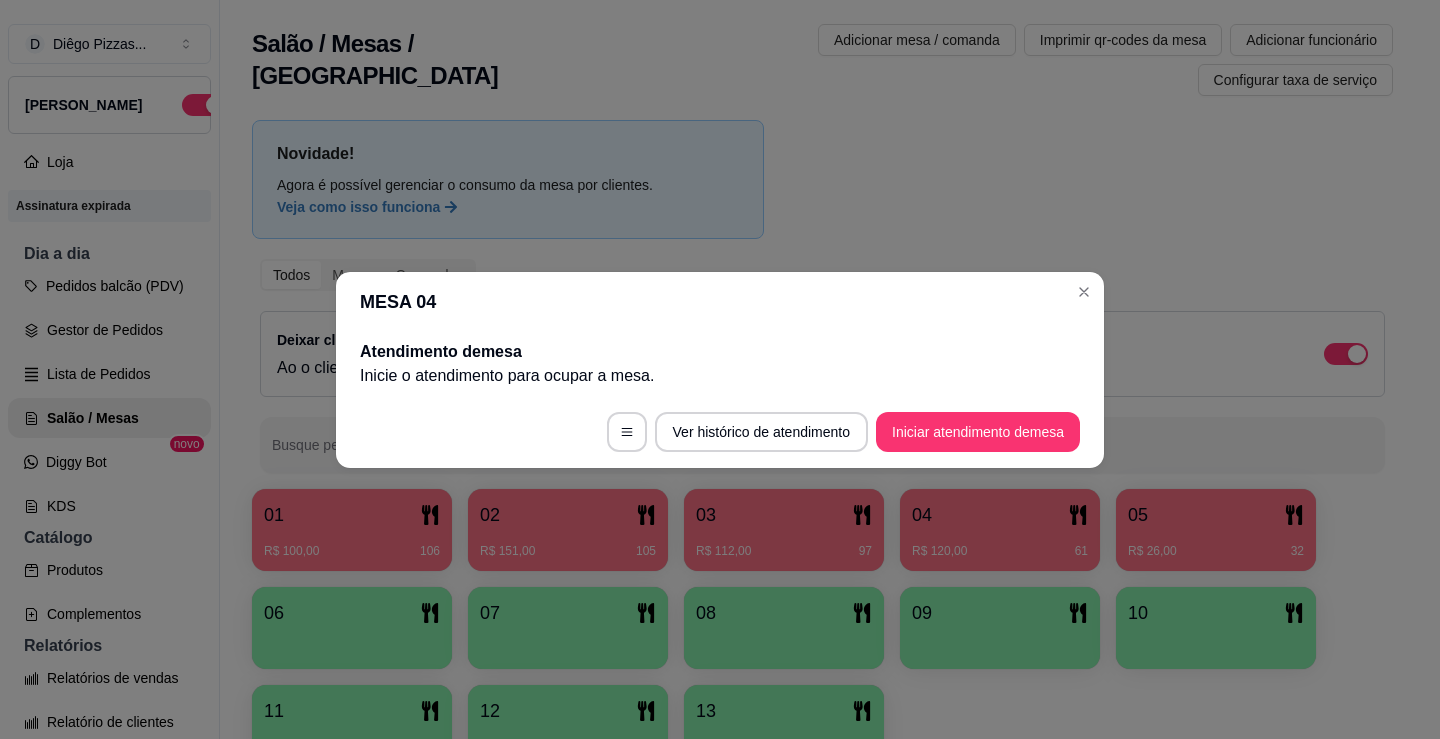 scroll, scrollTop: 0, scrollLeft: 0, axis: both 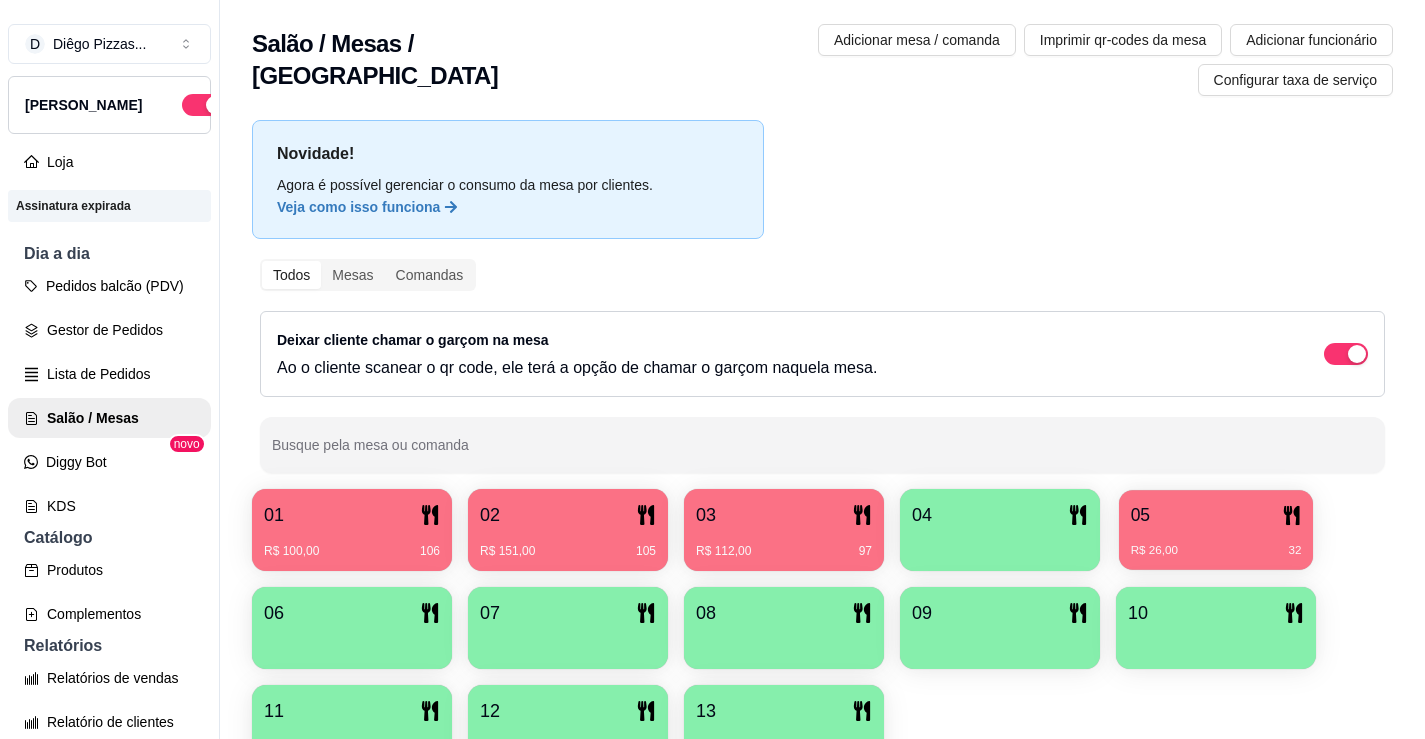 click on "05" at bounding box center (1216, 515) 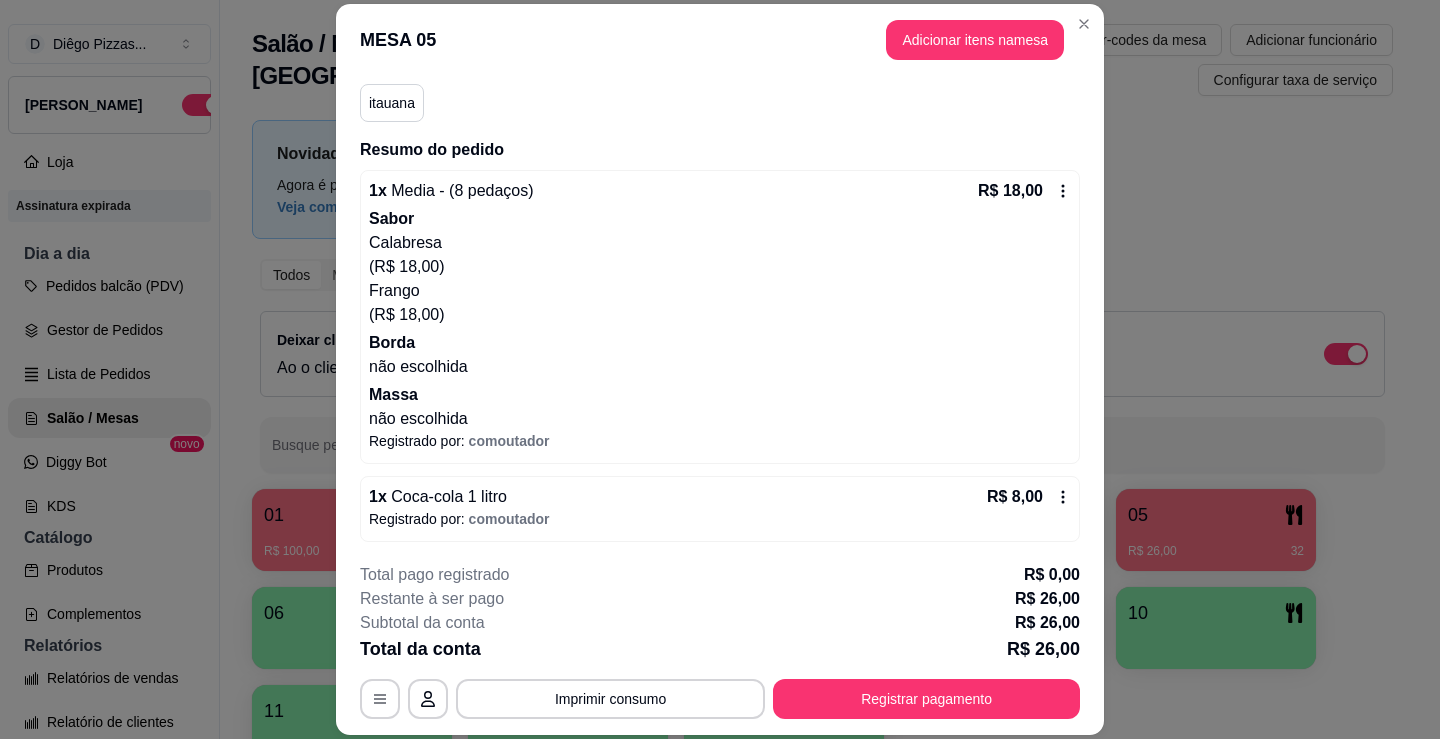 scroll, scrollTop: 179, scrollLeft: 0, axis: vertical 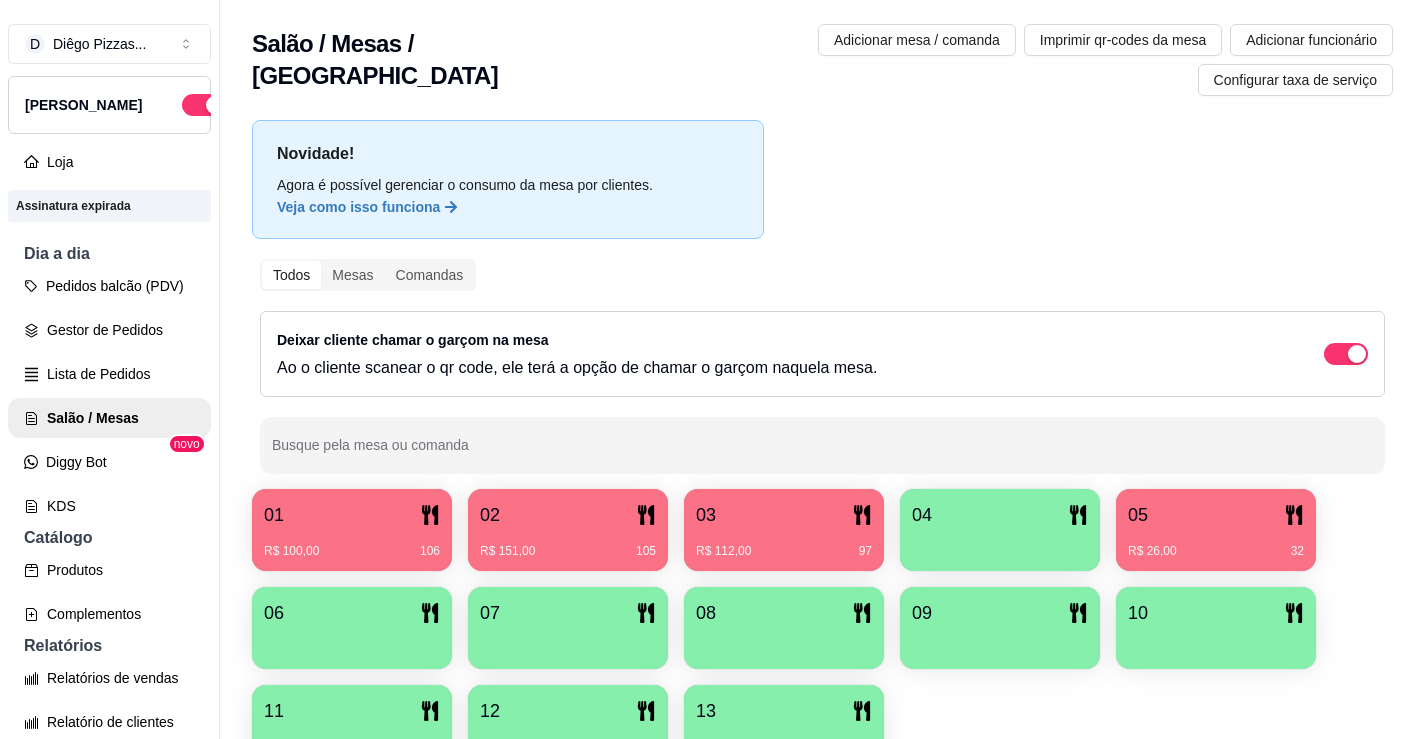 click on "R$ 100,00 106" at bounding box center (352, 551) 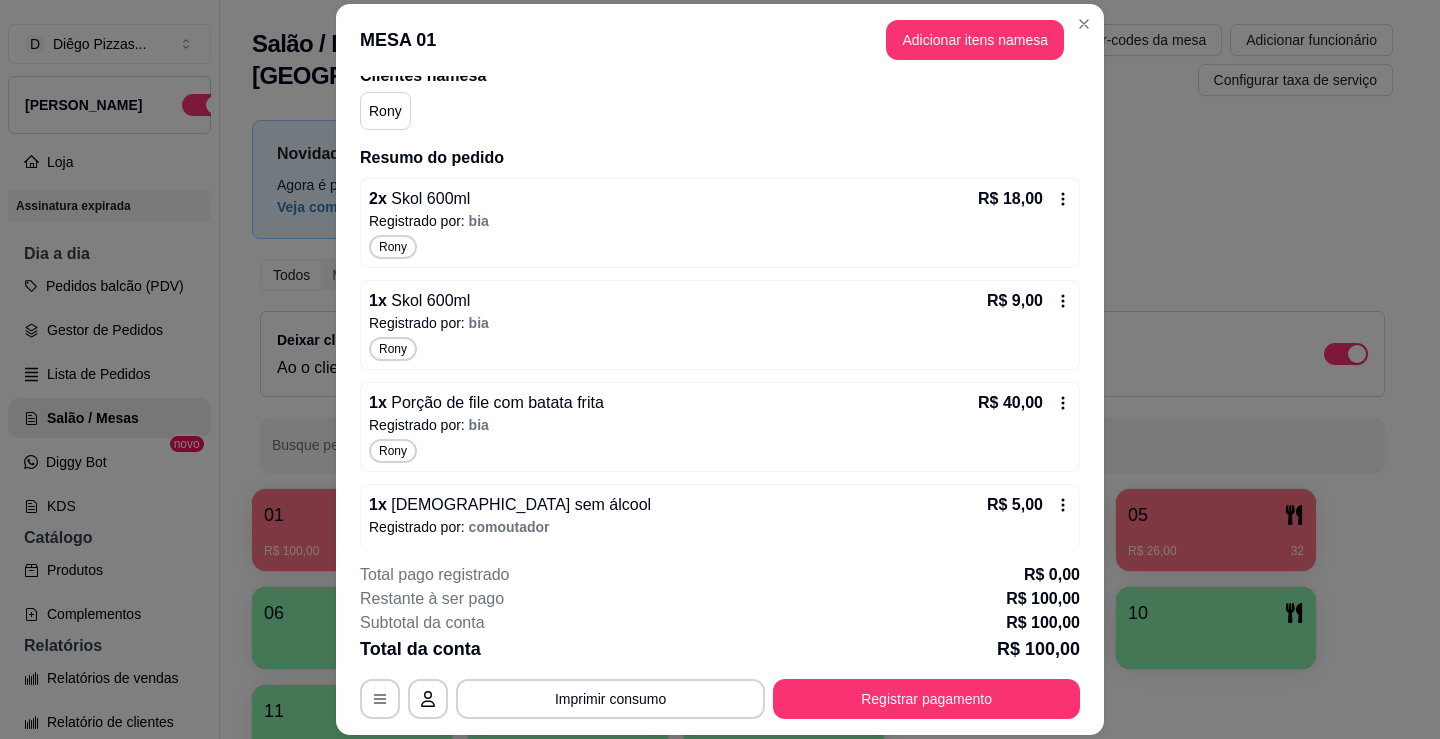 scroll, scrollTop: 335, scrollLeft: 0, axis: vertical 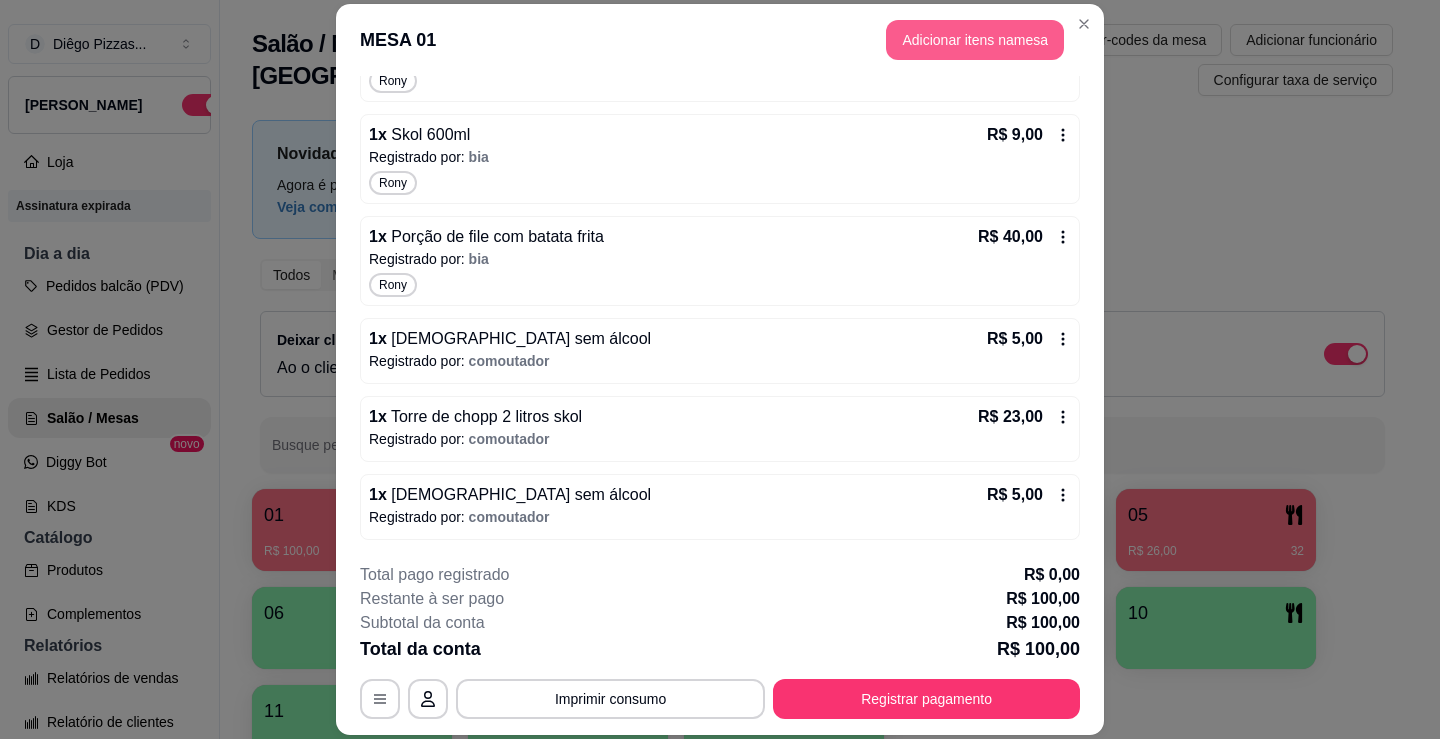 click on "Adicionar itens na  mesa" at bounding box center (975, 40) 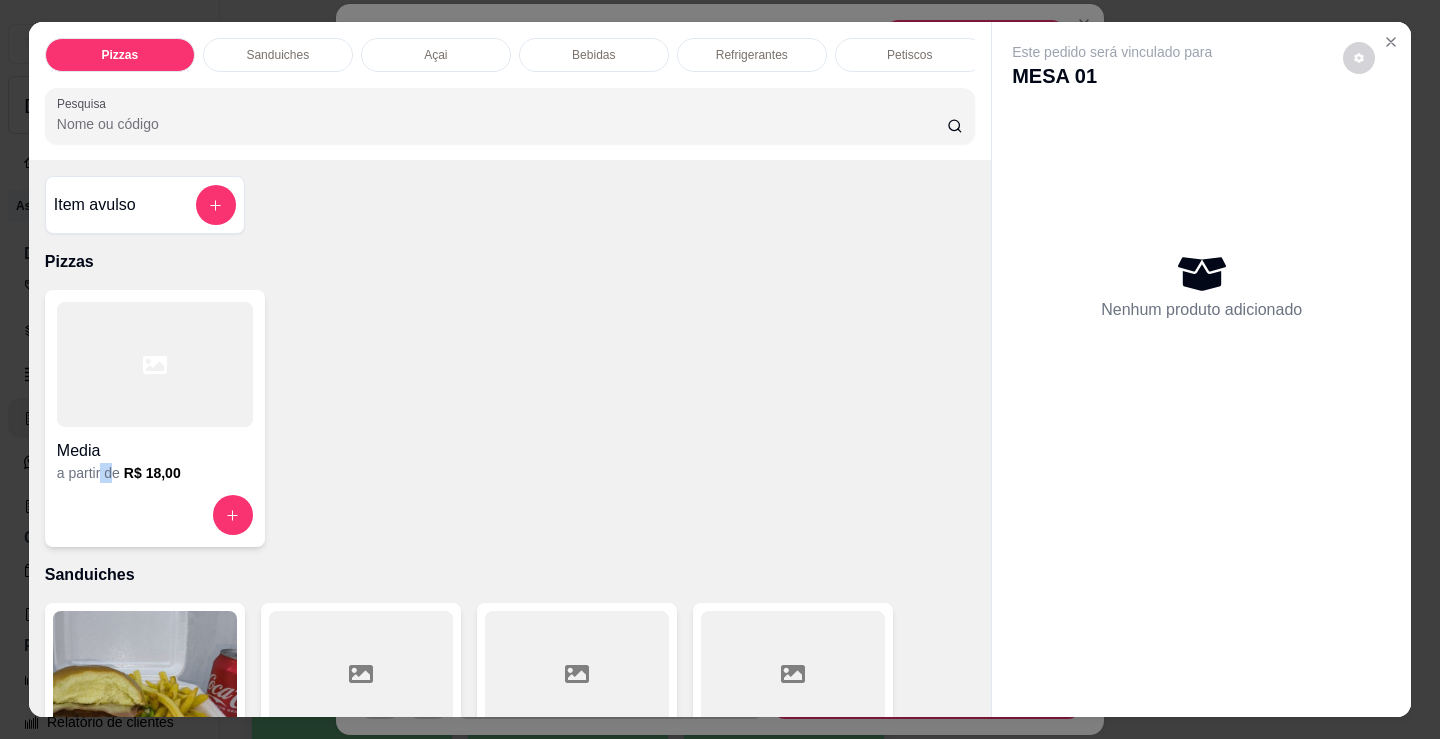 drag, startPoint x: 92, startPoint y: 471, endPoint x: 107, endPoint y: 470, distance: 15.033297 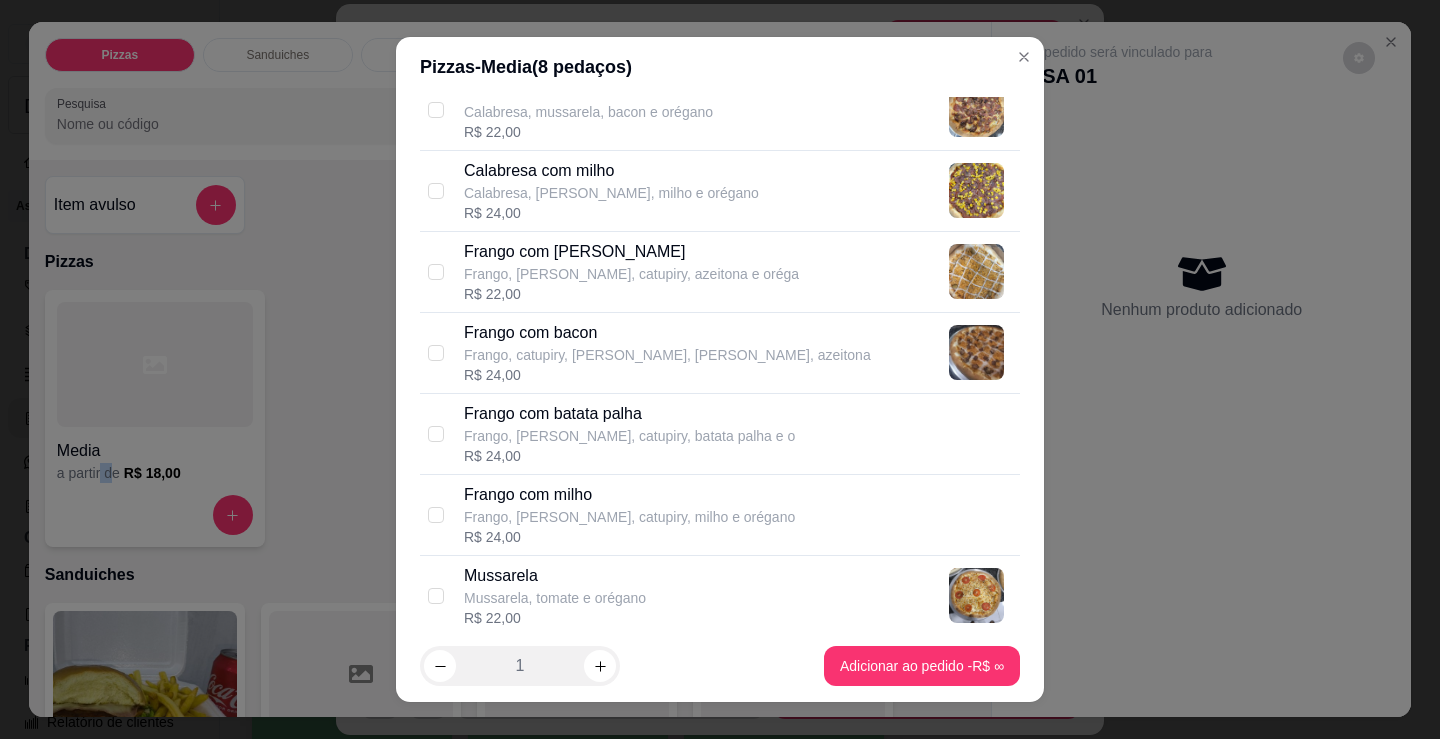 scroll, scrollTop: 500, scrollLeft: 0, axis: vertical 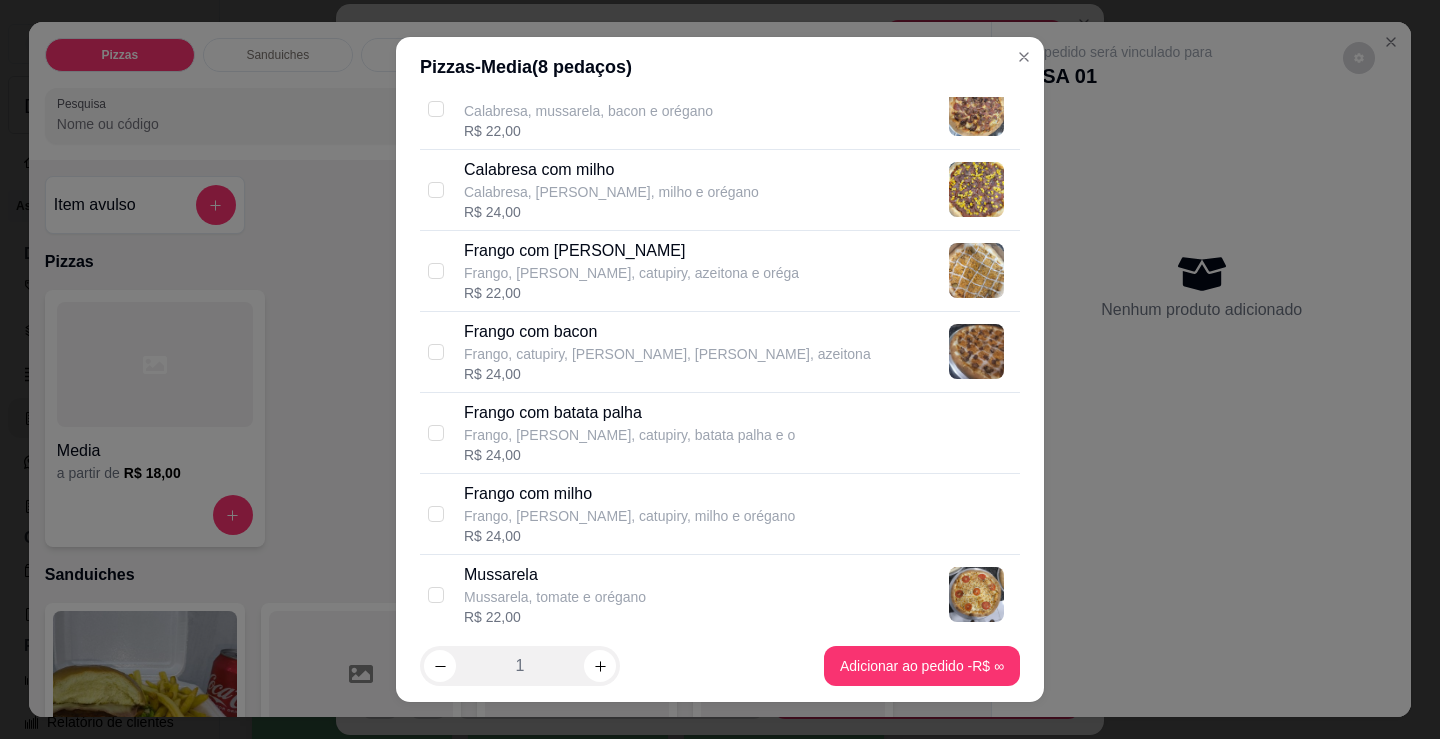 click on "Frango, [PERSON_NAME], catupiry, azeitona e oréga" at bounding box center [631, 273] 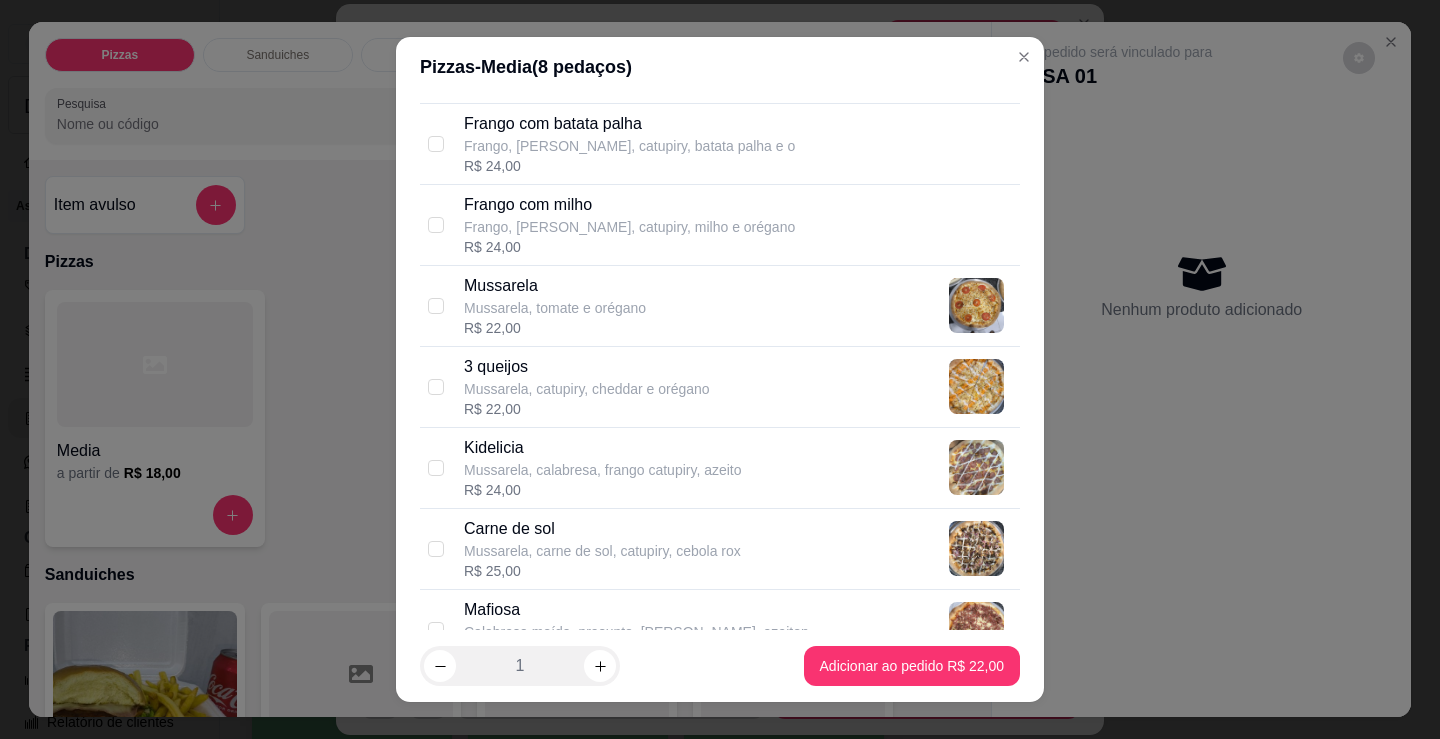 scroll, scrollTop: 900, scrollLeft: 0, axis: vertical 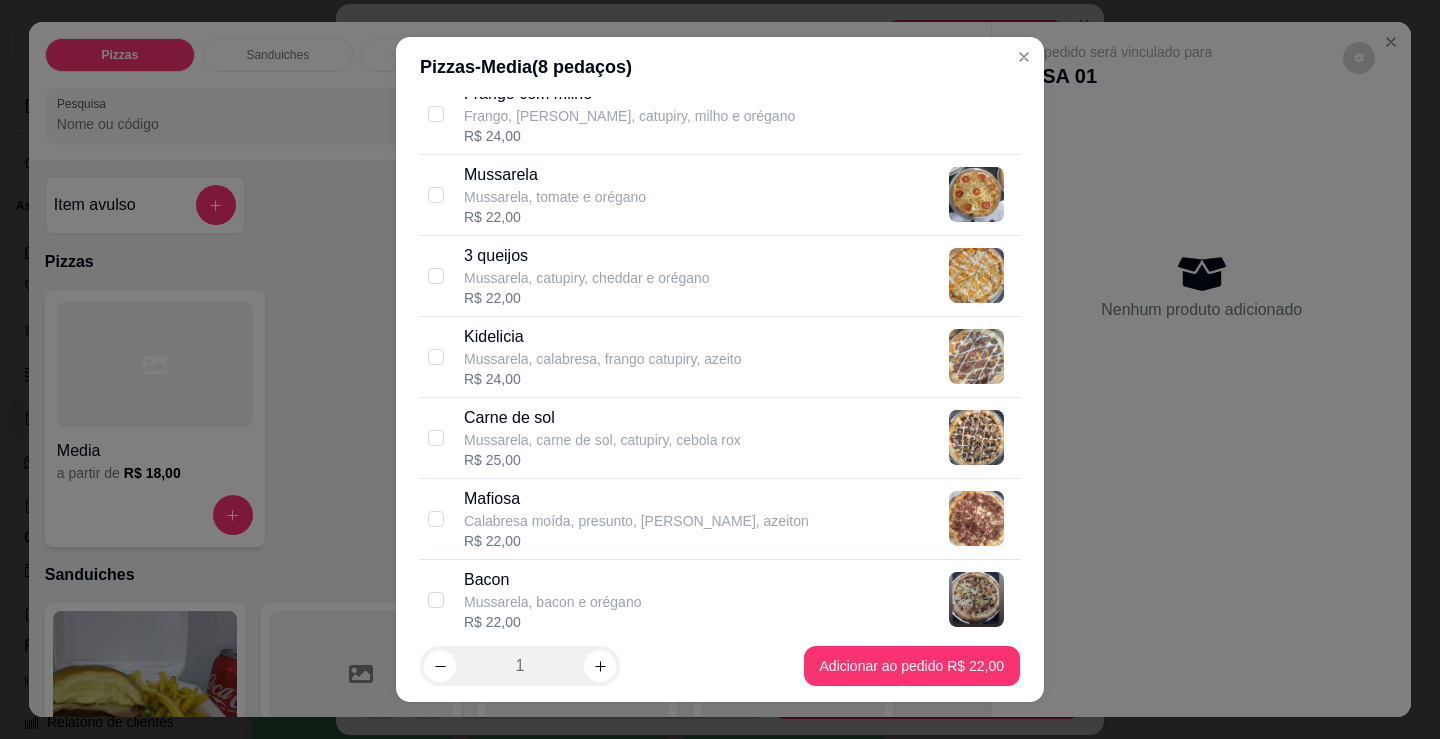 click on "R$ 22,00" at bounding box center (636, 541) 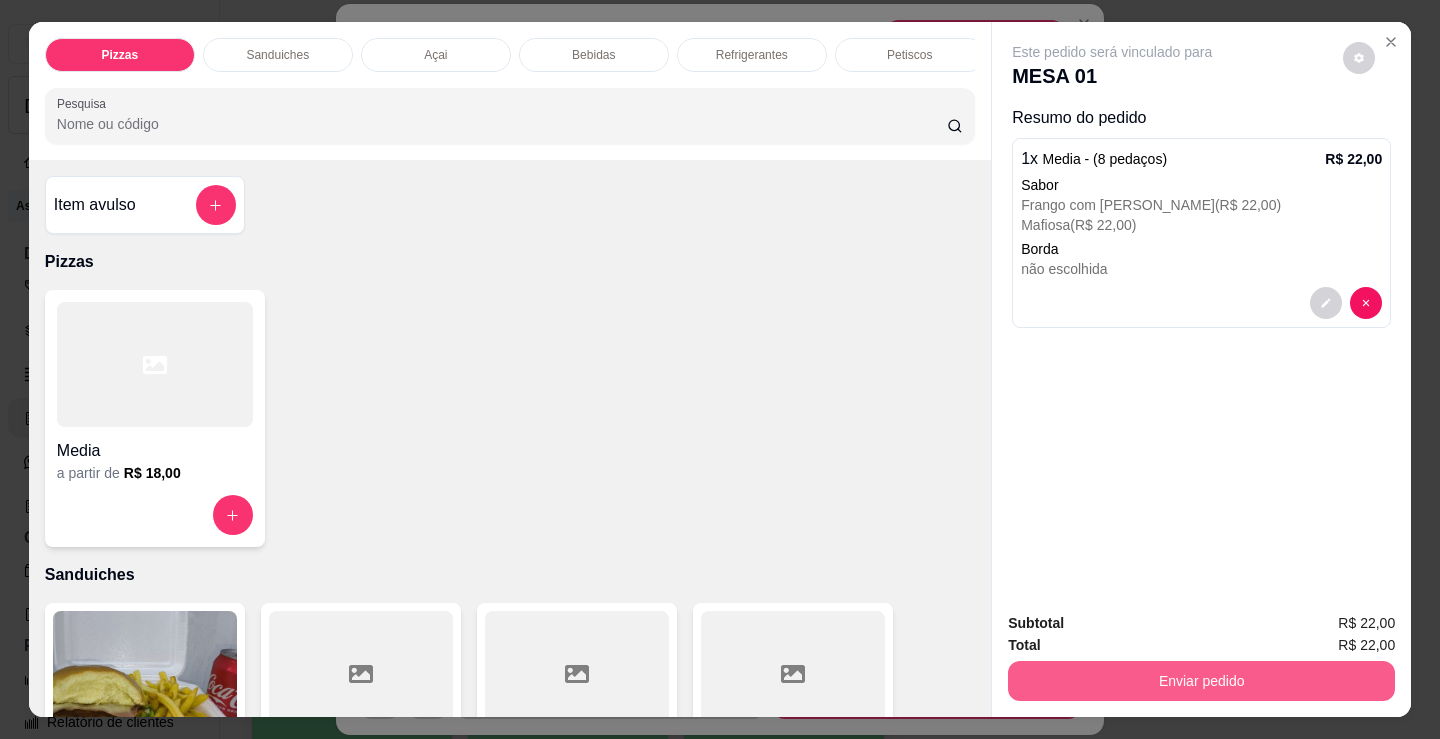 click on "Enviar pedido" at bounding box center (1201, 681) 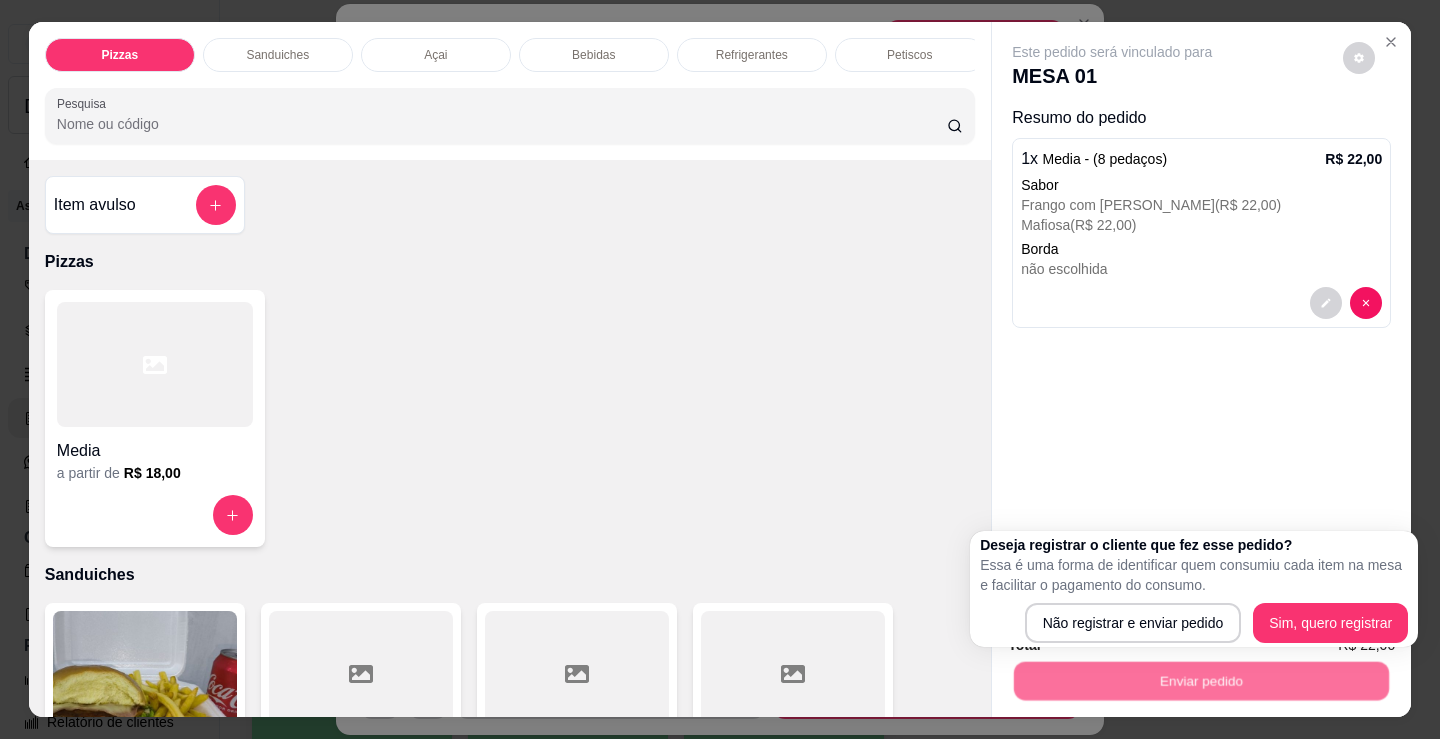 drag, startPoint x: 1059, startPoint y: 590, endPoint x: 1091, endPoint y: 613, distance: 39.40812 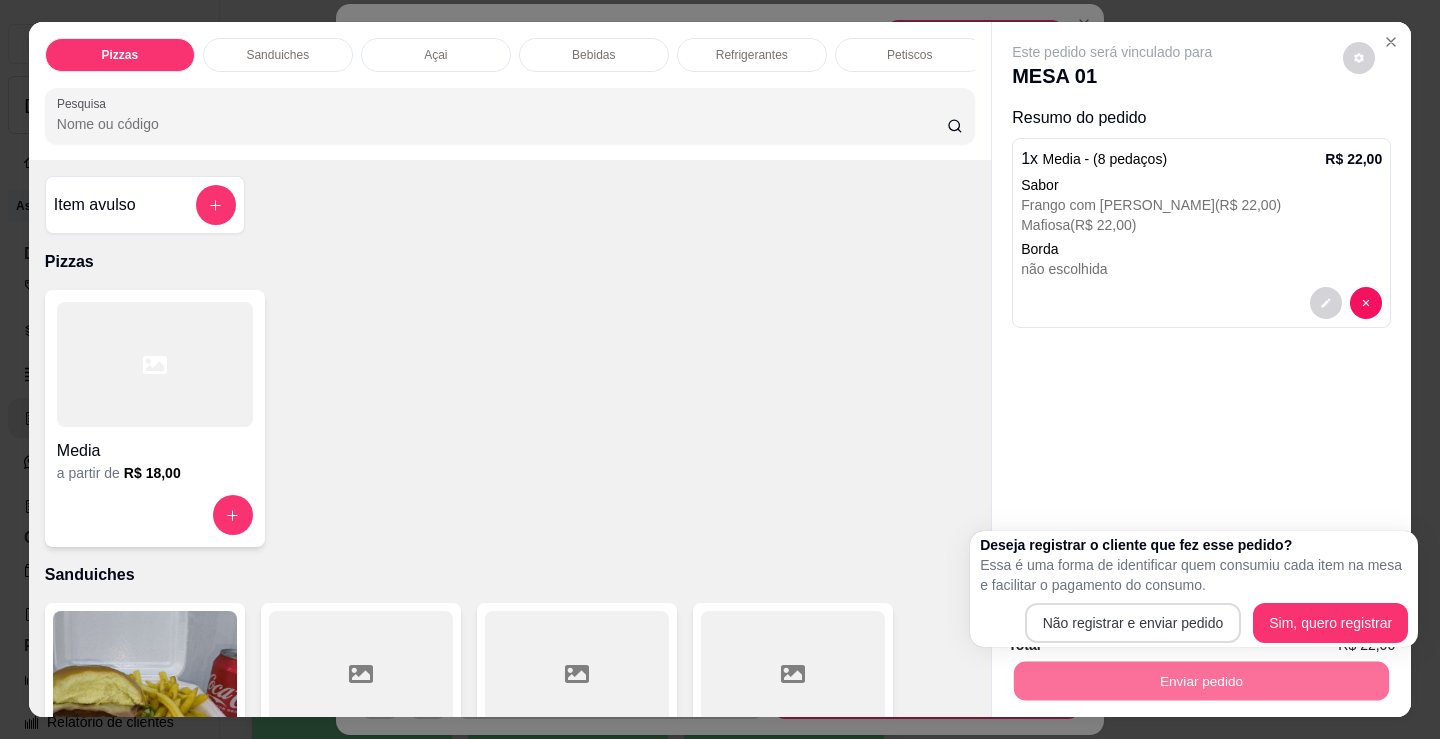 click on "Deseja registrar o cliente que fez esse pedido? Essa é uma forma de identificar quem consumiu cada item na mesa e facilitar o pagamento do consumo. Não registrar e enviar pedido Sim, quero registrar" at bounding box center (1194, 589) 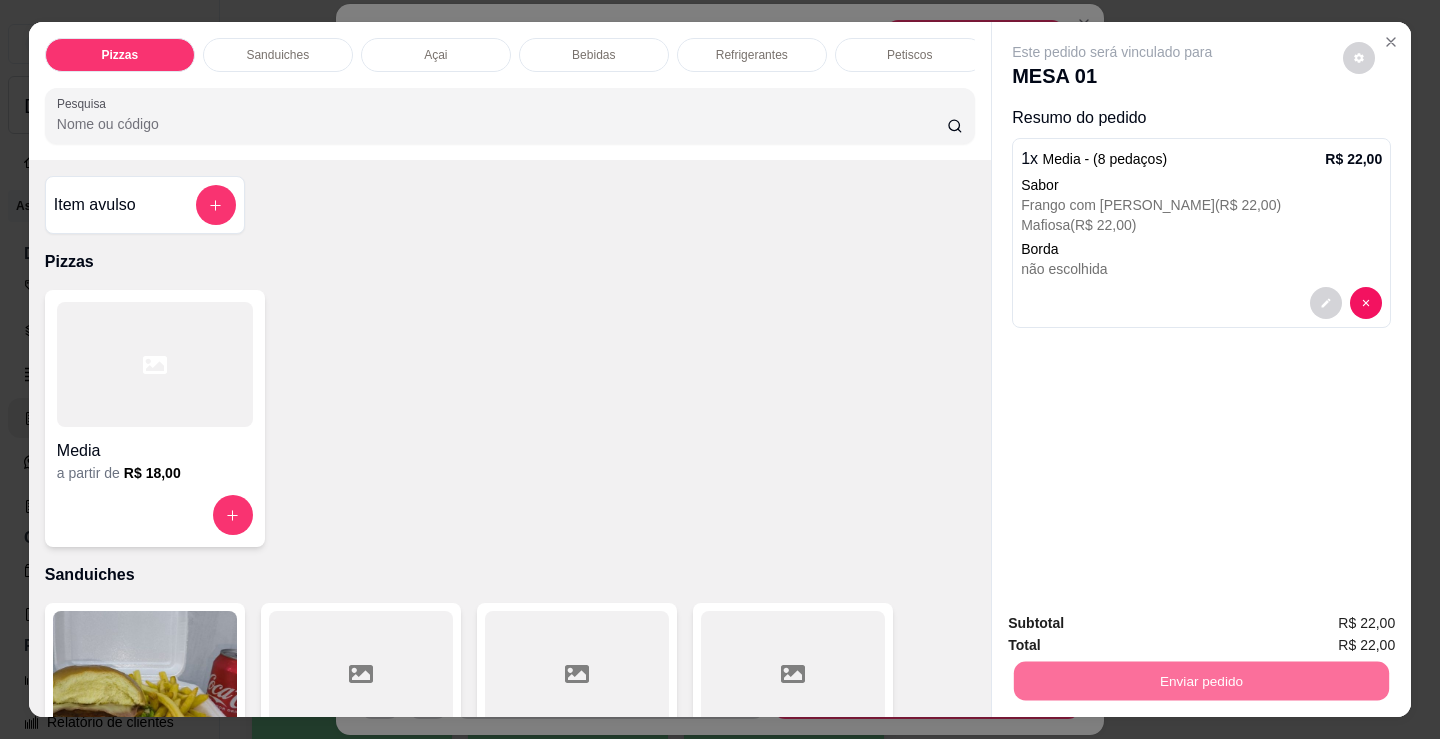 click on "Não registrar e enviar pedido" at bounding box center (1136, 623) 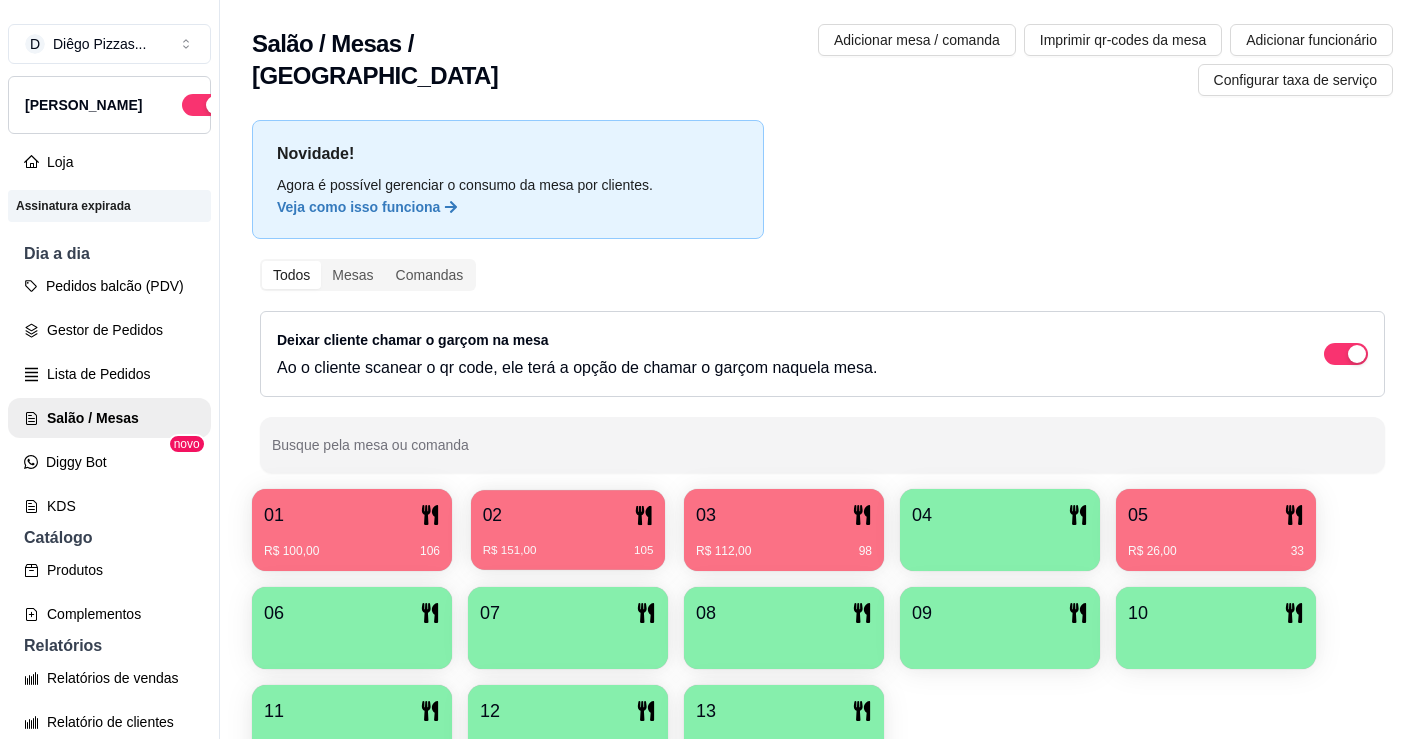 click on "R$ 151,00 105" at bounding box center [568, 543] 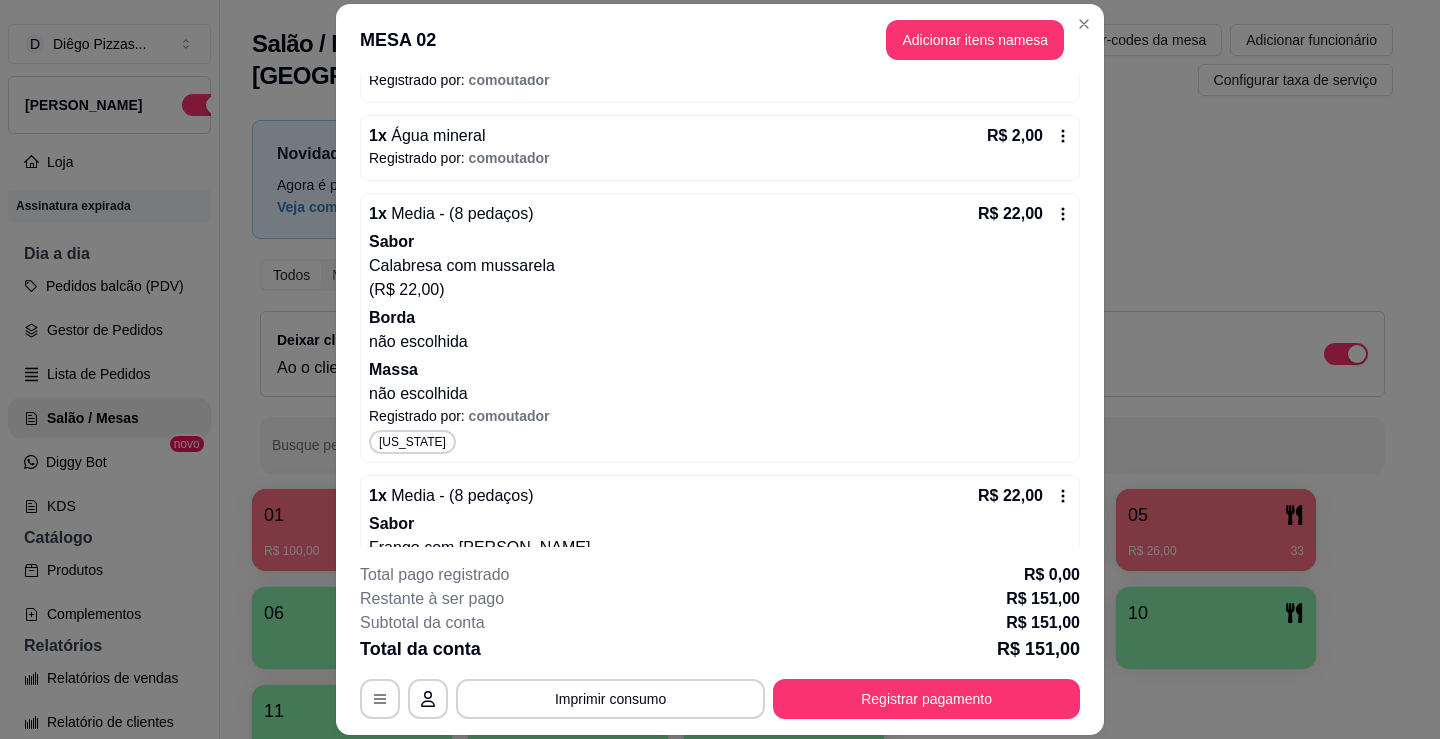 scroll, scrollTop: 1253, scrollLeft: 0, axis: vertical 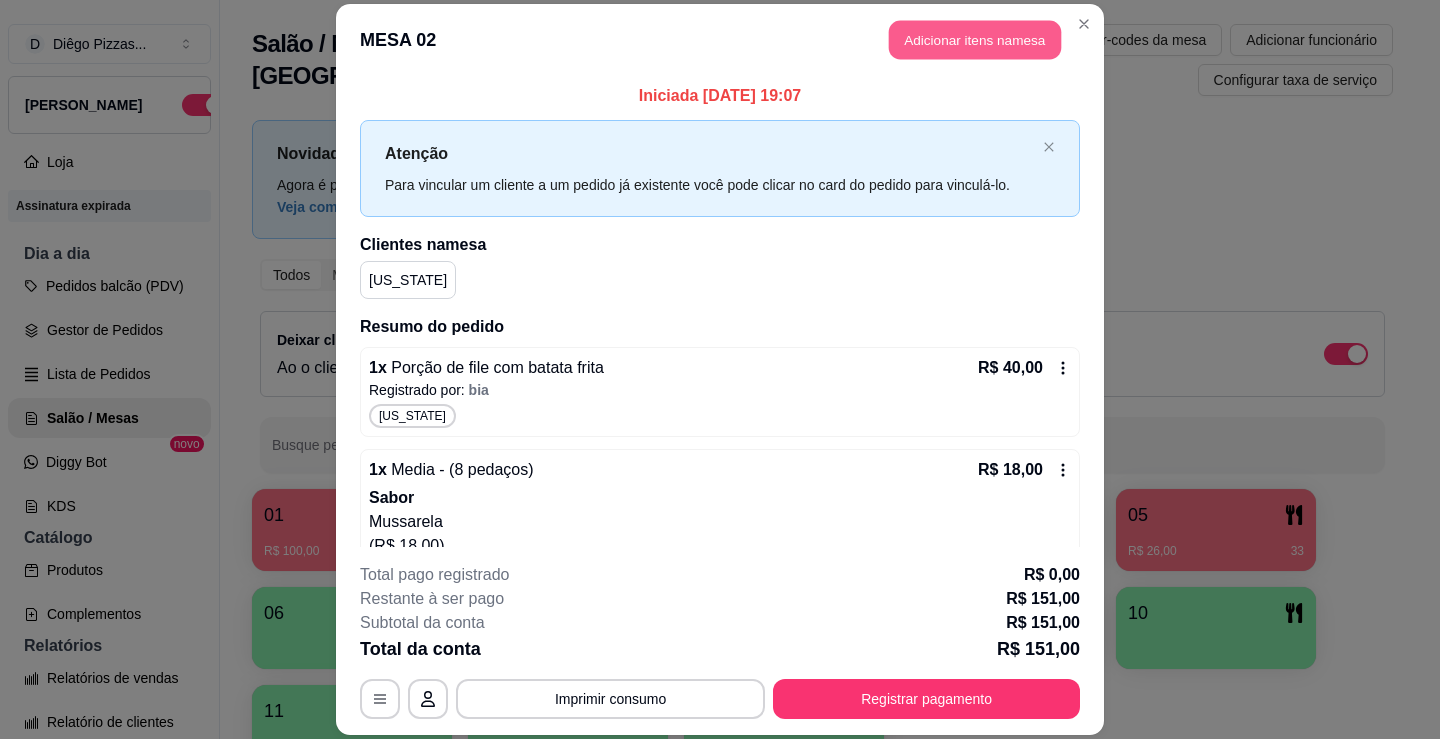 click on "Adicionar itens na  mesa" at bounding box center [975, 39] 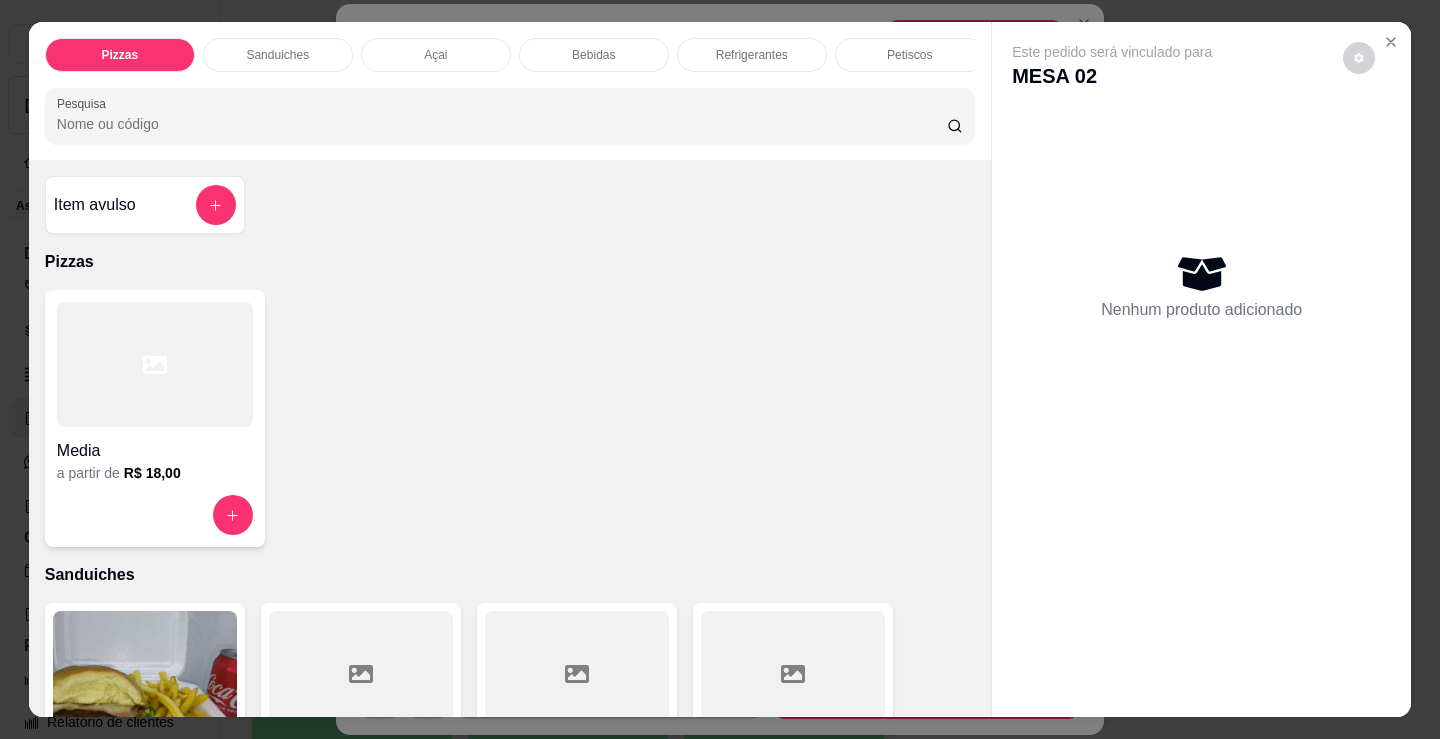 click on "Açai" at bounding box center (436, 55) 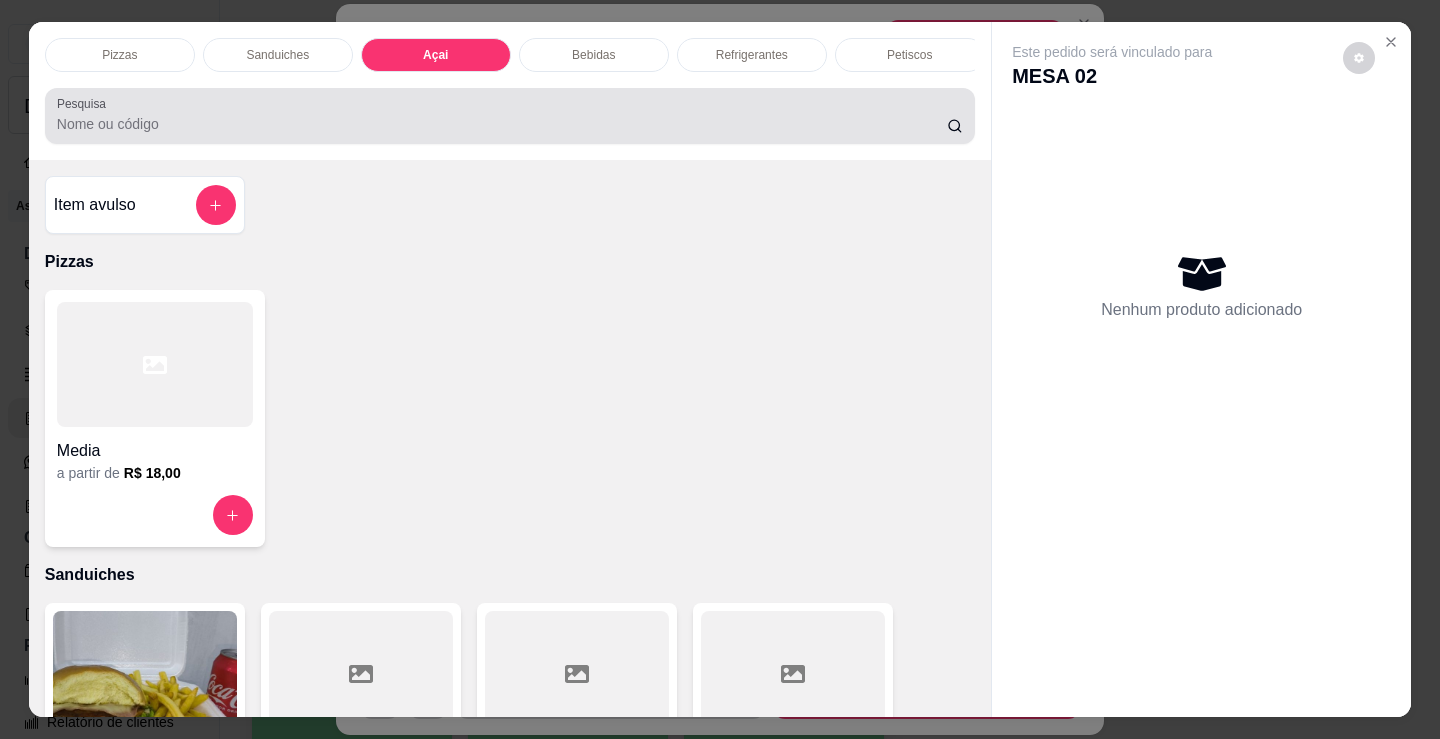 scroll, scrollTop: 2153, scrollLeft: 0, axis: vertical 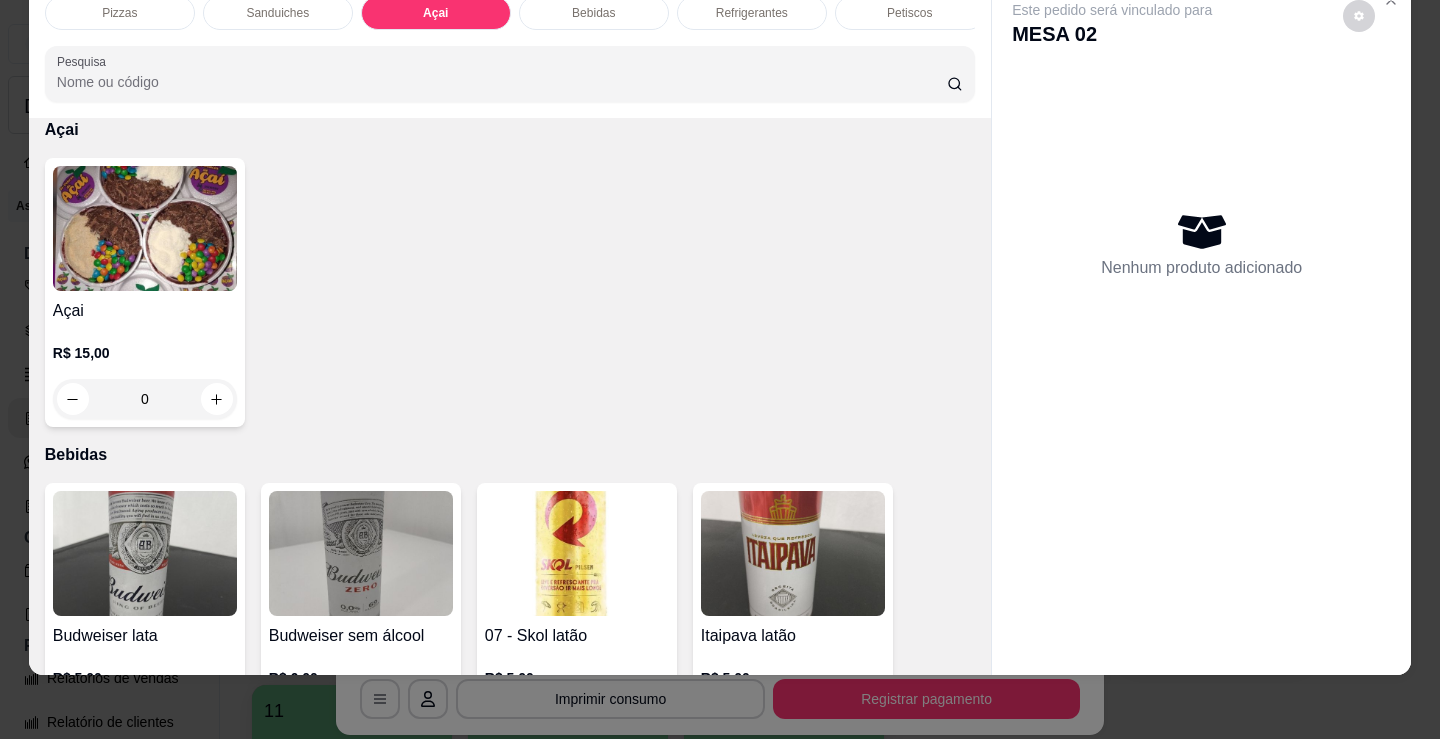 click on "Açai" at bounding box center [145, 311] 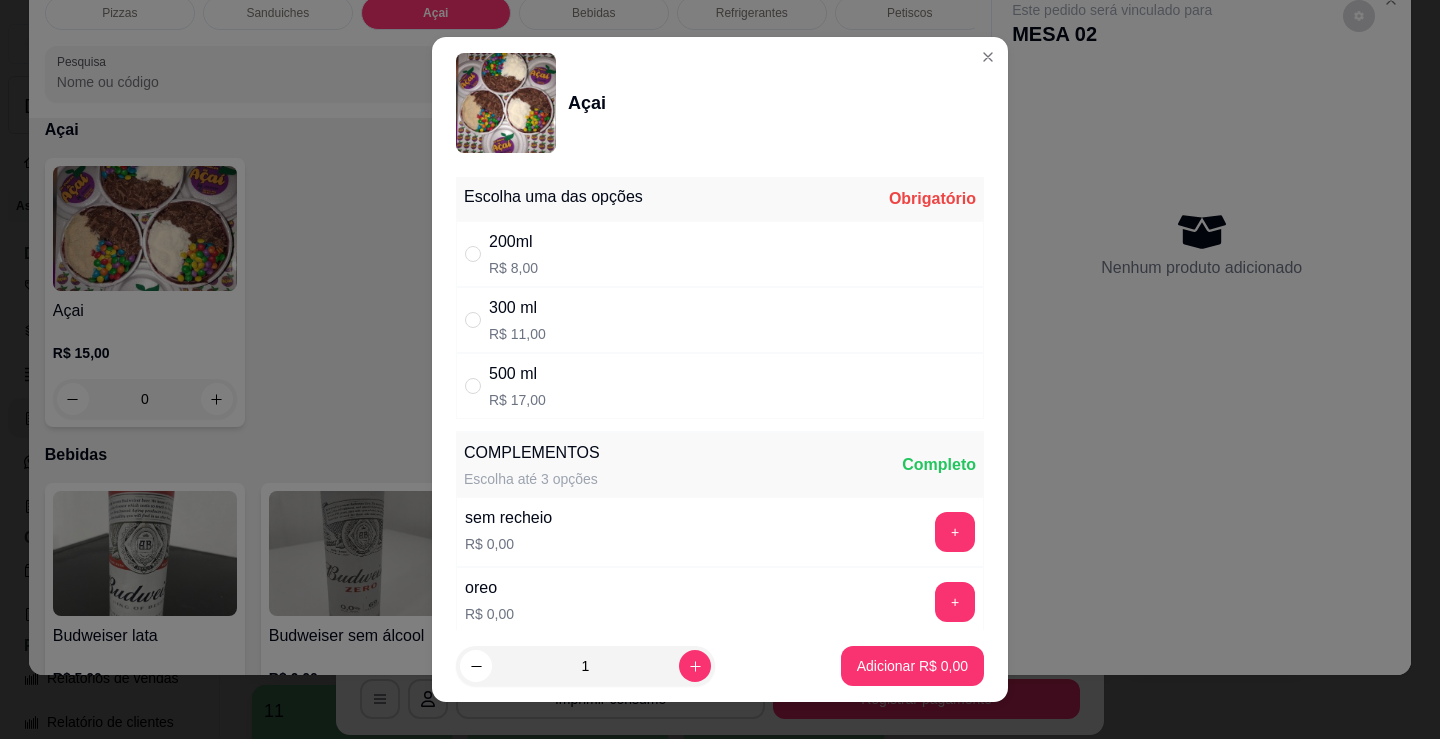 click on "300 ml R$ 11,00" at bounding box center [720, 320] 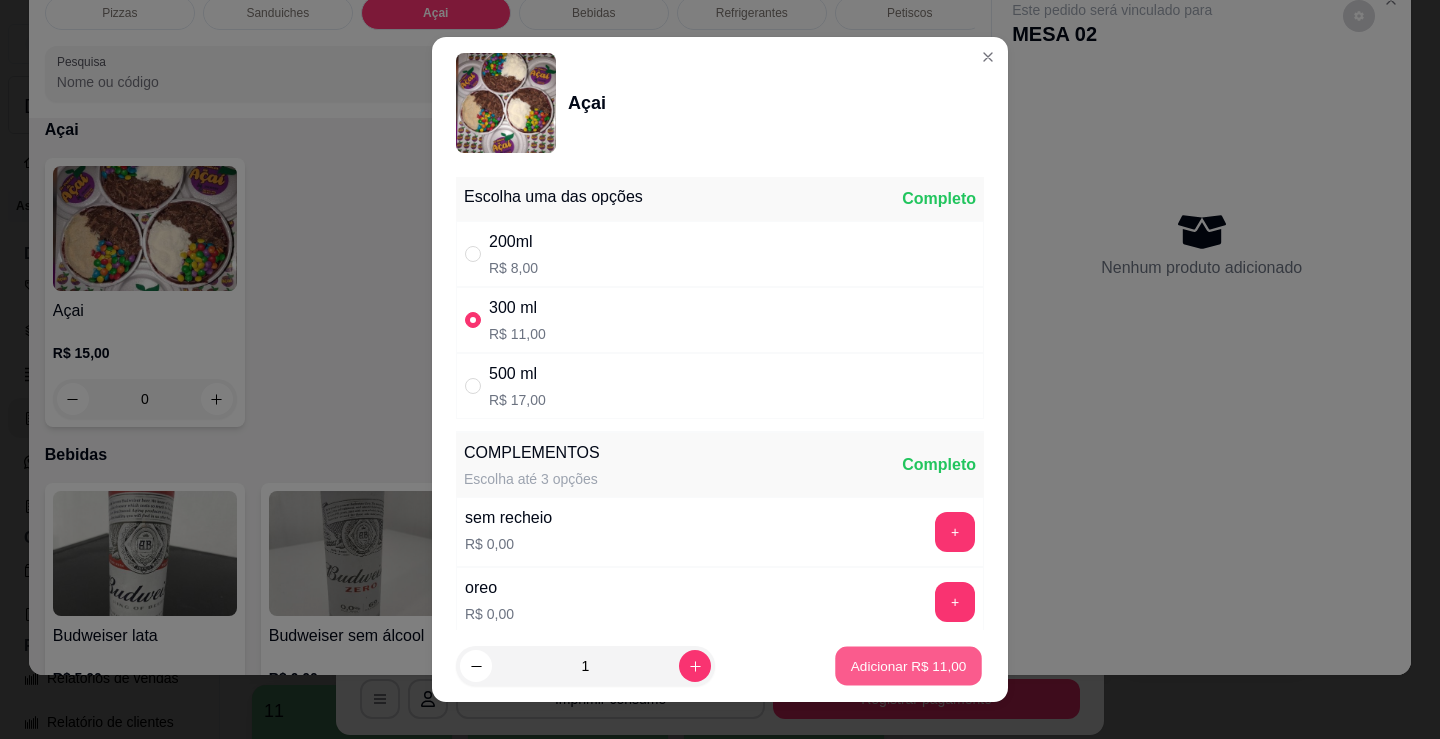 click on "Adicionar   R$ 11,00" at bounding box center [909, 665] 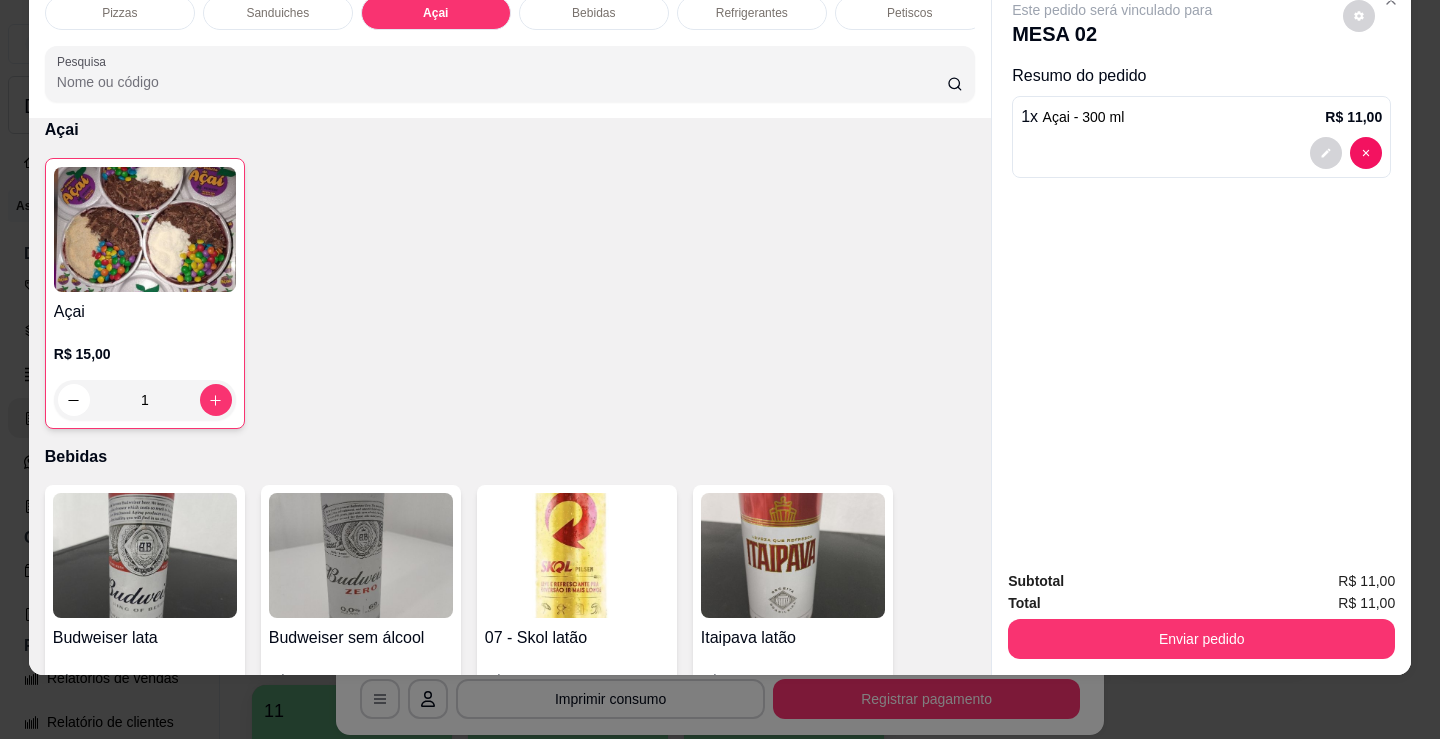 click at bounding box center (145, 229) 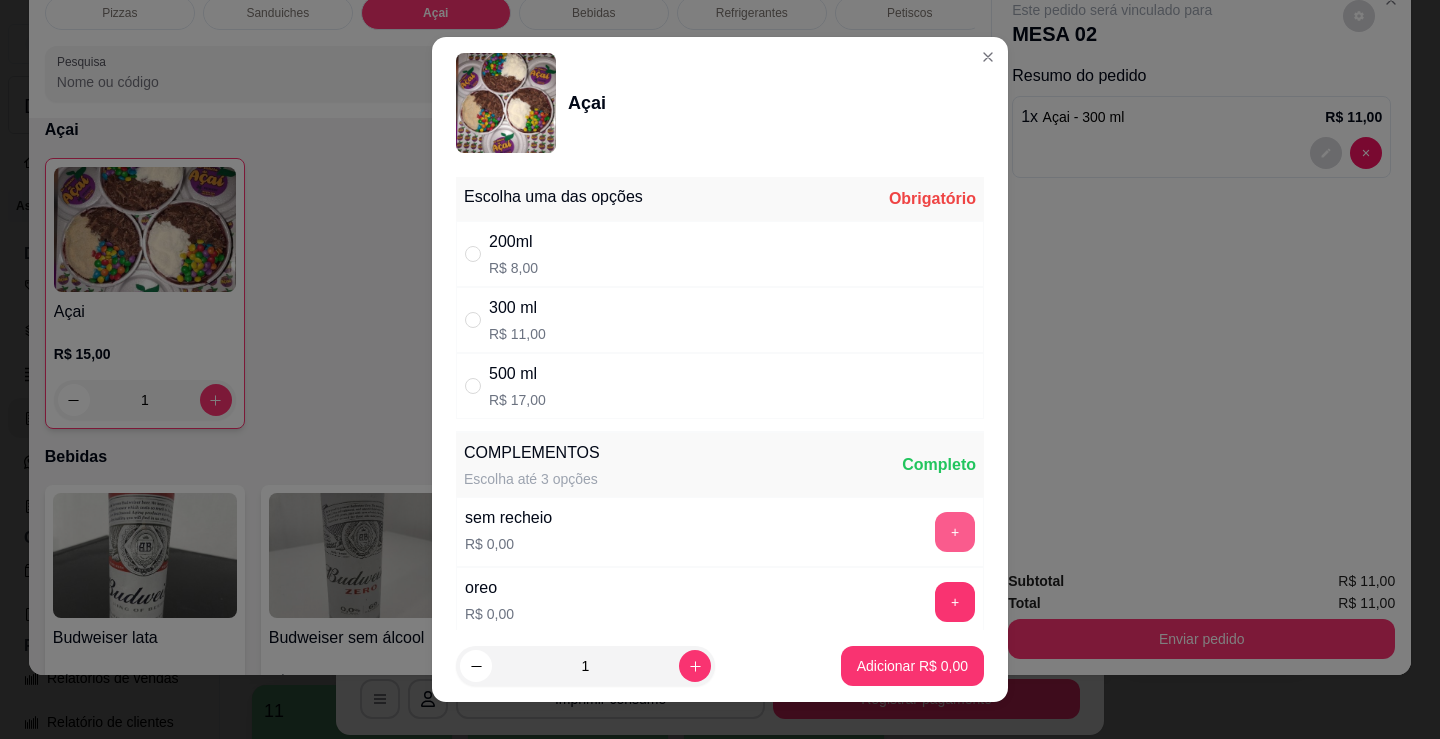 click on "+" at bounding box center (955, 532) 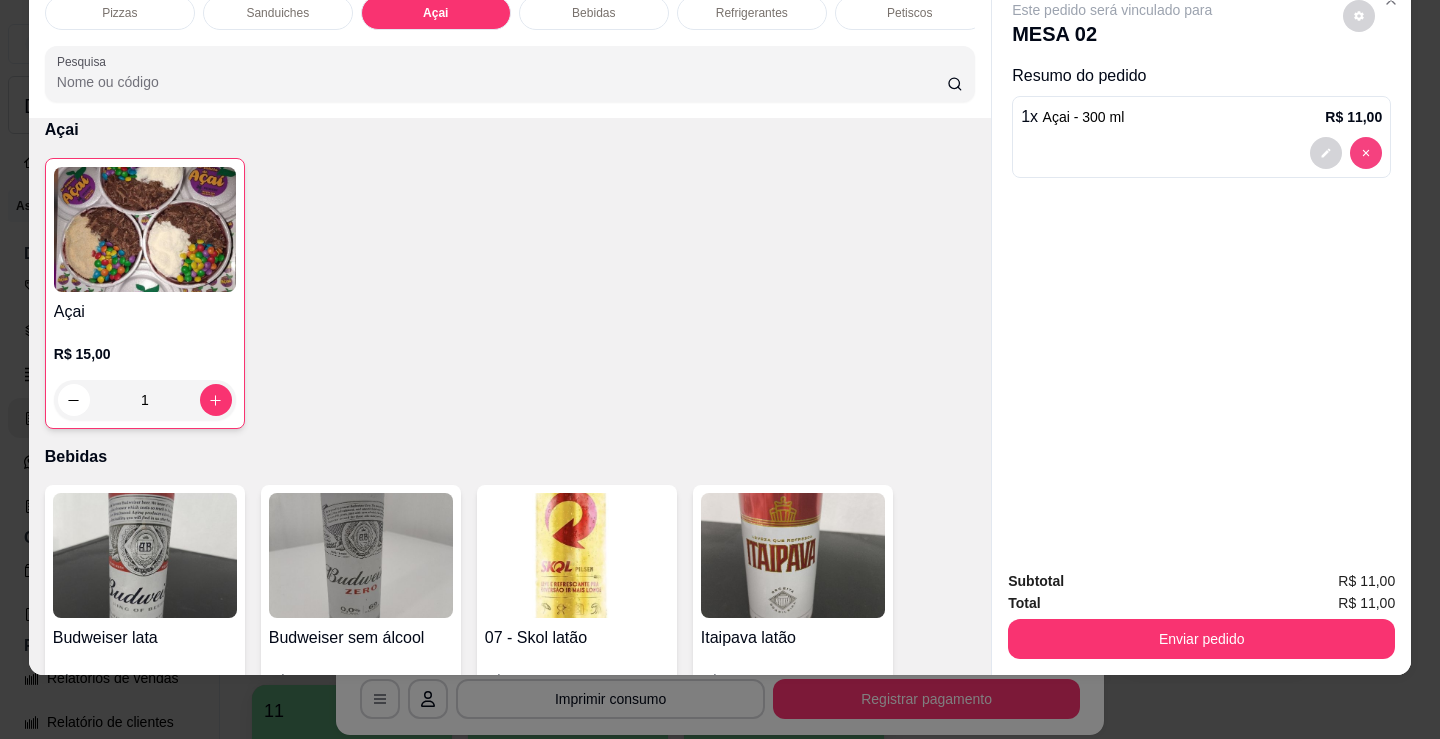 type on "0" 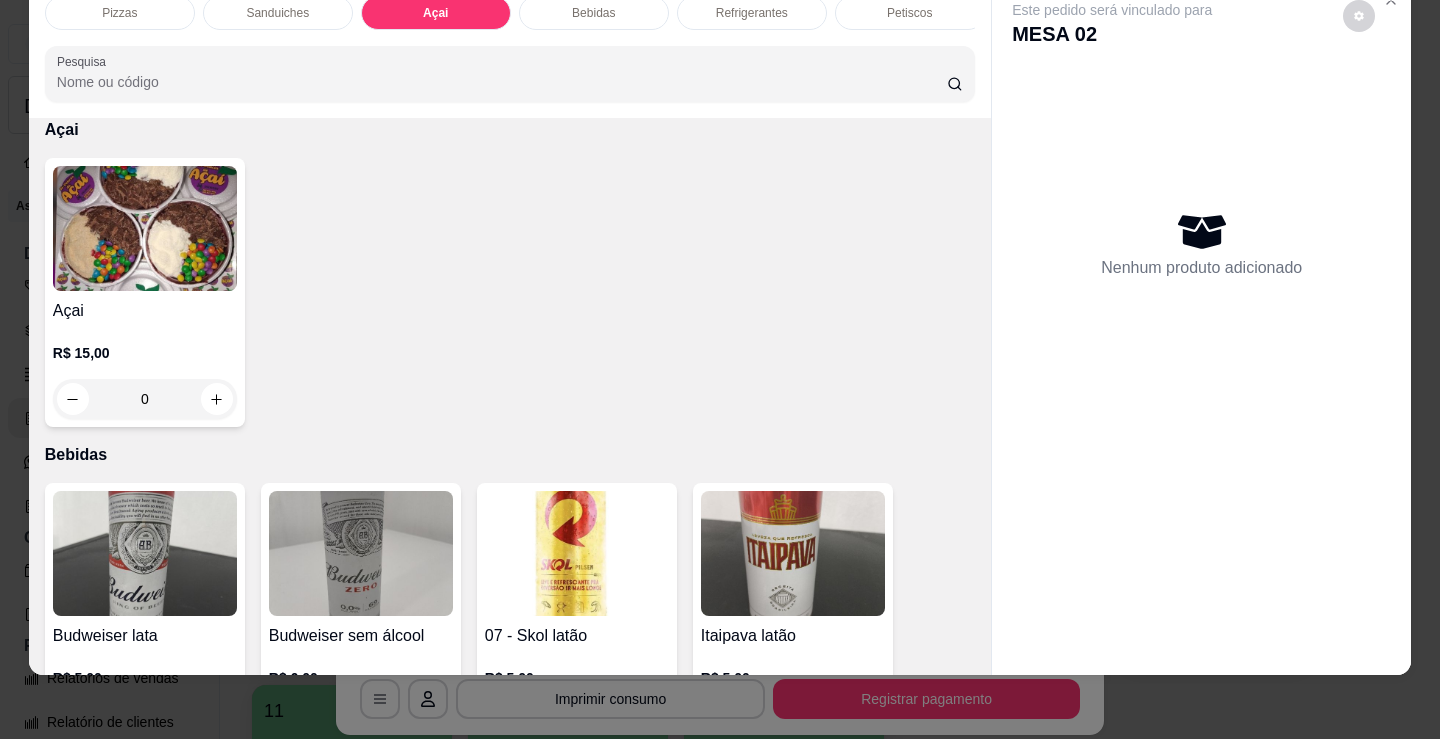 click on "R$ 15,00 0" at bounding box center [145, 371] 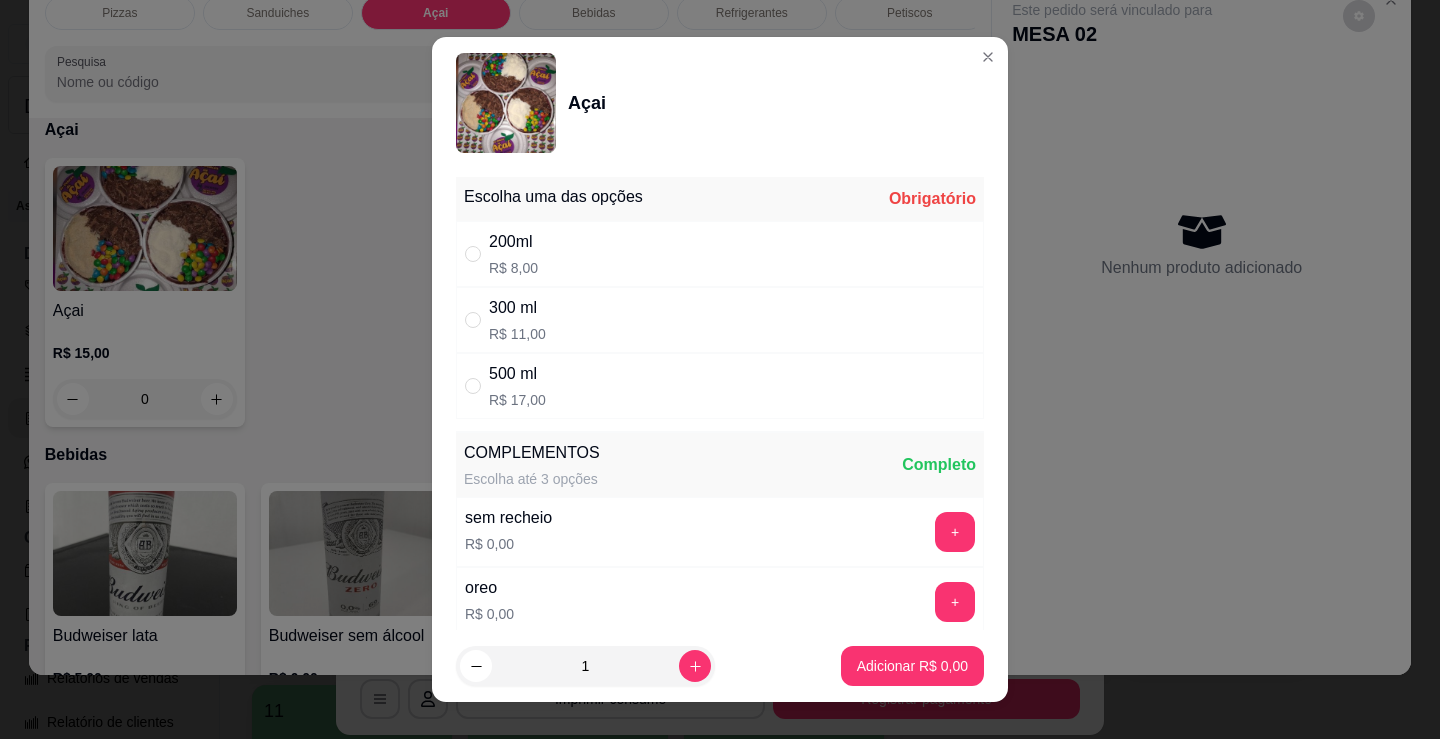 click on "200ml R$ 8,00" at bounding box center [720, 254] 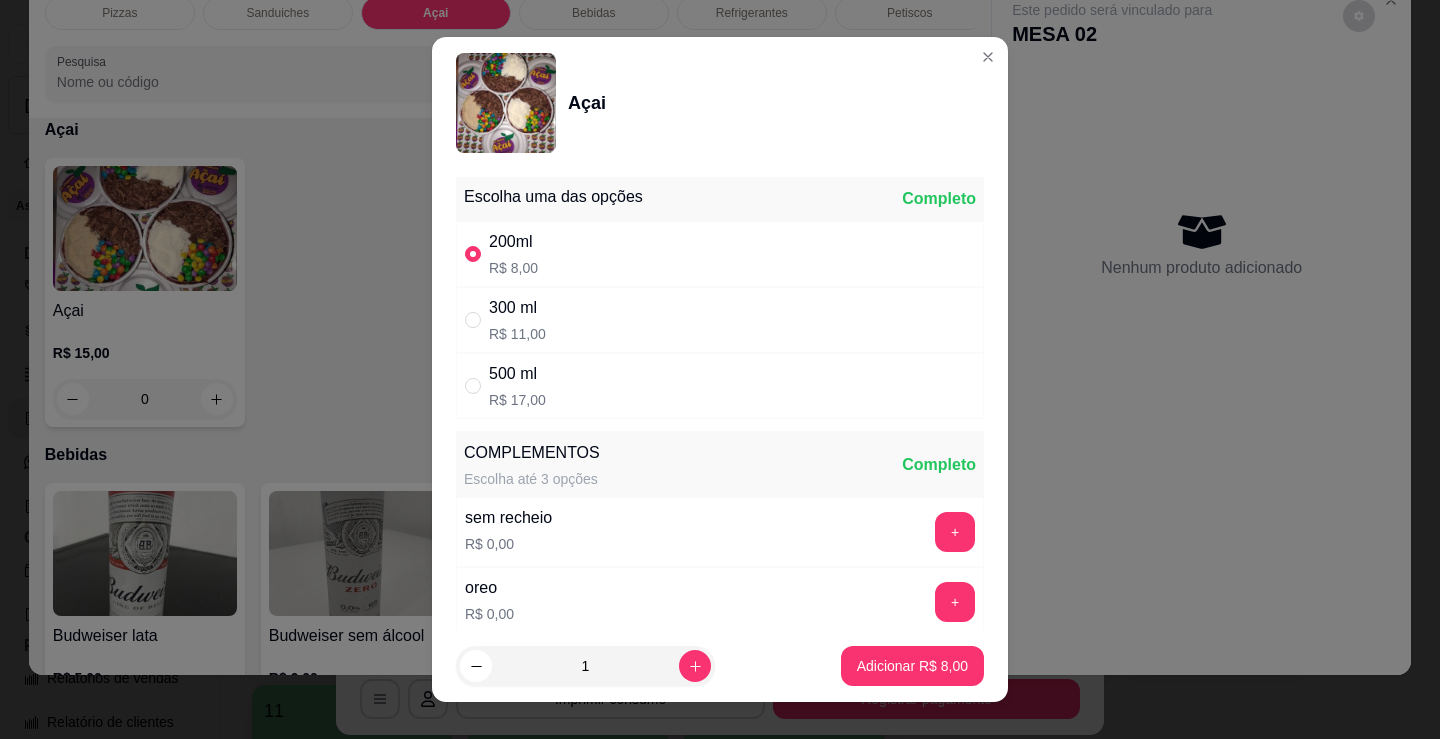 click on "200ml R$ 8,00" at bounding box center [720, 254] 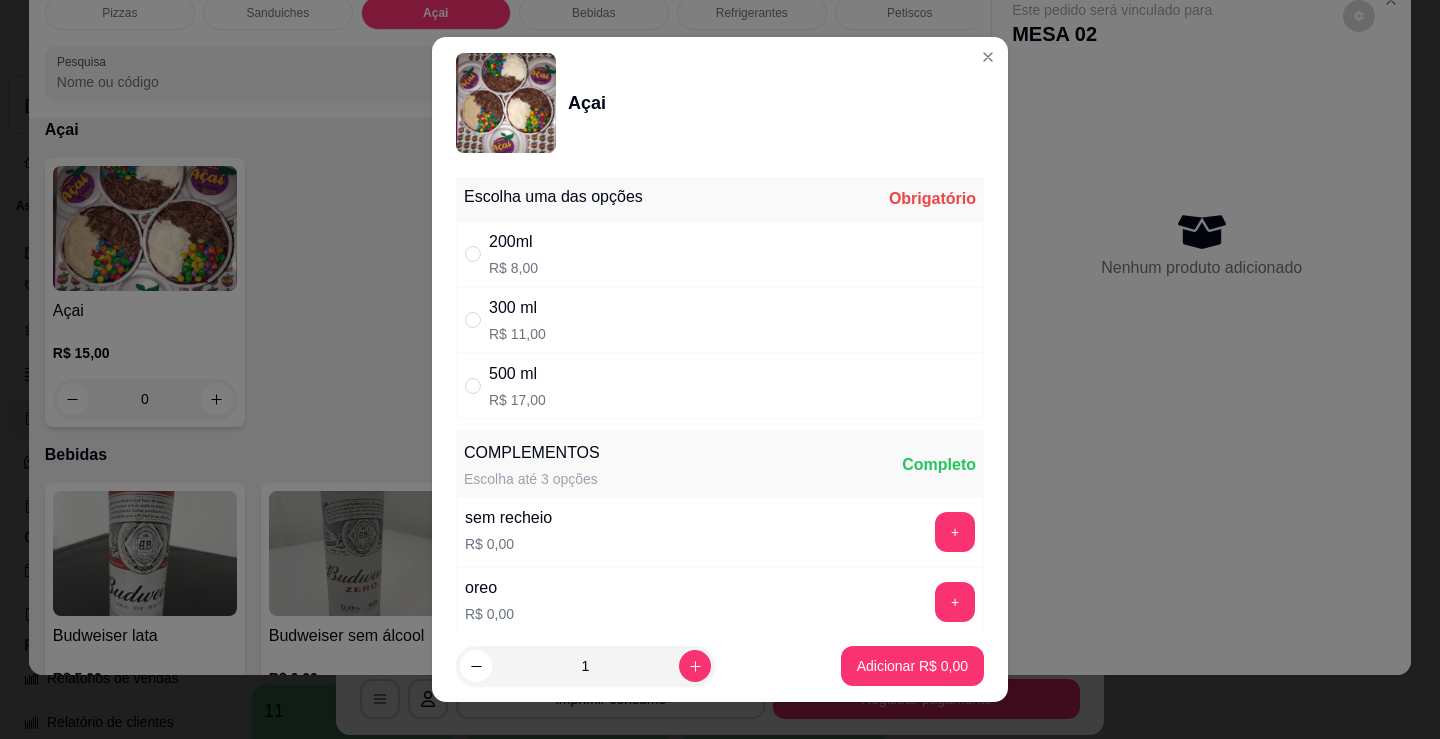 click on "300 ml R$ 11,00" at bounding box center (720, 320) 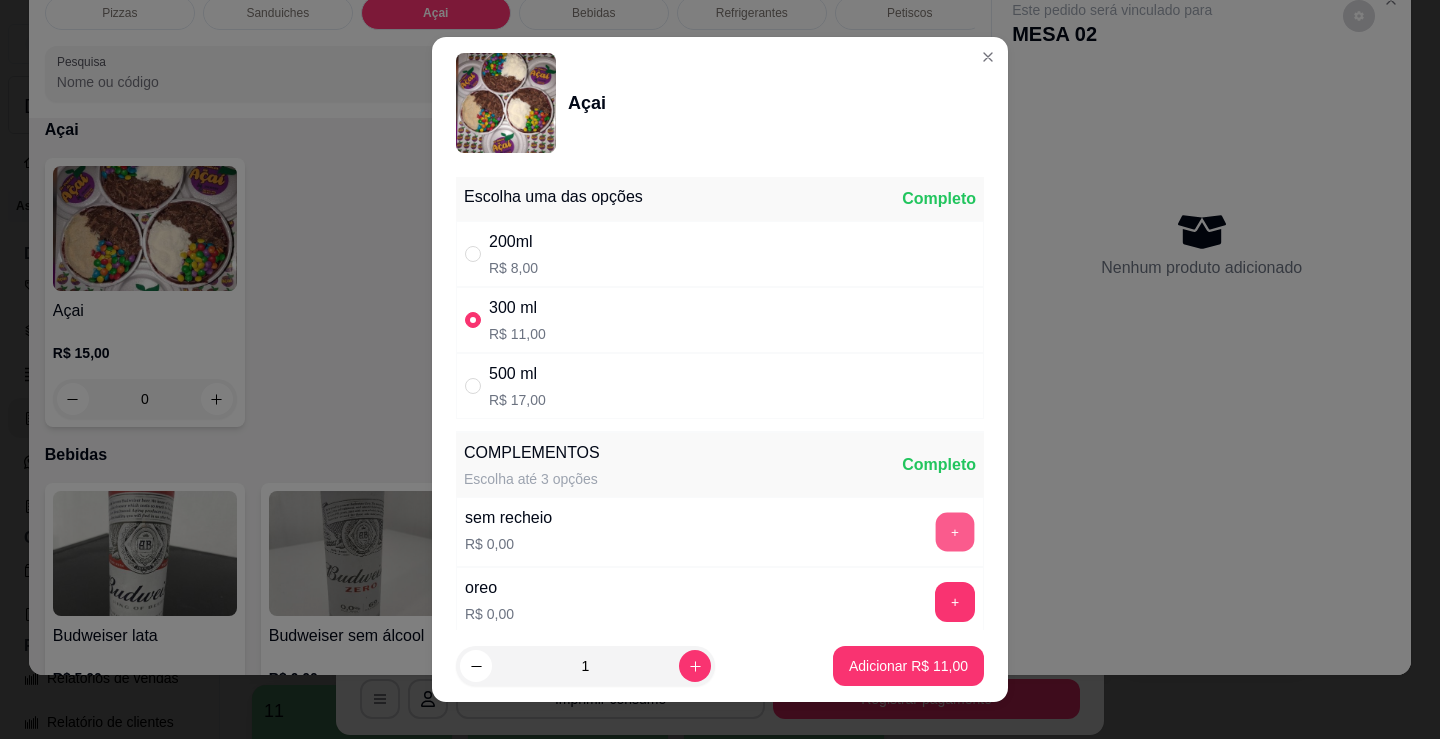 click on "+" at bounding box center (955, 532) 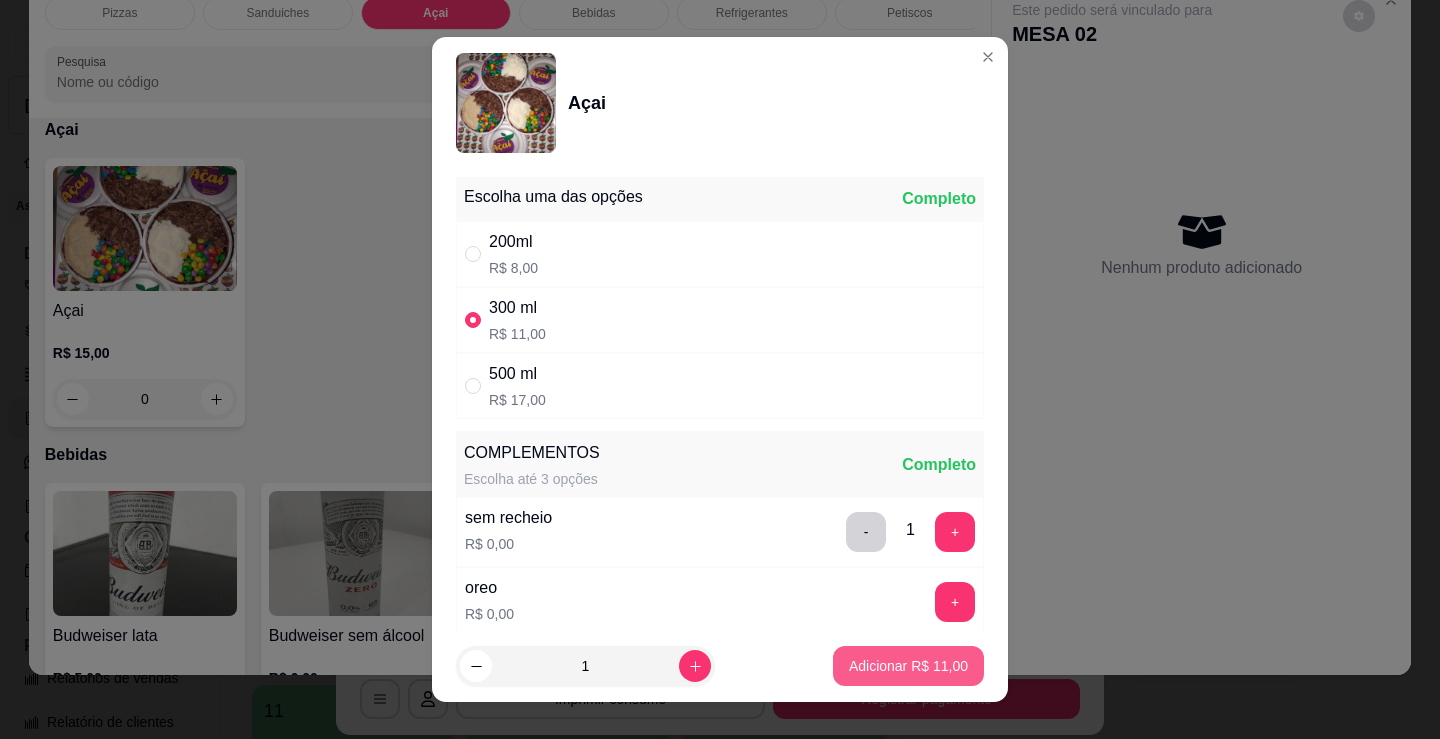click on "Adicionar   R$ 11,00" at bounding box center (908, 666) 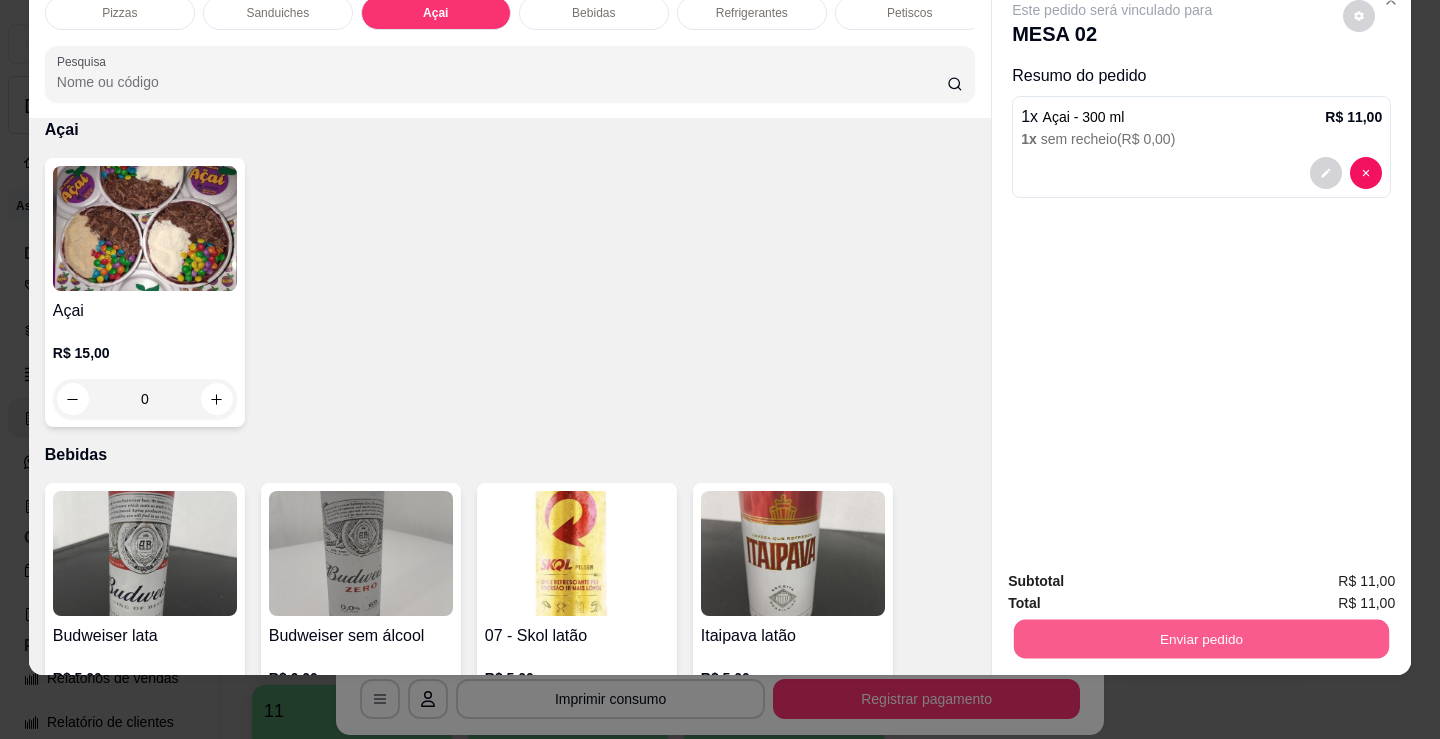 click on "Enviar pedido" at bounding box center [1201, 638] 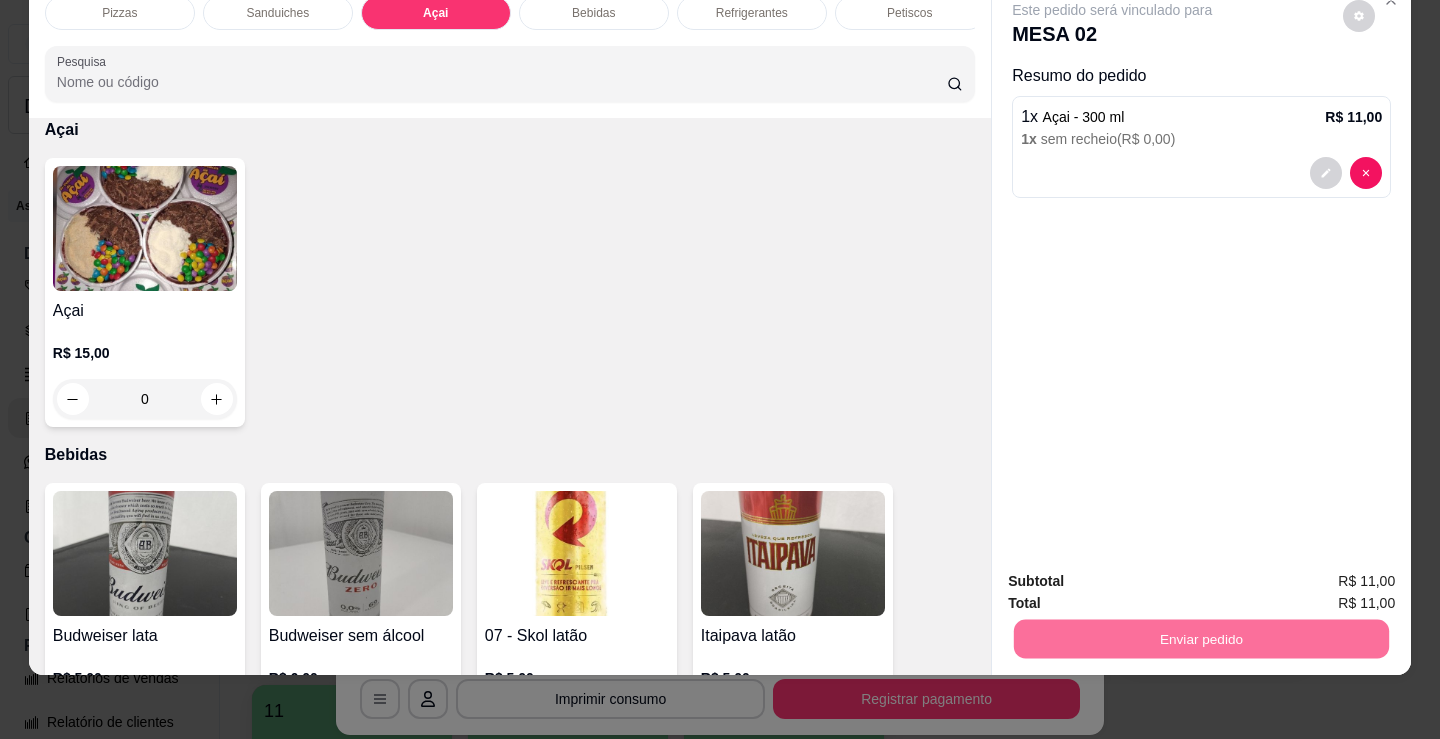 click on "Não registrar e enviar pedido" at bounding box center [1135, 575] 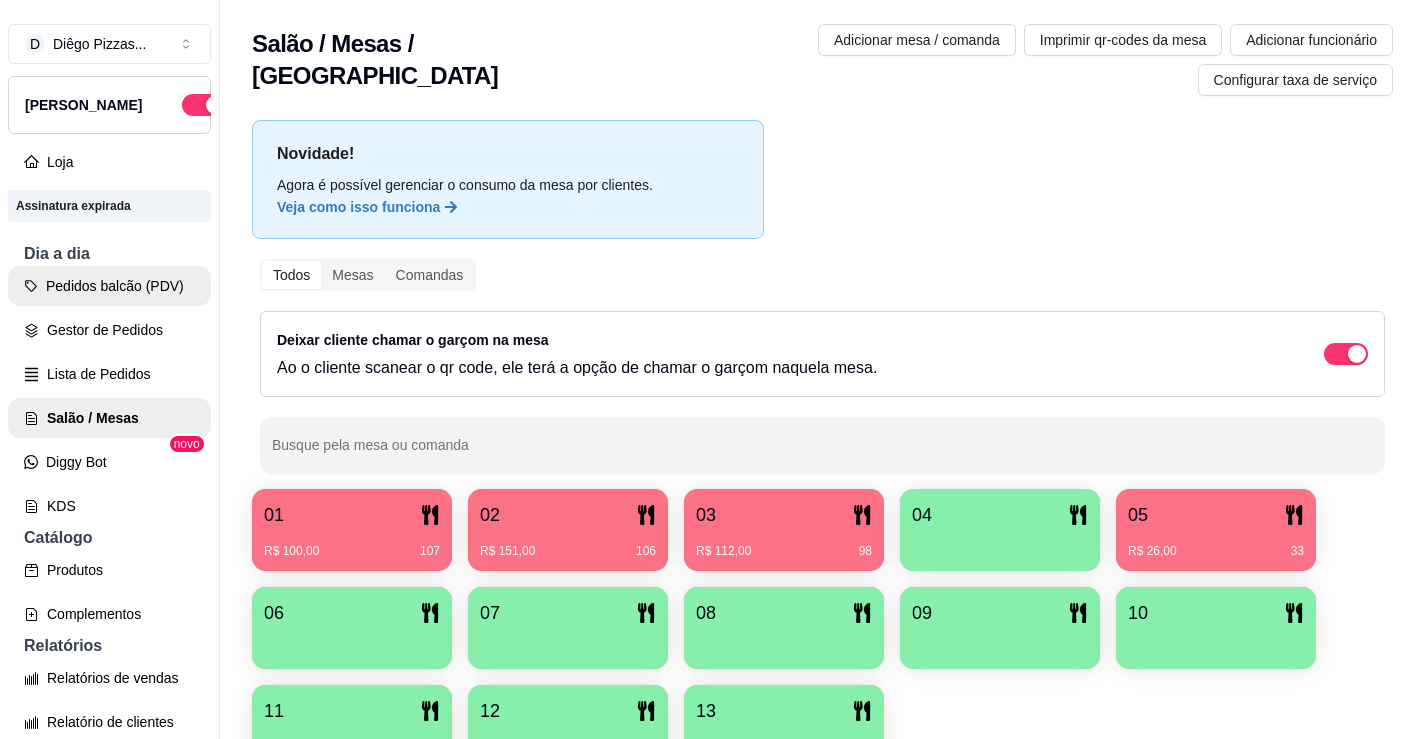 click on "Pedidos balcão (PDV)" at bounding box center (109, 286) 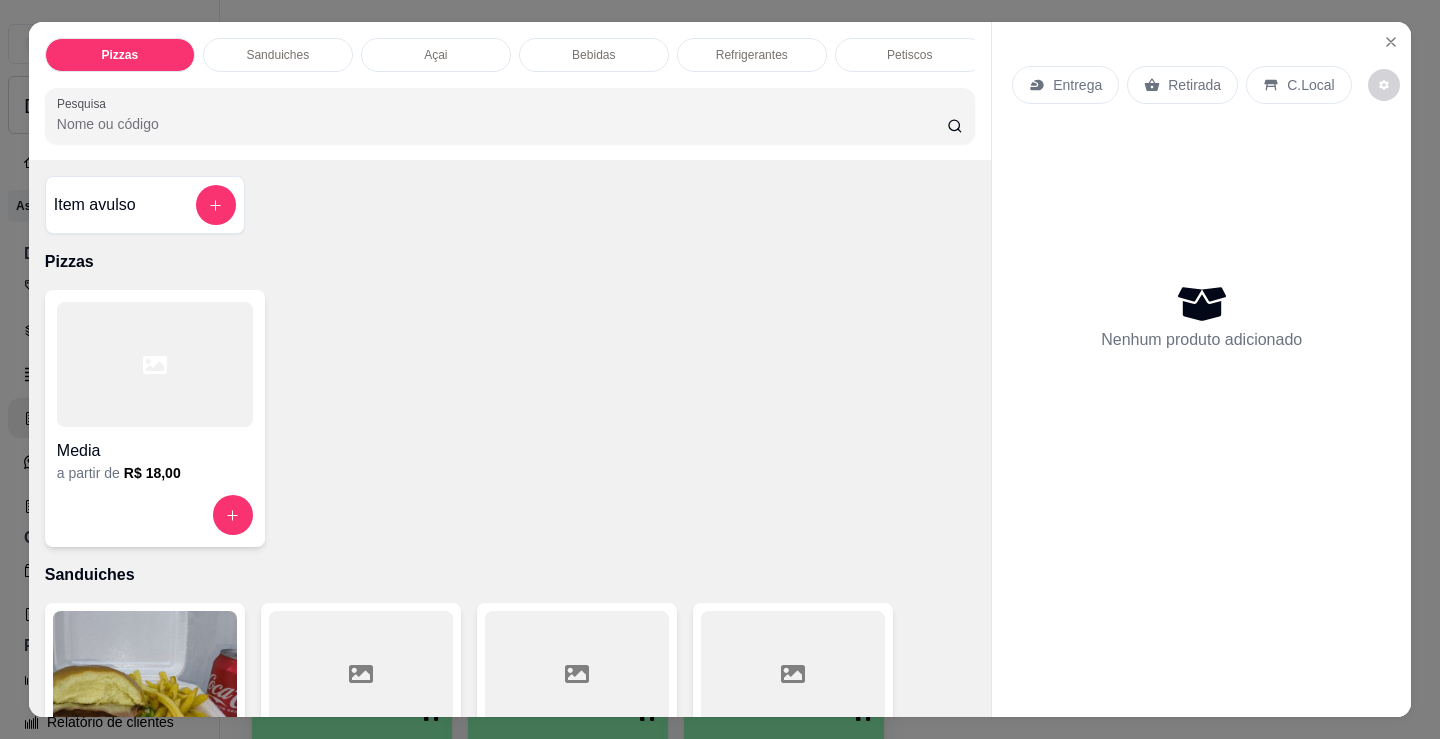 click at bounding box center [155, 364] 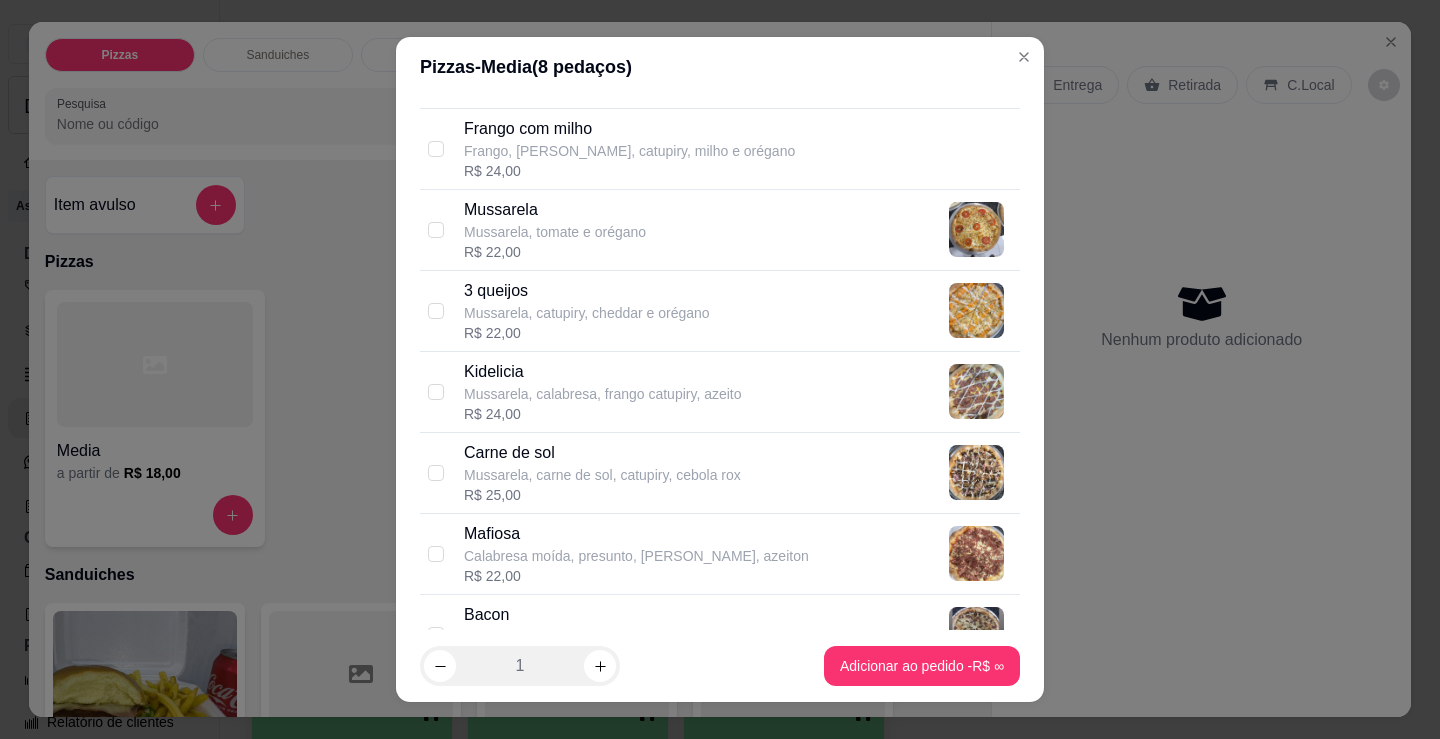 scroll, scrollTop: 900, scrollLeft: 0, axis: vertical 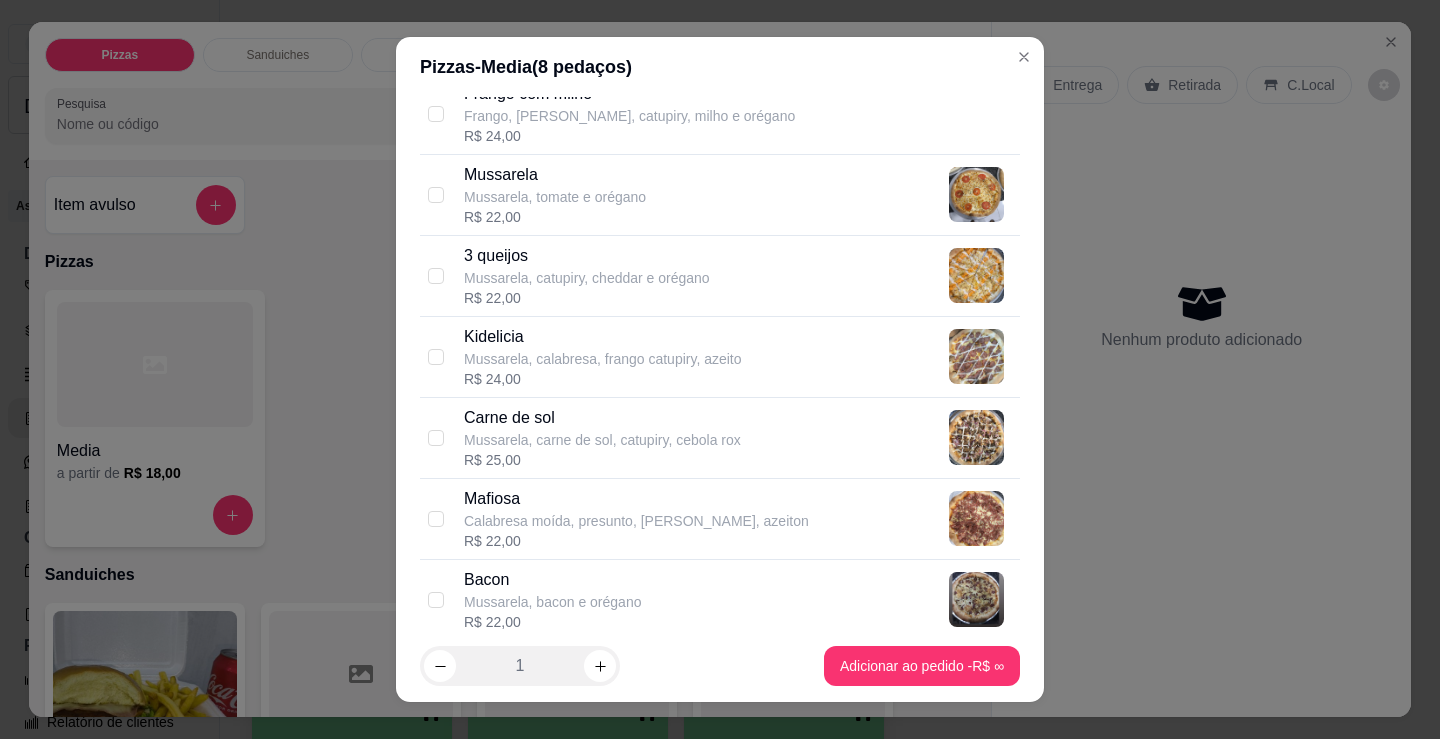 click on "Mussarela, calabresa, frango catupiry, azeito" at bounding box center [603, 359] 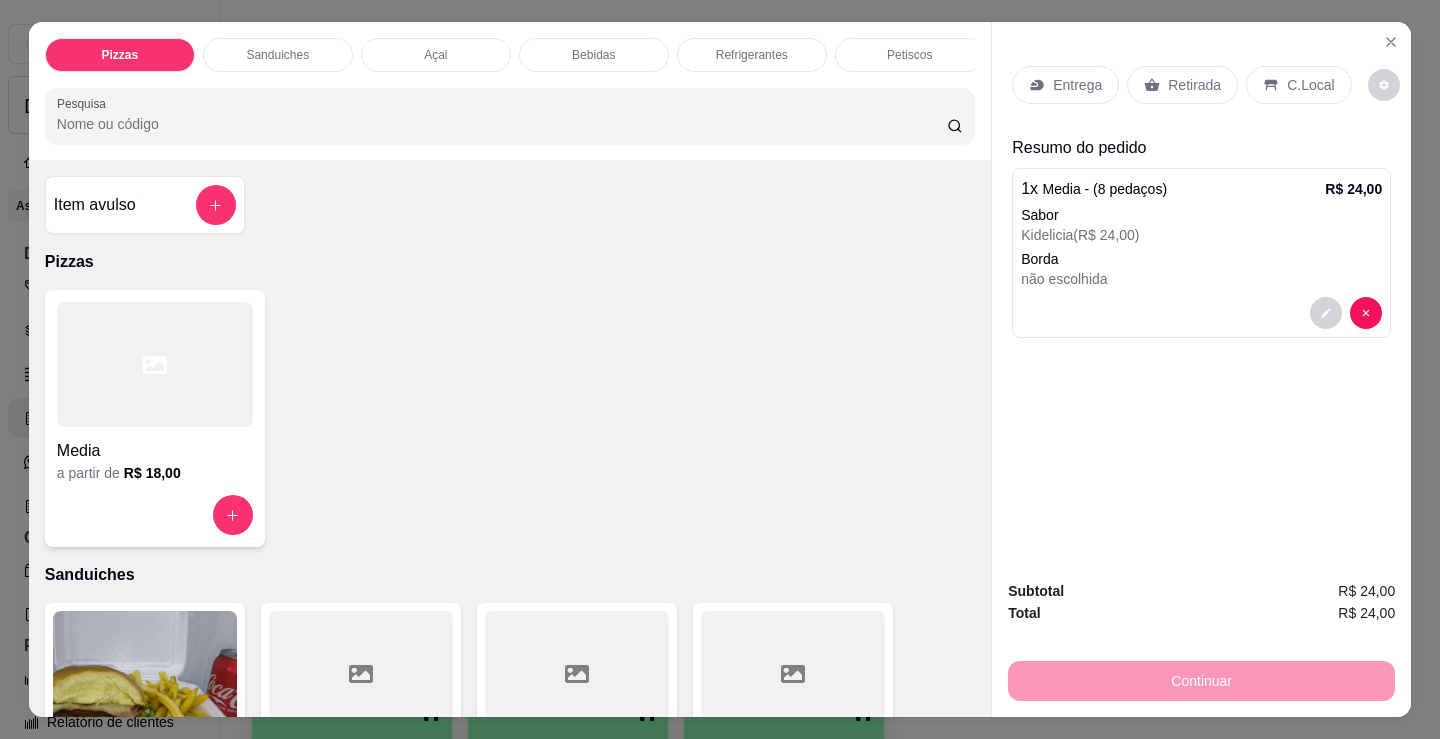click on "Retirada" at bounding box center (1194, 85) 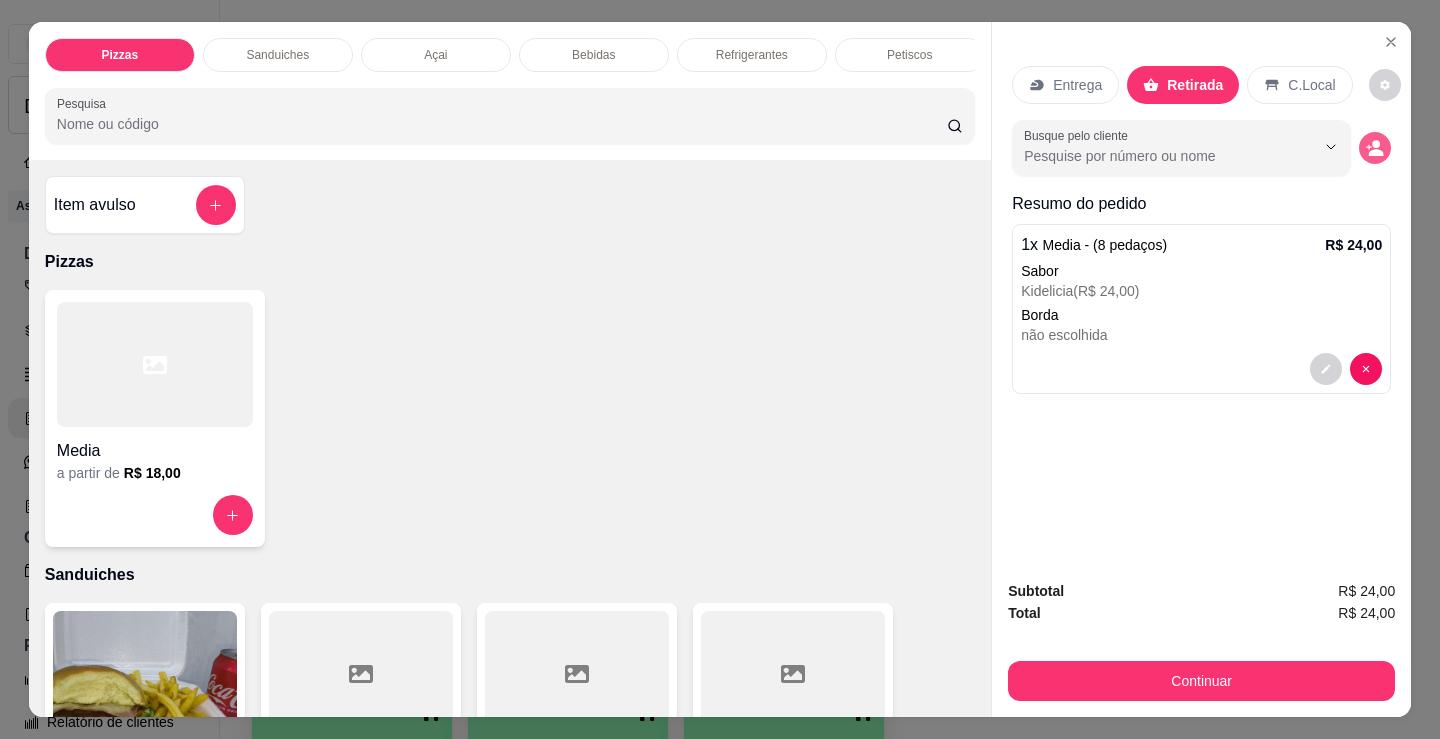 click 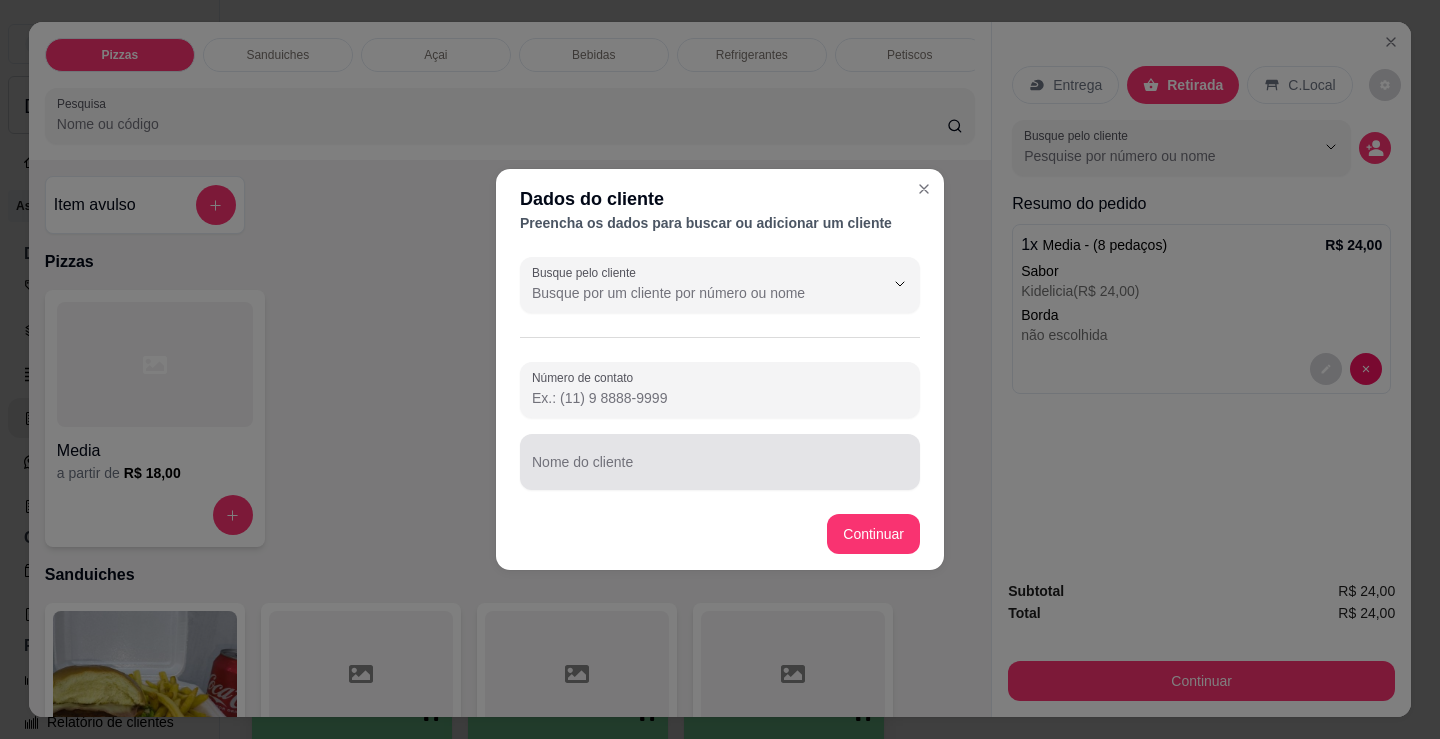 click on "Nome do cliente" at bounding box center [720, 470] 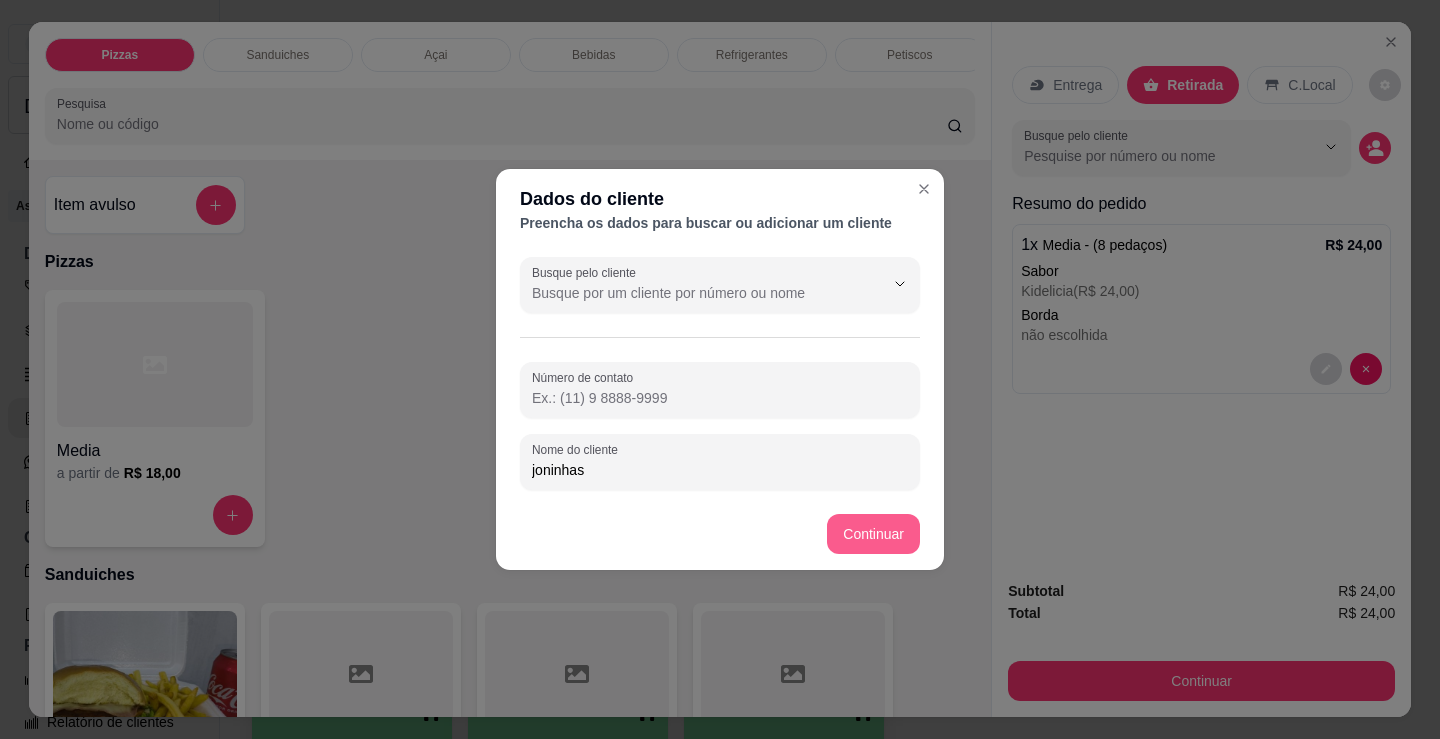 type on "joninhas" 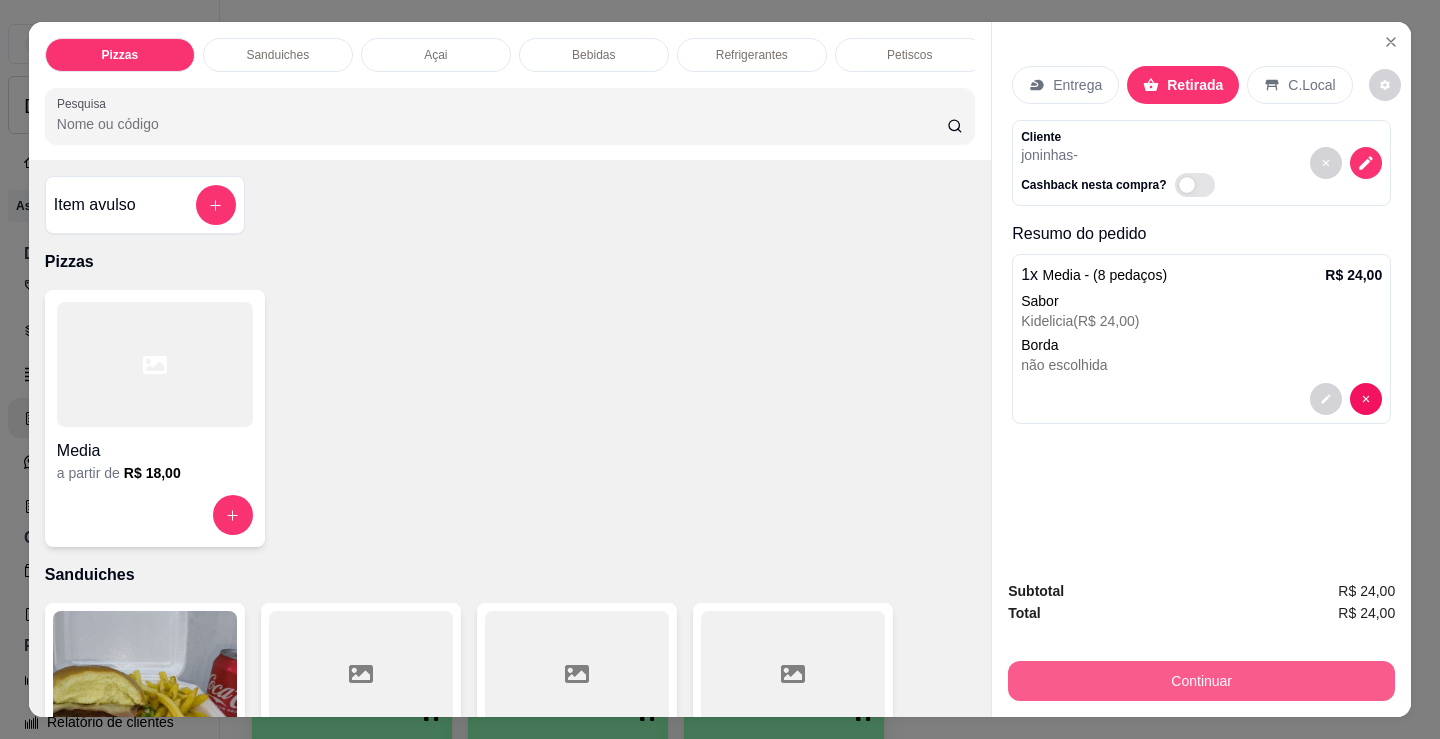 click on "Continuar" at bounding box center (1201, 681) 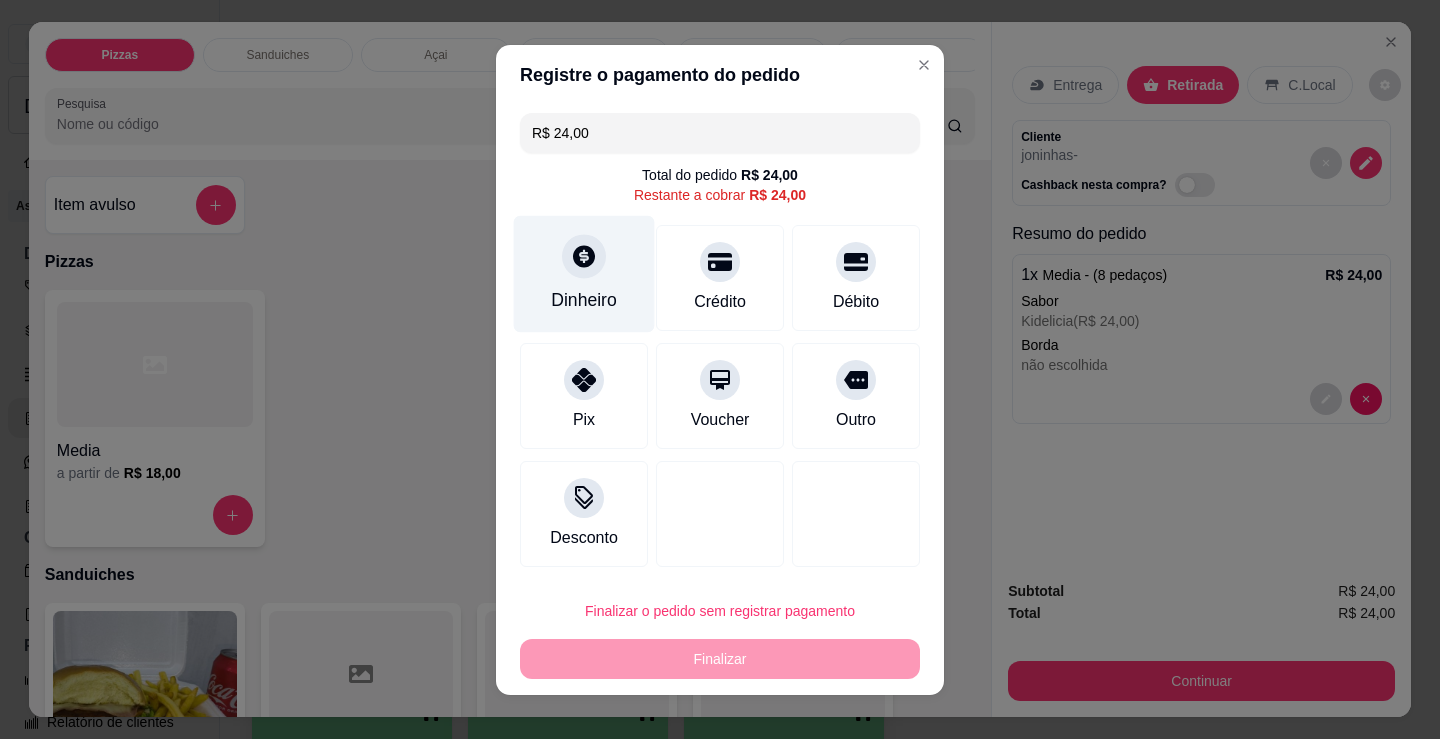 click on "Dinheiro" at bounding box center (584, 300) 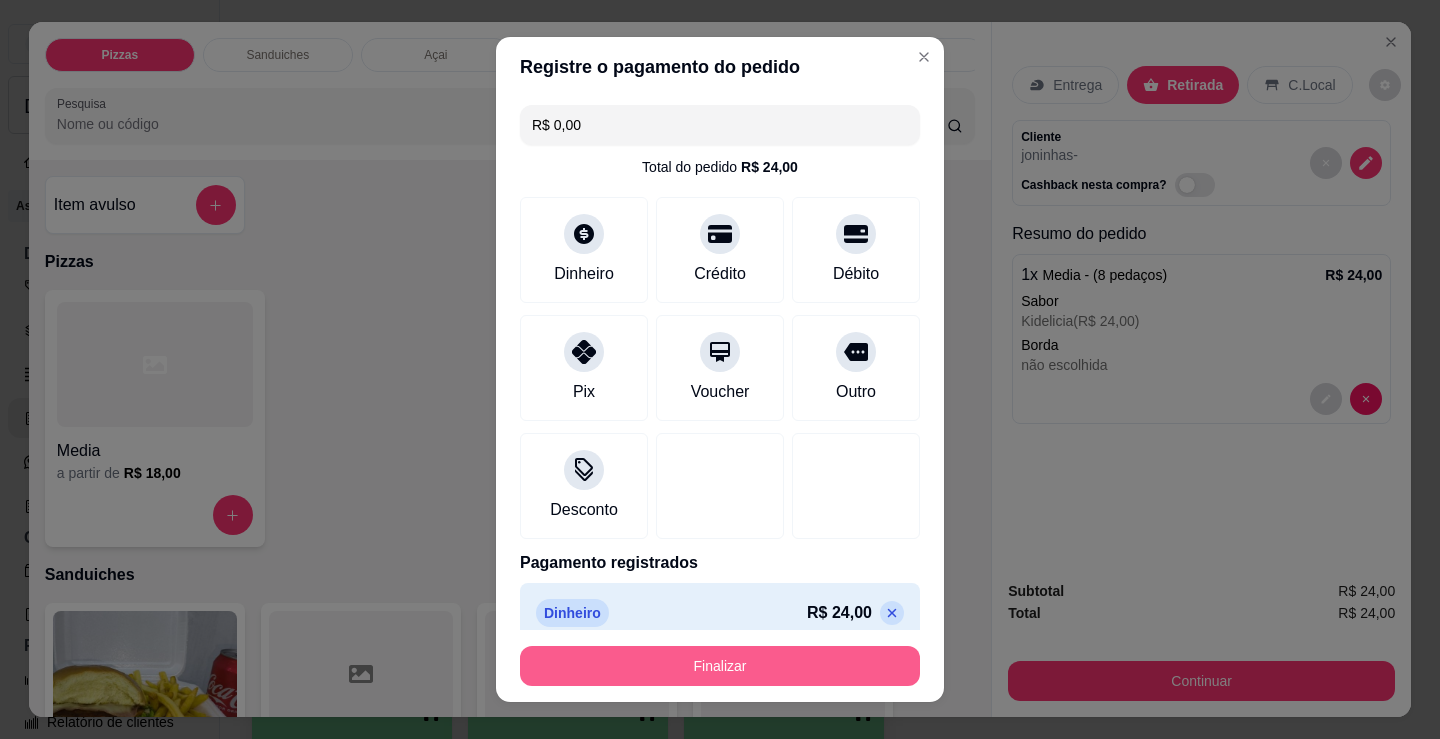 click on "Finalizar" at bounding box center [720, 666] 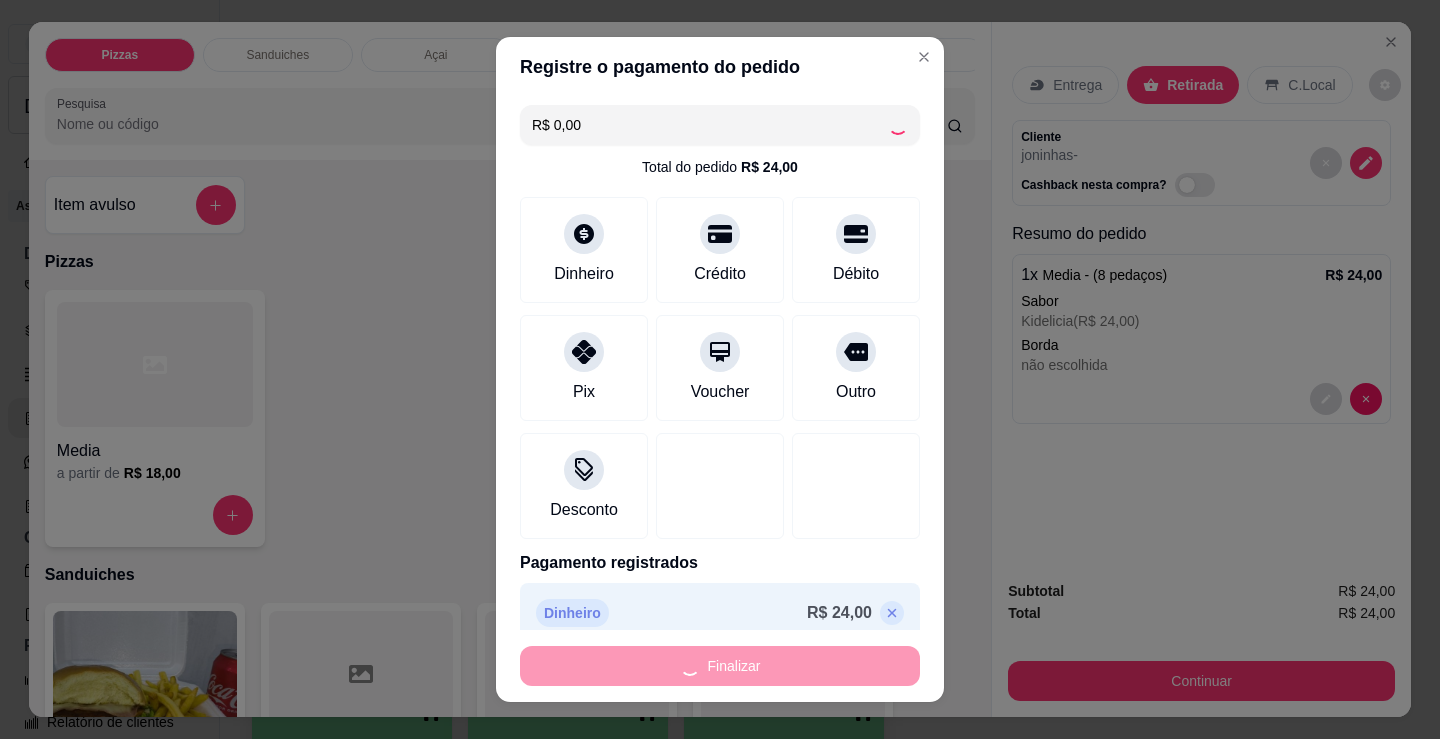 type on "-R$ 24,00" 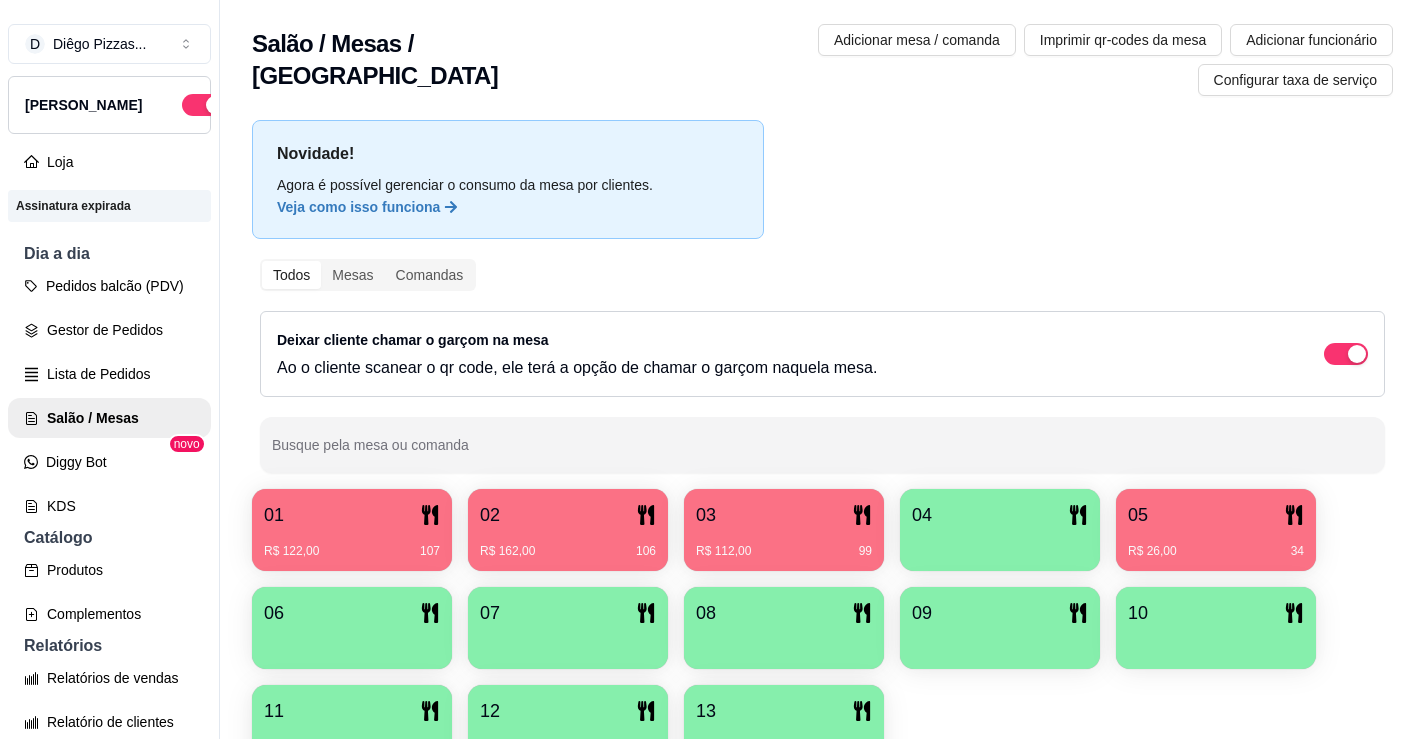 click on "01" at bounding box center [352, 515] 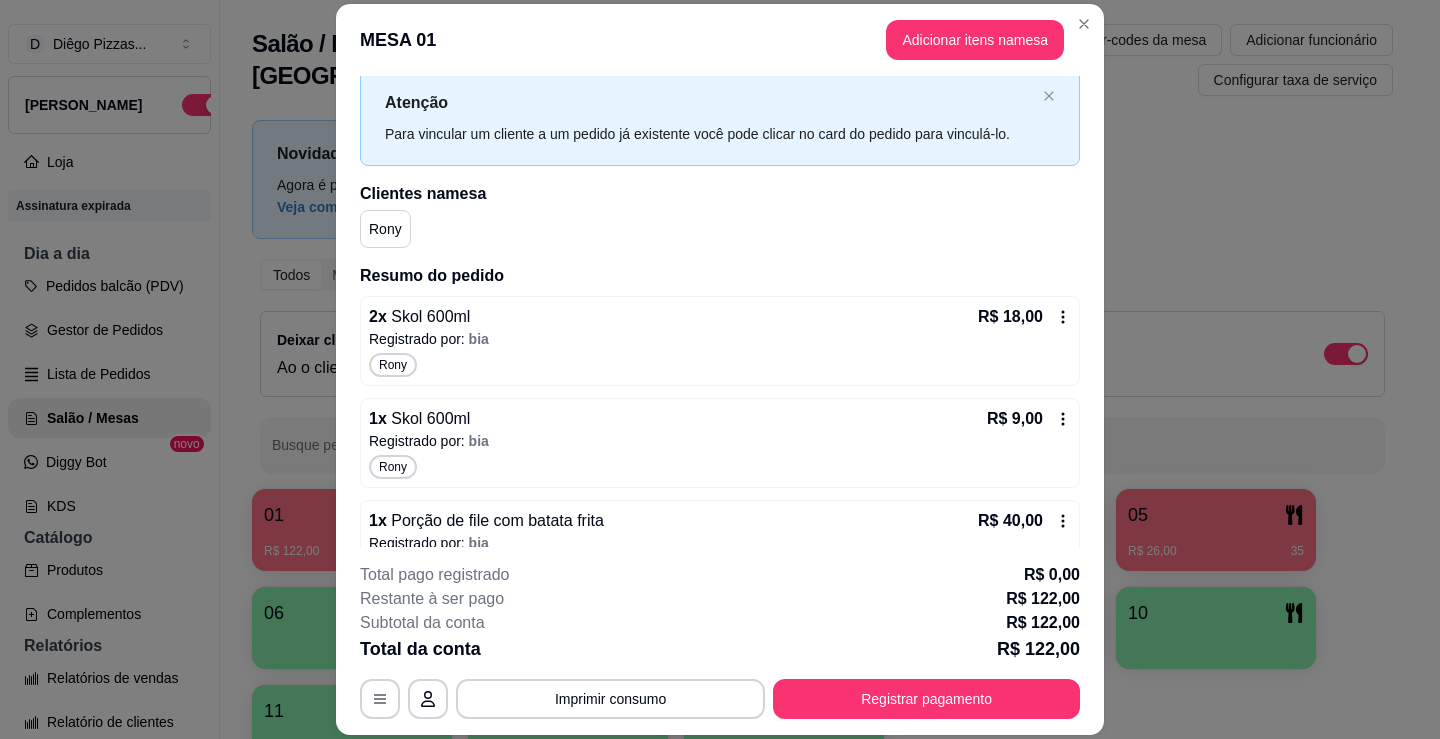scroll, scrollTop: 42, scrollLeft: 0, axis: vertical 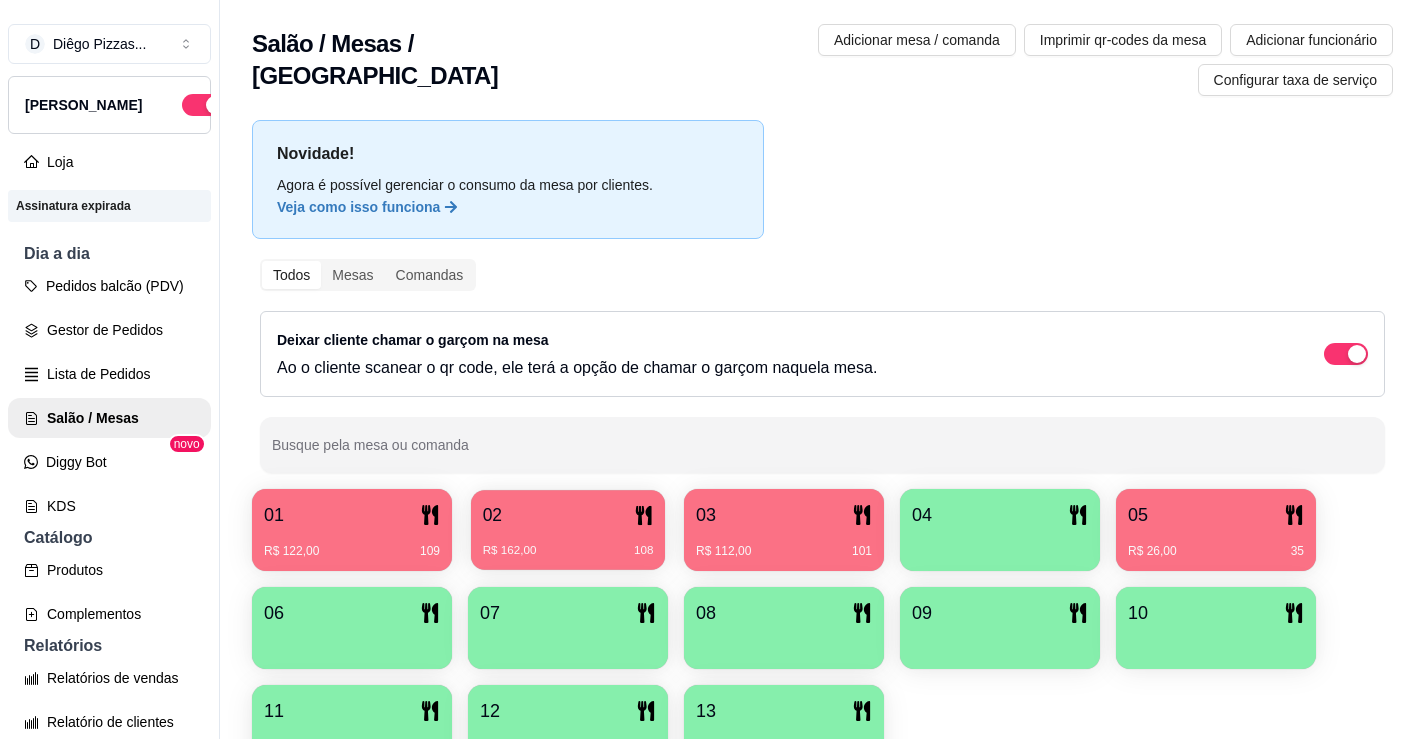 click on "R$ 162,00 108" at bounding box center [568, 543] 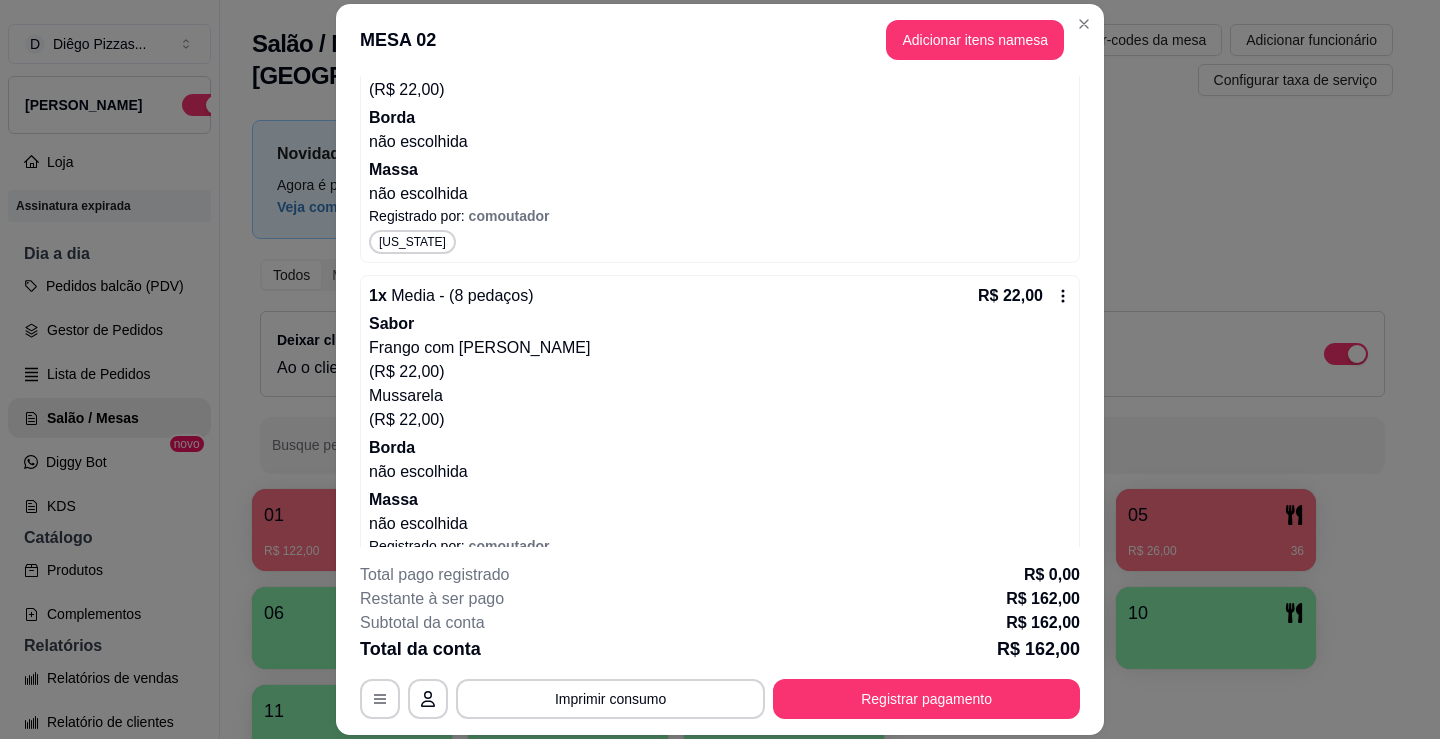 scroll, scrollTop: 1300, scrollLeft: 0, axis: vertical 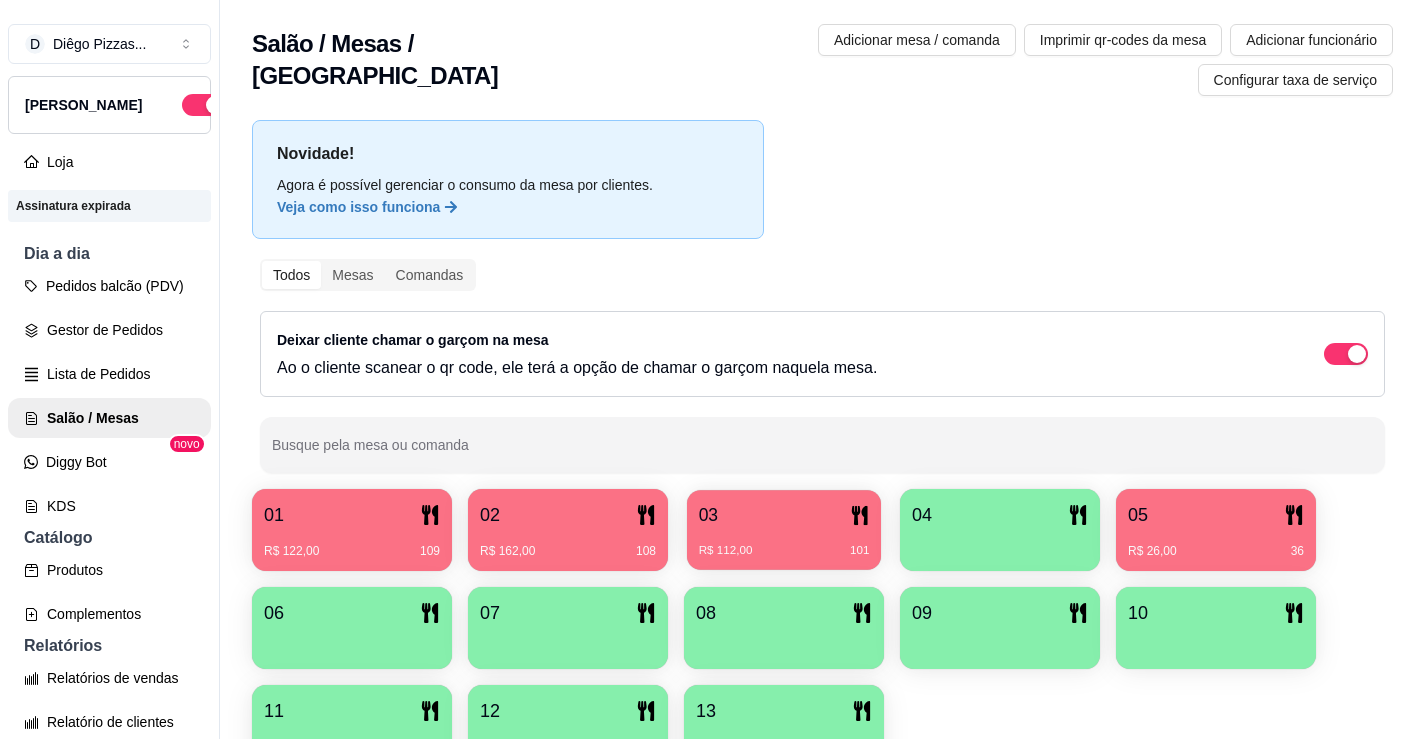 click on "R$ 112,00 101" at bounding box center (784, 543) 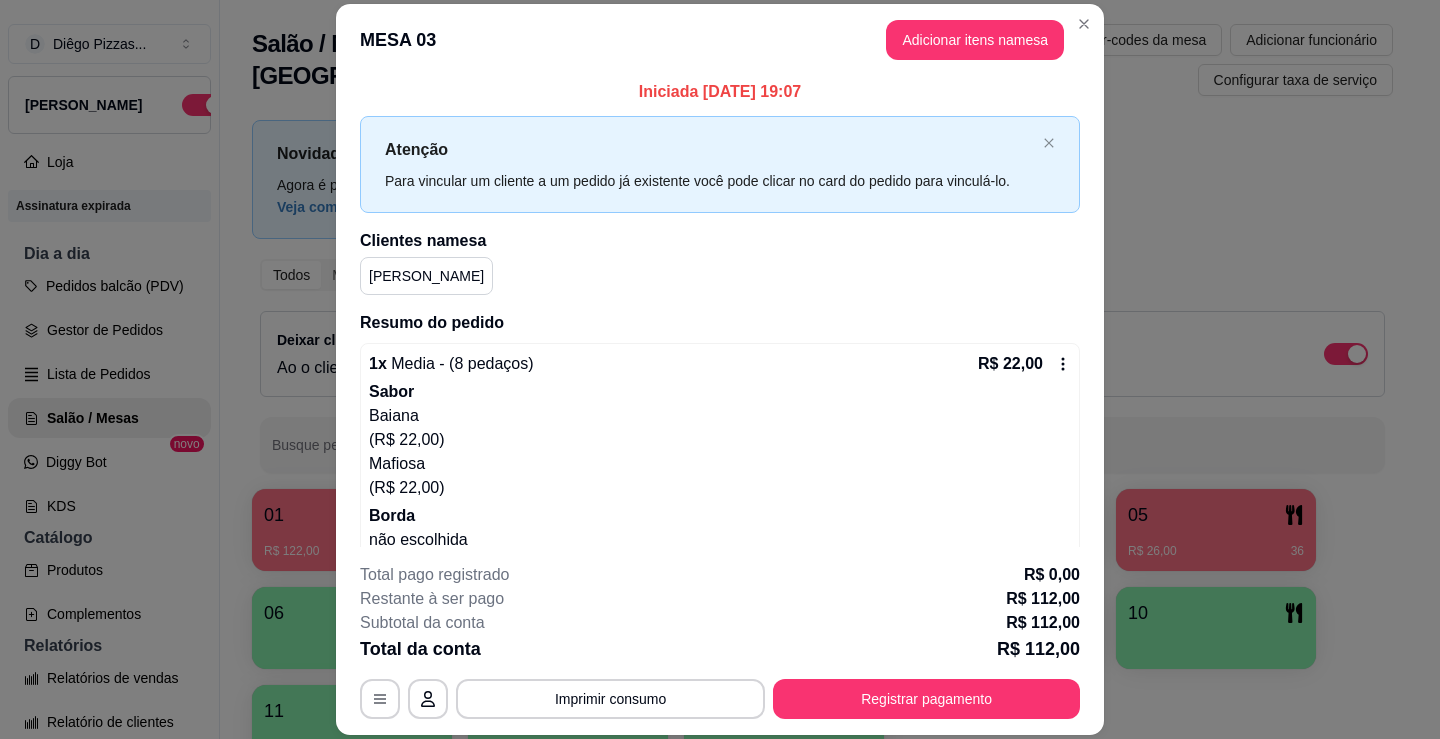 scroll, scrollTop: 0, scrollLeft: 0, axis: both 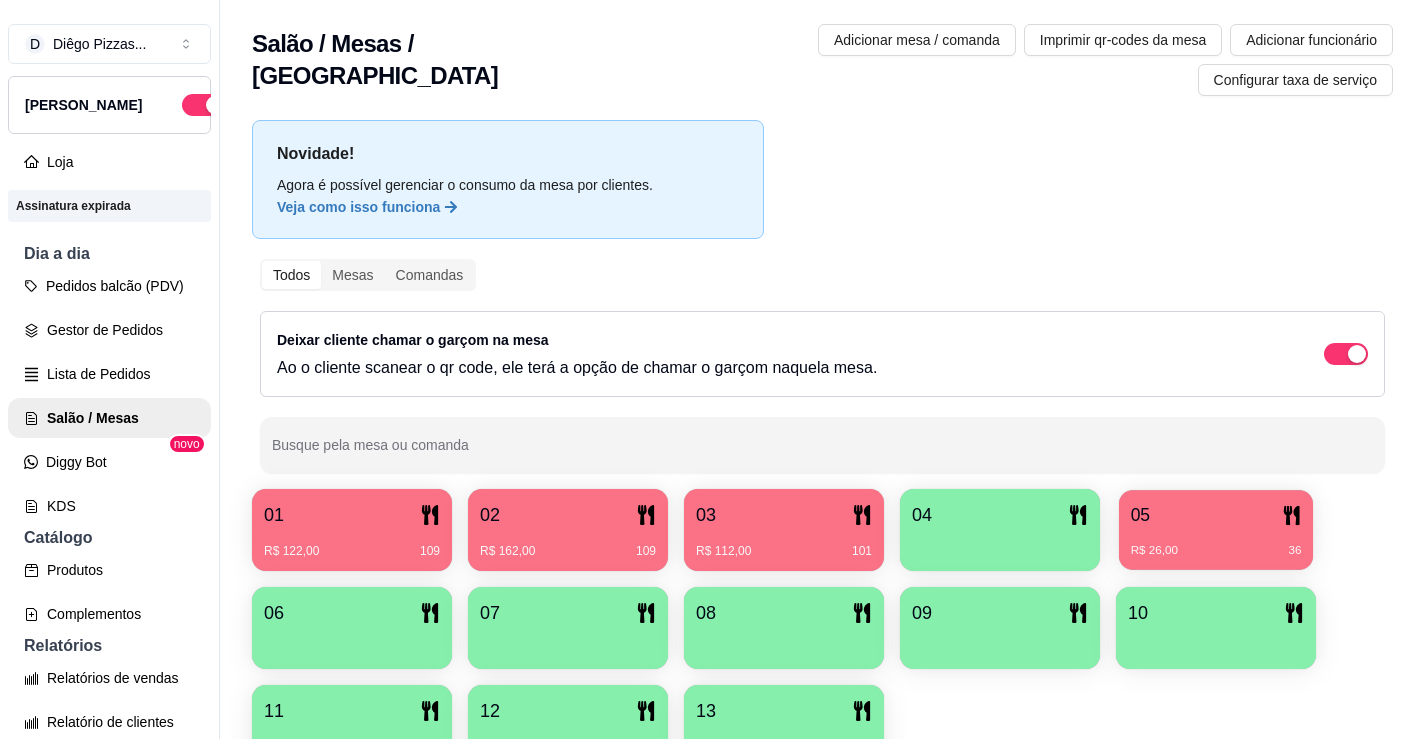 click on "05" at bounding box center (1216, 515) 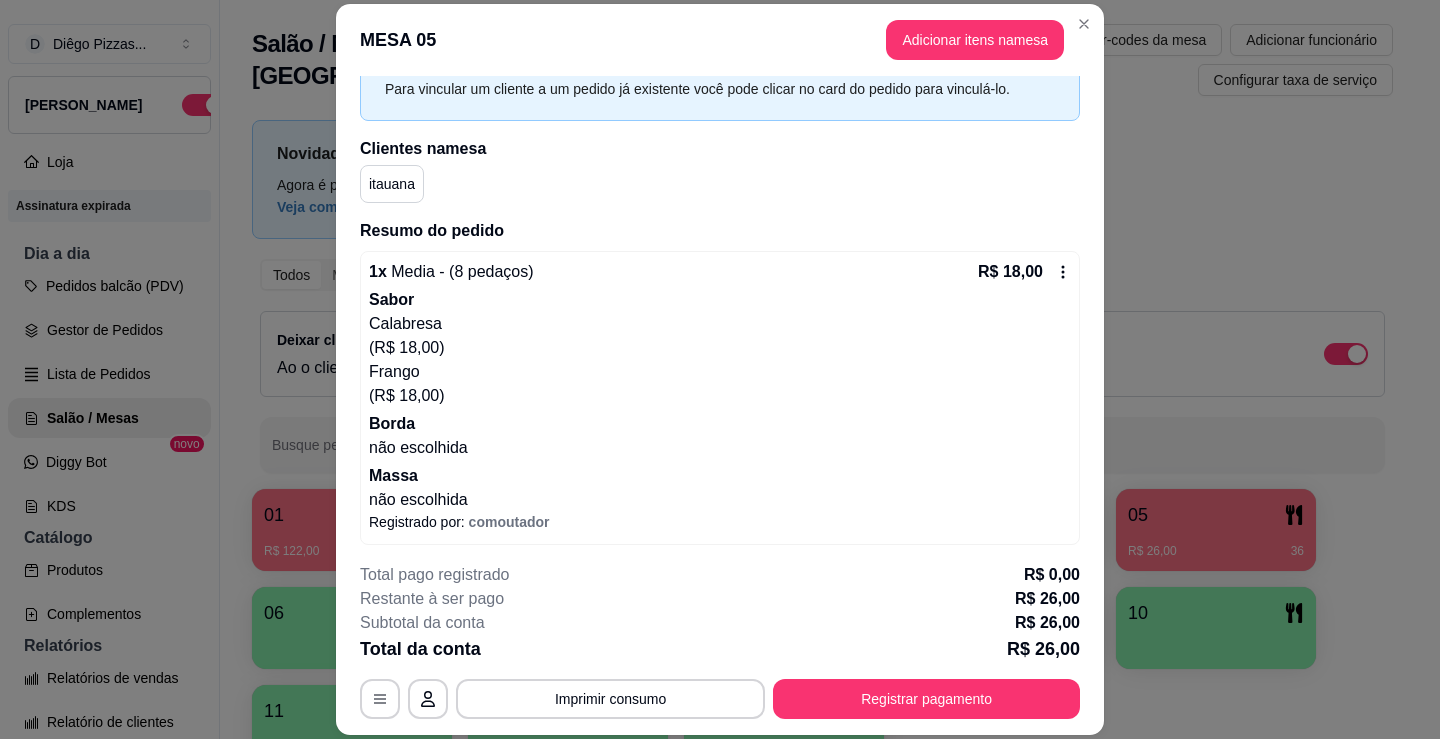 scroll, scrollTop: 179, scrollLeft: 0, axis: vertical 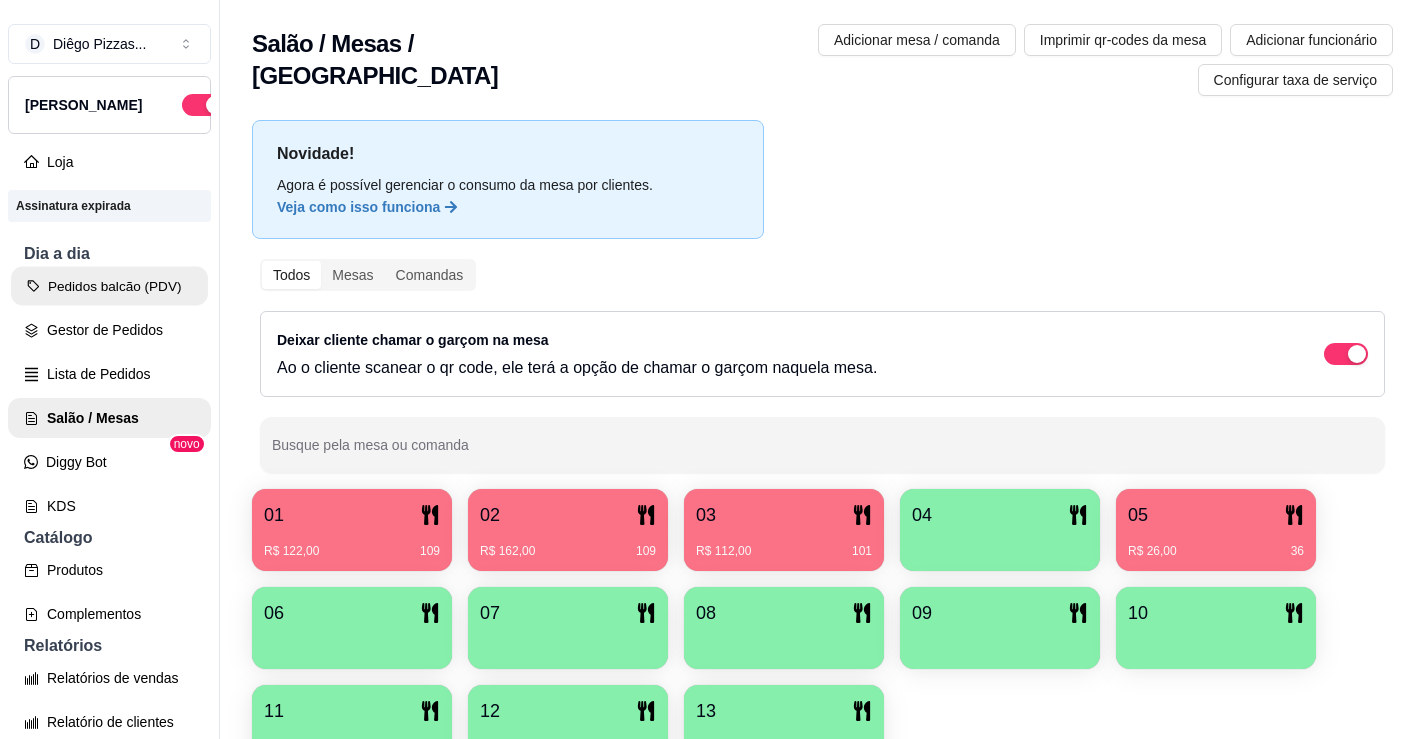 click on "Pedidos balcão (PDV)" at bounding box center (109, 286) 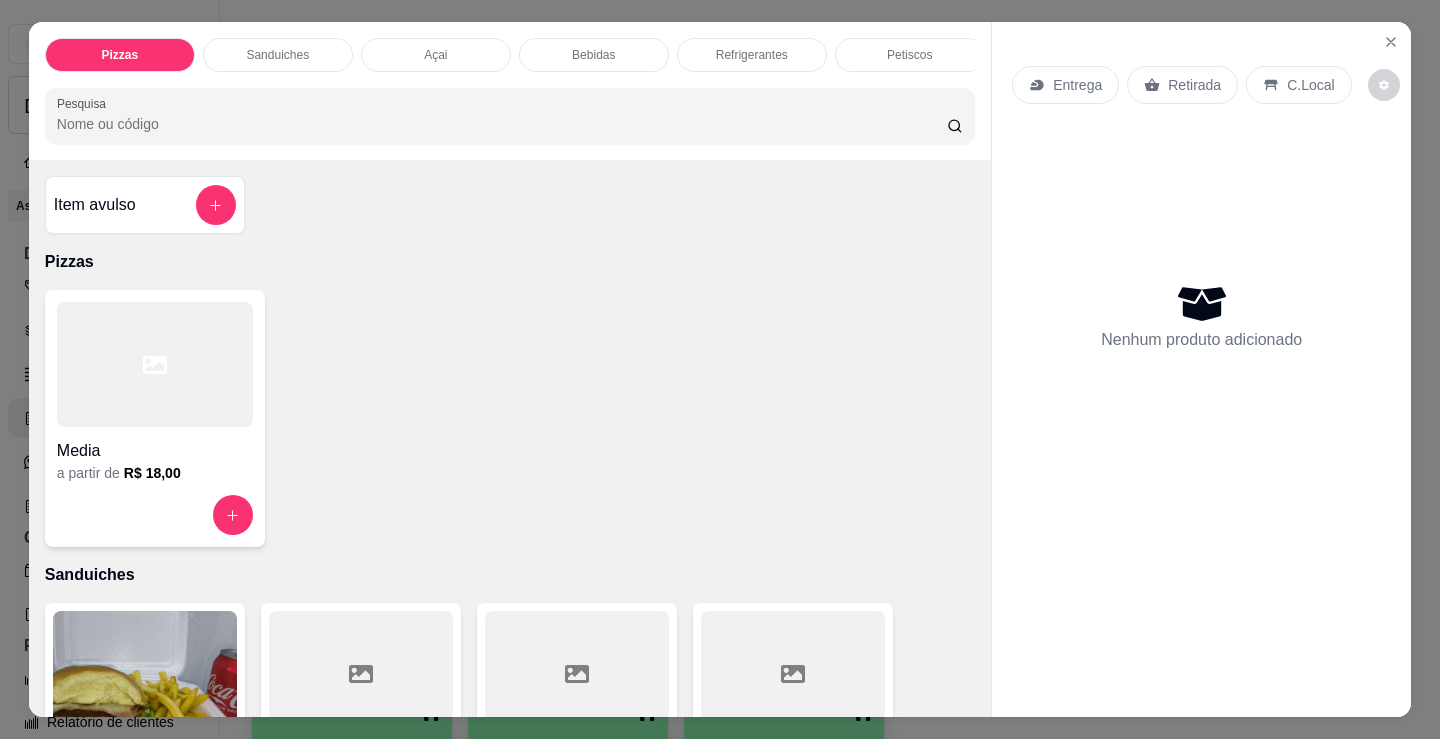 click on "Media a partir de     R$ 18,00" at bounding box center (510, 418) 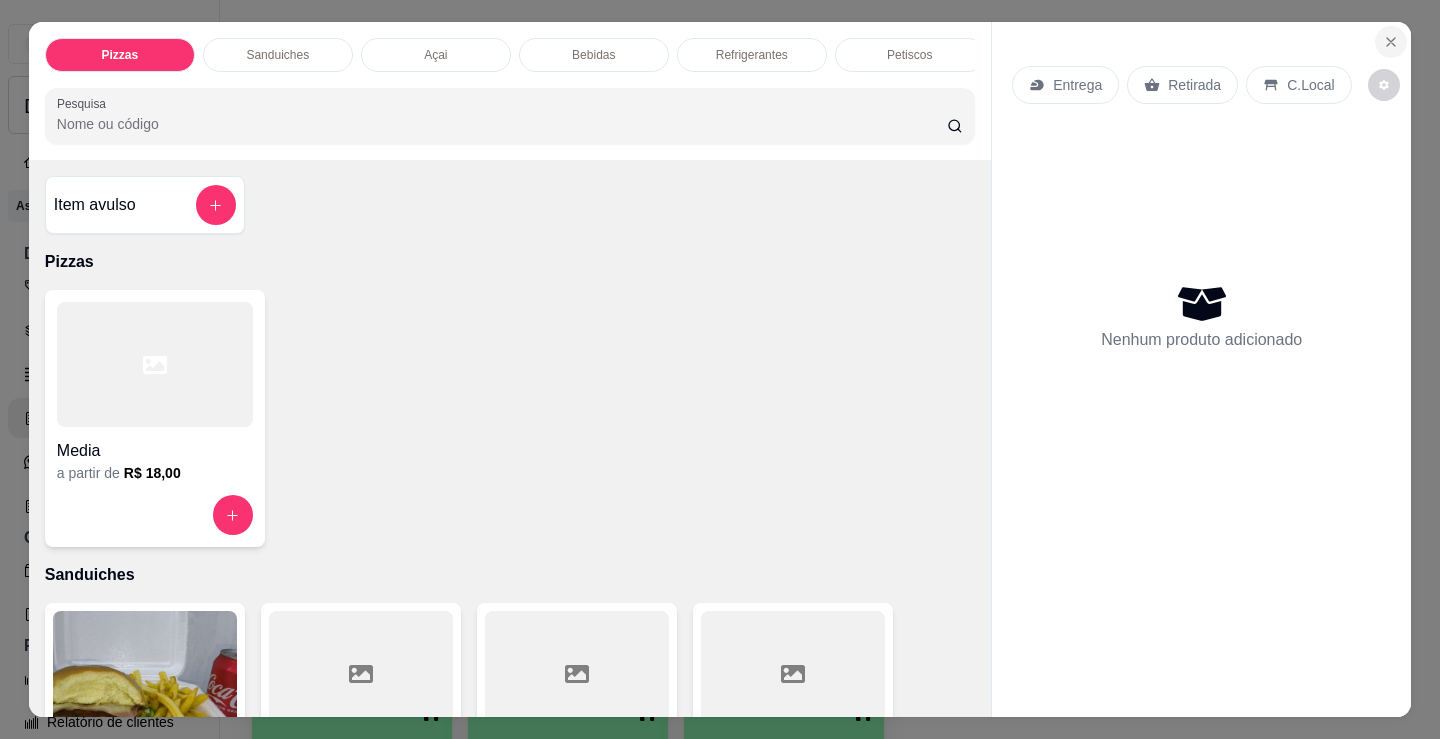 click 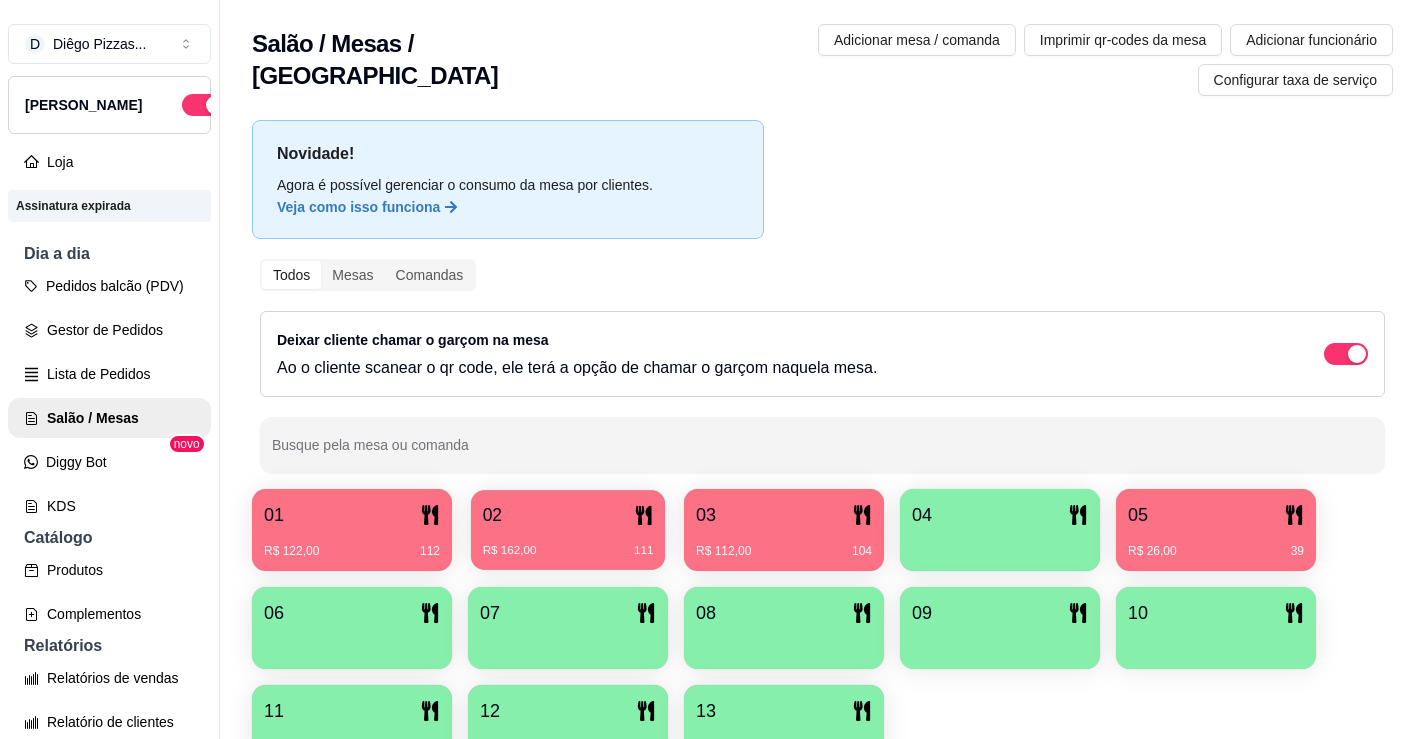 click on "R$ 162,00 111" at bounding box center [568, 543] 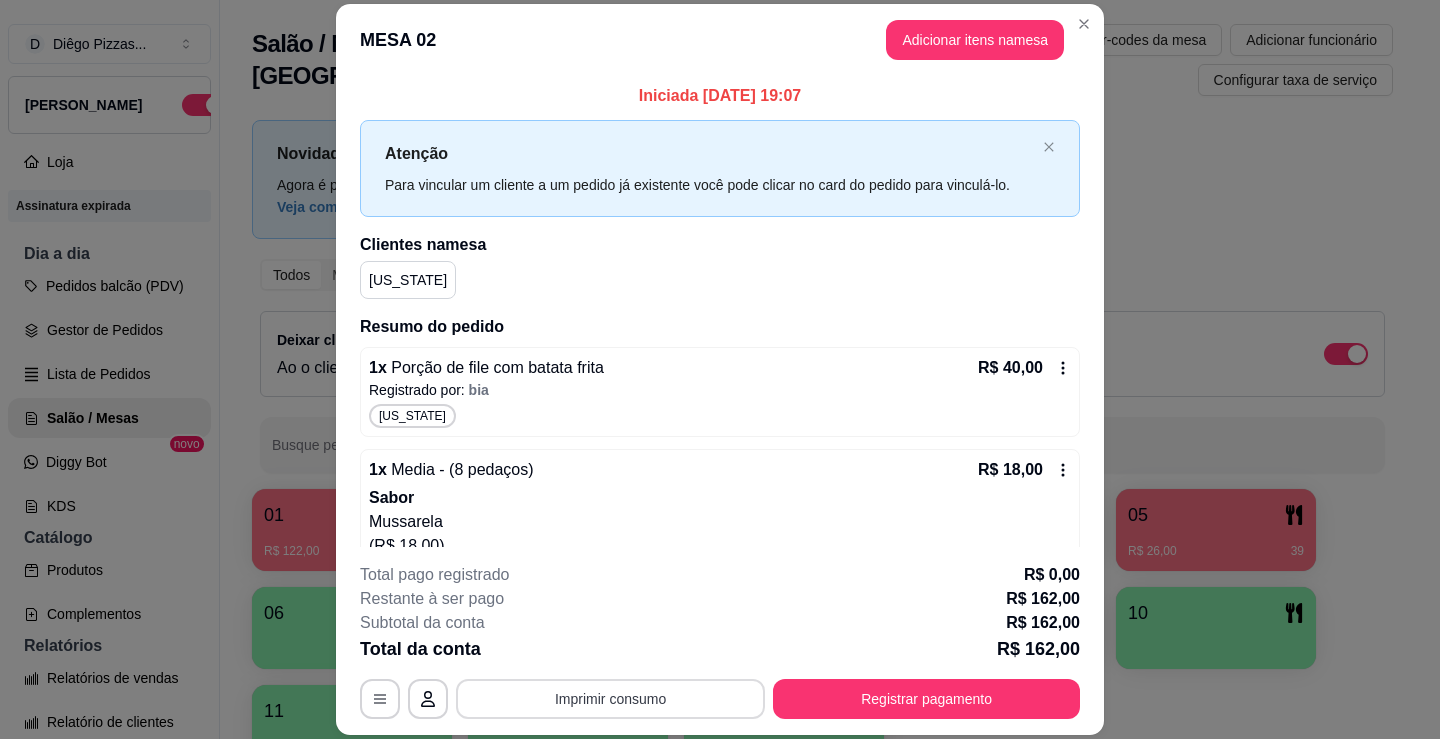 click on "Imprimir consumo" at bounding box center [610, 699] 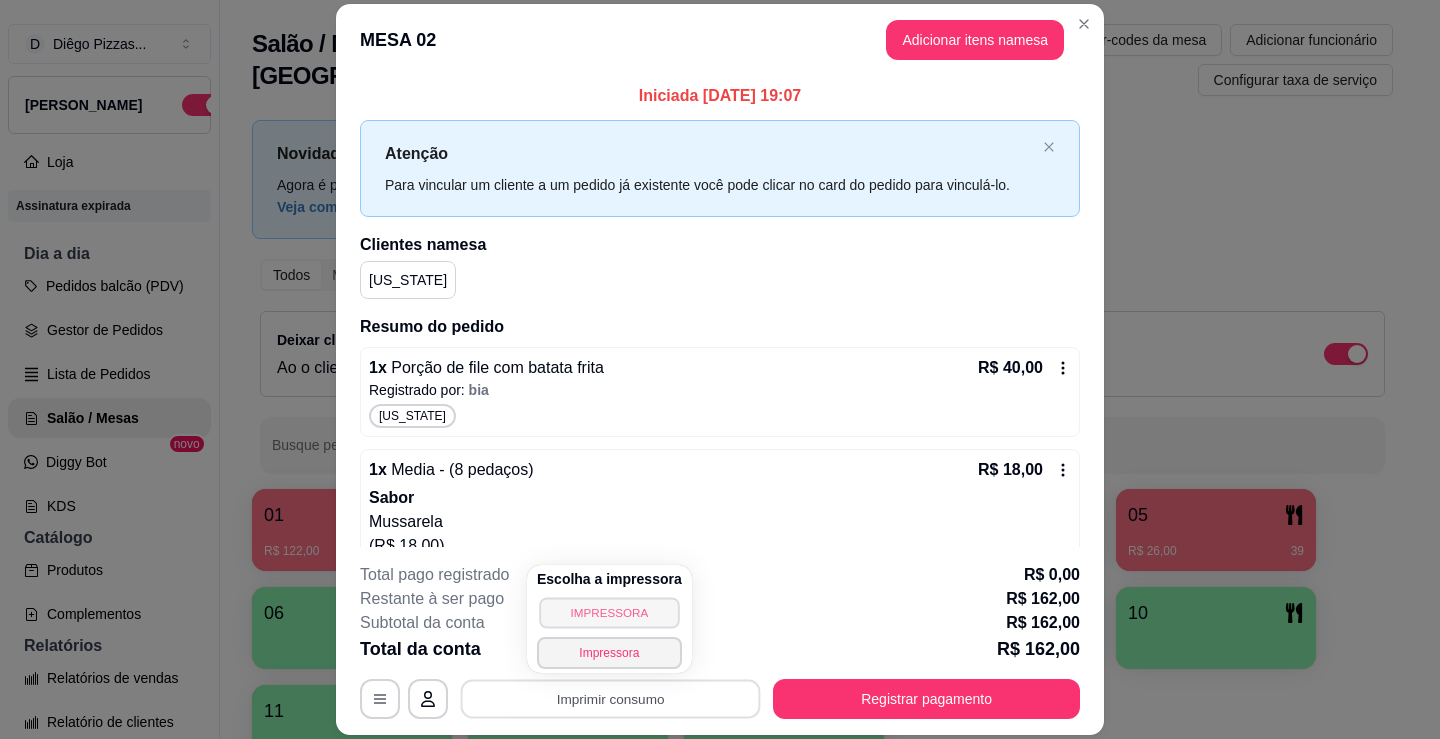 click on "IMPRESSORA" at bounding box center [609, 612] 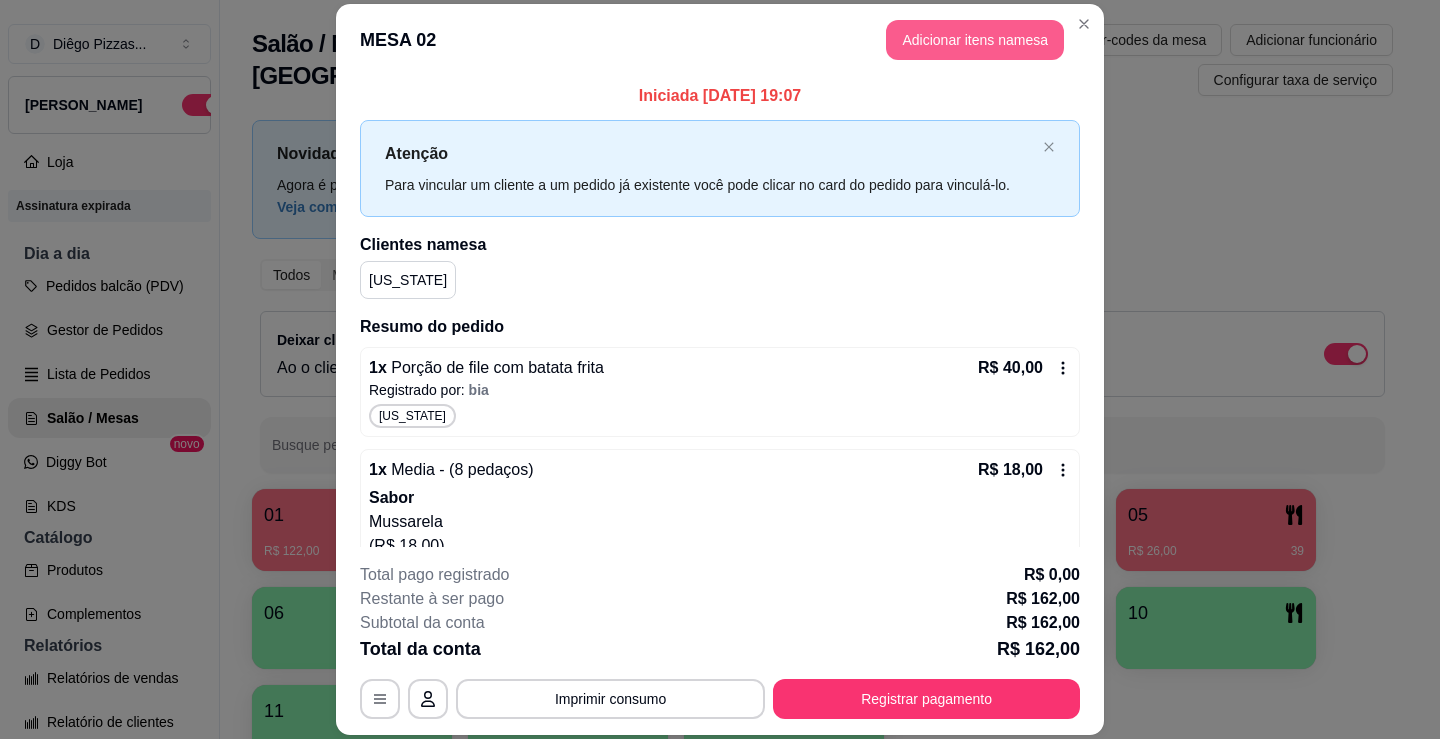 click on "Adicionar itens na  mesa" at bounding box center [975, 40] 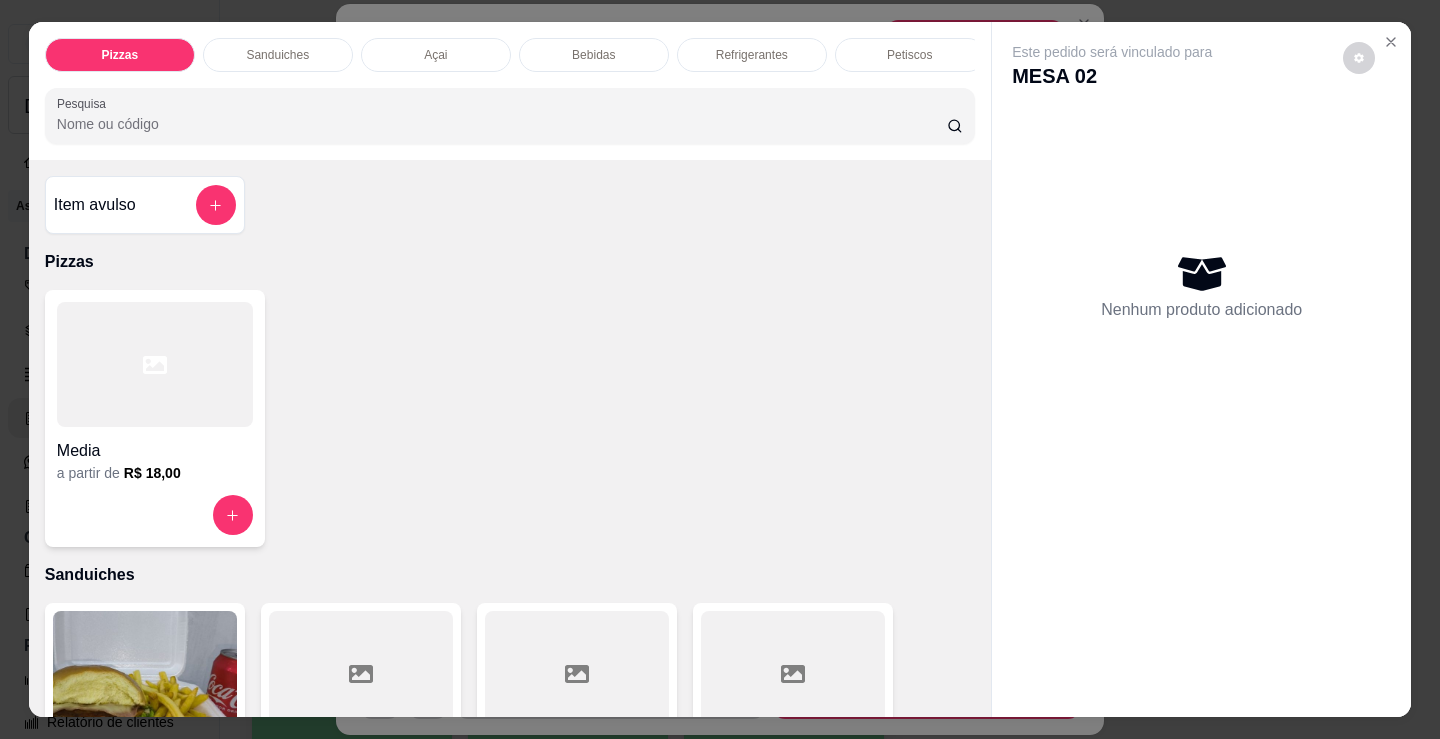 click on "Refrigerantes" at bounding box center (752, 55) 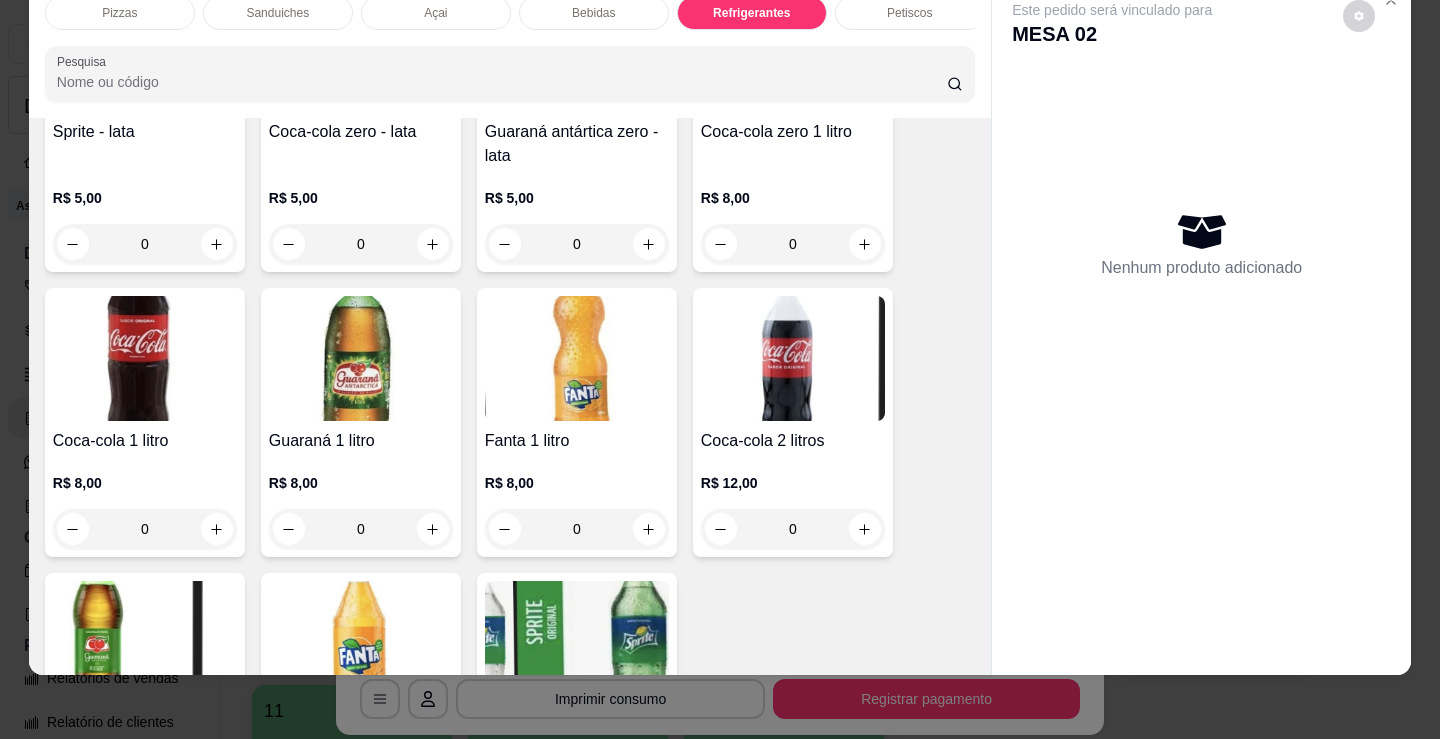 scroll, scrollTop: 5703, scrollLeft: 0, axis: vertical 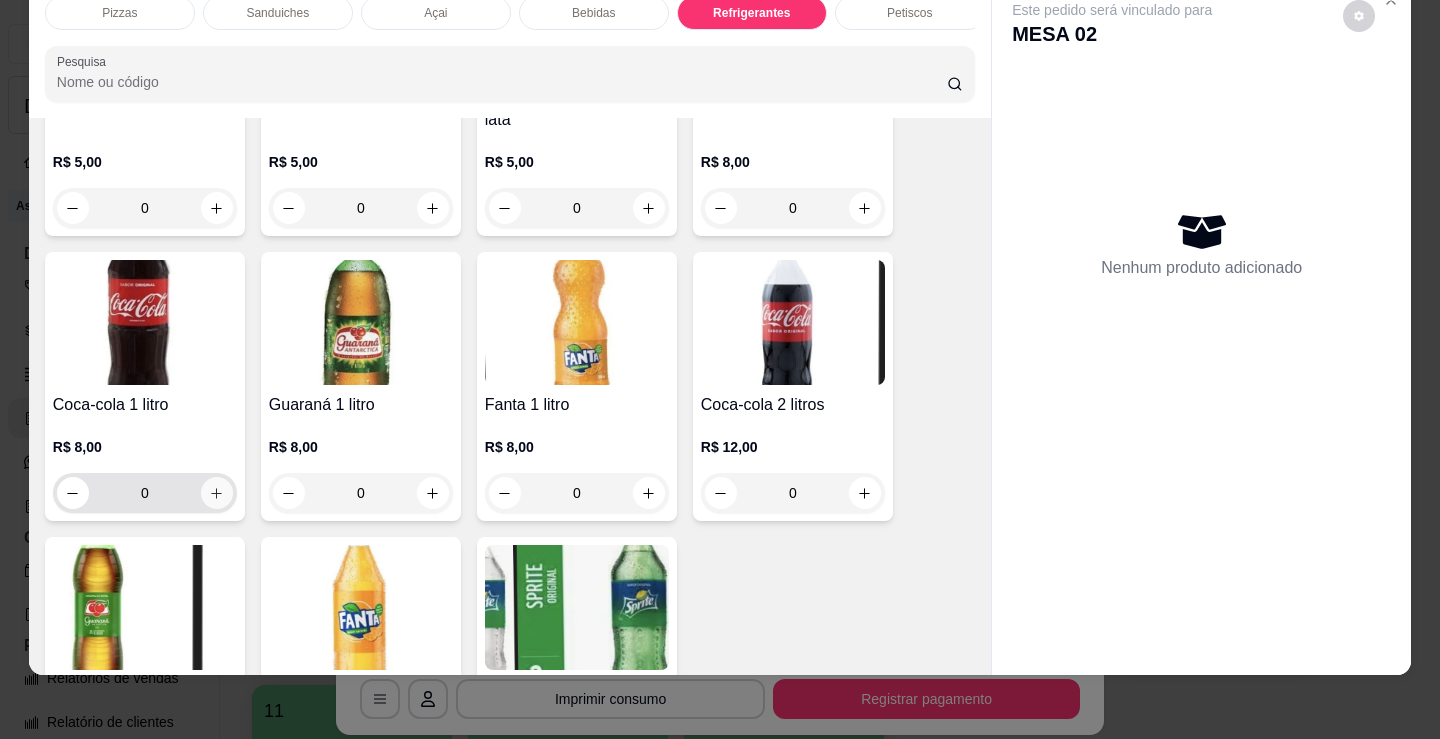 click 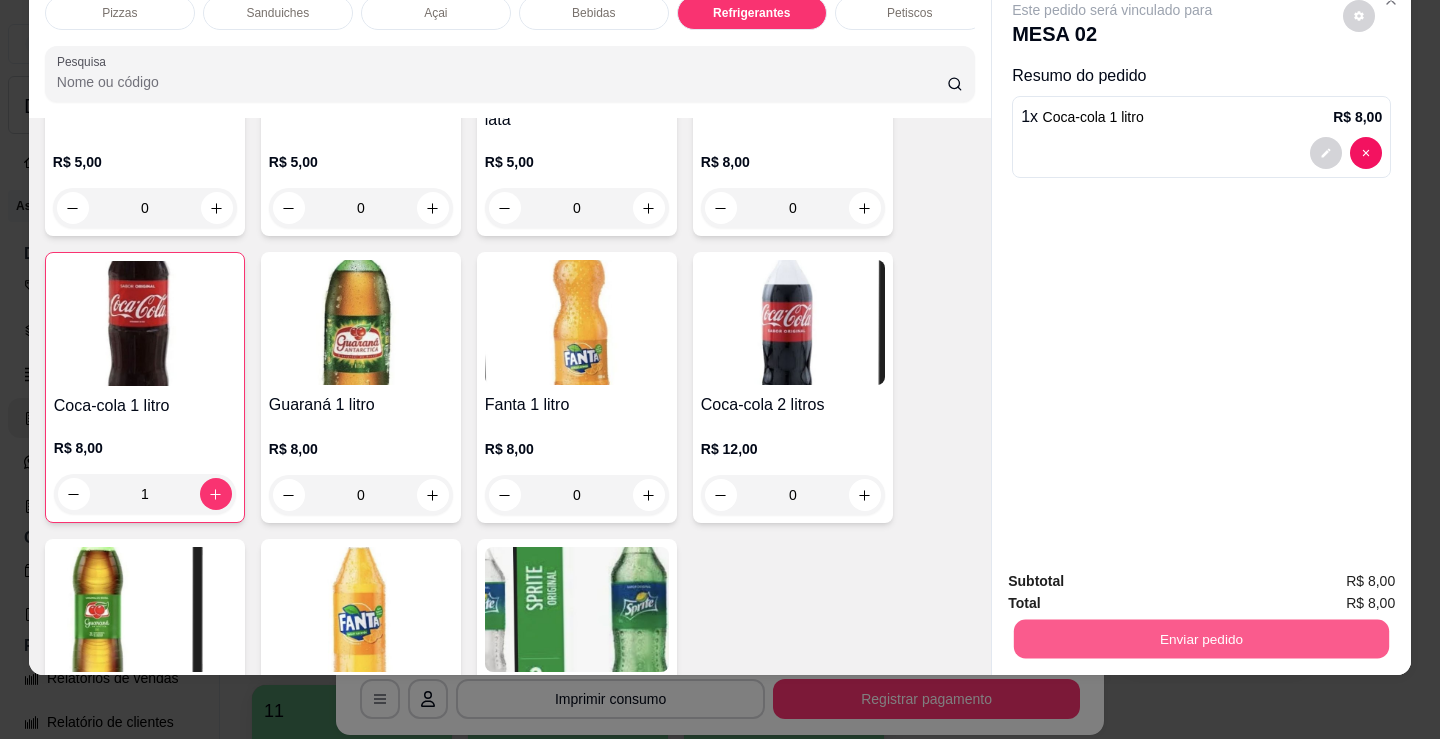 click on "Enviar pedido" at bounding box center (1201, 638) 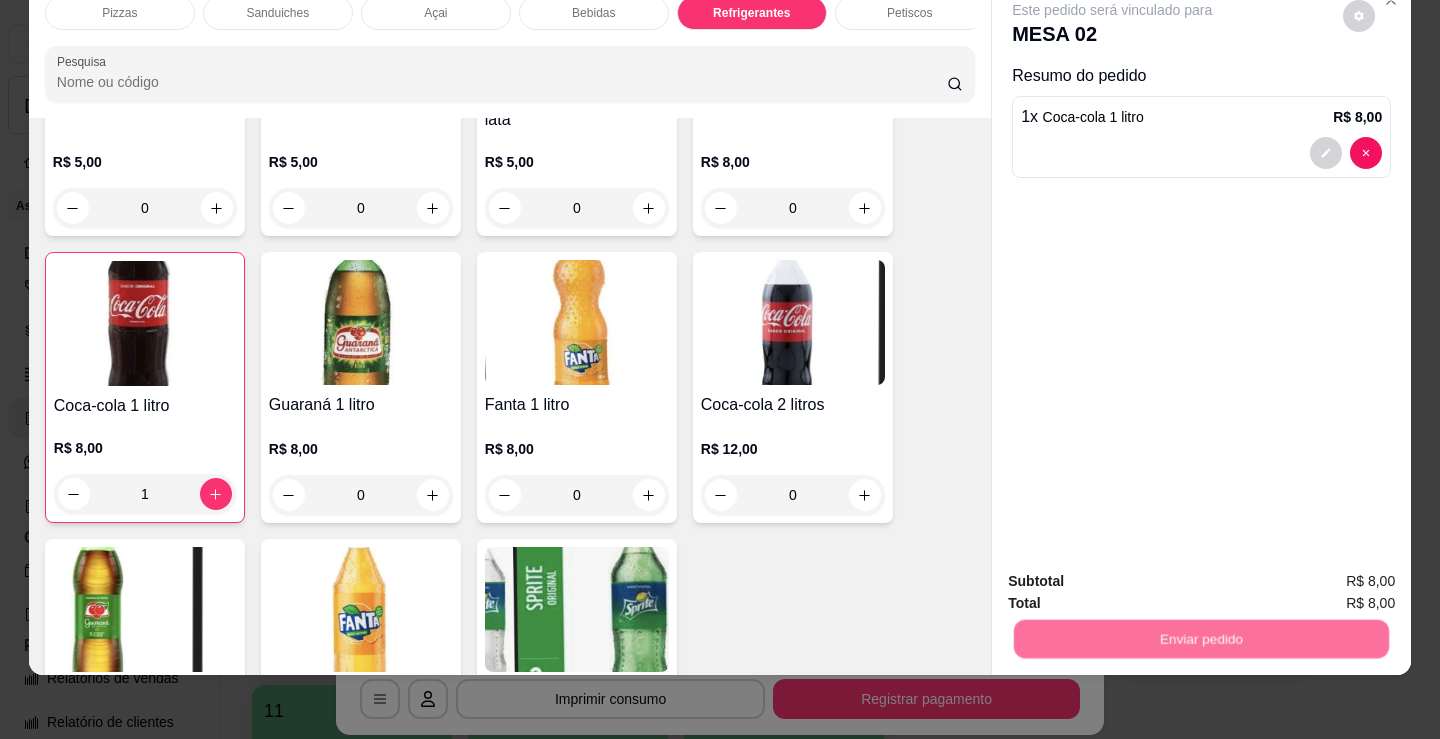 click on "Não registrar e enviar pedido" at bounding box center [1135, 575] 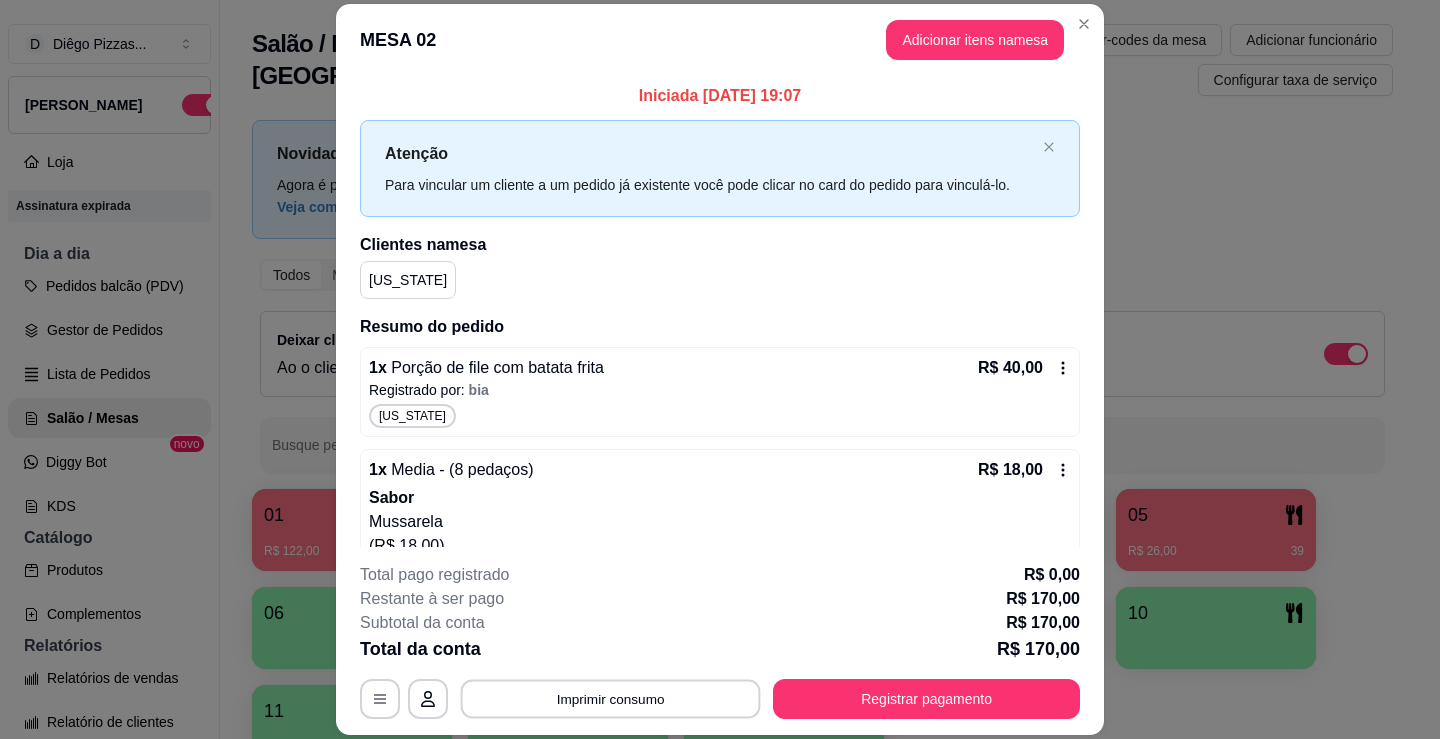 click on "Imprimir consumo" at bounding box center (611, 699) 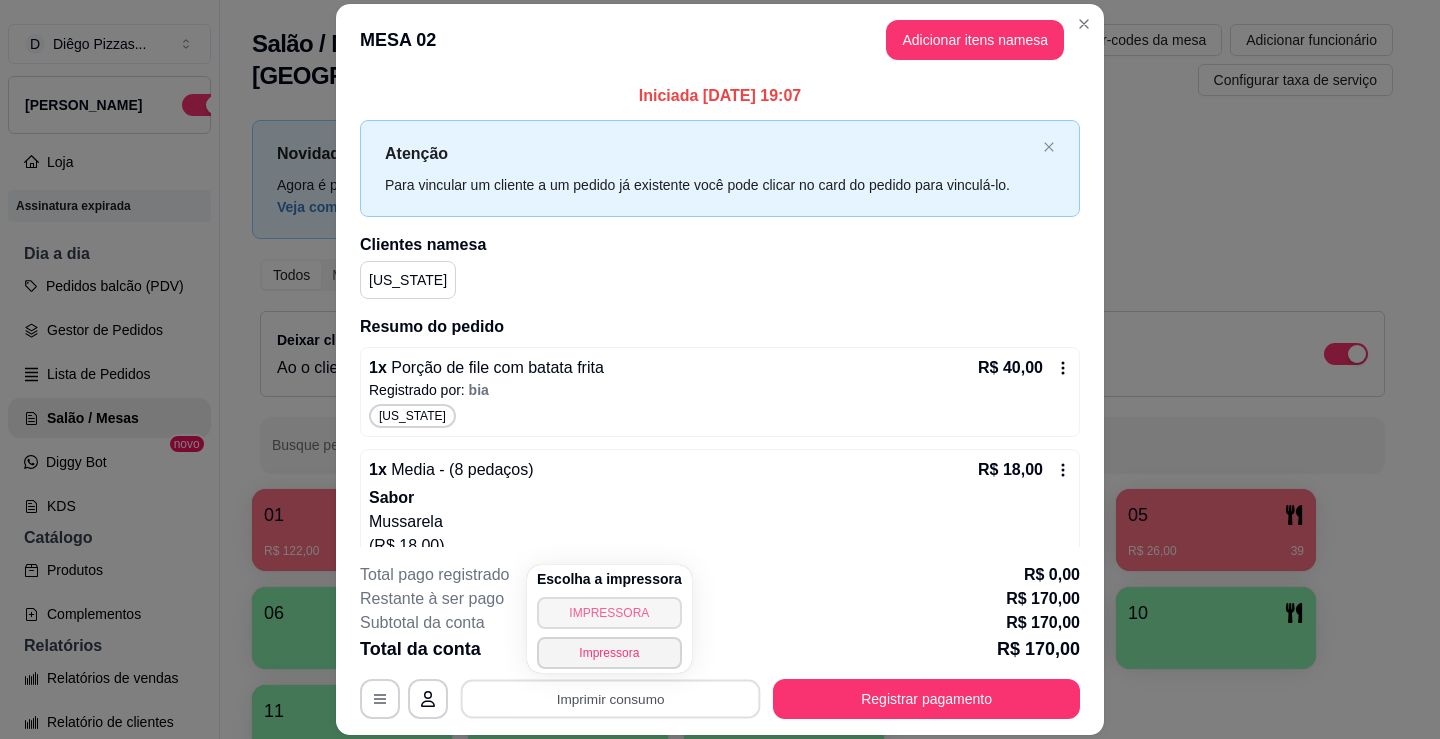 click on "IMPRESSORA" at bounding box center (609, 613) 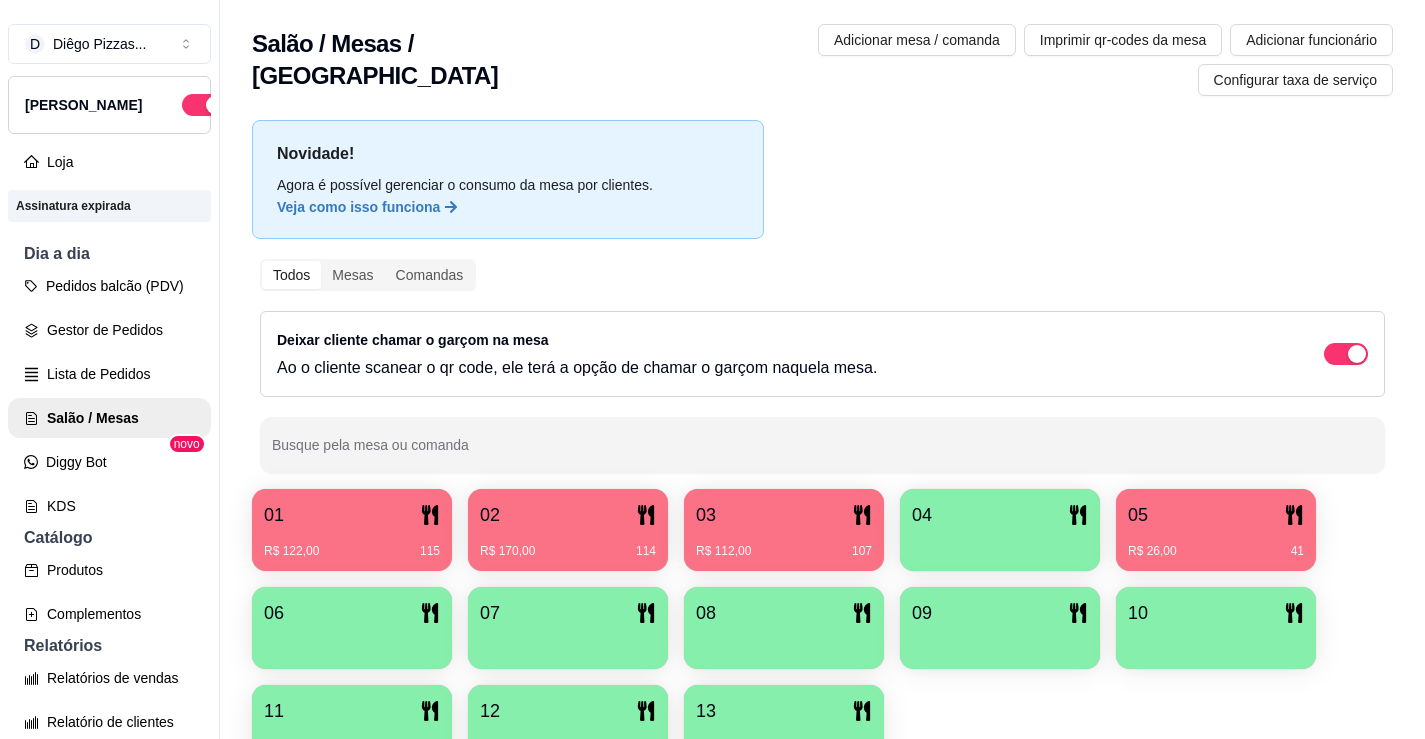 click on "R$ 170,00 114" at bounding box center (568, 544) 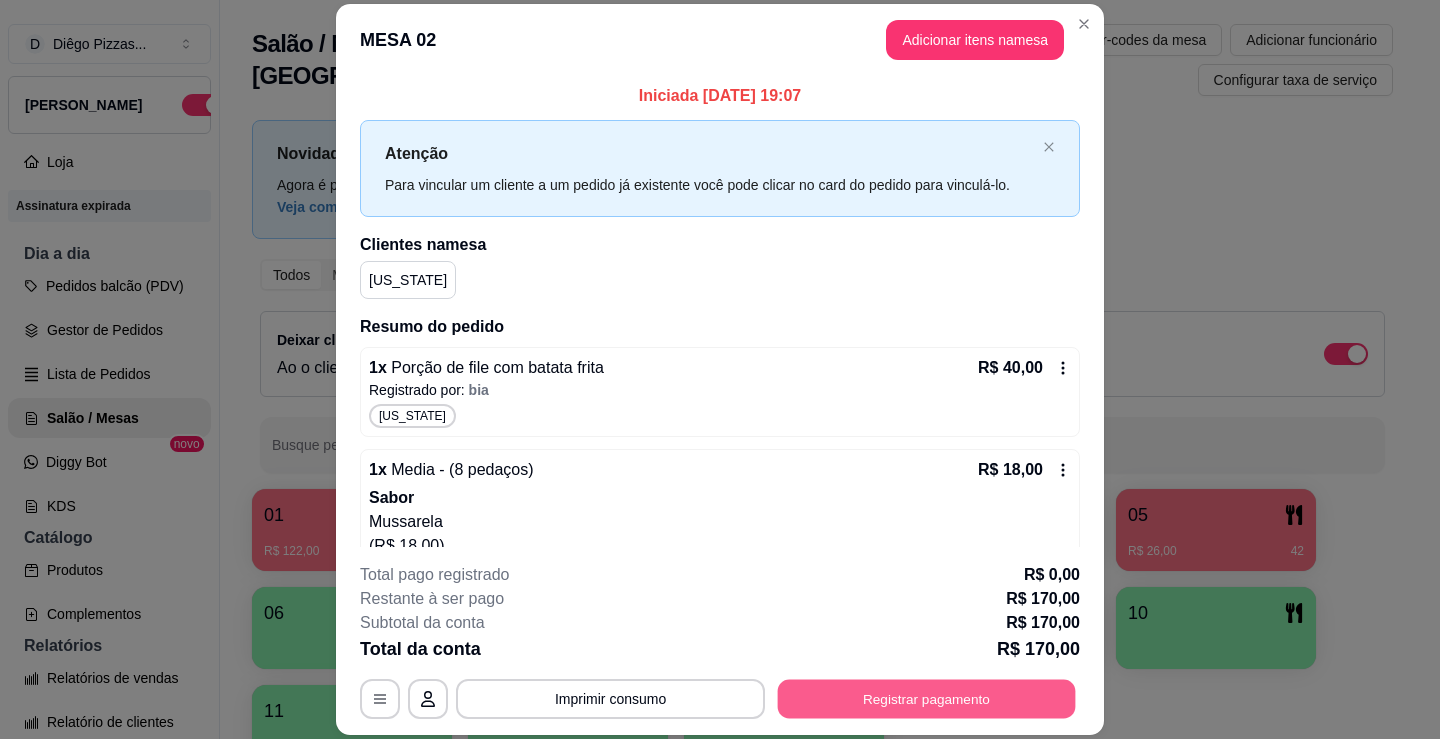 click on "Registrar pagamento" at bounding box center [927, 699] 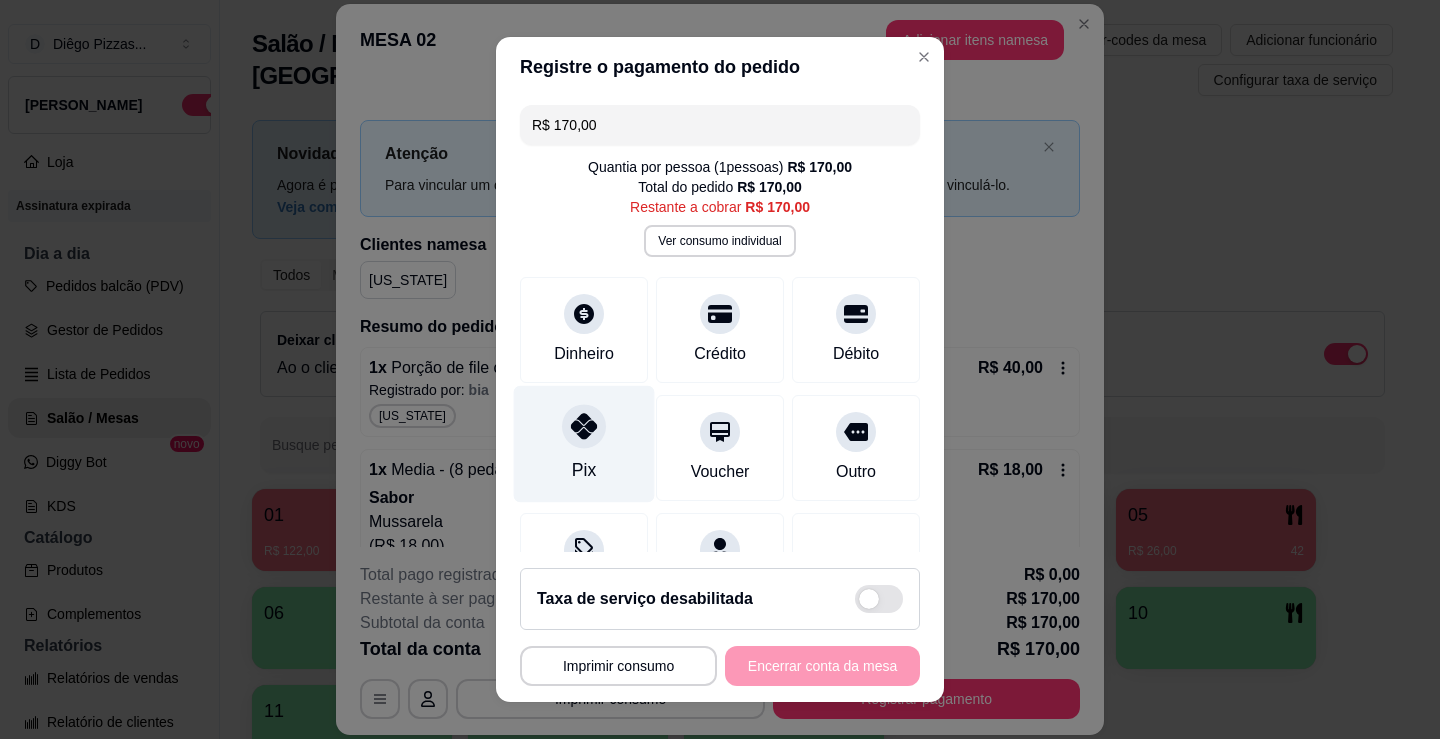 click at bounding box center [584, 426] 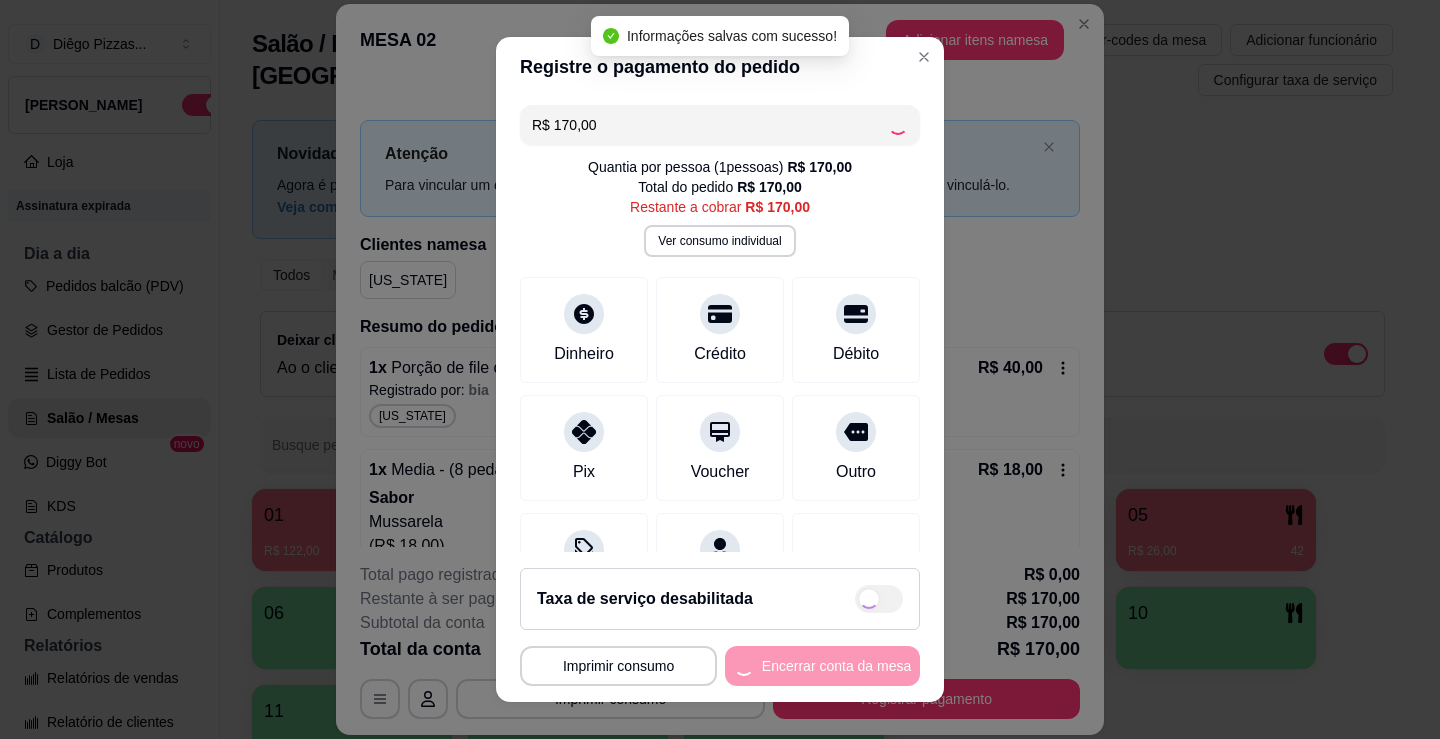 type on "R$ 0,00" 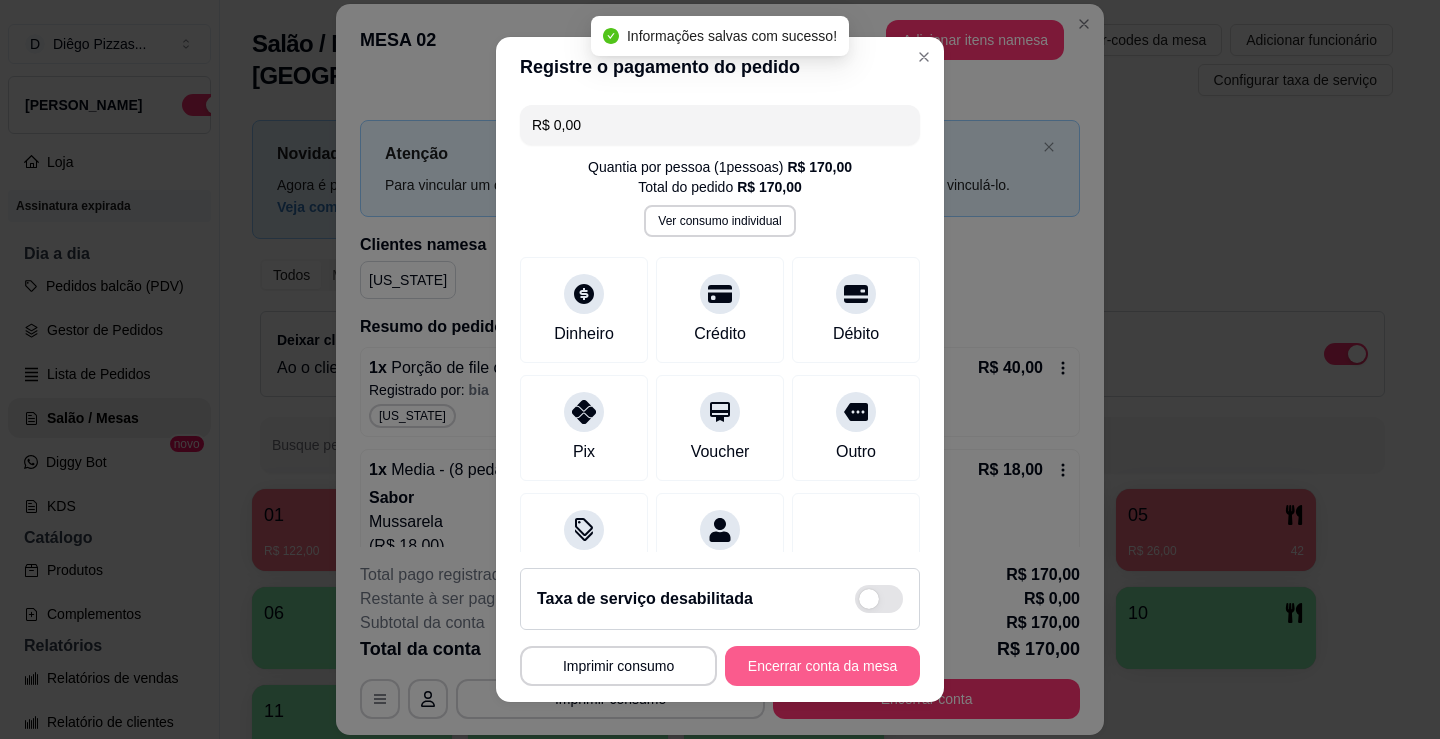 click on "Encerrar conta da mesa" at bounding box center [822, 666] 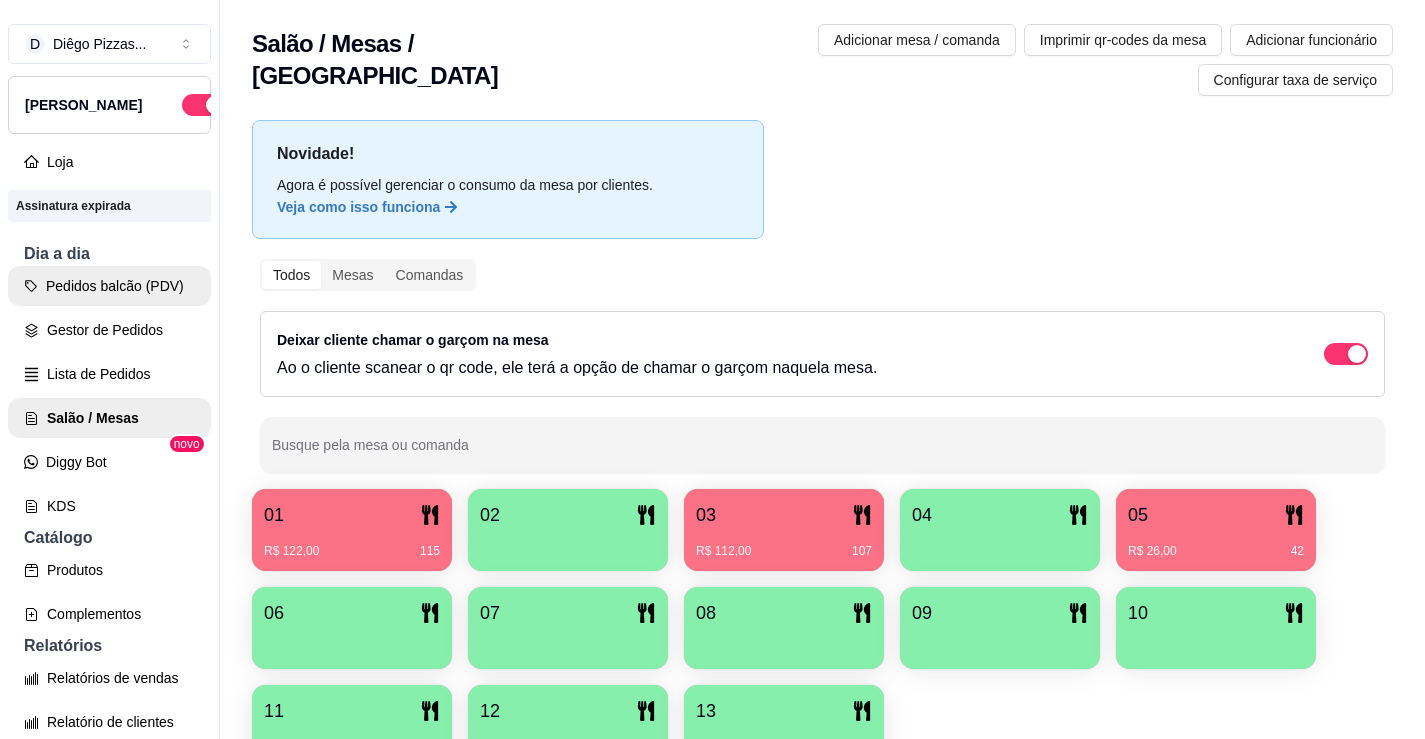 click on "Pedidos balcão (PDV)" at bounding box center (109, 286) 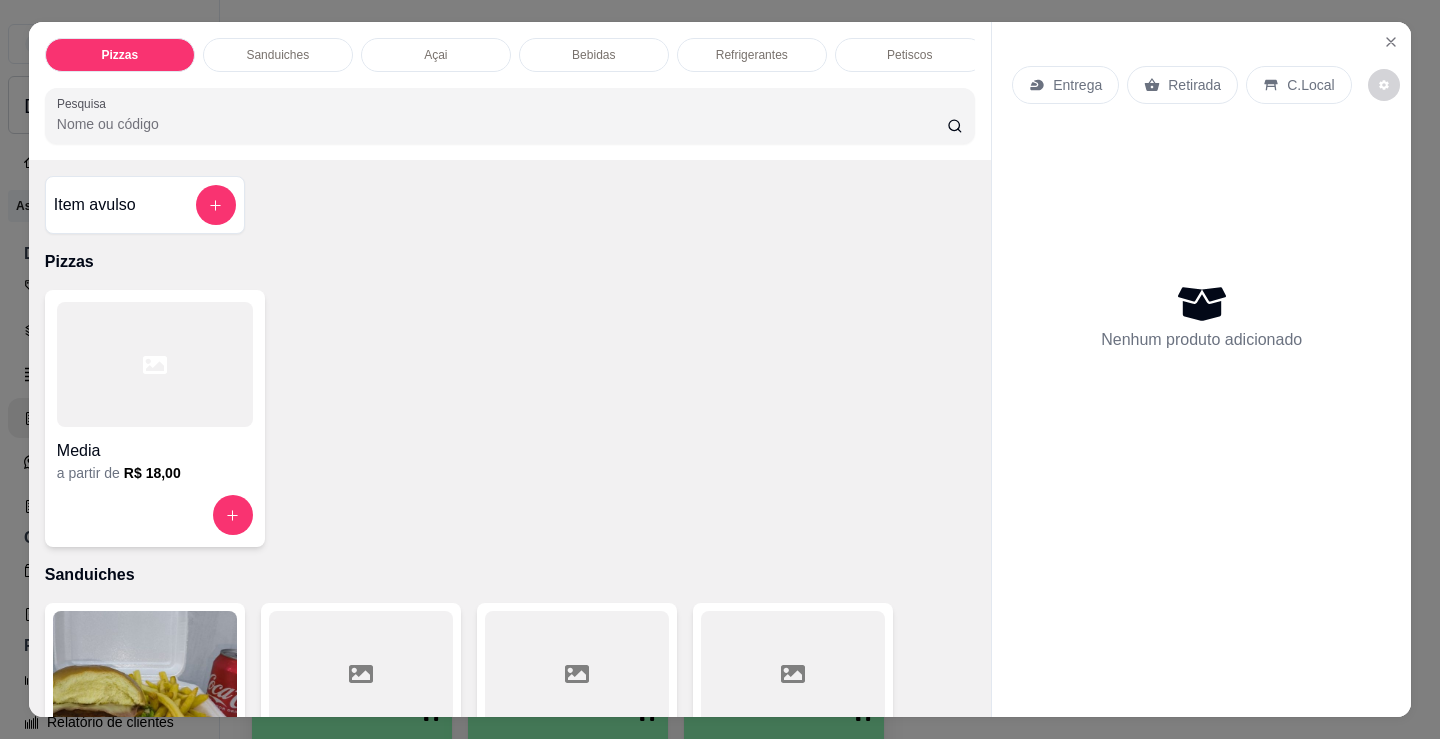 click on "Açai" at bounding box center [435, 55] 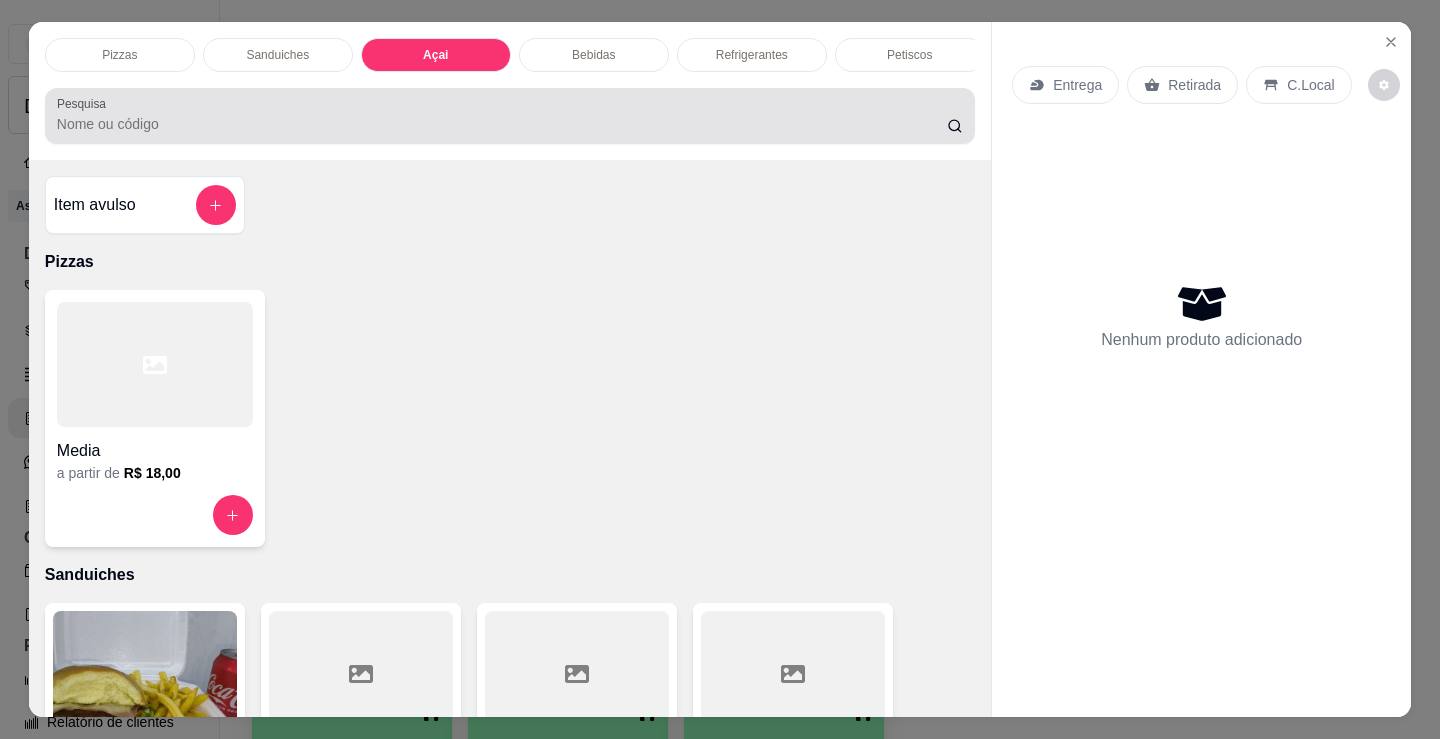 scroll, scrollTop: 2153, scrollLeft: 0, axis: vertical 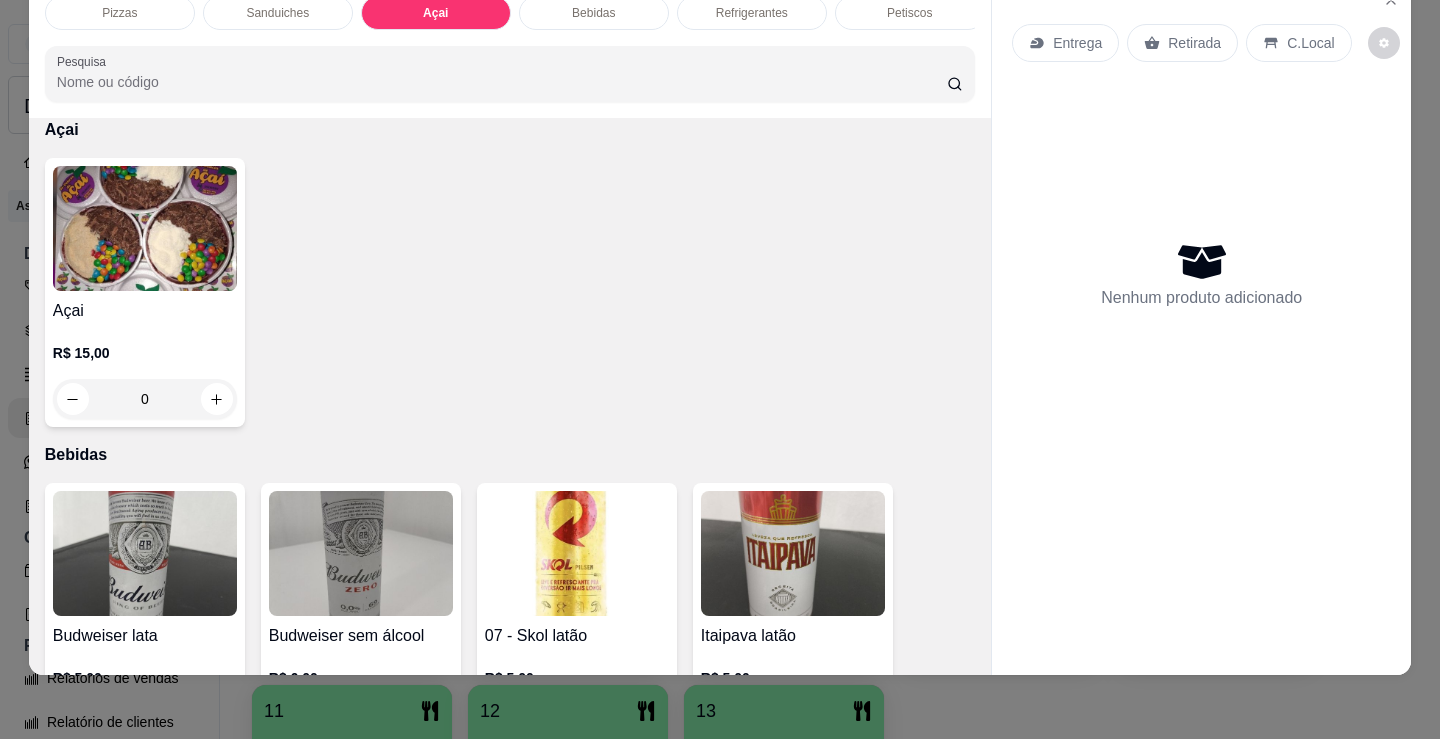 click on "Açai" at bounding box center [145, 311] 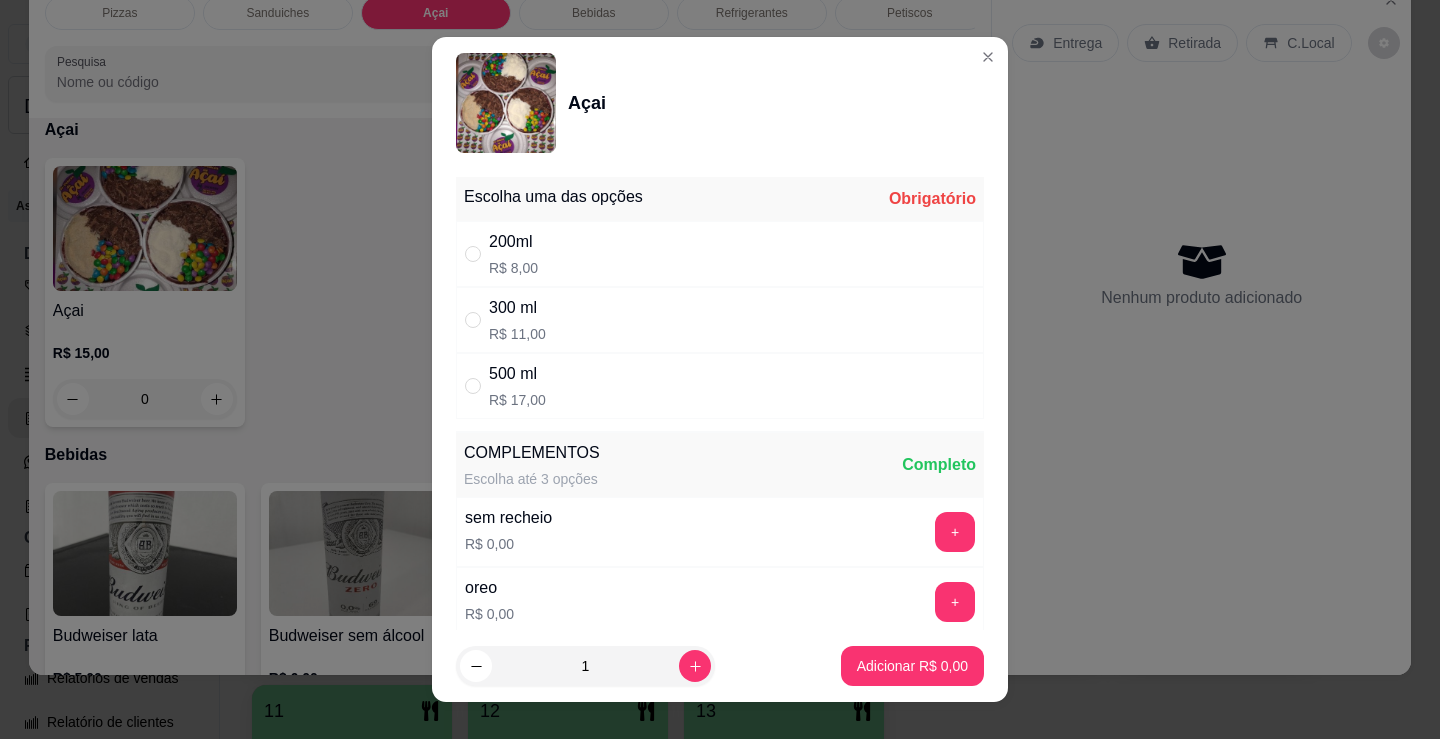click on "200ml R$ 8,00" at bounding box center [720, 254] 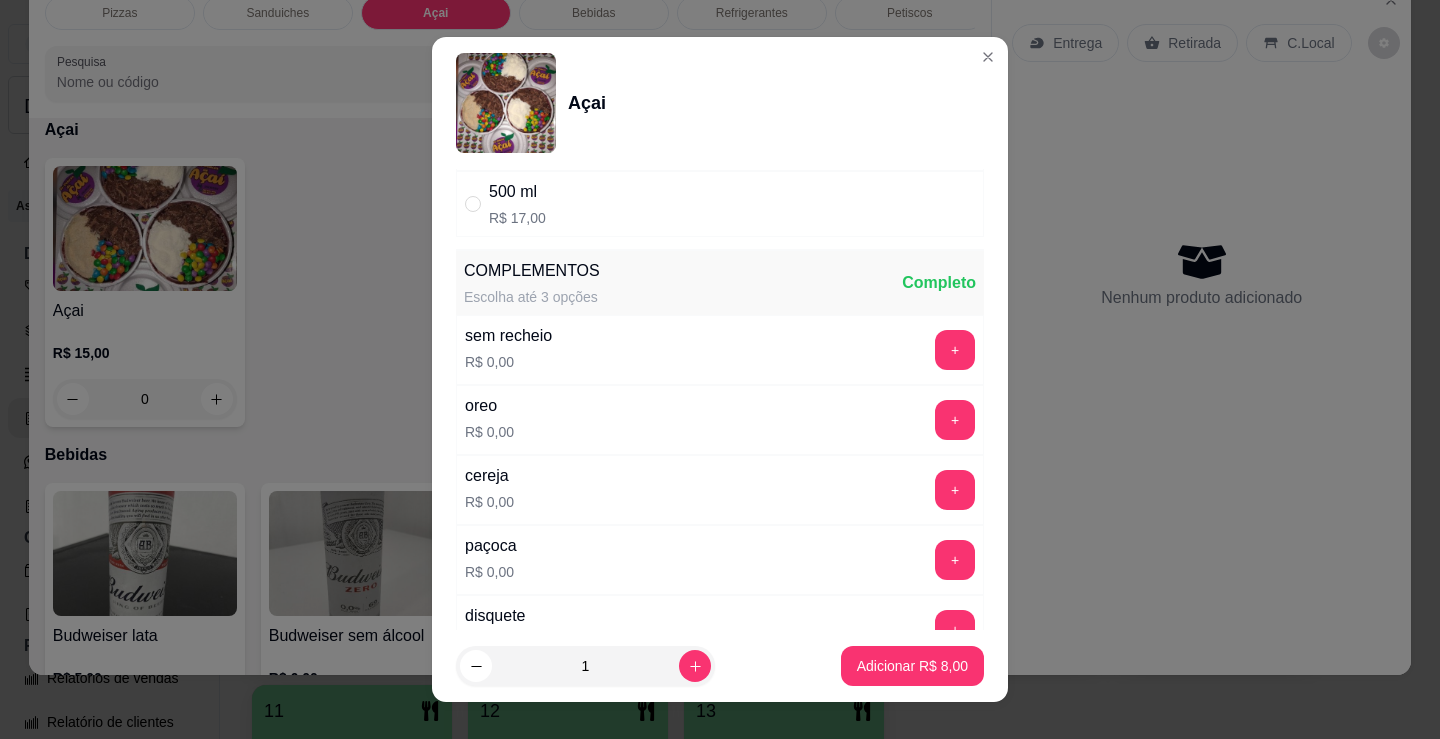 scroll, scrollTop: 200, scrollLeft: 0, axis: vertical 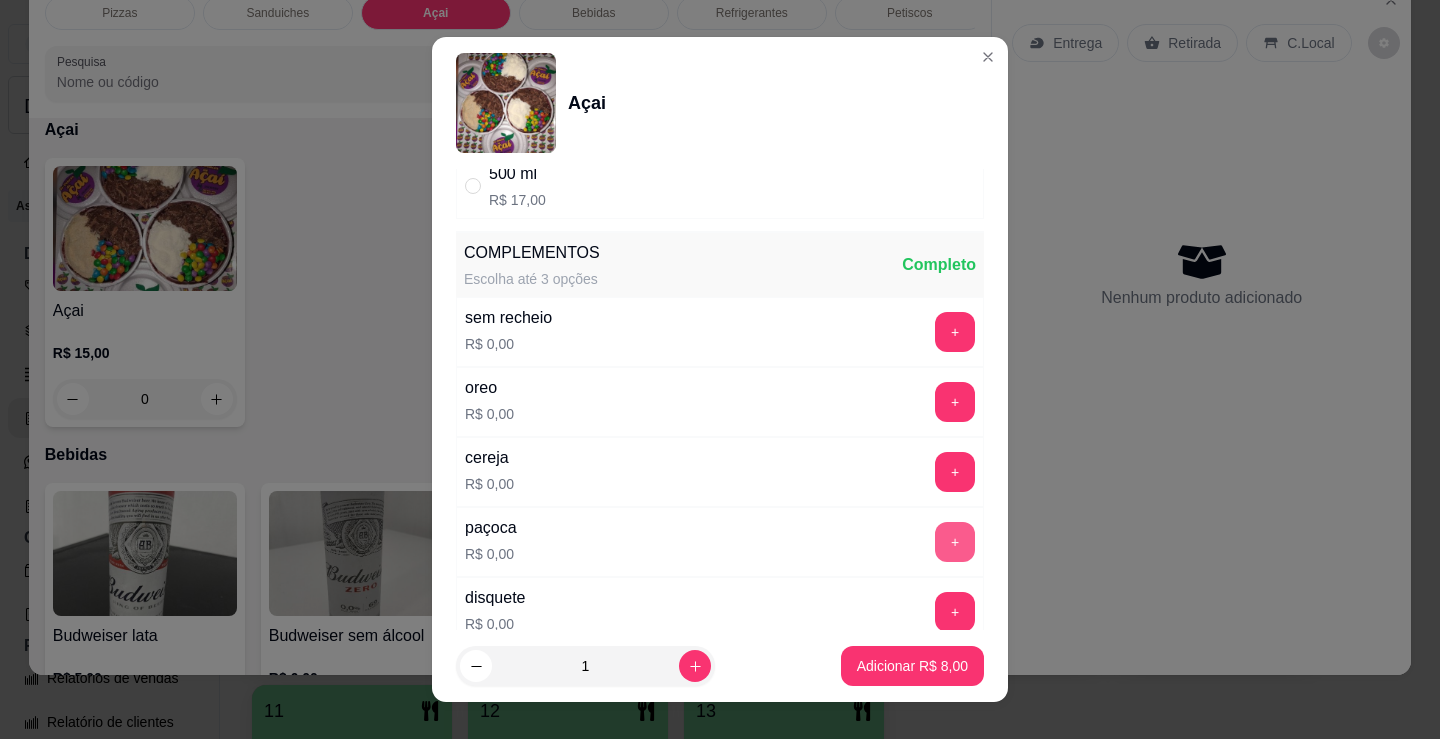 click on "+" at bounding box center [955, 542] 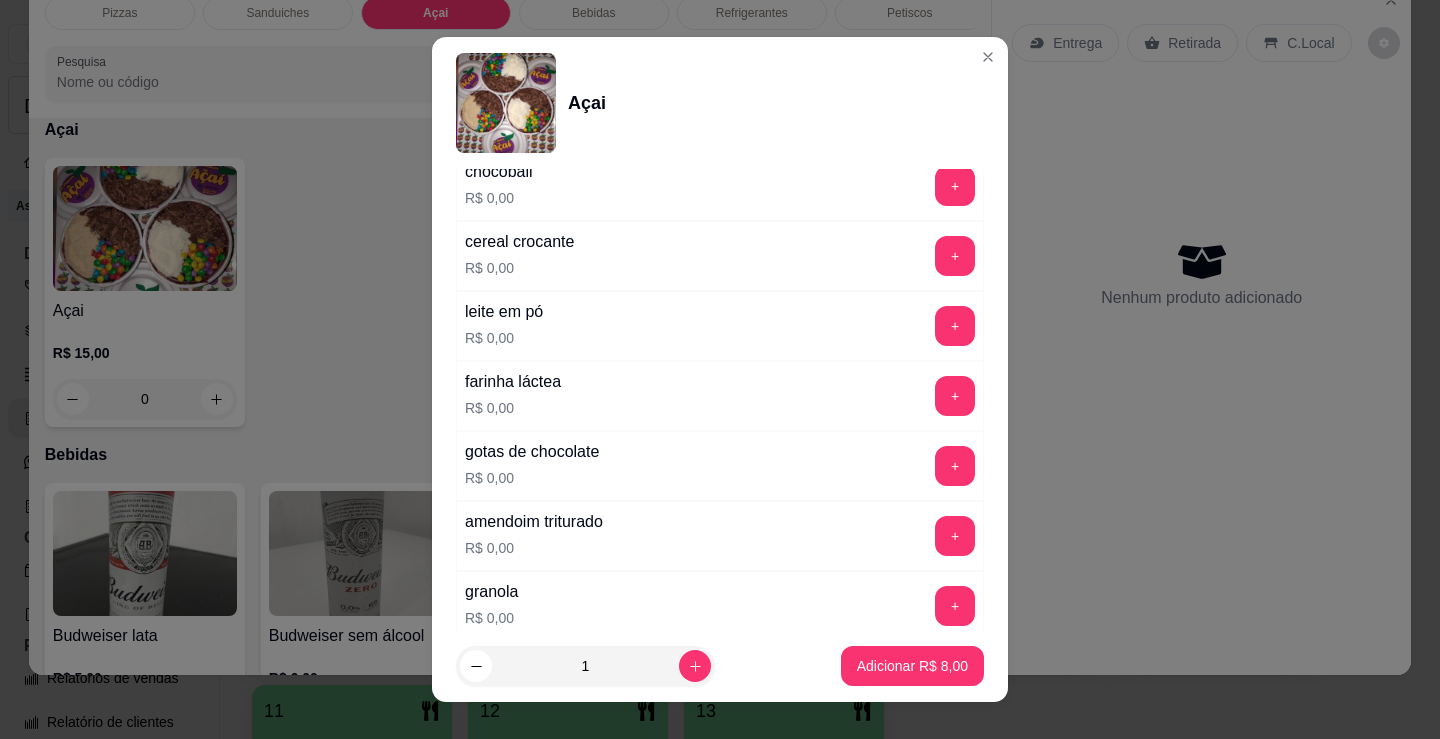 scroll, scrollTop: 700, scrollLeft: 0, axis: vertical 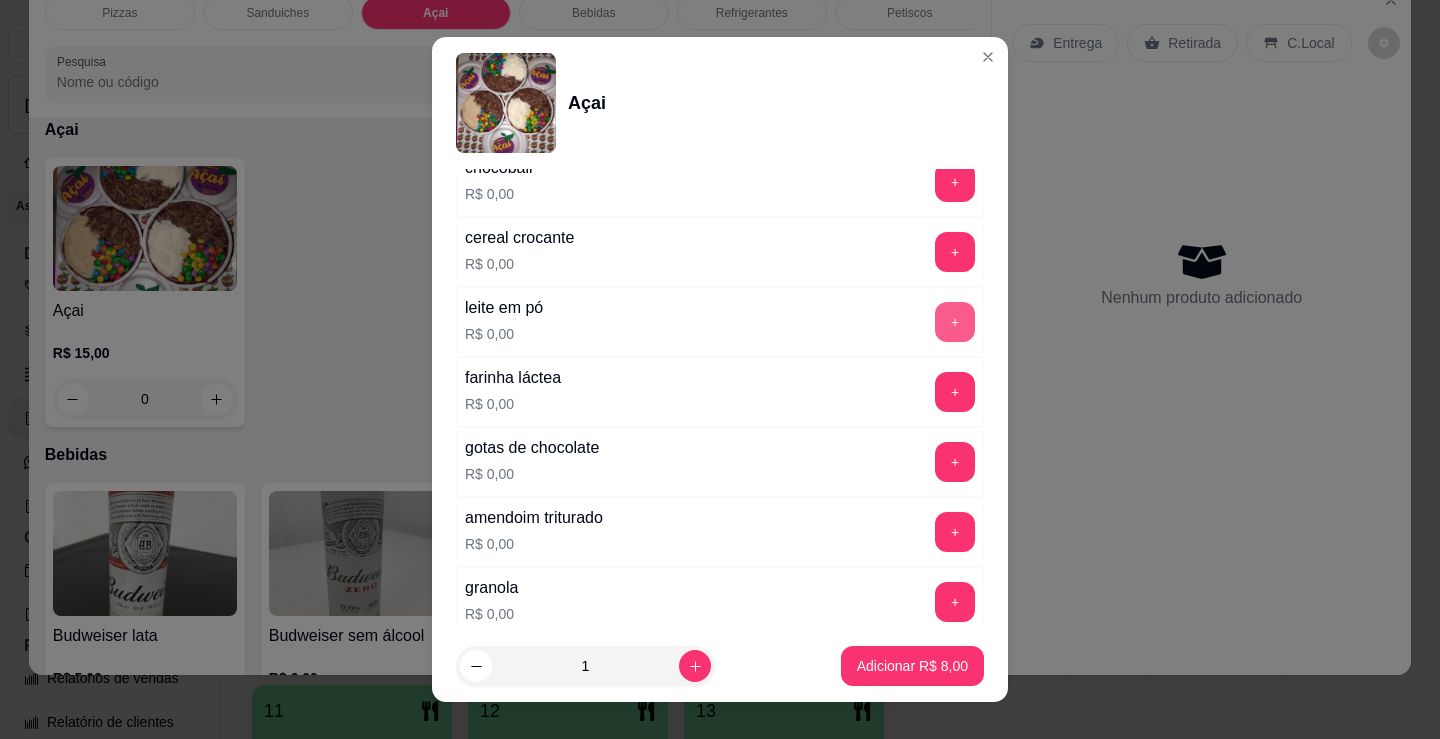 click on "+" at bounding box center [955, 322] 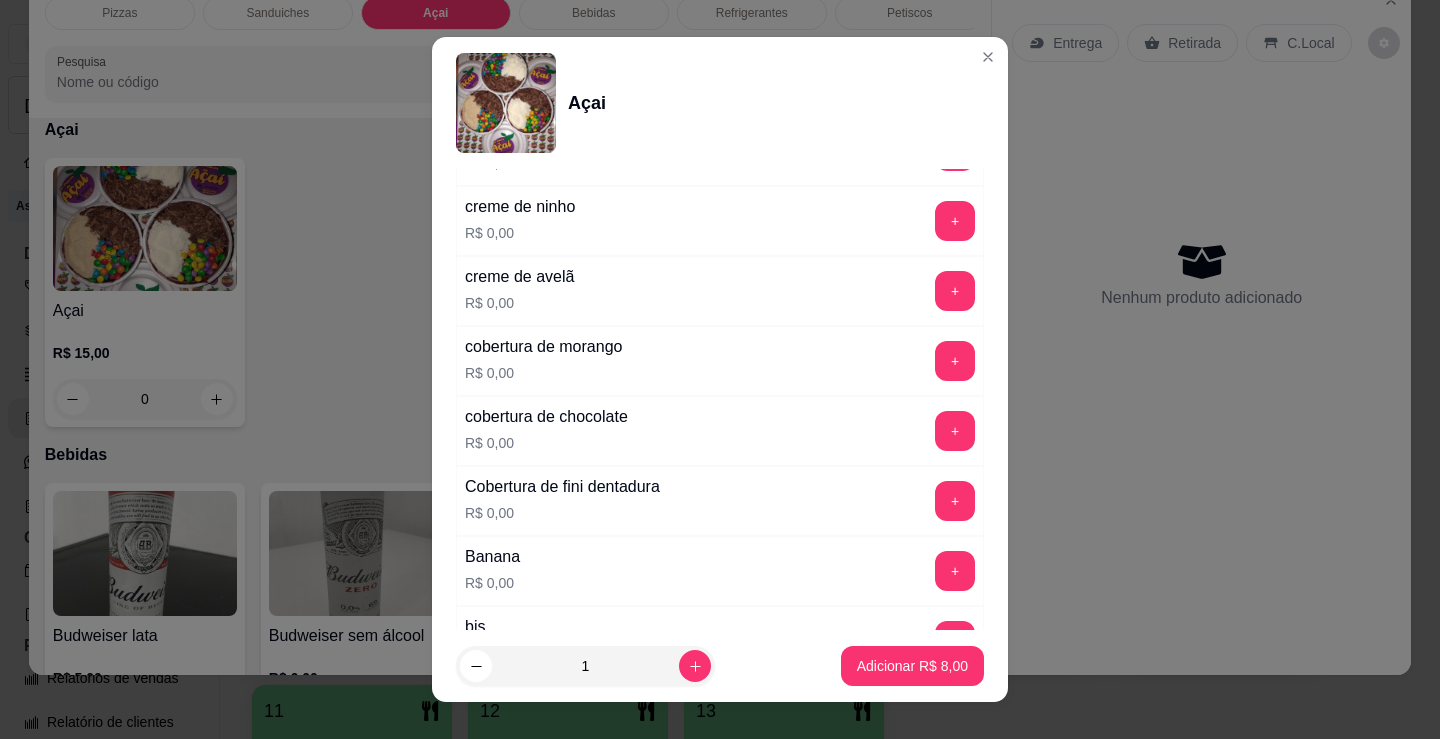 scroll, scrollTop: 1200, scrollLeft: 0, axis: vertical 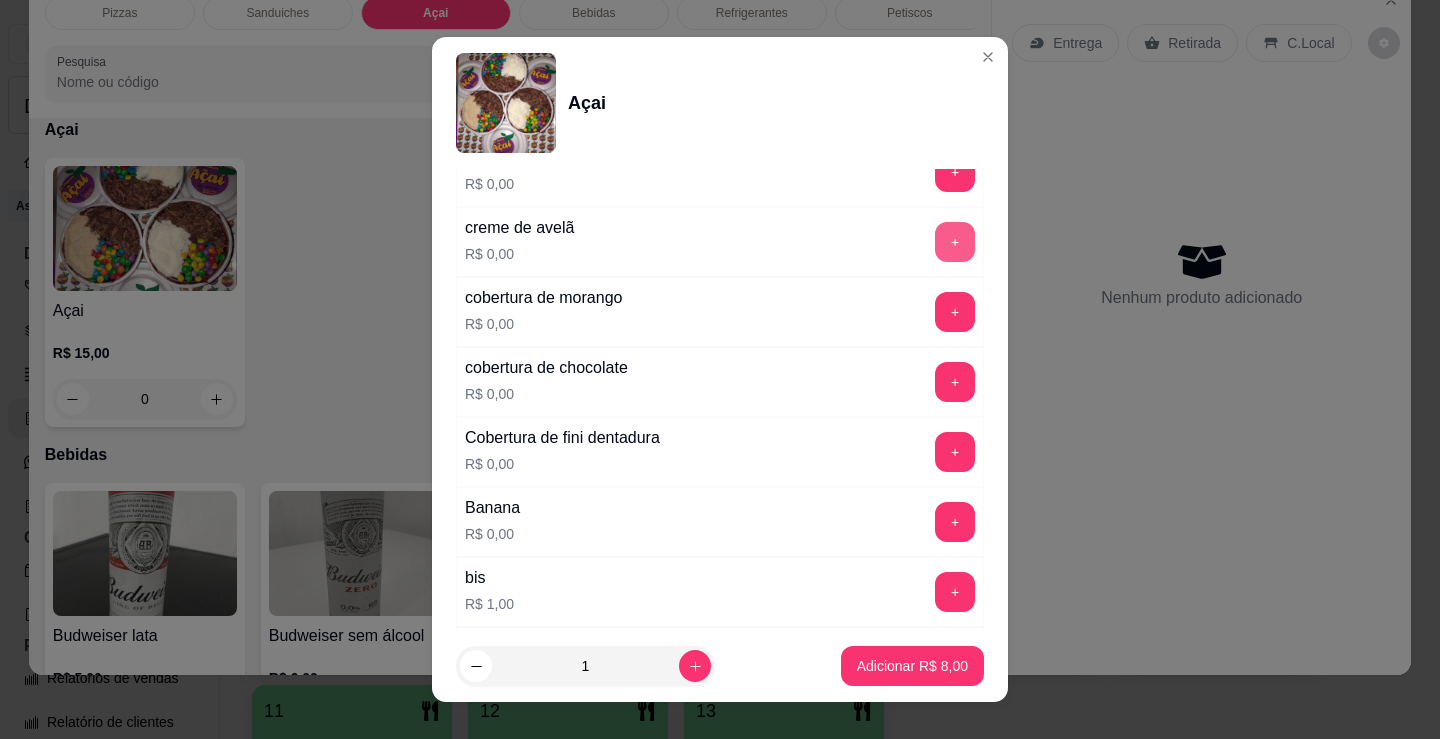 click on "+" at bounding box center [955, 242] 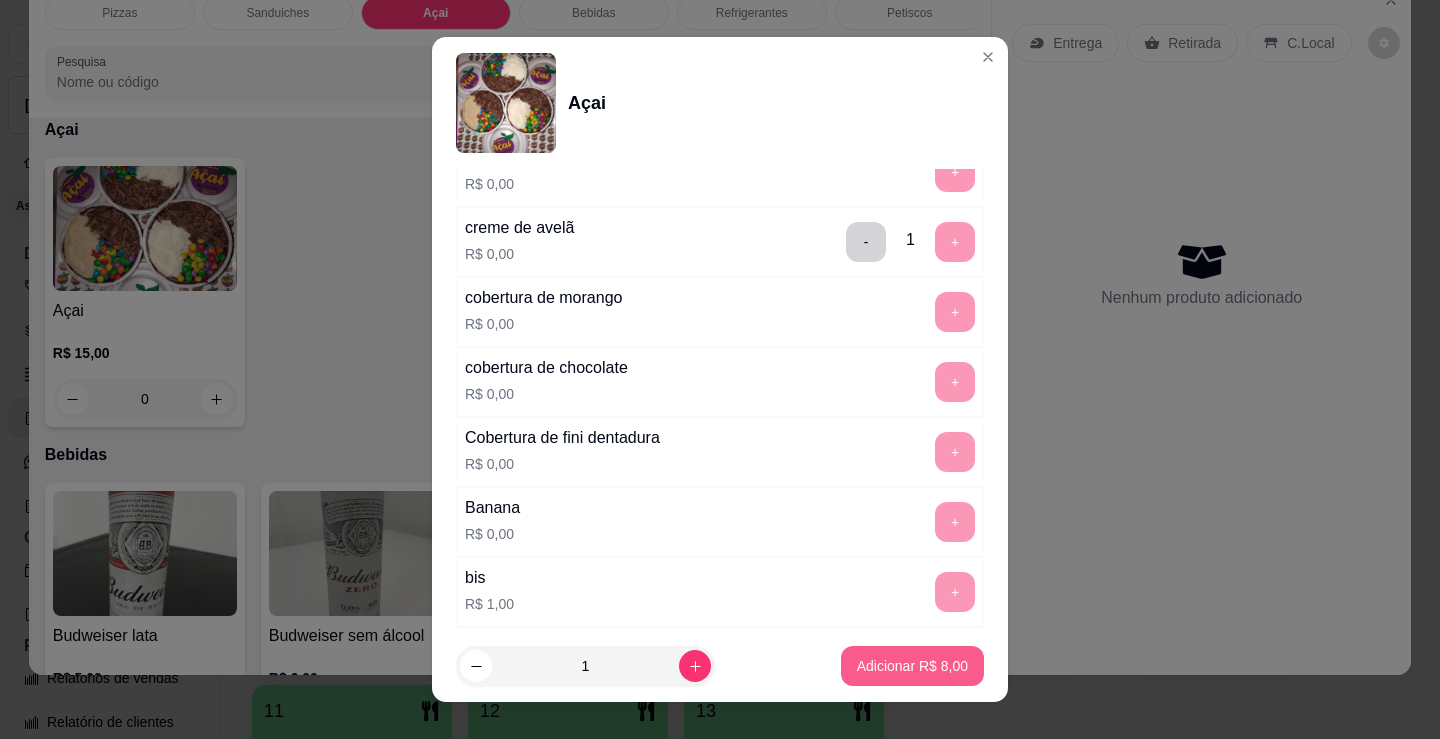 click on "Adicionar   R$ 8,00" at bounding box center [912, 666] 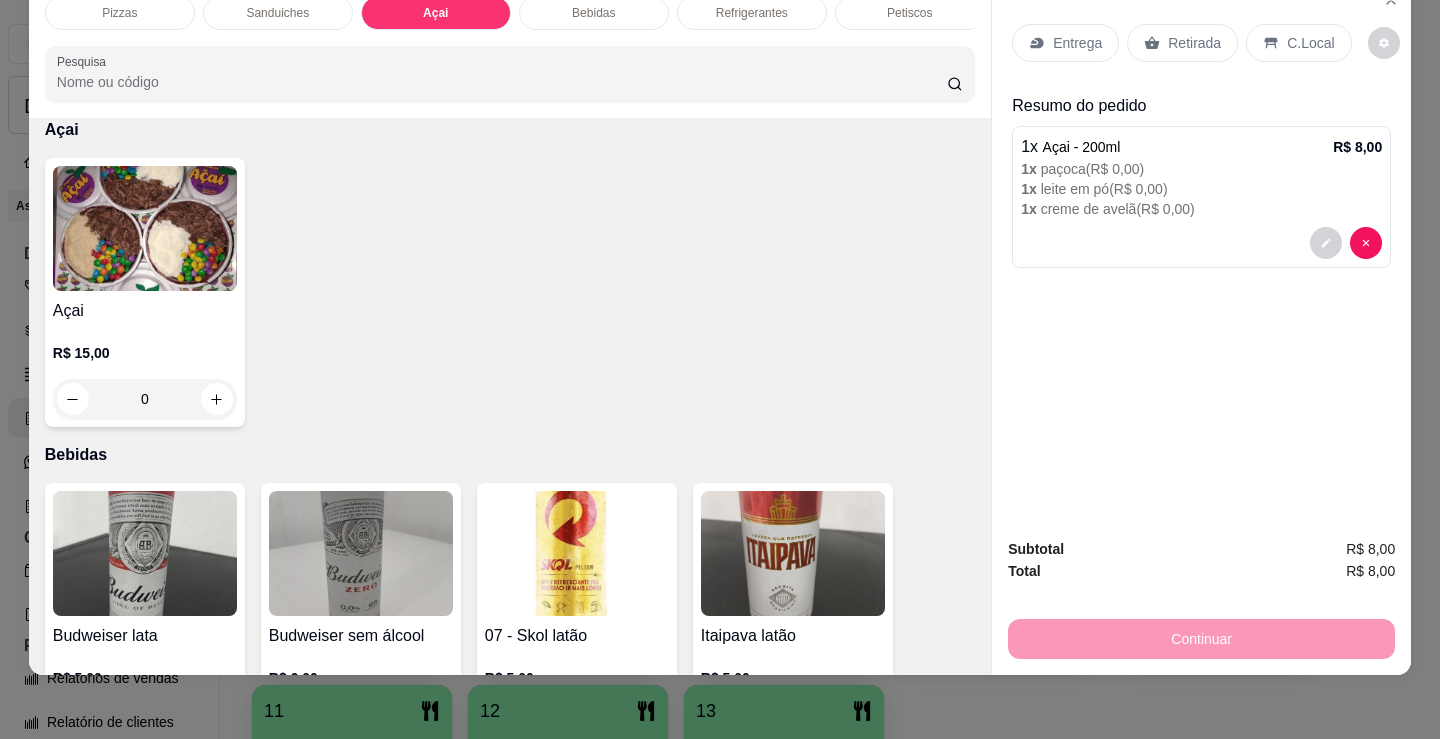 click on "C.Local" at bounding box center [1310, 43] 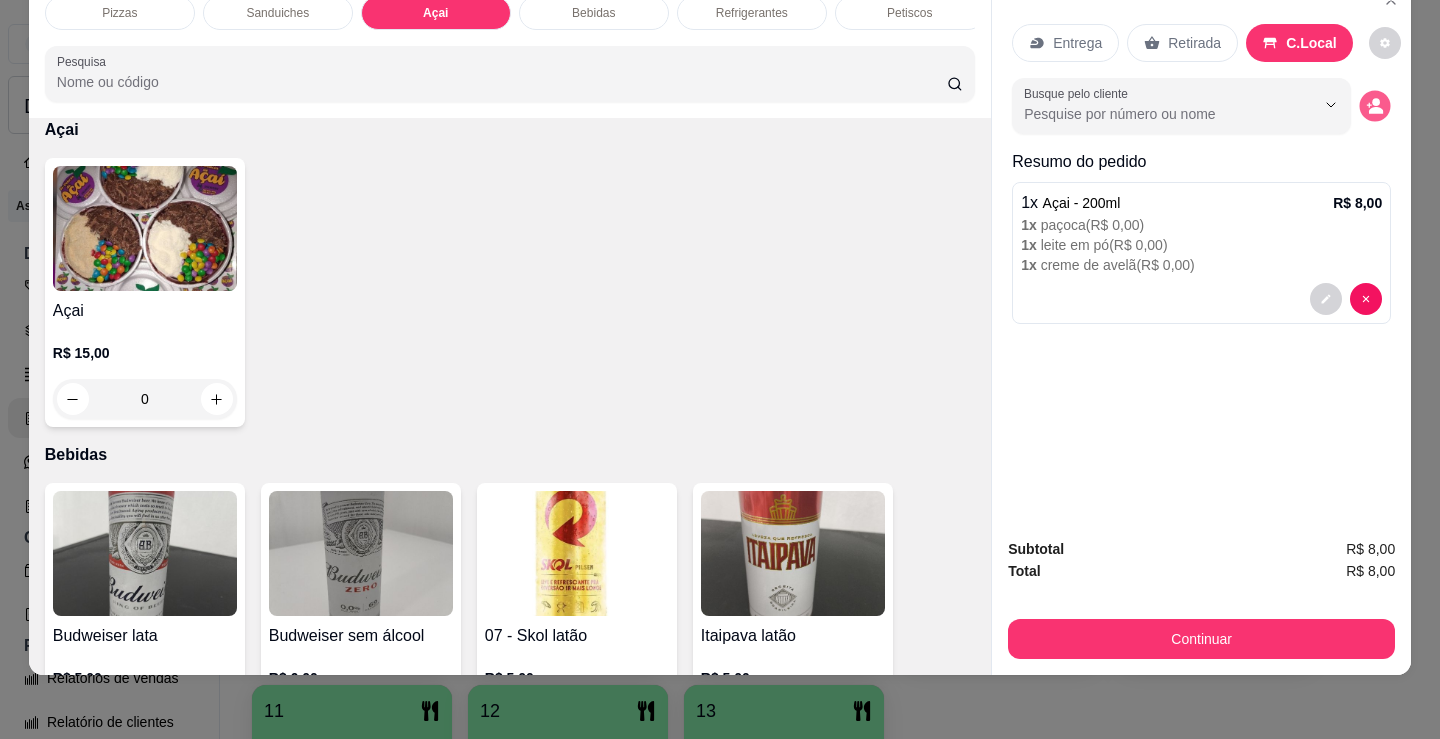 click at bounding box center (1375, 106) 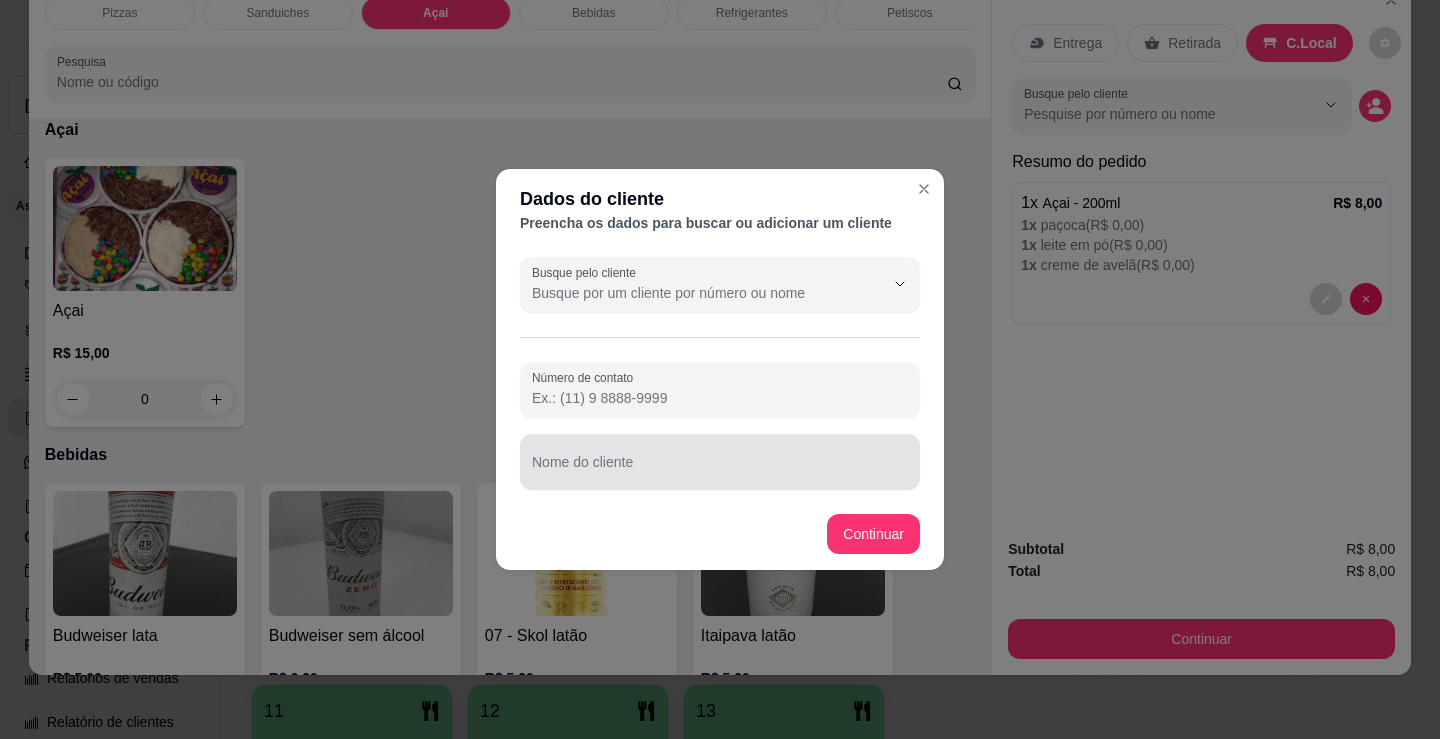 click on "Nome do cliente" at bounding box center [720, 470] 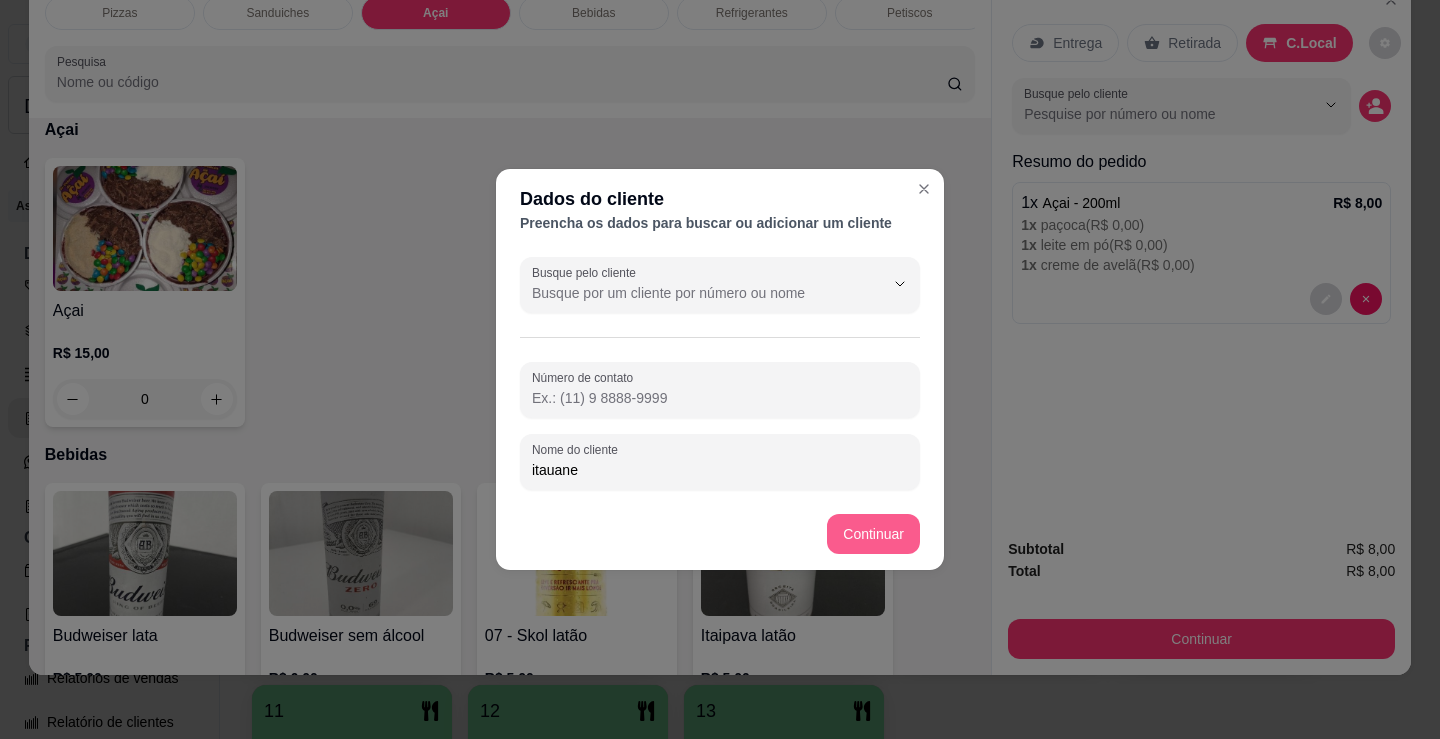 type on "itauane" 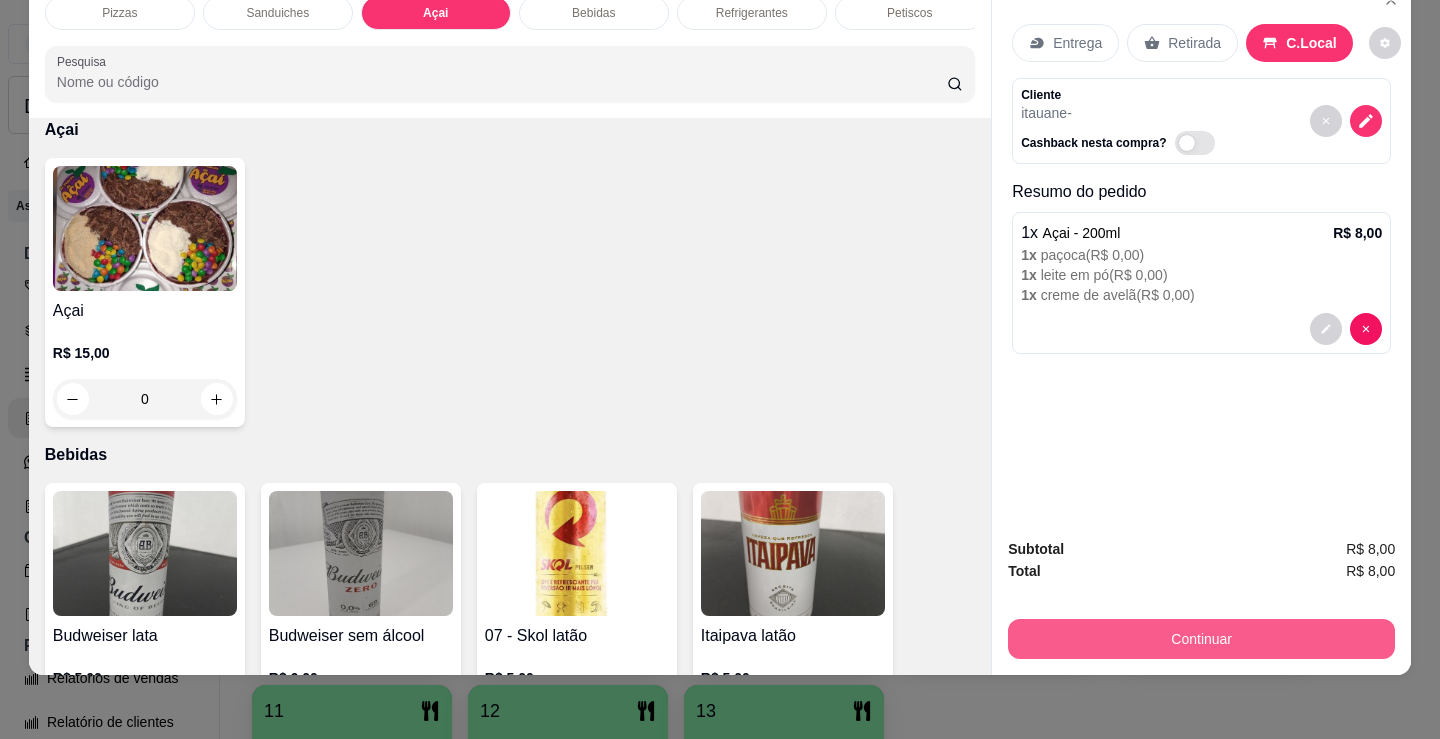 click on "Continuar" at bounding box center [1201, 639] 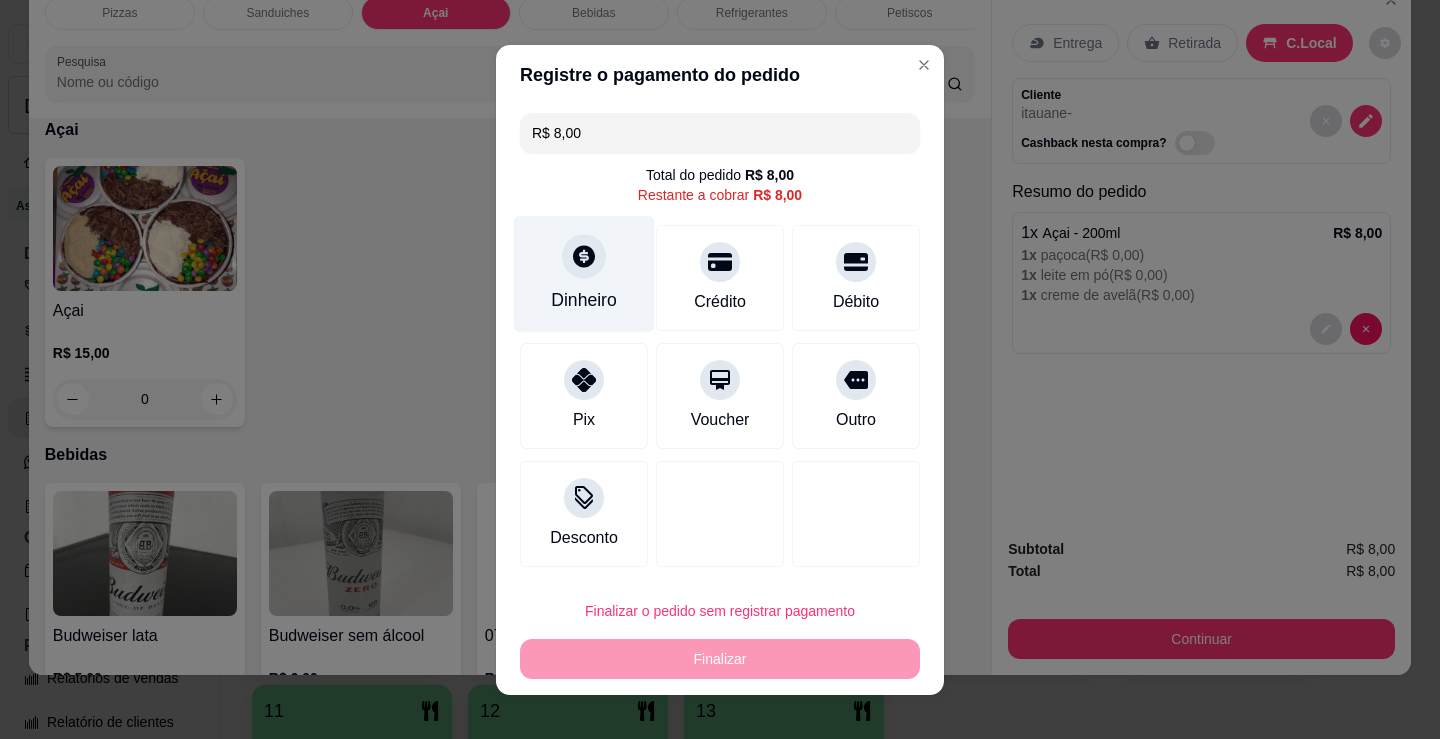 click at bounding box center [584, 256] 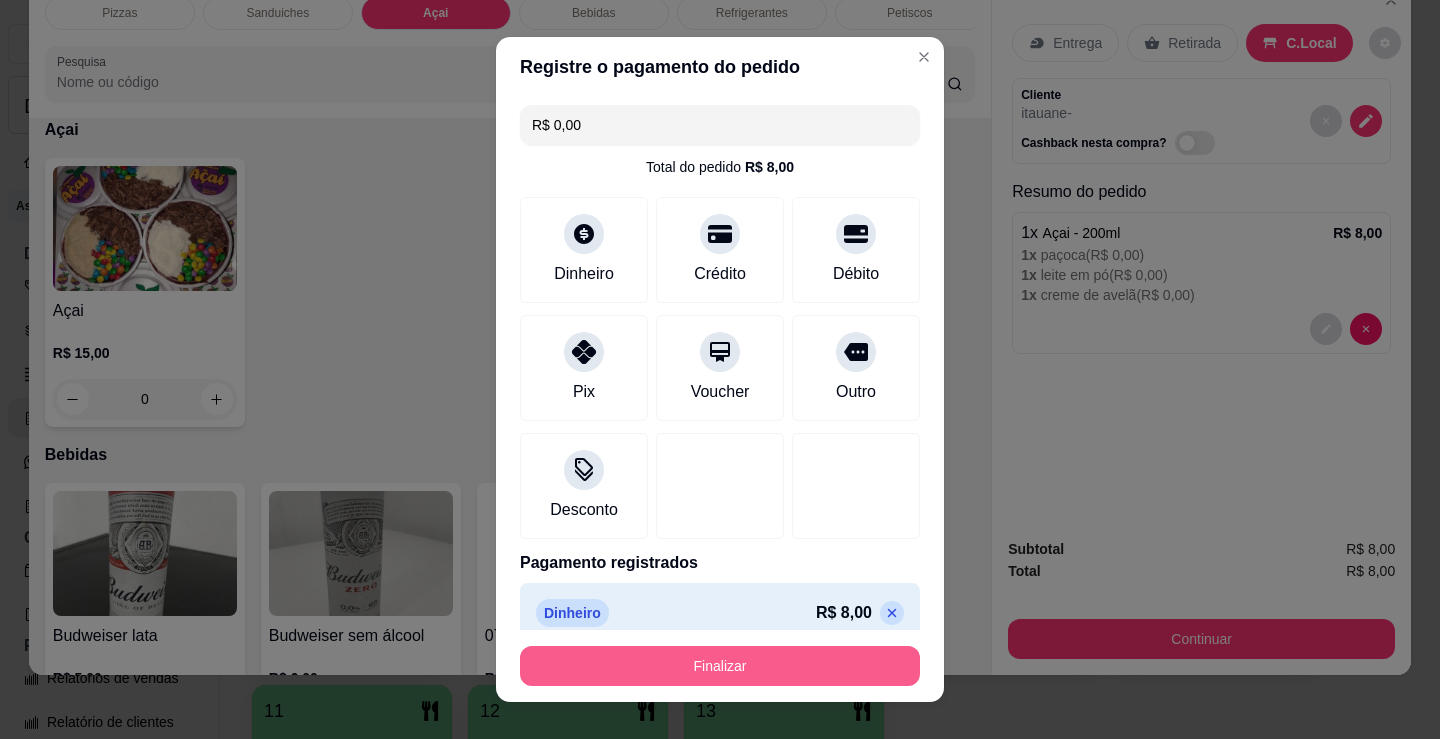 click on "Finalizar" at bounding box center [720, 666] 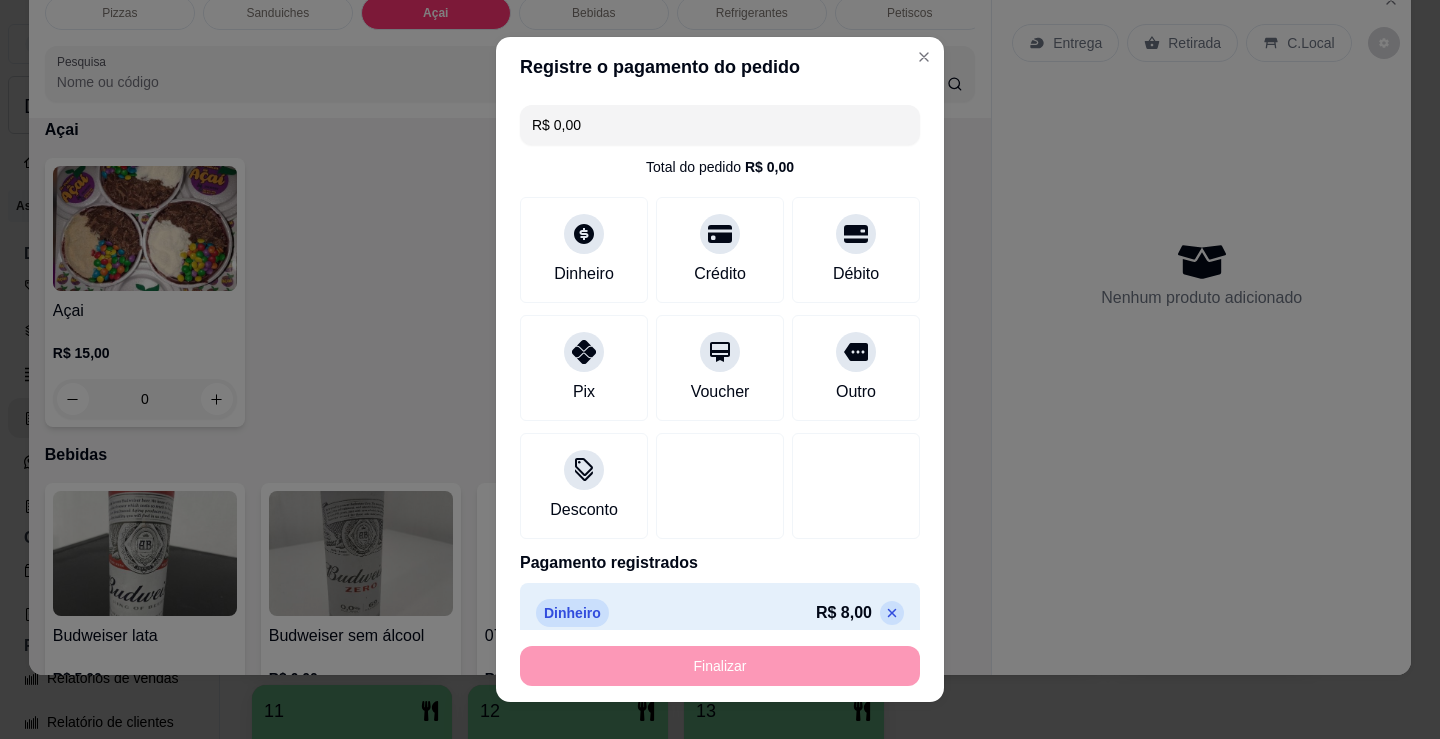 type on "-R$ 8,00" 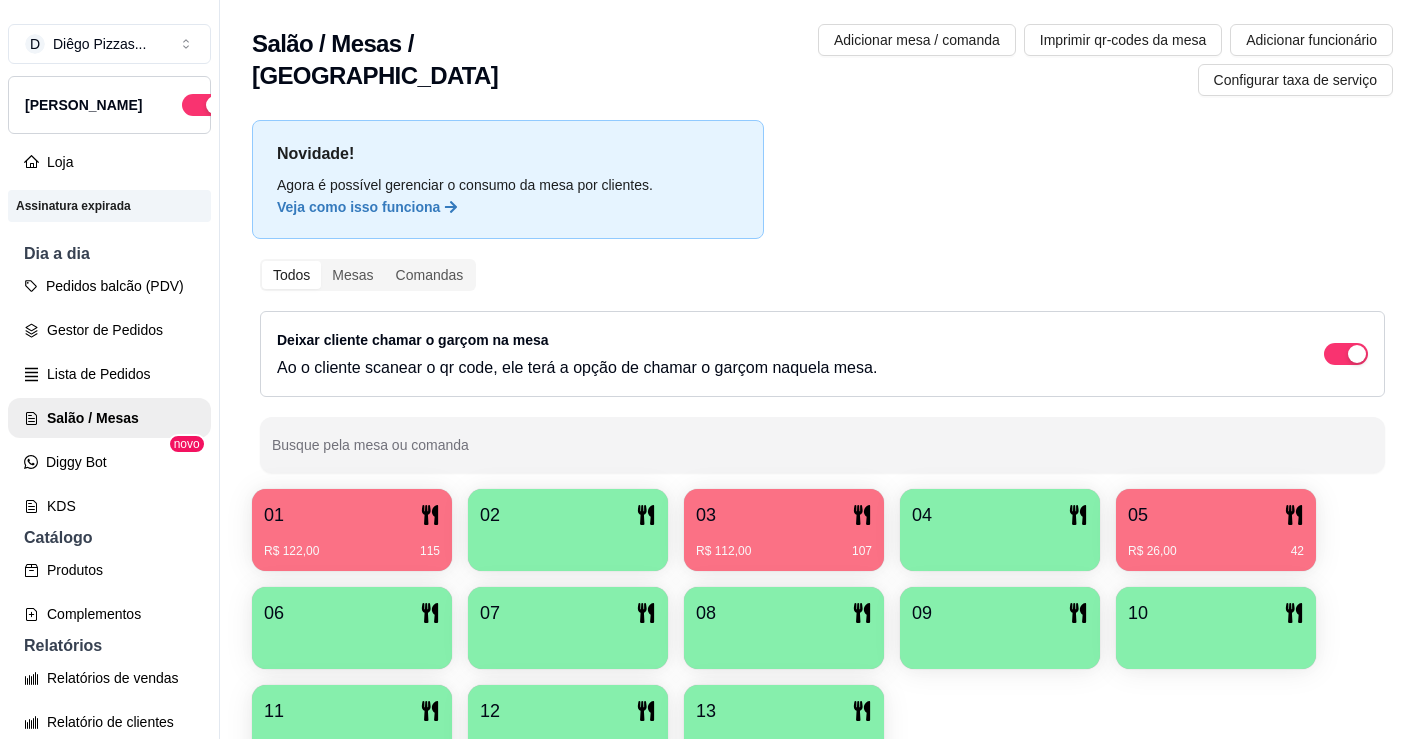 click on "05" at bounding box center [1216, 515] 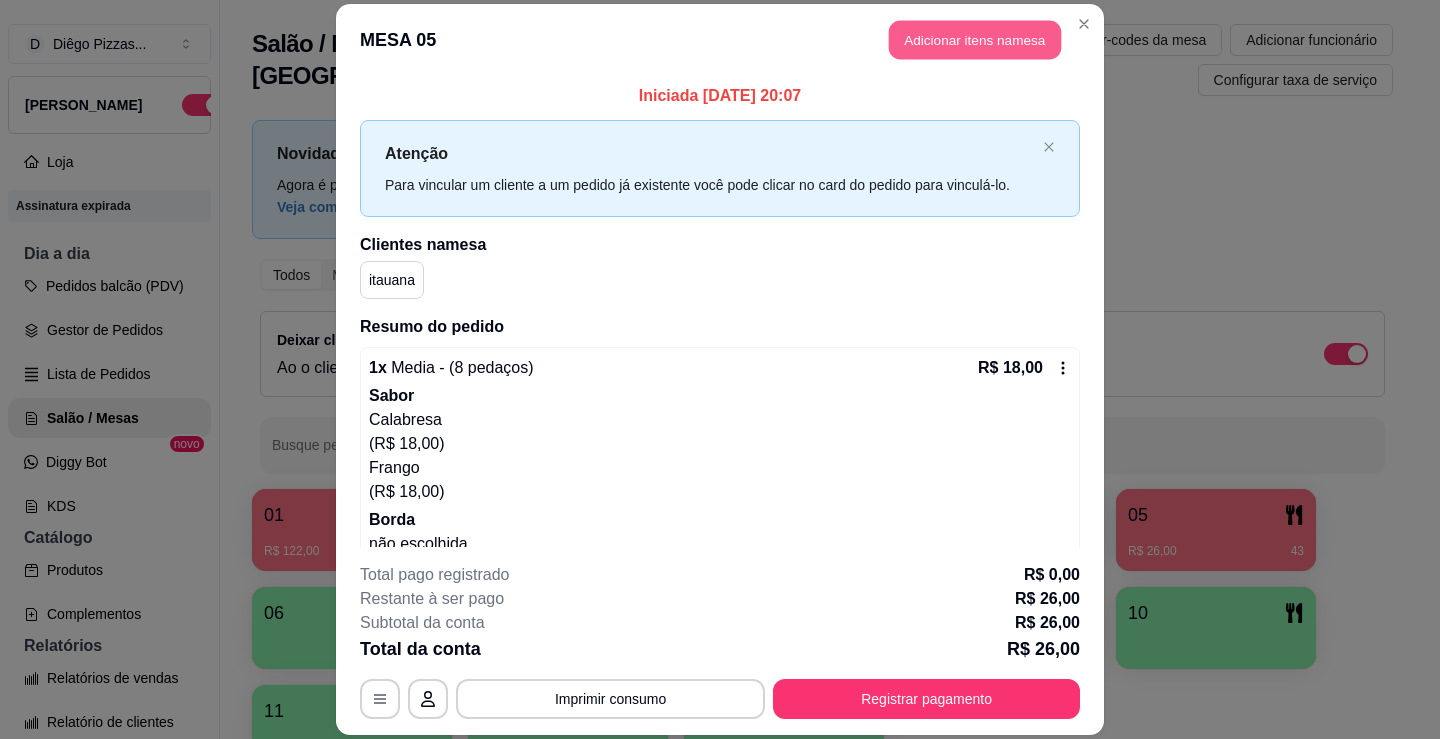 click on "Adicionar itens na  mesa" at bounding box center [975, 39] 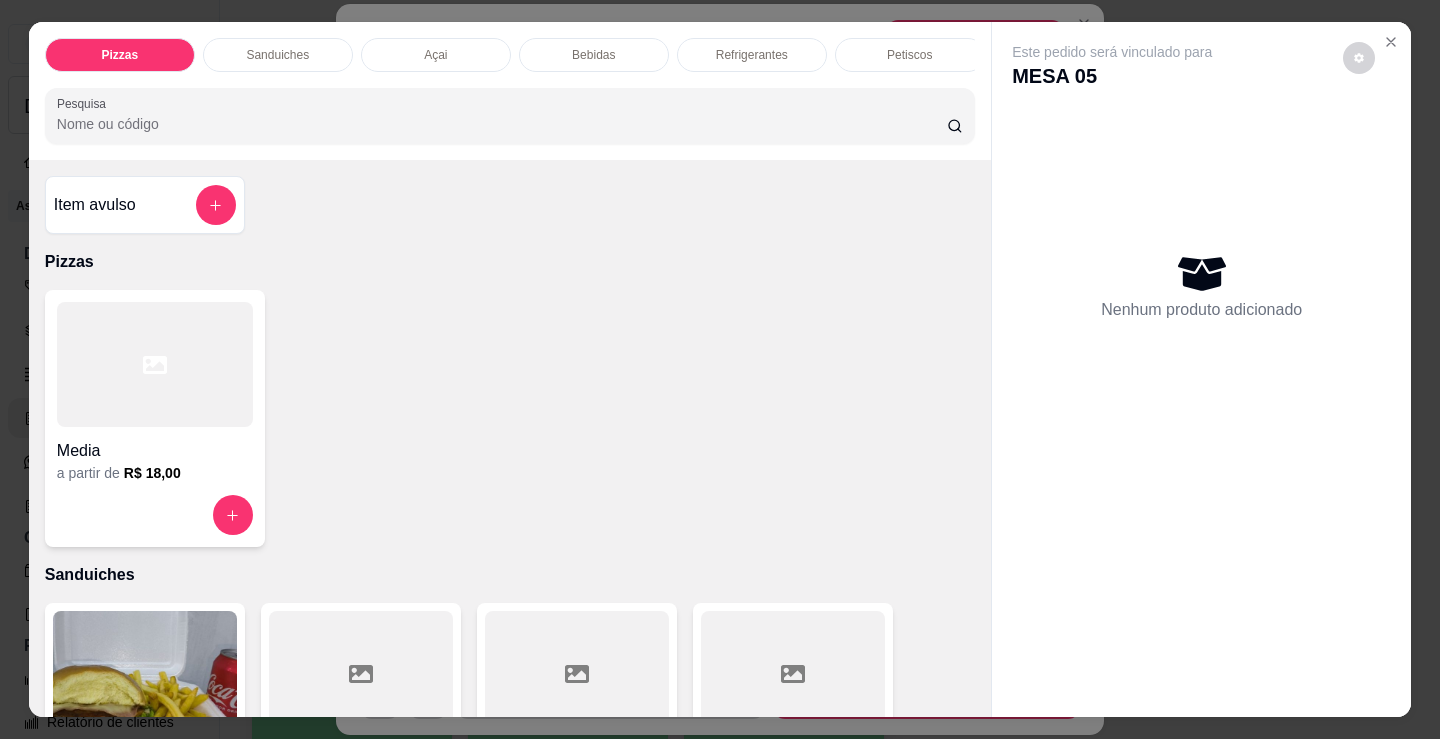 click on "Açai" at bounding box center (436, 55) 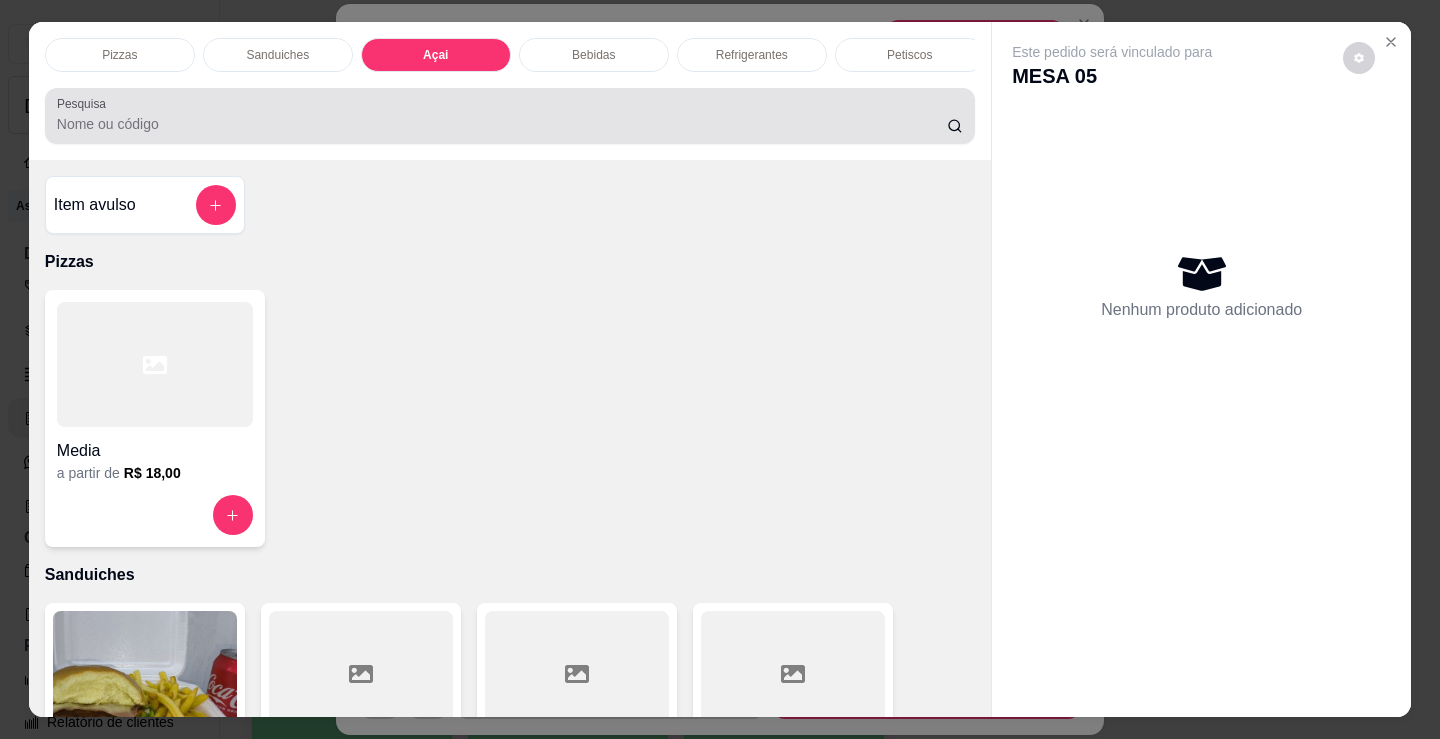 scroll, scrollTop: 2153, scrollLeft: 0, axis: vertical 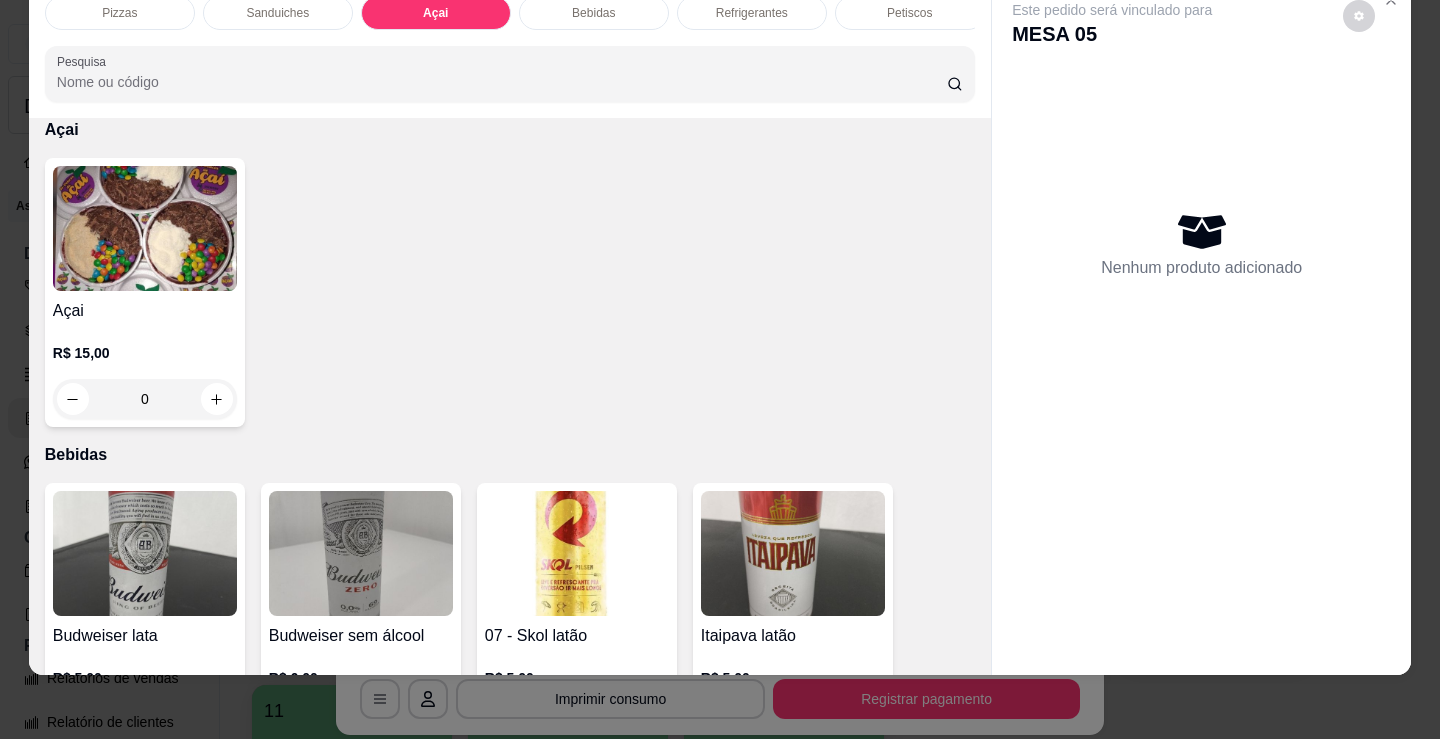 click on "Açai    R$ 15,00 0" at bounding box center [145, 292] 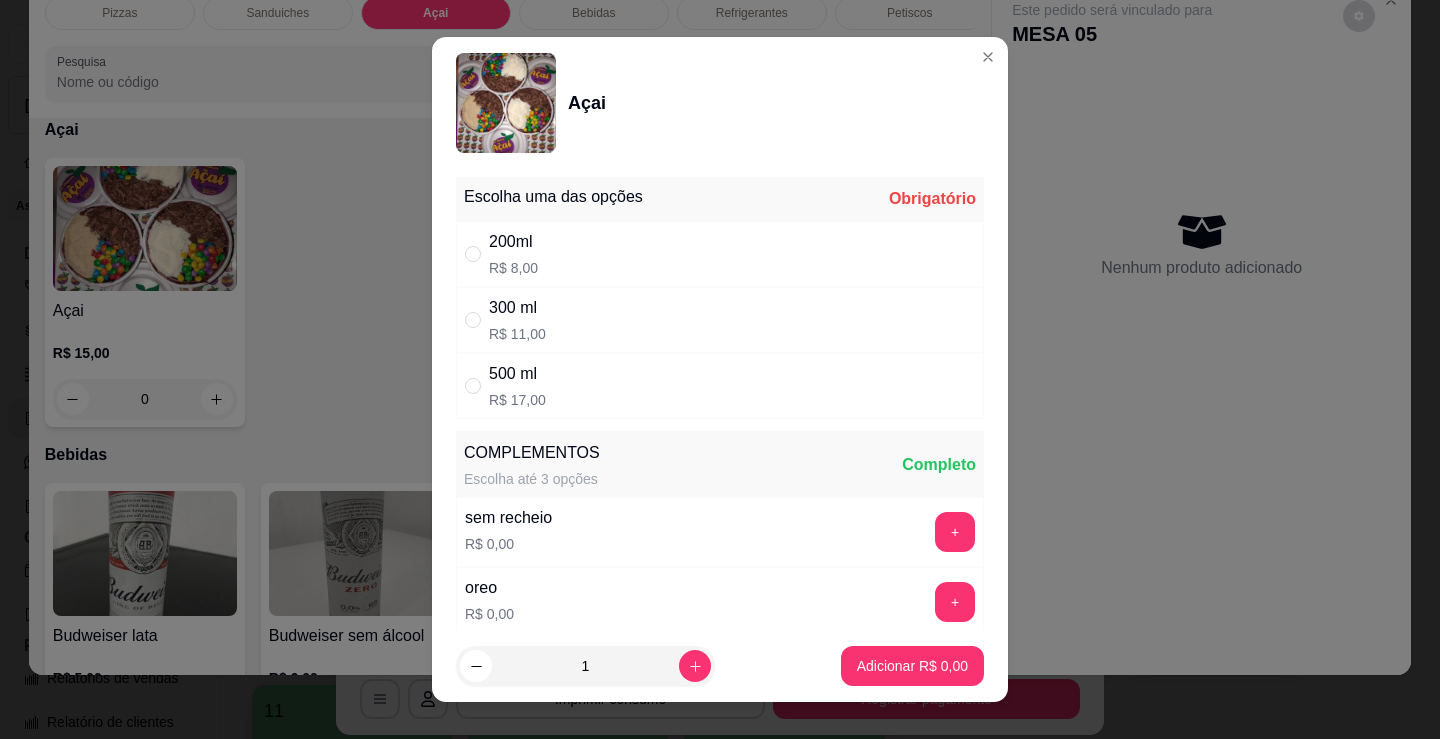 click on "200ml R$ 8,00" at bounding box center (720, 254) 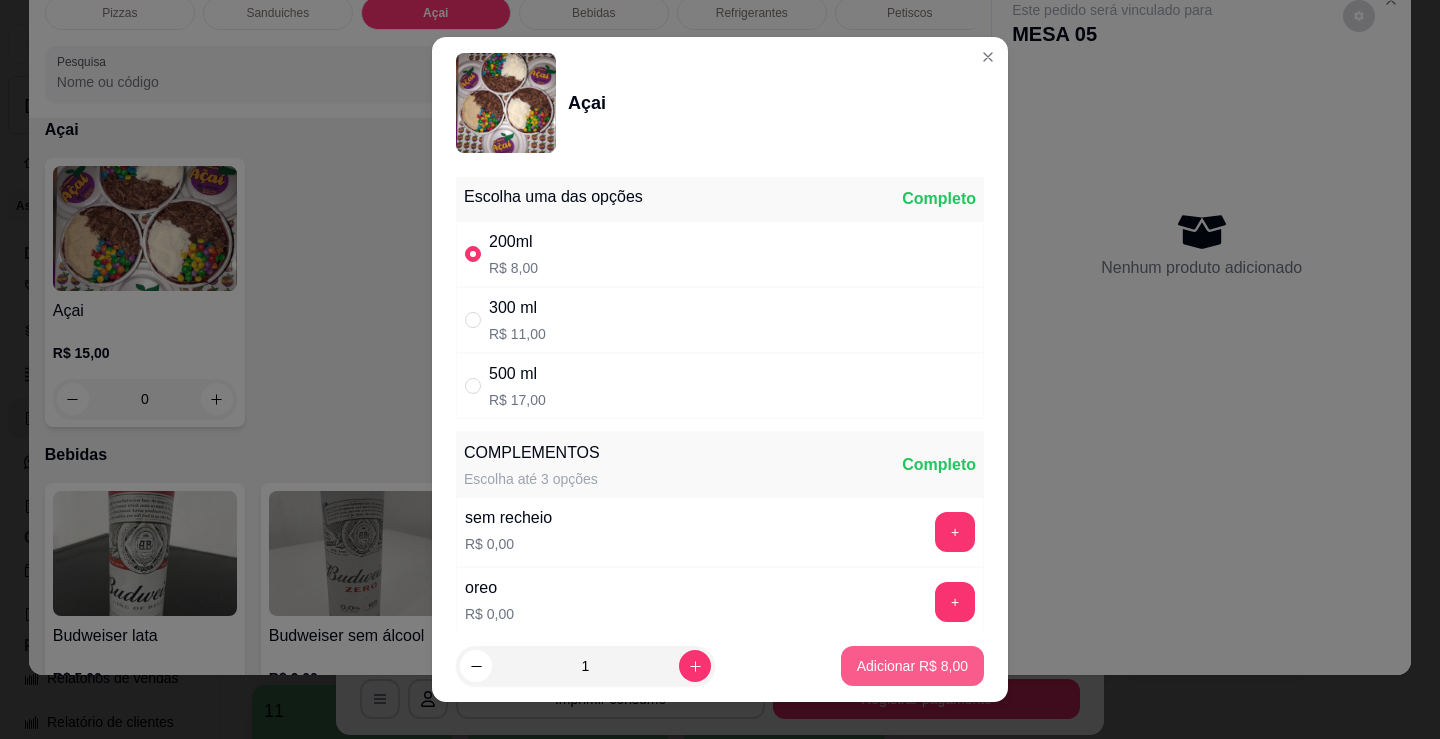 click on "Adicionar   R$ 8,00" at bounding box center (912, 666) 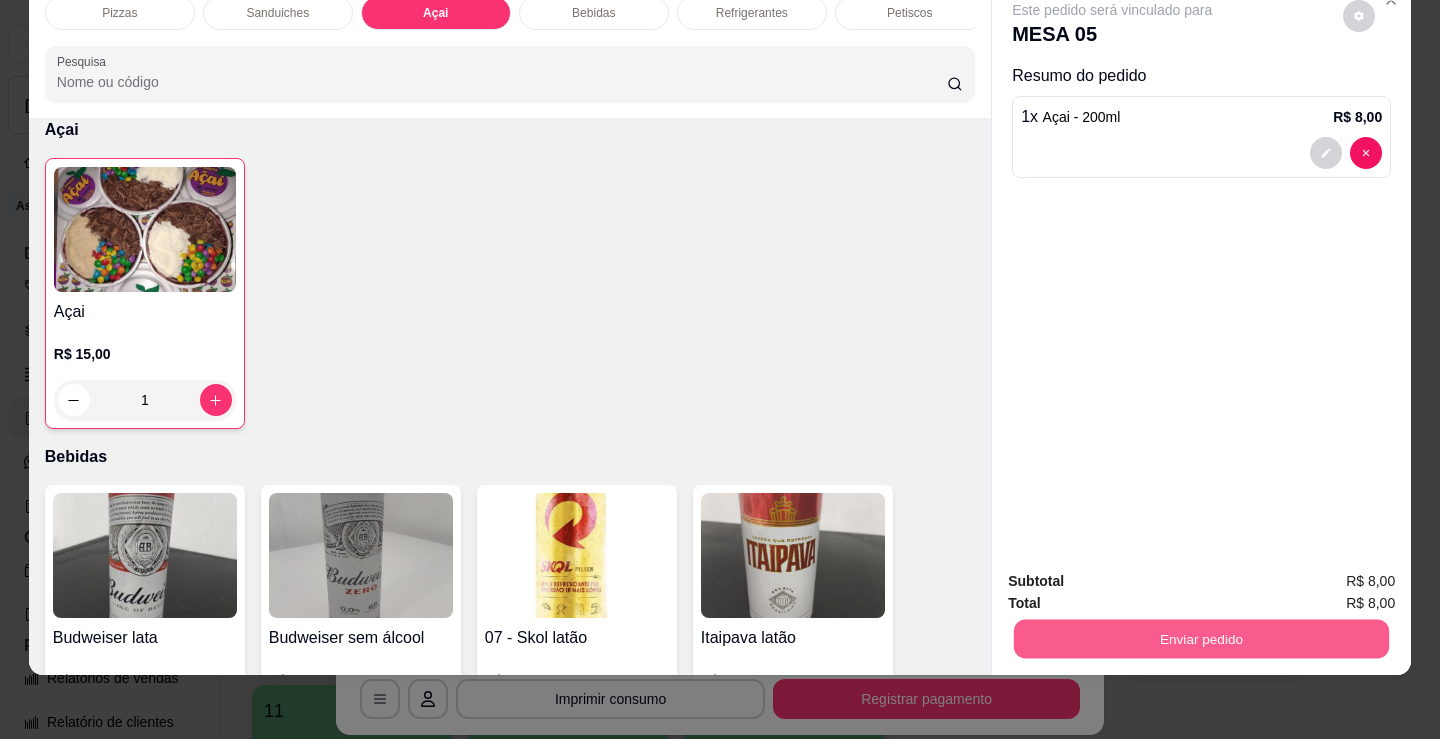 click on "Enviar pedido" at bounding box center [1201, 638] 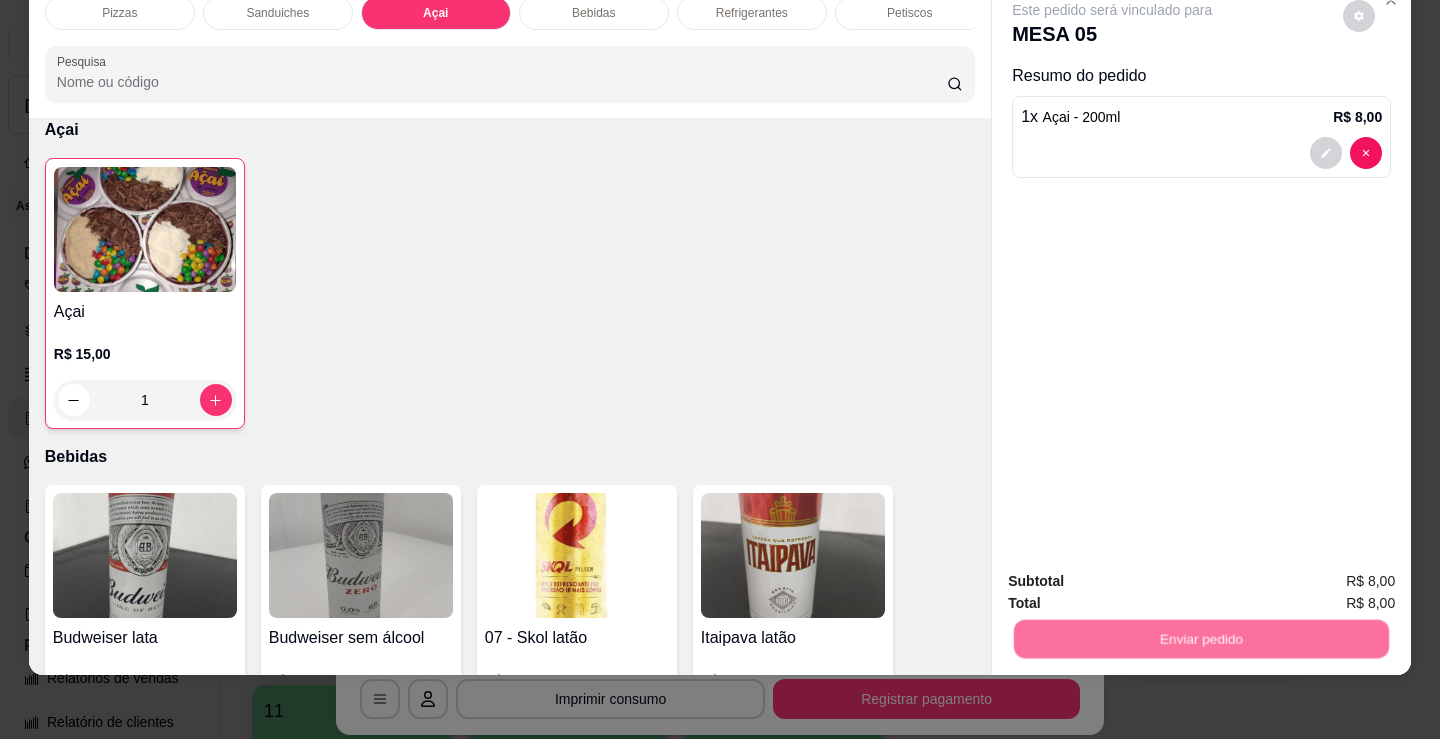click on "Não registrar e enviar pedido" at bounding box center (1135, 575) 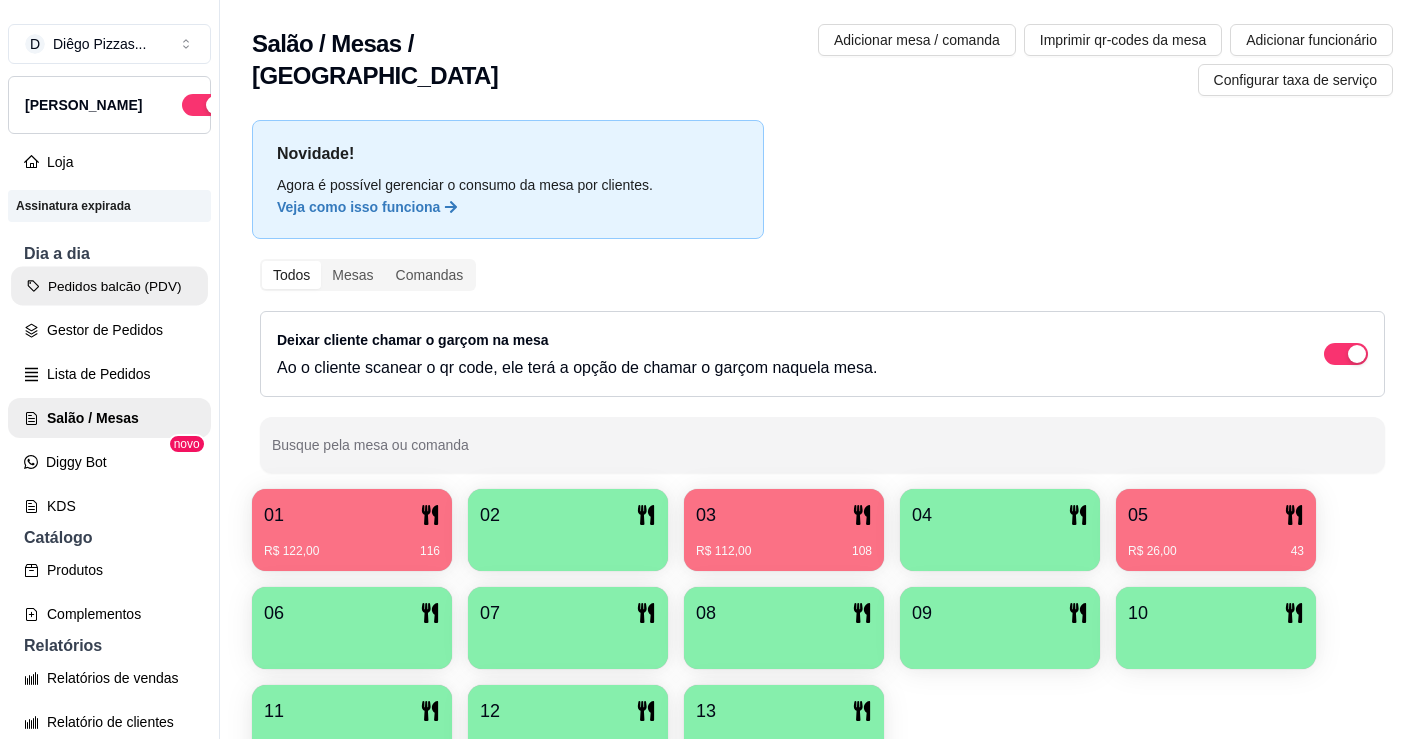 click on "Pedidos balcão (PDV)" at bounding box center (109, 286) 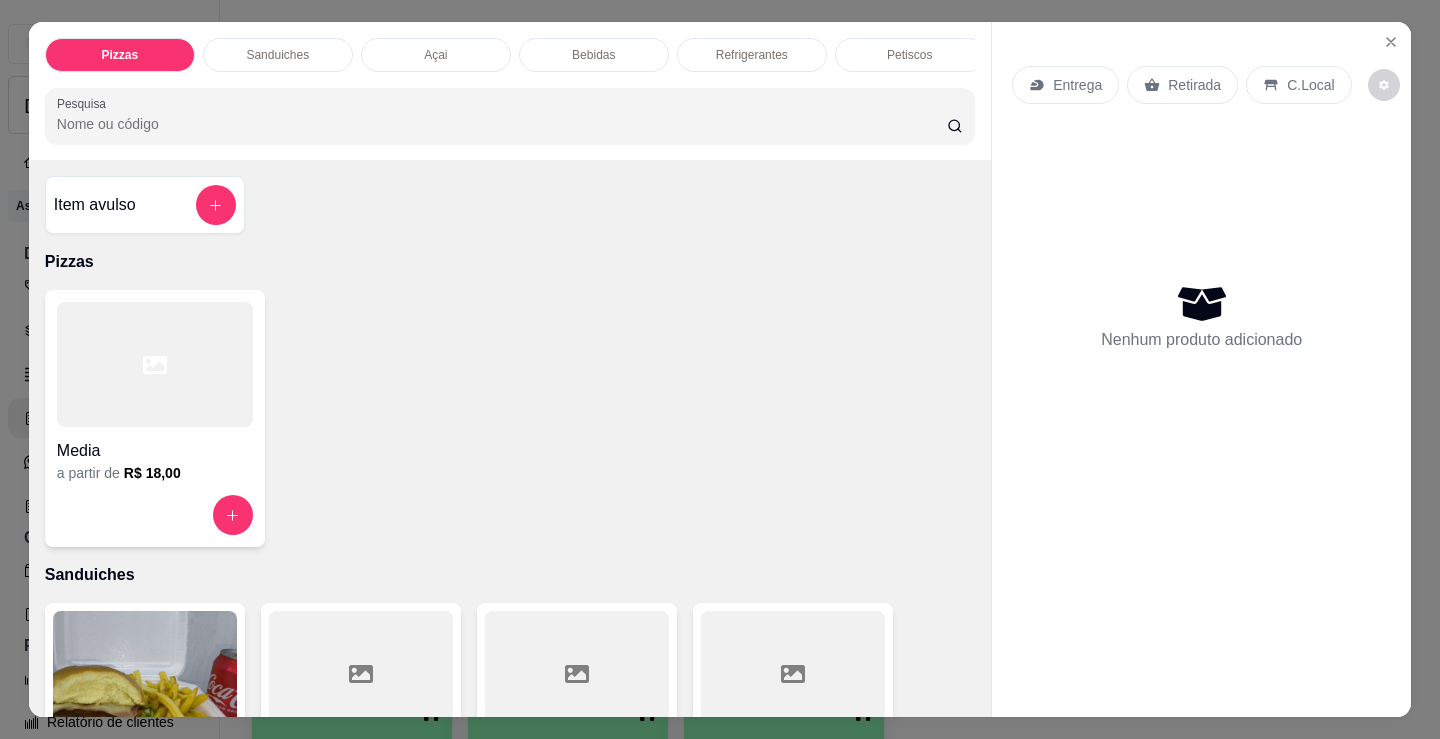 click at bounding box center (155, 364) 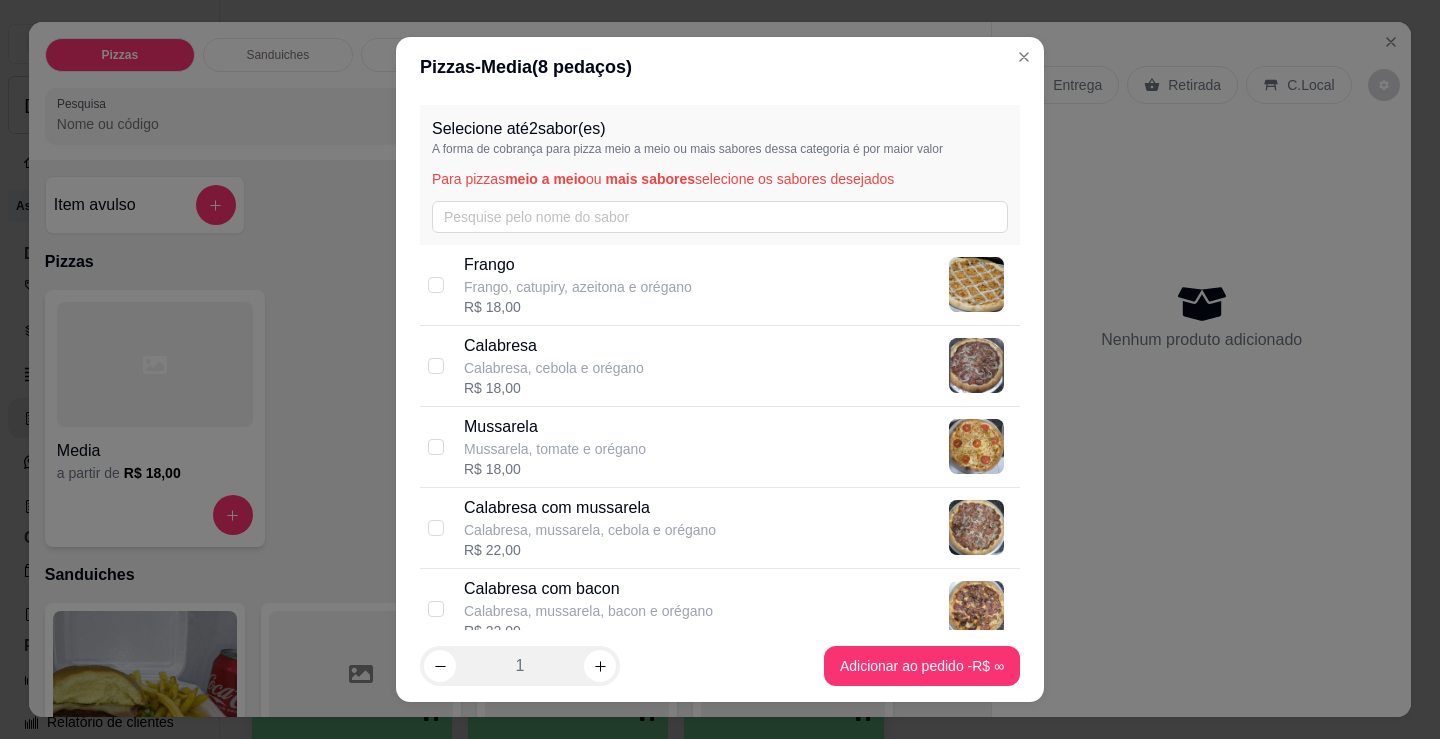 click on "Calabresa com mussarela  Calabresa, mussarela, cebola e orégano  R$ 22,00" at bounding box center [738, 528] 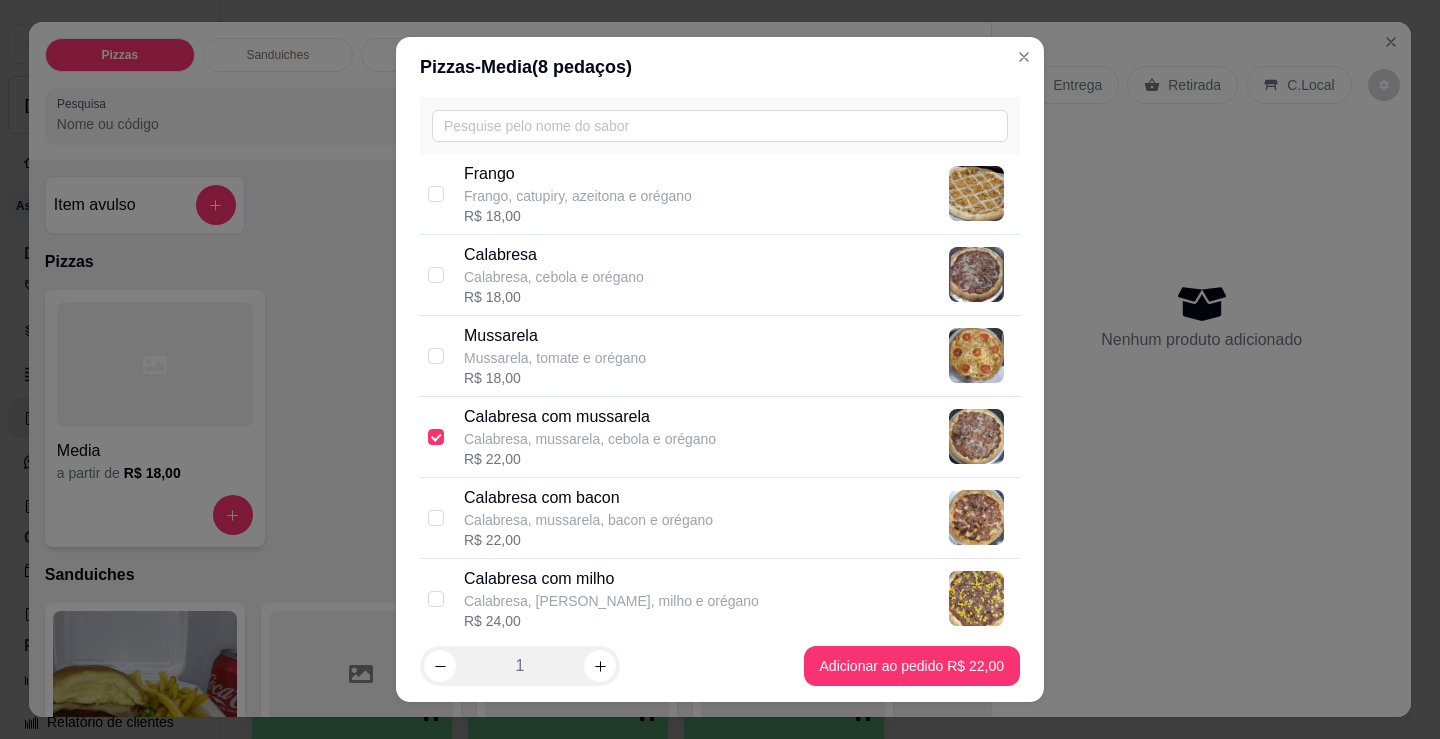 scroll, scrollTop: 200, scrollLeft: 0, axis: vertical 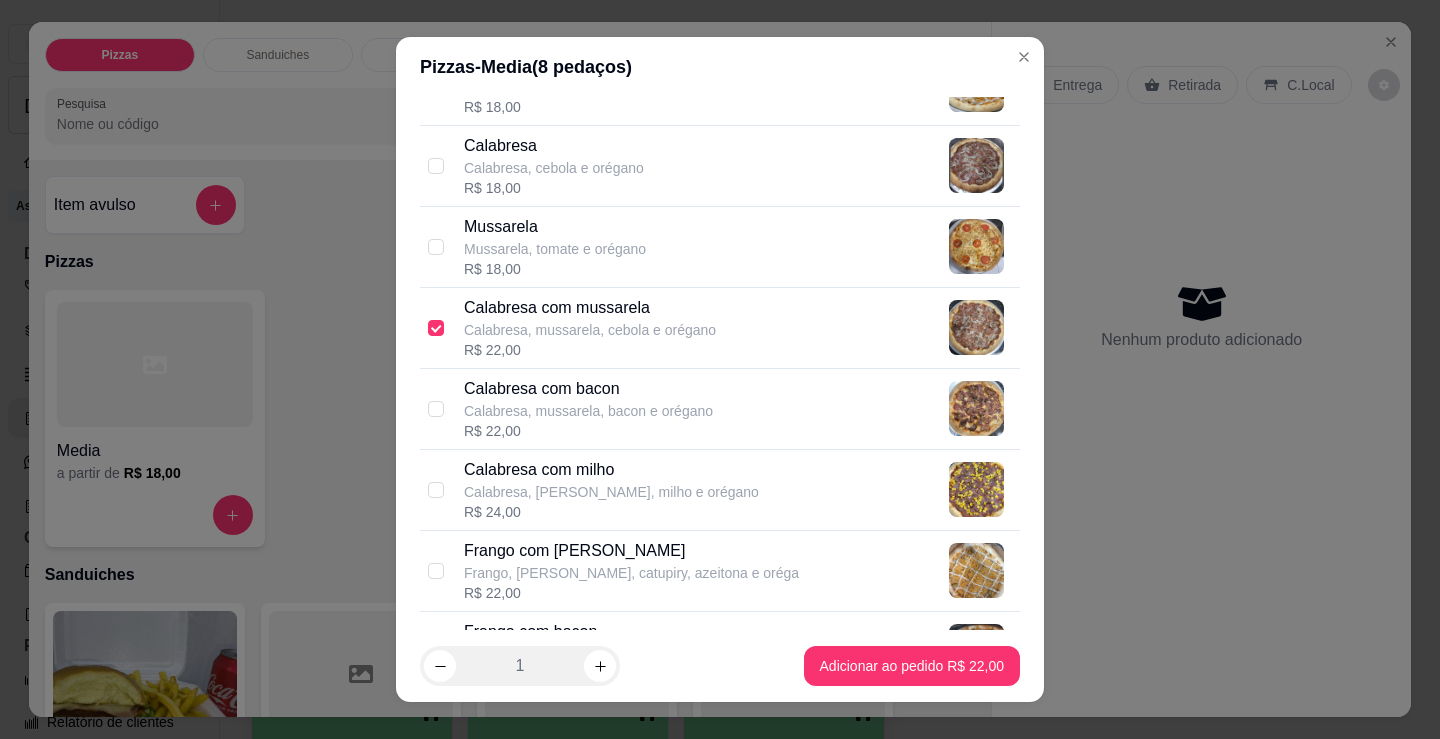 click on "Frango, [PERSON_NAME], catupiry, azeitona e oréga" at bounding box center (631, 573) 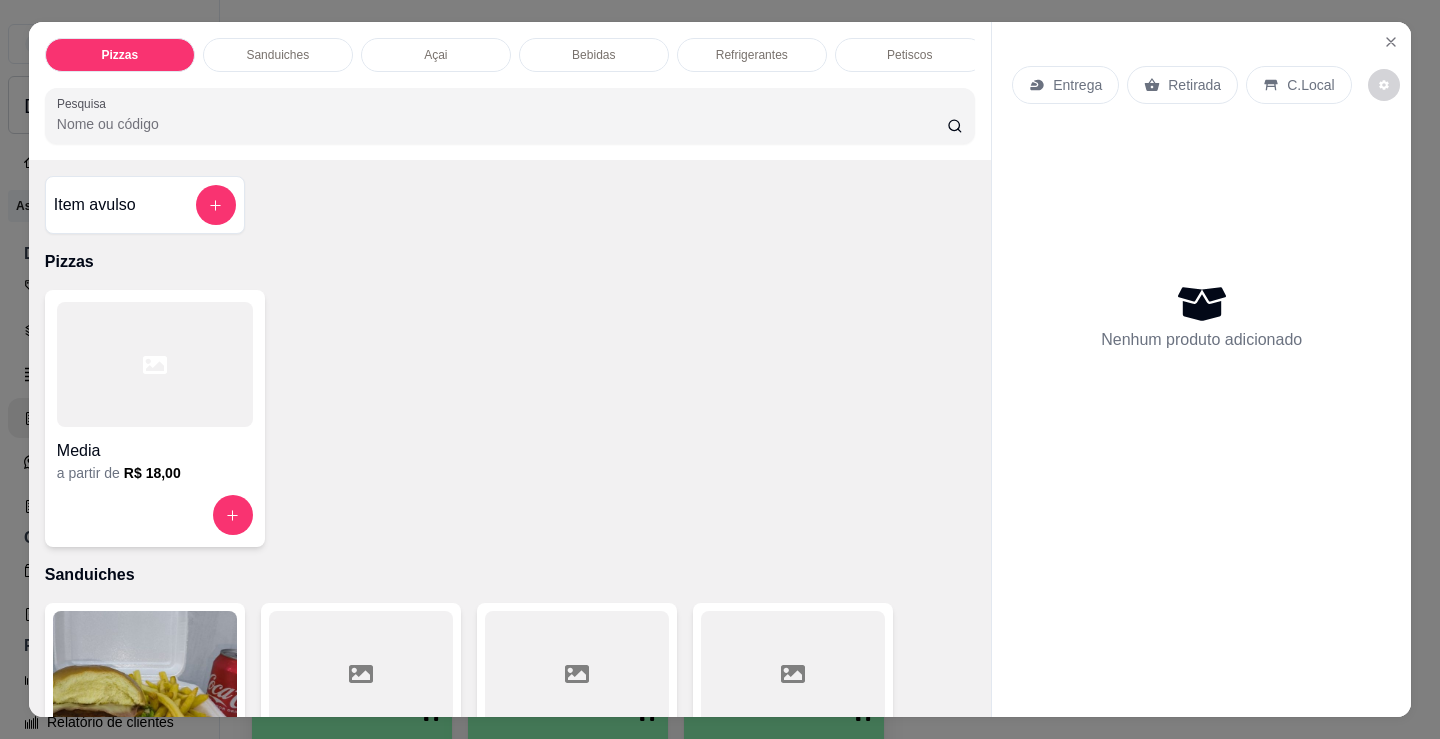 click at bounding box center [155, 364] 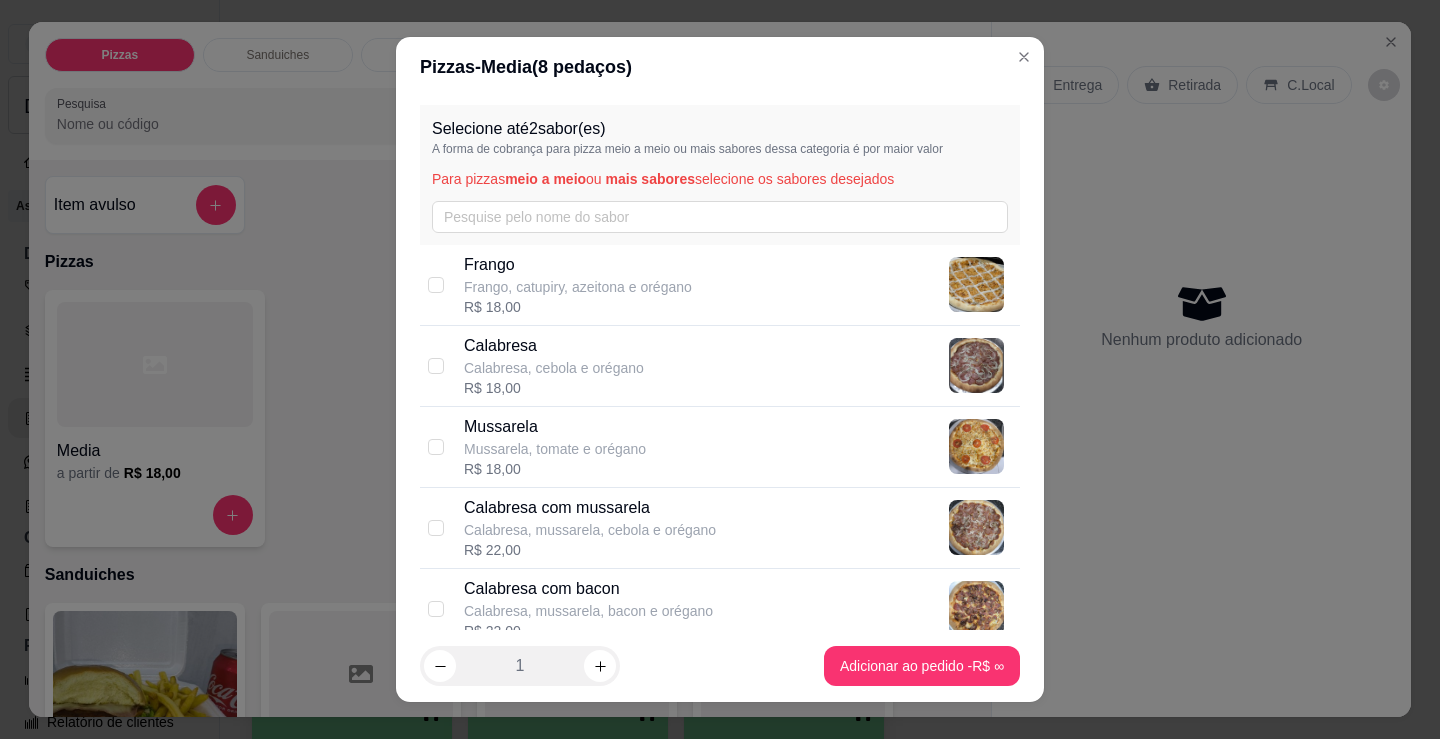 click on "Frango, catupiry, azeitona e orégano" at bounding box center [578, 287] 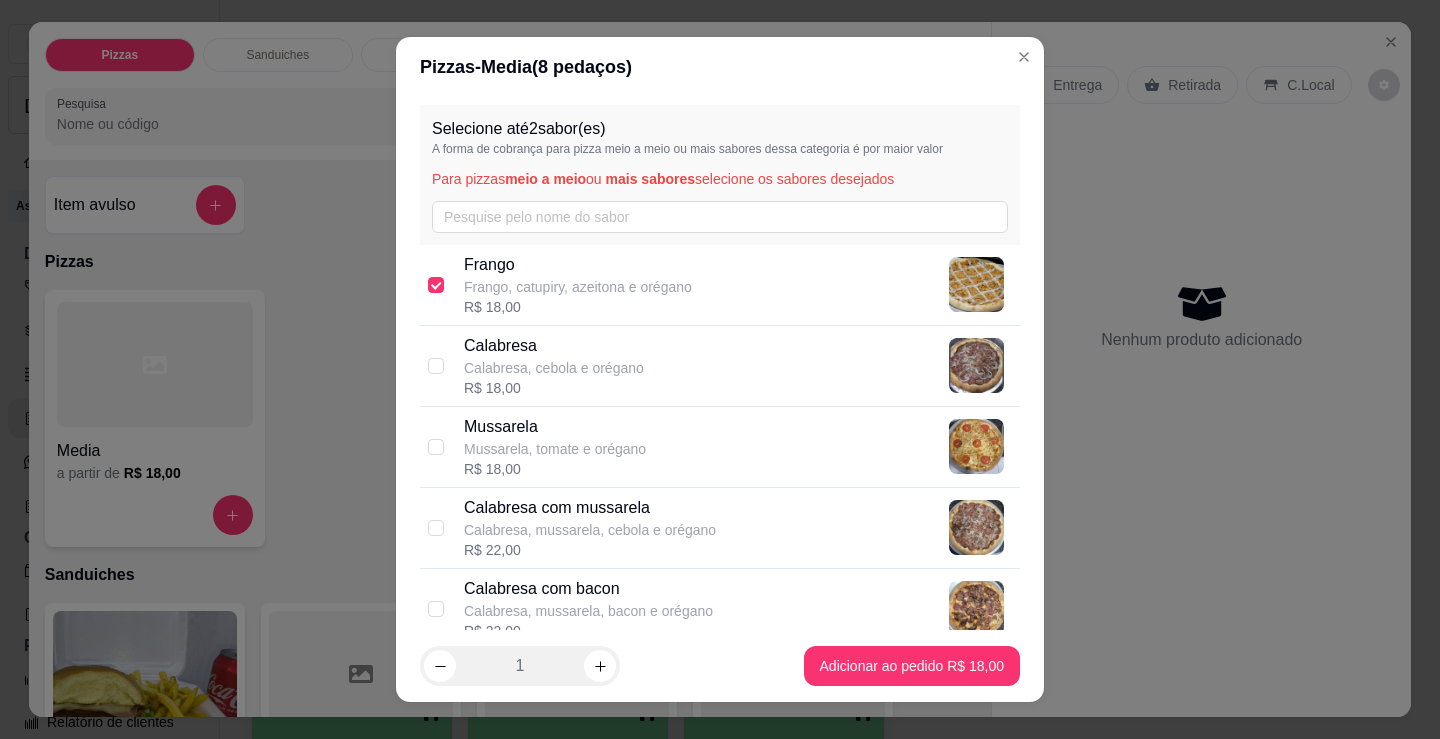 click on "Calabresa, cebola e orégano" at bounding box center (554, 368) 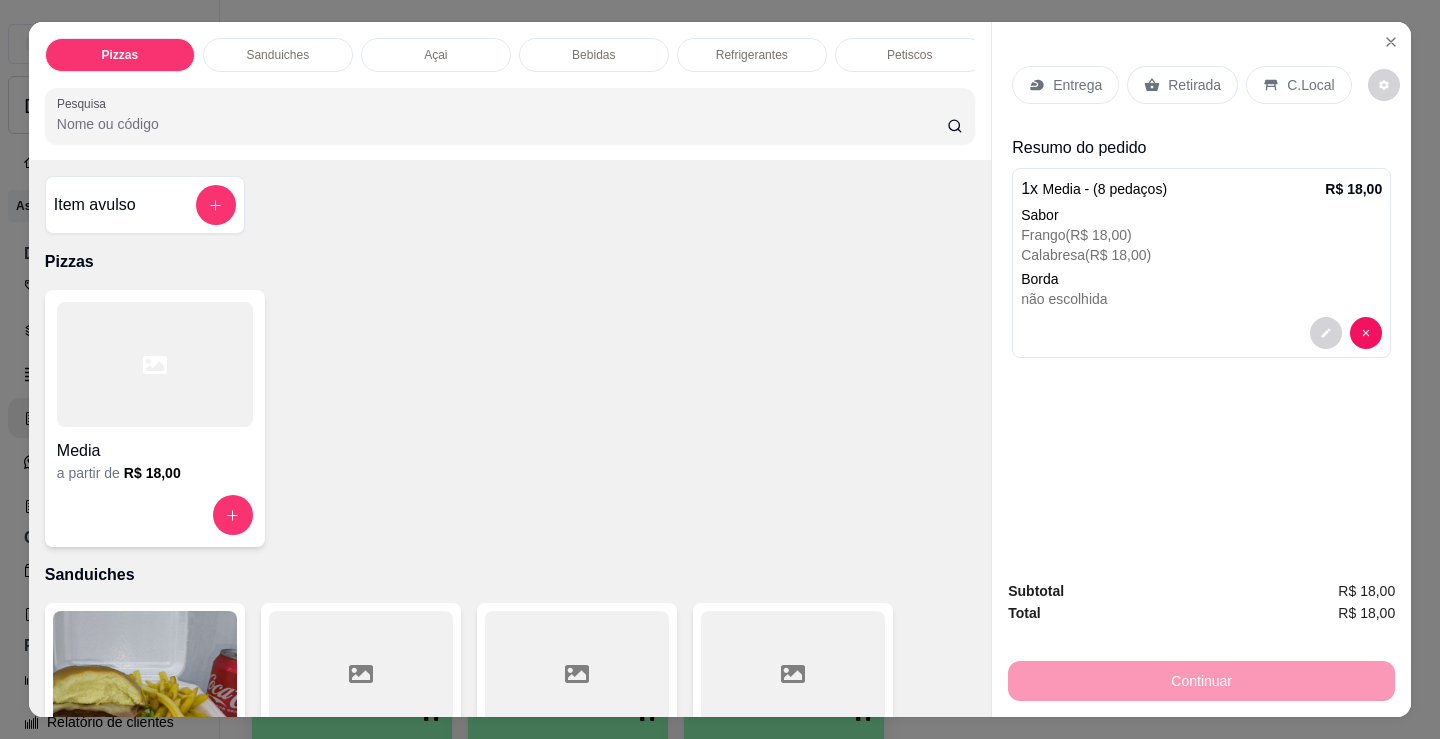 click on "Entrega" at bounding box center (1077, 85) 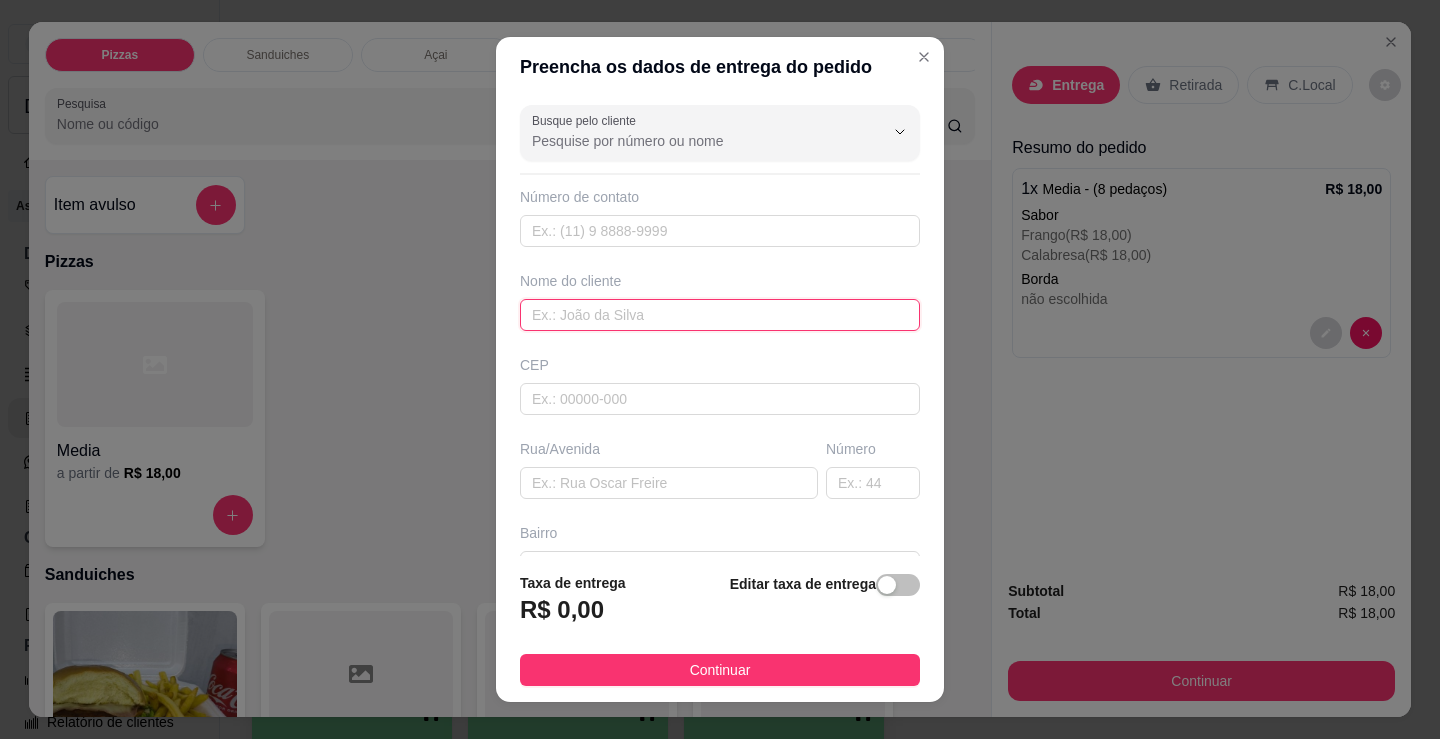 click at bounding box center [720, 315] 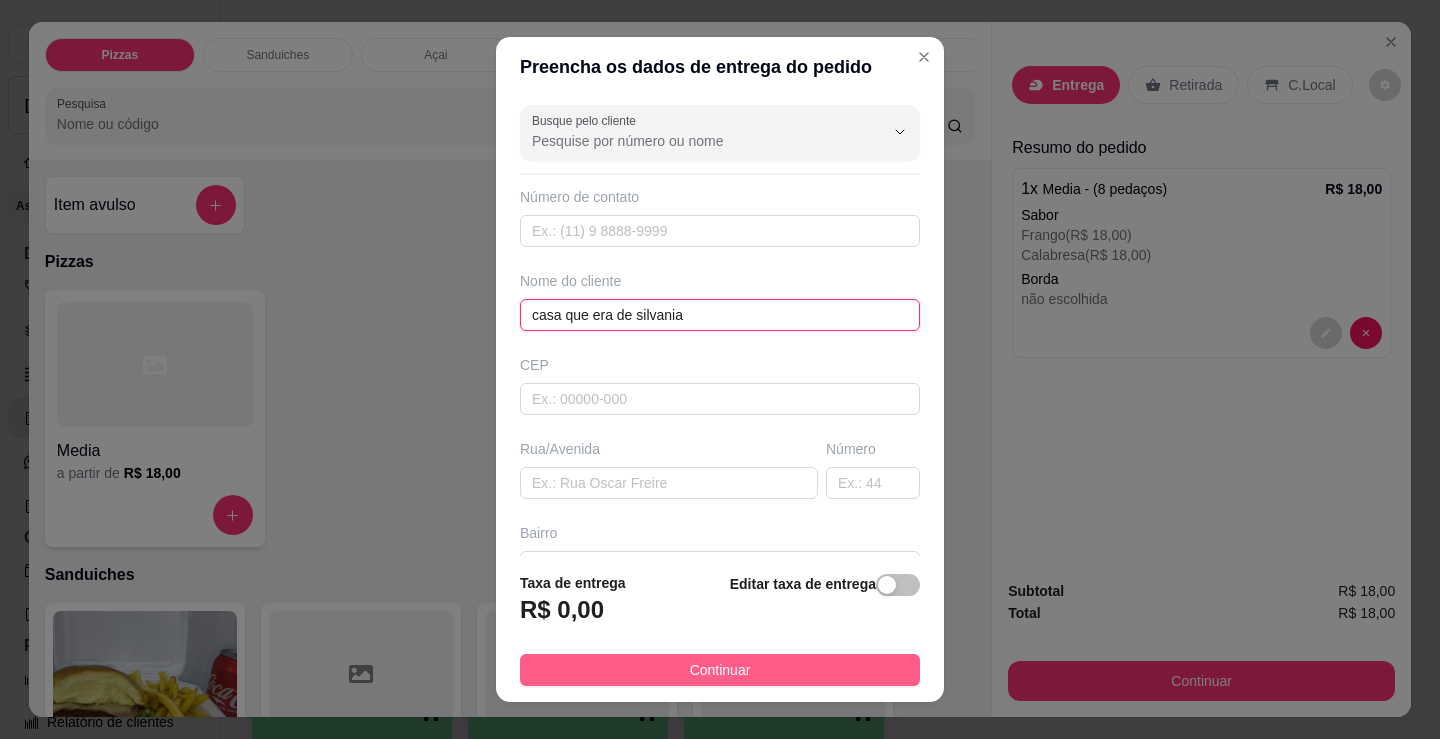 type on "casa que era de silvania" 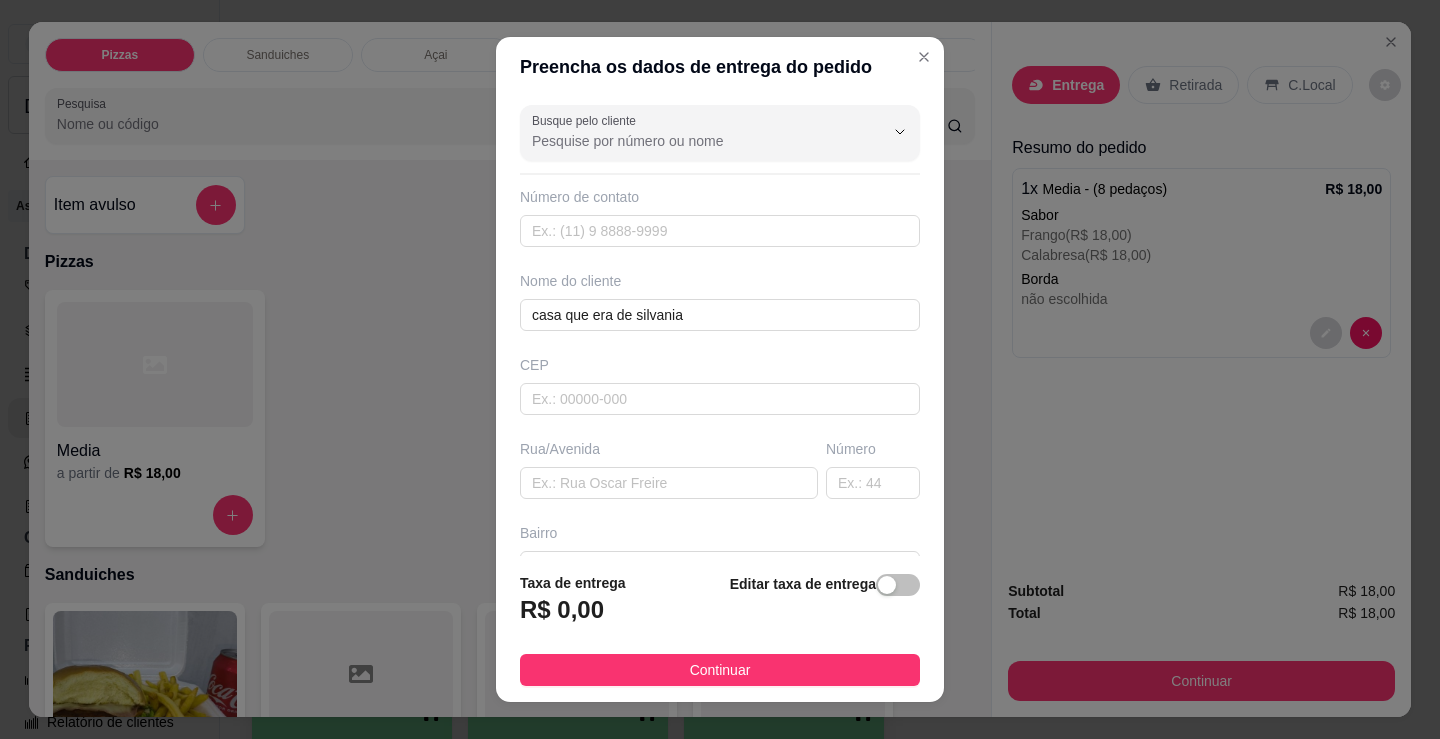 drag, startPoint x: 770, startPoint y: 663, endPoint x: 1069, endPoint y: 679, distance: 299.4278 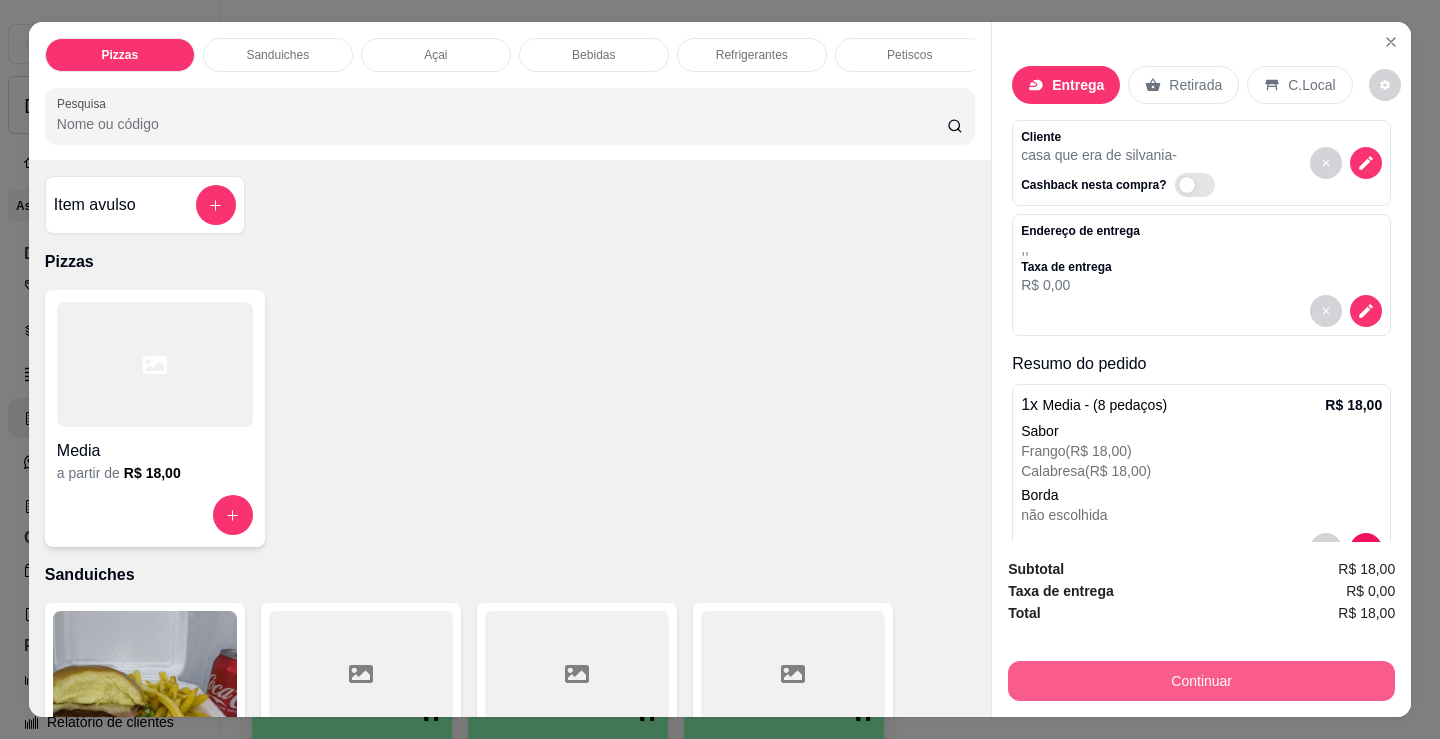 click on "Continuar" at bounding box center [1201, 681] 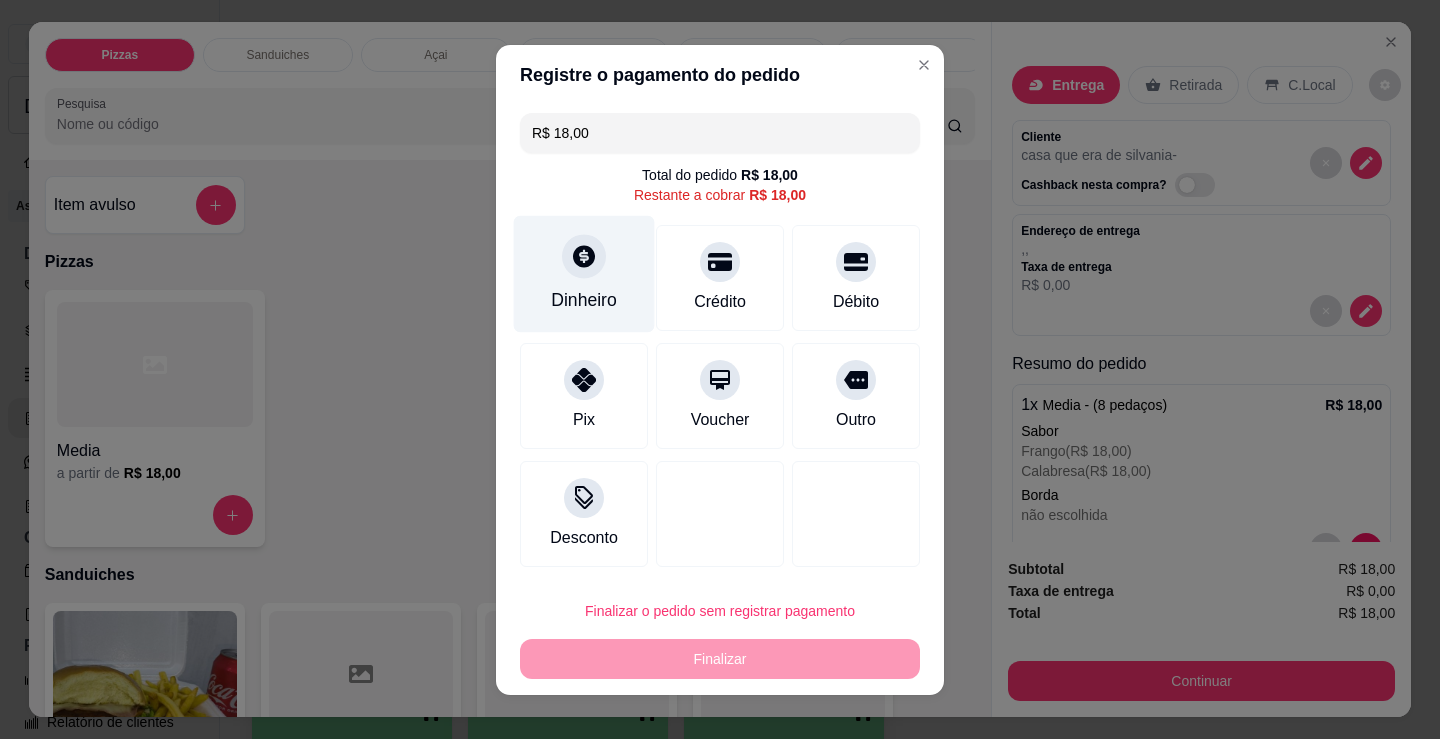 click on "Dinheiro" at bounding box center [584, 273] 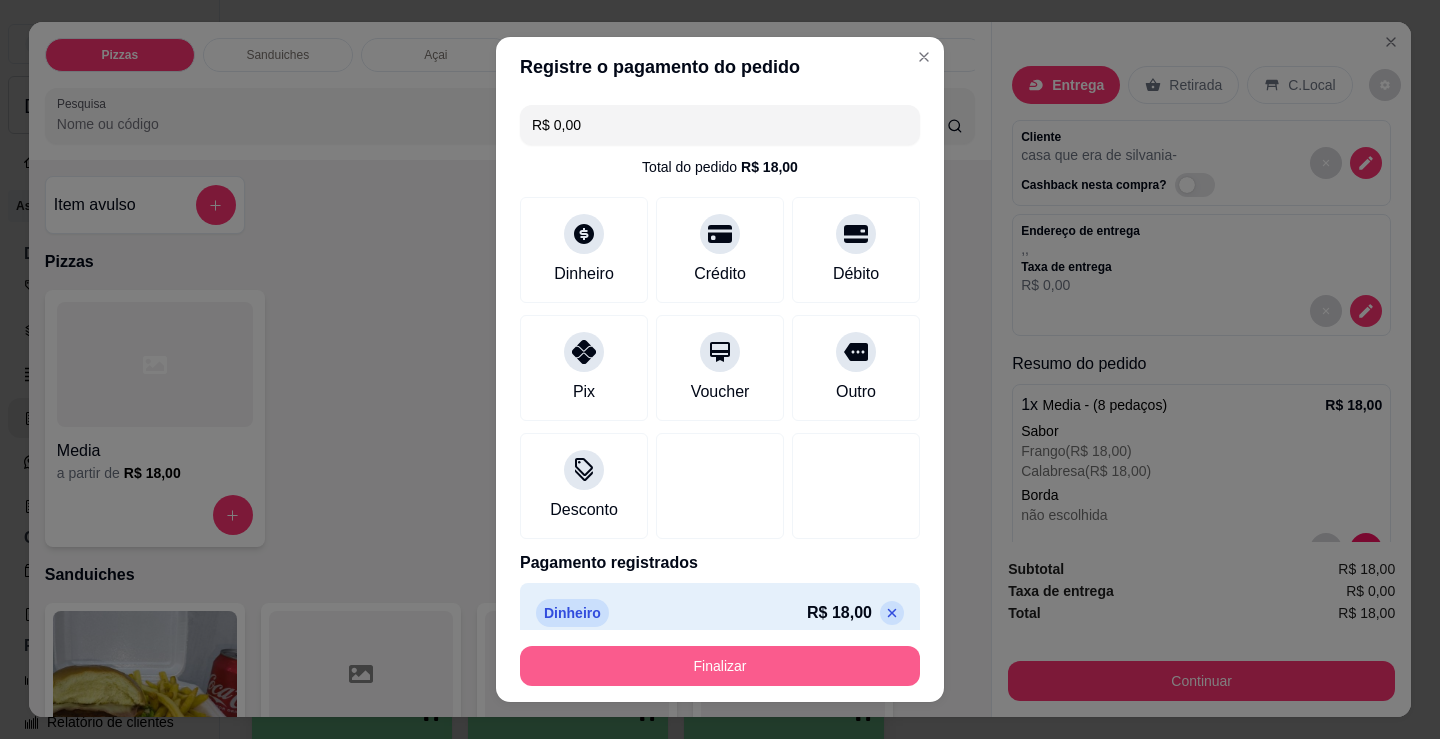 click on "Finalizar" at bounding box center [720, 666] 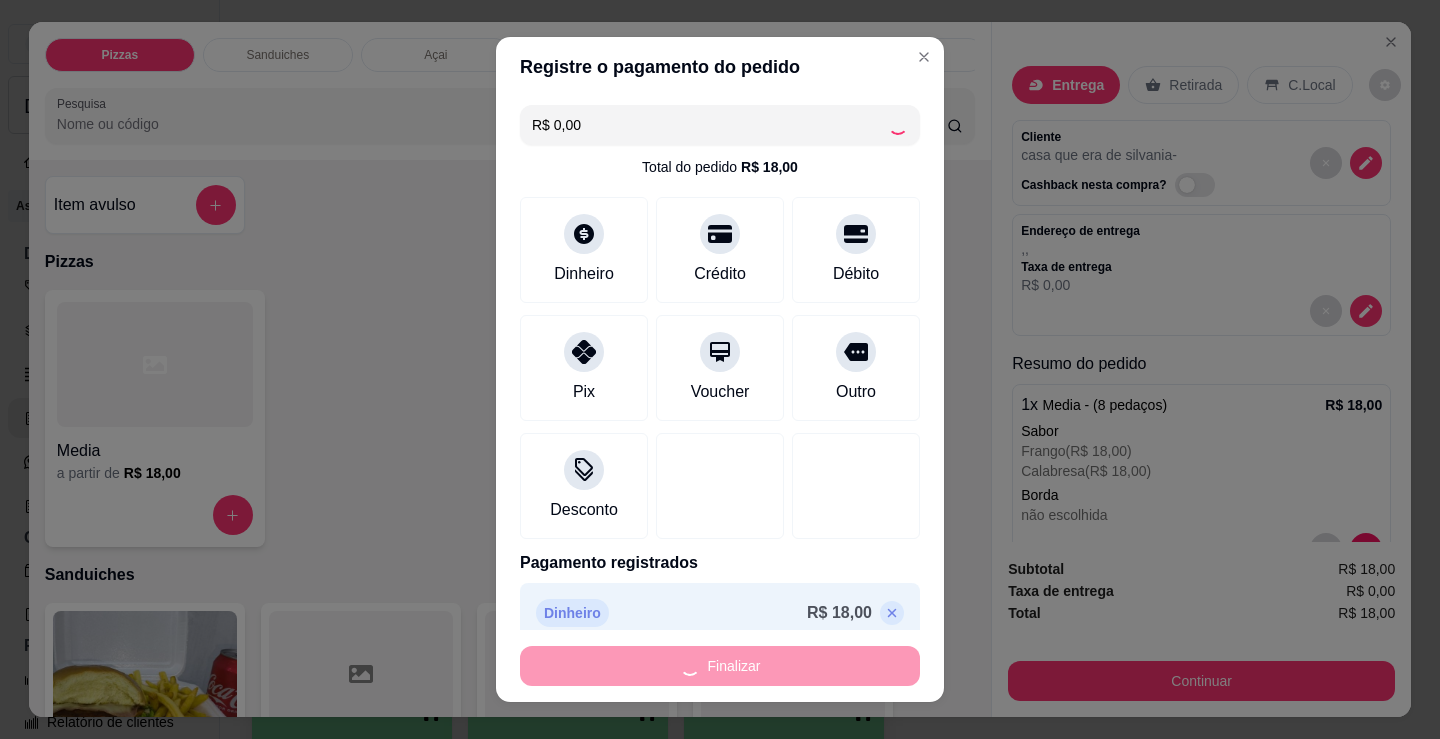 type on "-R$ 18,00" 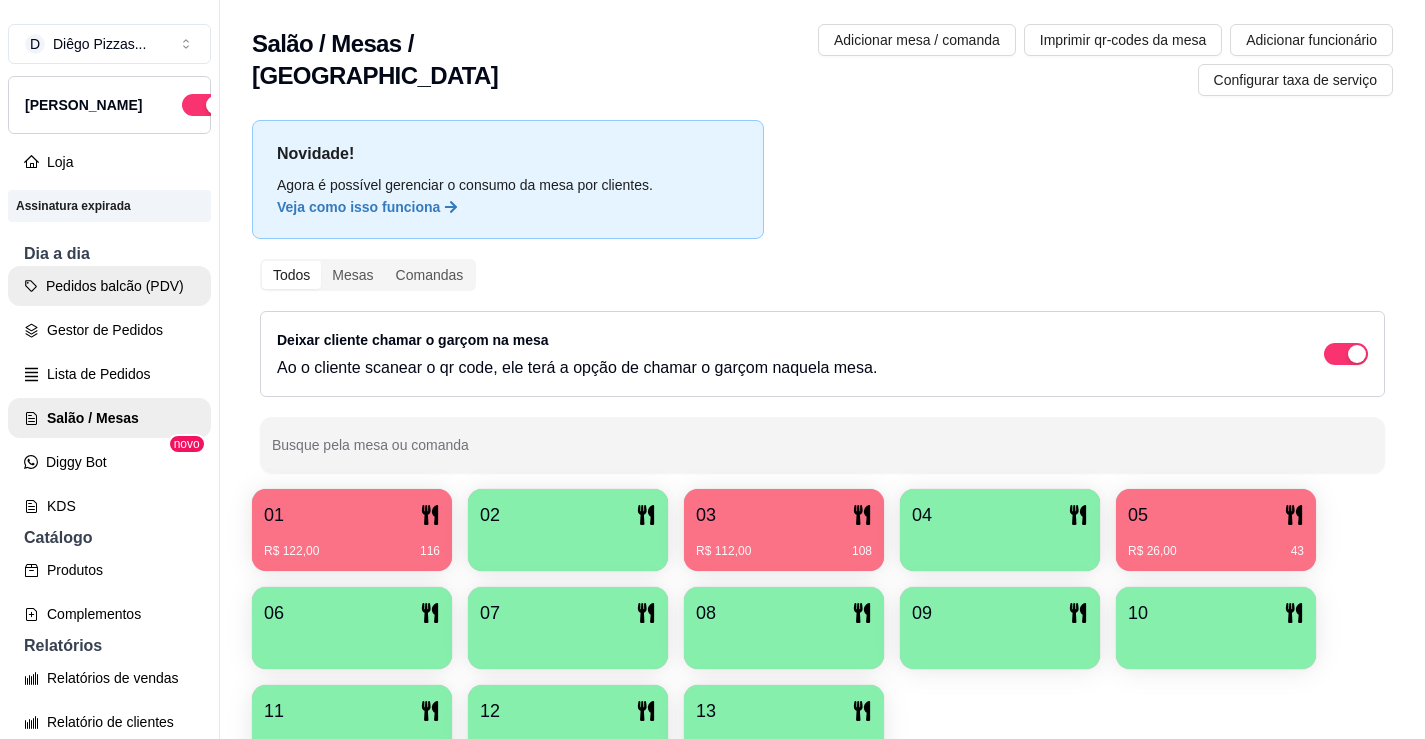 click on "Pedidos balcão (PDV)" at bounding box center [109, 286] 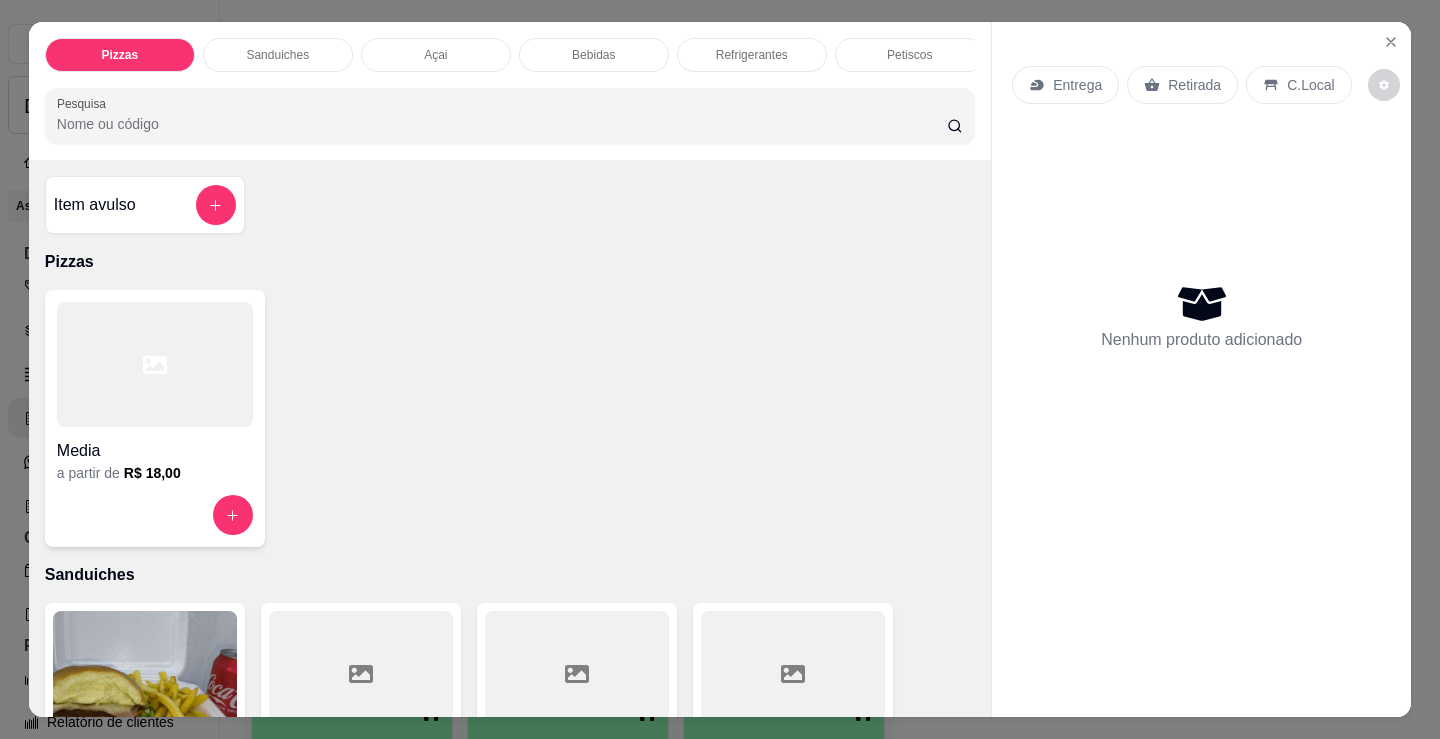 click on "Media a partir de     R$ 18,00" at bounding box center [510, 418] 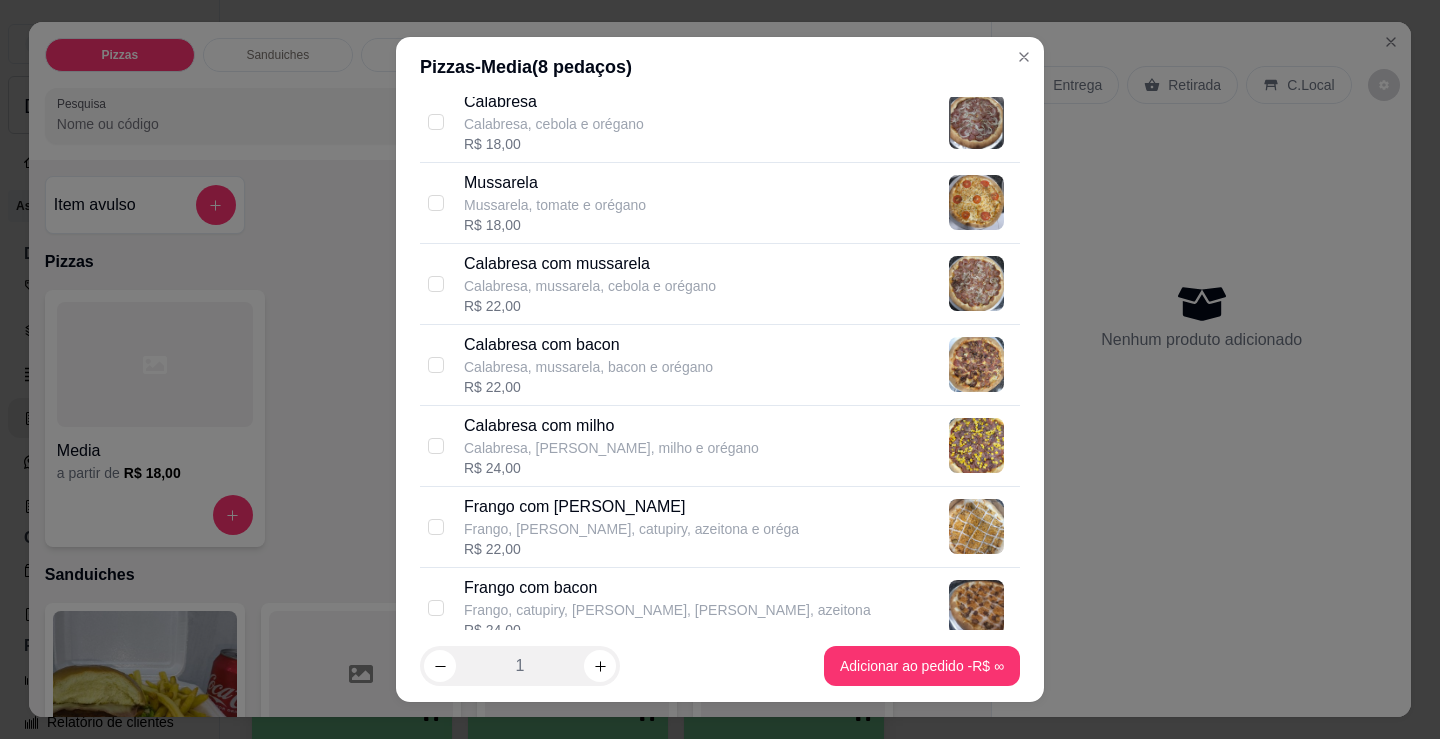 scroll, scrollTop: 300, scrollLeft: 0, axis: vertical 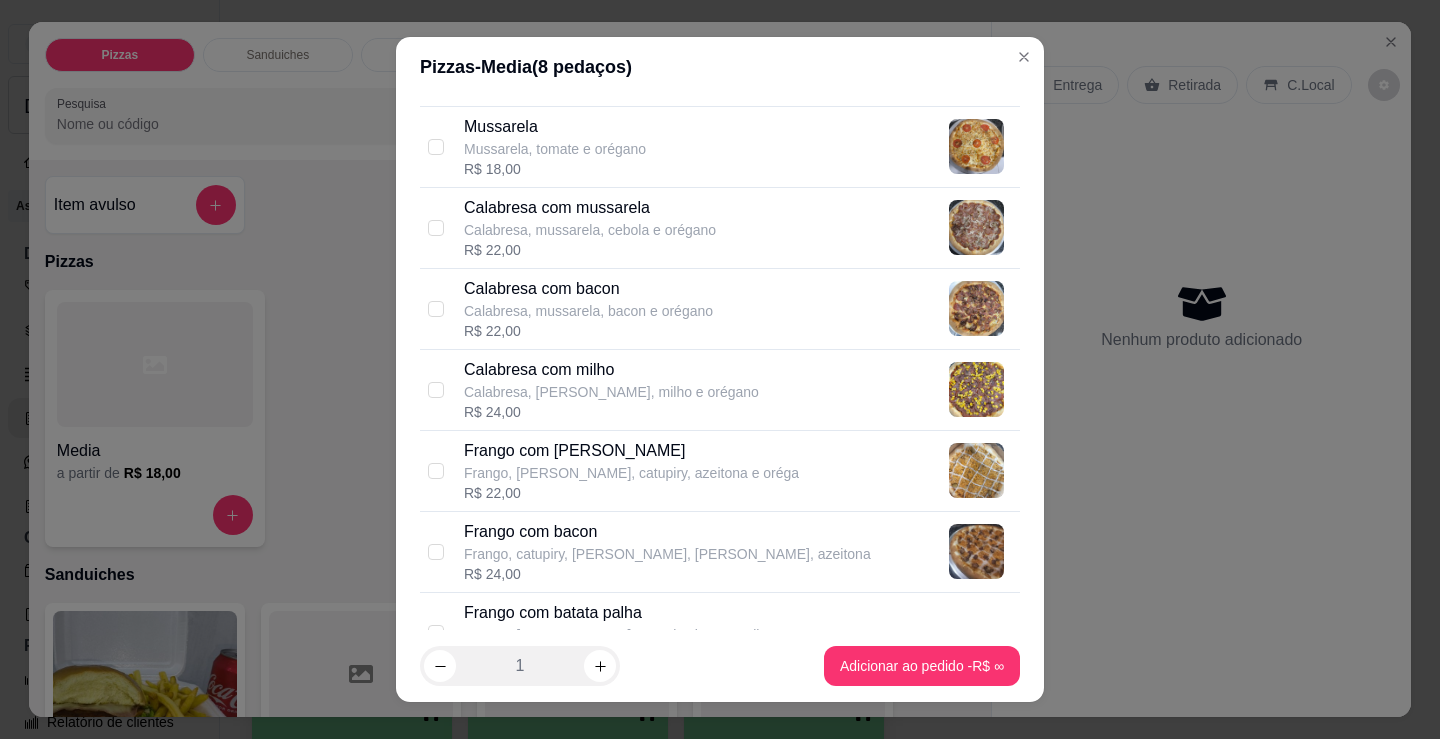 click on "R$ 22,00" at bounding box center [631, 493] 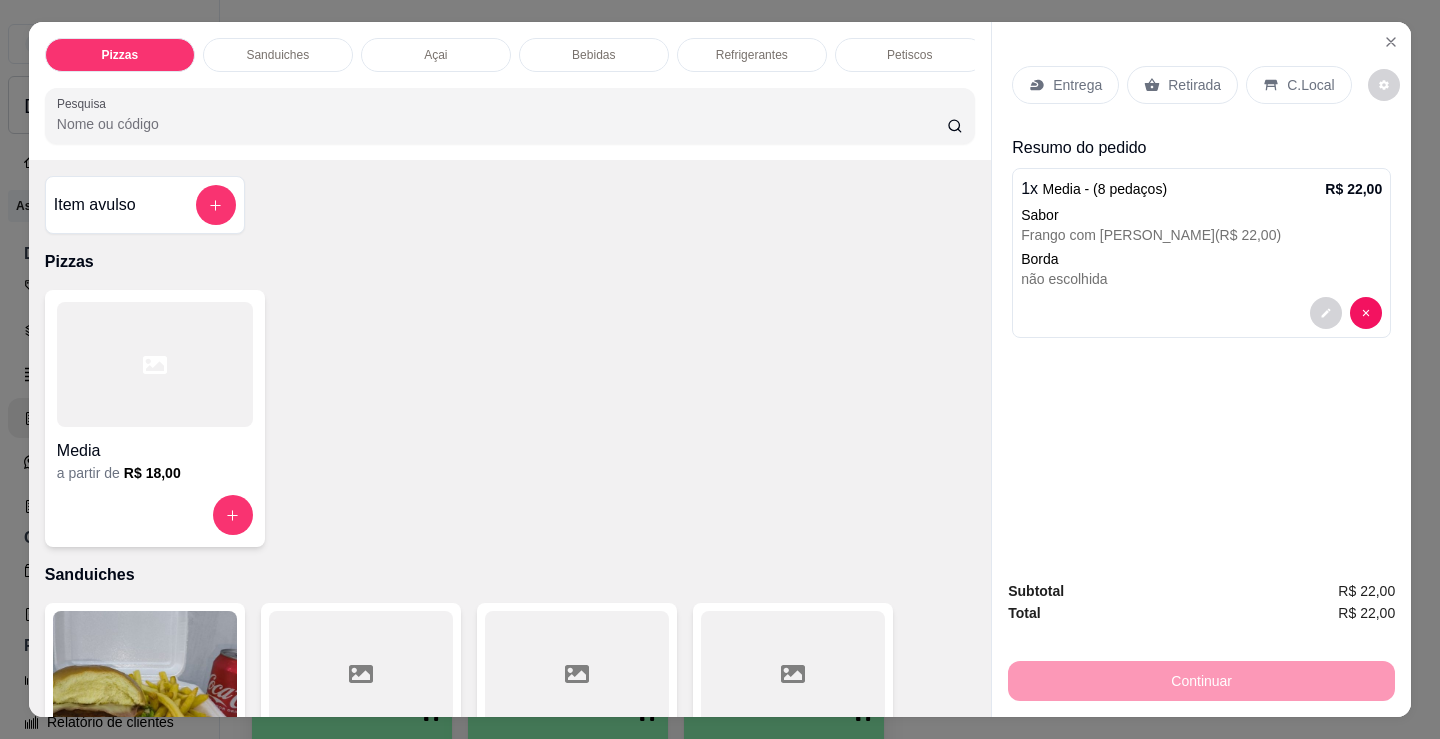 click on "Pizzas" at bounding box center [510, 262] 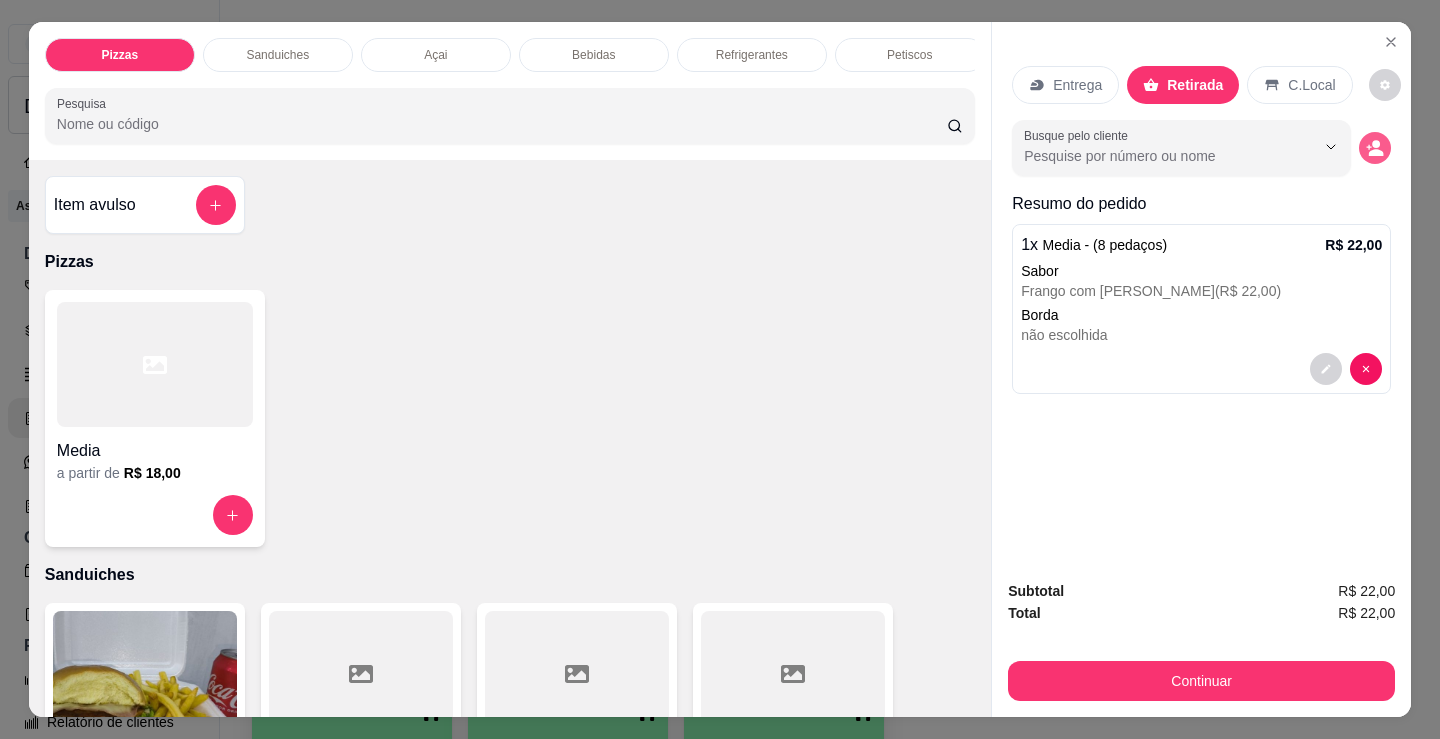 click at bounding box center [1375, 148] 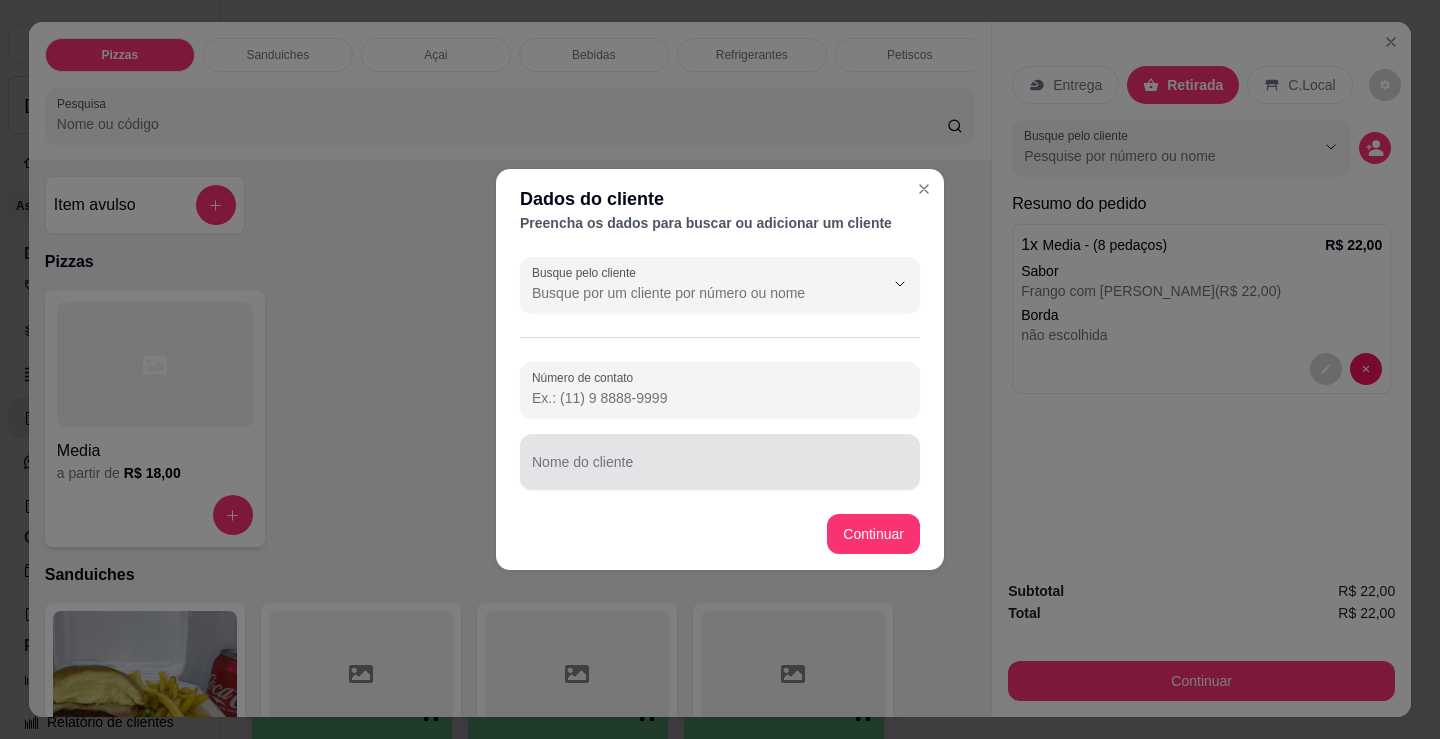 click on "Nome do cliente" at bounding box center [720, 470] 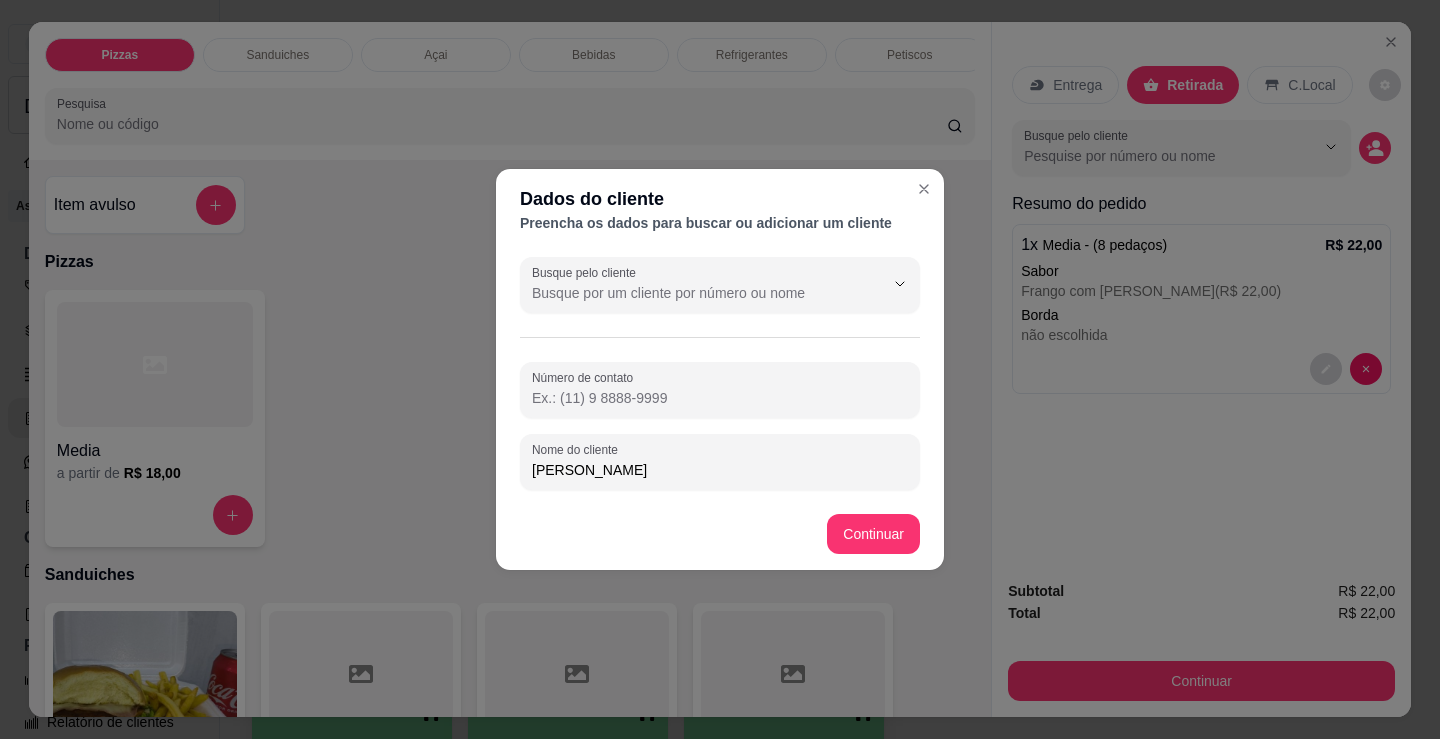 type on "[PERSON_NAME]" 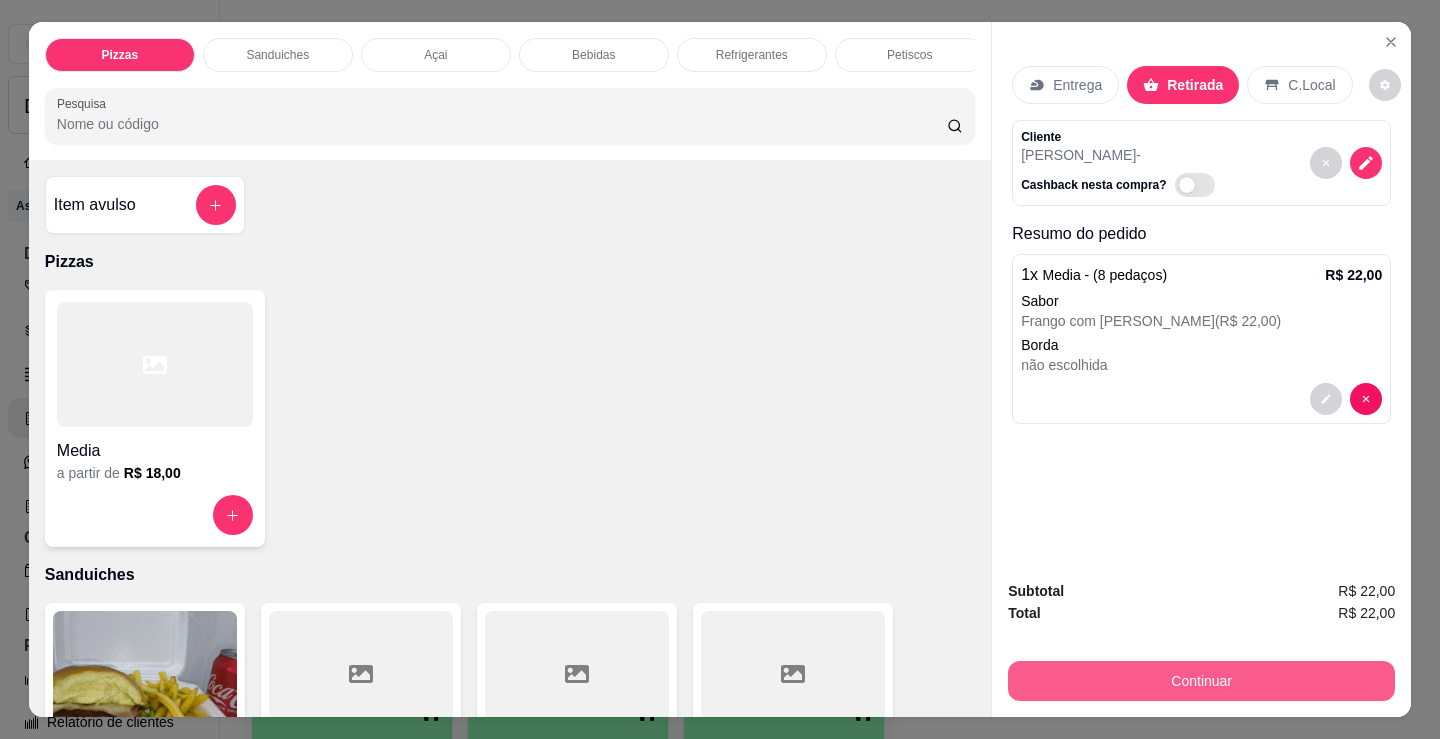 click on "Continuar" at bounding box center [1201, 681] 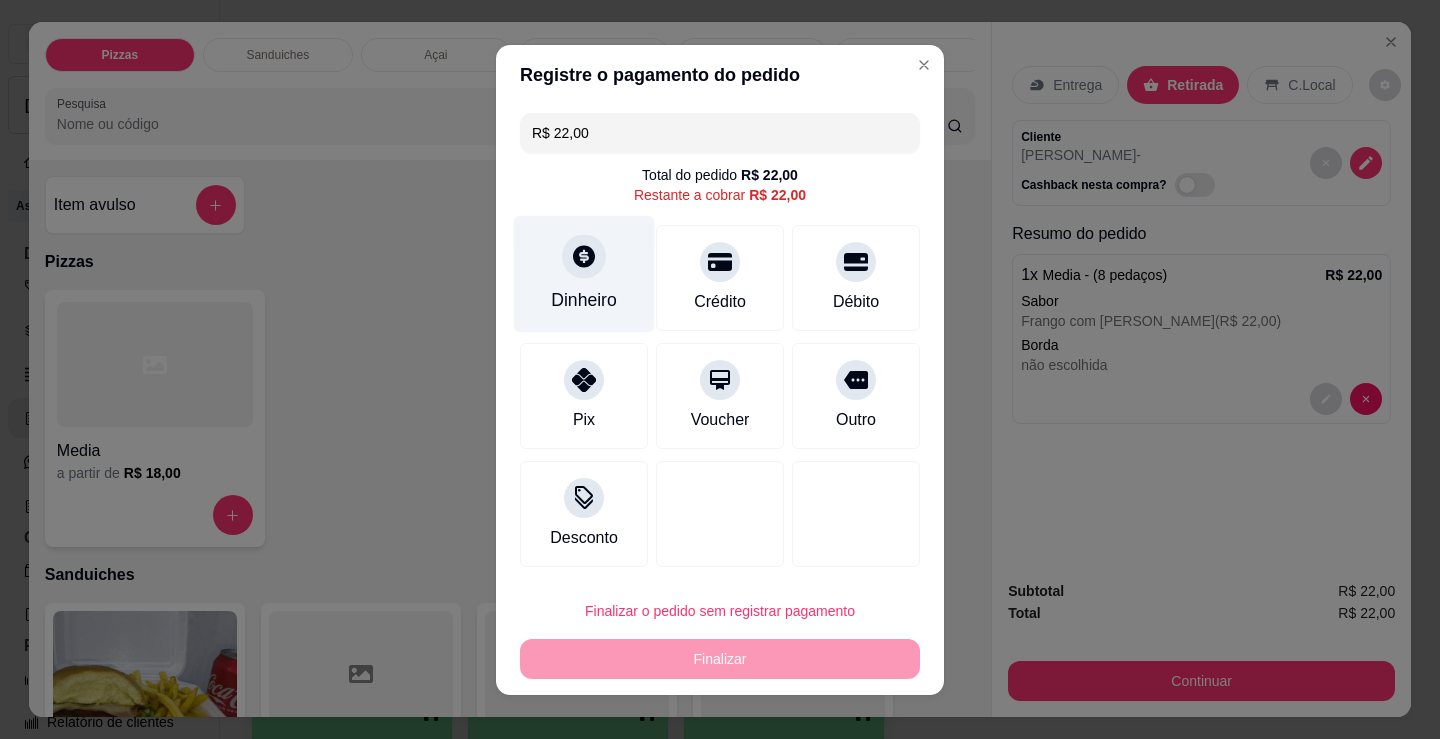 click at bounding box center [584, 256] 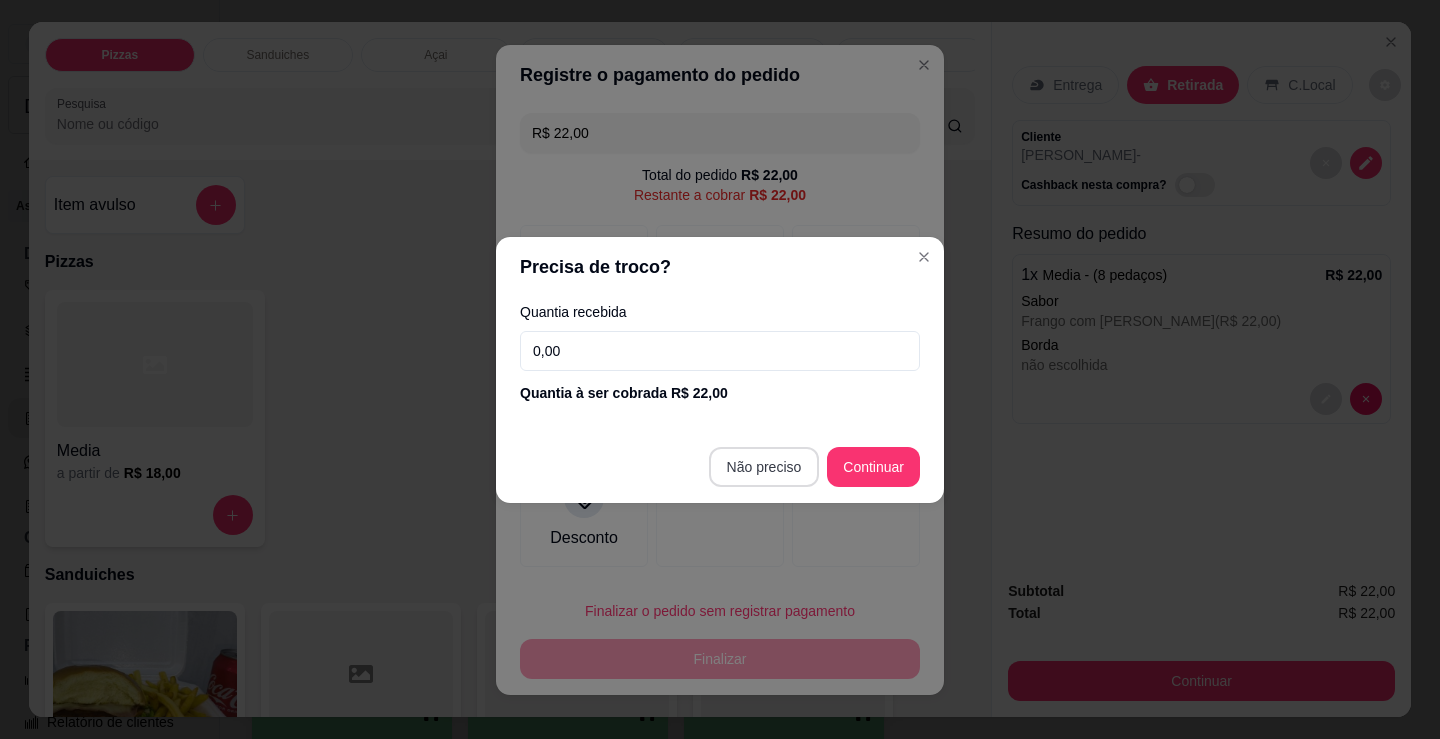 type on "R$ 0,00" 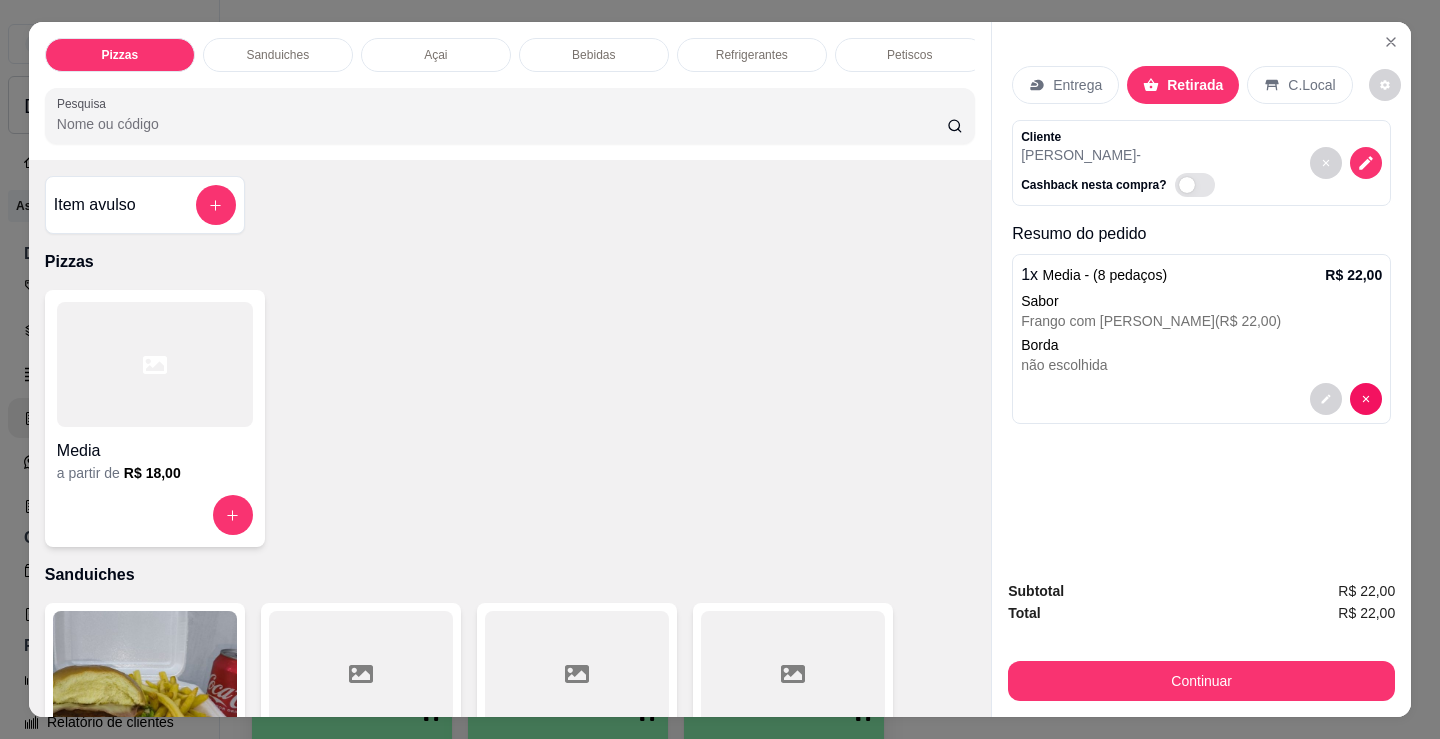 click on "Borda" at bounding box center [1201, 345] 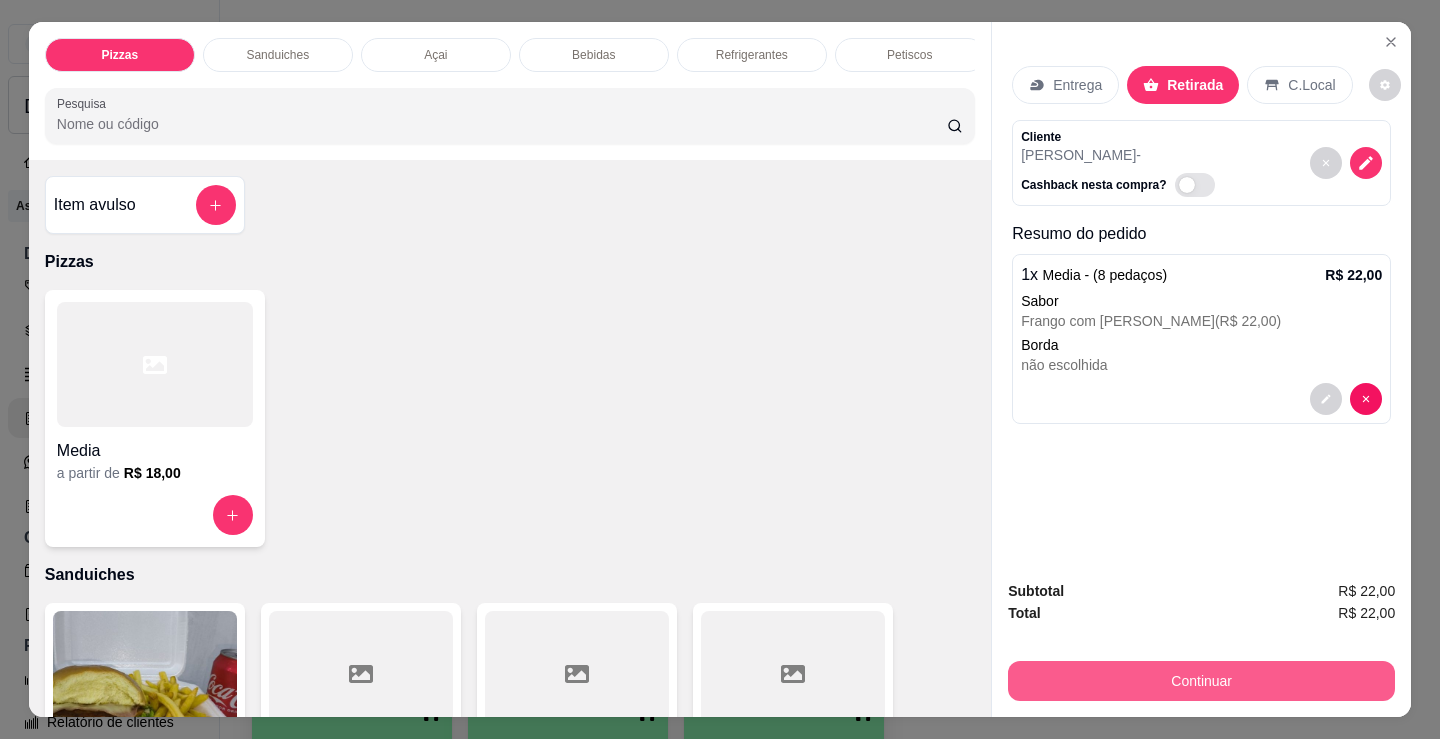 click on "Continuar" at bounding box center [1201, 681] 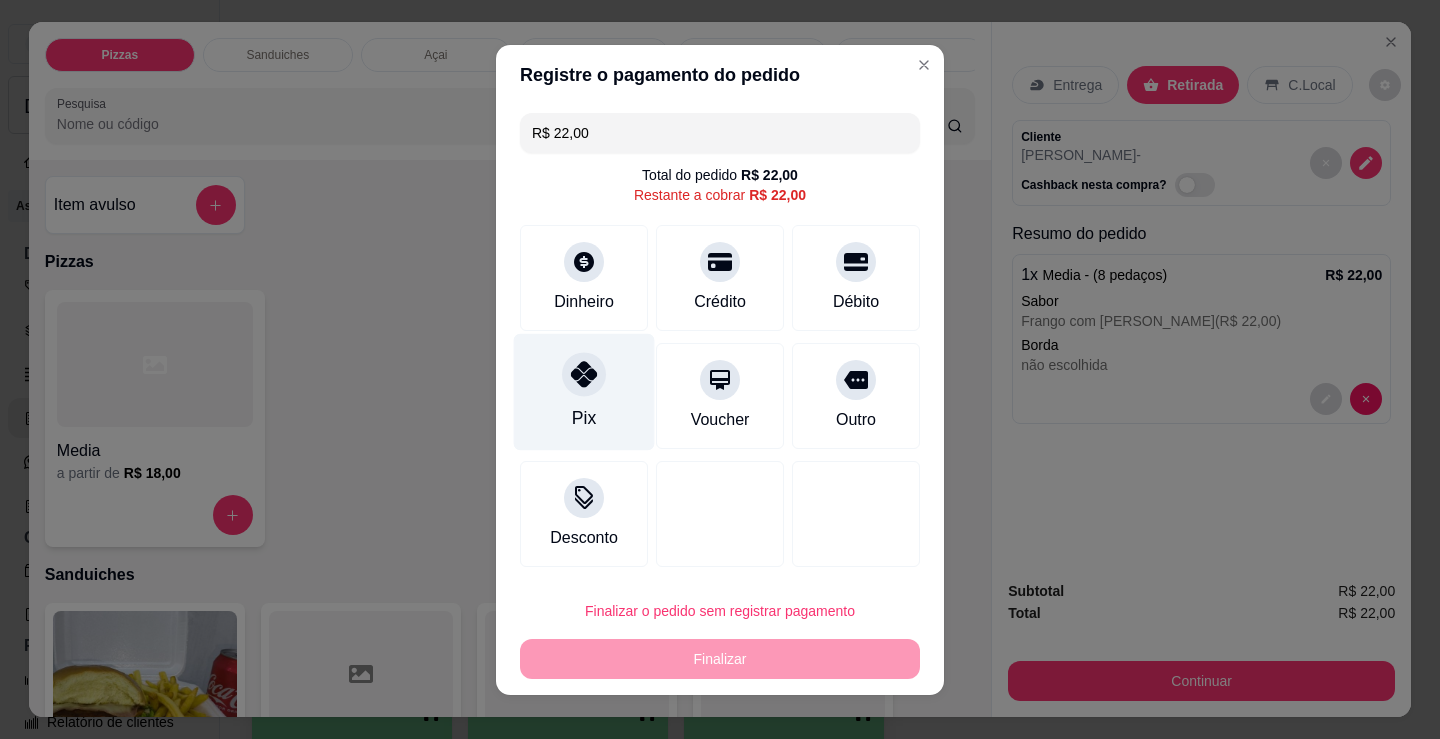 click at bounding box center (584, 374) 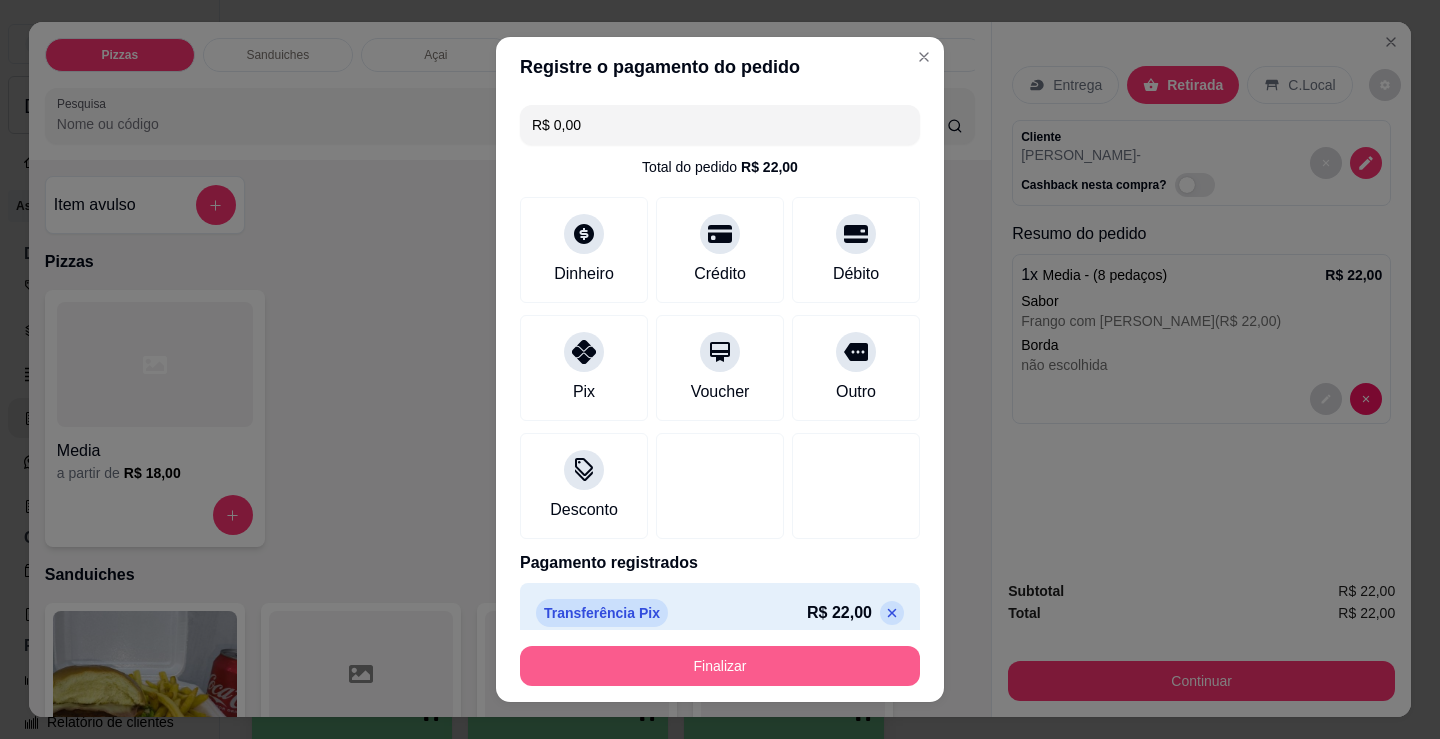click on "Finalizar" at bounding box center [720, 666] 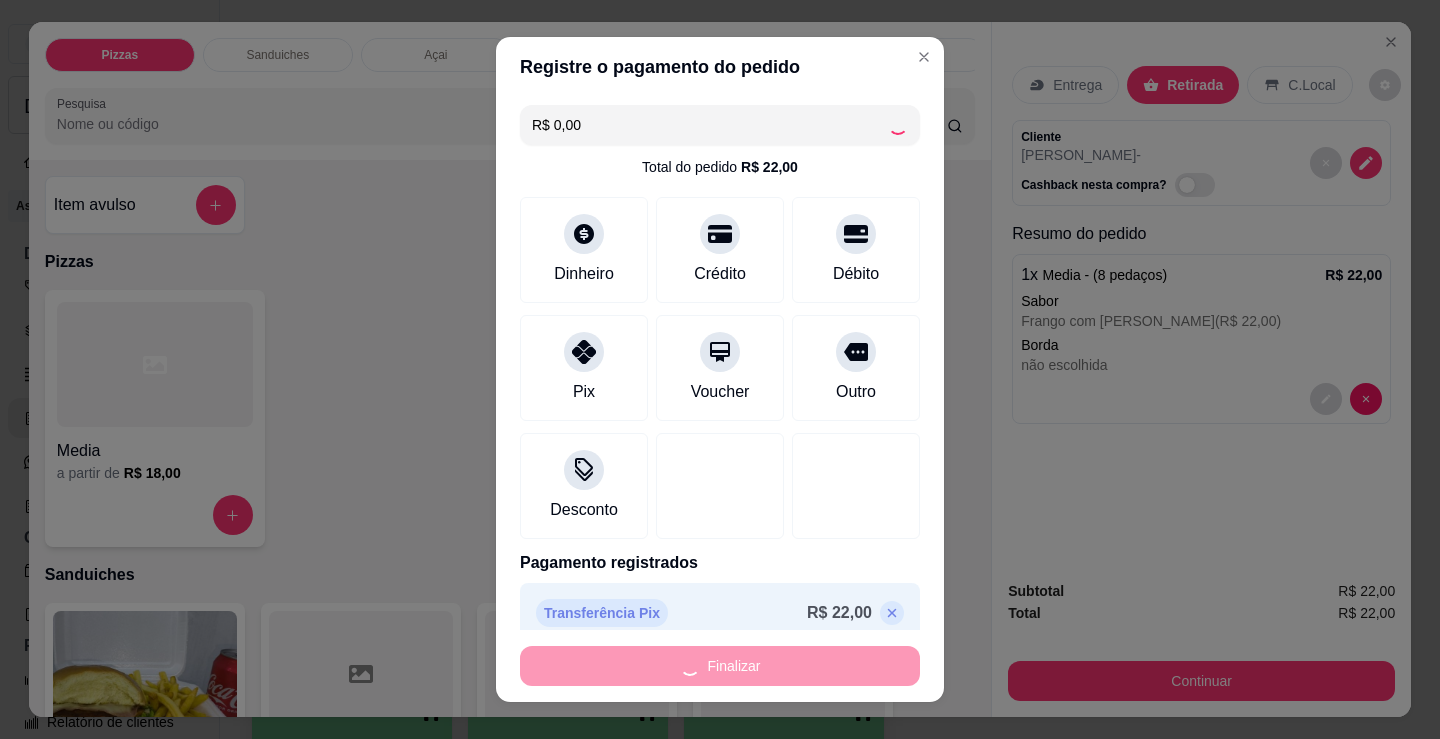 type on "-R$ 22,00" 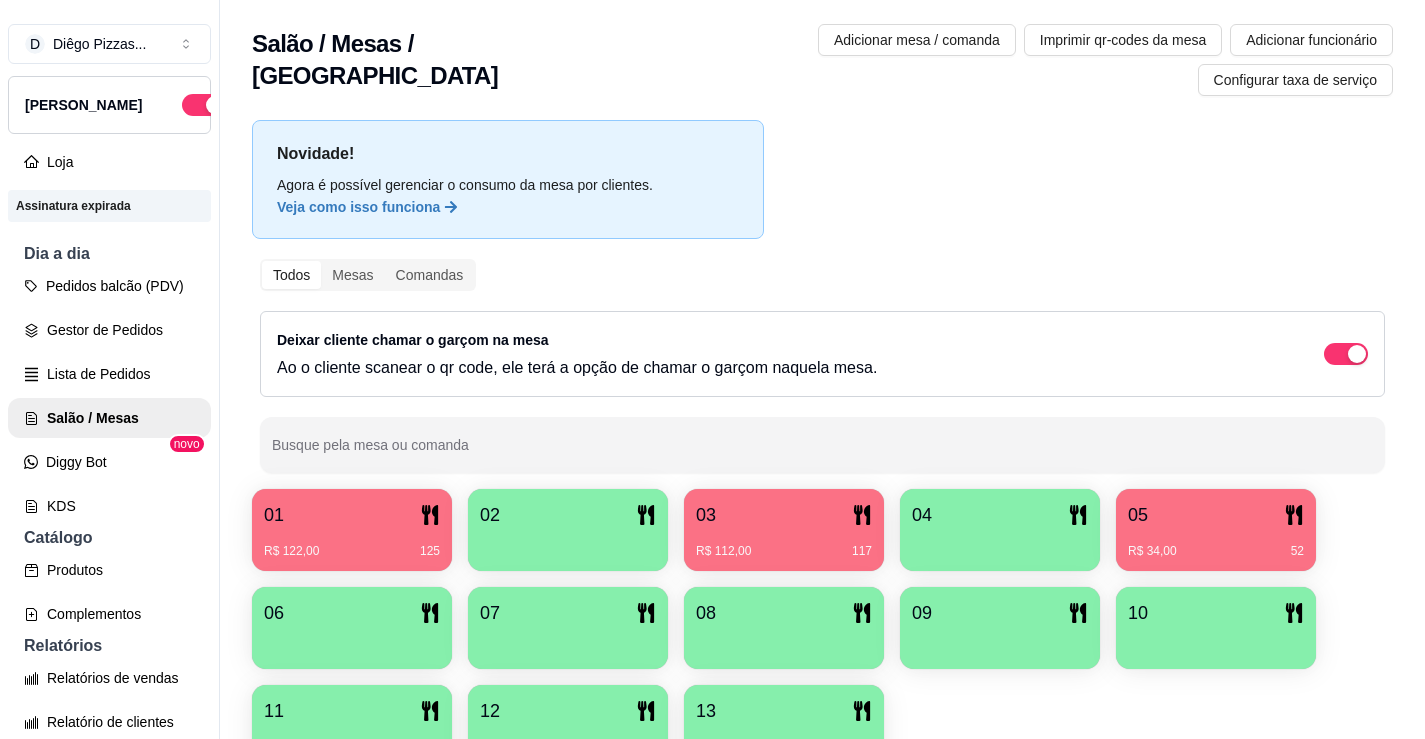 click on "01 R$ 122,00 125" at bounding box center (352, 530) 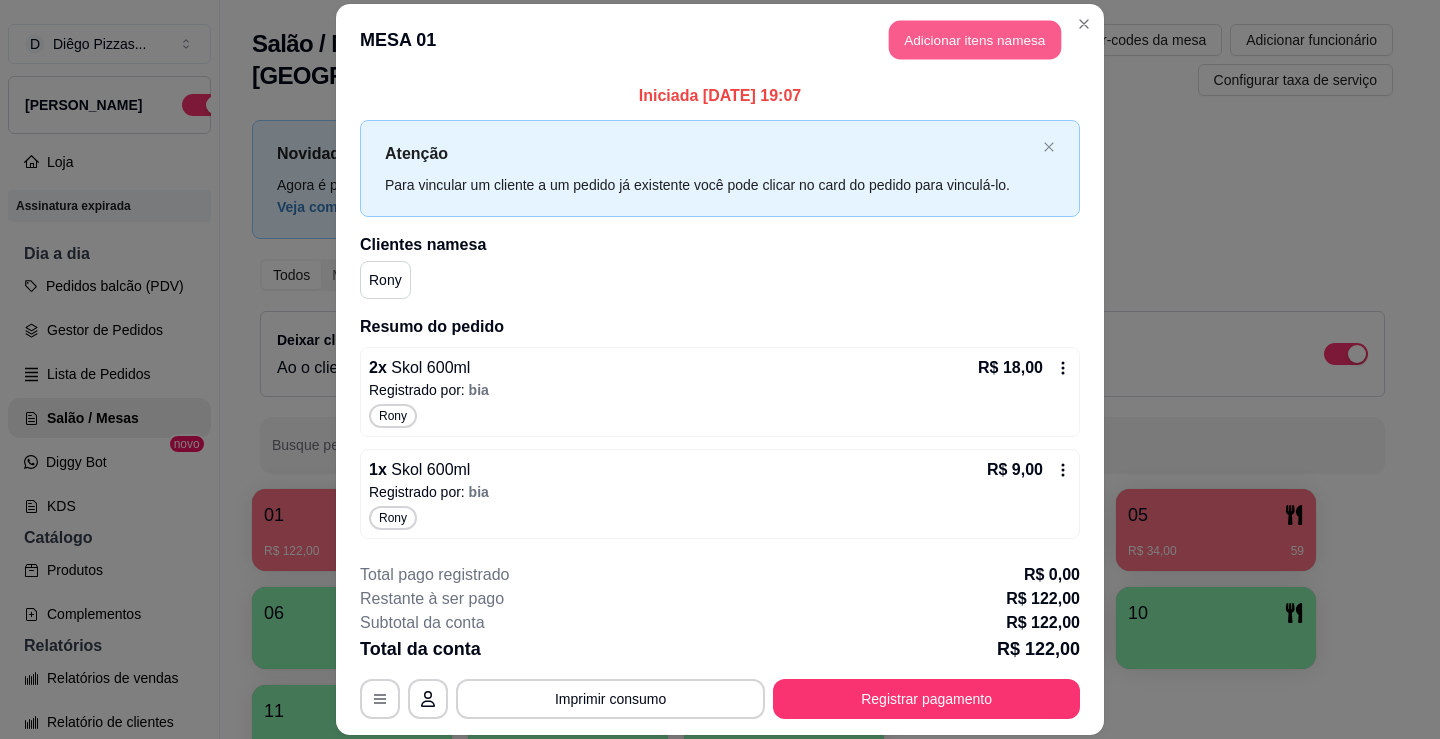 click on "Adicionar itens na  mesa" at bounding box center (975, 39) 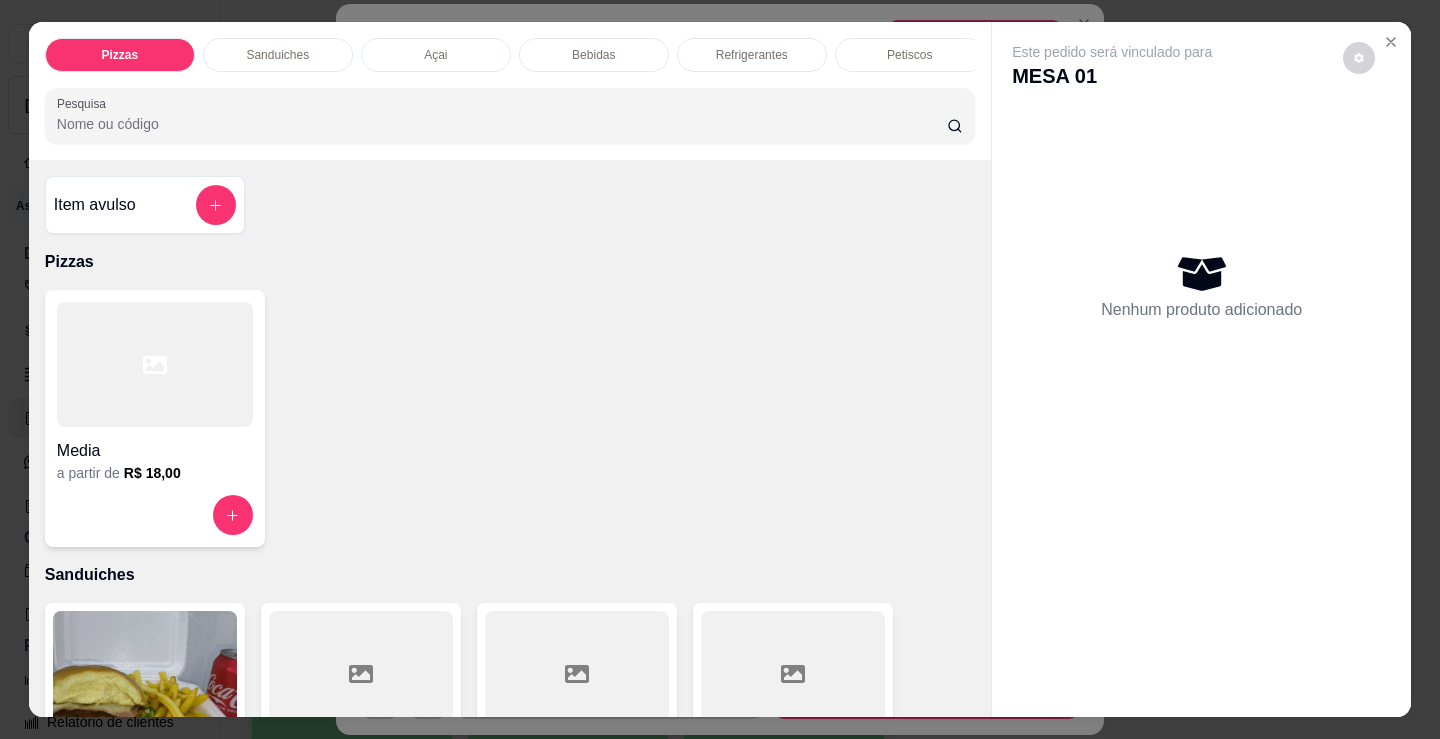 click on "Bebidas" at bounding box center (593, 55) 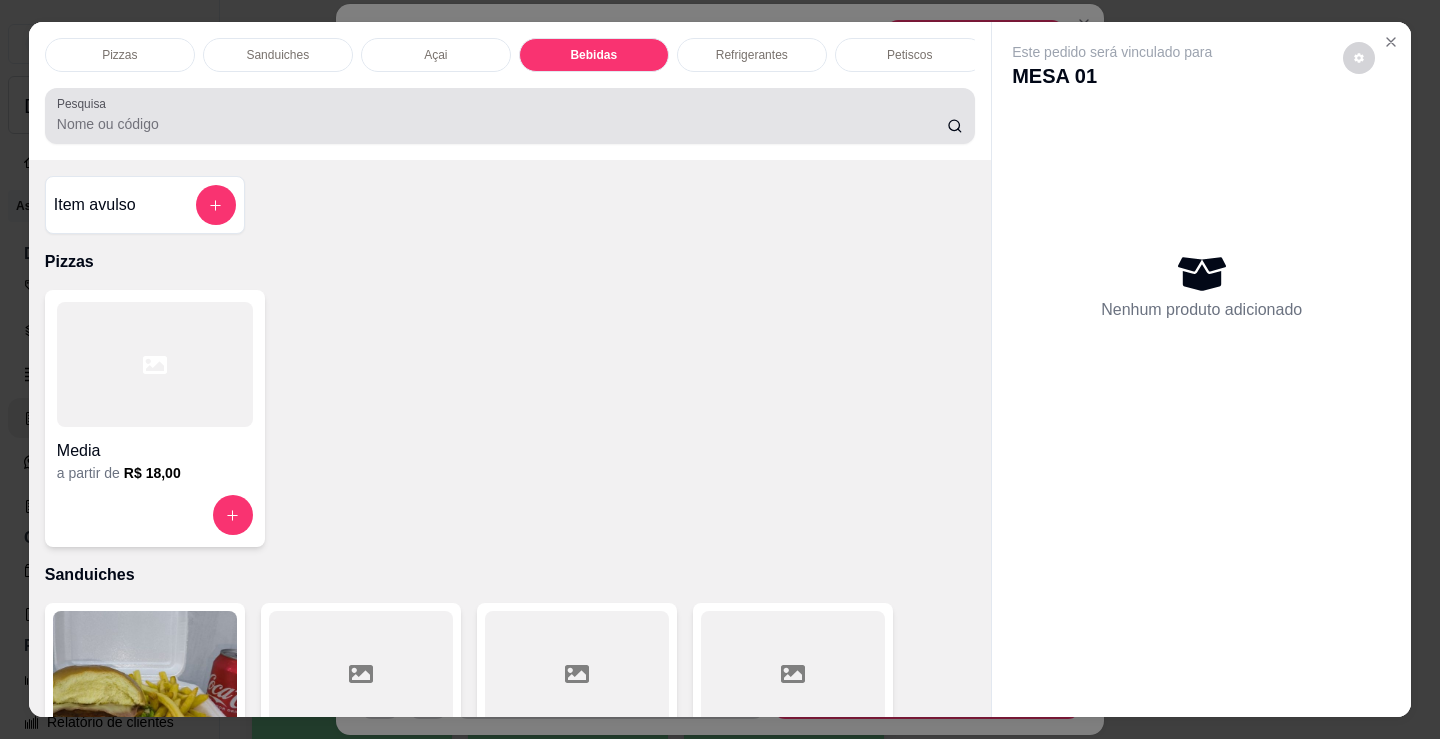 scroll, scrollTop: 2478, scrollLeft: 0, axis: vertical 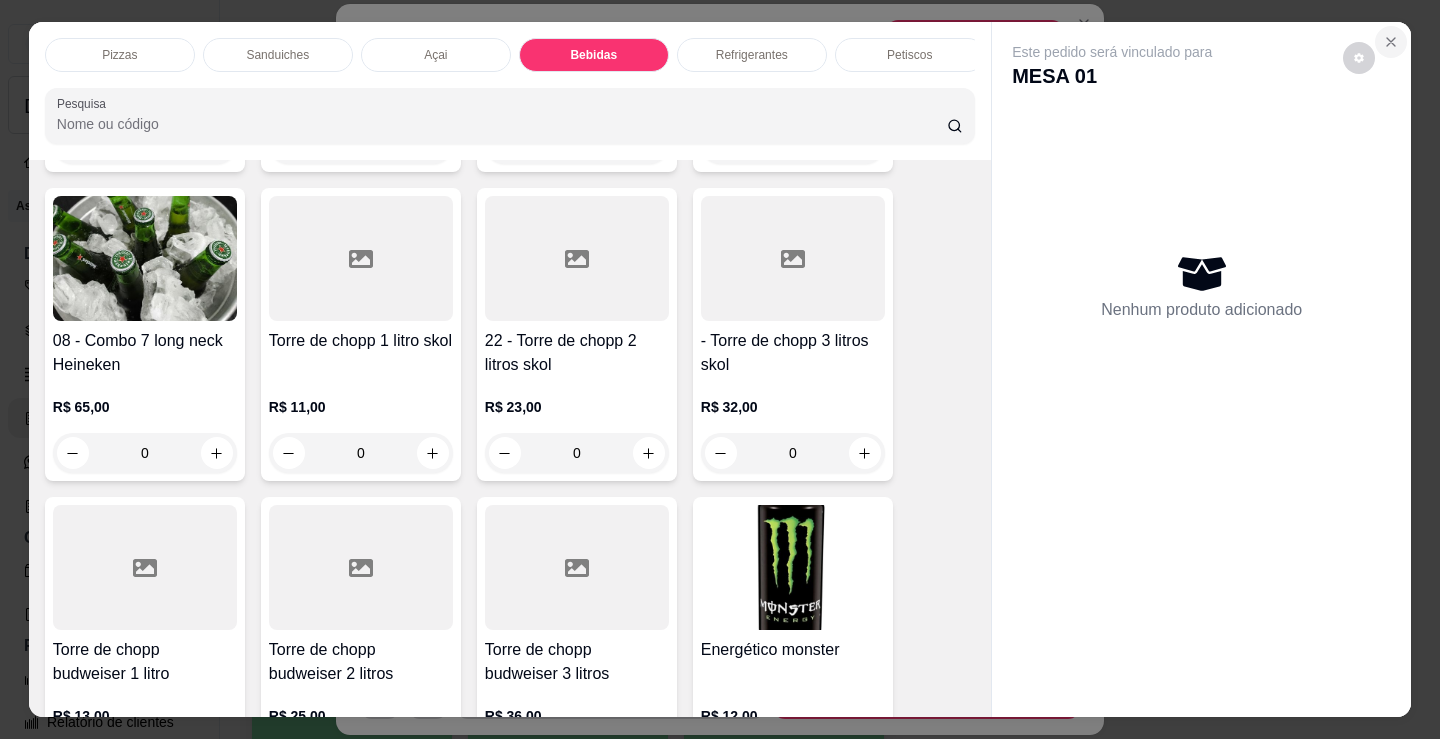 click at bounding box center (1391, 42) 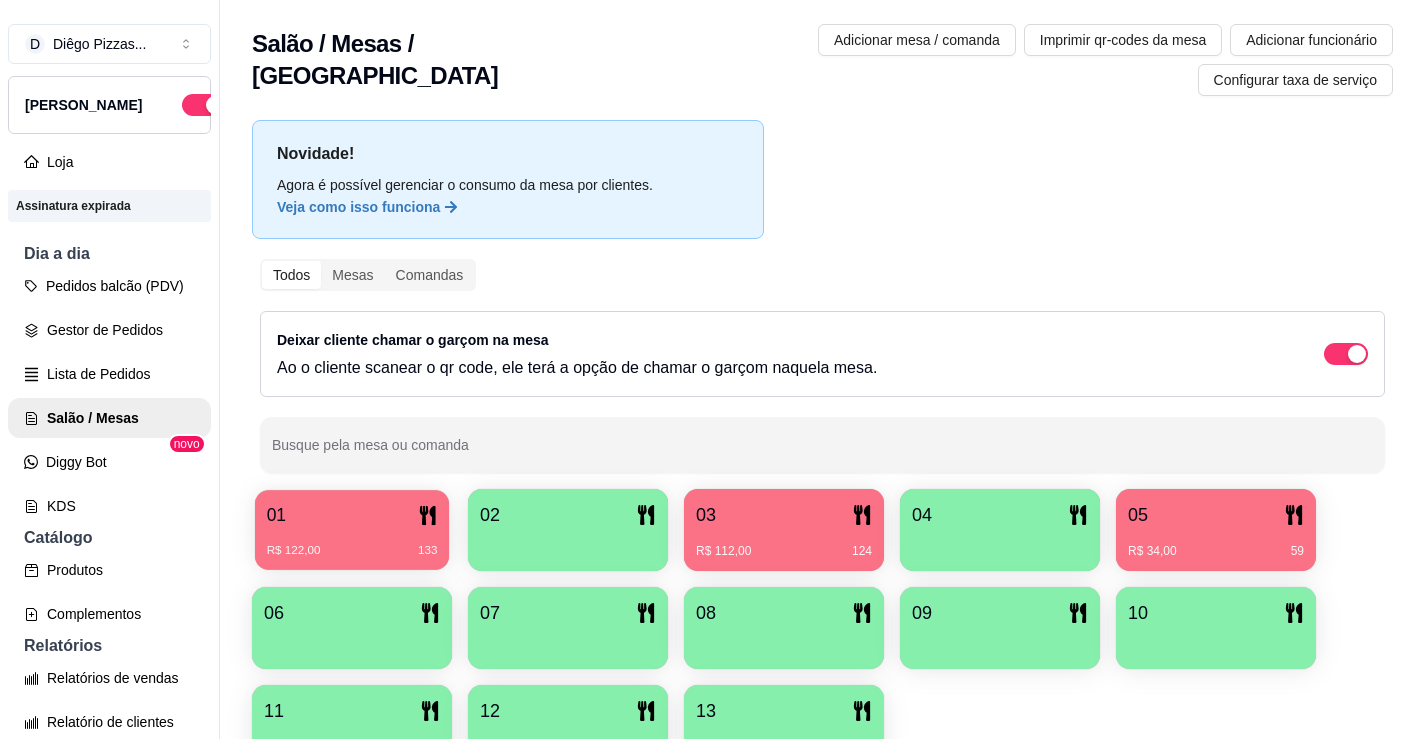 click on "01" at bounding box center [352, 515] 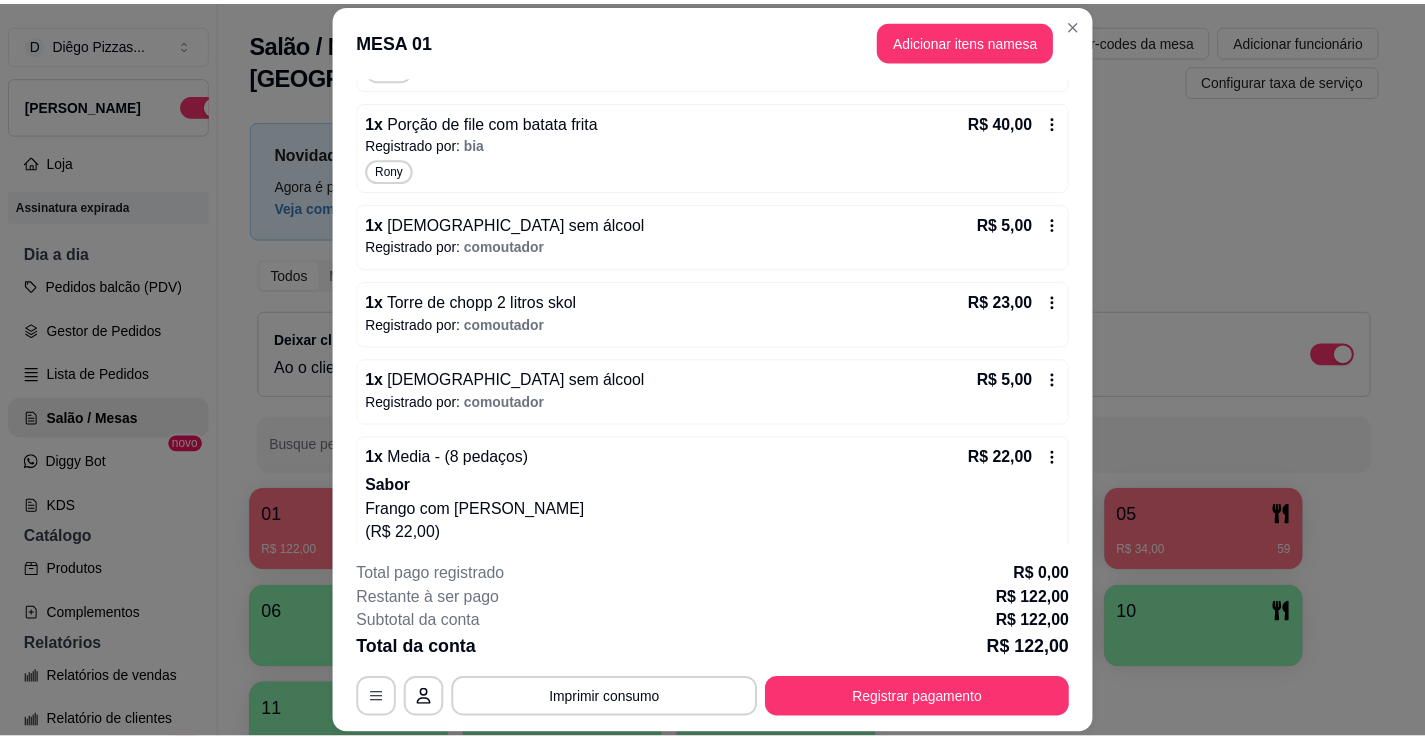 scroll, scrollTop: 442, scrollLeft: 0, axis: vertical 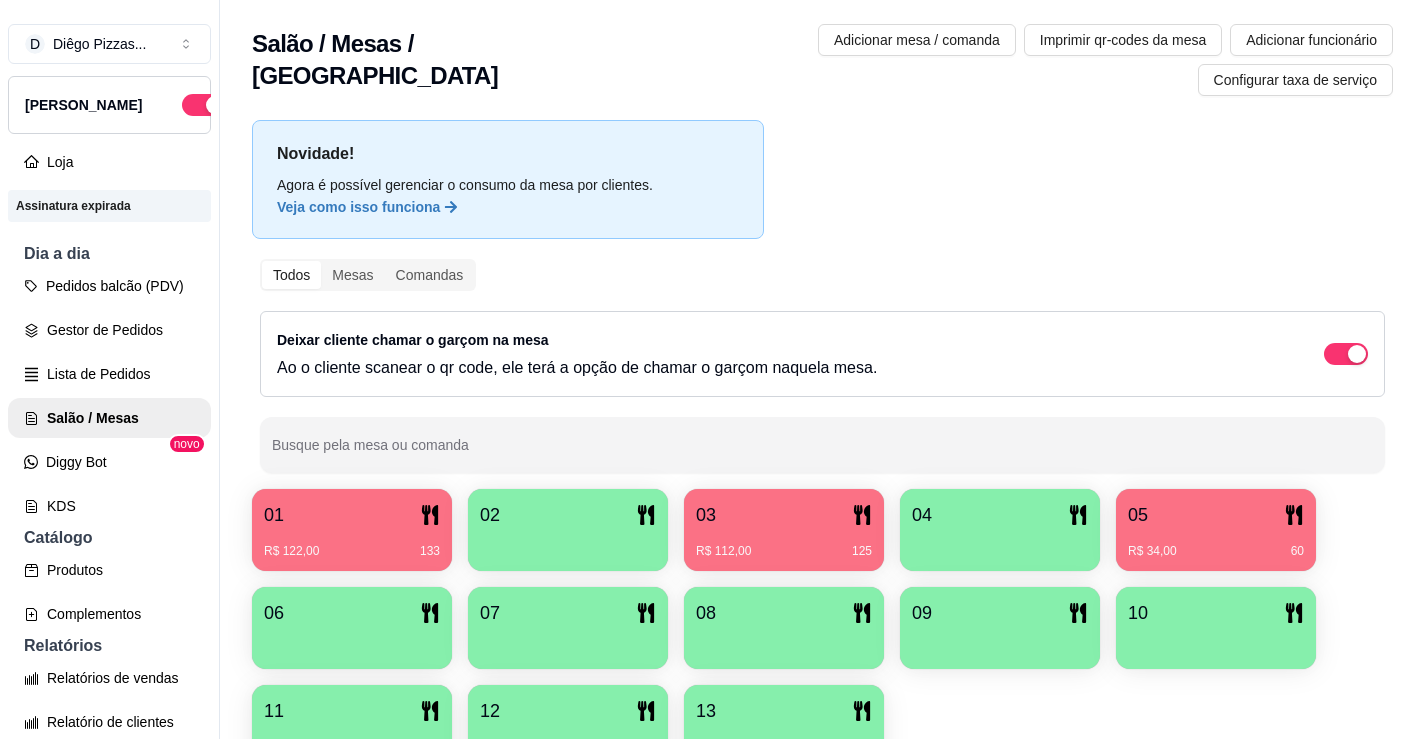 click on "01 R$ 122,00 133 02 03 R$ 112,00 125 04 05 R$ 34,00 60 06 07 08 09 10 11 12 13" at bounding box center (822, 628) 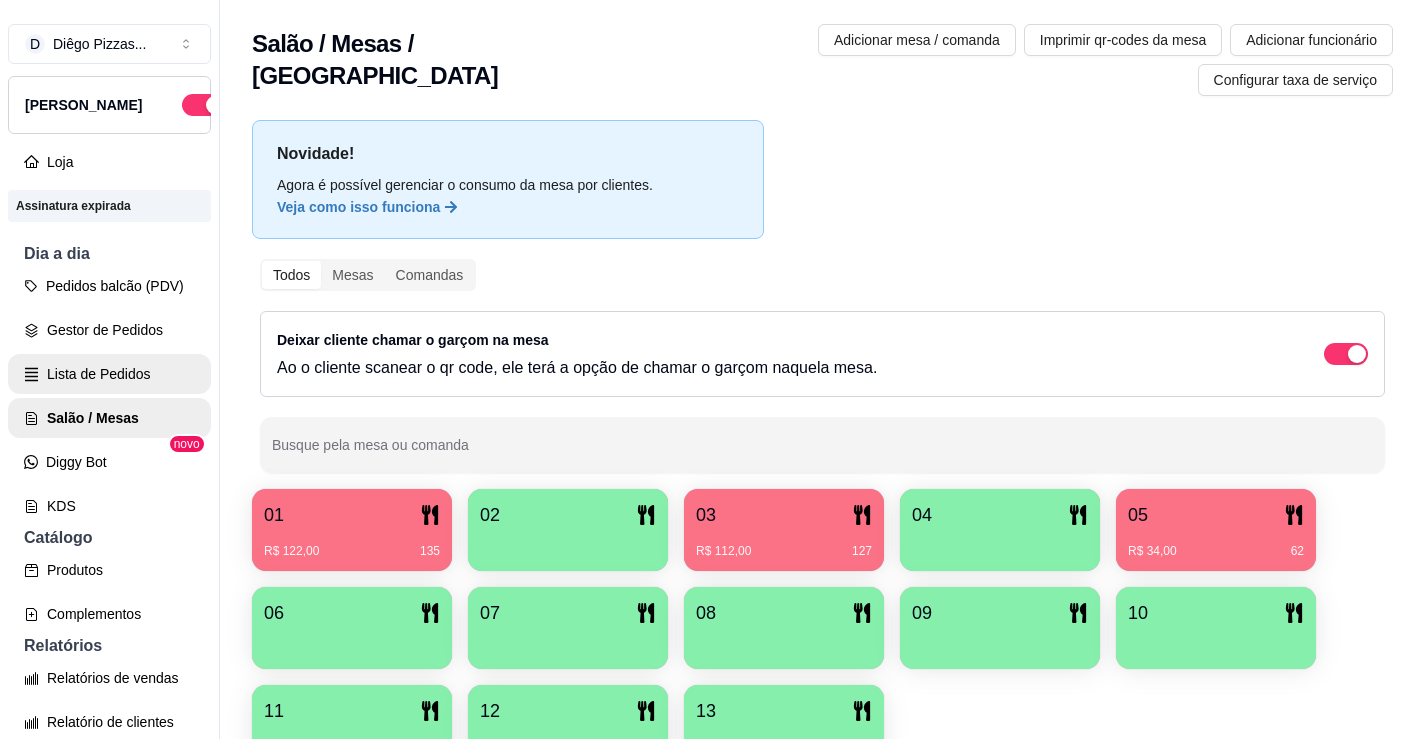 click on "Lista de Pedidos" at bounding box center (109, 374) 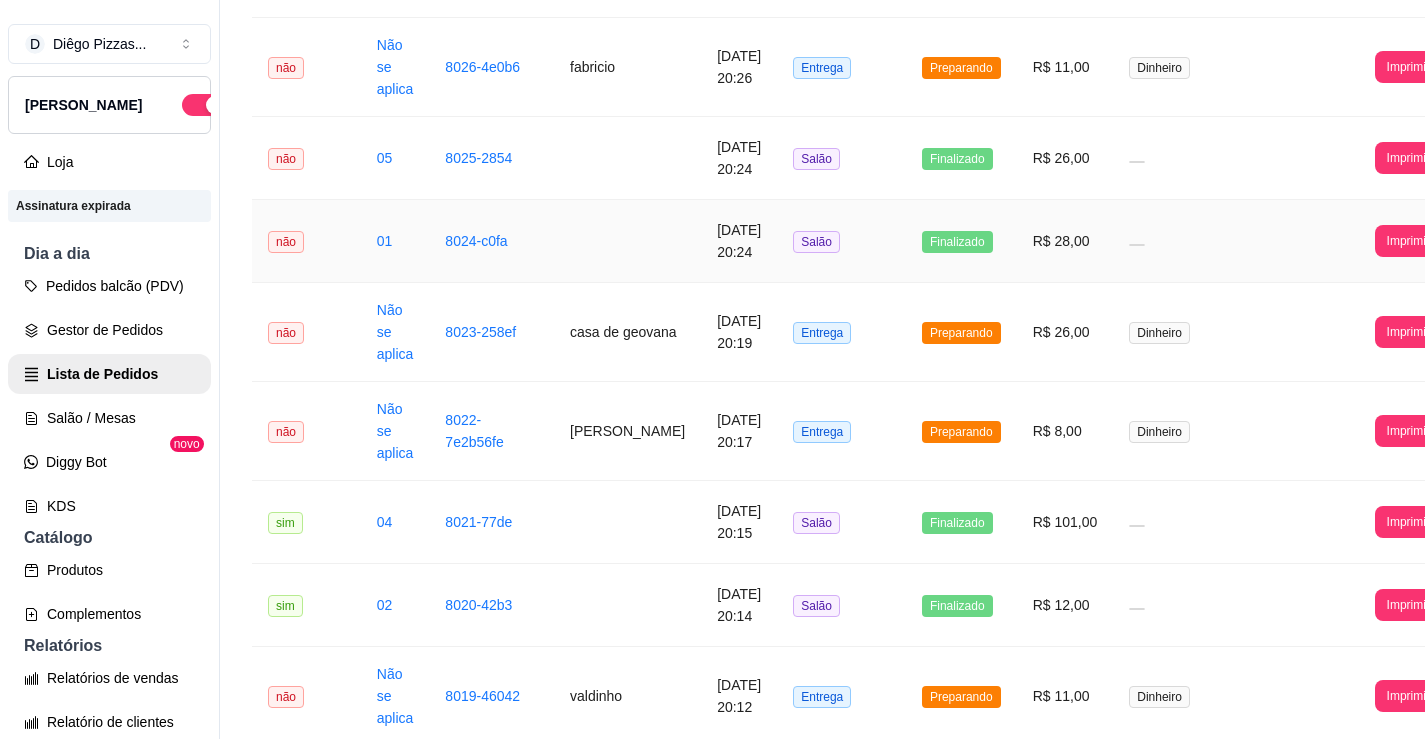 scroll, scrollTop: 2231, scrollLeft: 0, axis: vertical 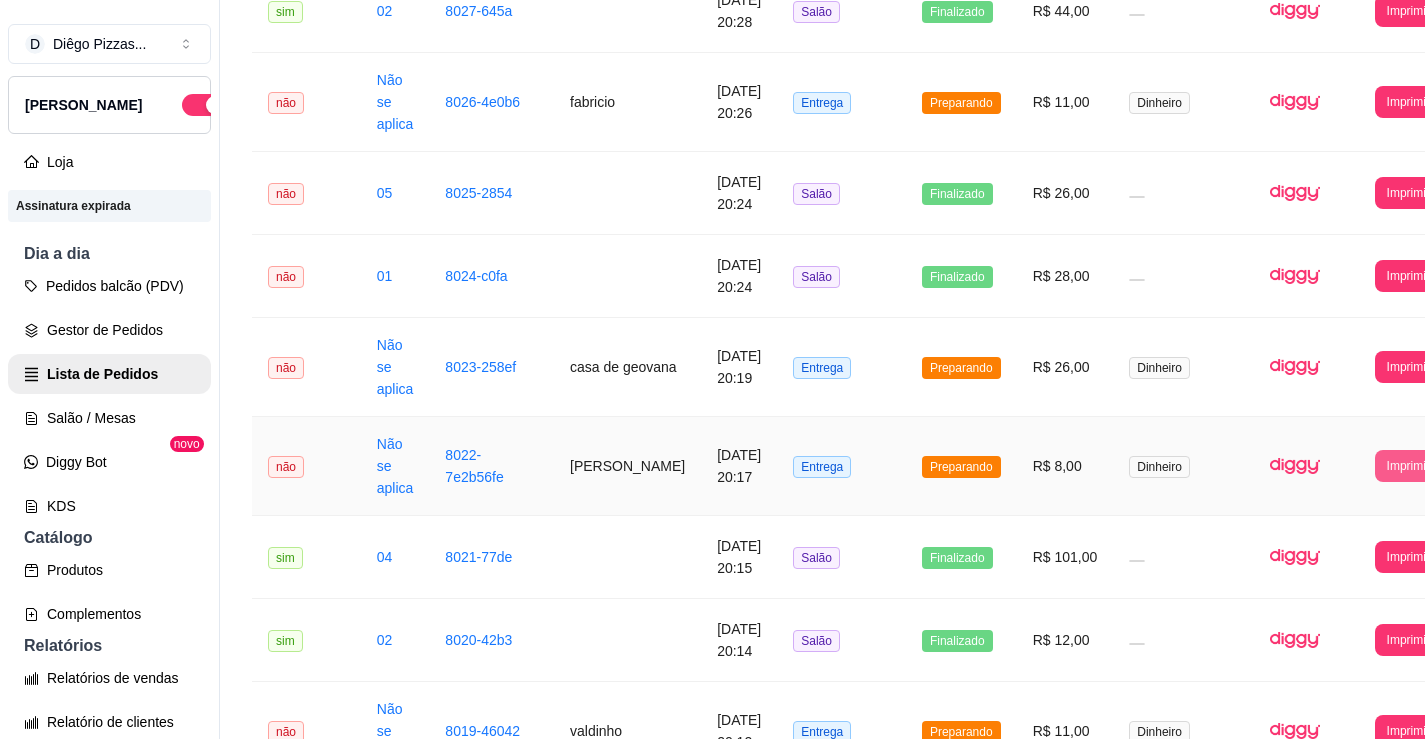 click on "Imprimir" at bounding box center (1408, 466) 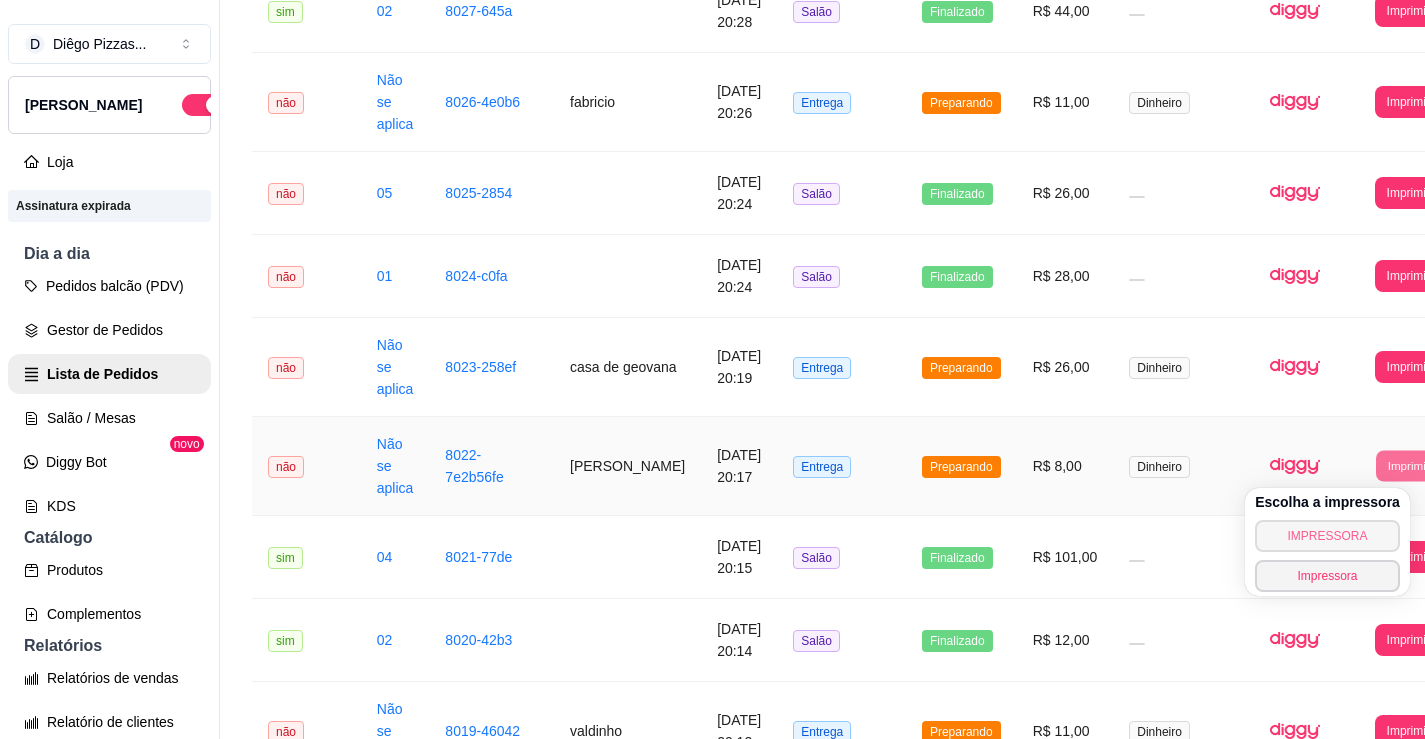 click on "Escolha a impressora IMPRESSORA Impressora" at bounding box center [1327, 542] 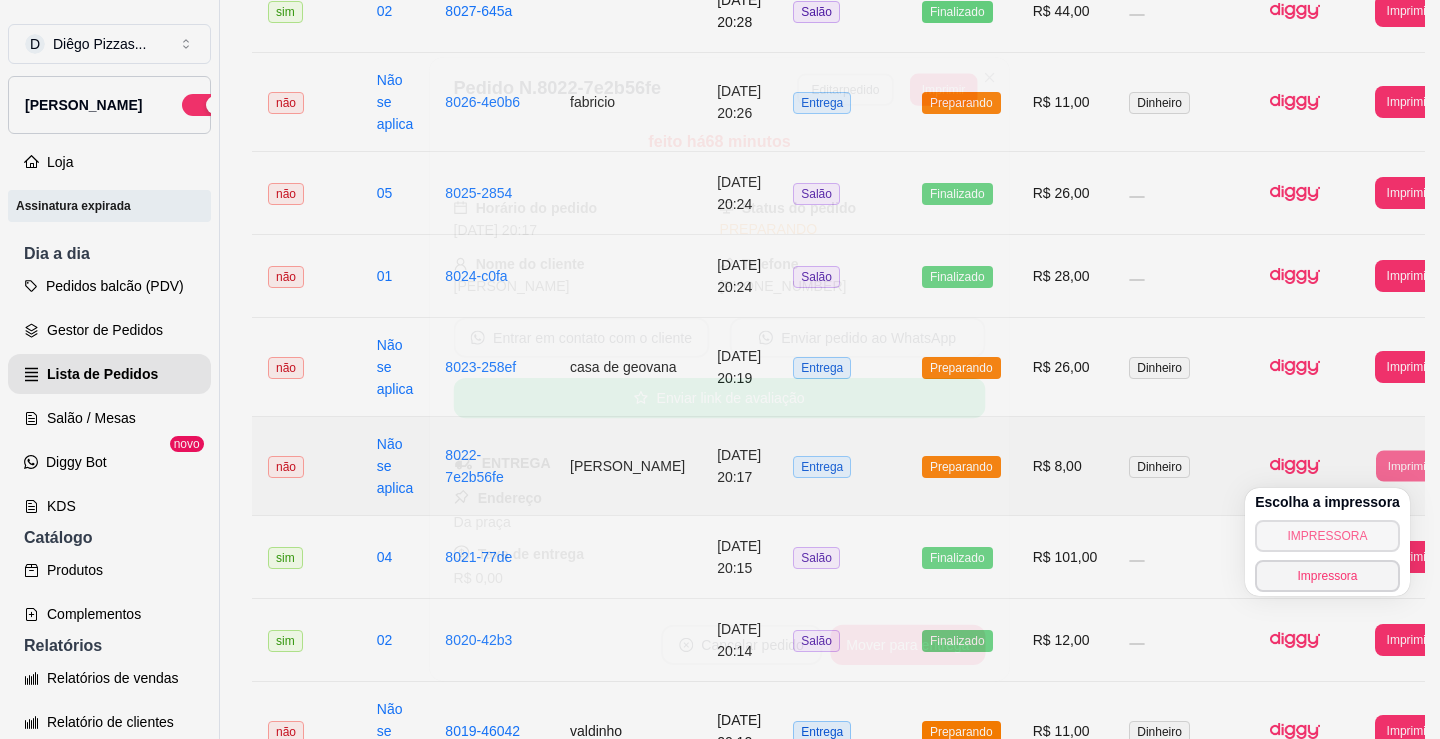 click on "IMPRESSORA" at bounding box center [1327, 536] 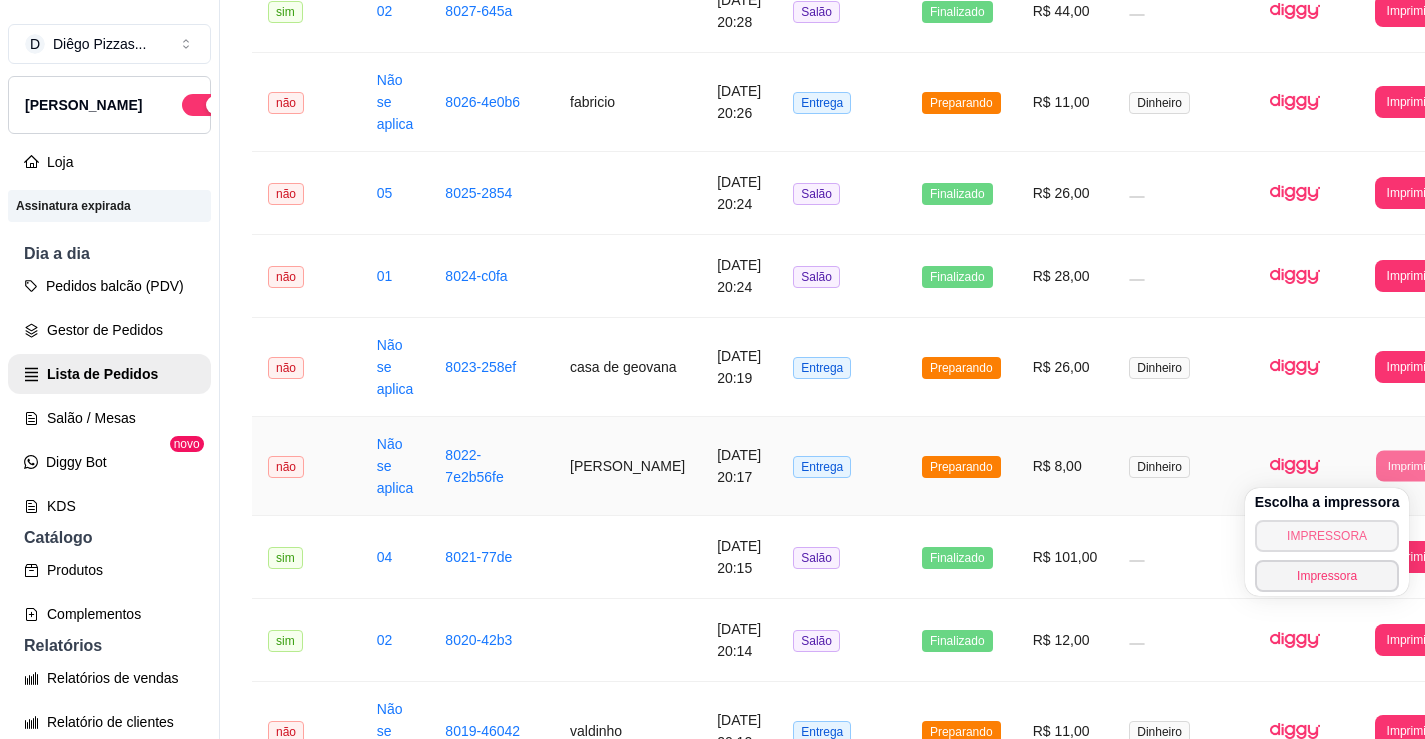 click on "IMPRESSORA" at bounding box center [1327, 536] 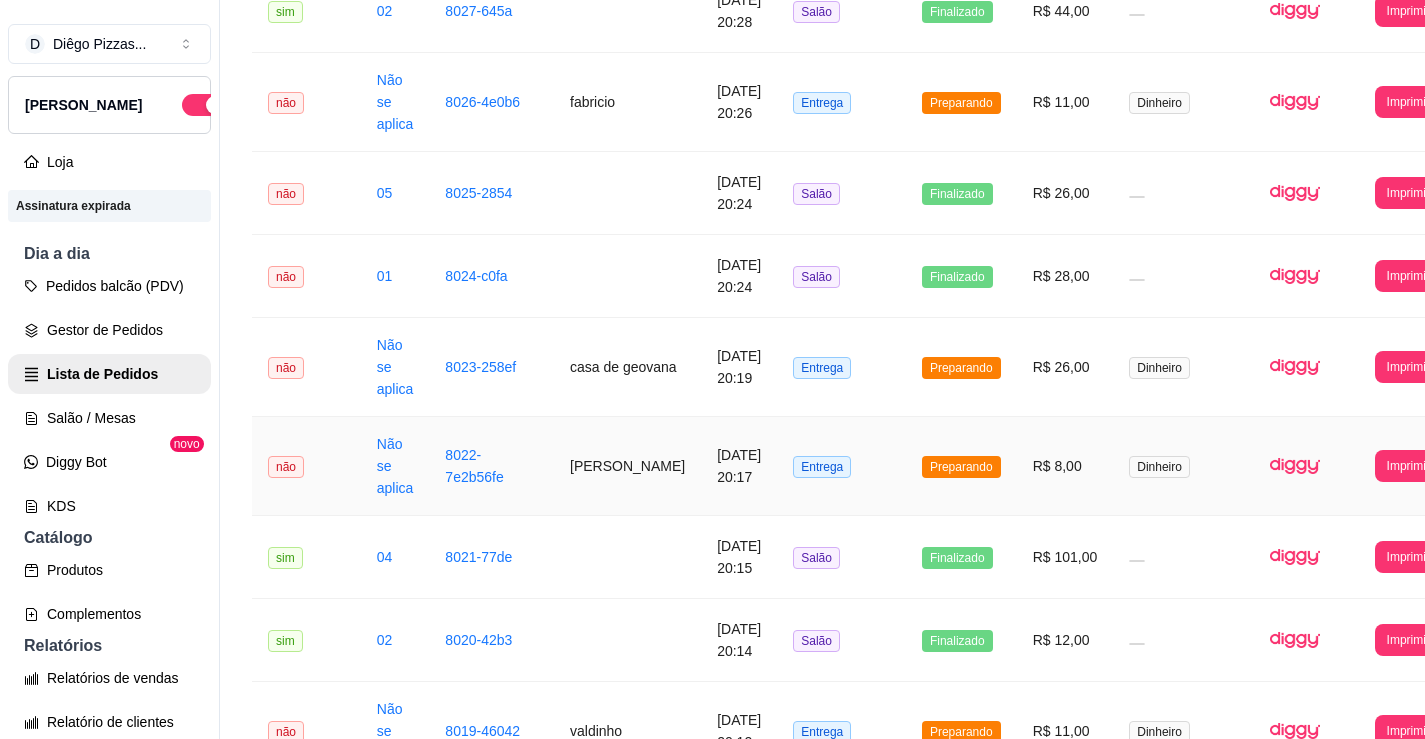scroll, scrollTop: 2531, scrollLeft: 0, axis: vertical 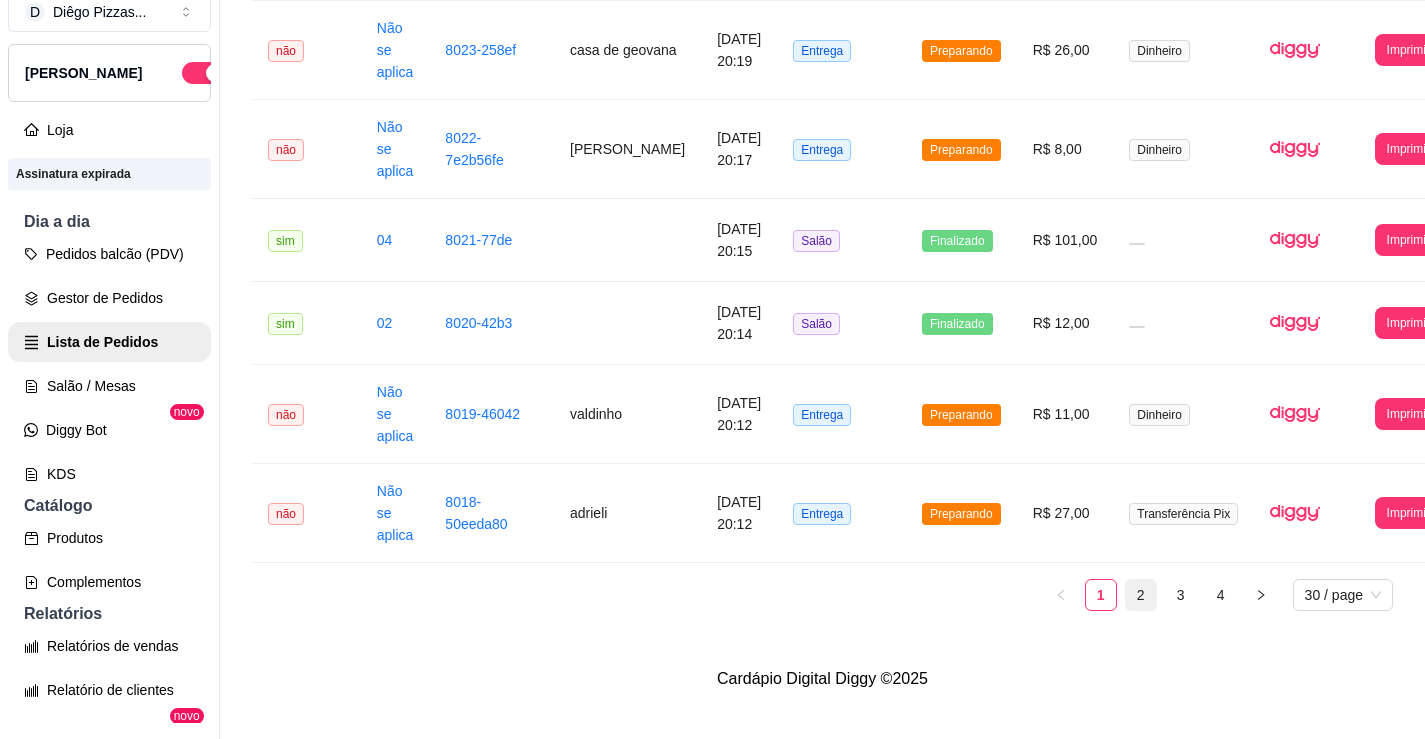 drag, startPoint x: 1130, startPoint y: 579, endPoint x: 1113, endPoint y: 579, distance: 17 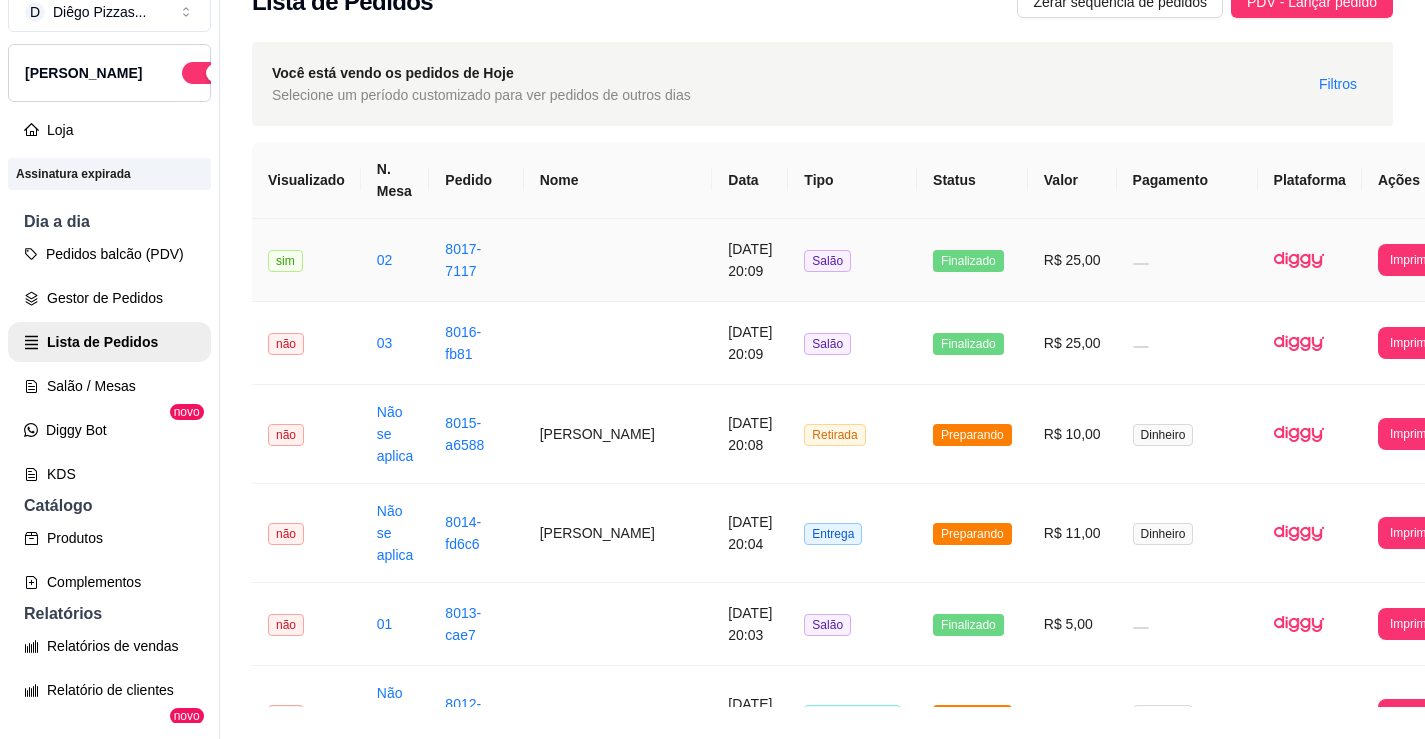 scroll, scrollTop: 0, scrollLeft: 0, axis: both 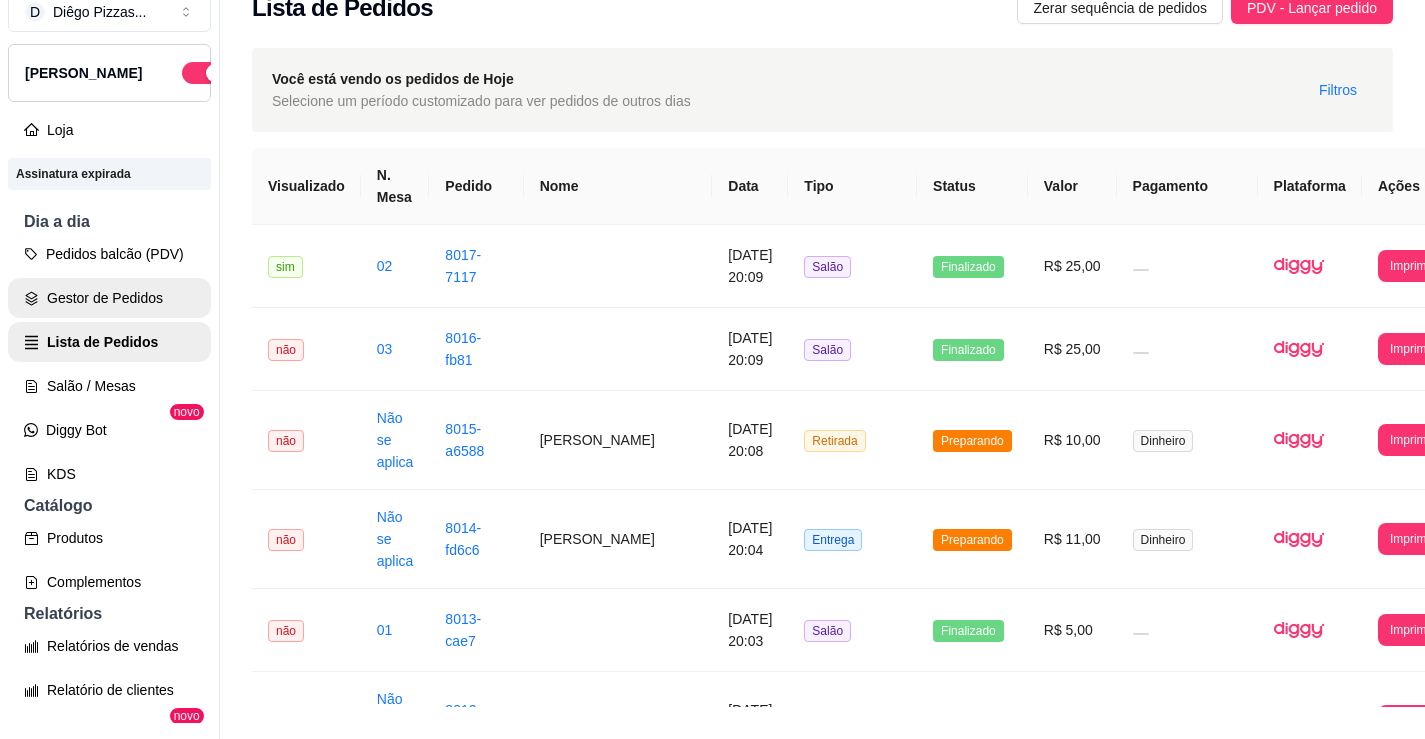 click on "Gestor de Pedidos" at bounding box center (109, 298) 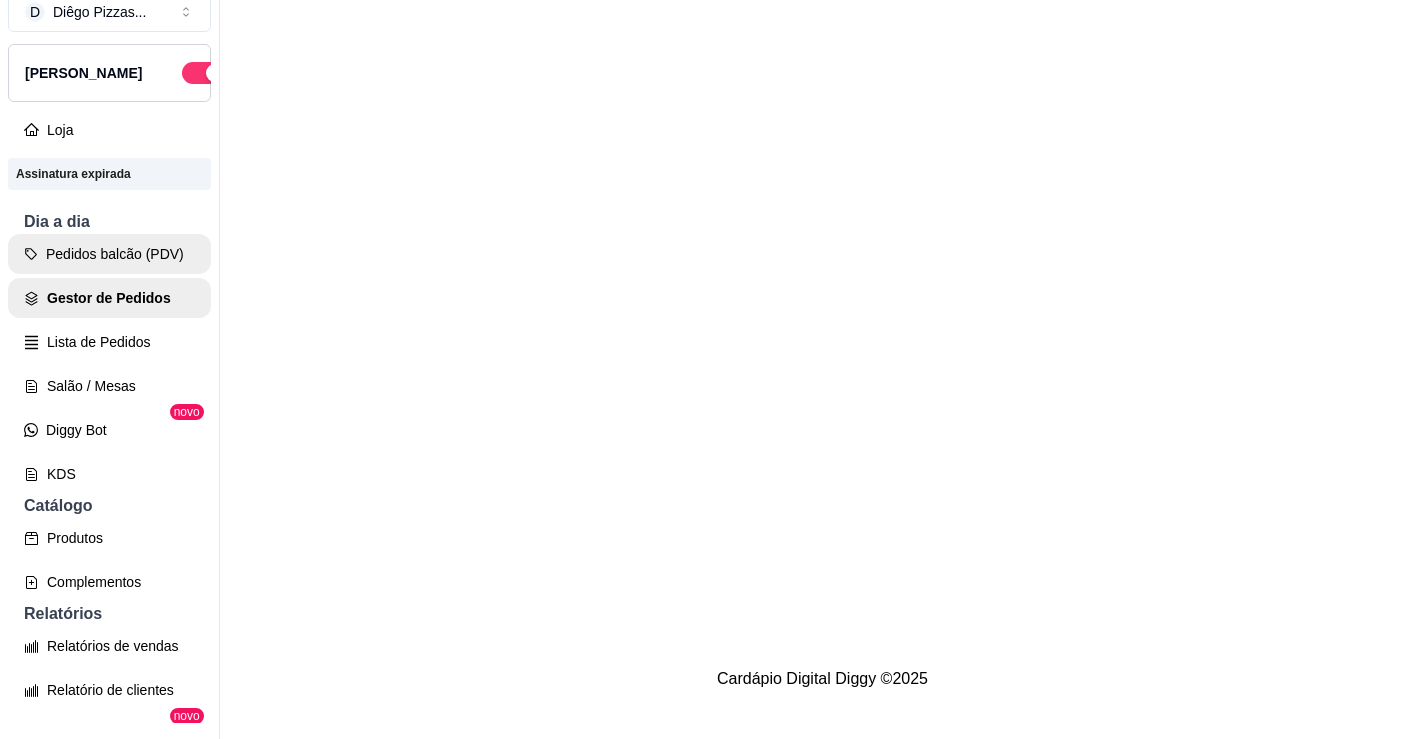 scroll, scrollTop: 0, scrollLeft: 0, axis: both 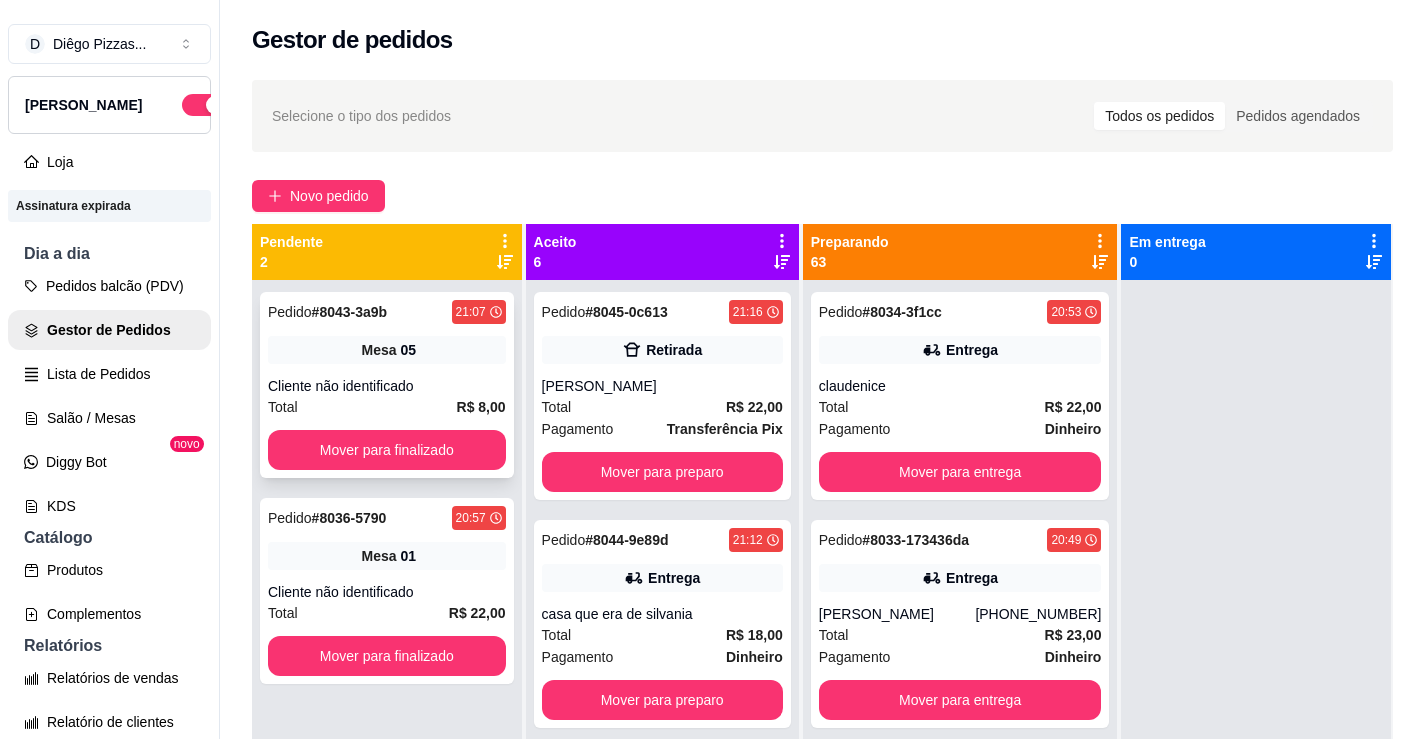 click on "Mover para finalizado" at bounding box center (387, 450) 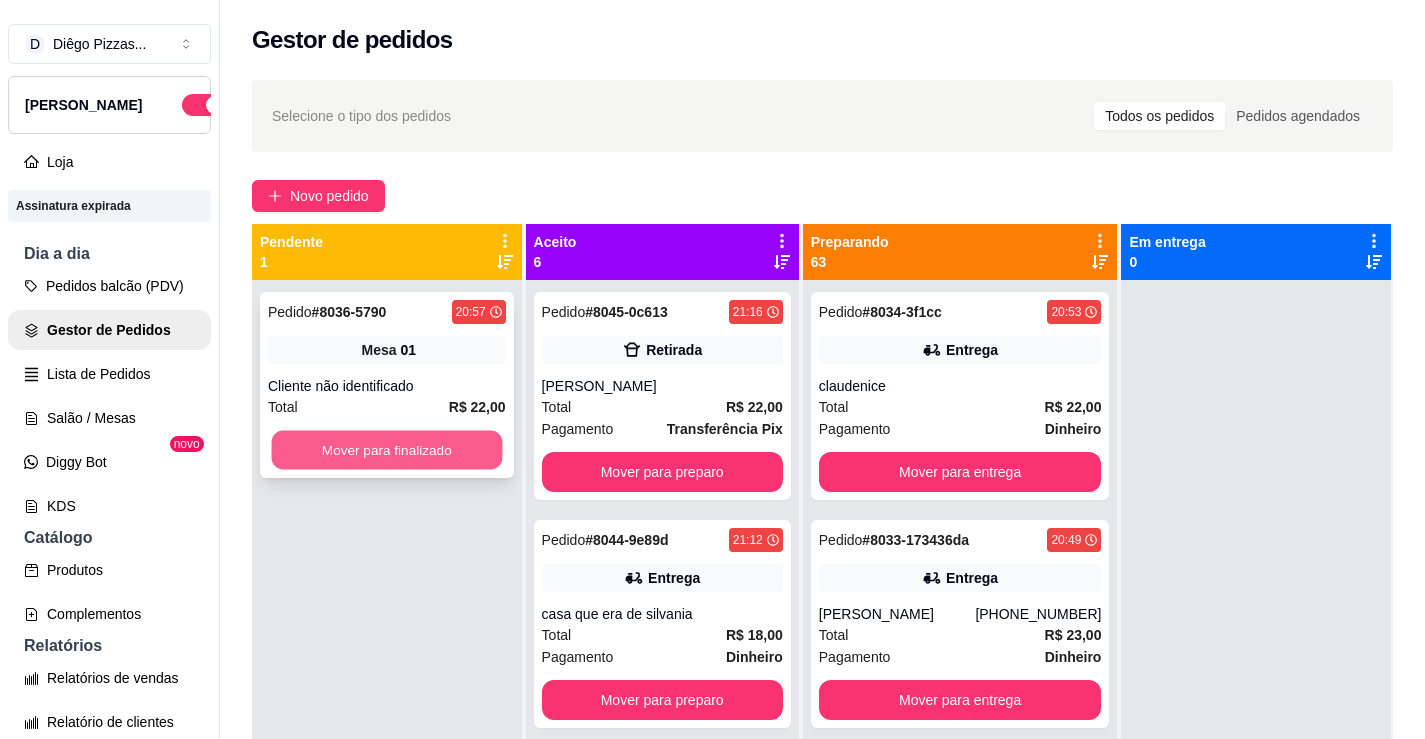 click on "Mover para finalizado" at bounding box center [387, 450] 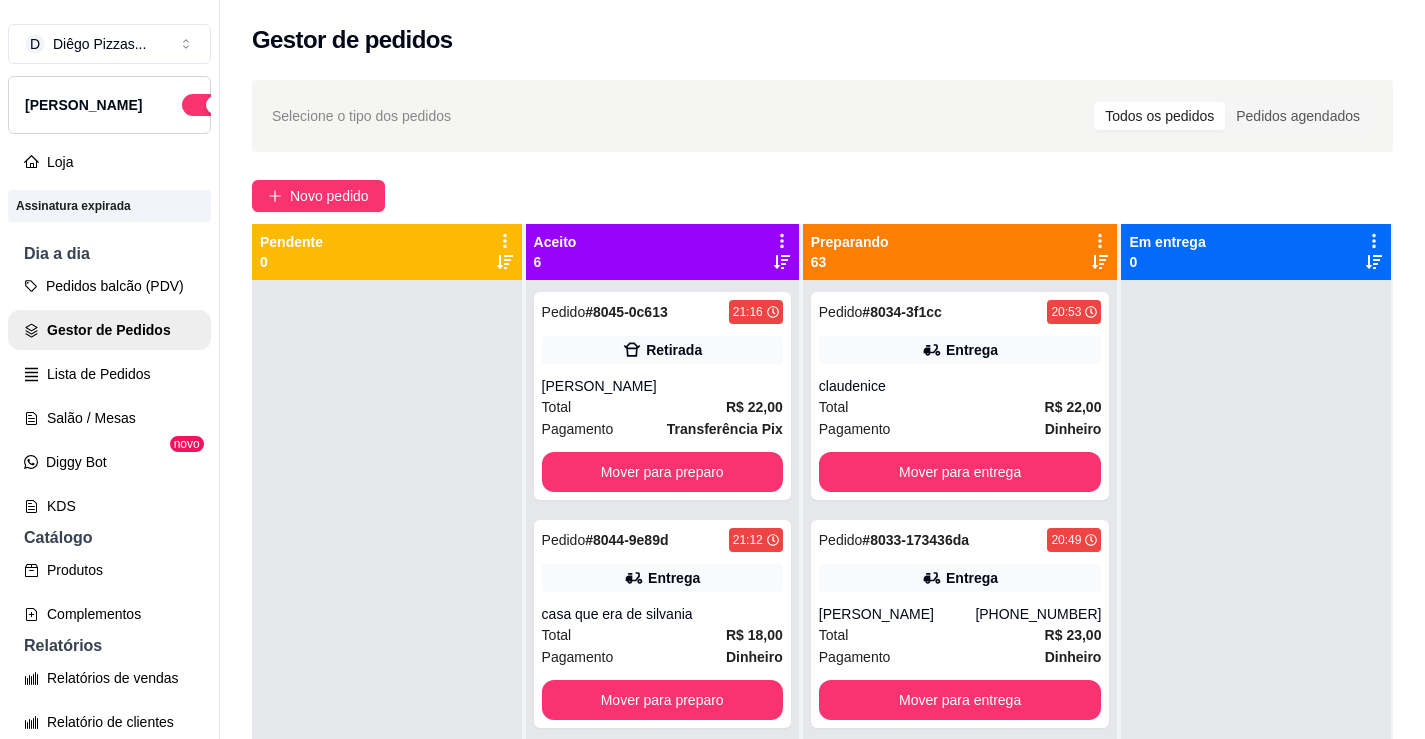 click on "Selecione o tipo dos pedidos Todos os pedidos Pedidos agendados Novo pedido Pendente 0 Aceito 6 Pedido  # 8045-0c613 21:16 Retirada eduardo Total R$ 22,00 Pagamento Transferência Pix Mover para preparo Pedido  # 8044-9e89d 21:12 Entrega casa que era de silvania Total R$ 18,00 Pagamento Dinheiro Mover para preparo Pedido  # 8042-c4334 21:06 Comer no local itauane Total R$ 8,00 Pagamento Dinheiro Mover para preparo Pedido  # 8040-ffd3c5ba 21:01 Entrega Janiele  [PHONE_NUMBER] Total R$ 30,00 Pagamento Dinheiro Mover para preparo Pedido  # 8039-f3296d06 21:00 Comer no local [PERSON_NAME]  [PHONE_NUMBER] Total R$ 8,00 Pagamento Dinheiro Mover para preparo Pedido  # 8038-a98c3 20:58 Retirada joninhas Total R$ 24,00 Pagamento Dinheiro Mover para preparo Preparando 63 Pedido  # 8034-3f1cc 20:53 Entrega claudenice Total R$ 22,00 Pagamento Dinheiro Mover para entrega Pedido  # 8033-173436da 20:49 Entrega [PERSON_NAME] [PHONE_NUMBER] Total R$ 23,00 Pagamento Dinheiro Mover para entrega Pedido  # 8032-6cf92 #" at bounding box center (822, 527) 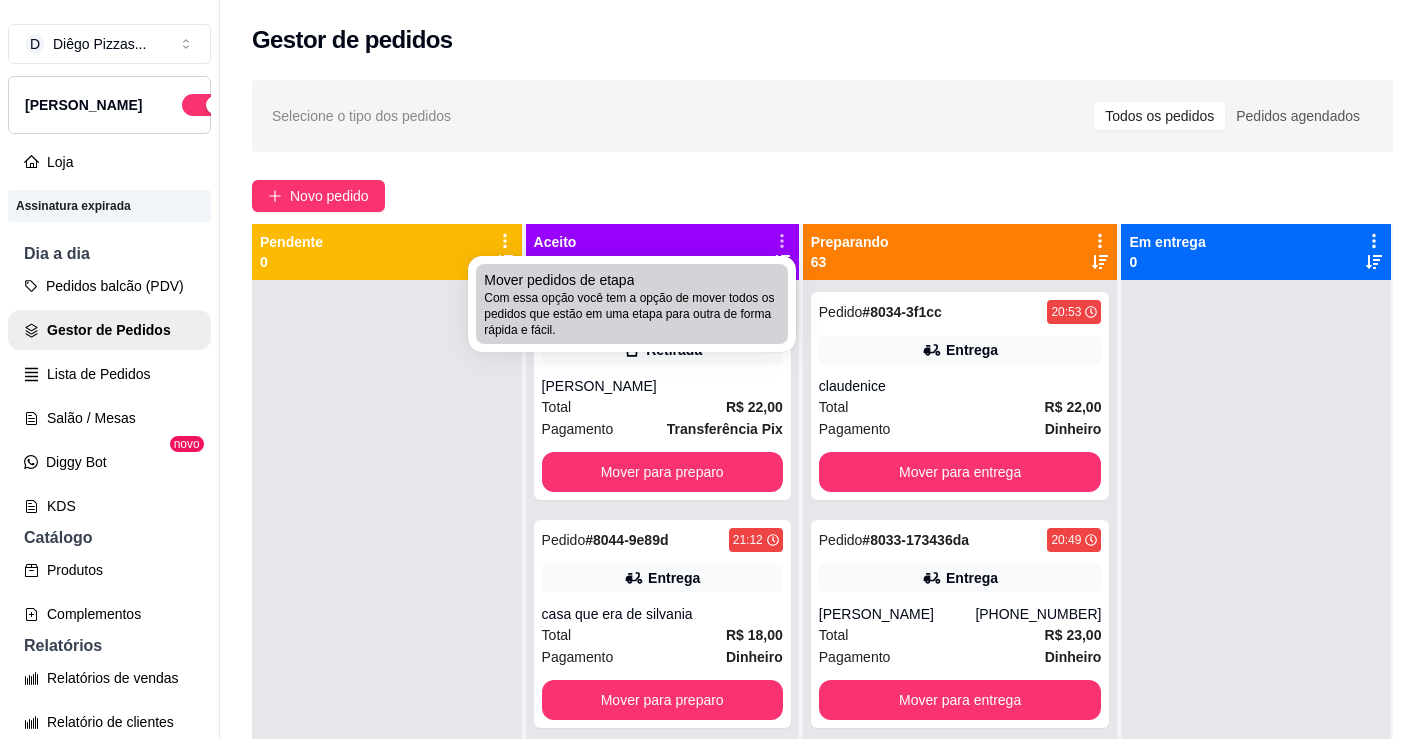 click on "Com essa opção você tem a opção de mover todos os pedidos que estão em uma etapa para outra de forma rápida e fácil." at bounding box center [632, 314] 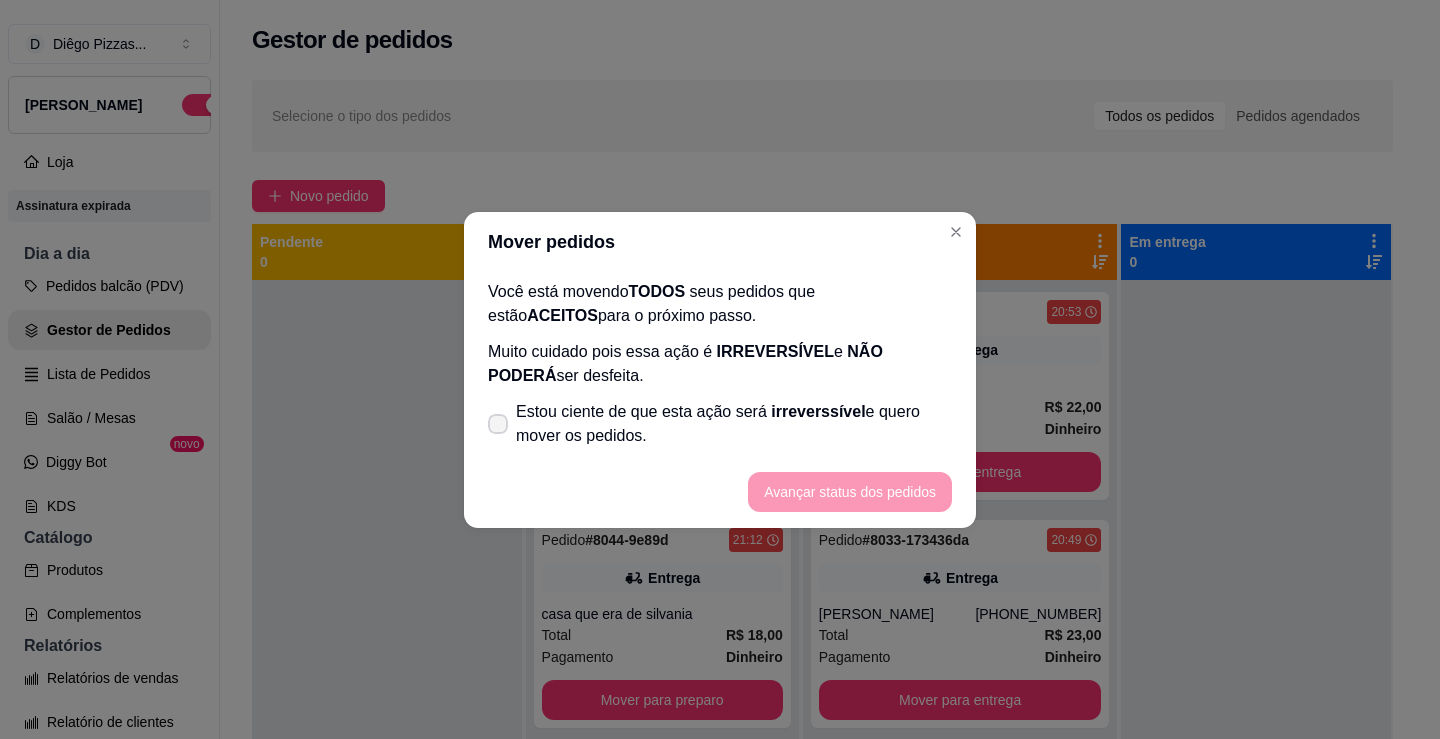 click on "Estou ciente de que esta ação será   irreverssível  e quero mover os pedidos." at bounding box center [734, 424] 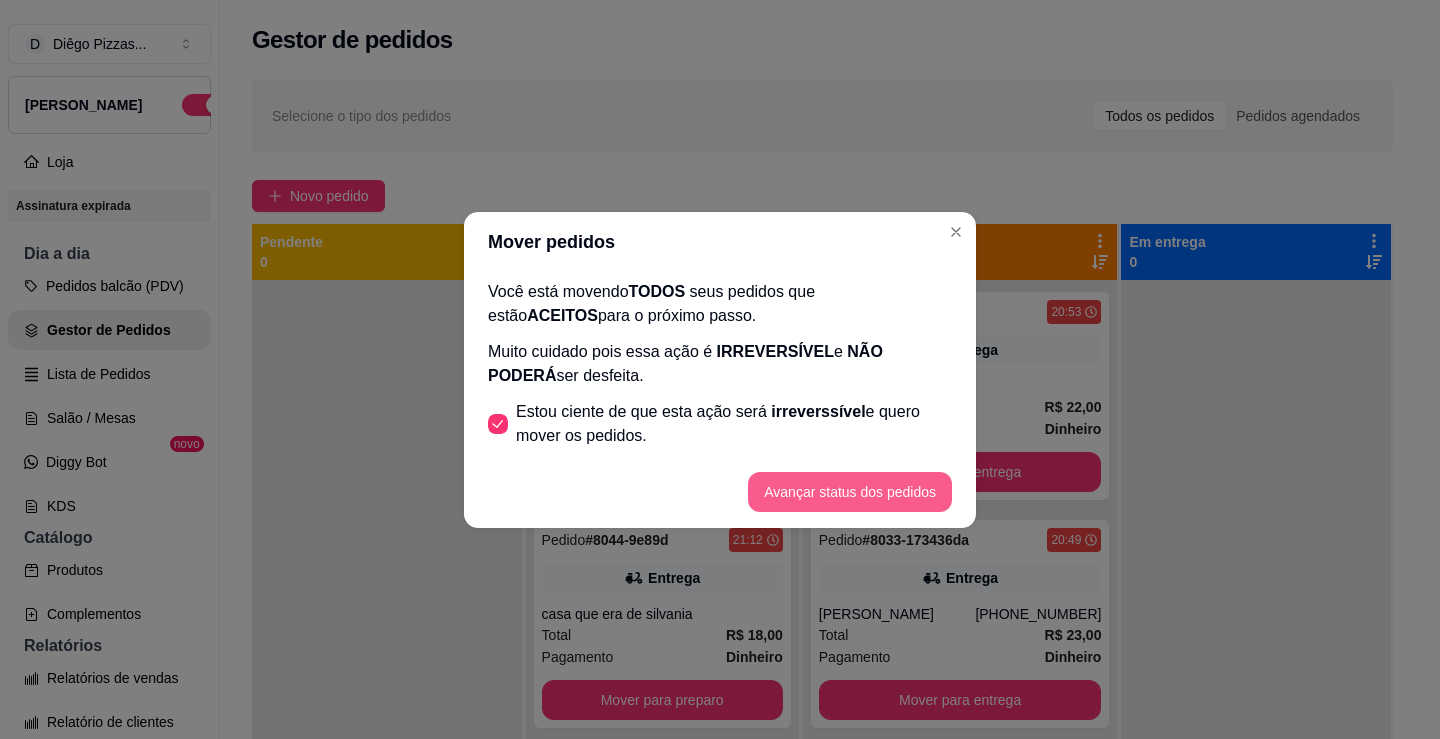 click on "Avançar status dos pedidos" at bounding box center (850, 492) 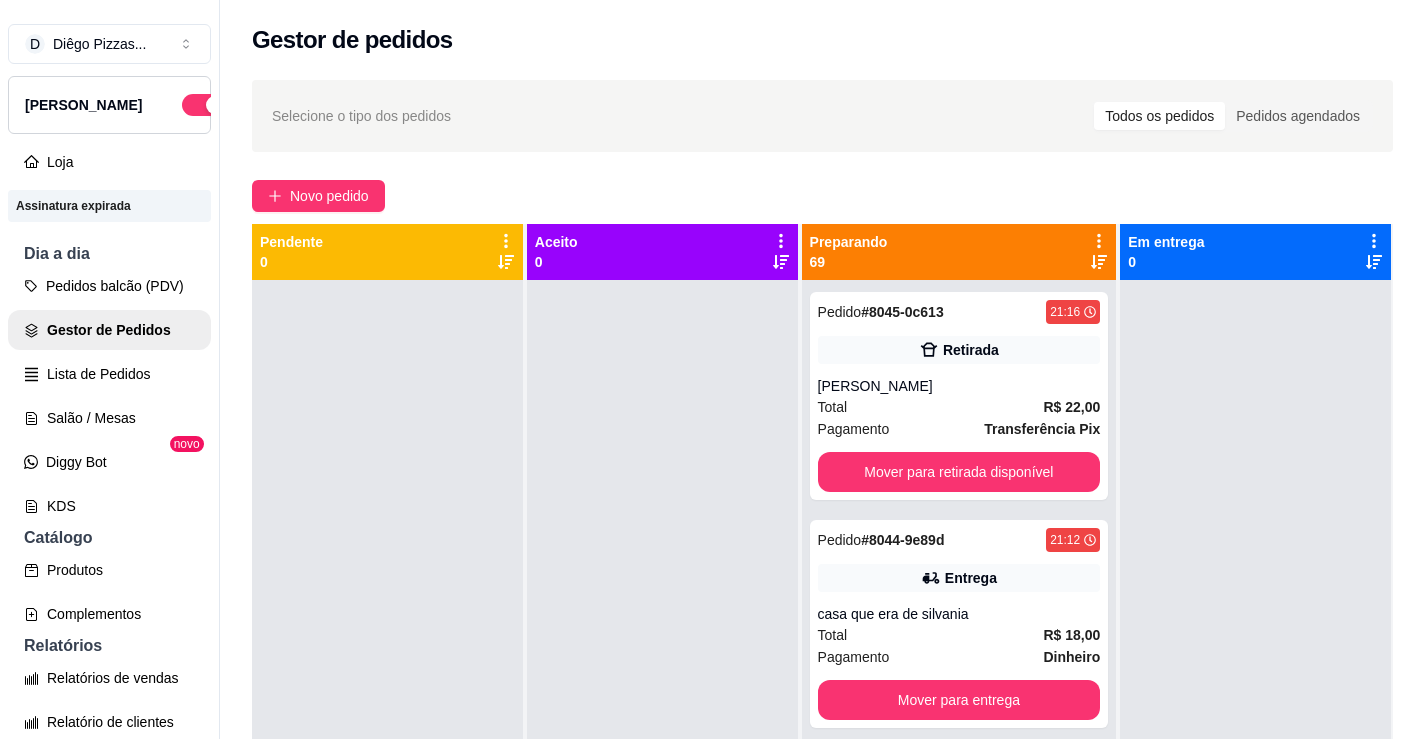 click at bounding box center [387, 649] 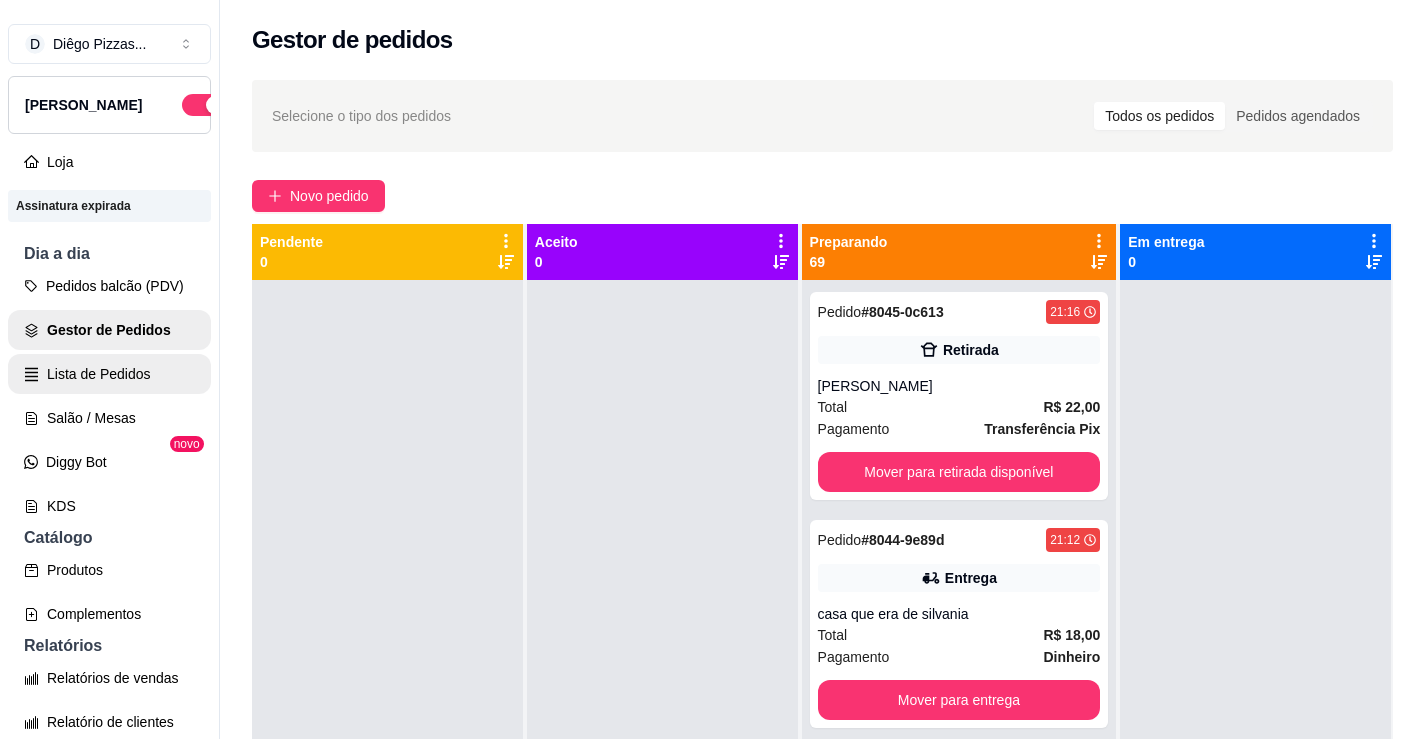 click on "Lista de Pedidos" at bounding box center (109, 374) 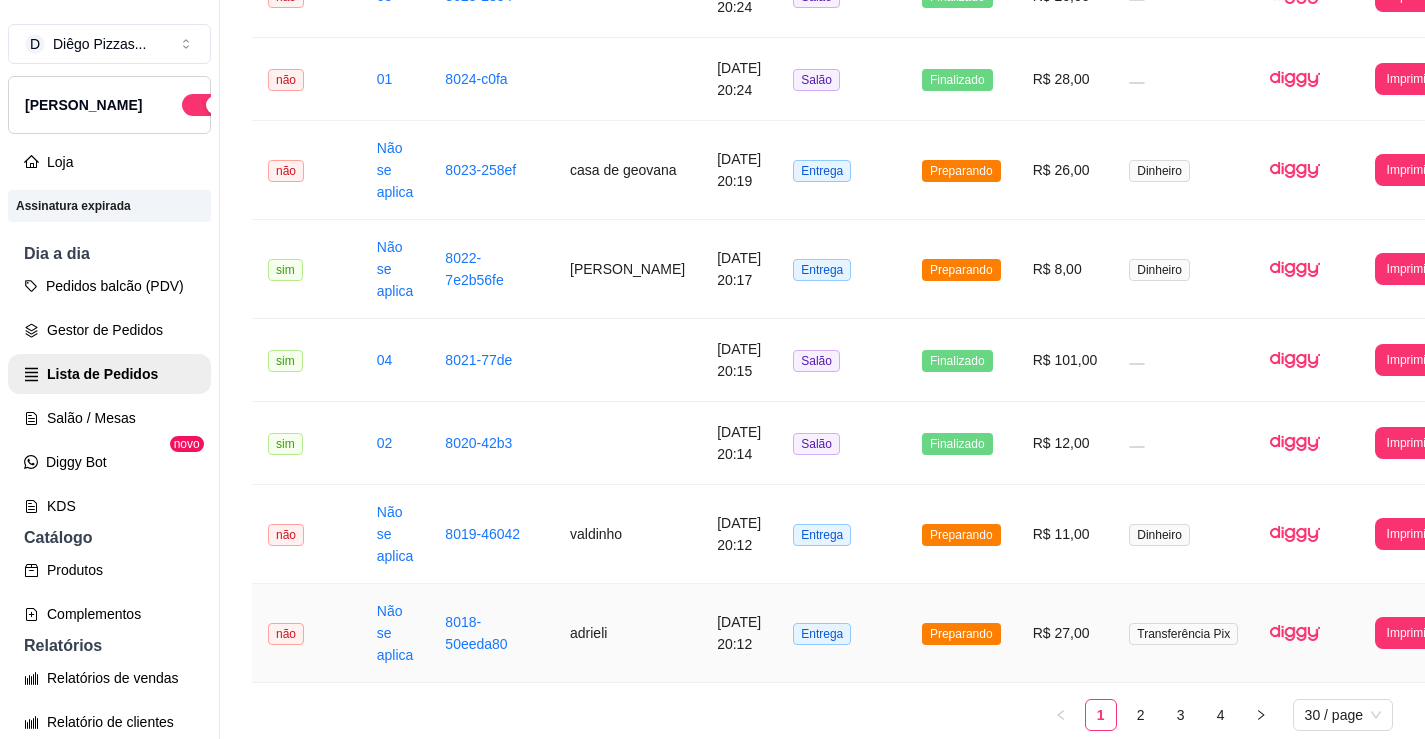 scroll, scrollTop: 2531, scrollLeft: 0, axis: vertical 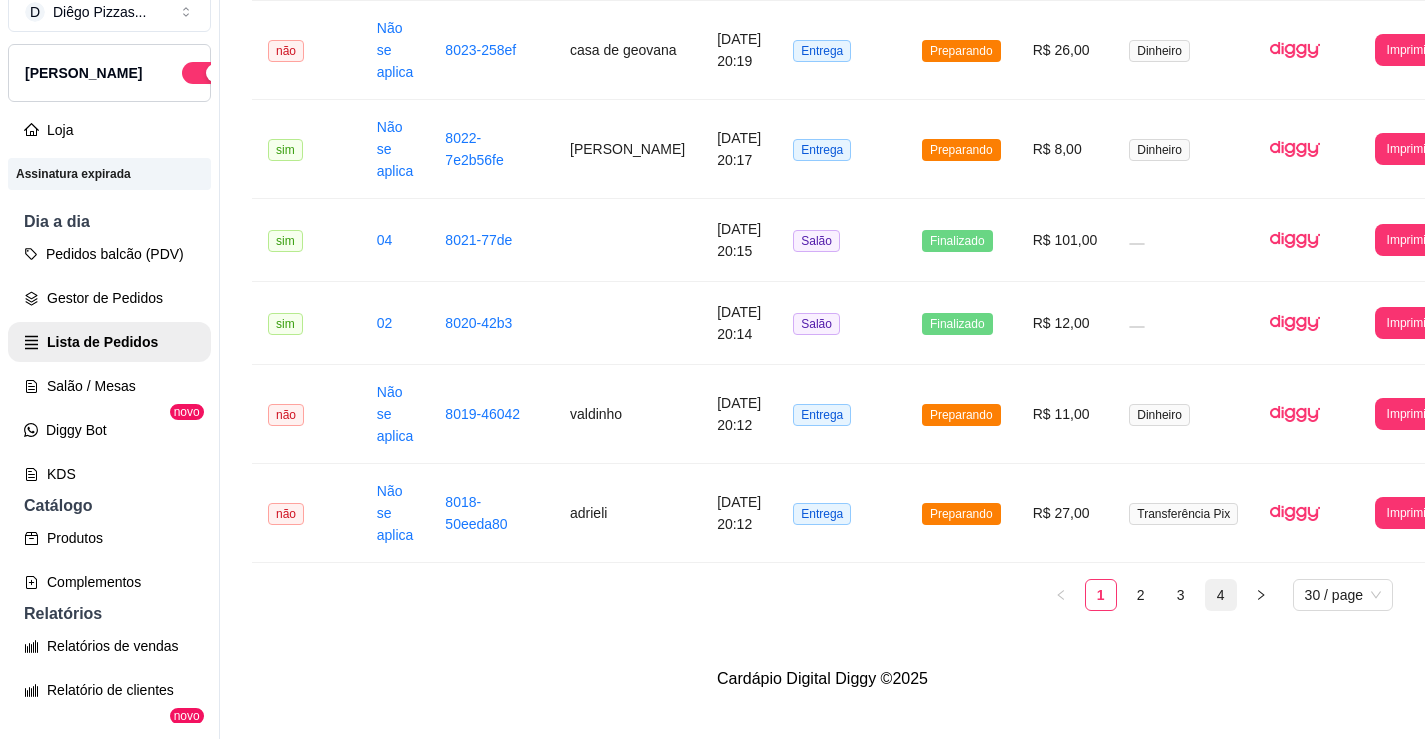 click on "4" at bounding box center [1221, 595] 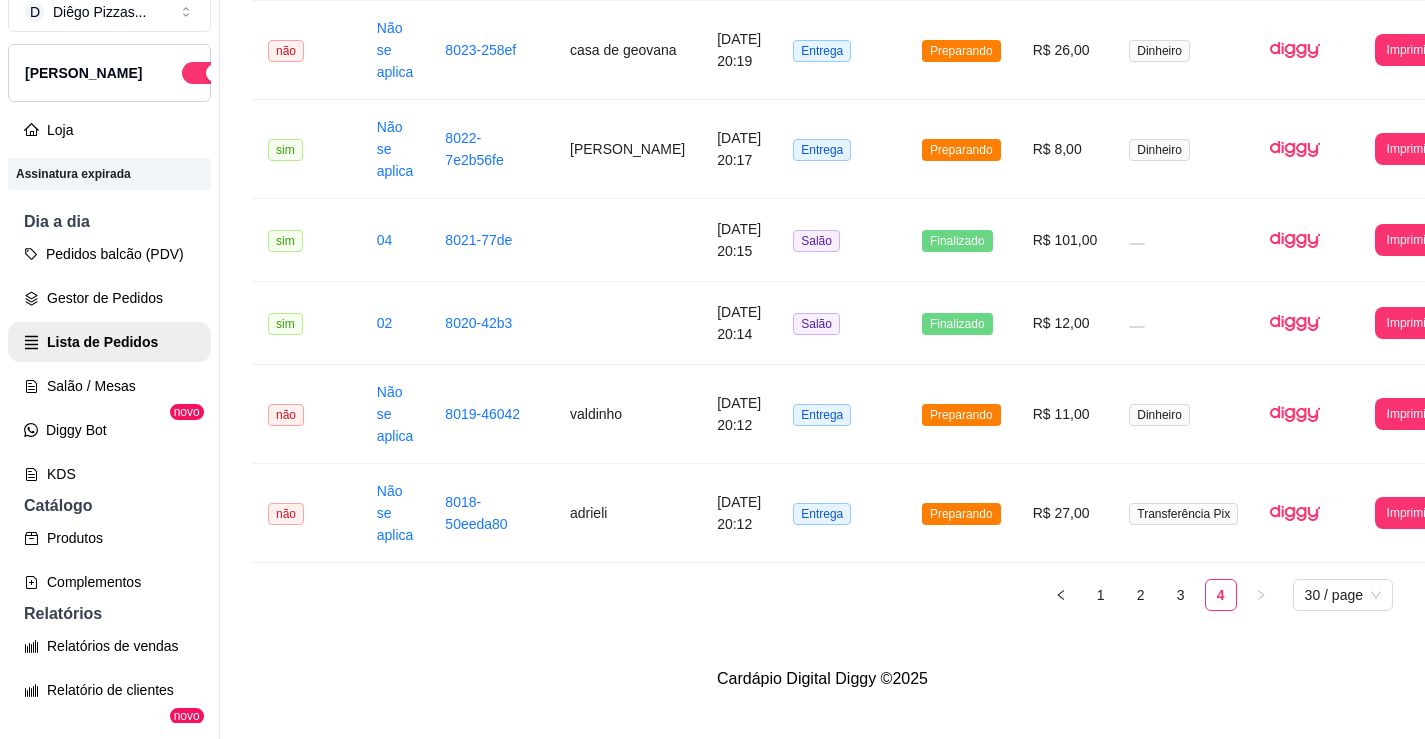 scroll, scrollTop: 70, scrollLeft: 0, axis: vertical 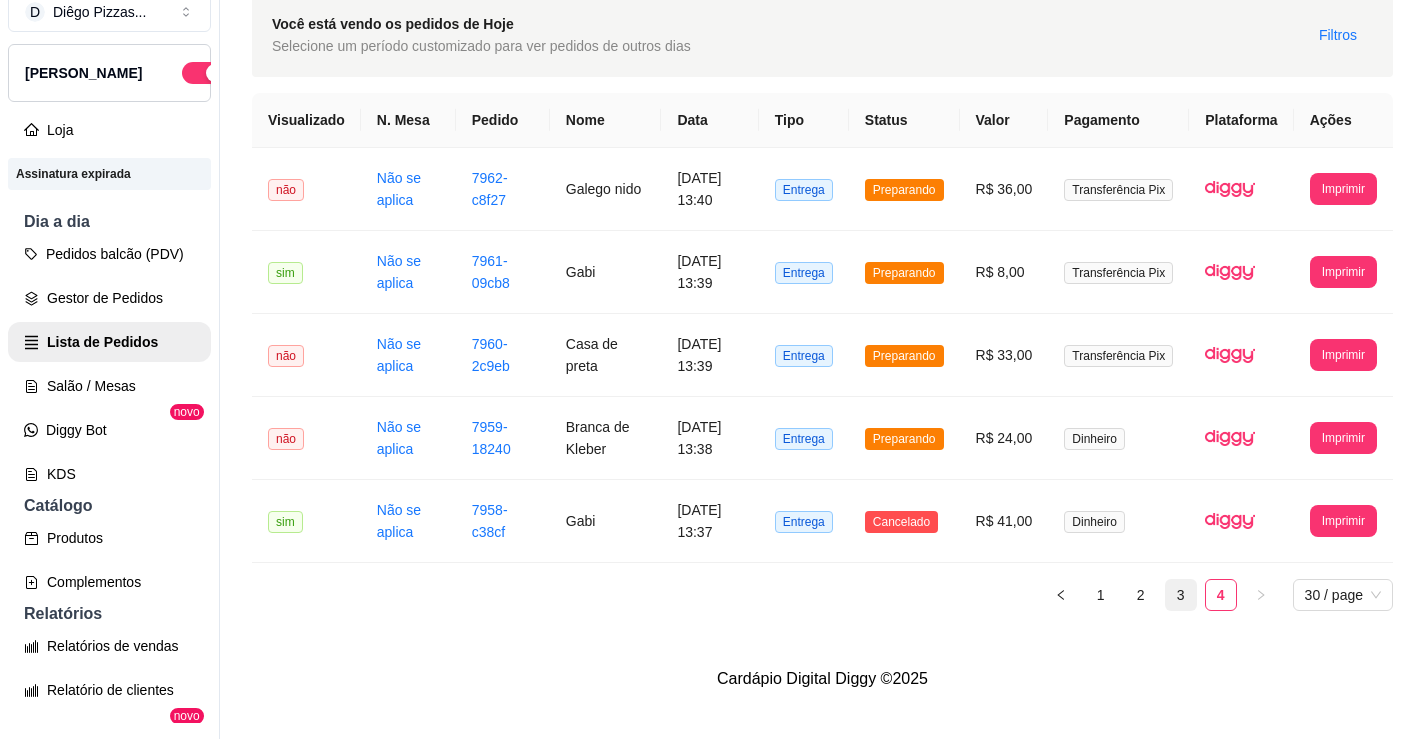 click on "3" at bounding box center [1181, 595] 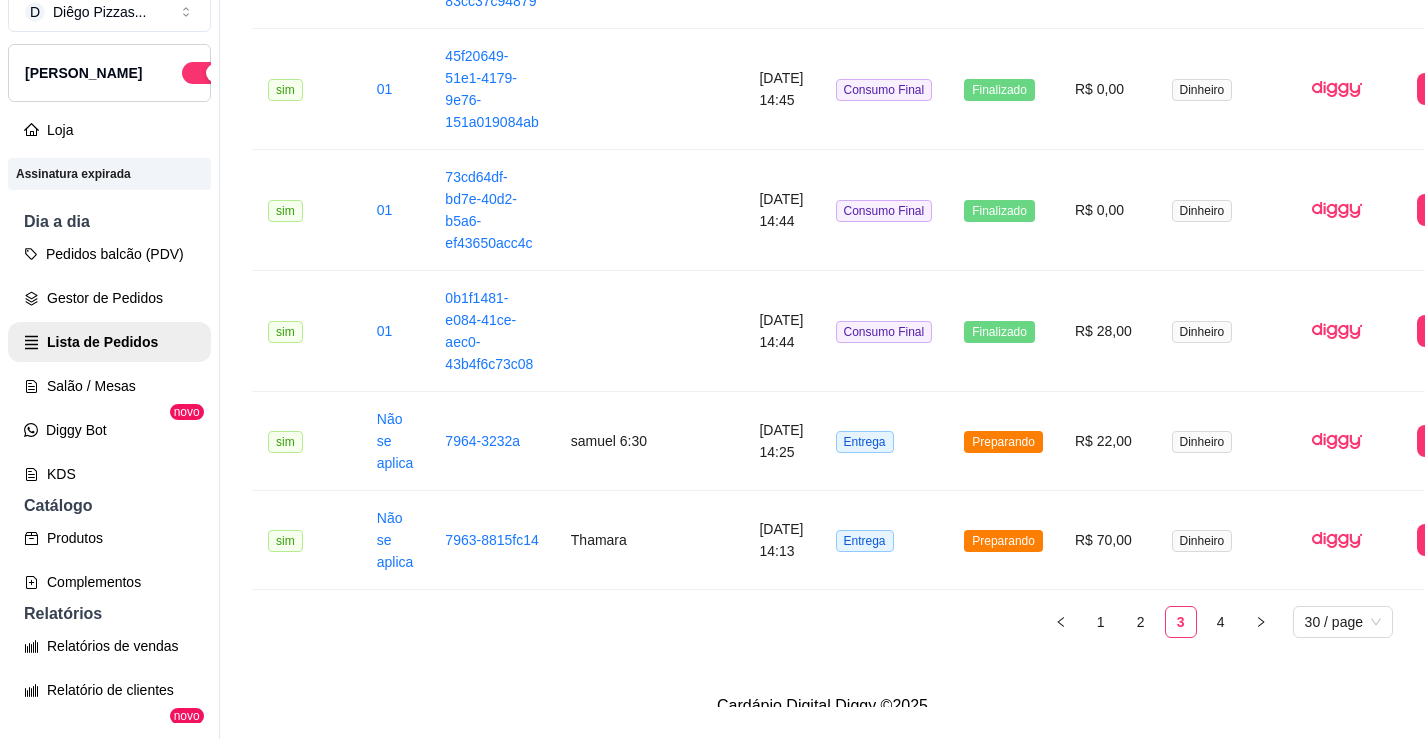 scroll, scrollTop: 2735, scrollLeft: 0, axis: vertical 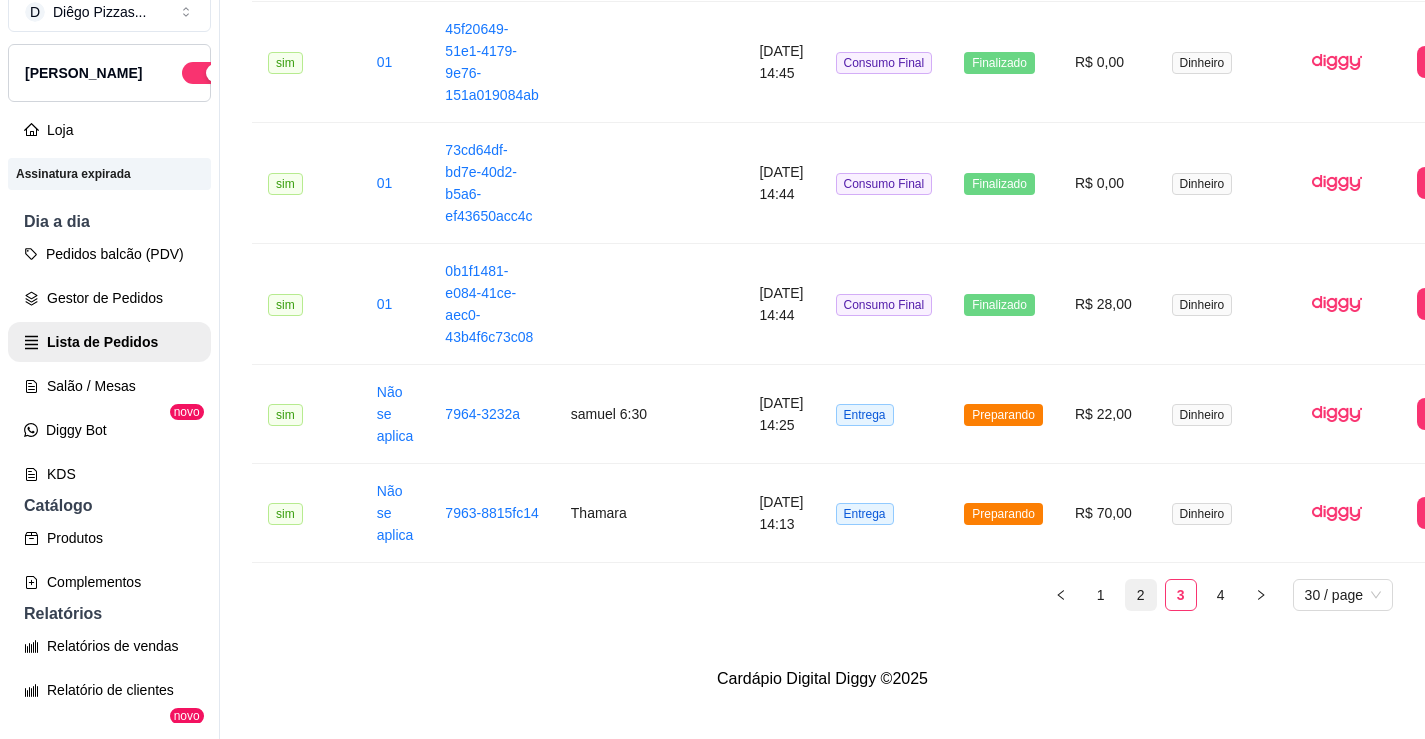 click on "2" at bounding box center [1141, 595] 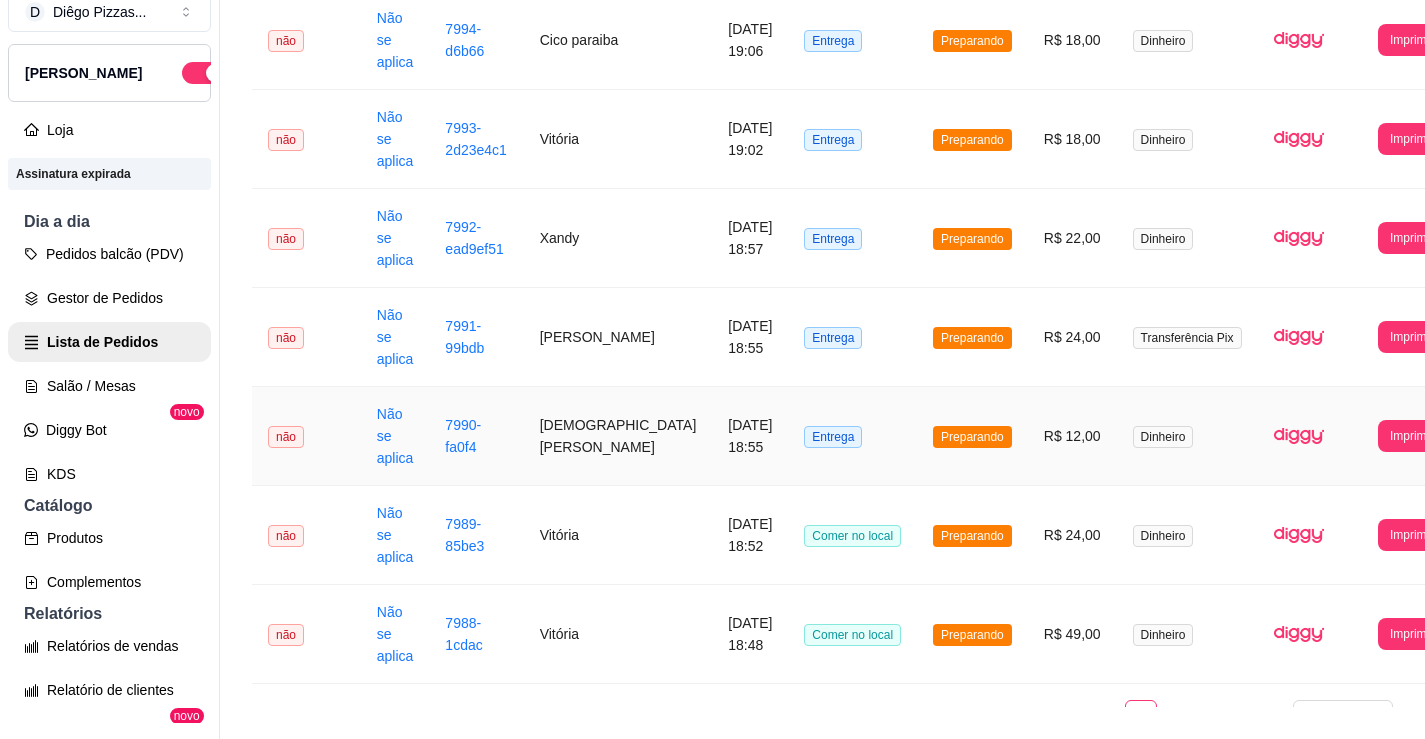scroll, scrollTop: 2519, scrollLeft: 0, axis: vertical 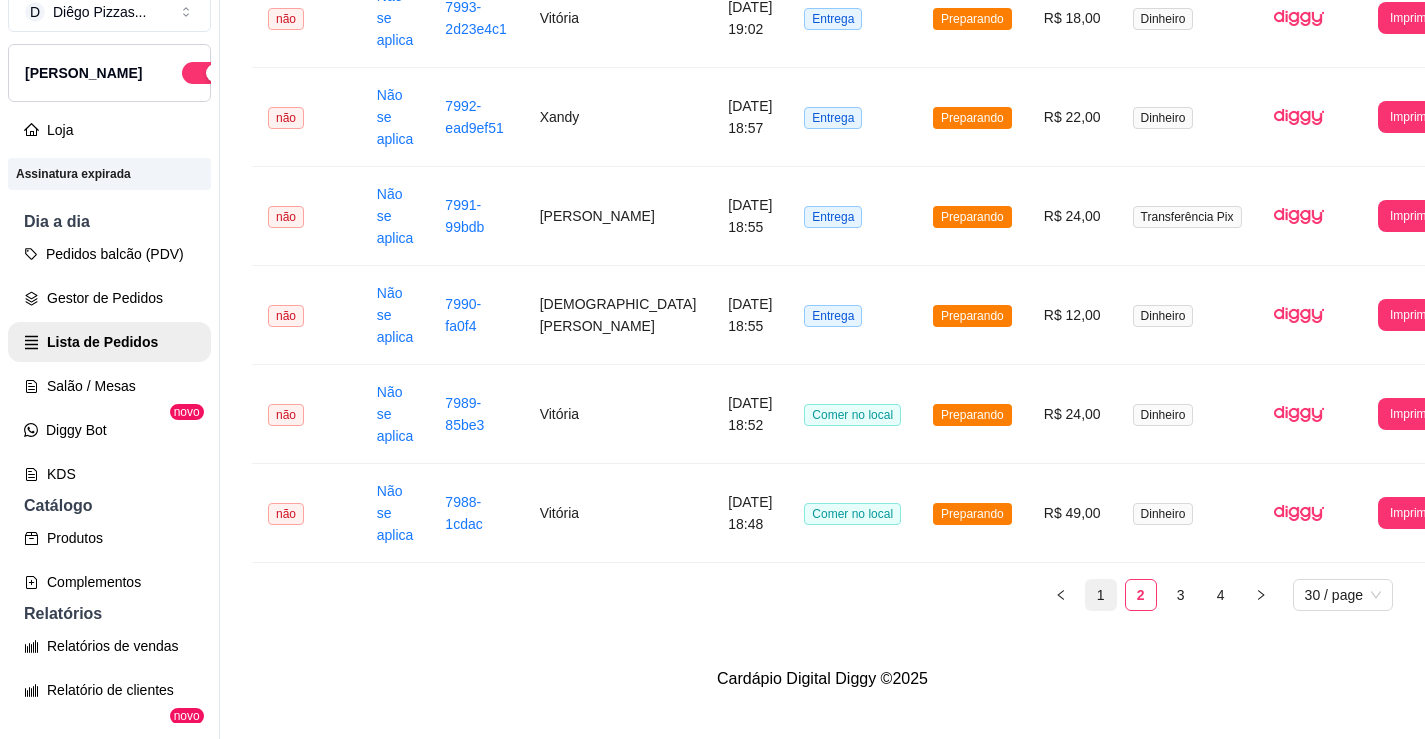click on "1" at bounding box center (1101, 595) 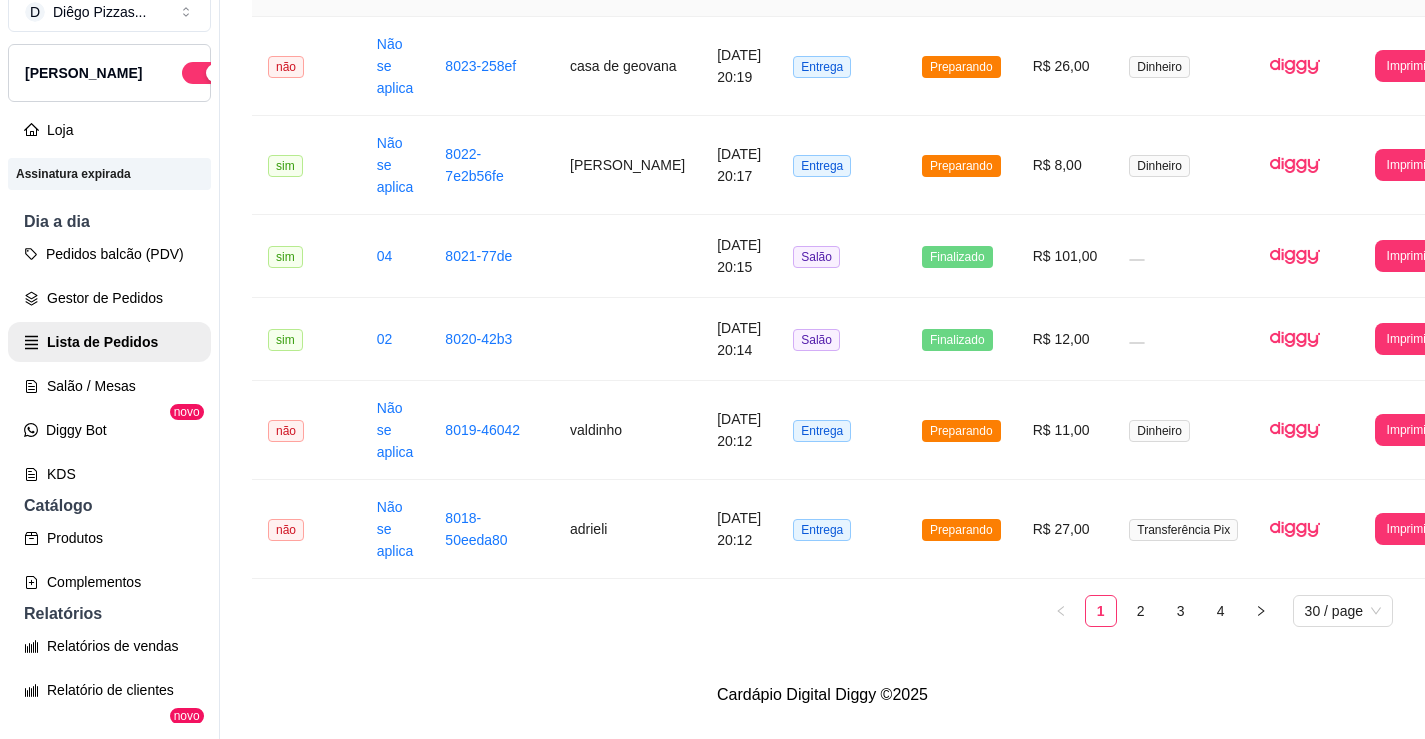 scroll, scrollTop: 2531, scrollLeft: 0, axis: vertical 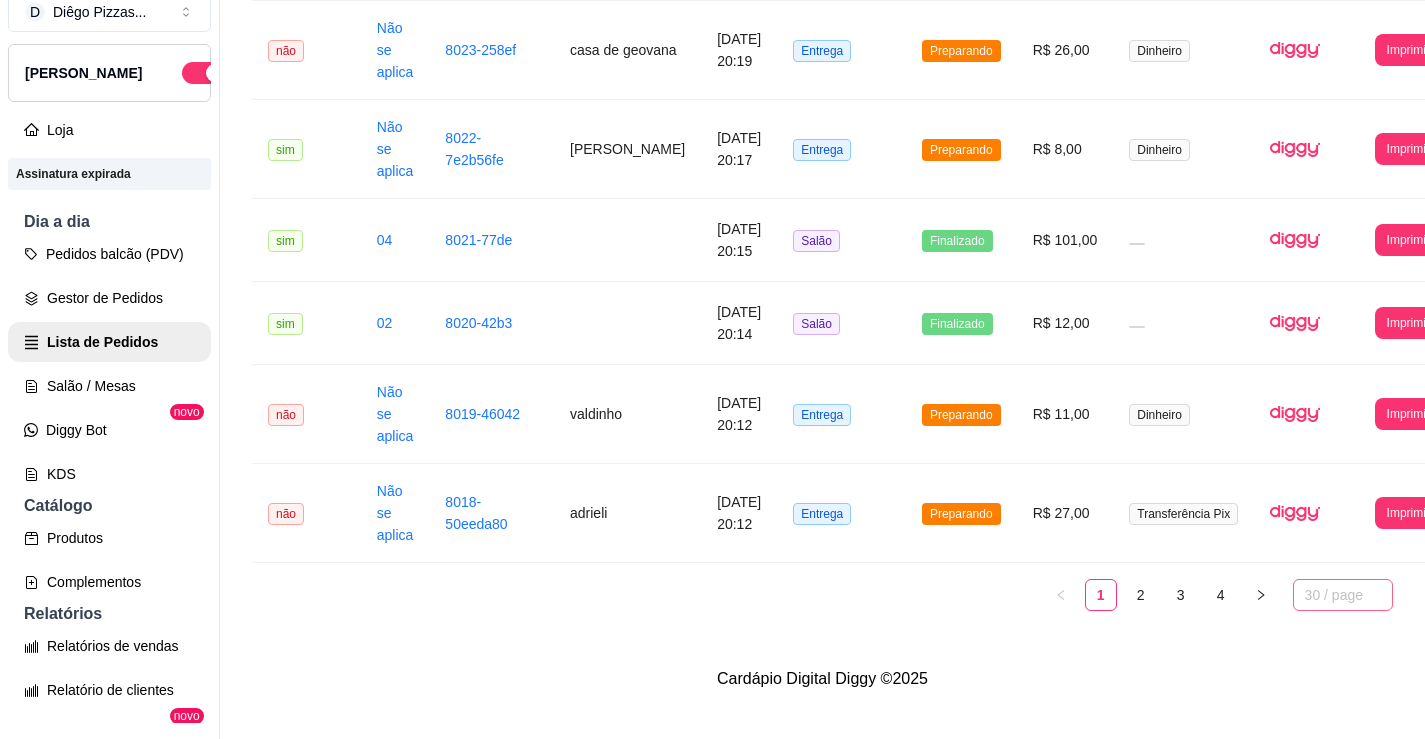 click on "30 / page" at bounding box center [1343, 595] 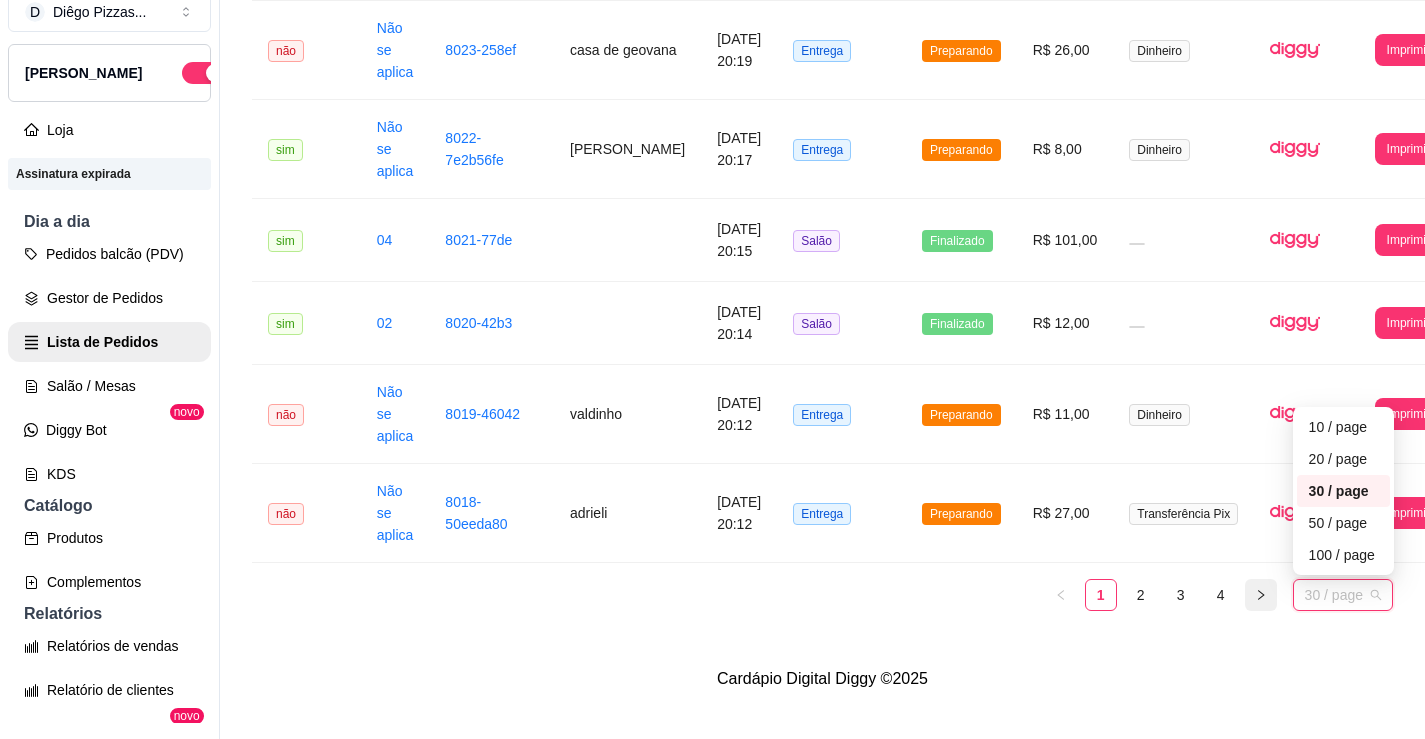 click 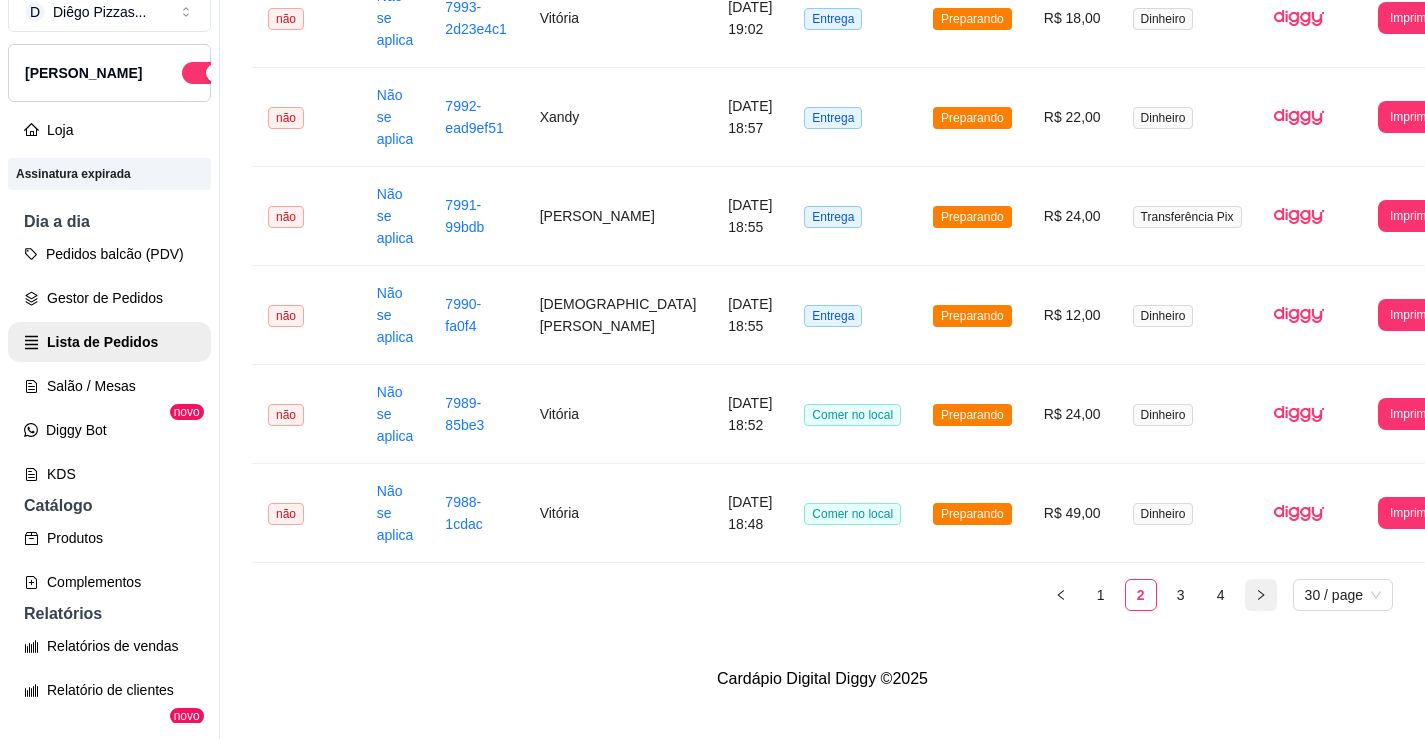 scroll, scrollTop: 2519, scrollLeft: 0, axis: vertical 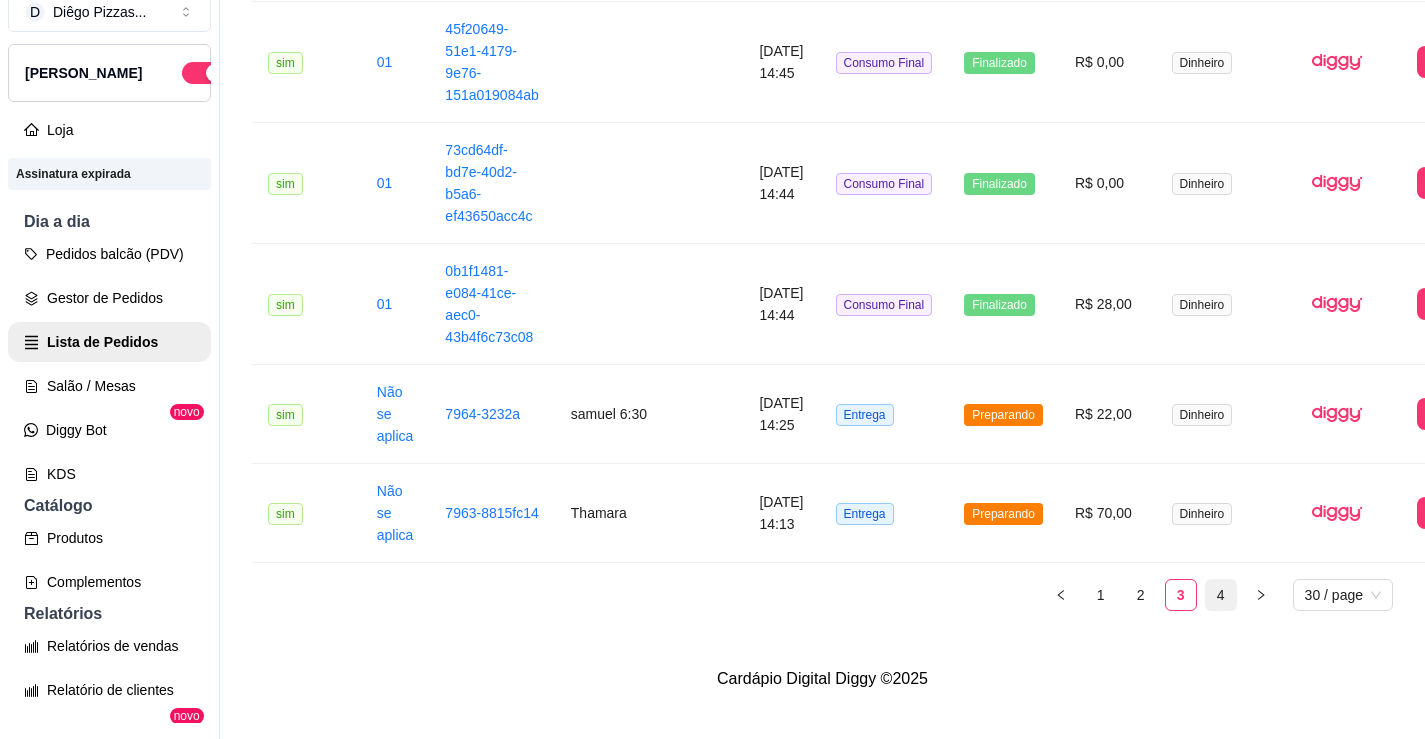 click on "4" at bounding box center (1221, 595) 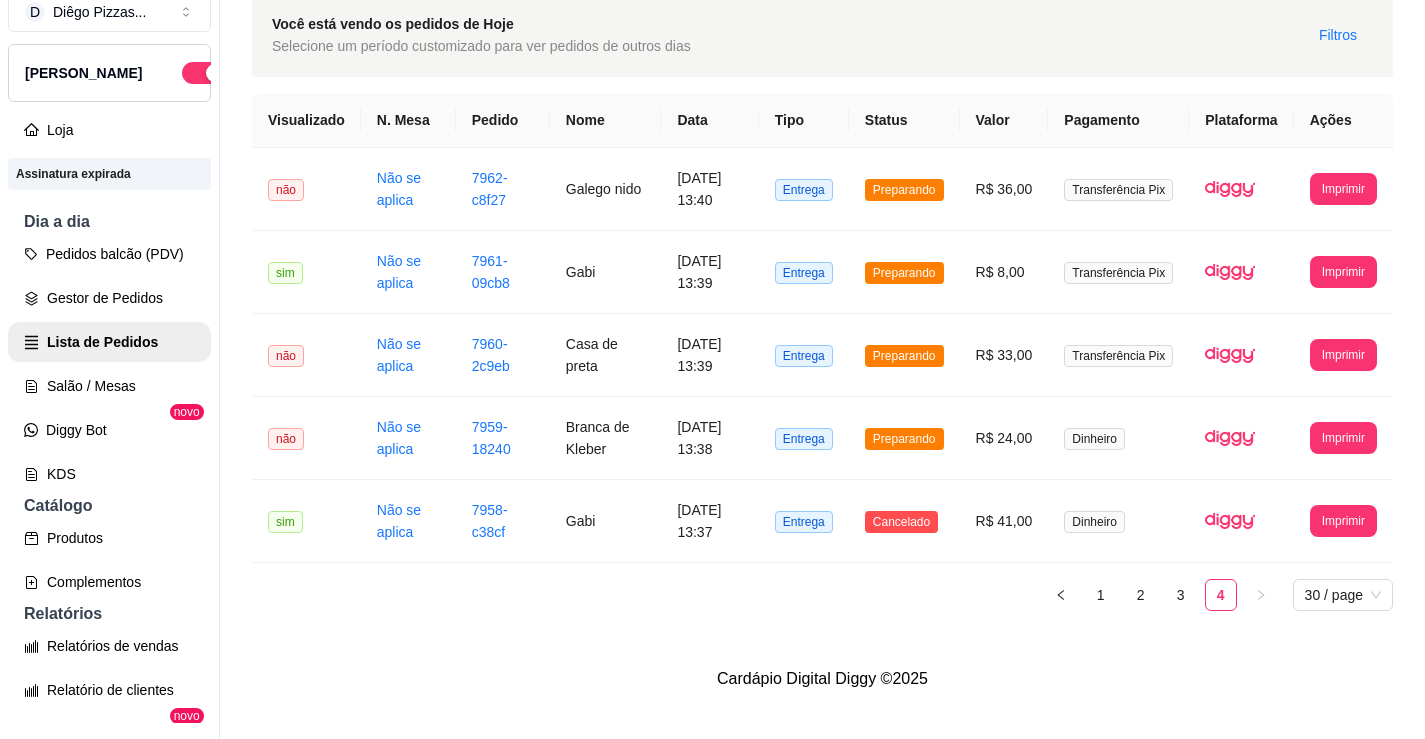 scroll, scrollTop: 70, scrollLeft: 0, axis: vertical 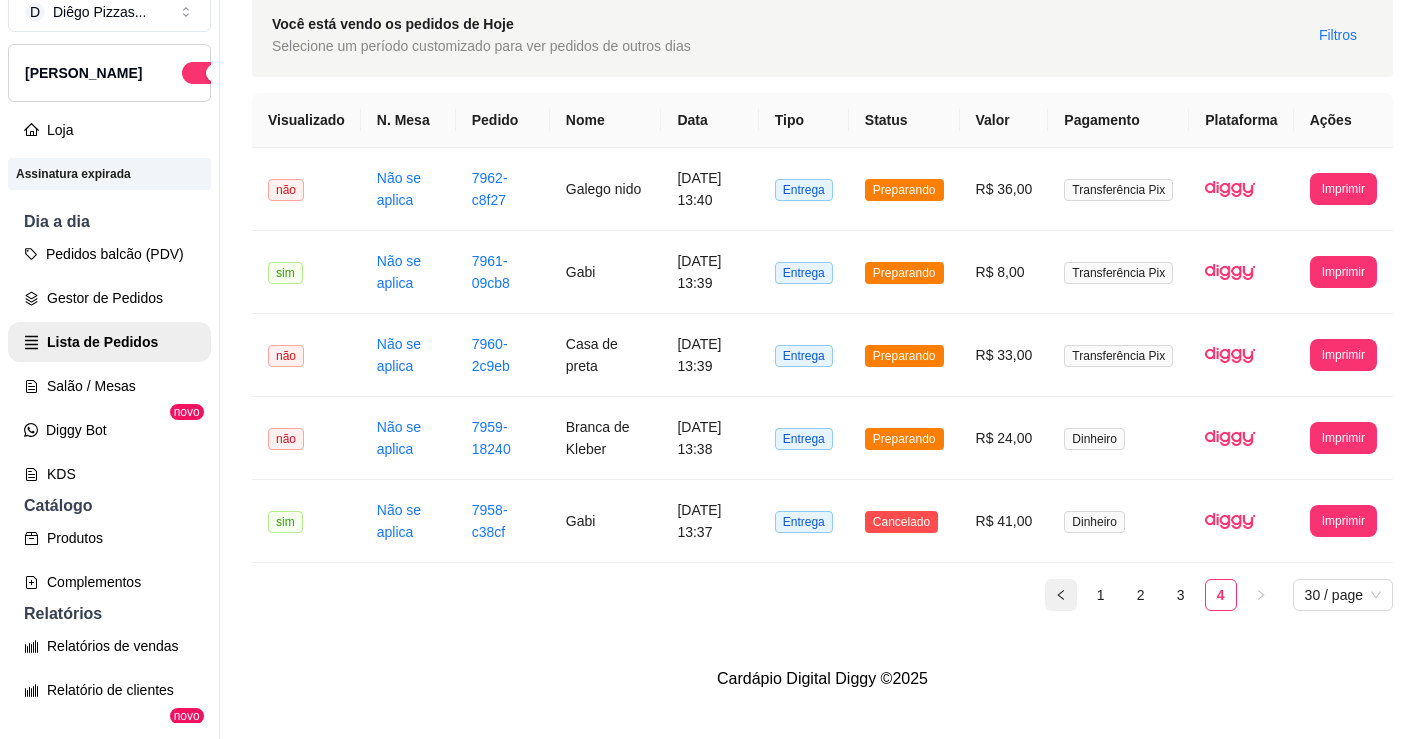 click at bounding box center (1061, 595) 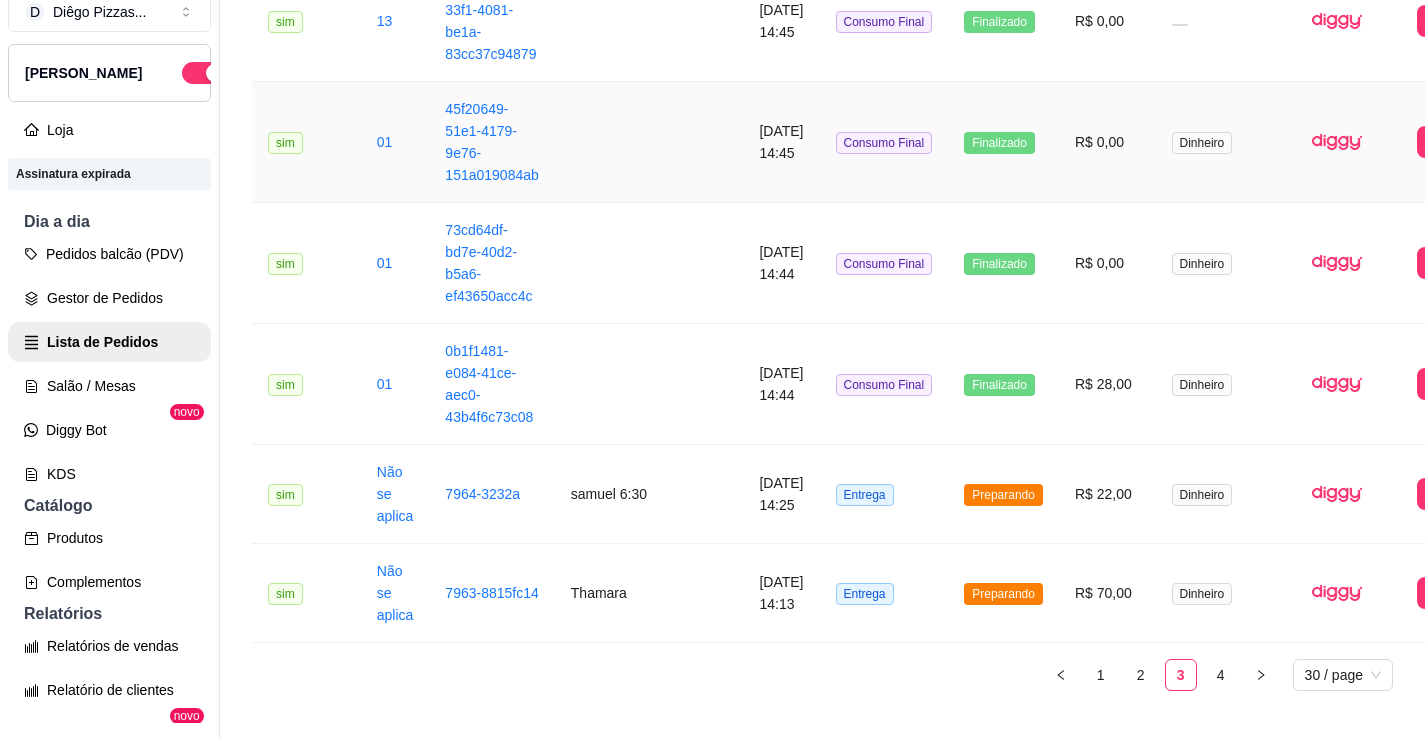 scroll, scrollTop: 2735, scrollLeft: 0, axis: vertical 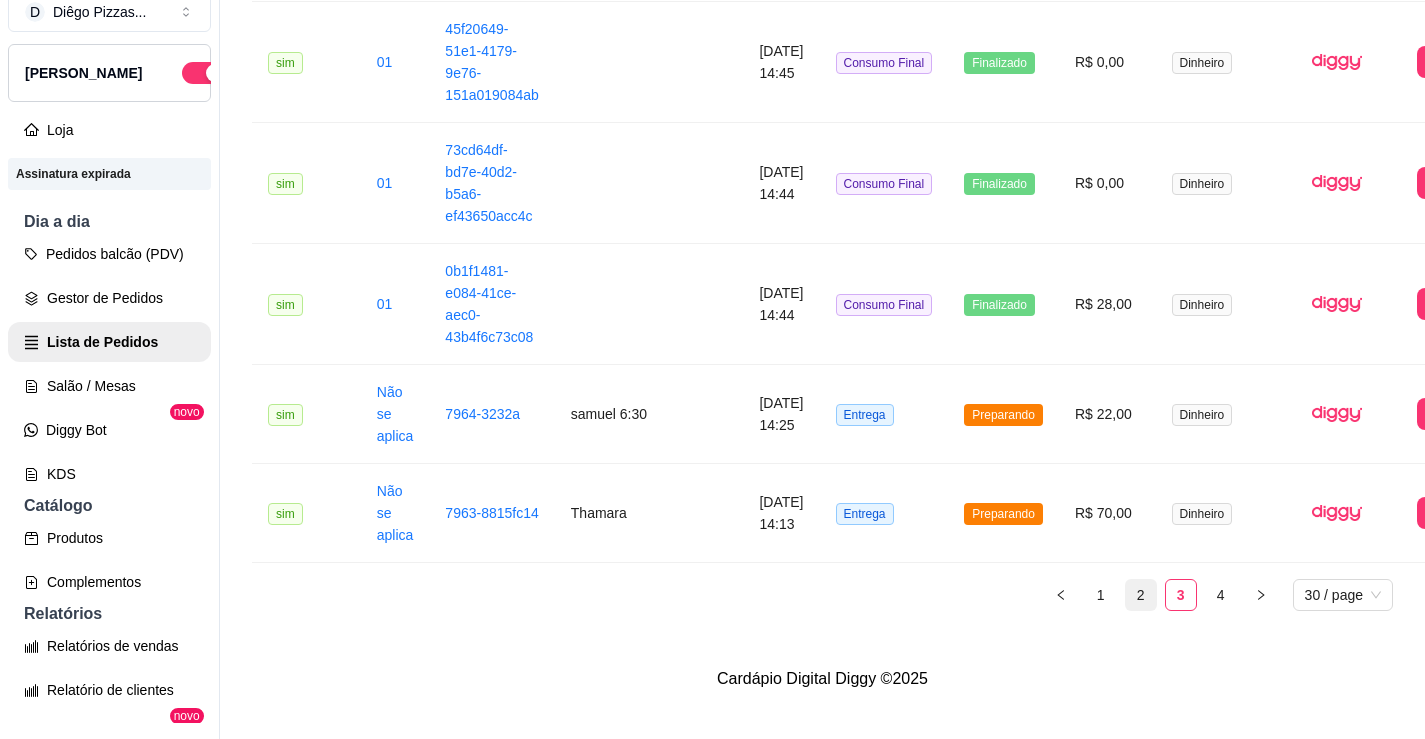 click on "2" at bounding box center [1141, 595] 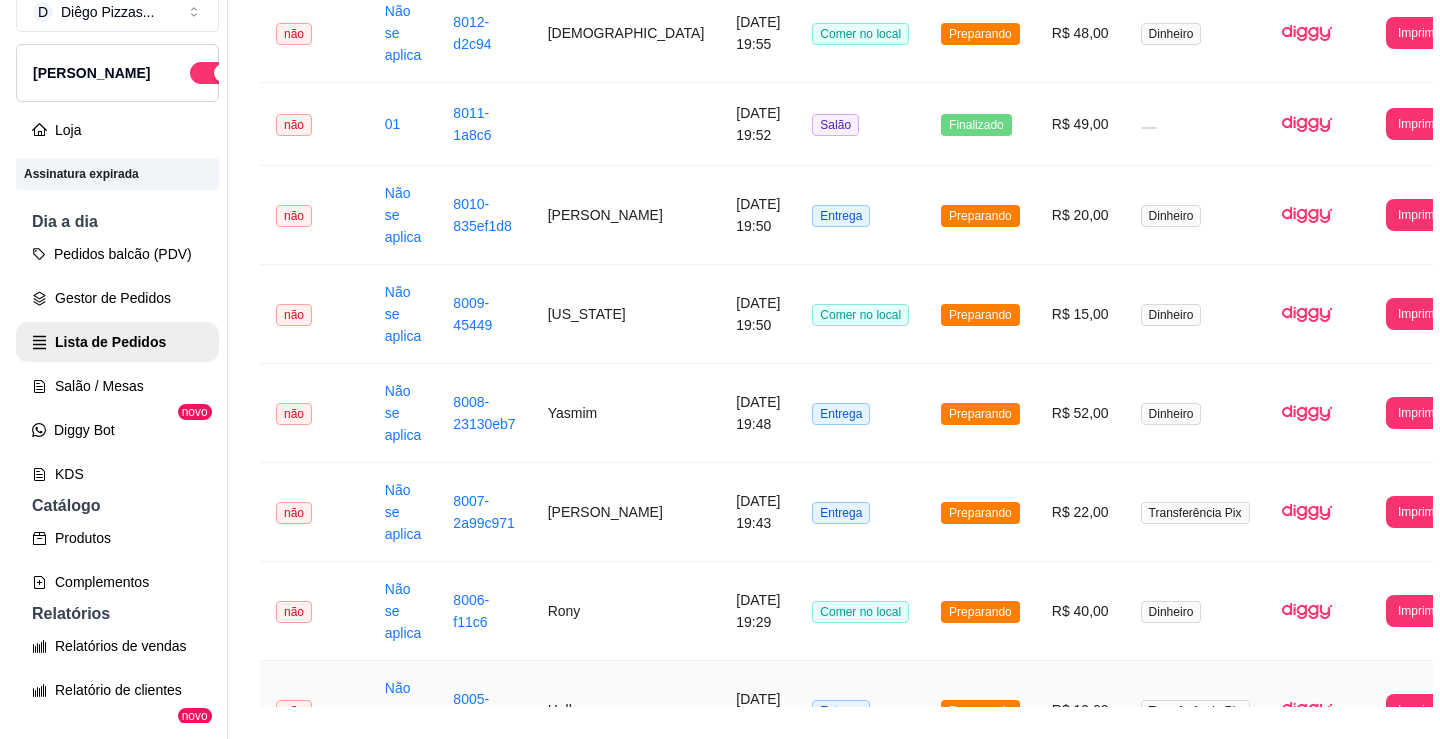 scroll, scrollTop: 619, scrollLeft: 0, axis: vertical 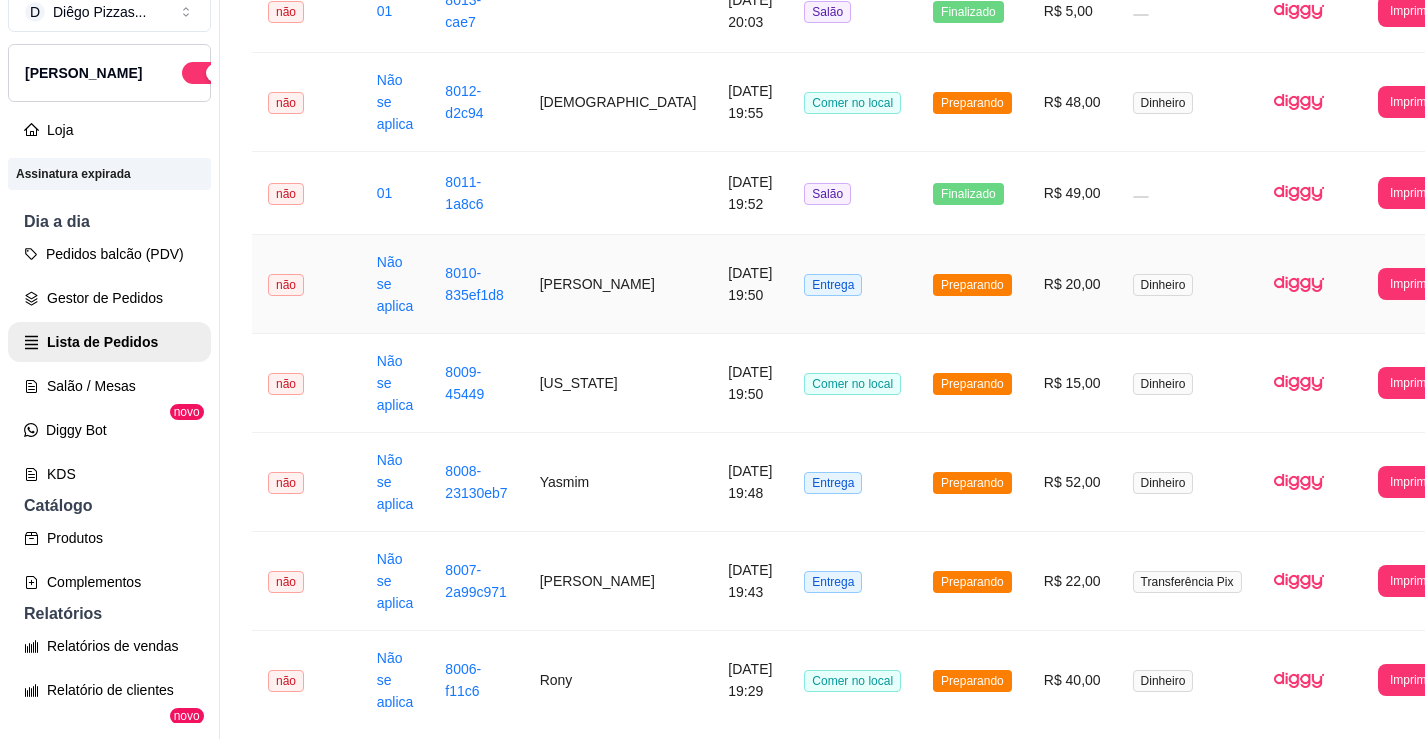 click on "[PERSON_NAME]" at bounding box center [618, 284] 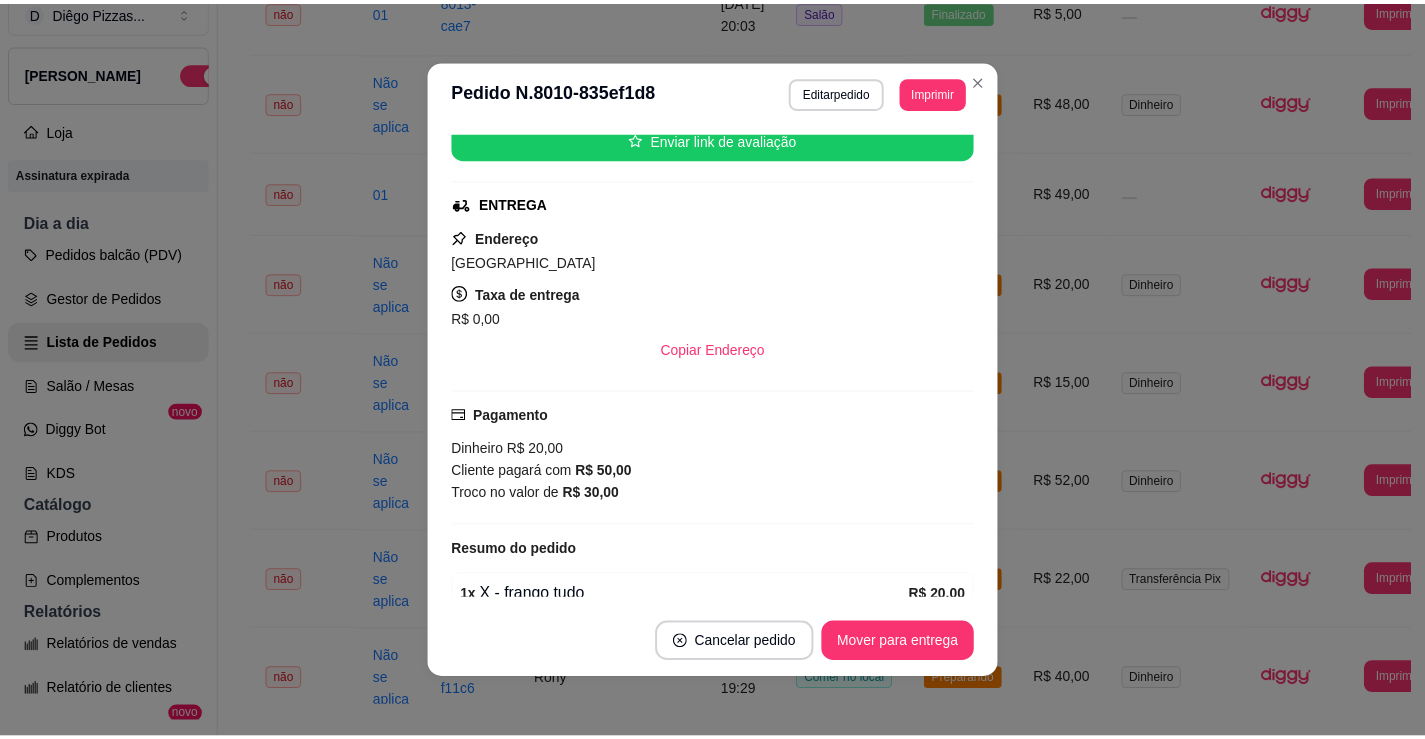 scroll, scrollTop: 406, scrollLeft: 0, axis: vertical 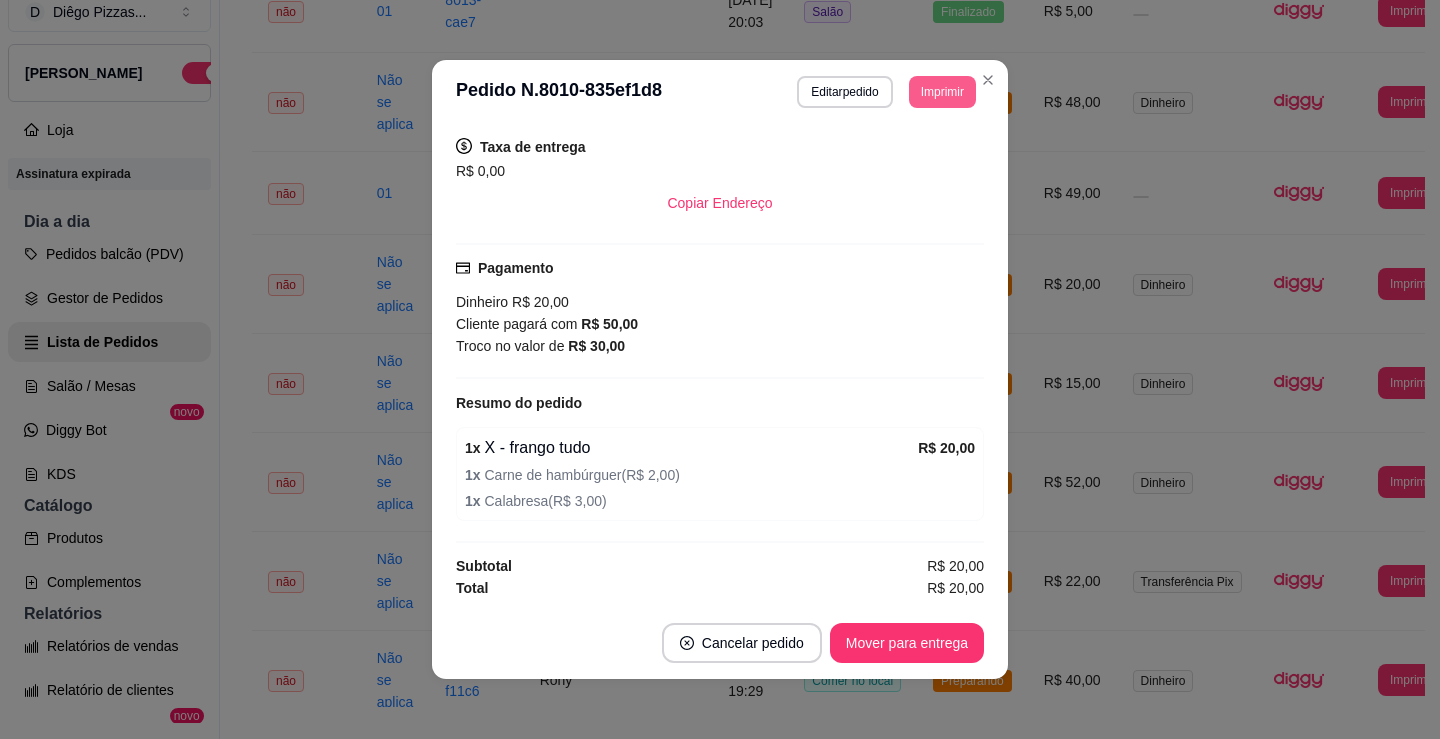 click on "Imprimir" at bounding box center (942, 92) 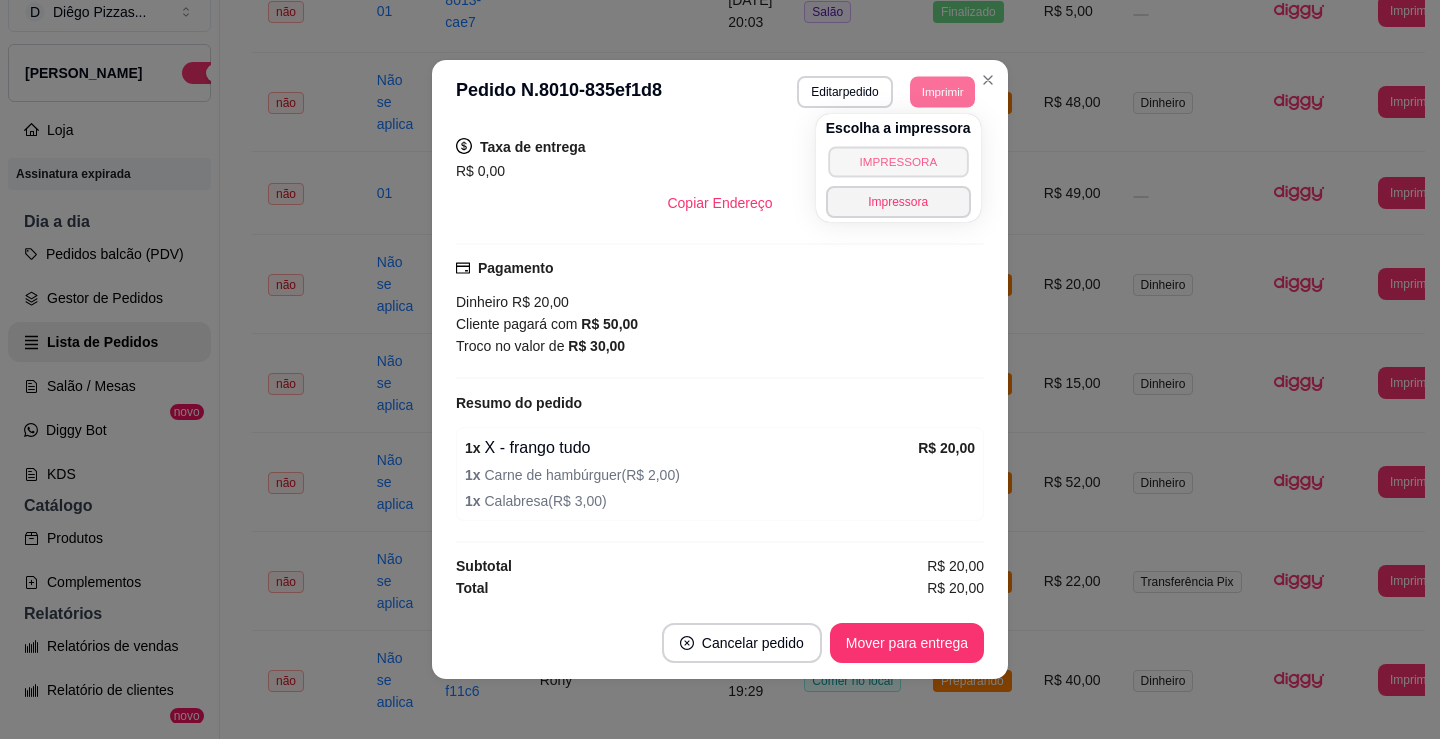 click on "IMPRESSORA" at bounding box center [898, 161] 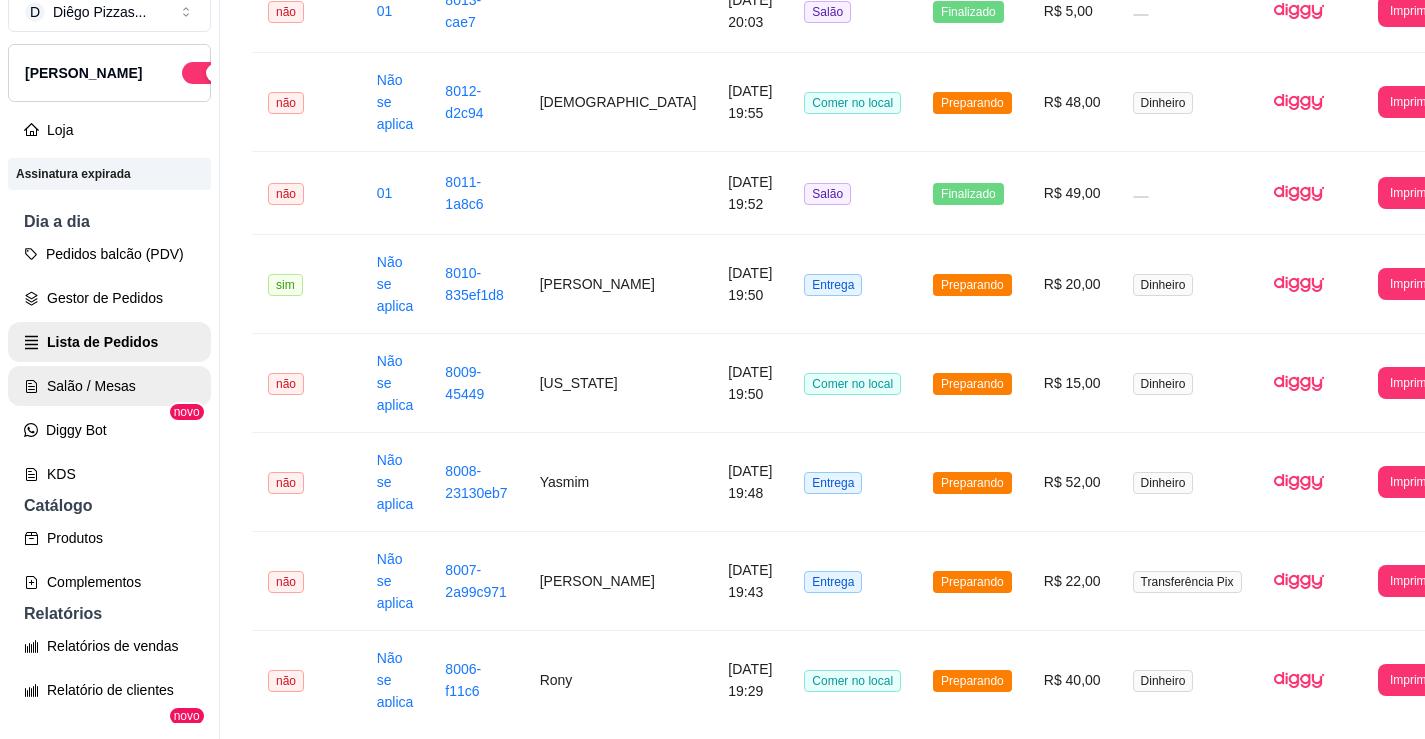 click on "Salão / Mesas" at bounding box center (109, 386) 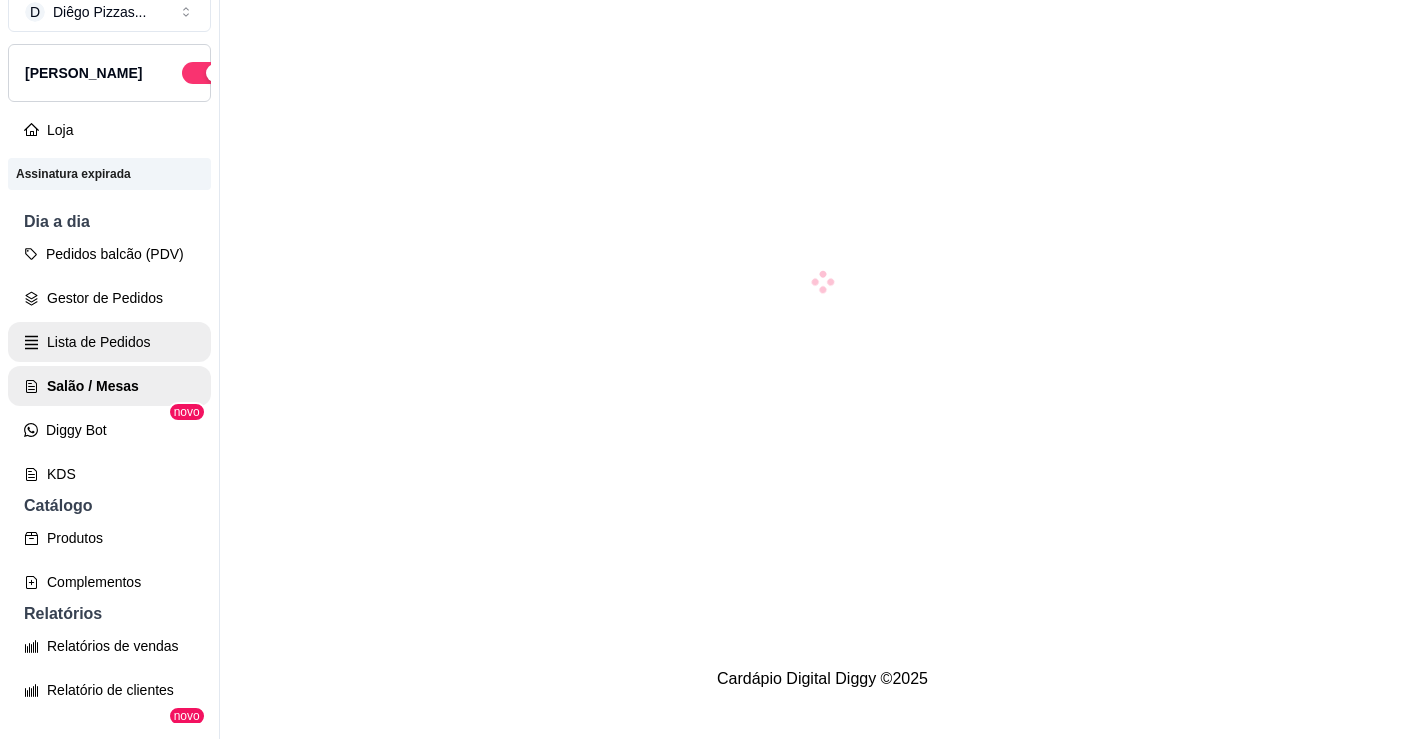 scroll, scrollTop: 0, scrollLeft: 0, axis: both 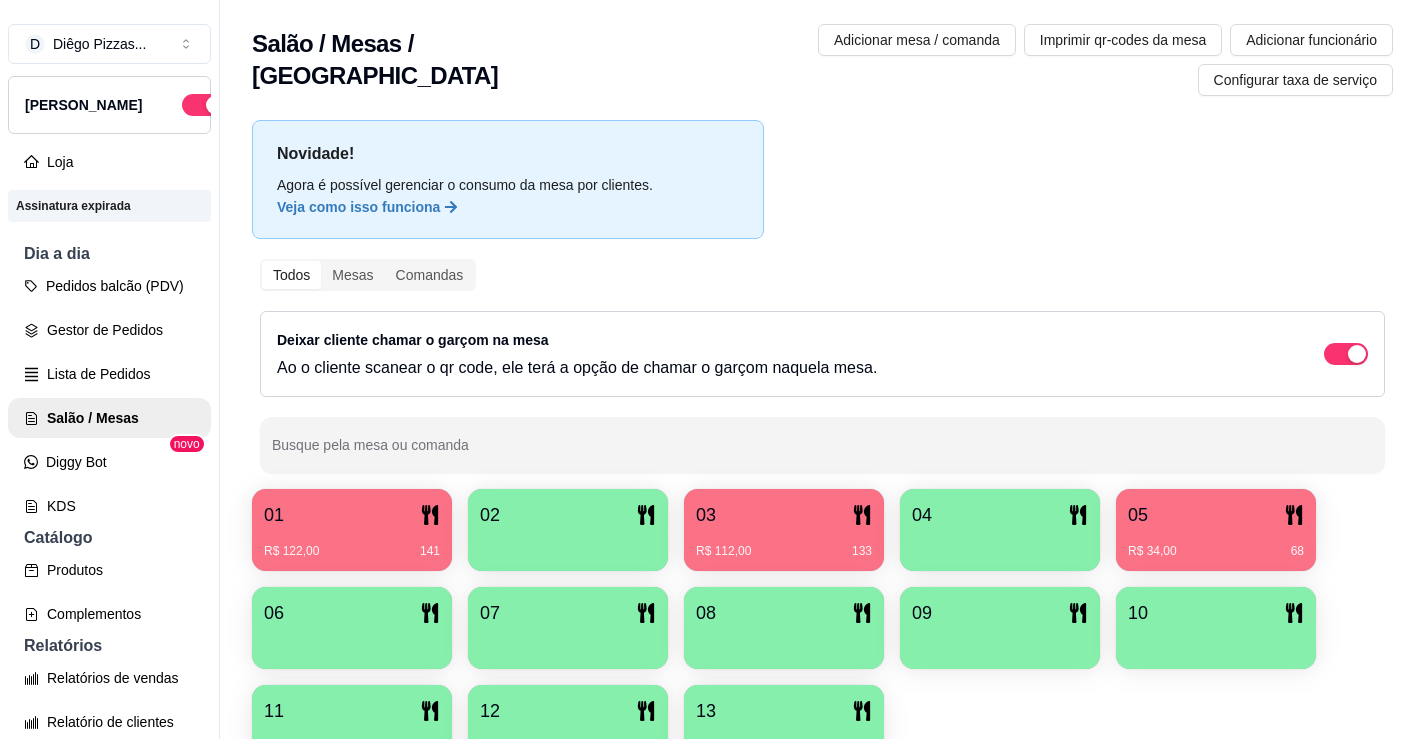click on "R$ 34,00 68" at bounding box center (1216, 551) 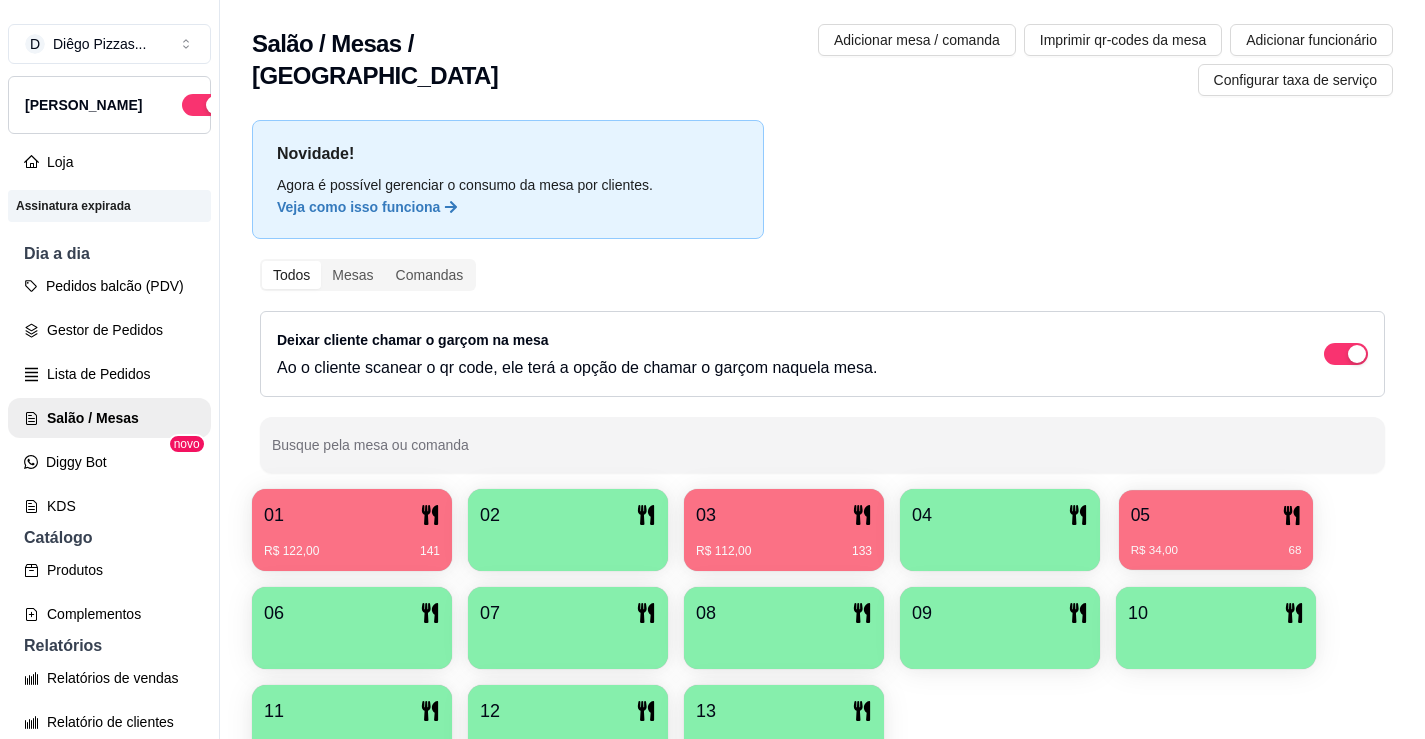click on "05 R$ 34,00 68" at bounding box center (1216, 530) 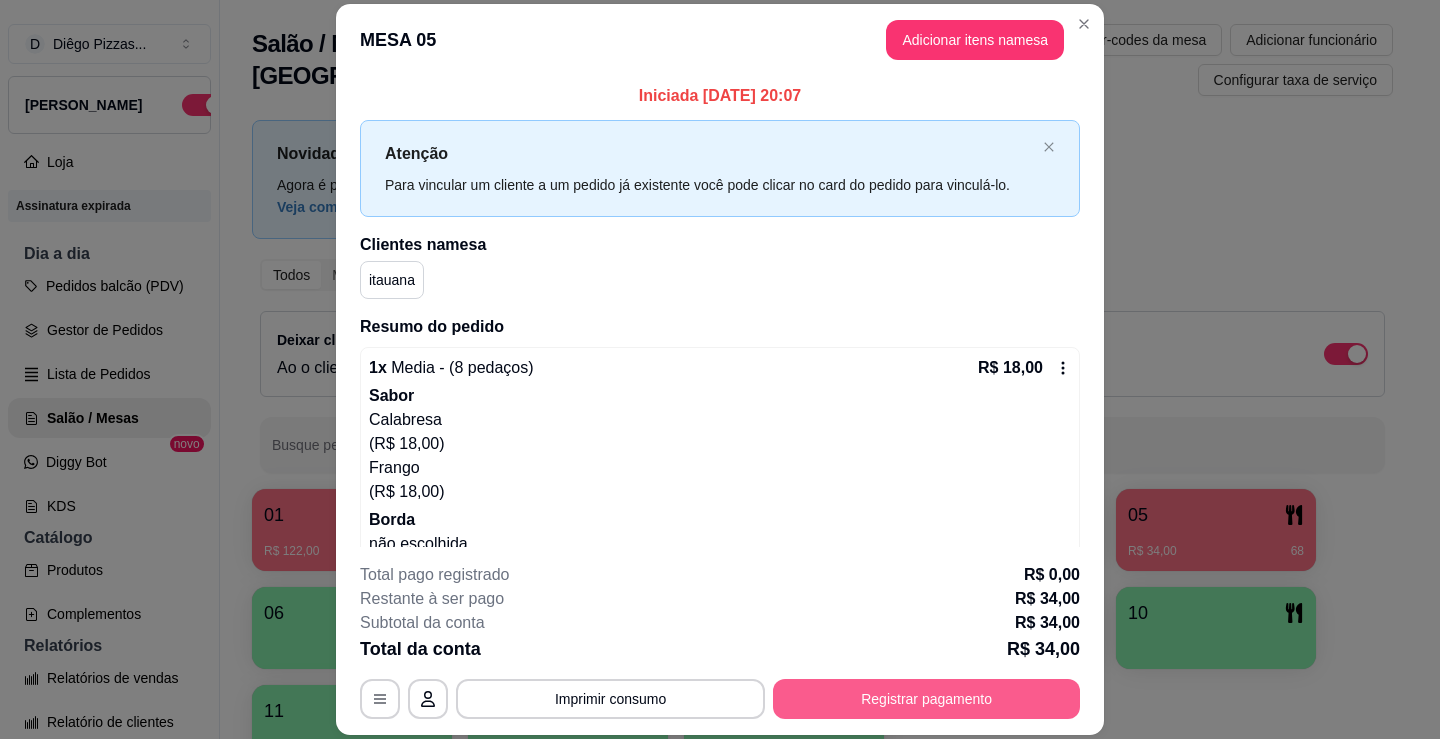 click on "Registrar pagamento" at bounding box center [926, 699] 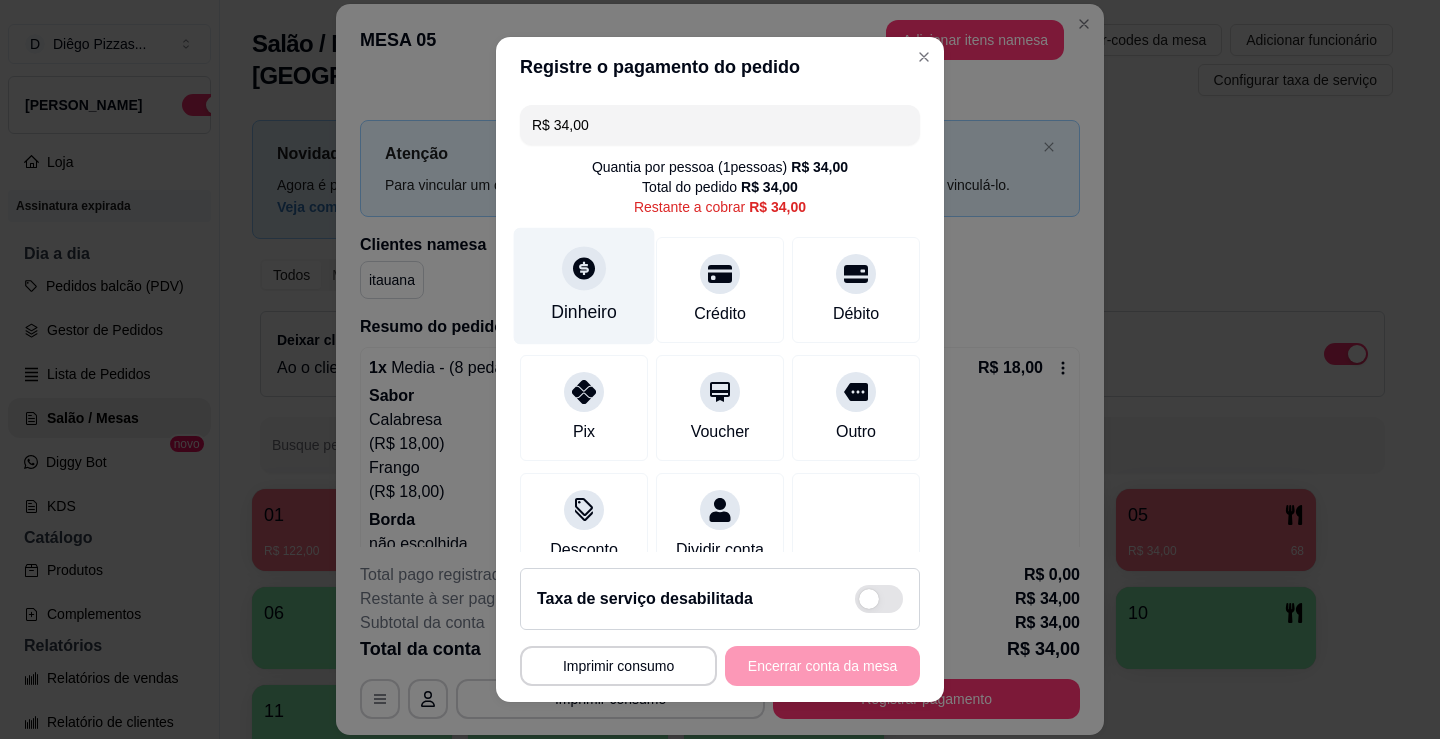 click on "Dinheiro" at bounding box center [584, 286] 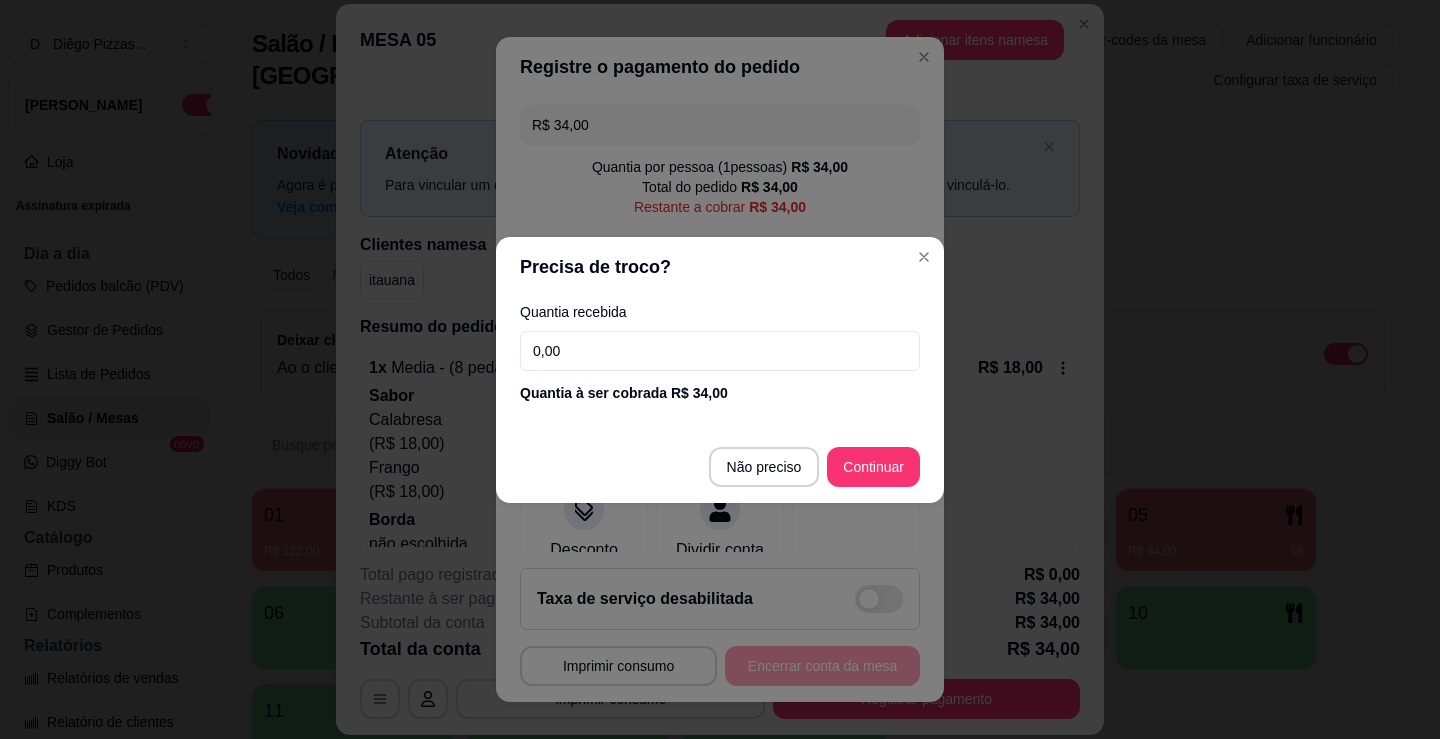 click on "0,00" at bounding box center (720, 351) 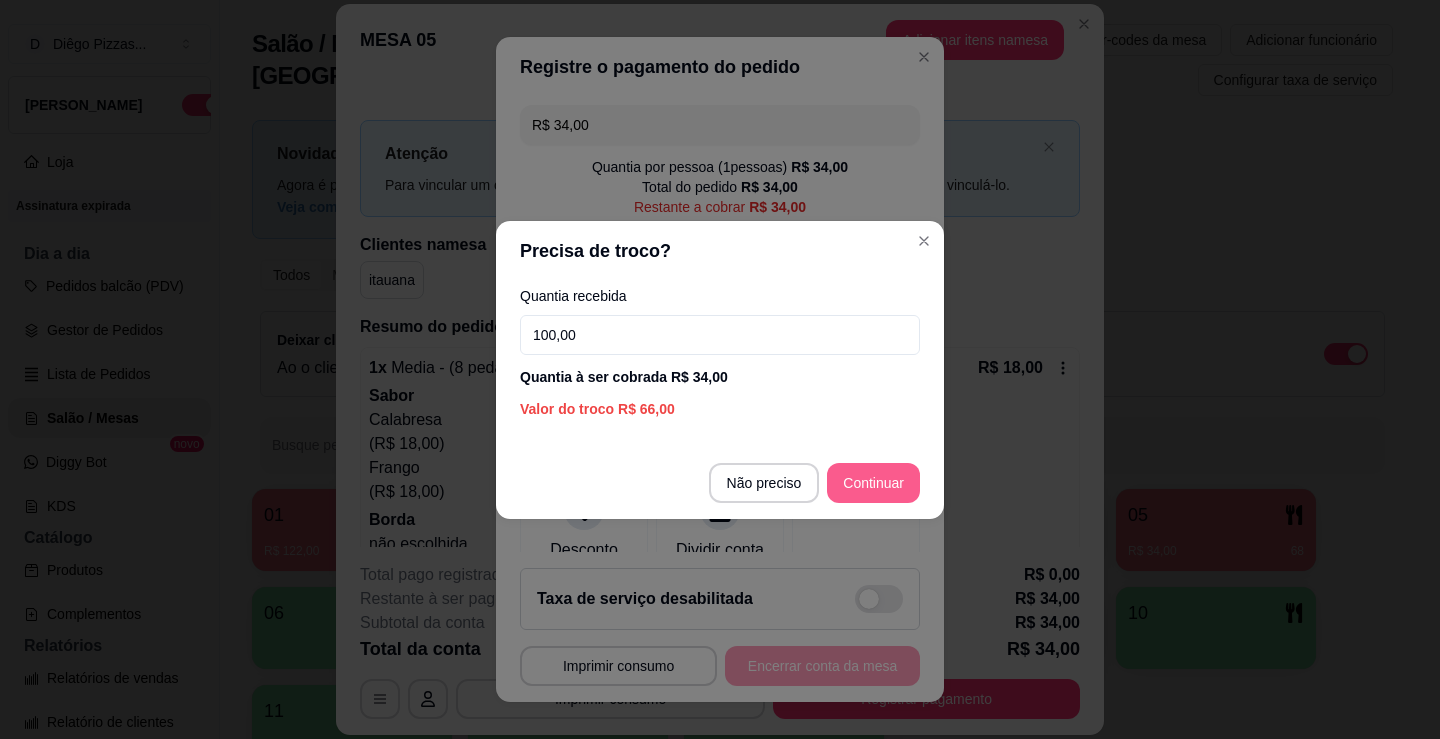 type on "100,00" 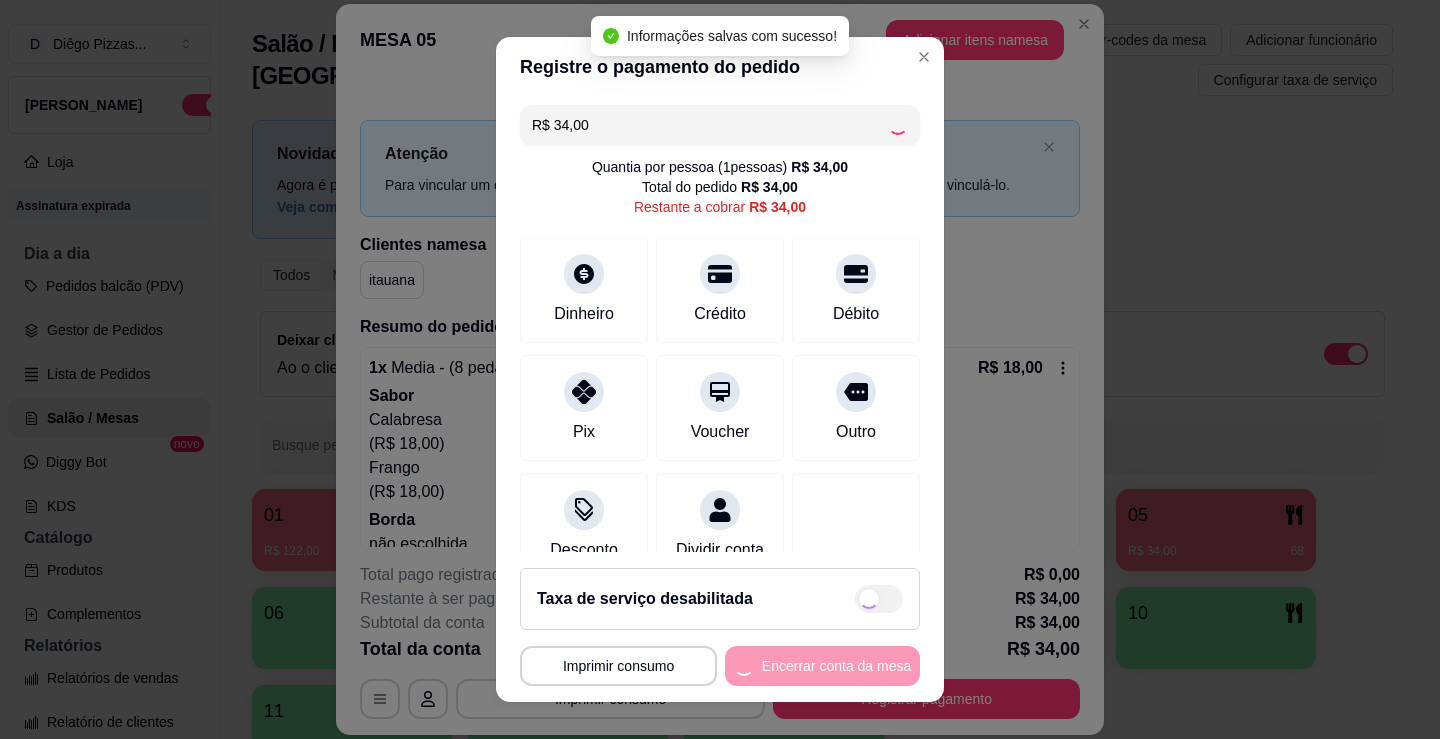 type on "R$ 0,00" 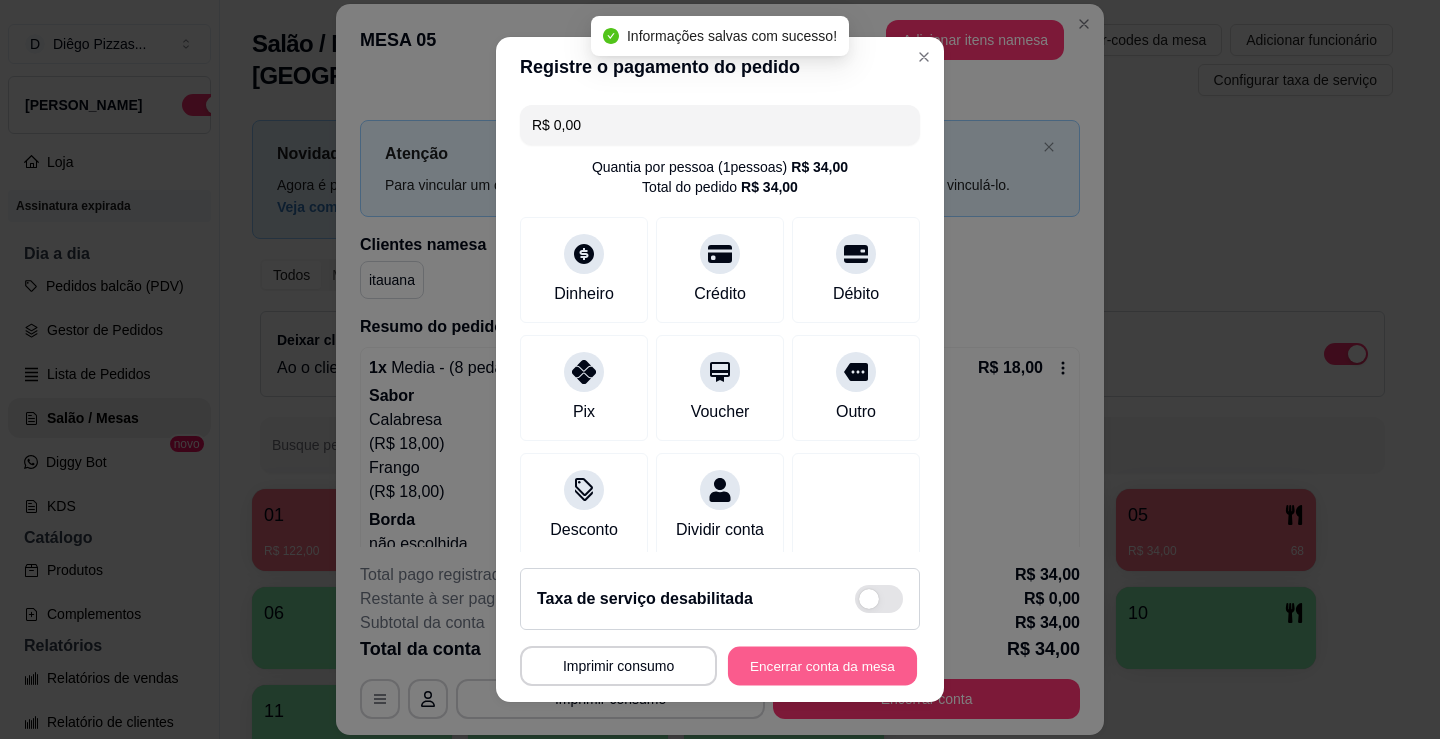 click on "Encerrar conta da mesa" at bounding box center [822, 666] 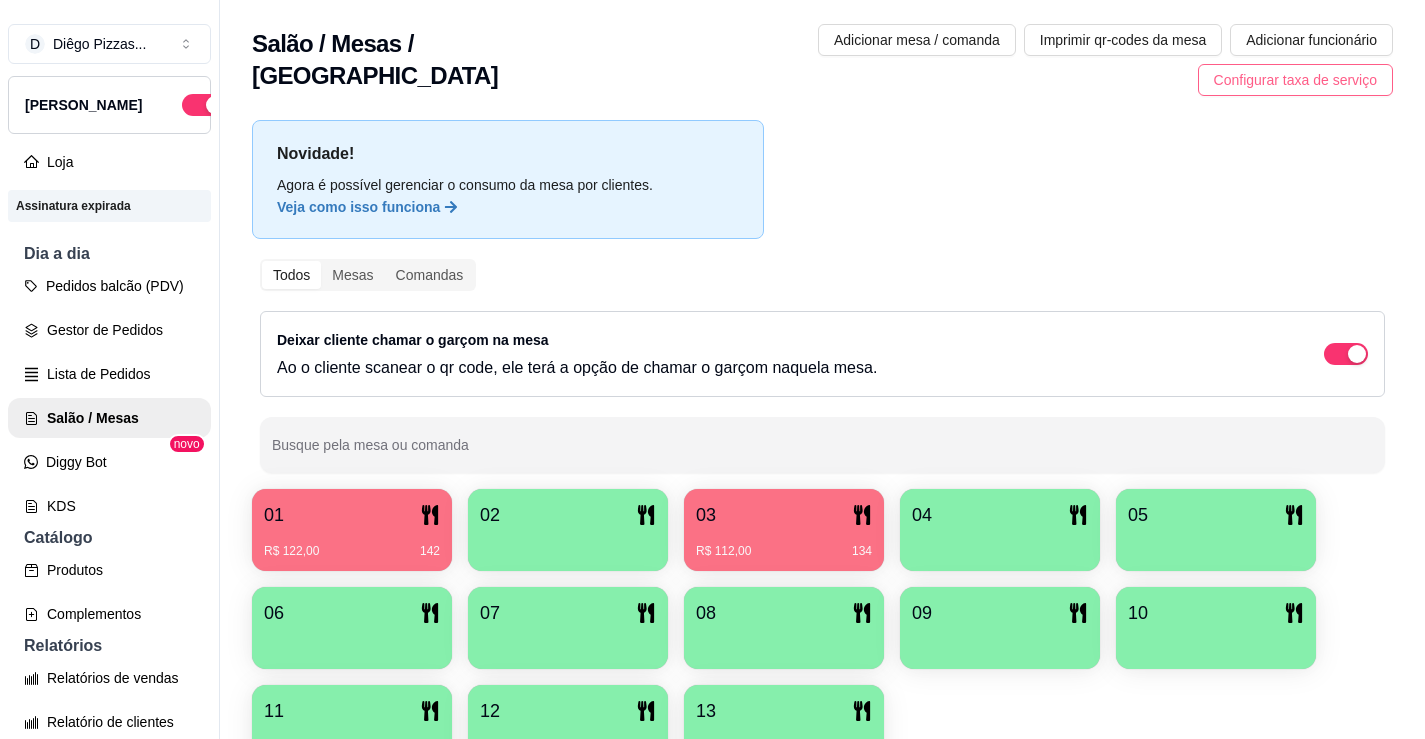 type 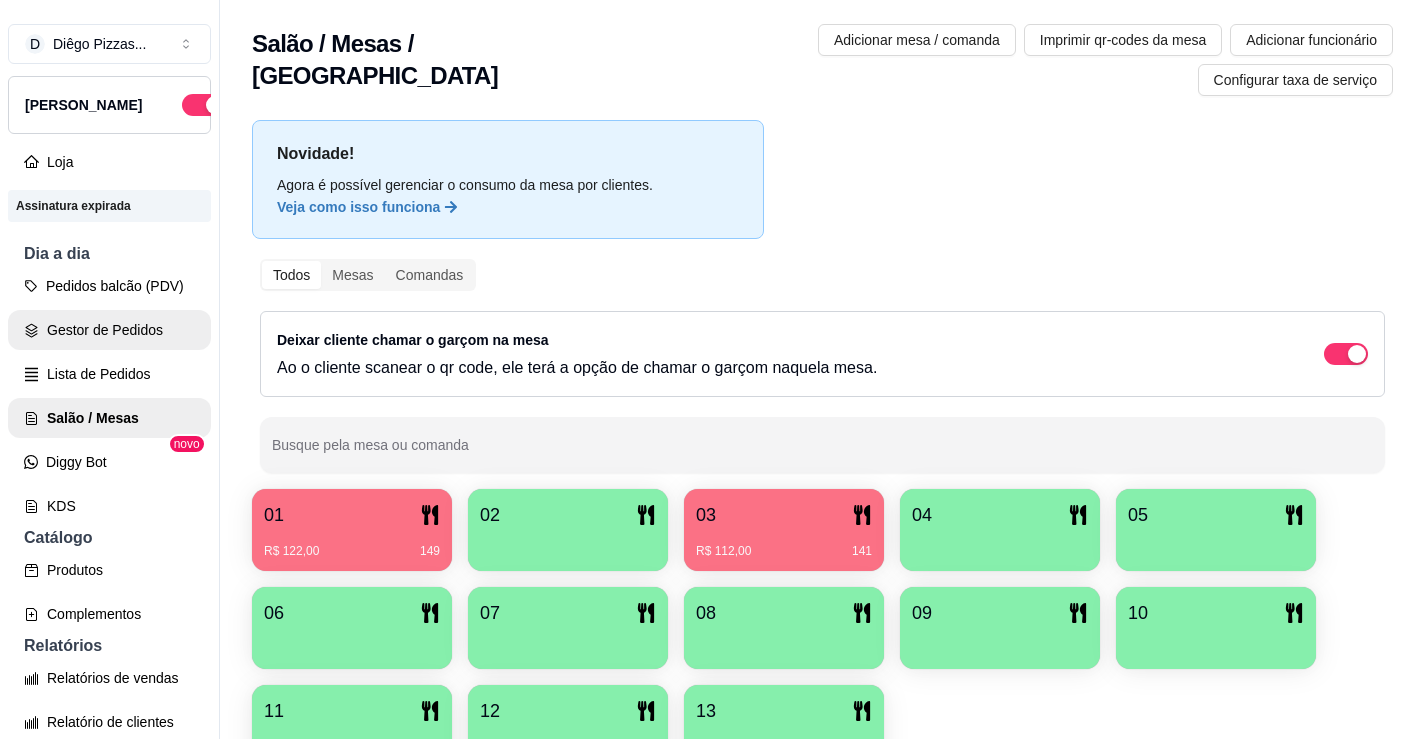 click on "Gestor de Pedidos" at bounding box center [109, 330] 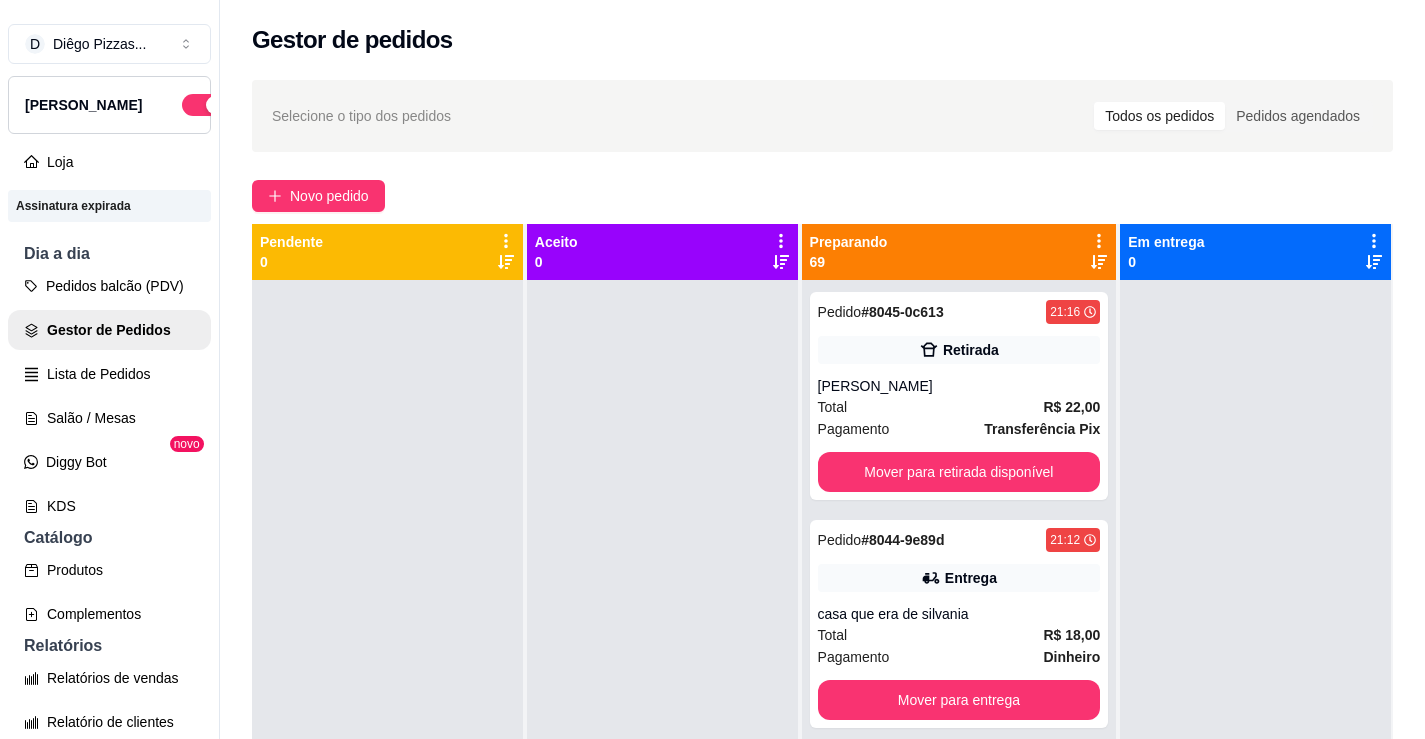 click 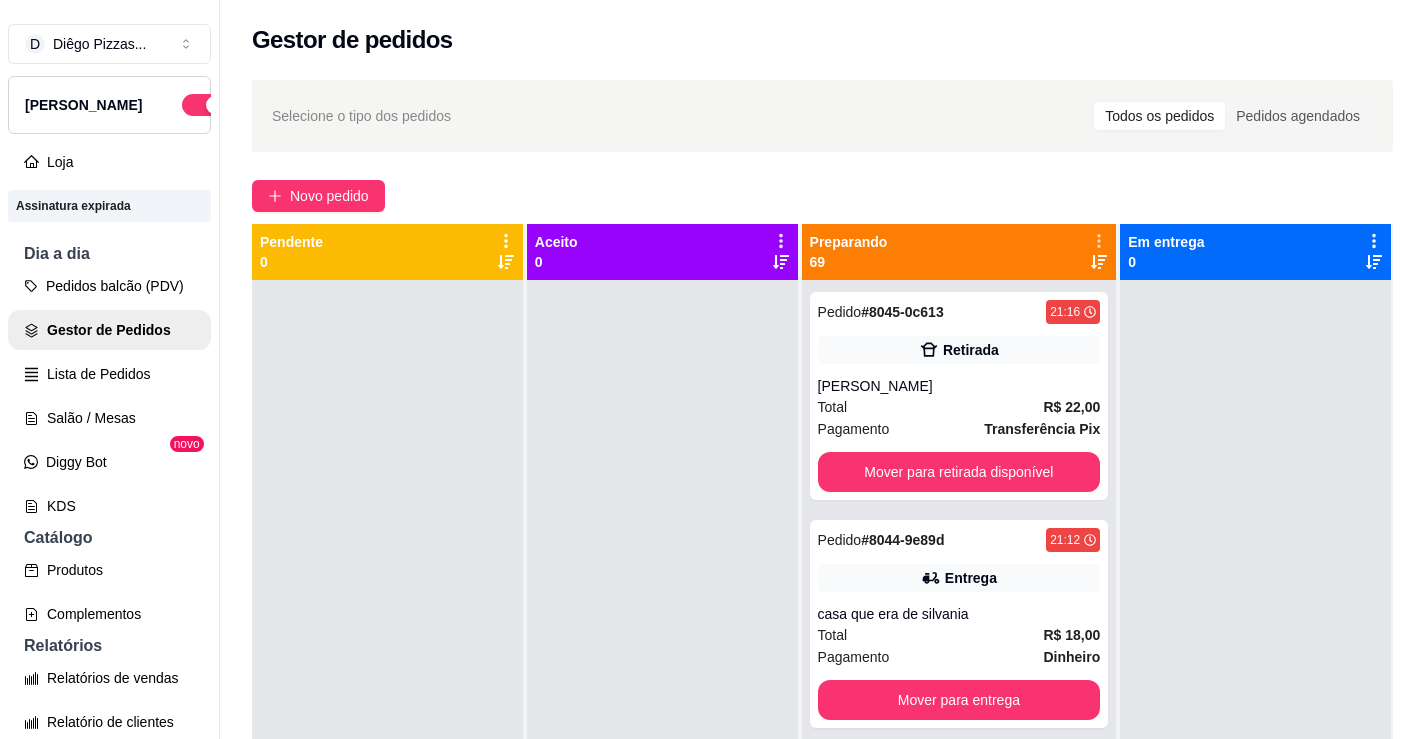 click on "Com essa opção você tem a opção de mover todos os pedidos que estão em uma etapa para outra de forma rápida e fácil." at bounding box center (943, 302) 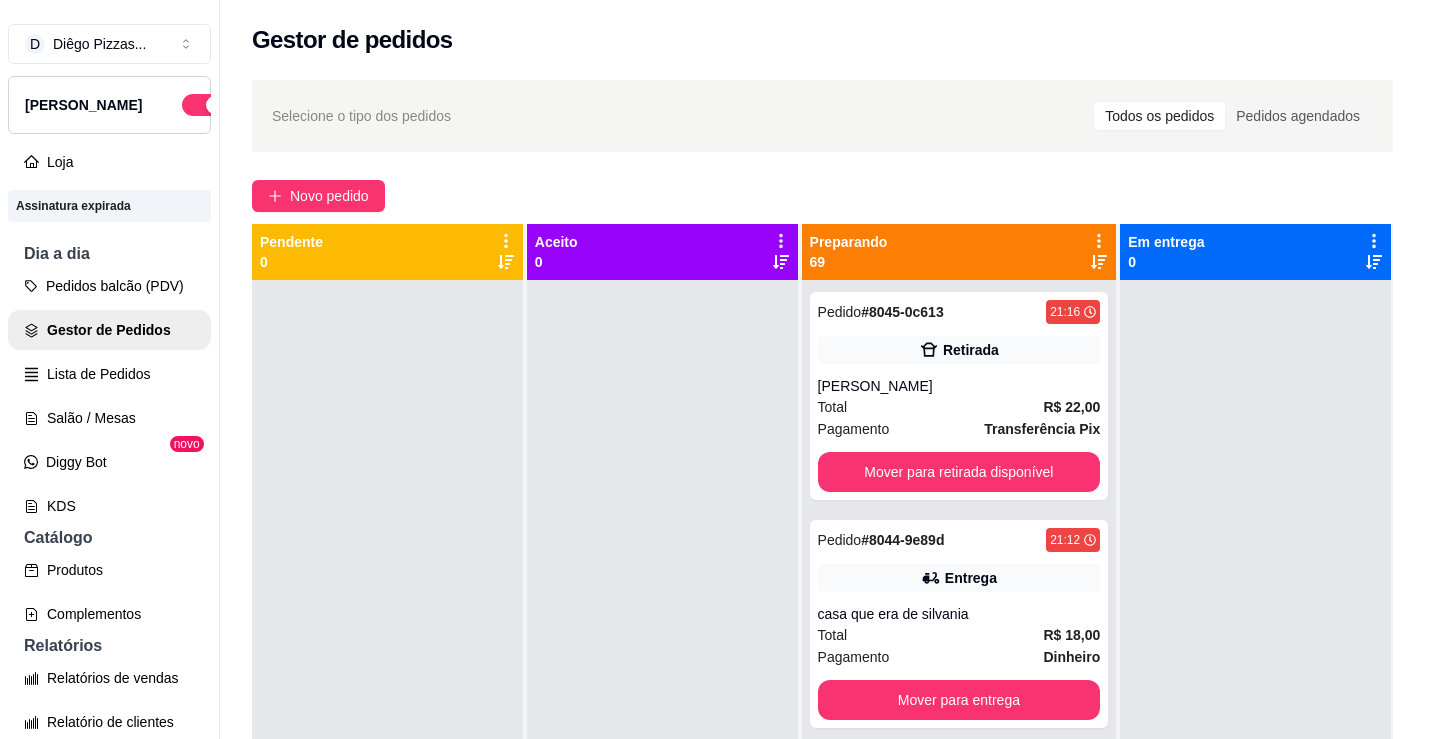 click on "Avançar status dos pedidos" at bounding box center [720, 492] 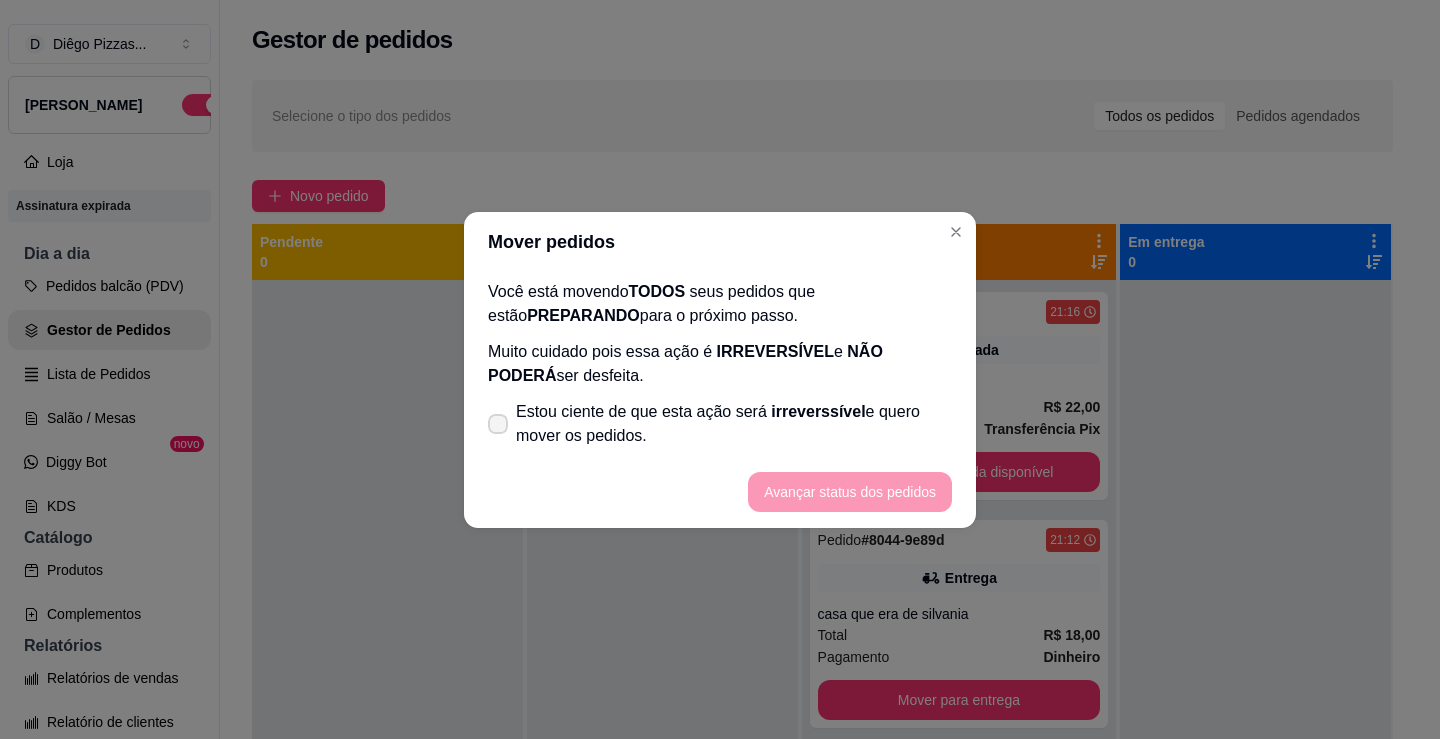 click on "Estou ciente de que esta ação será   irreverssível  e quero mover os pedidos." at bounding box center (734, 424) 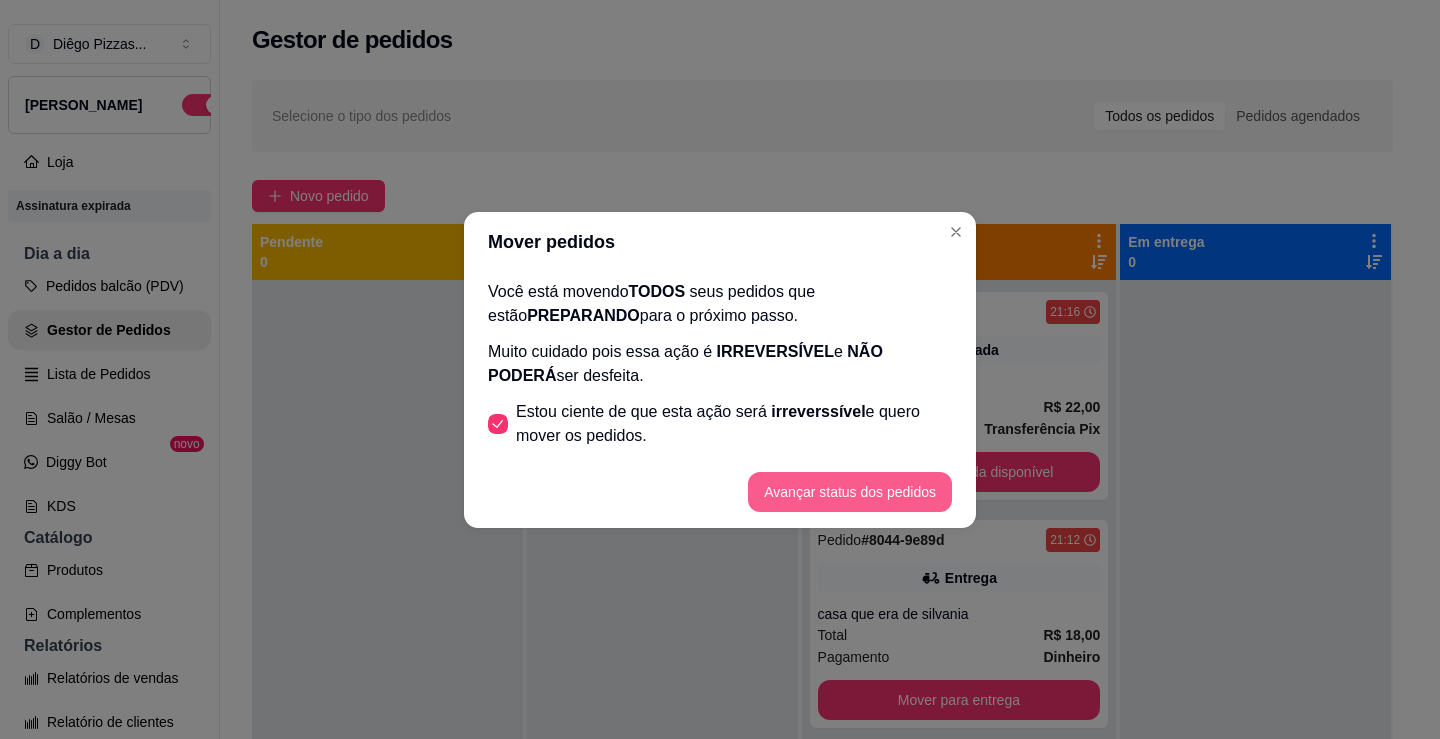 click on "Avançar status dos pedidos" at bounding box center (720, 492) 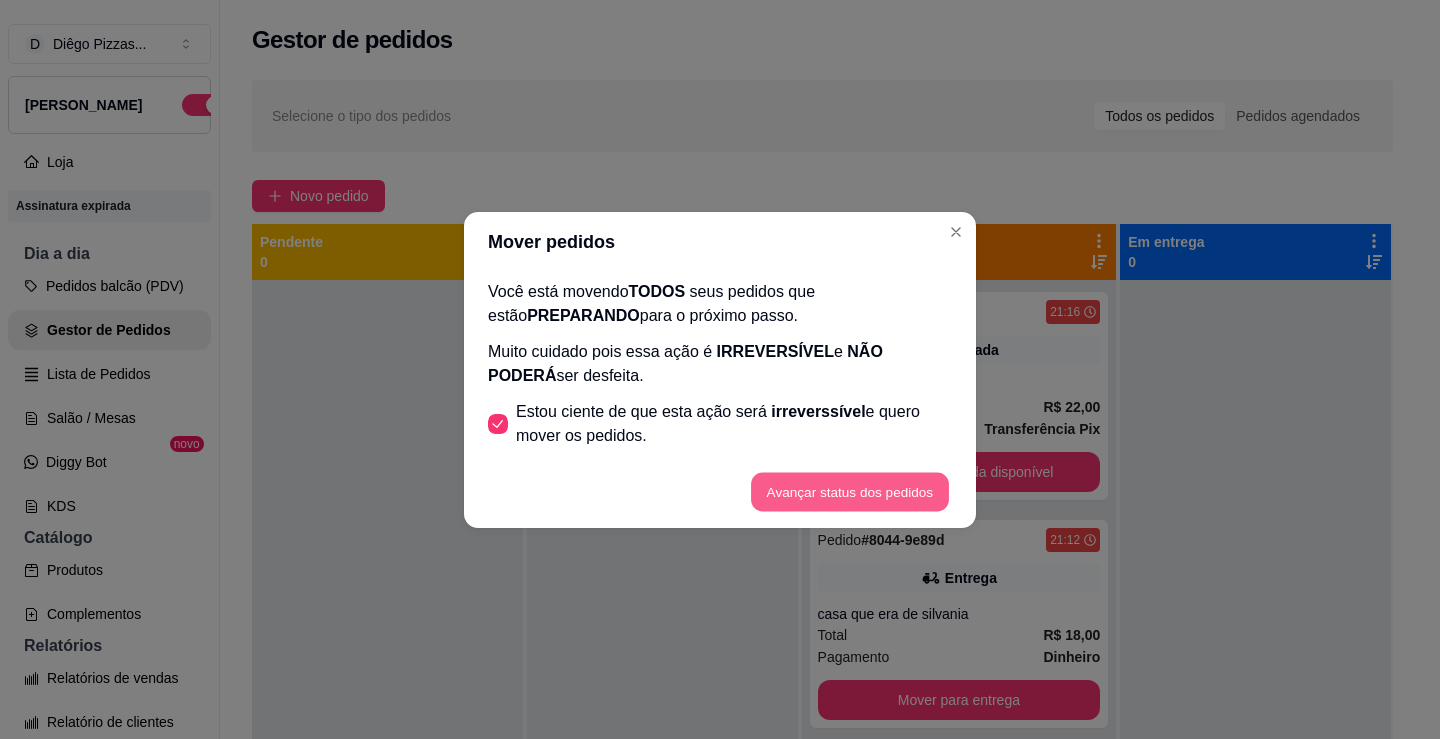 click on "Avançar status dos pedidos" at bounding box center [850, 491] 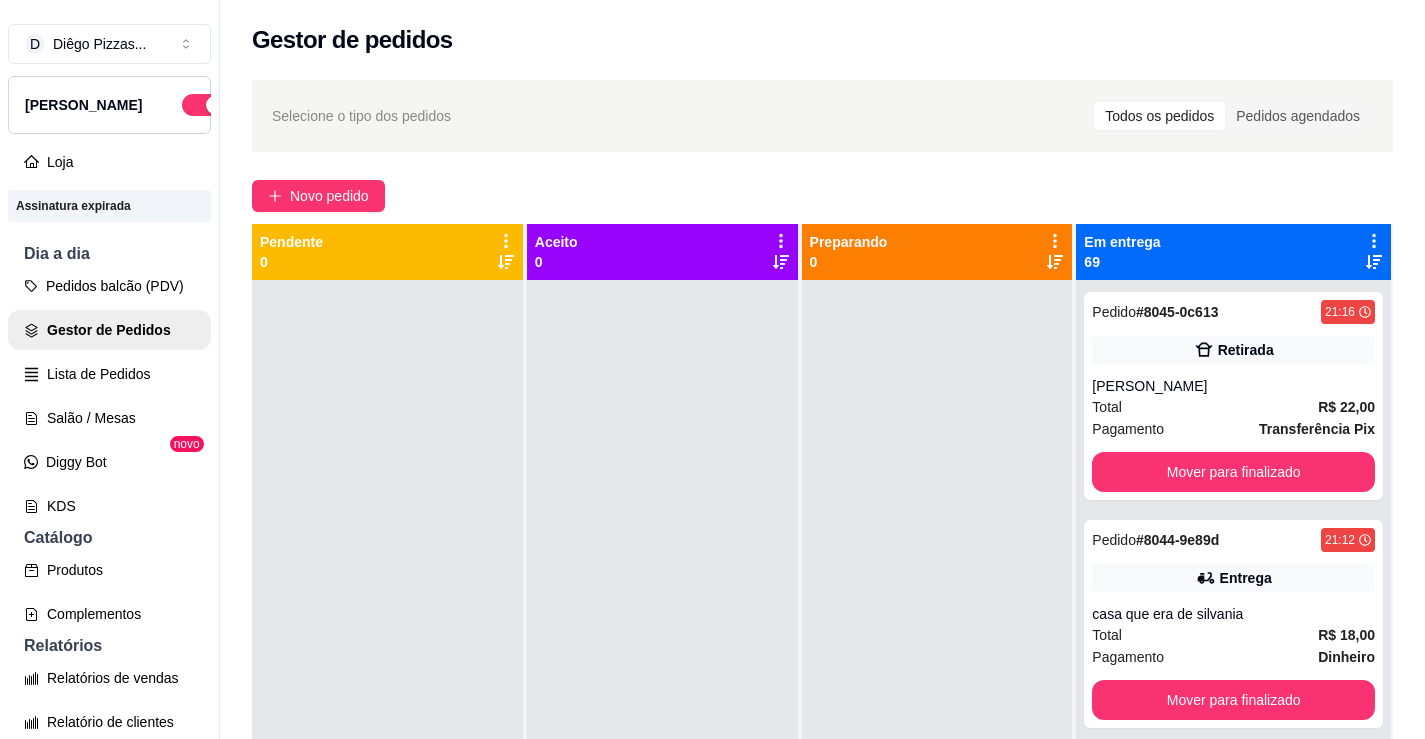 click 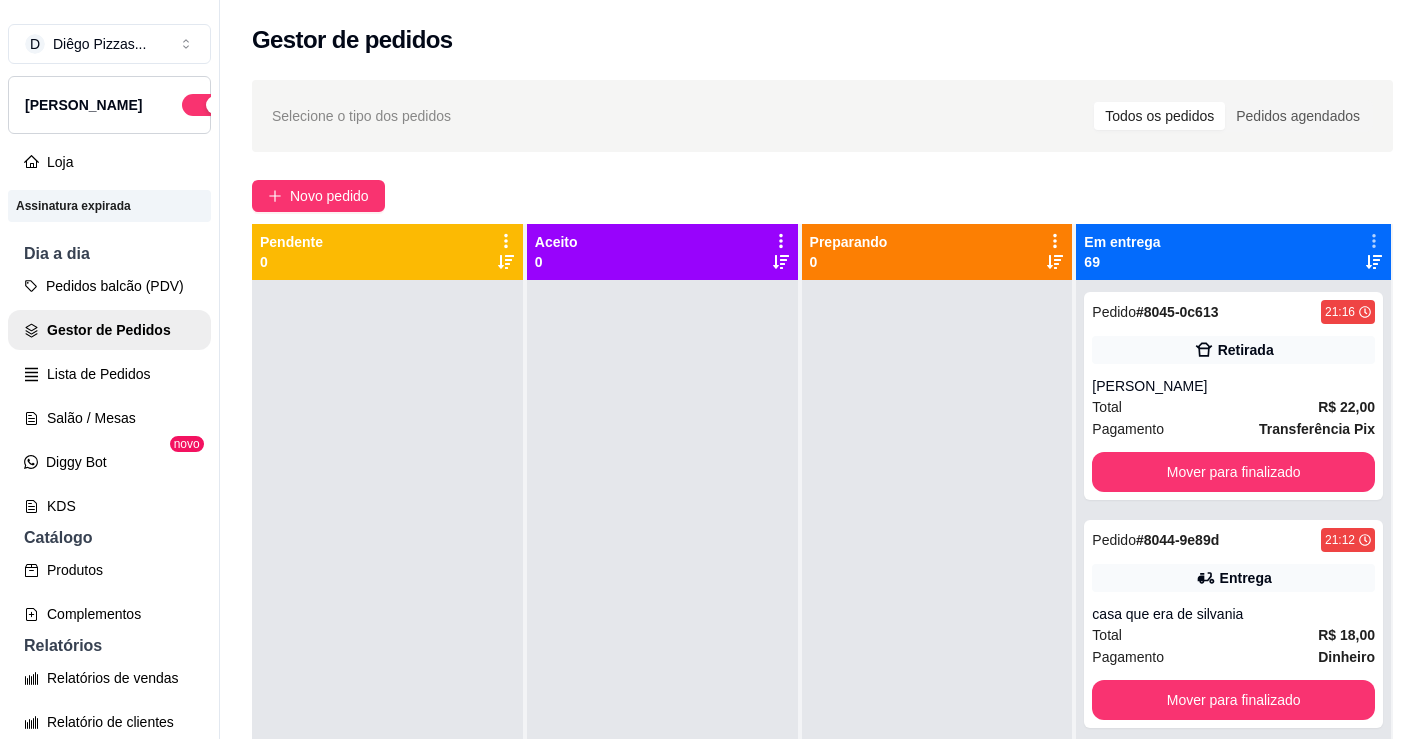 click at bounding box center (937, 649) 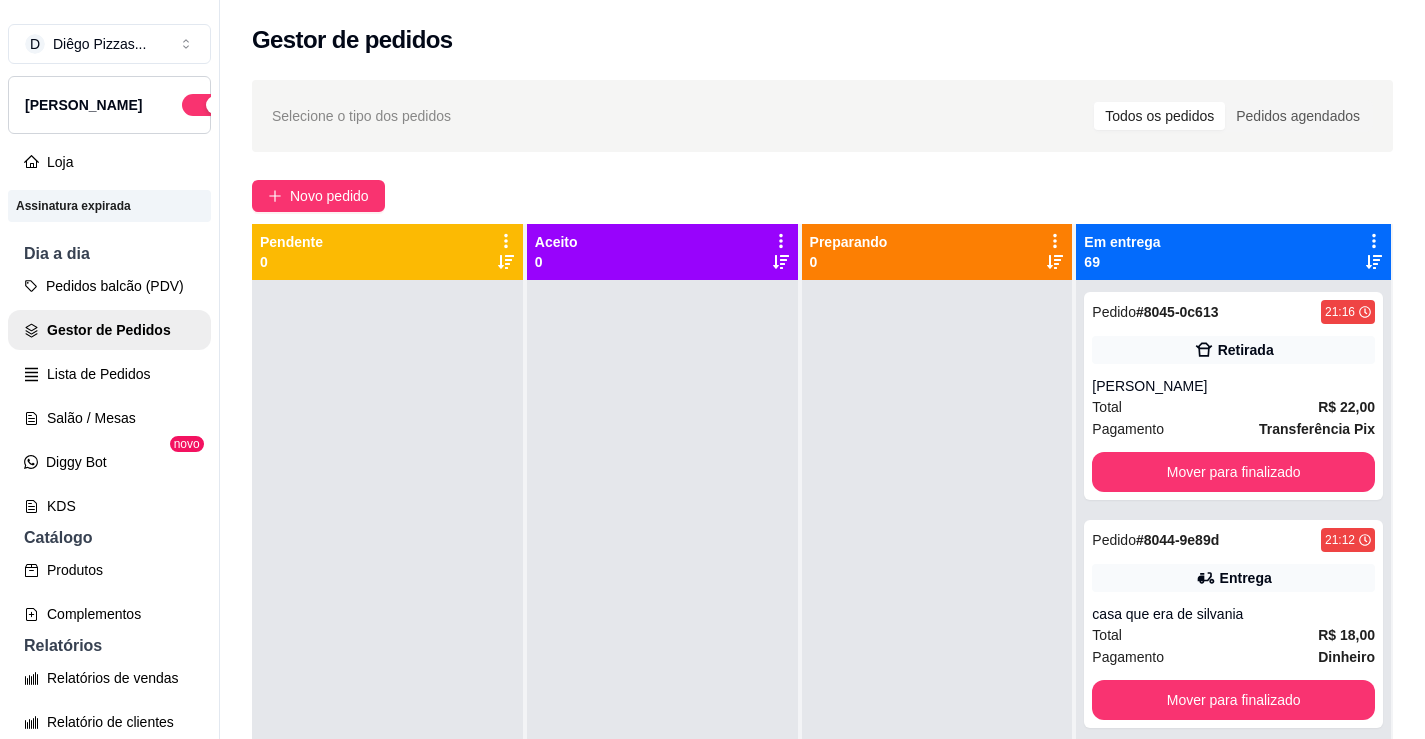 click on "Em entrega 69" at bounding box center (1233, 252) 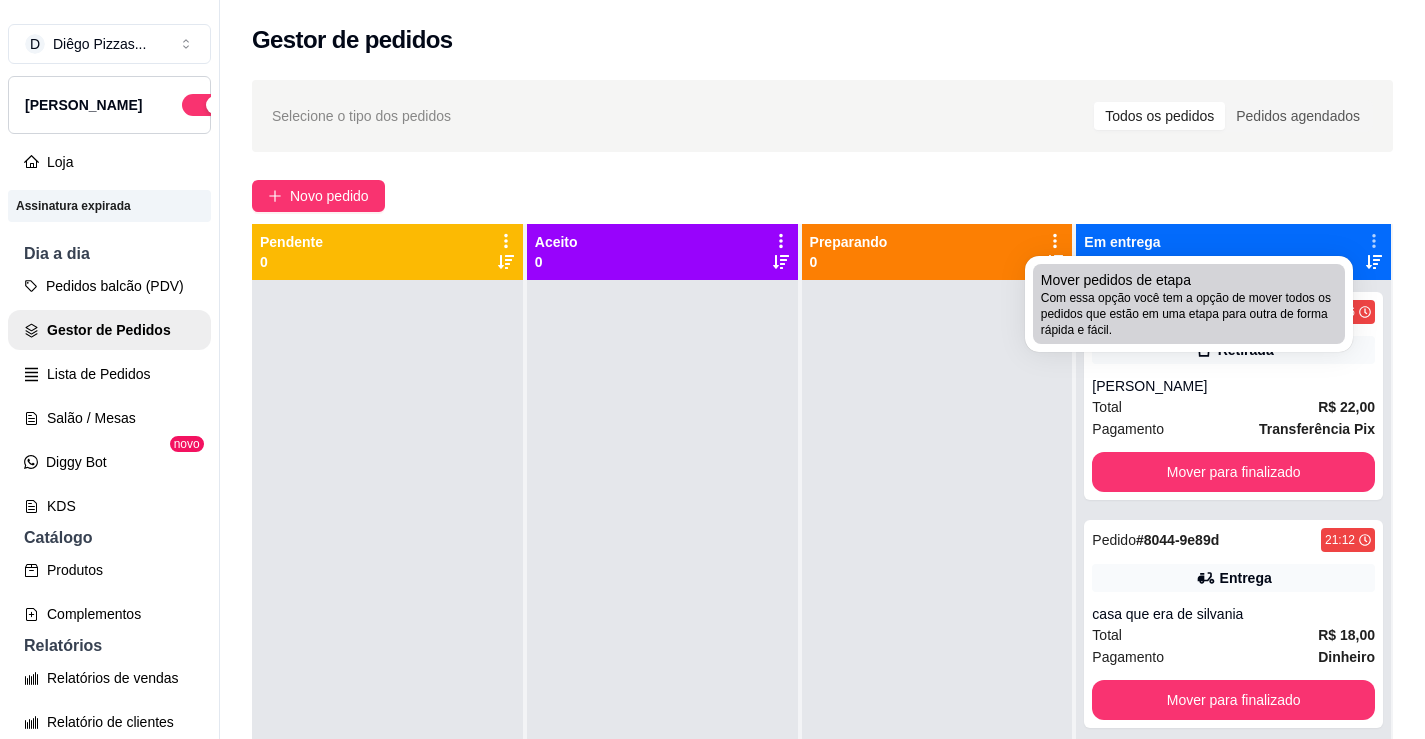 click on "Mover pedidos de etapa Com essa opção você tem a opção de mover todos os pedidos que estão em uma etapa para outra de forma rápida e fácil." at bounding box center (1189, 304) 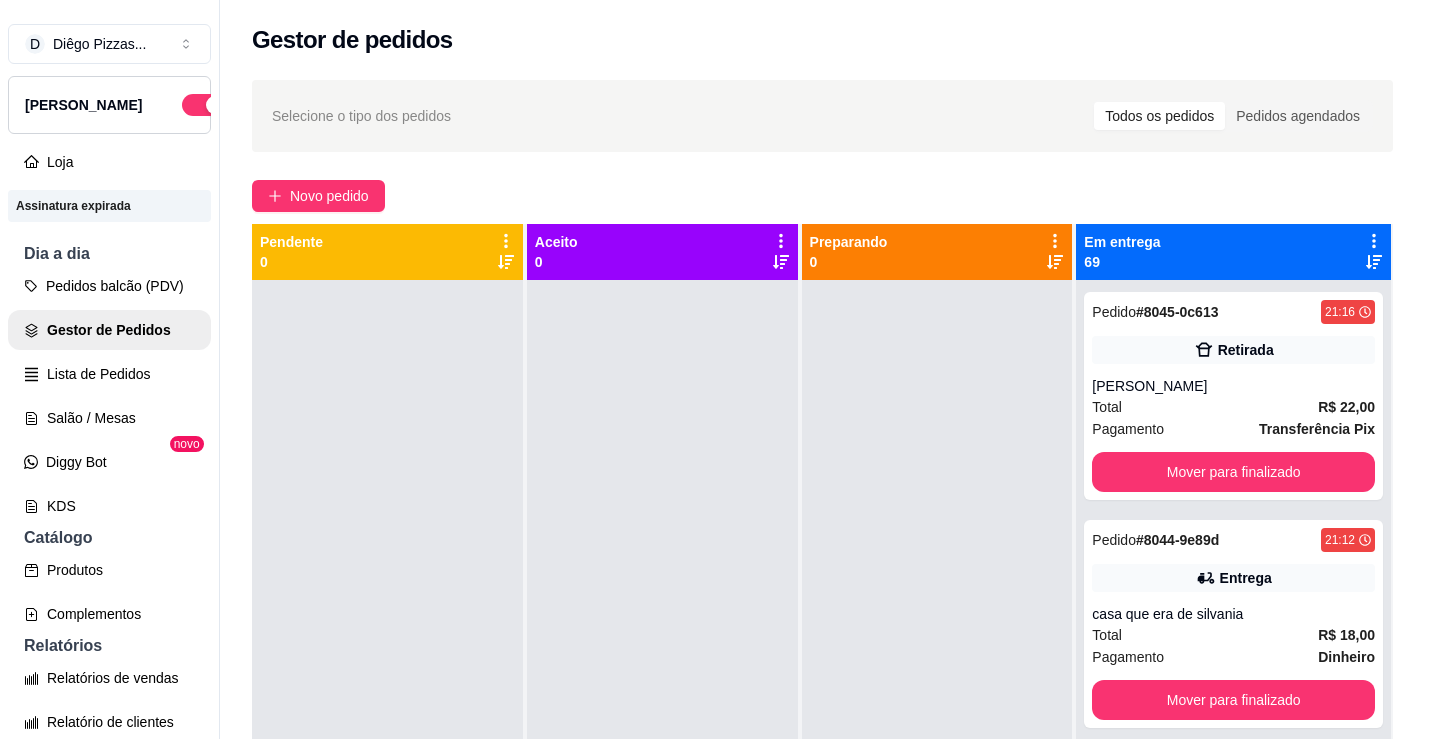 click on "Estou ciente de que esta ação será   irreverssível  e quero mover os pedidos." at bounding box center (720, 424) 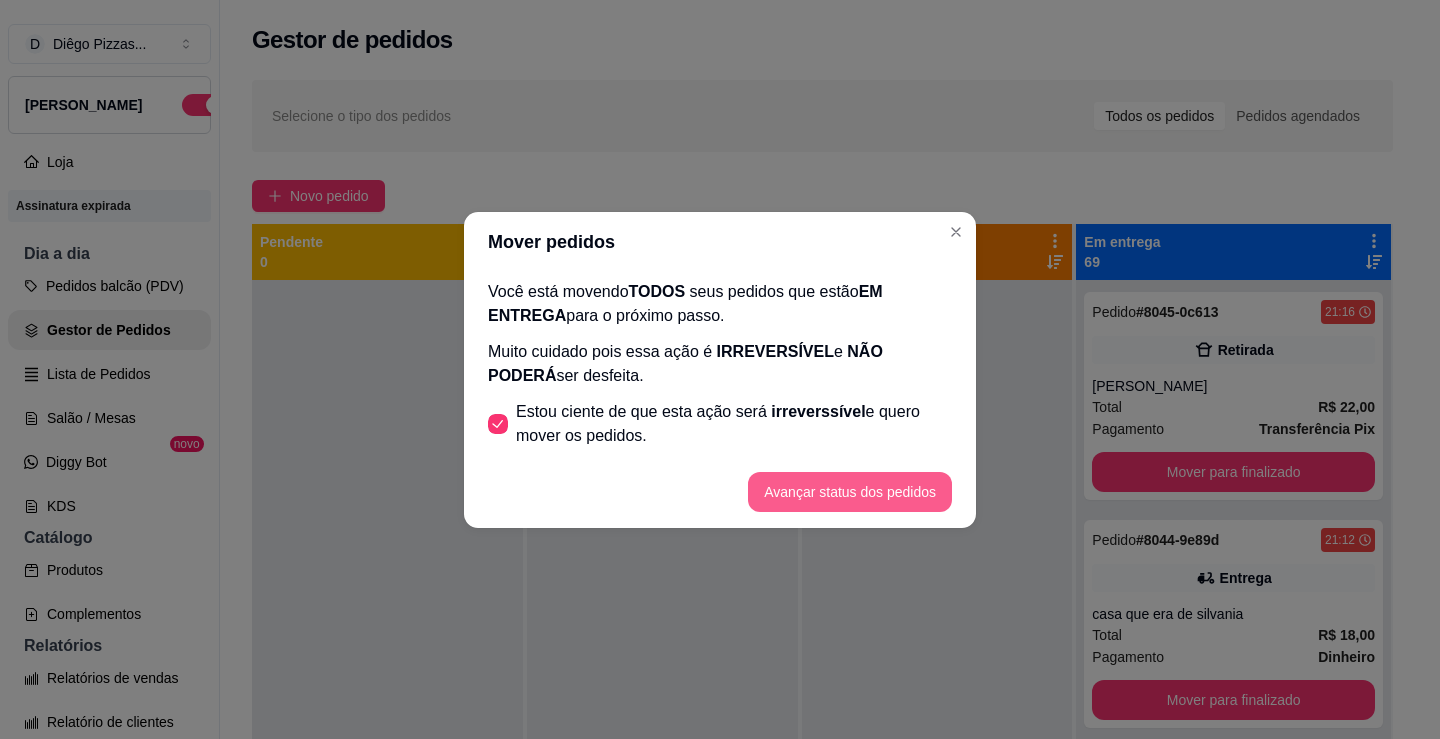 click on "Avançar status dos pedidos" at bounding box center [850, 492] 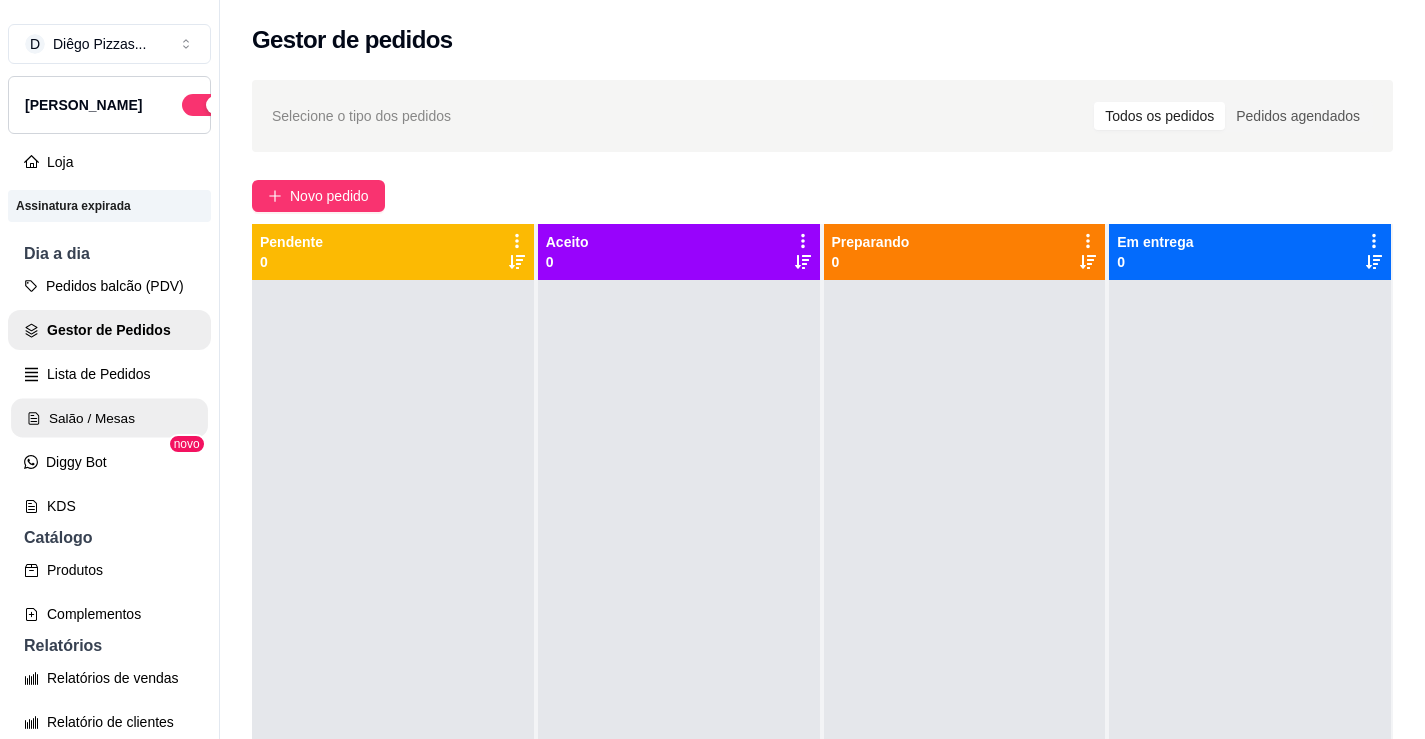 click on "Salão / Mesas" at bounding box center [109, 418] 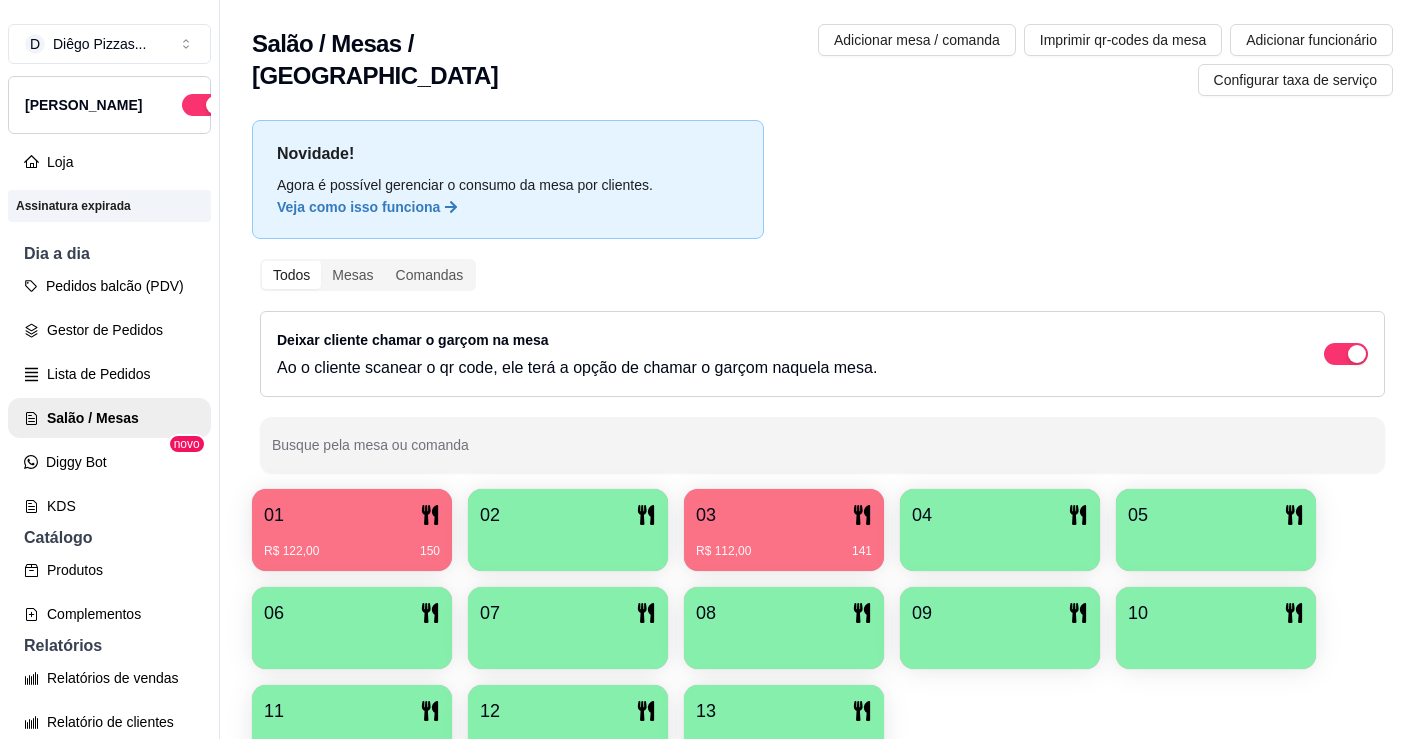 click on "03" at bounding box center (706, 515) 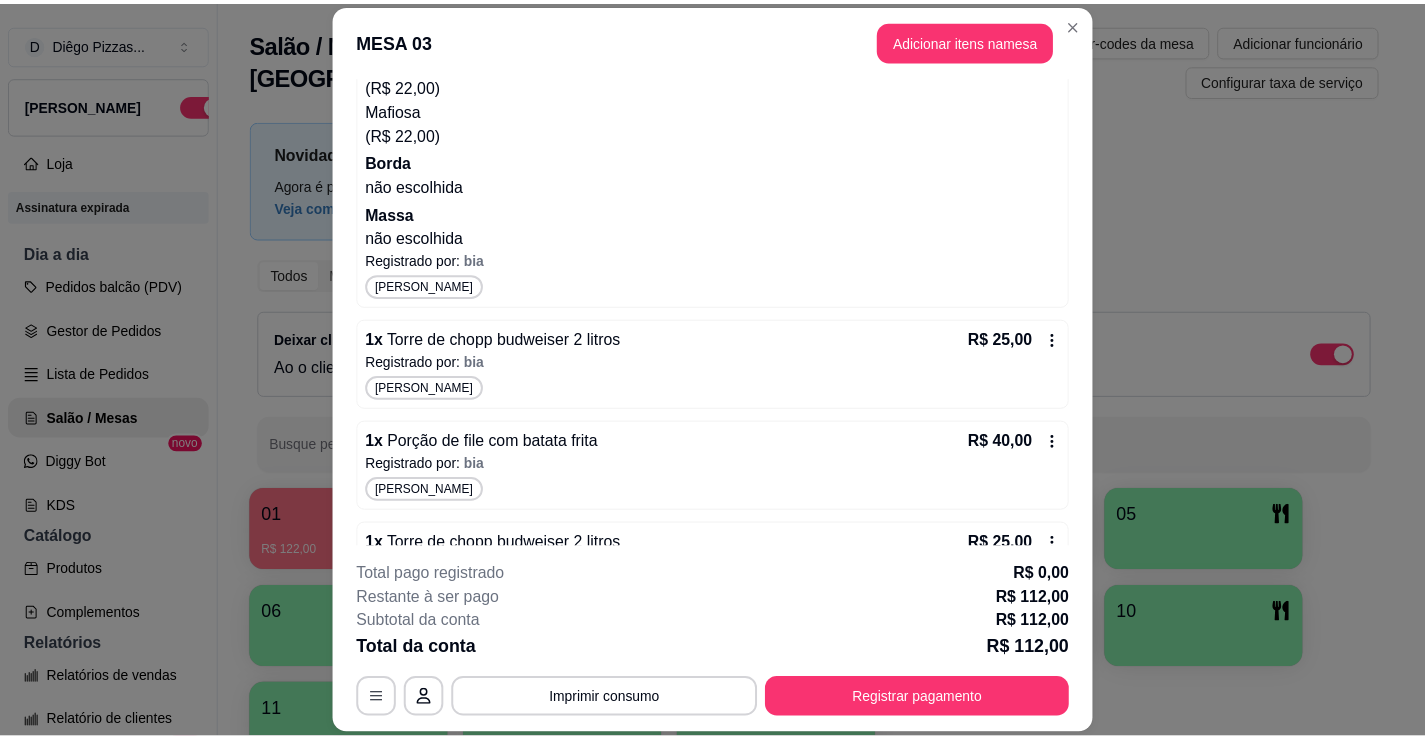 scroll, scrollTop: 407, scrollLeft: 0, axis: vertical 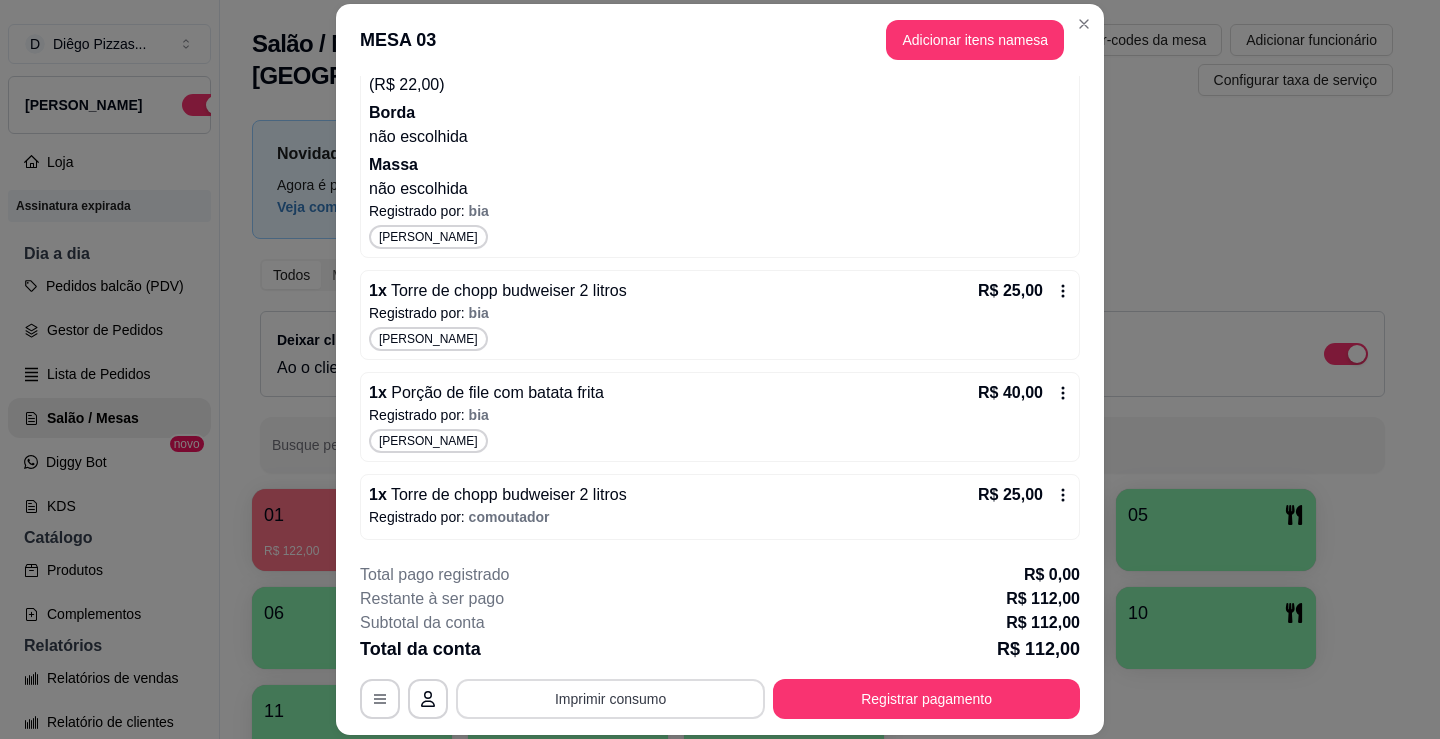 click on "Imprimir consumo" at bounding box center (610, 699) 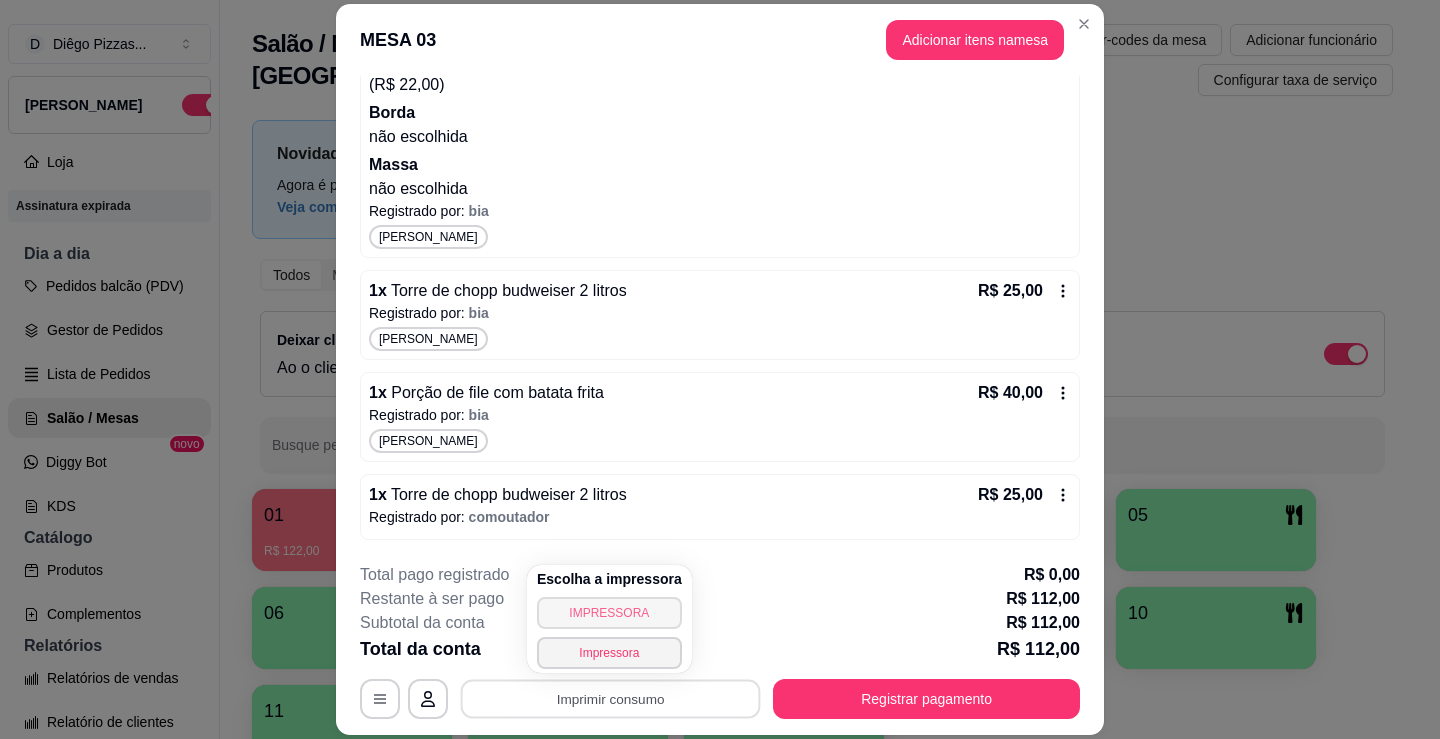 click on "IMPRESSORA" at bounding box center (609, 613) 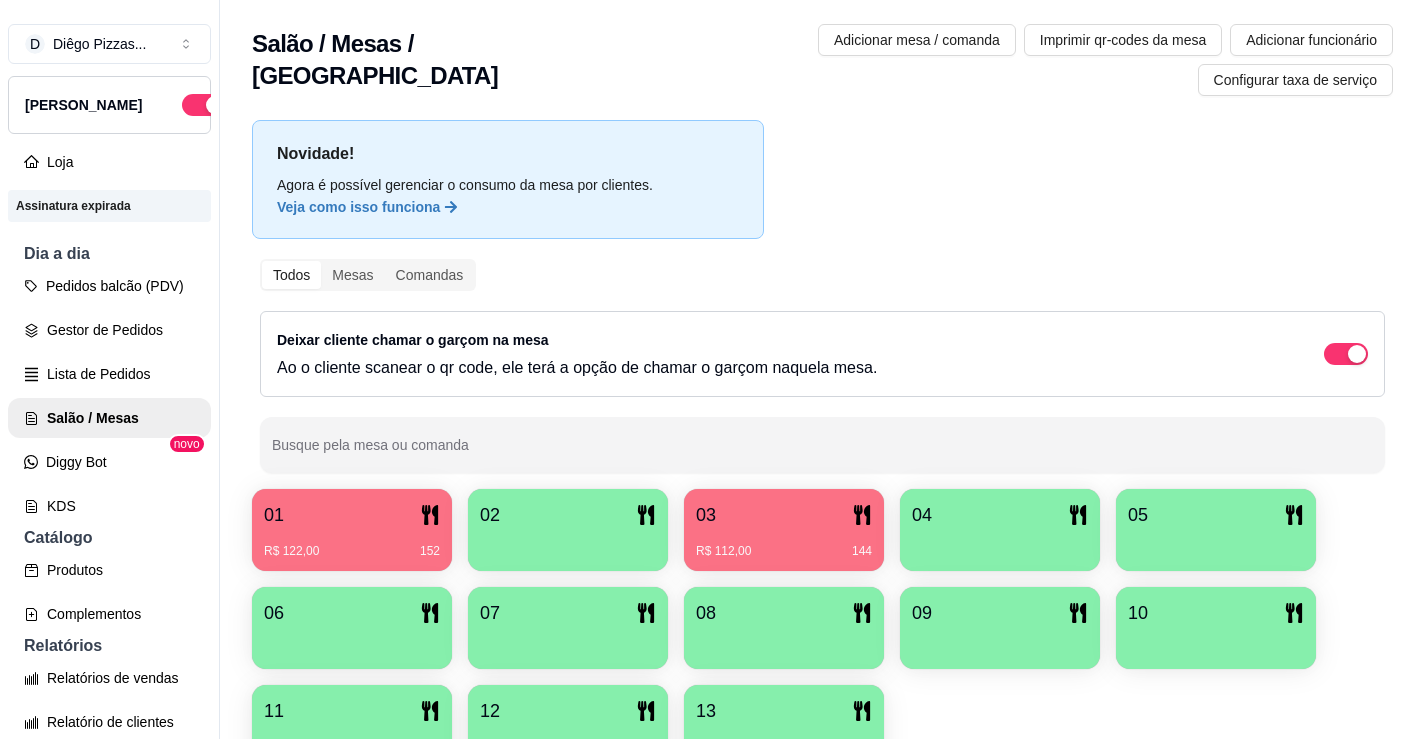 click on "R$ 112,00 144" at bounding box center [784, 551] 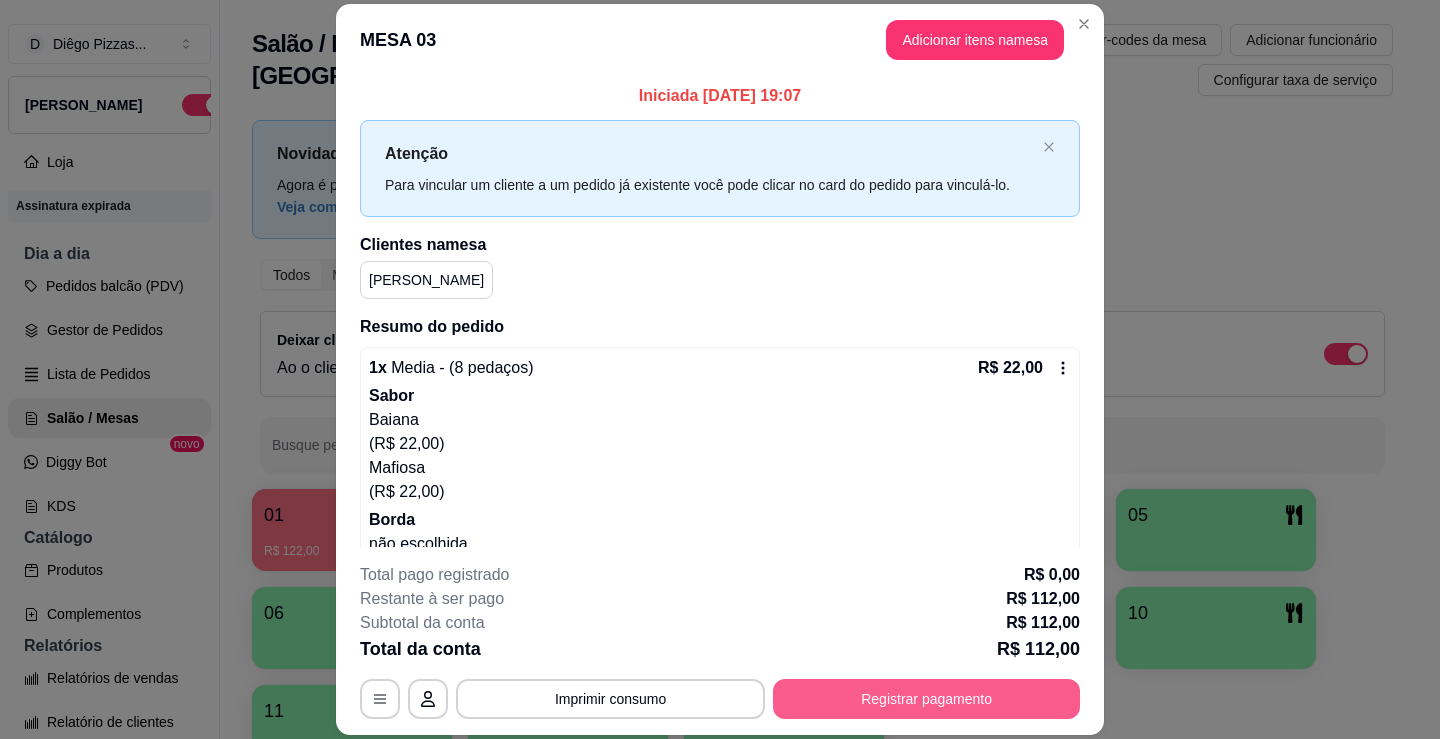 click on "Registrar pagamento" at bounding box center [926, 699] 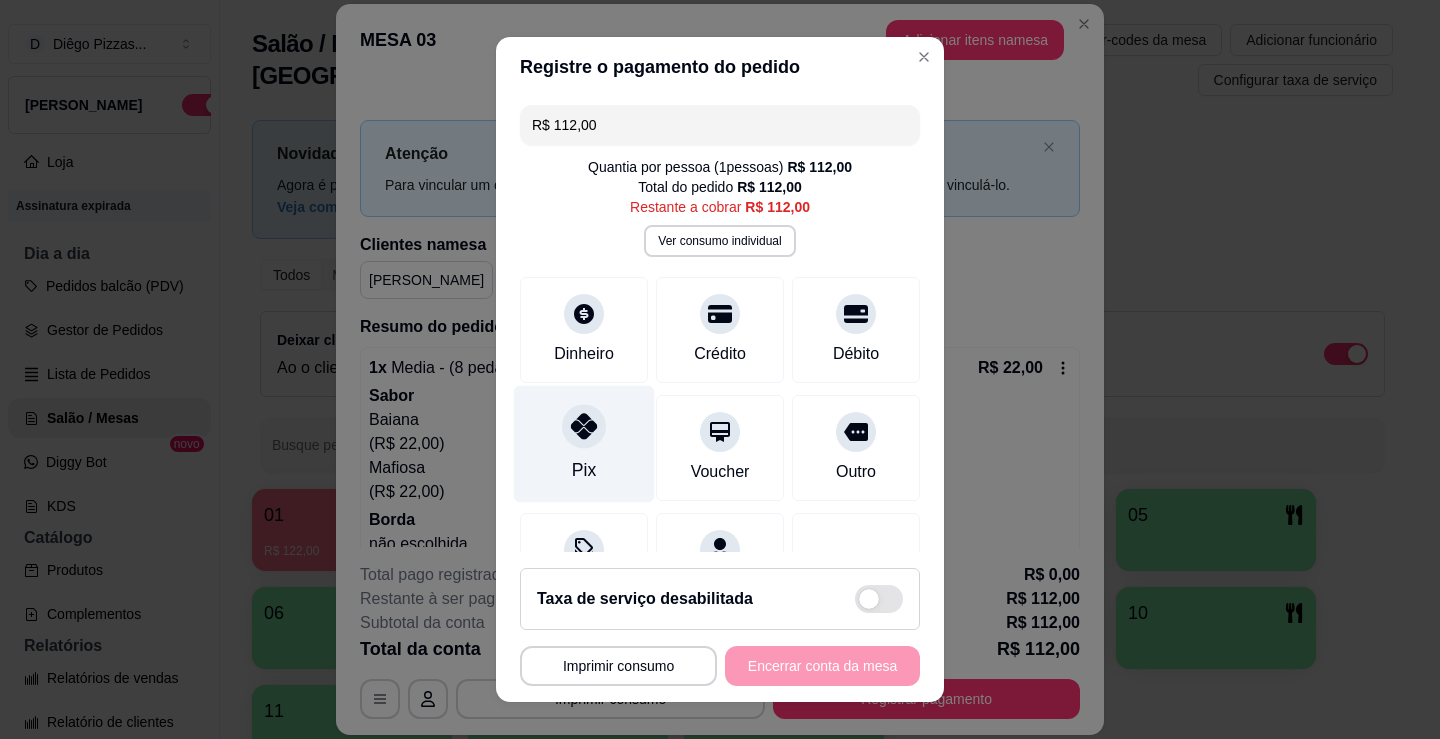 click on "Pix" at bounding box center [584, 470] 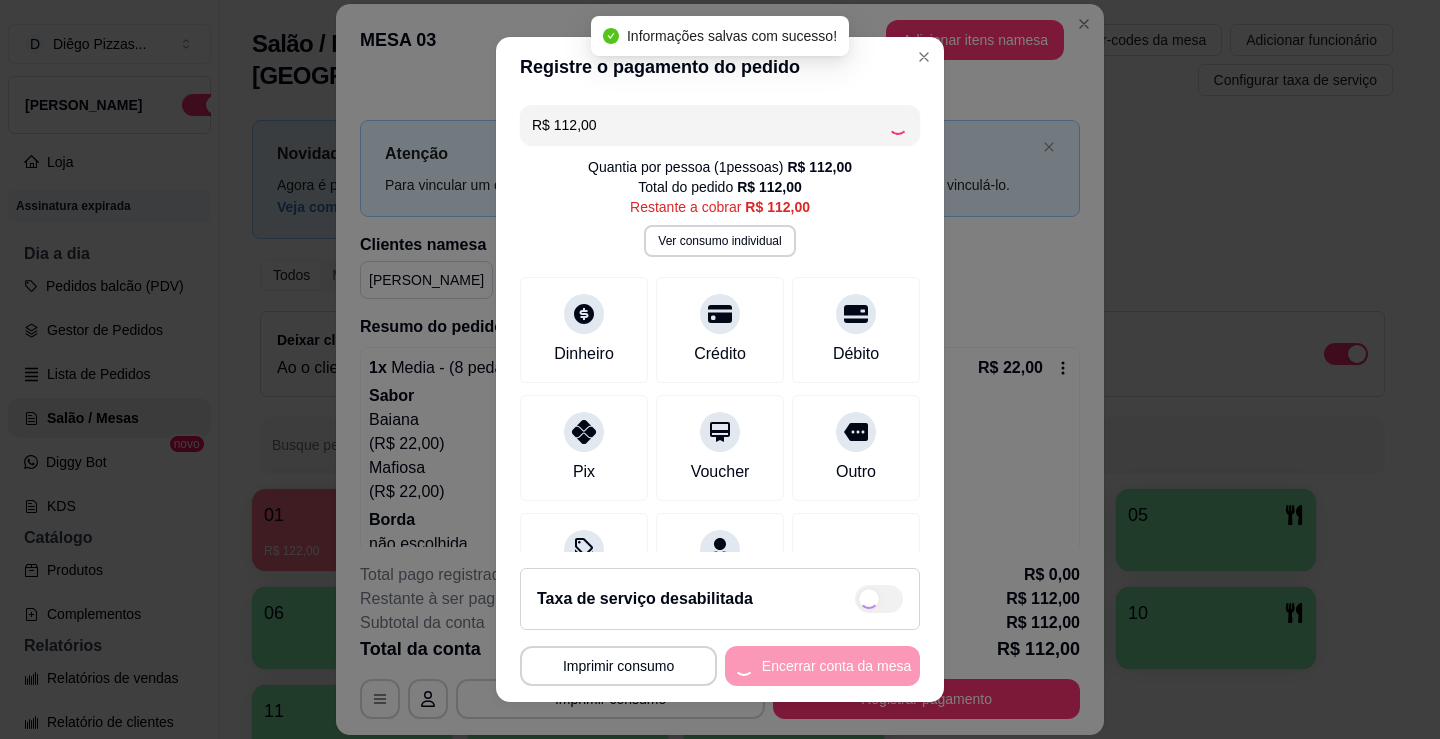 type on "R$ 0,00" 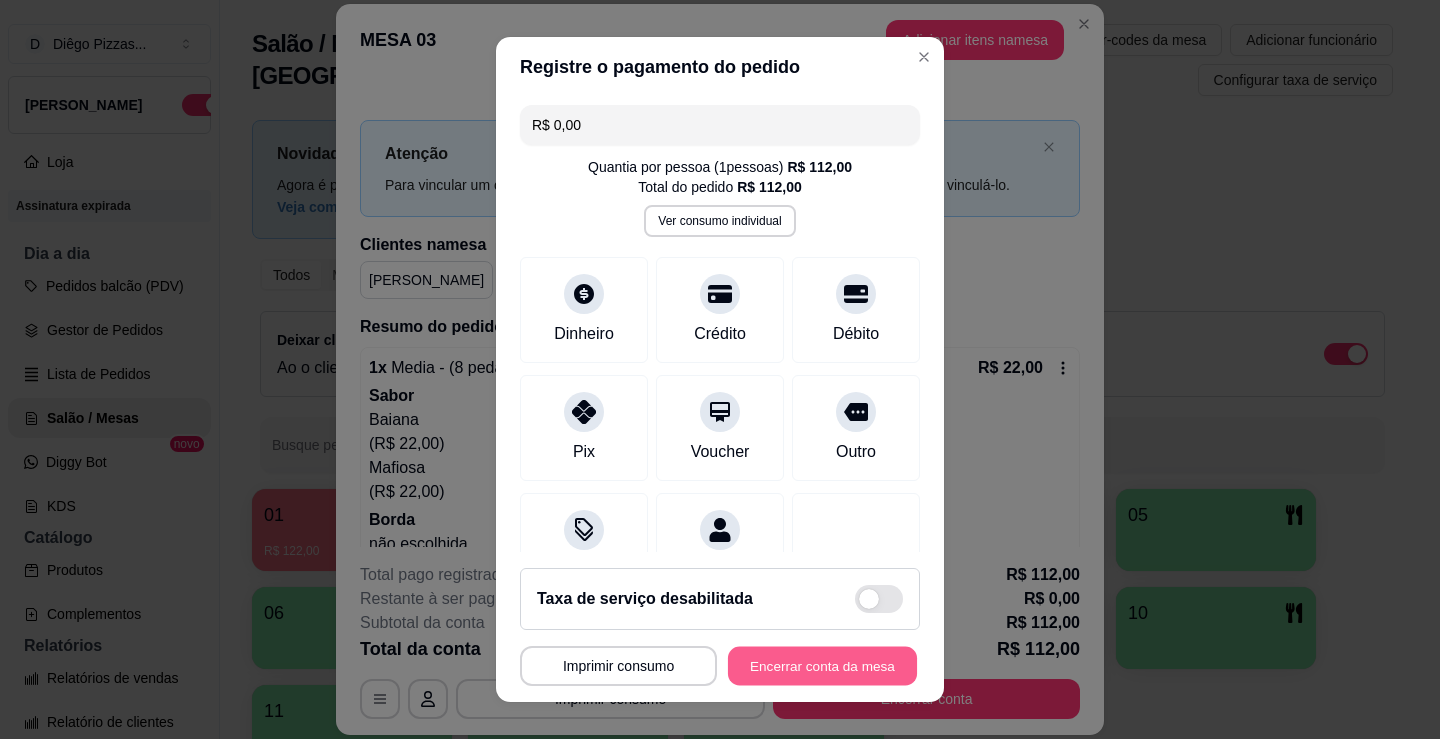 click on "Encerrar conta da mesa" at bounding box center (822, 666) 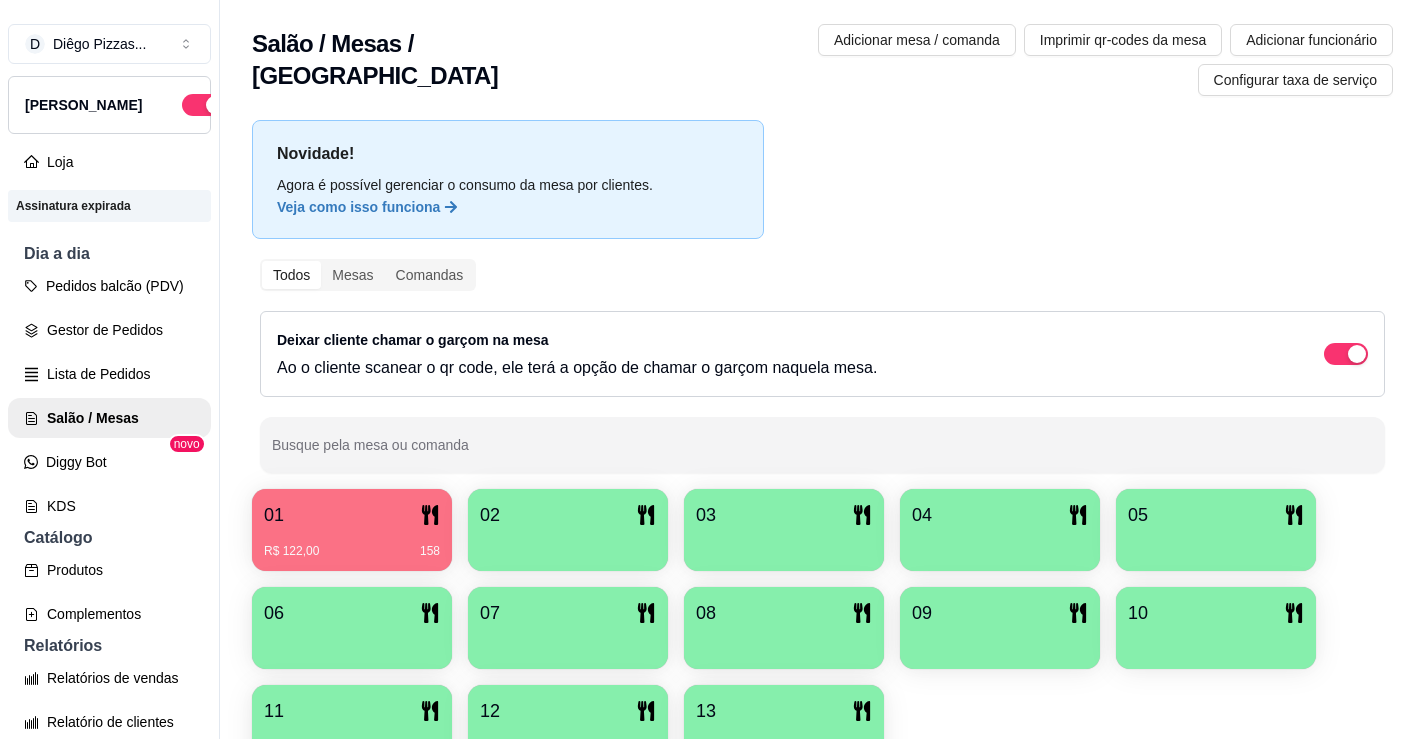 type 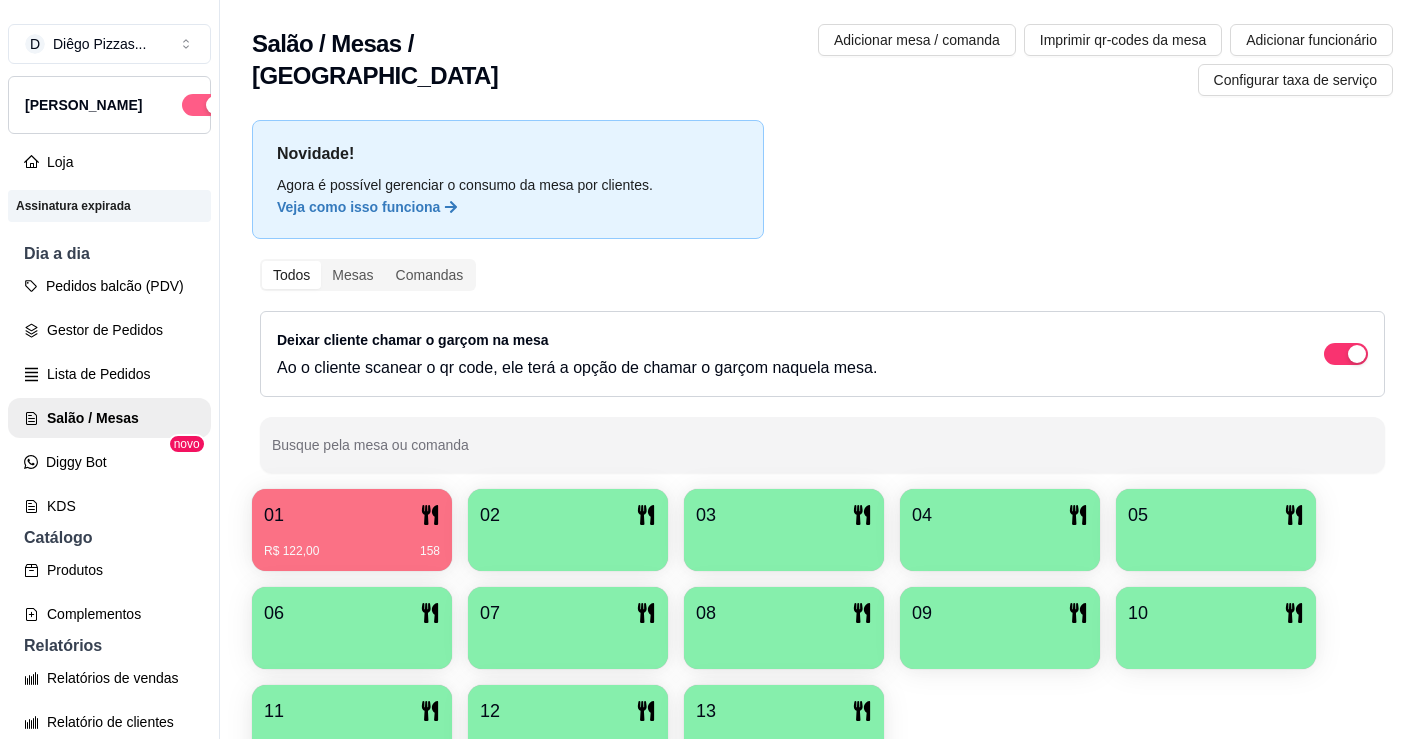 click at bounding box center (215, 105) 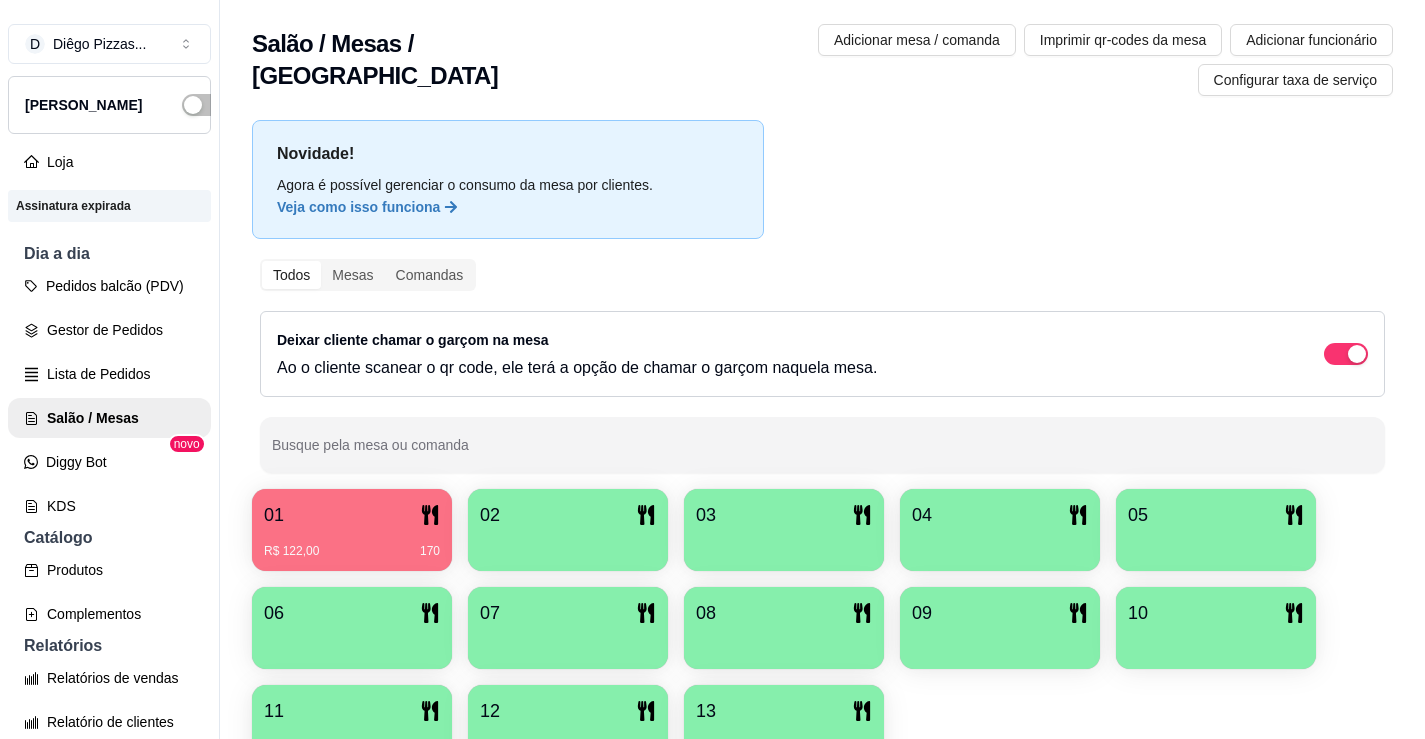 click on "R$ 122,00 170" at bounding box center [352, 544] 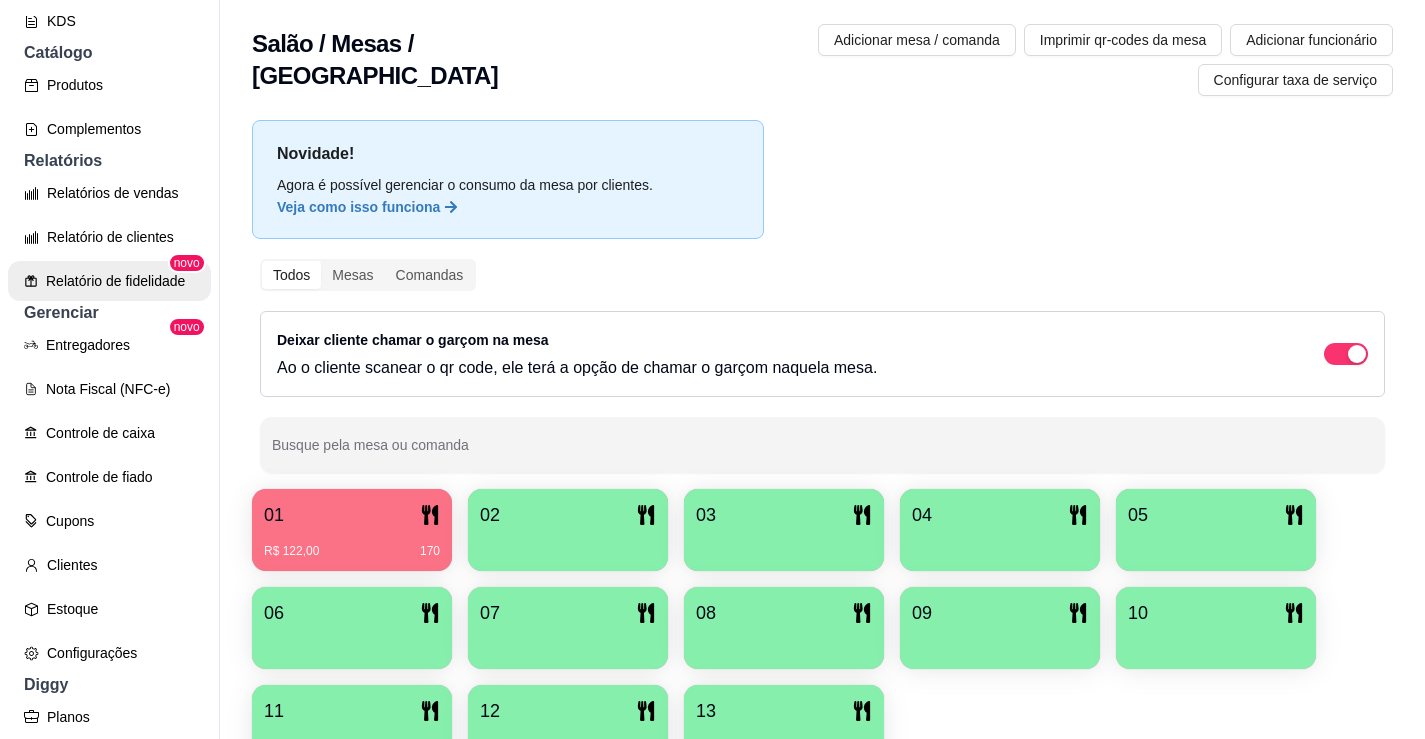 scroll, scrollTop: 600, scrollLeft: 0, axis: vertical 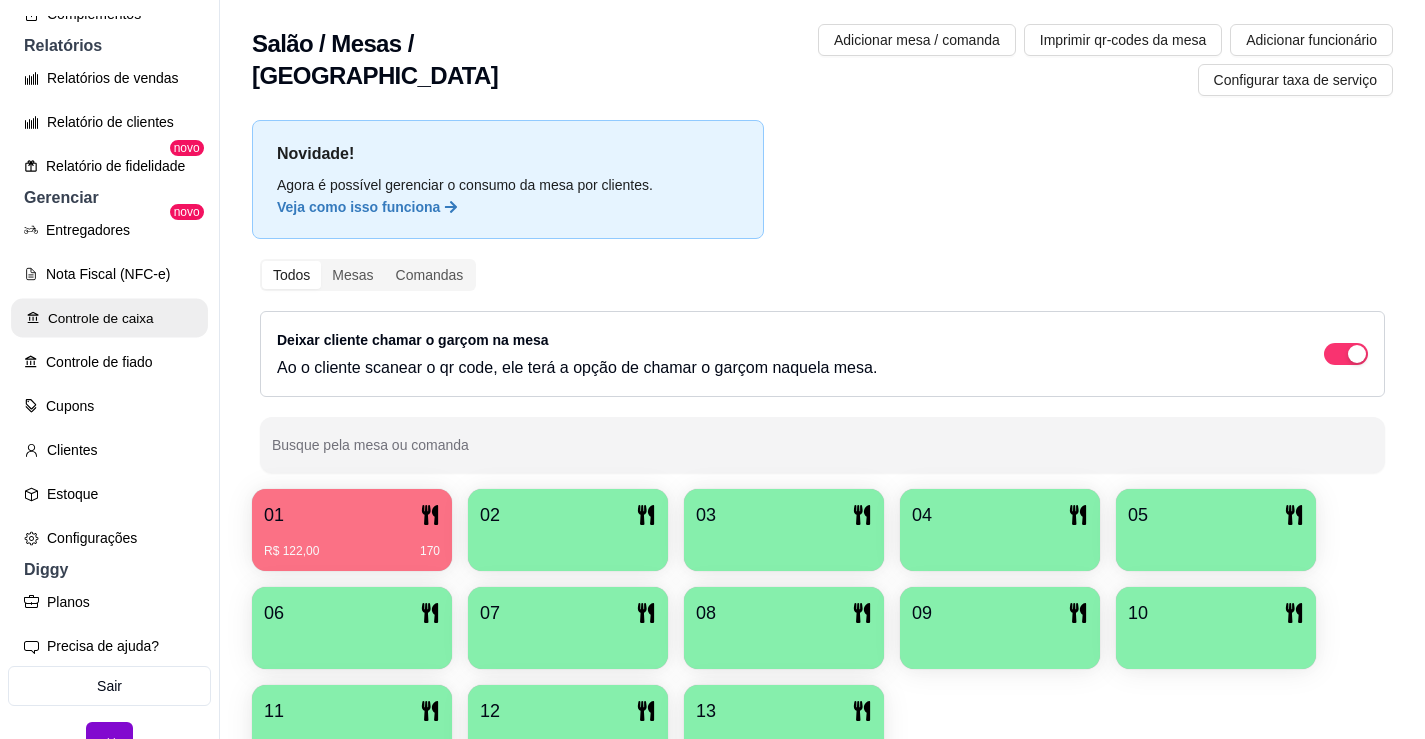 click on "Controle de caixa" at bounding box center [109, 318] 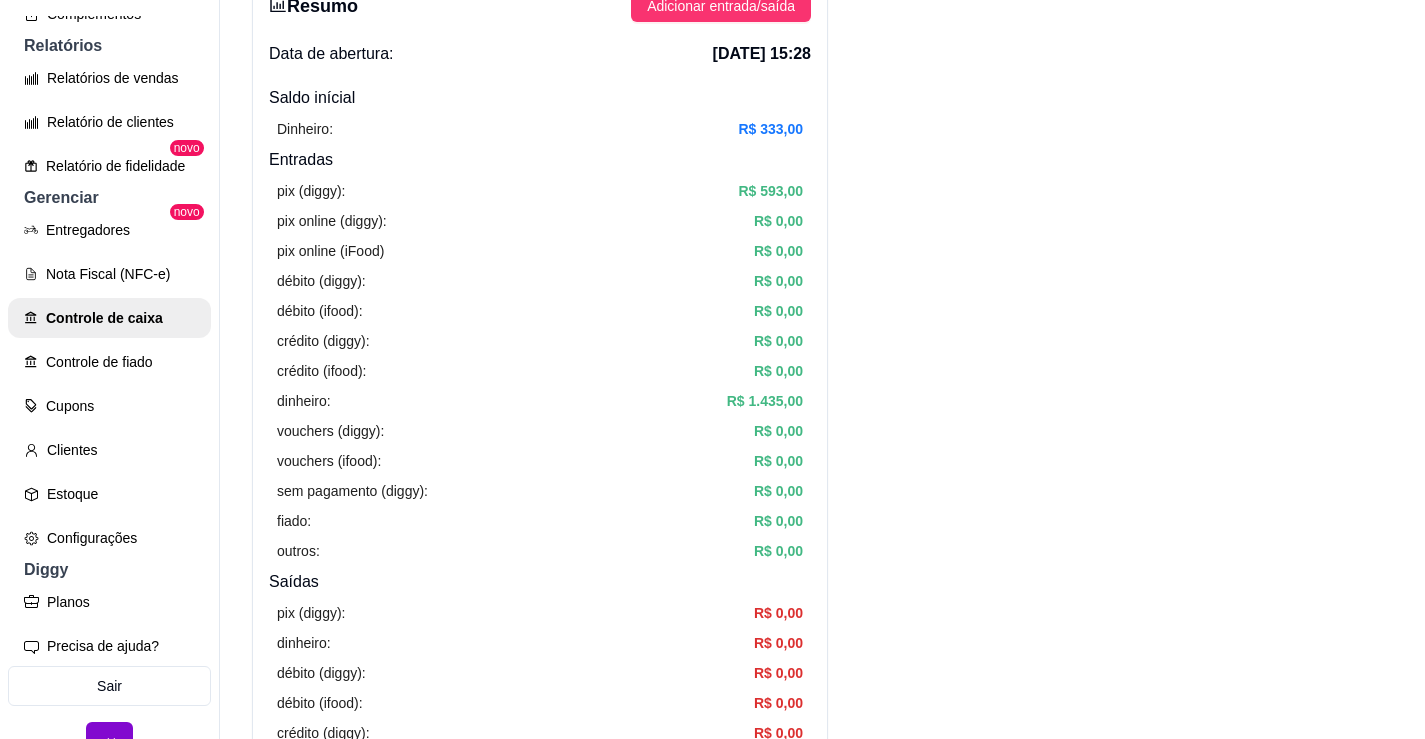 scroll, scrollTop: 100, scrollLeft: 0, axis: vertical 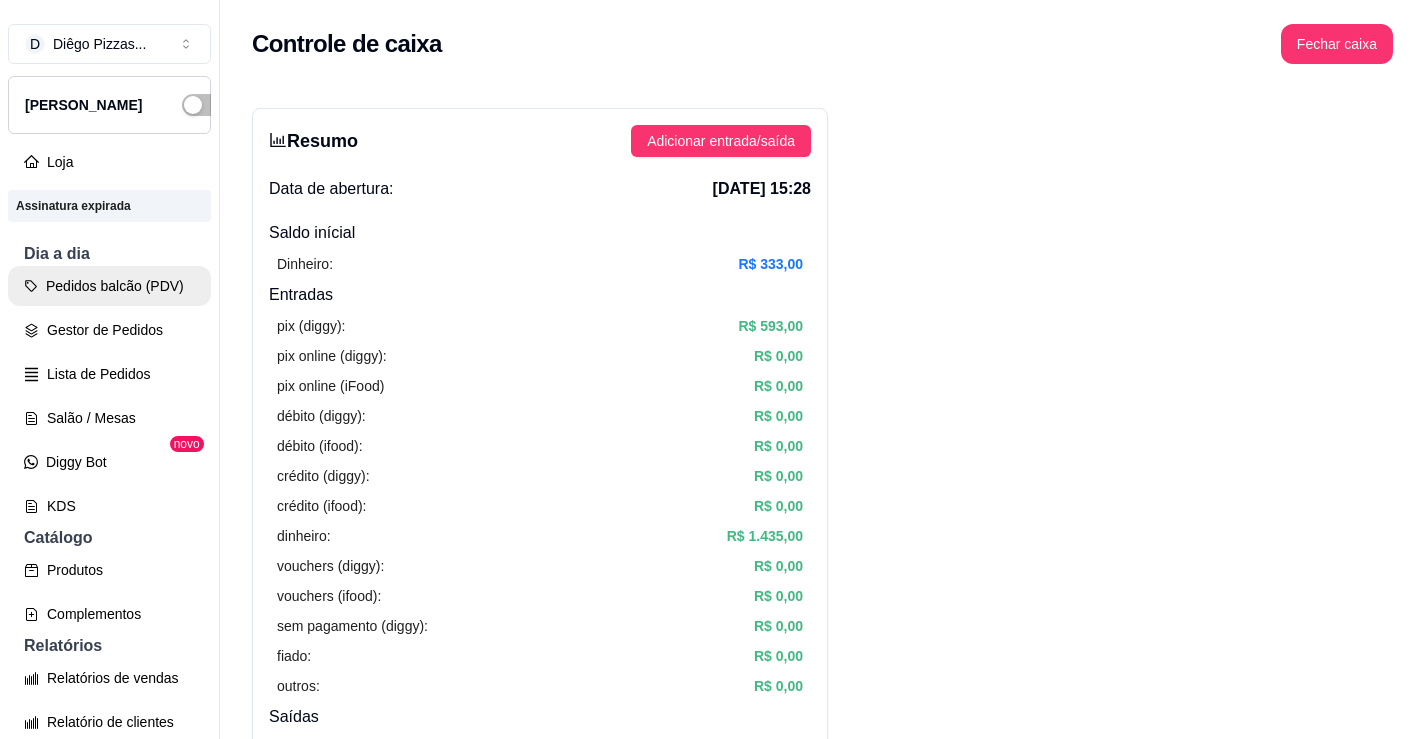 click on "Pedidos balcão (PDV)" at bounding box center [109, 286] 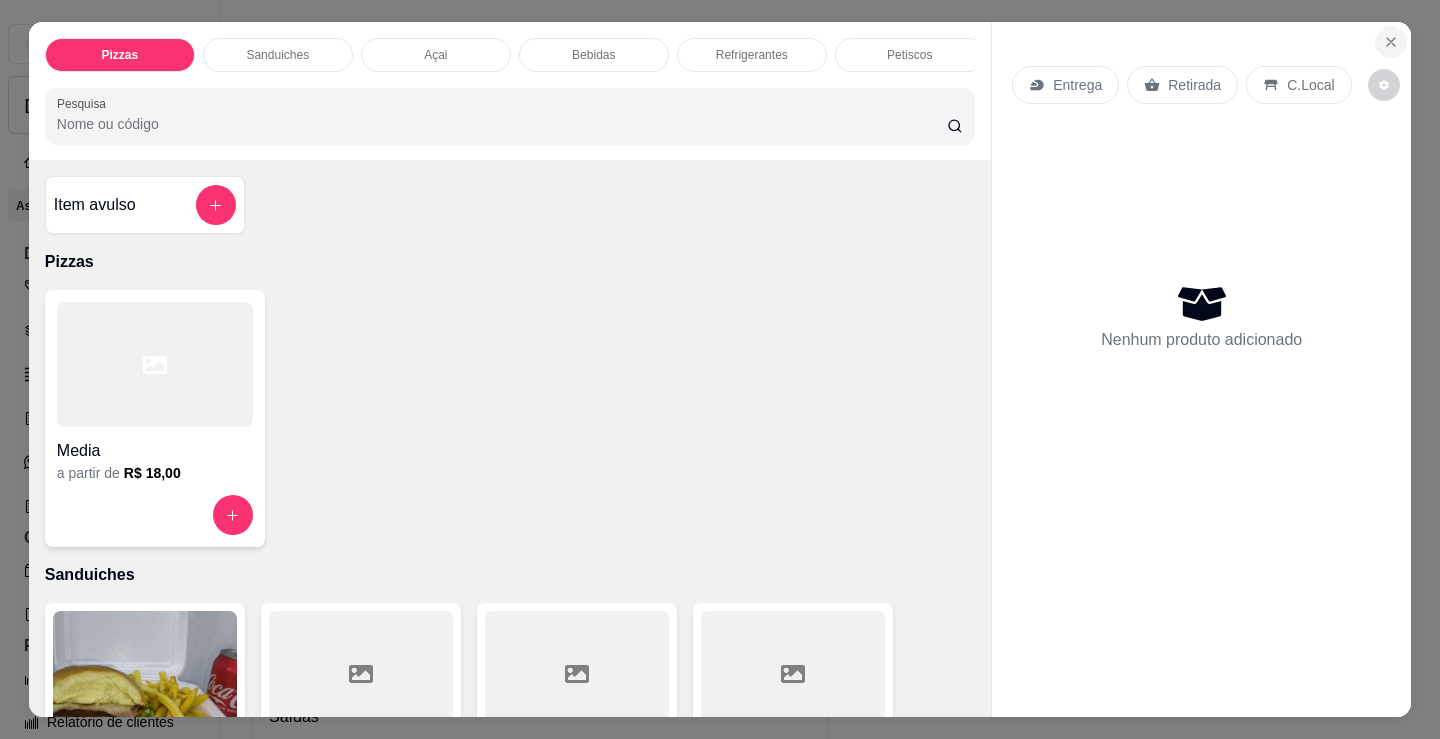 click 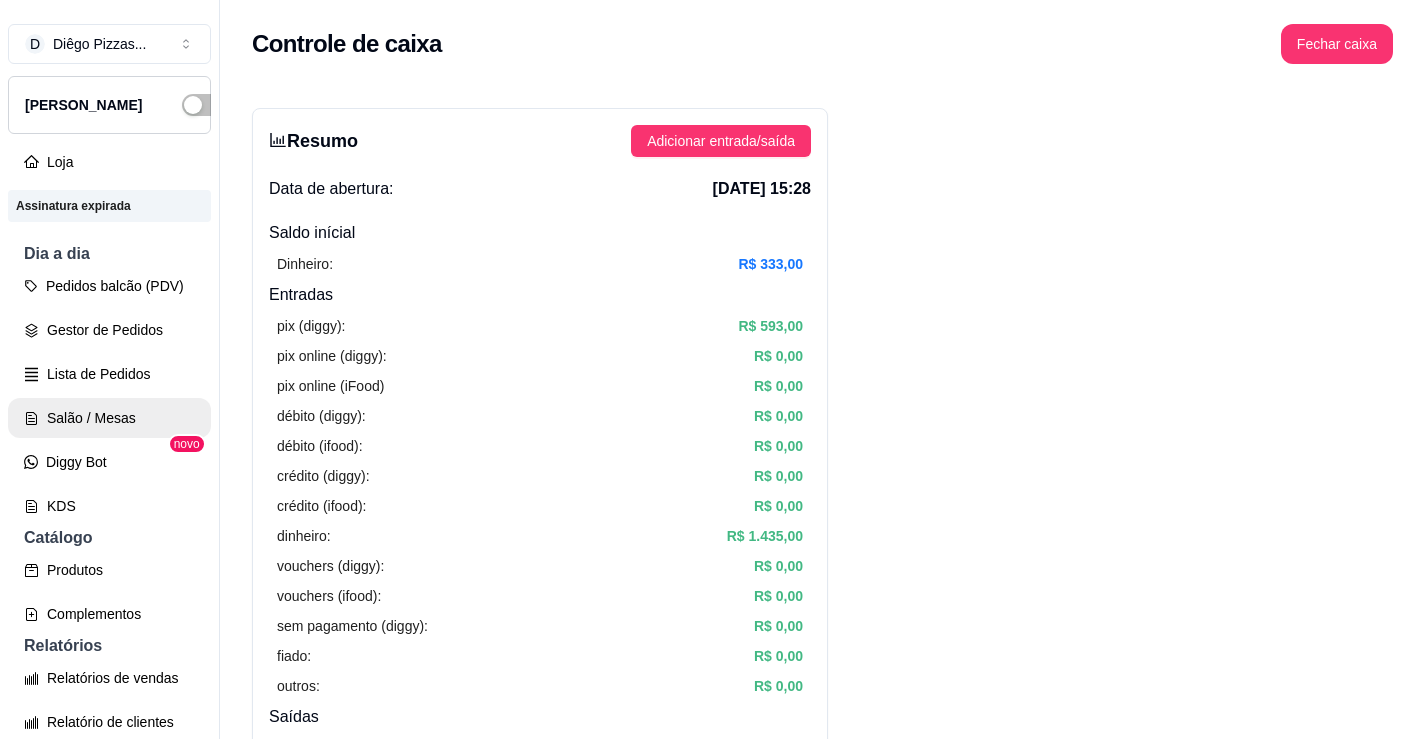 click on "Salão / Mesas" at bounding box center (109, 418) 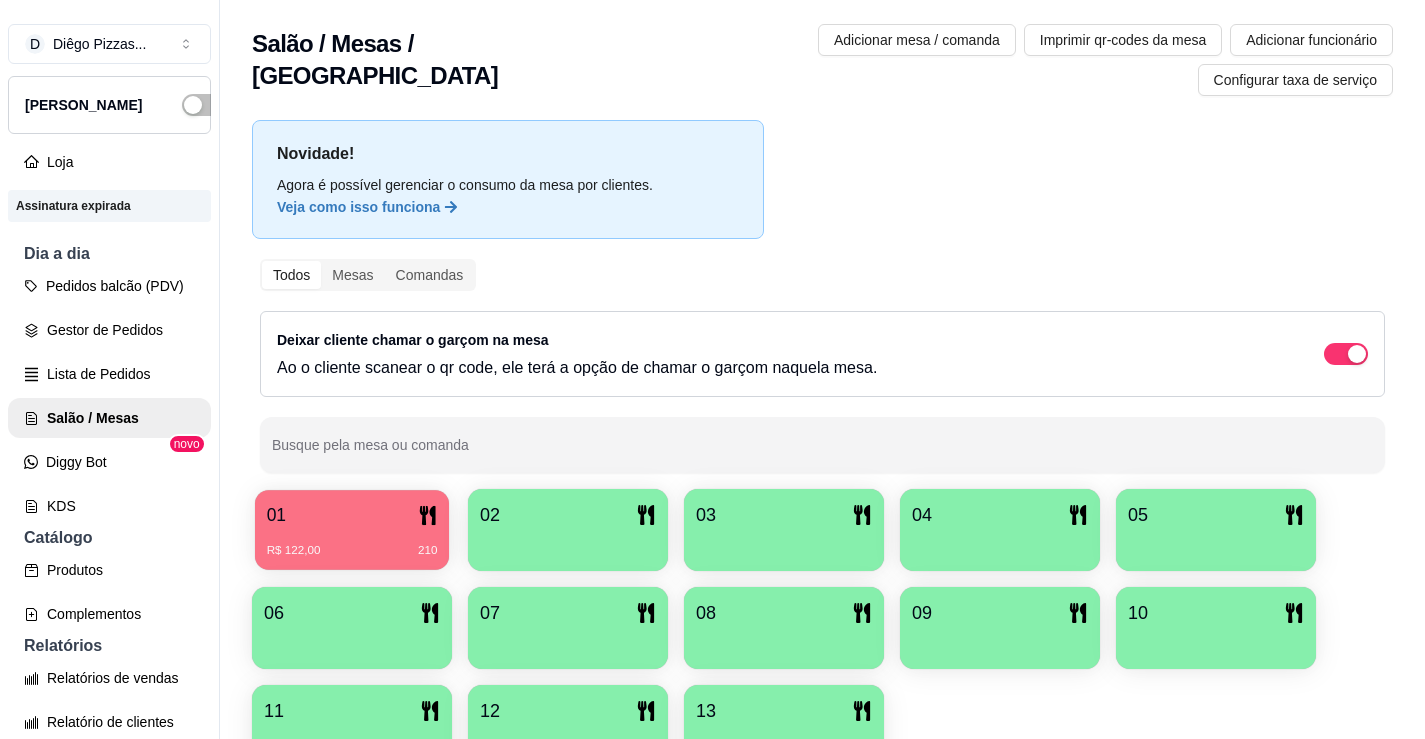 click on "01" at bounding box center (352, 515) 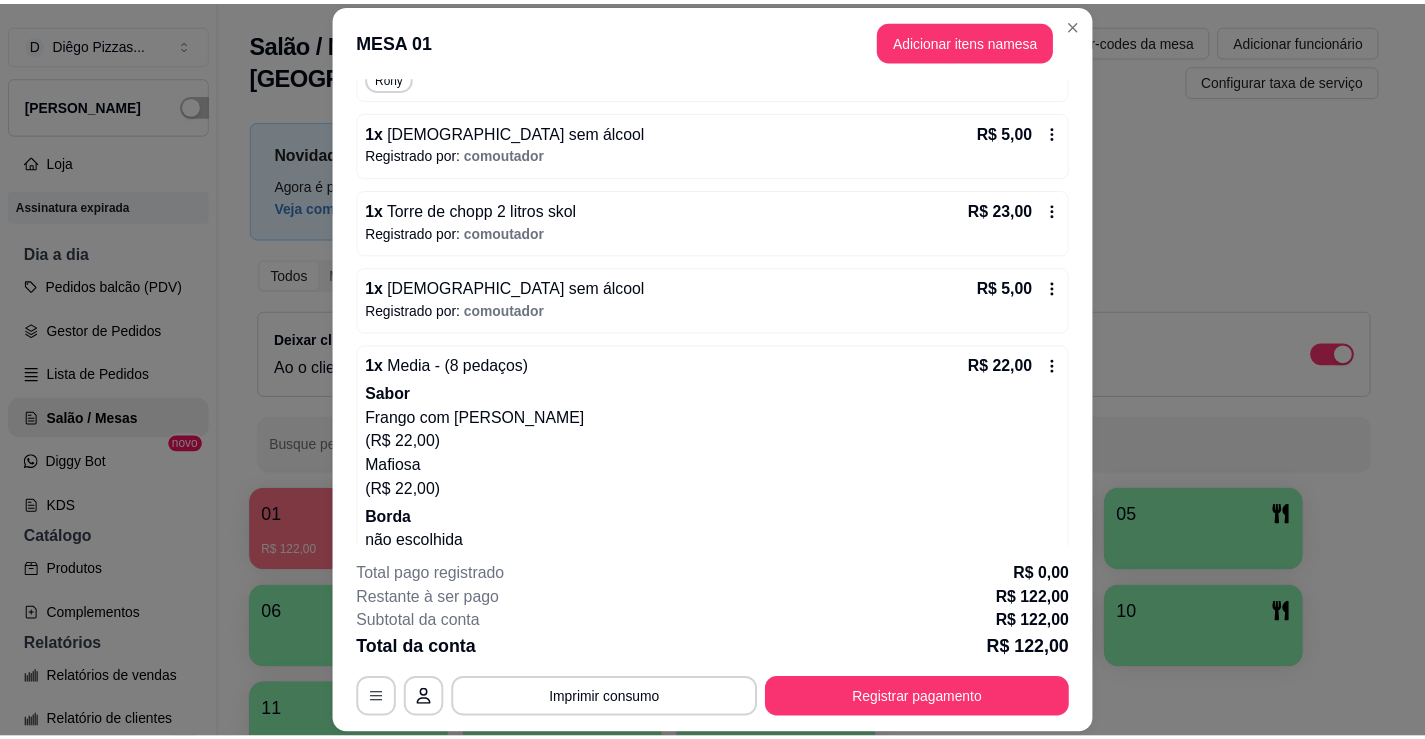 scroll, scrollTop: 641, scrollLeft: 0, axis: vertical 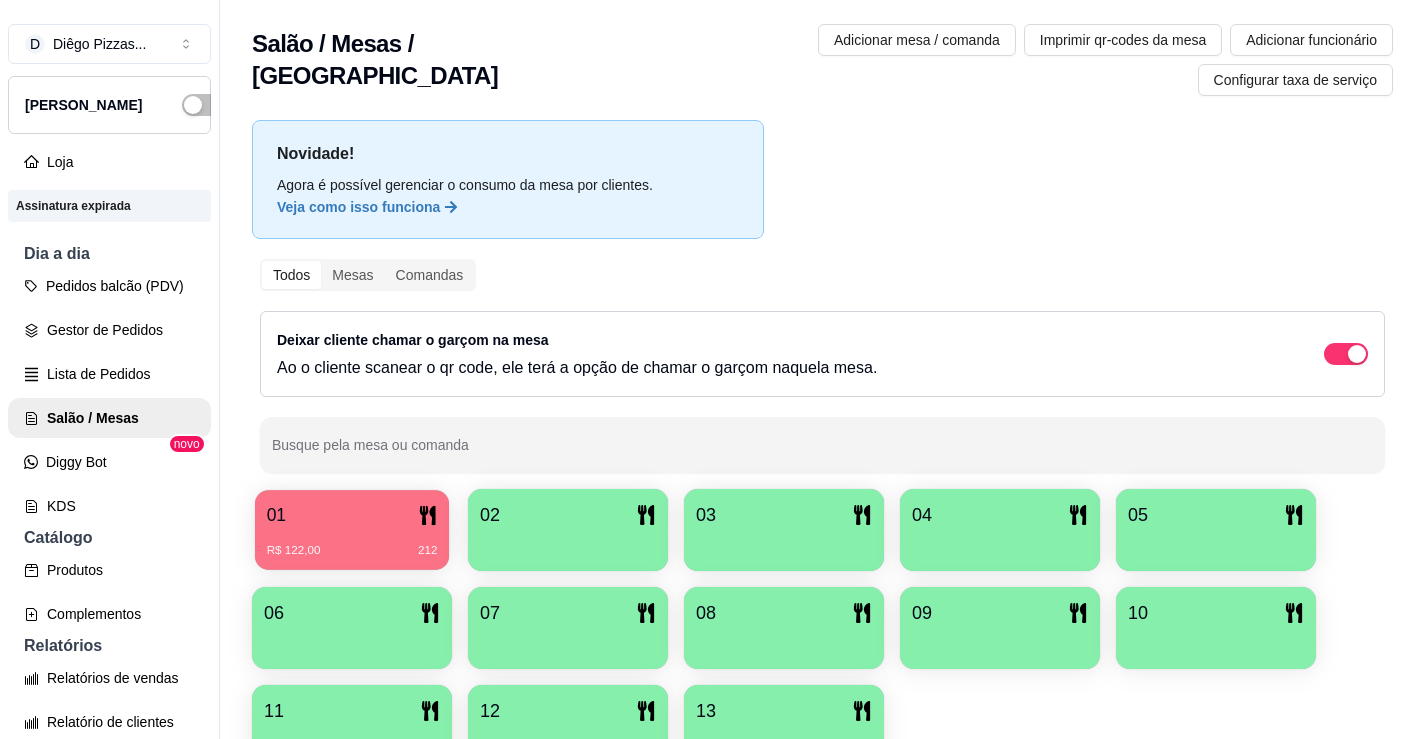 click on "01 R$ 122,00 212" at bounding box center (352, 530) 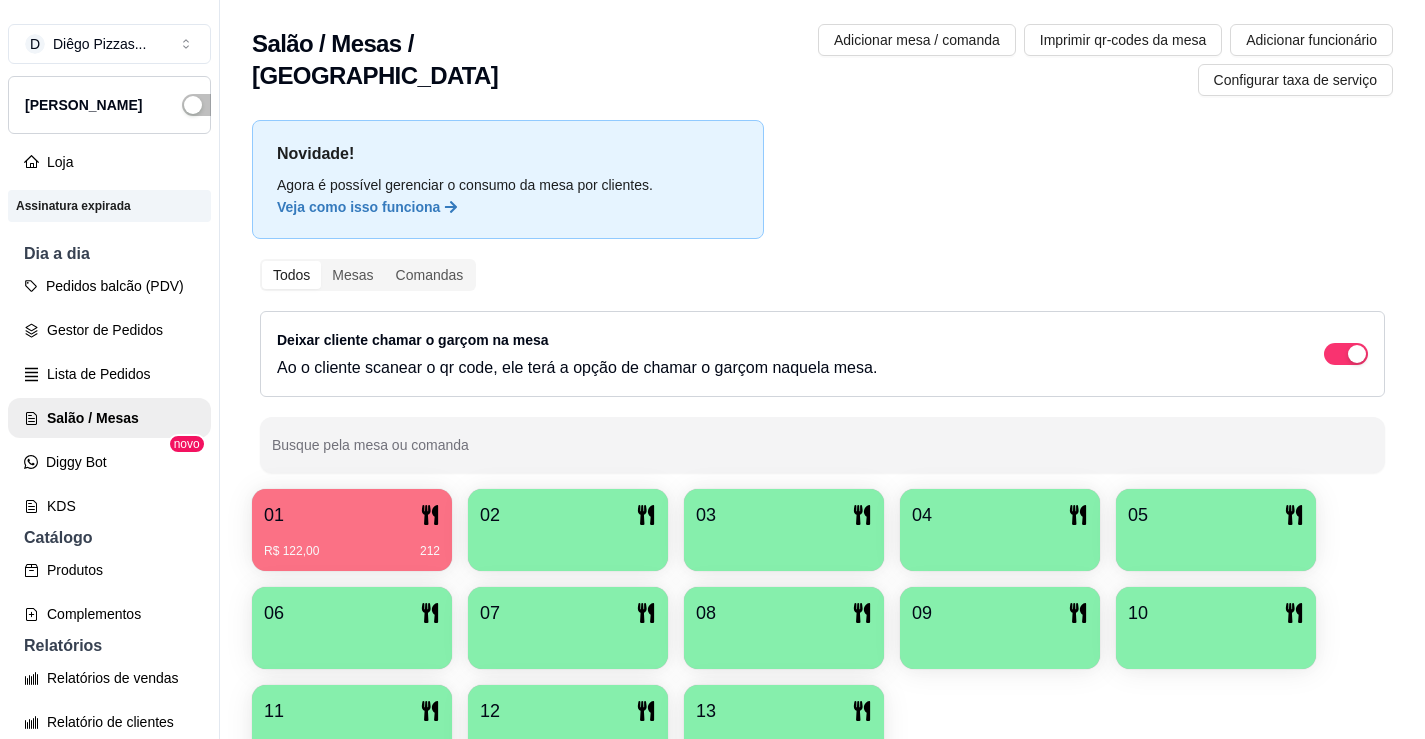 click on "02" at bounding box center (568, 515) 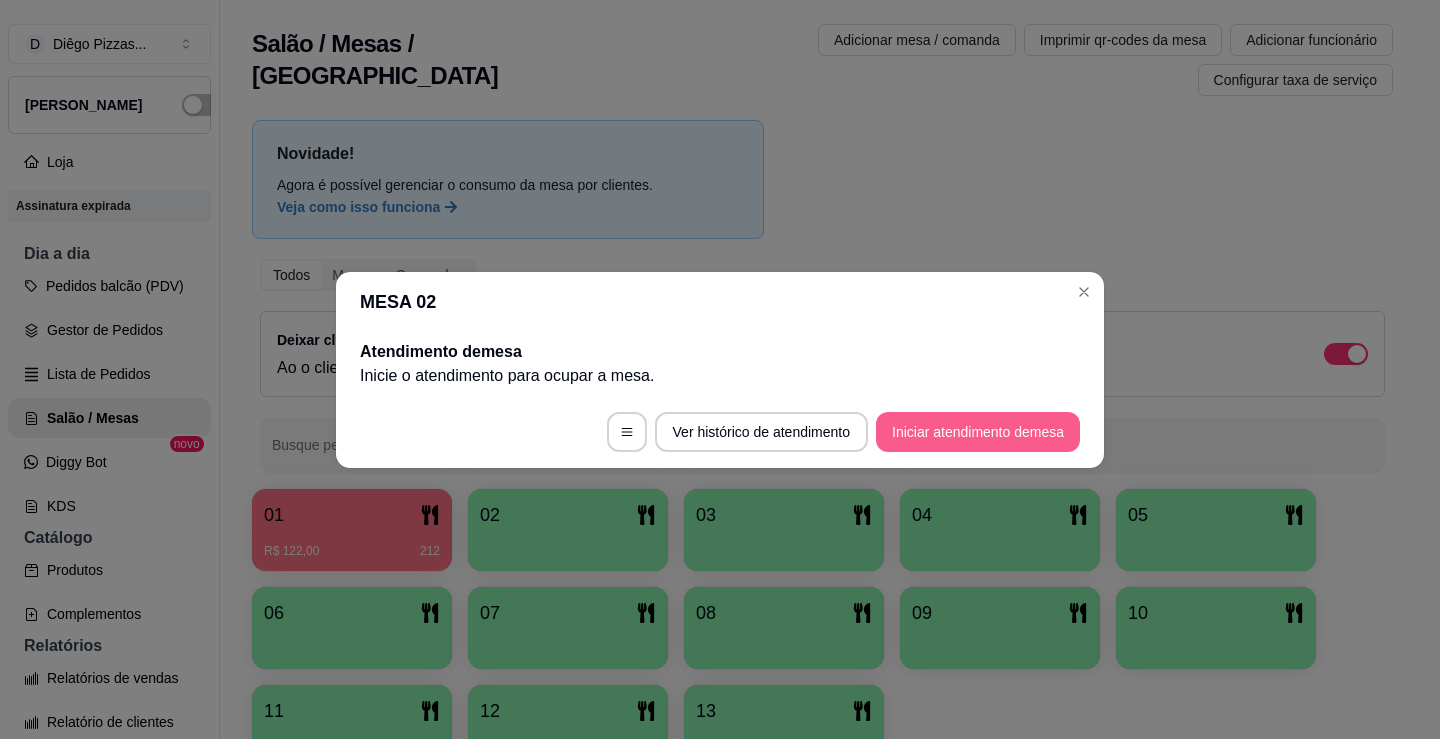 click on "Iniciar atendimento de  mesa" at bounding box center (978, 432) 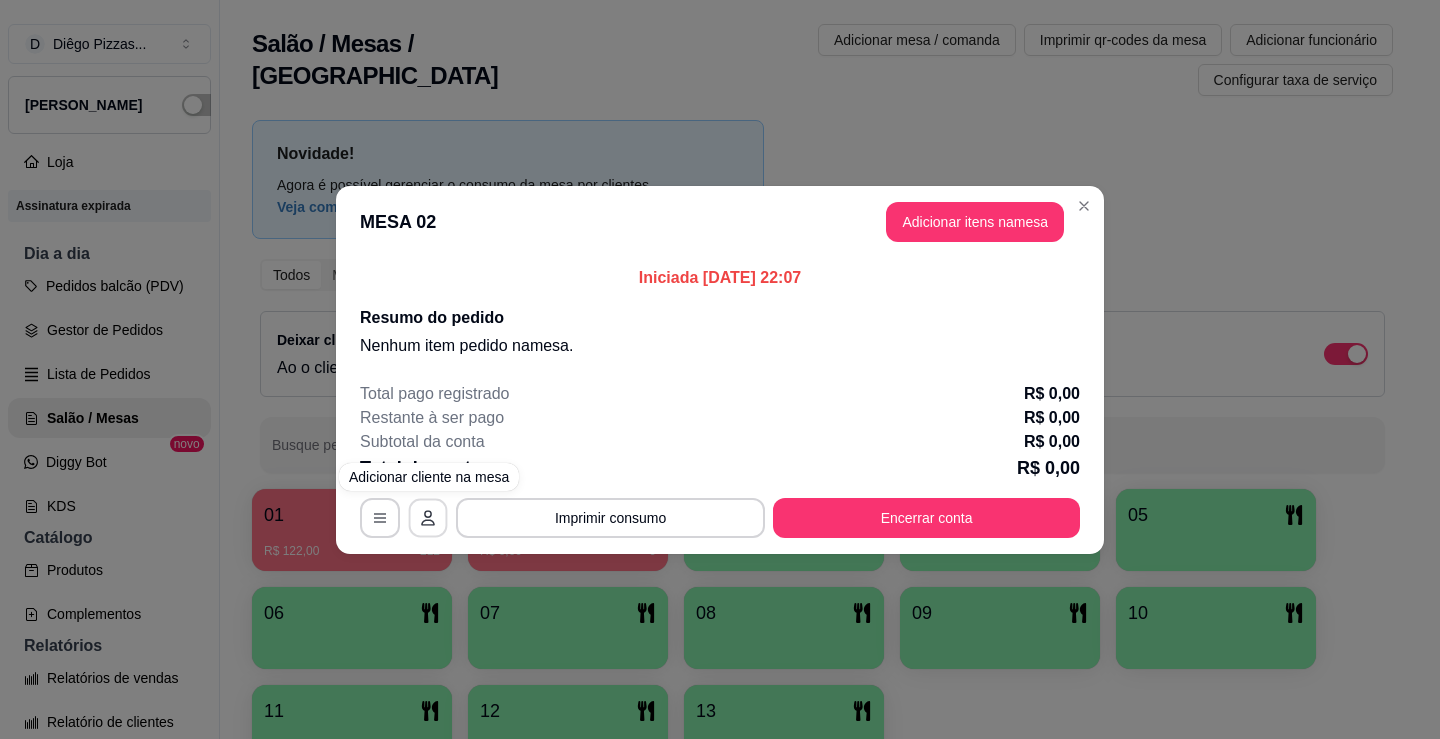 click 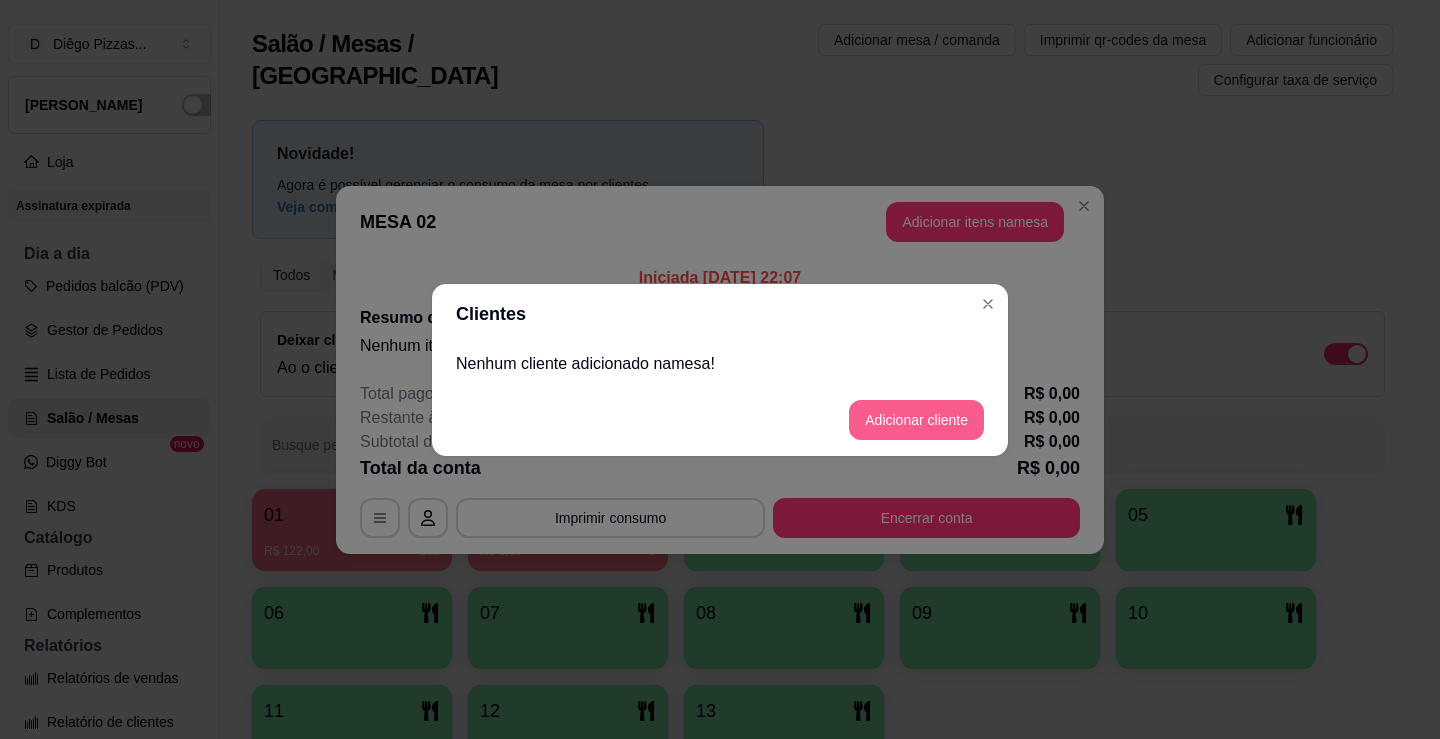 click on "Adicionar cliente" at bounding box center [916, 420] 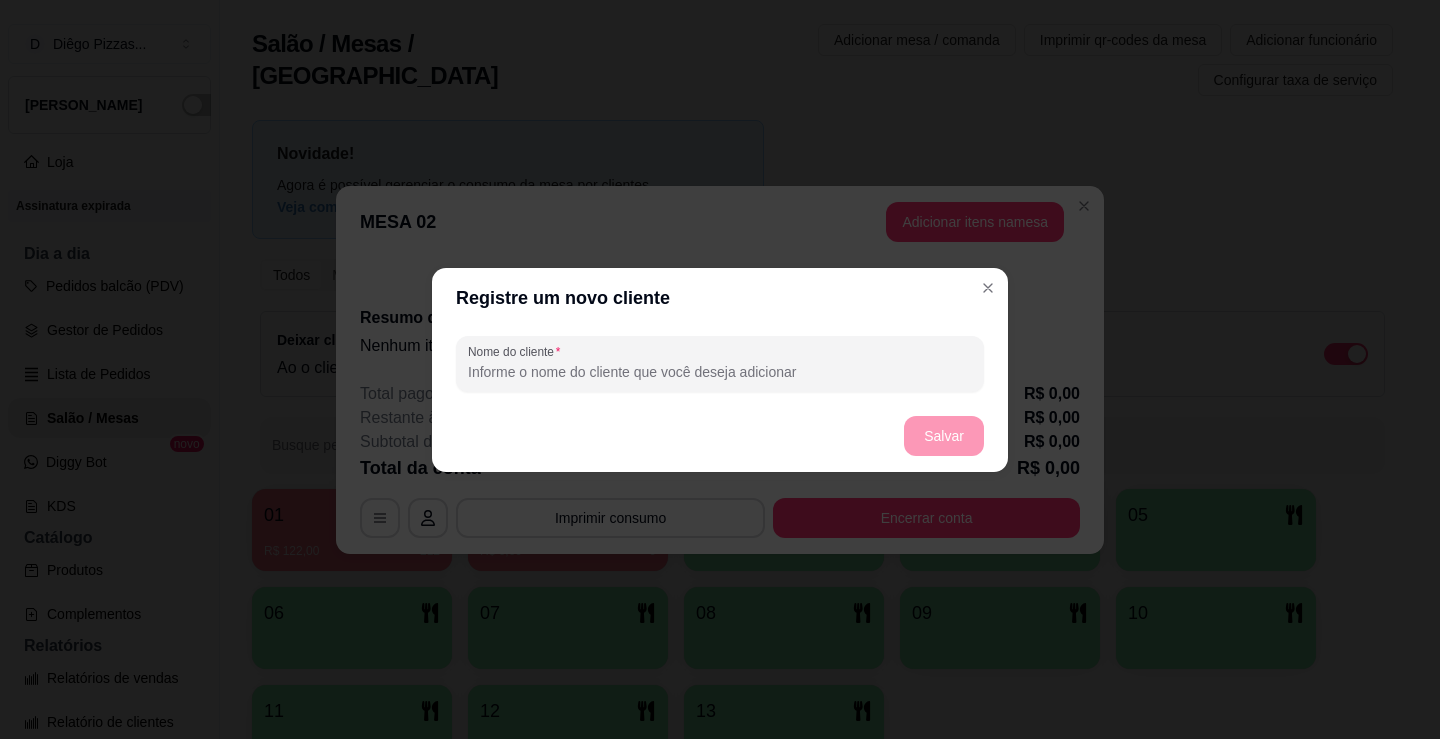 click on "Nome do cliente" at bounding box center [720, 372] 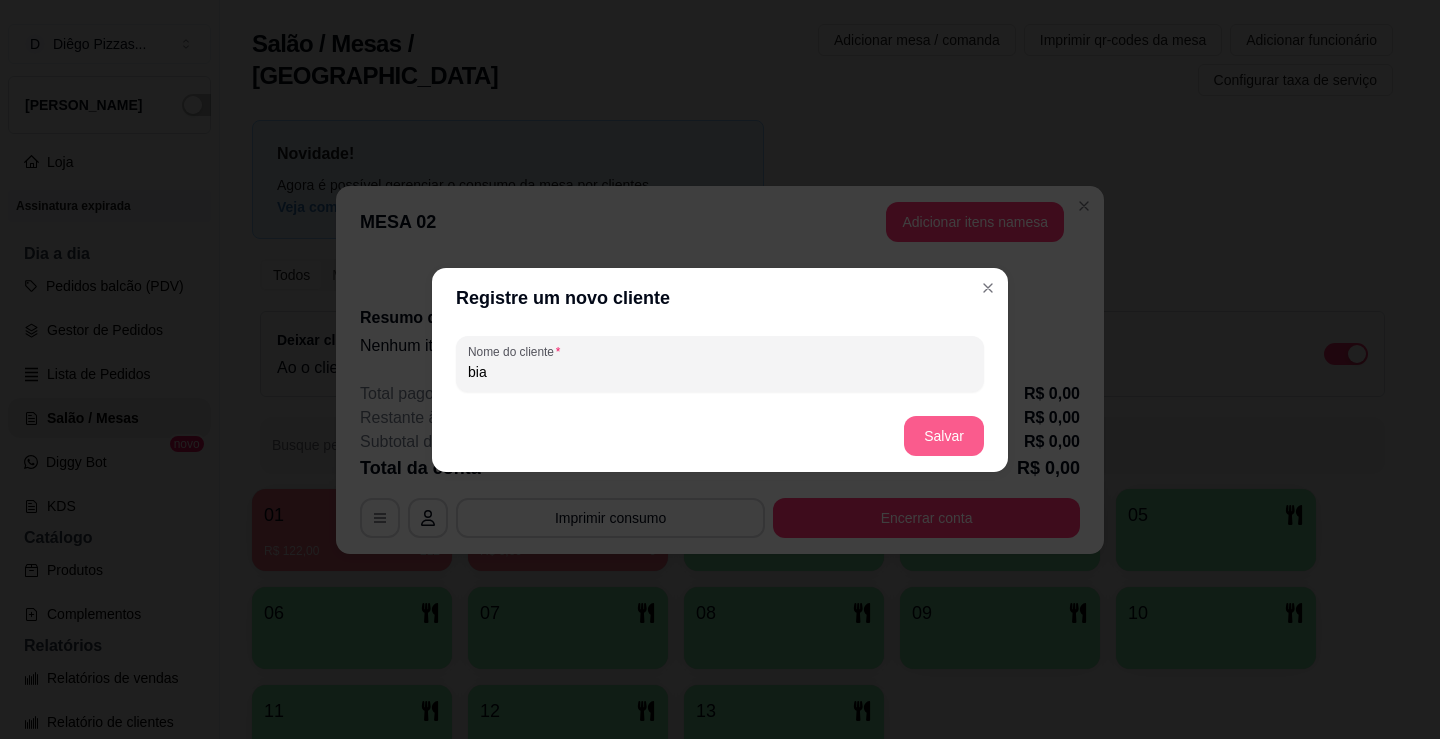 type on "bia" 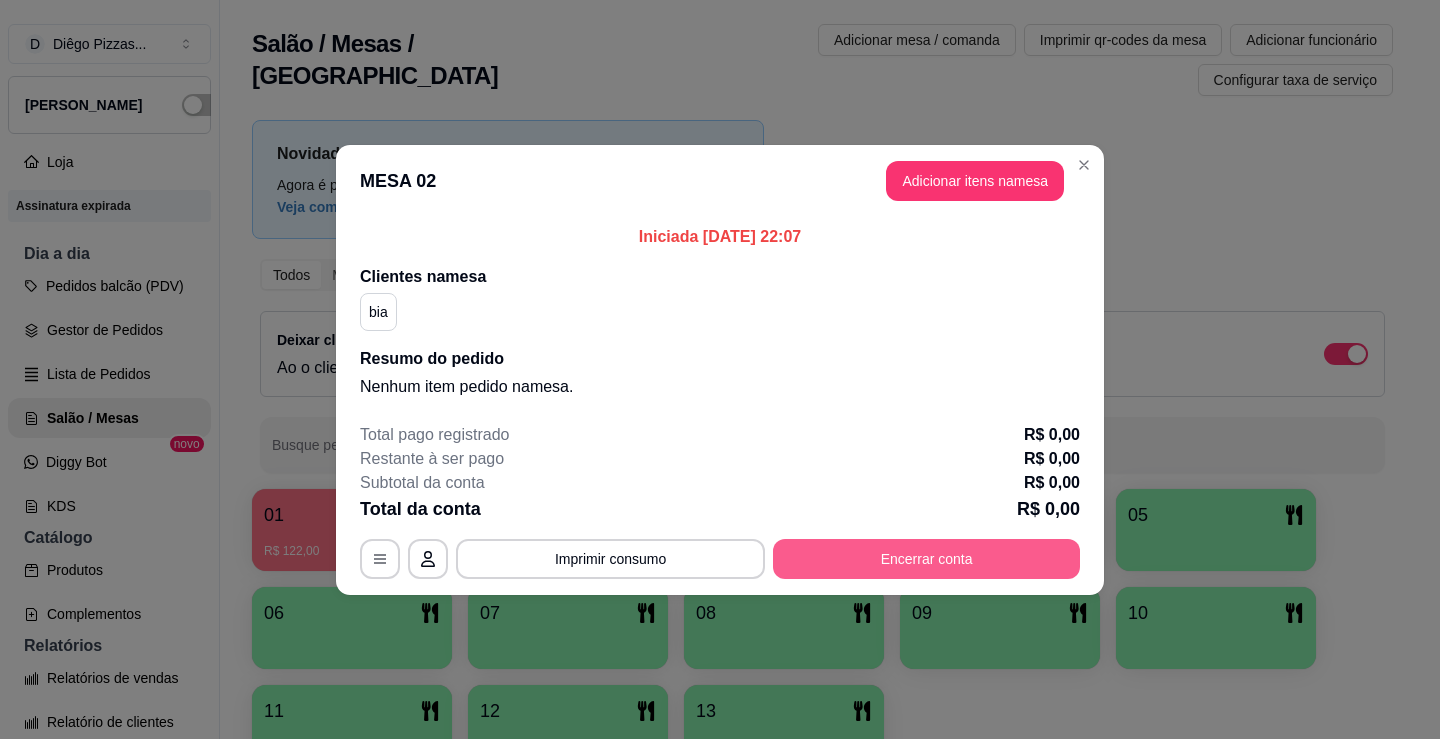 click on "Encerrar conta" at bounding box center [926, 559] 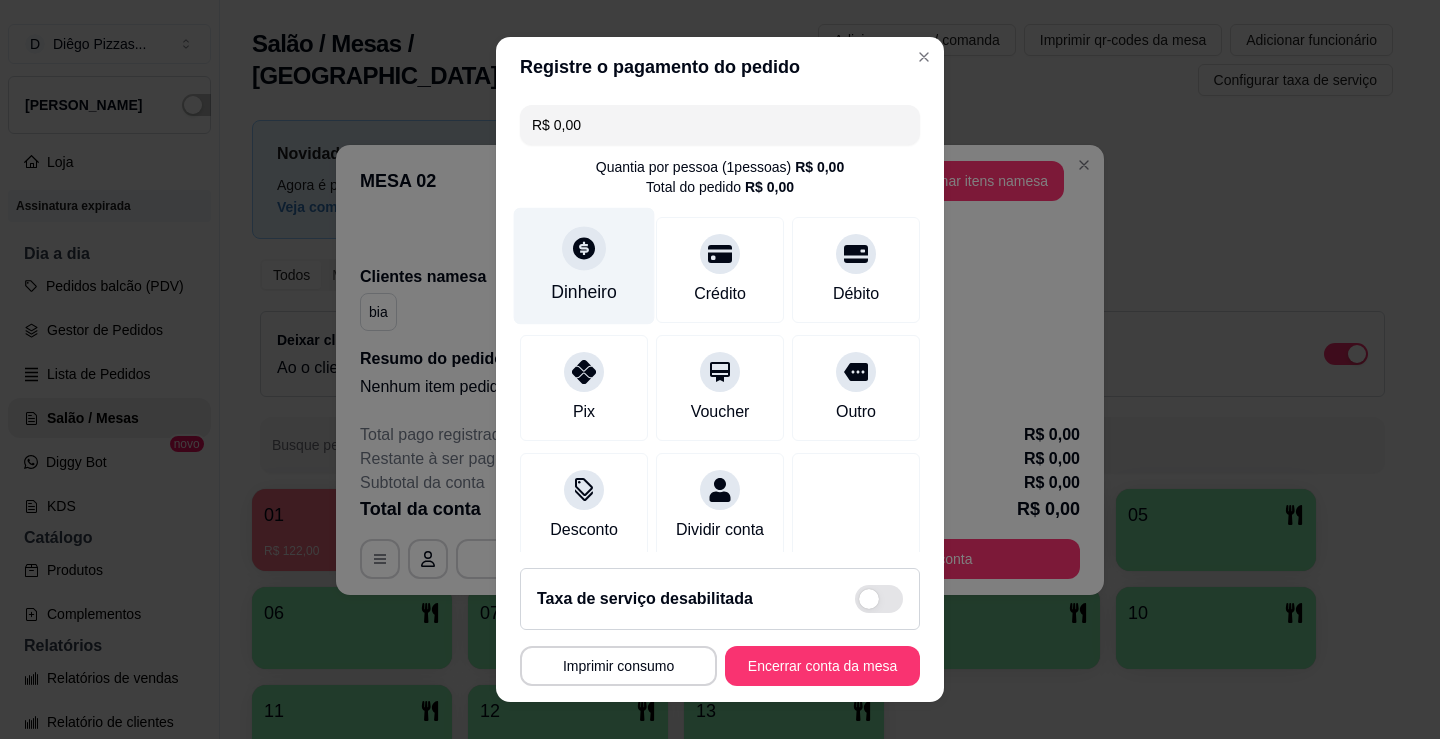 click 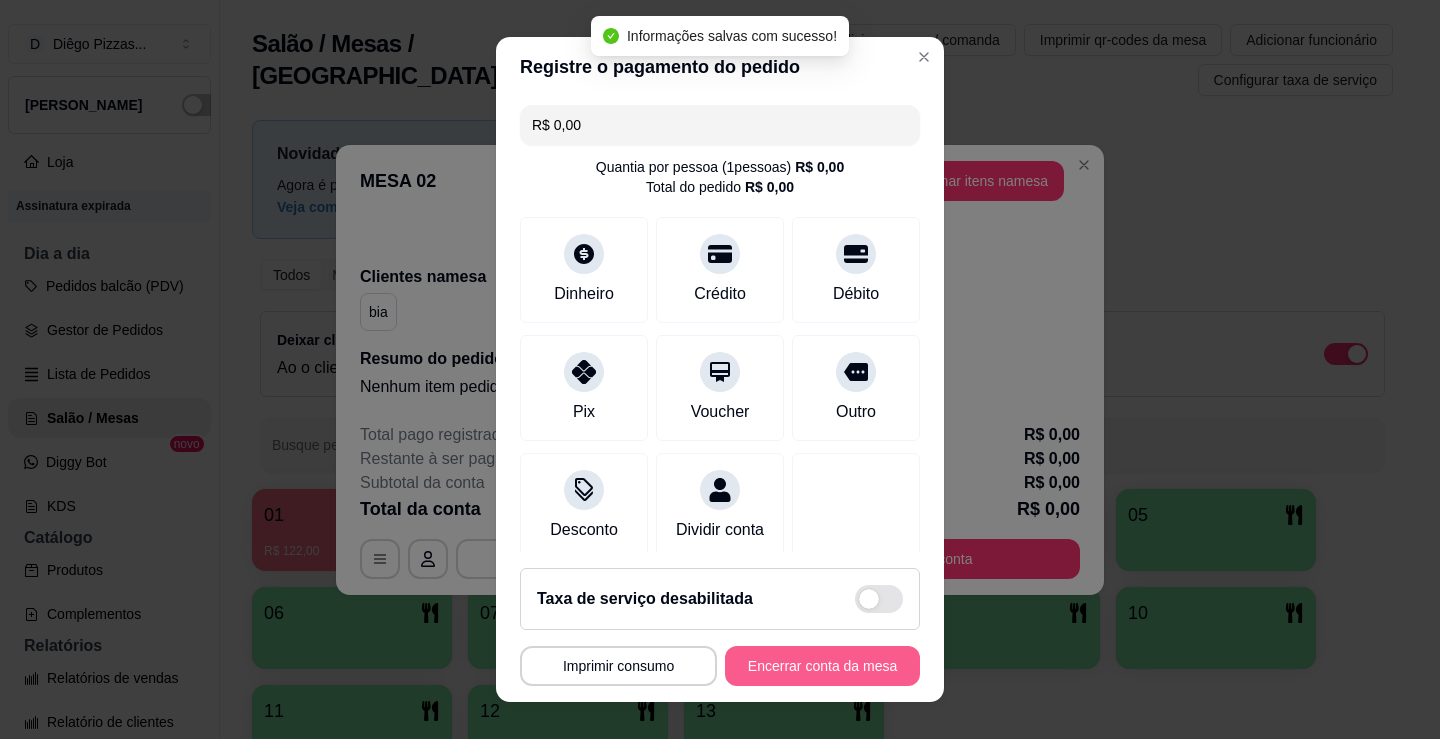click on "Encerrar conta da mesa" at bounding box center (822, 666) 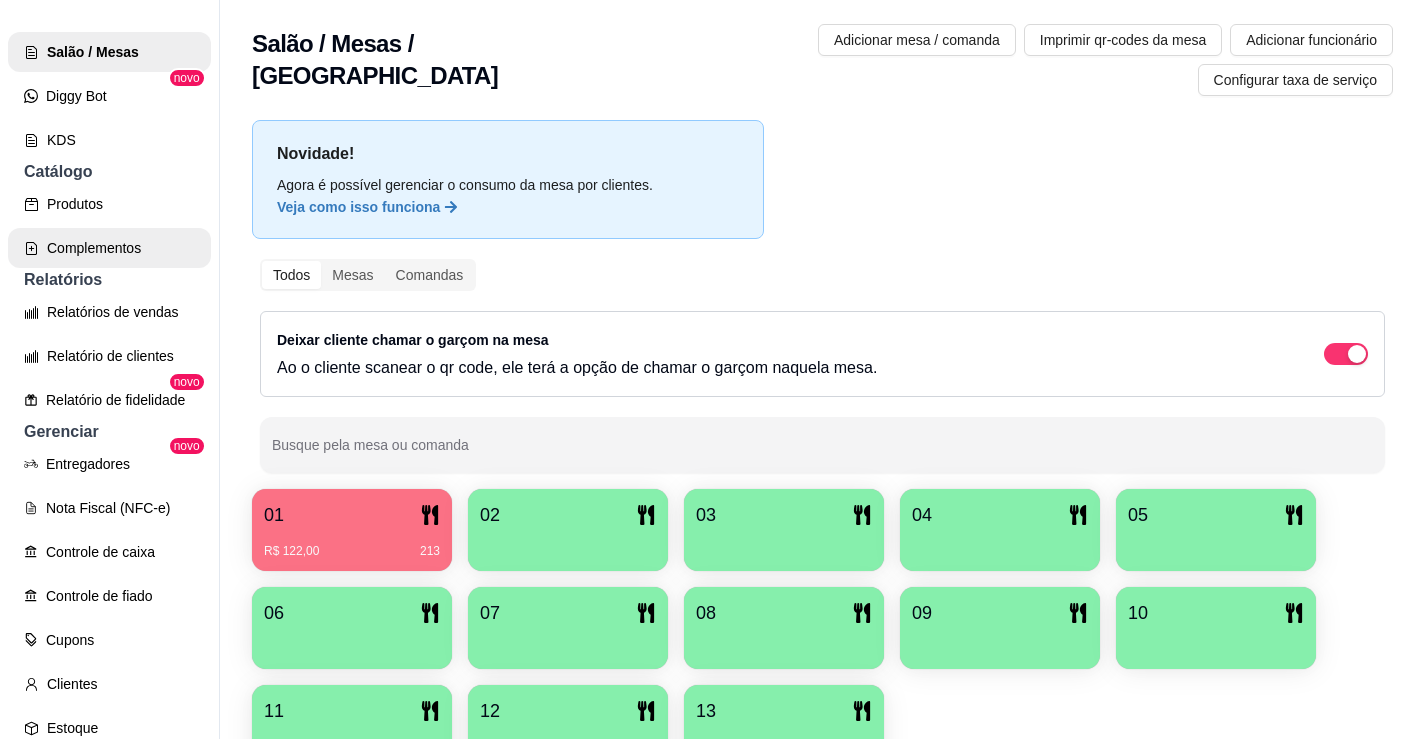 scroll, scrollTop: 400, scrollLeft: 0, axis: vertical 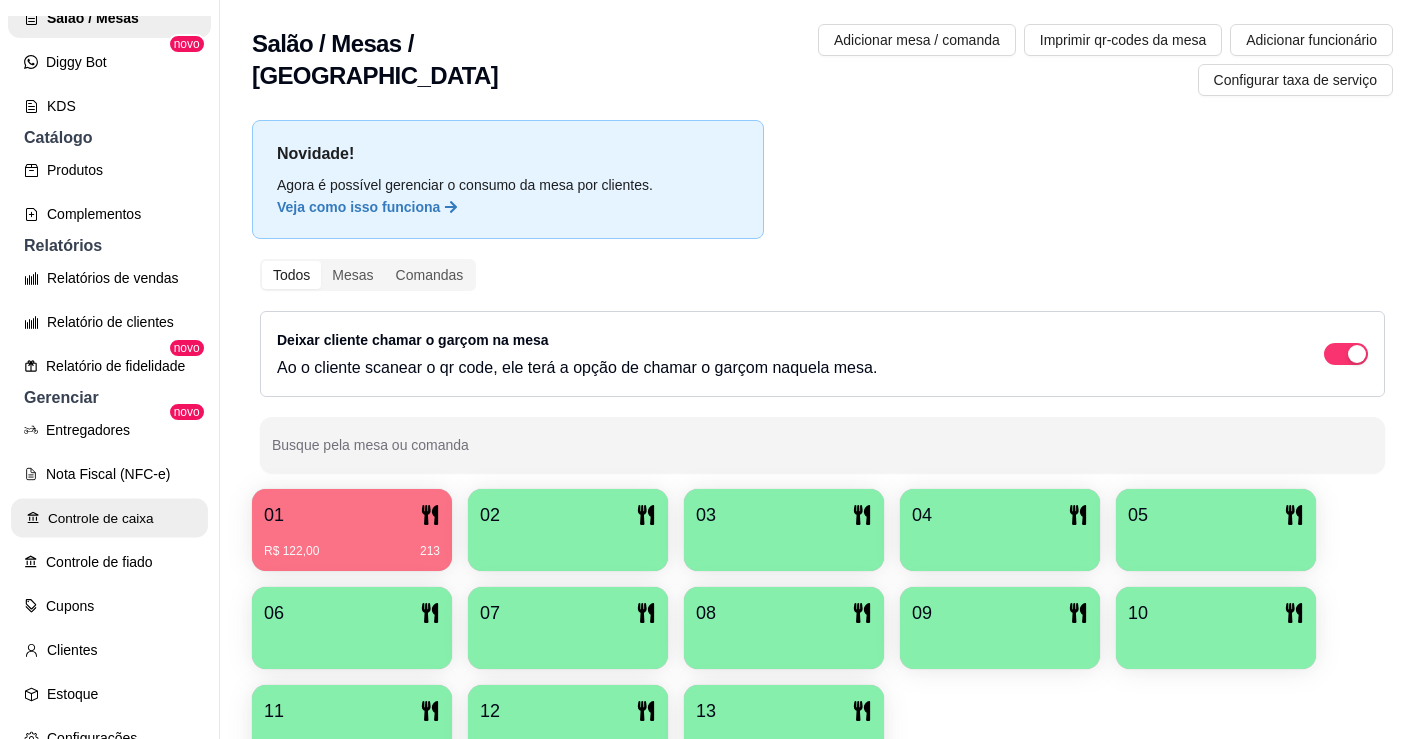 click on "Controle de caixa" at bounding box center (109, 518) 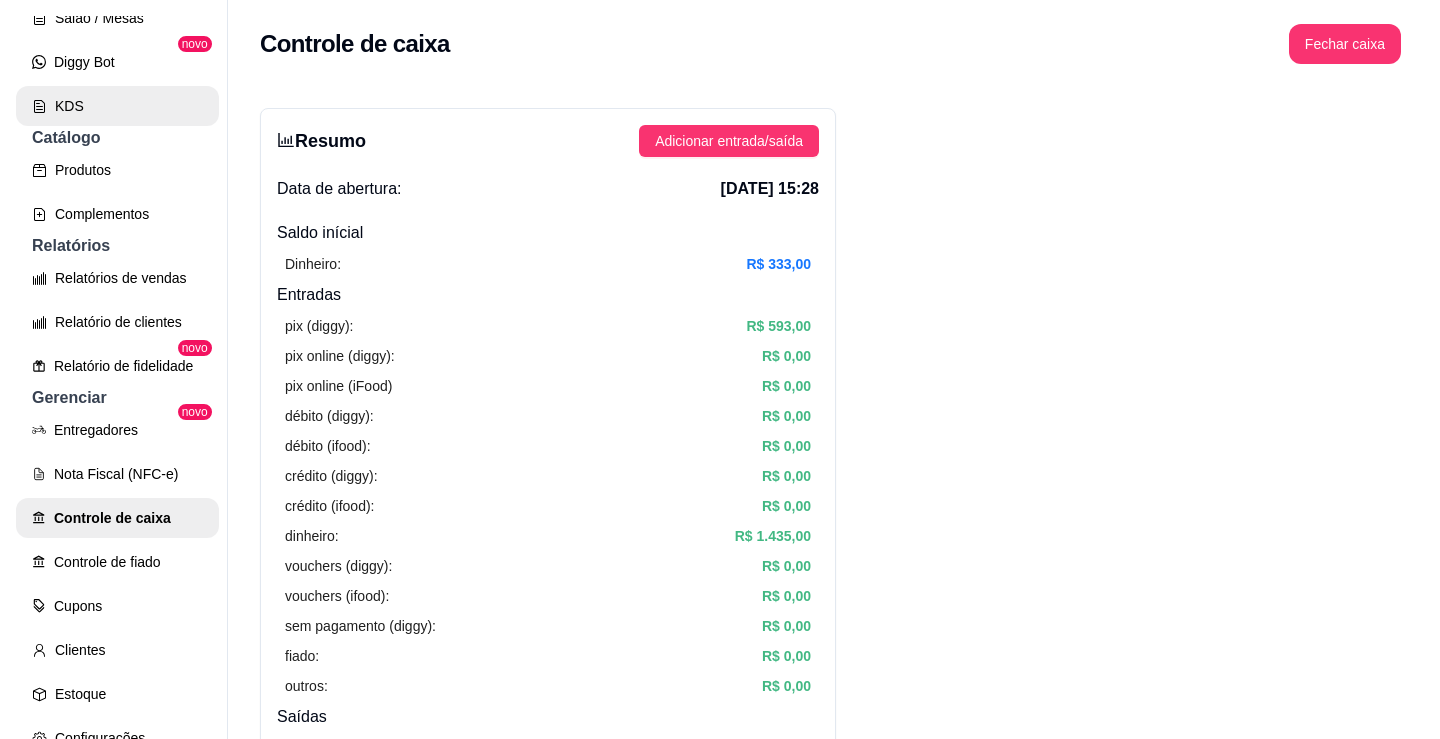 scroll, scrollTop: 0, scrollLeft: 0, axis: both 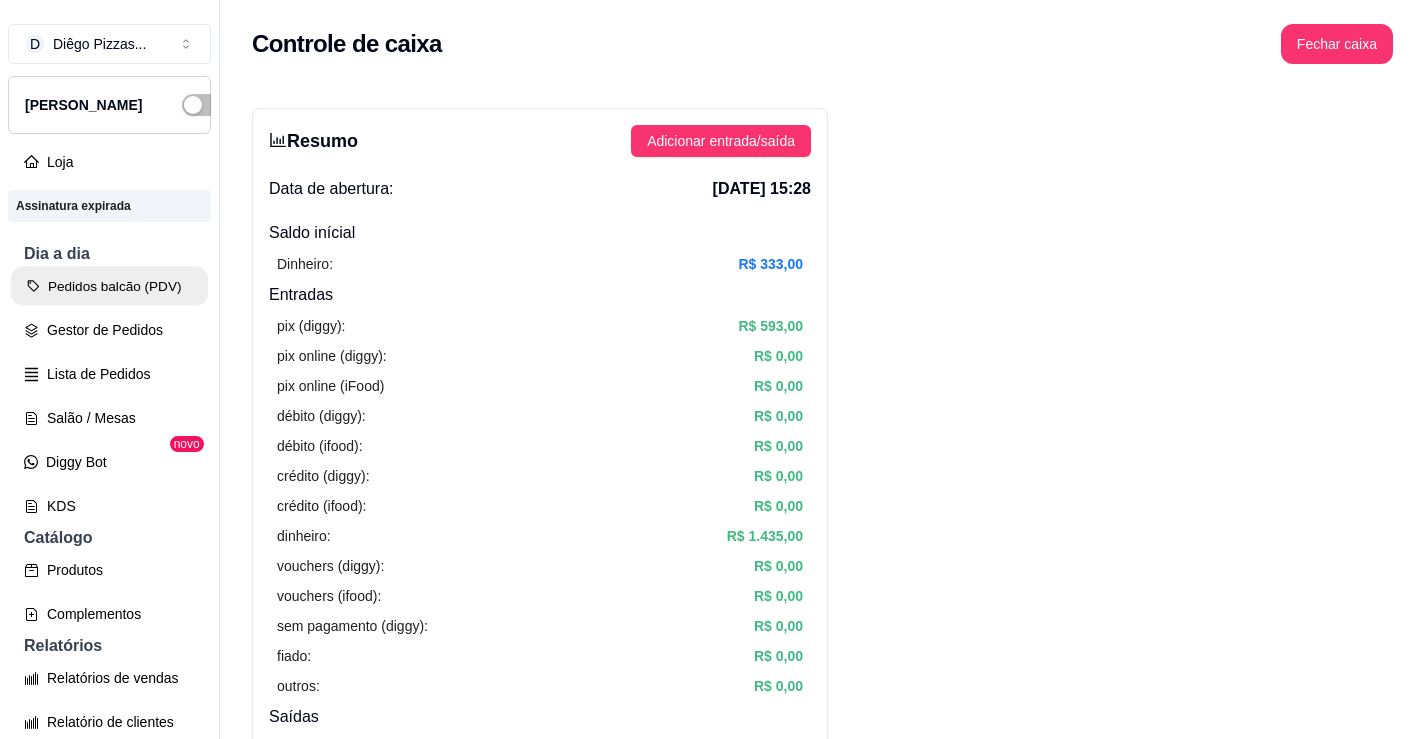 click on "Pedidos balcão (PDV)" at bounding box center (109, 286) 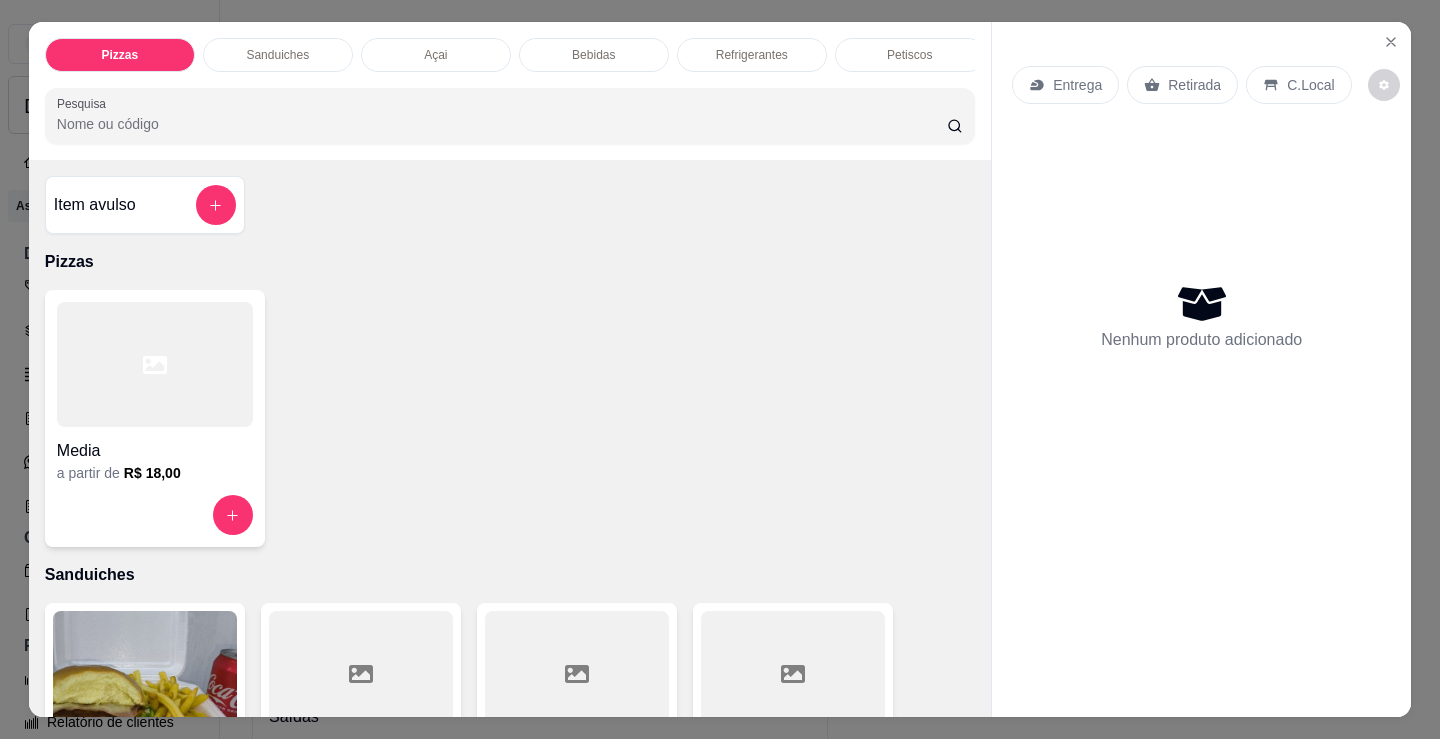 click on "Pizzas  Sanduiches  Açai  Bebidas  Refrigerantes Petiscos  doces Cigarros utensílios   Pesquisa Item avulso Pizzas  Media a partir de     R$ 18,00 Sanduiches  Combo de X-burguer    R$ 22,00 0 Misto    R$ 5,00 0 Hambúrguer    R$ 5,00 0 Bauru   R$ 6,00 0 Americano   R$ 8,00 0 X - burguer    R$ 8,00 0 Minuano    R$ 10,00 0 Sanduíche de calabresa    R$ 9,00 0 X - calabresa    R$ 11,00 0 X - calabresa egg   R$ 13,00 0 X - calabresa catupiry    R$ 12,00 0 X - calabresa tudo    R$ 15,00 0 Sanduiche de frango   R$ 9,00 0 X - frango    R$ 11,00 0 X - frango catupiry    R$ 12,00 0 X - frango egg   R$ 13,00 0 X - frango bacon   R$ 14,00 0 X - frango tudo   R$ 15,00 0 X - bacon    R$ 12,00 0 X - bacon egg   R$ 13,00 0 American bacon    R$ 12,00 0 Açai  Açai    R$ 15,00 0 Bebidas  Budweiser lata   R$ 5,00 0 Budweiser sem álcool    R$ 6,00 0 07 - Skol latão    R$ 5,00 0 Itaipava latão   R$ 5,00 0 Brahma sem álcool    R$ 5,00 0 09 - Heineken long neck   R$ 9,00 0   R$ 9,00 0   0   0" at bounding box center (720, 369) 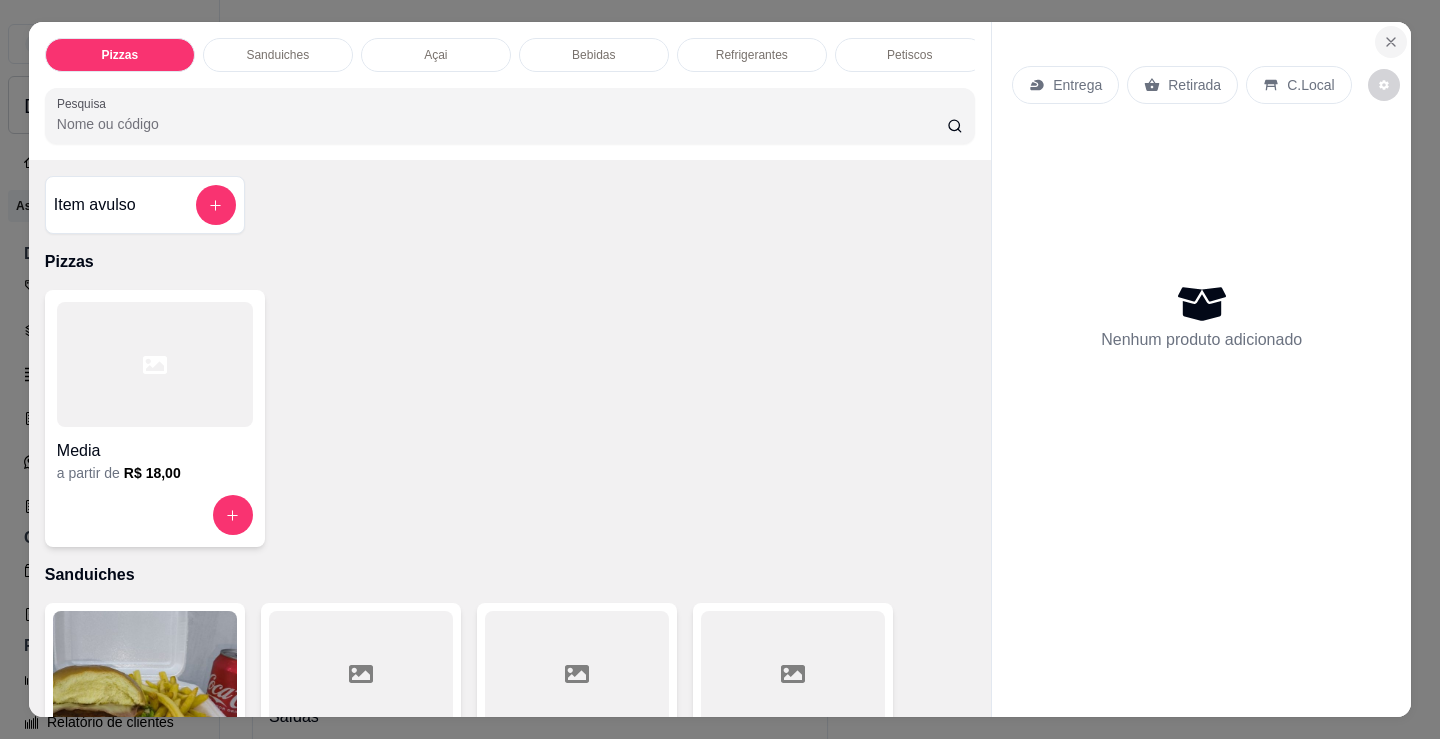 click 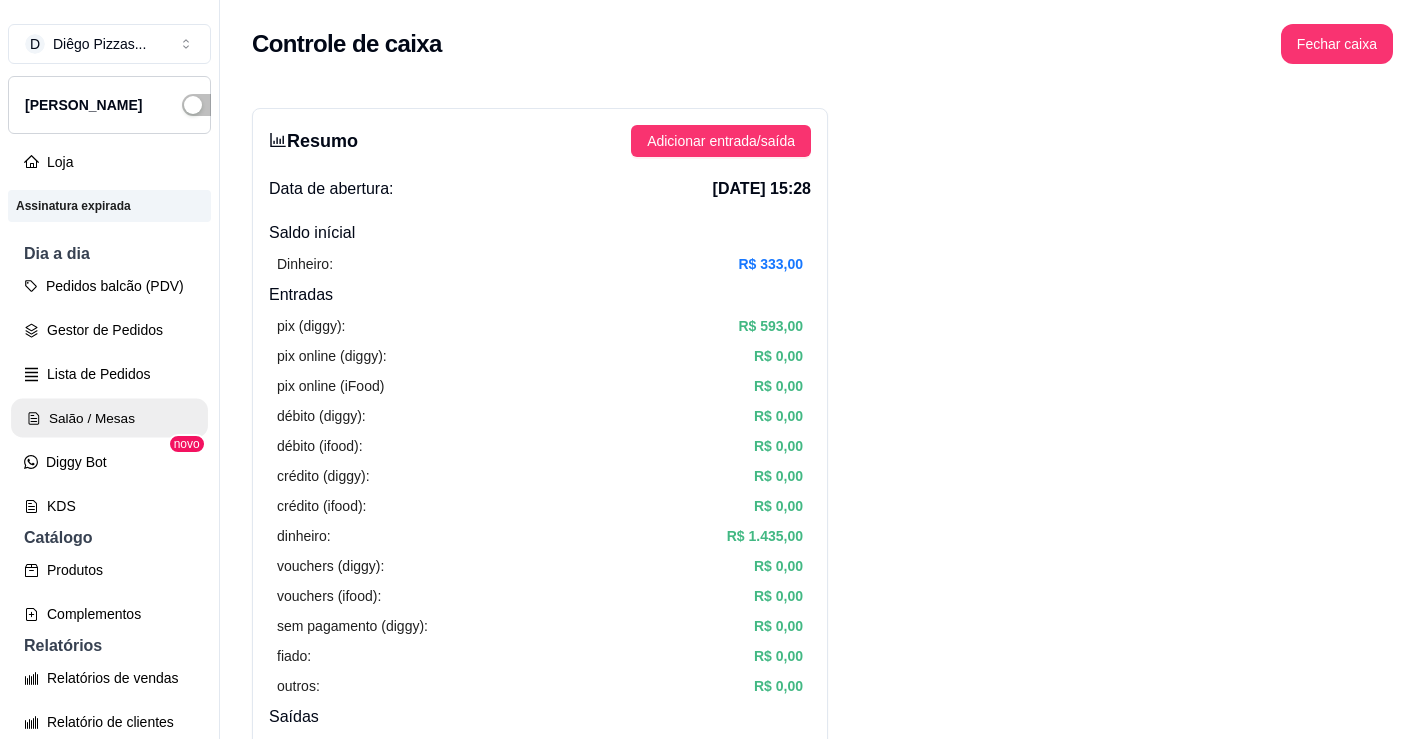 click on "Salão / Mesas" at bounding box center (109, 418) 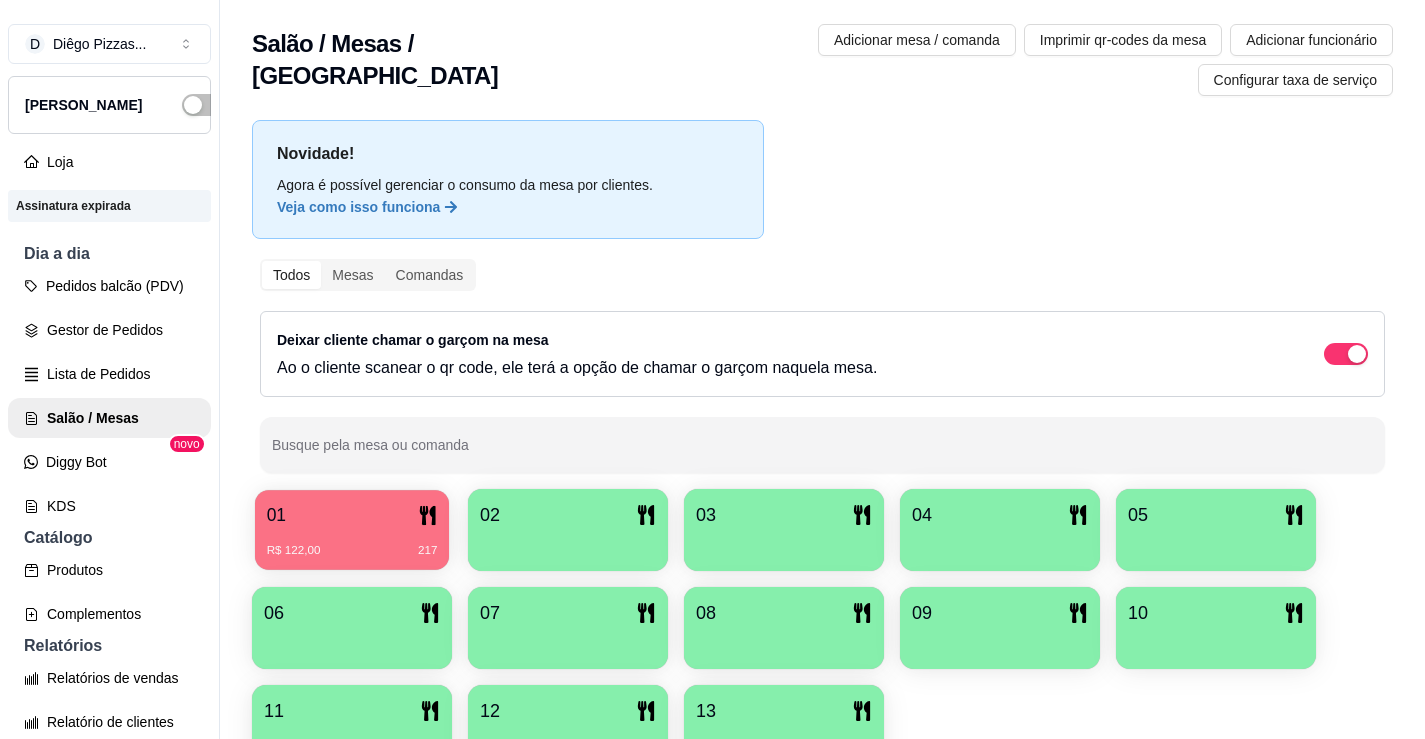 click on "01" at bounding box center (352, 515) 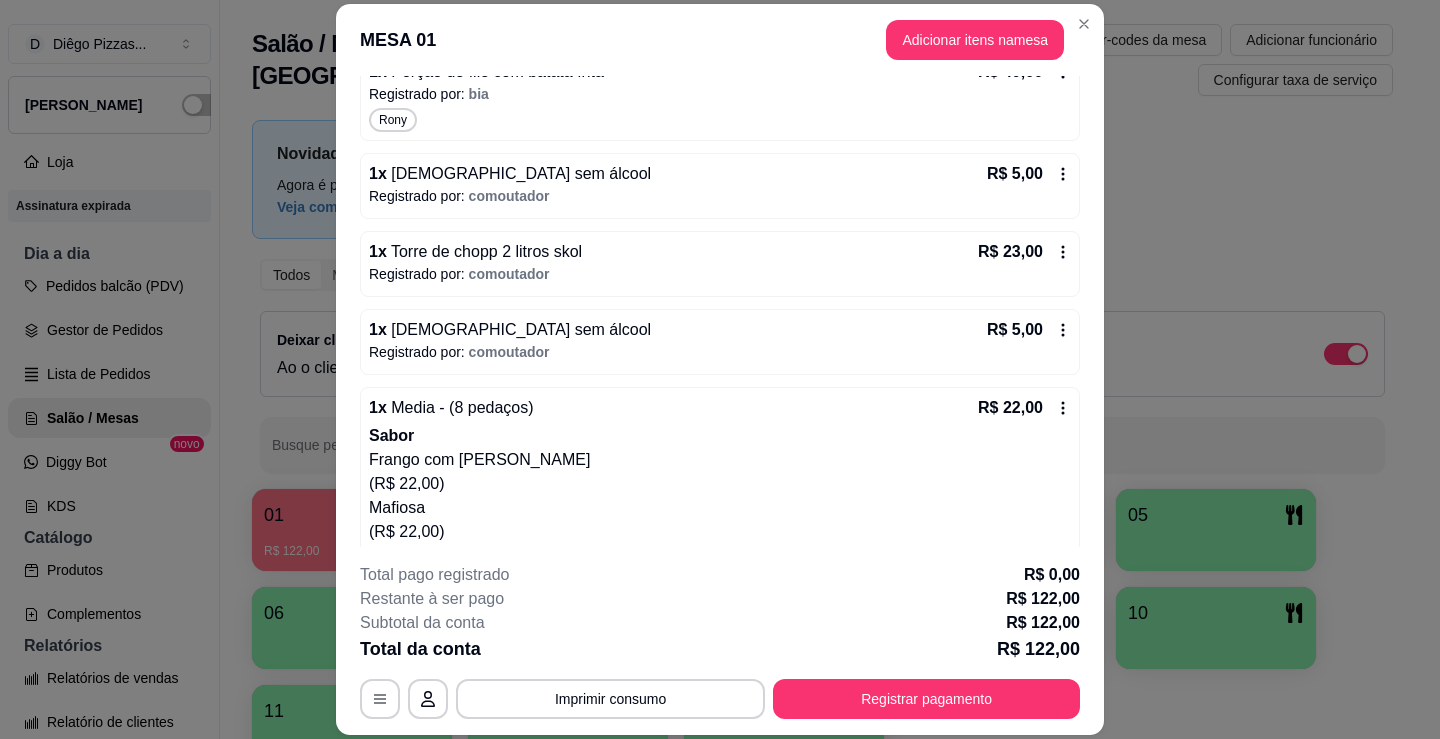 scroll, scrollTop: 641, scrollLeft: 0, axis: vertical 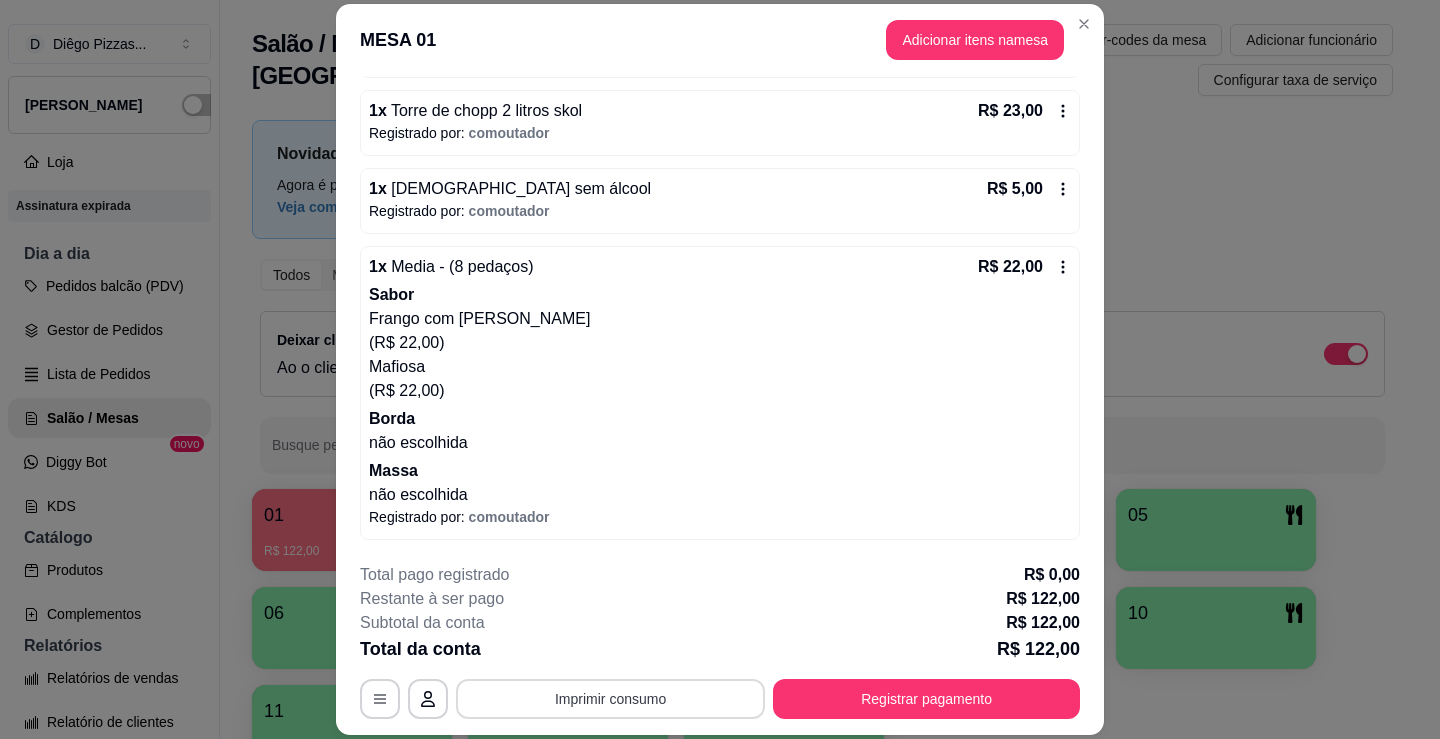 click on "Imprimir consumo" at bounding box center (610, 699) 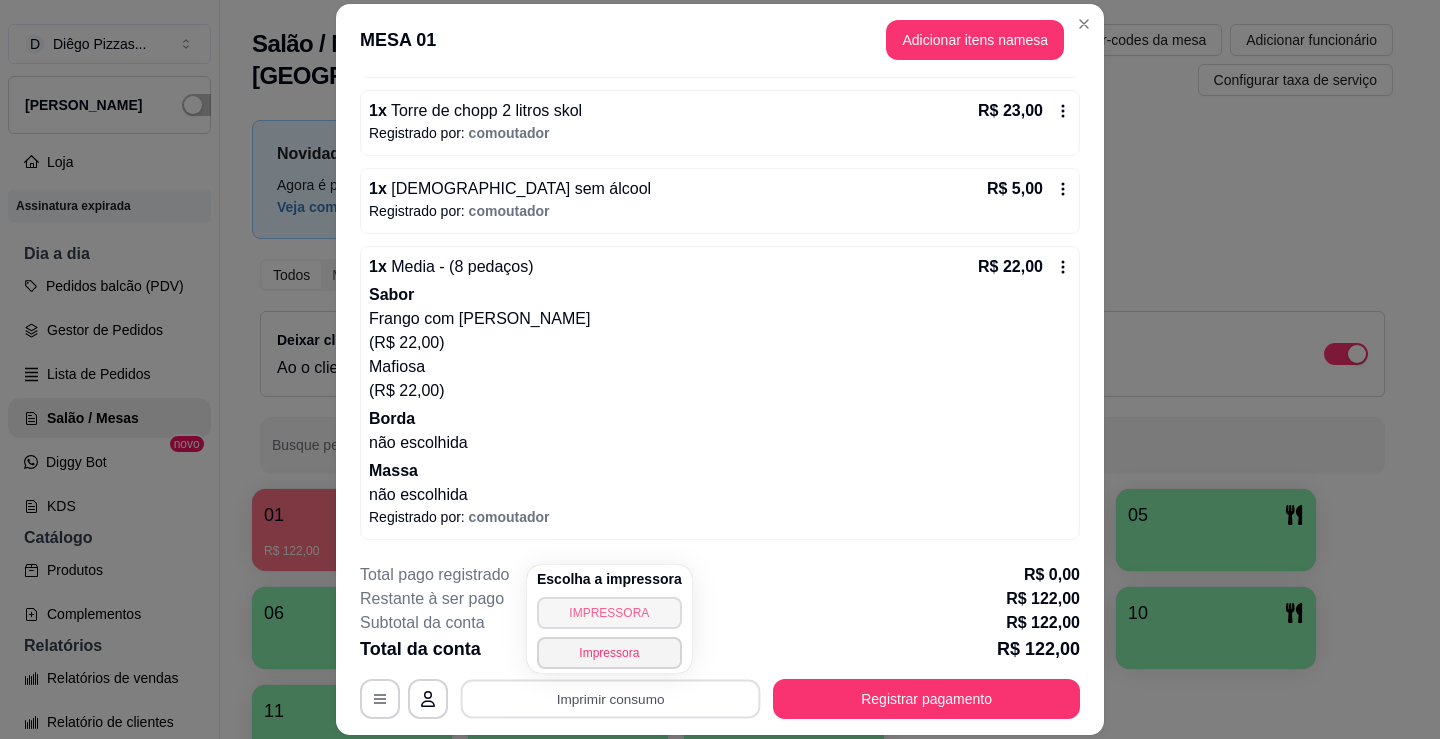 click on "IMPRESSORA" at bounding box center [609, 613] 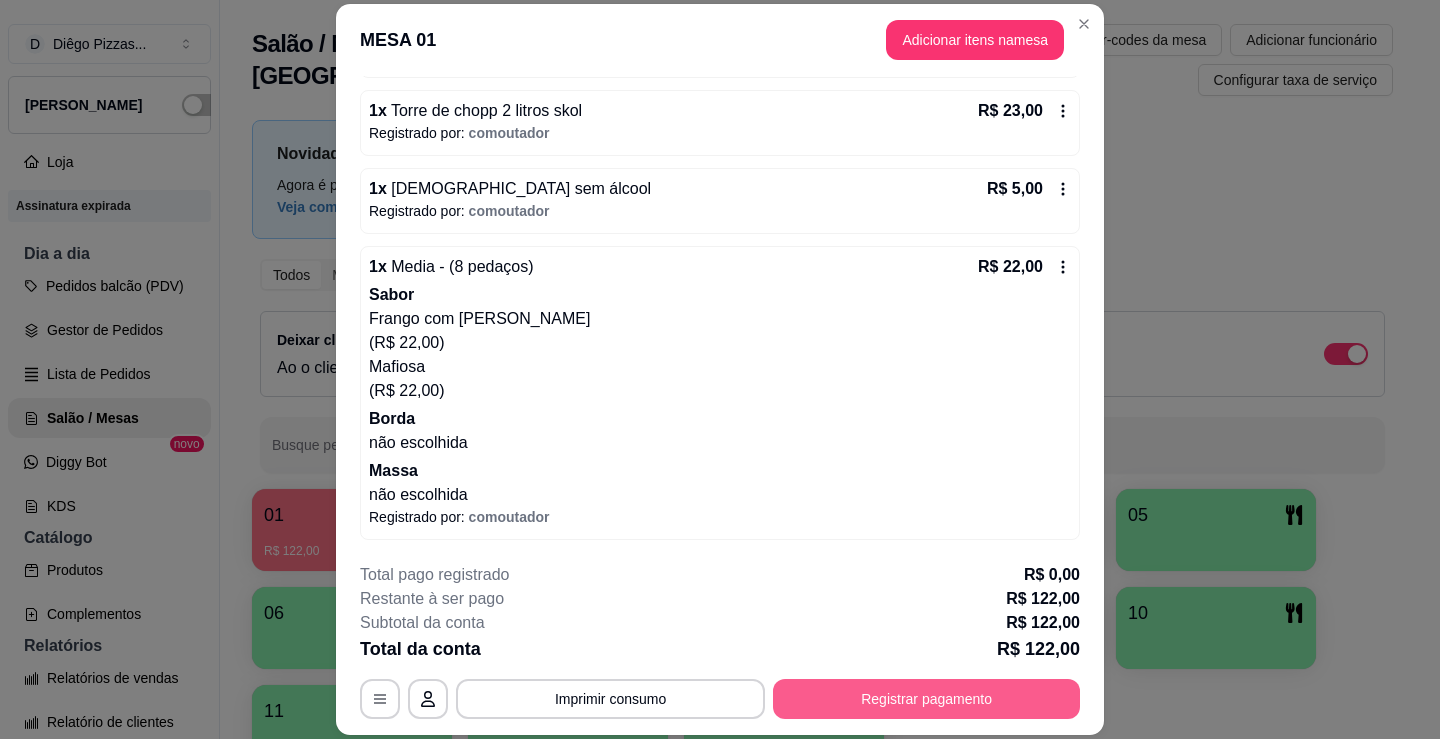 click on "Registrar pagamento" at bounding box center [926, 699] 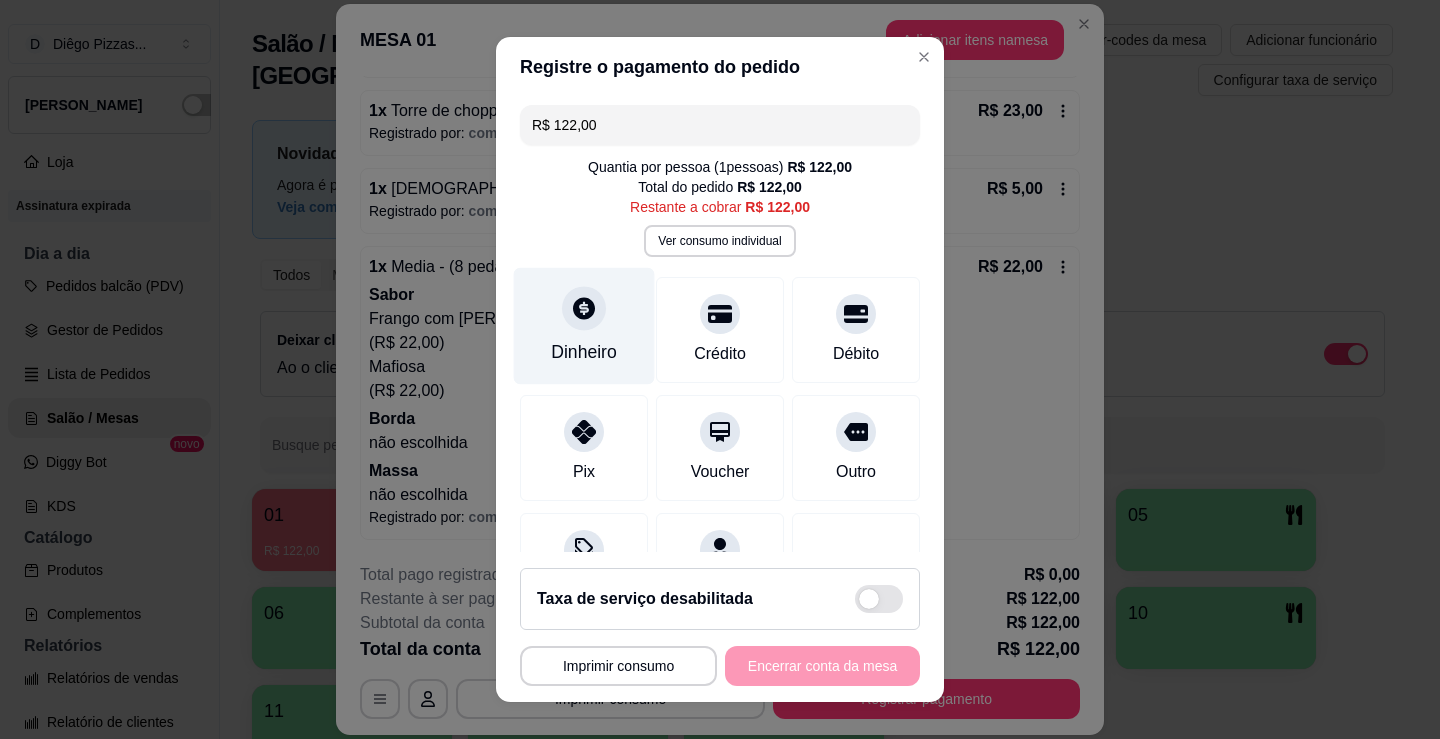 click 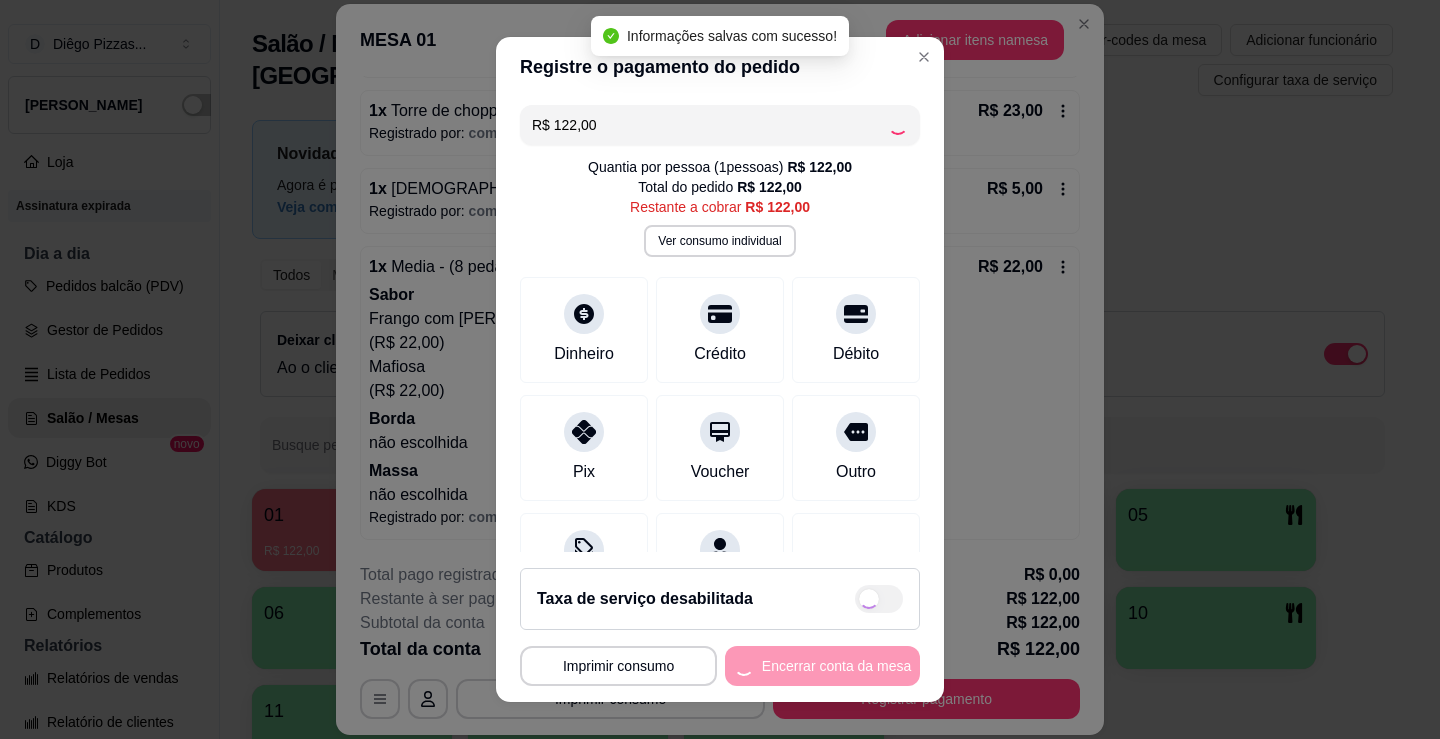 type on "R$ 0,00" 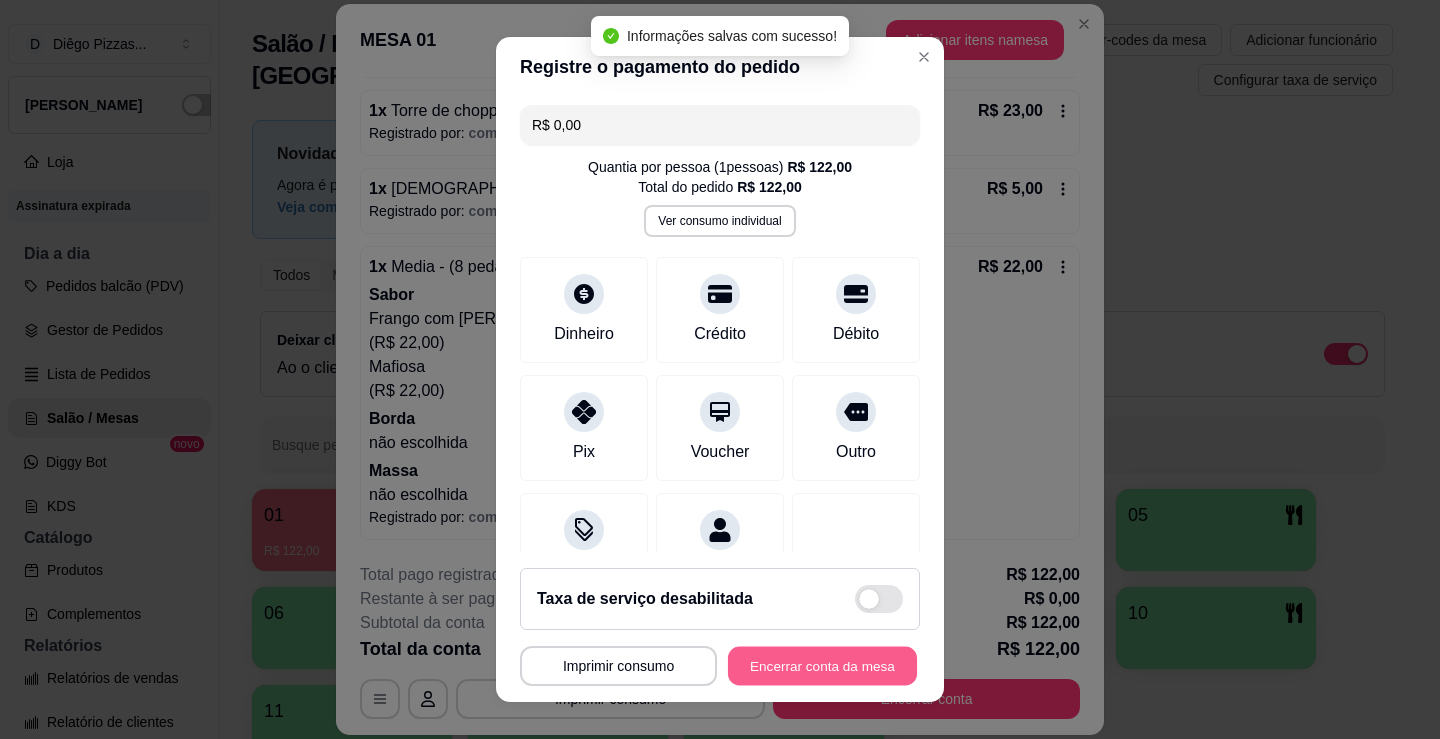 click on "Encerrar conta da mesa" at bounding box center (822, 666) 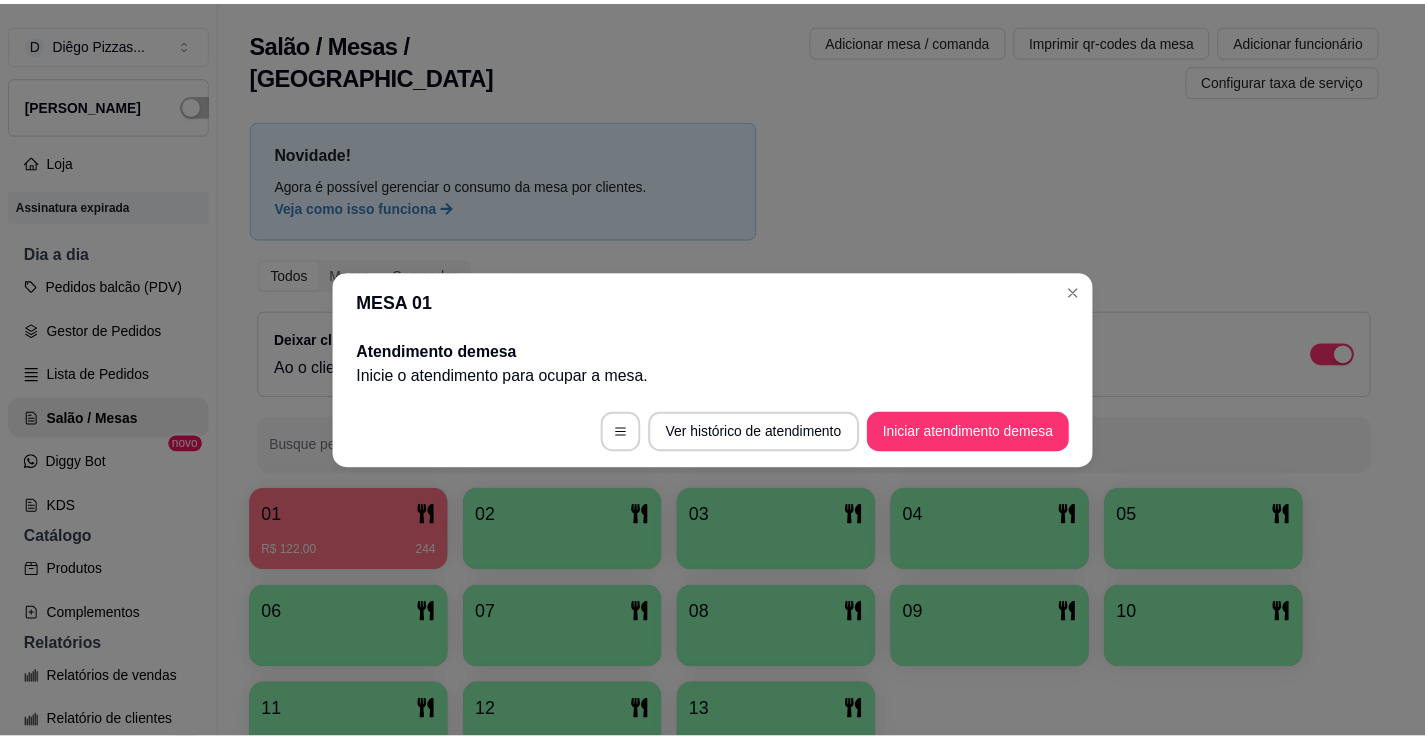 scroll, scrollTop: 0, scrollLeft: 0, axis: both 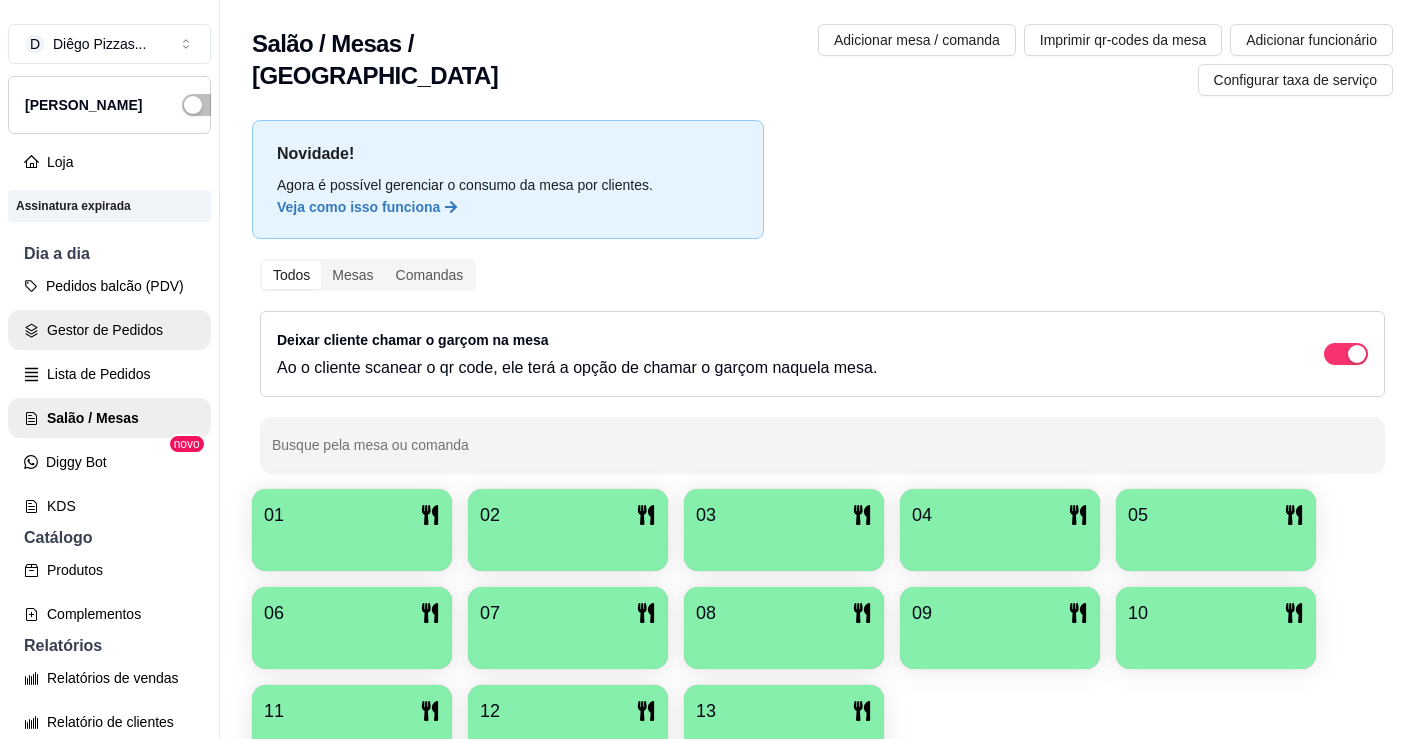 click on "Gestor de Pedidos" at bounding box center [109, 330] 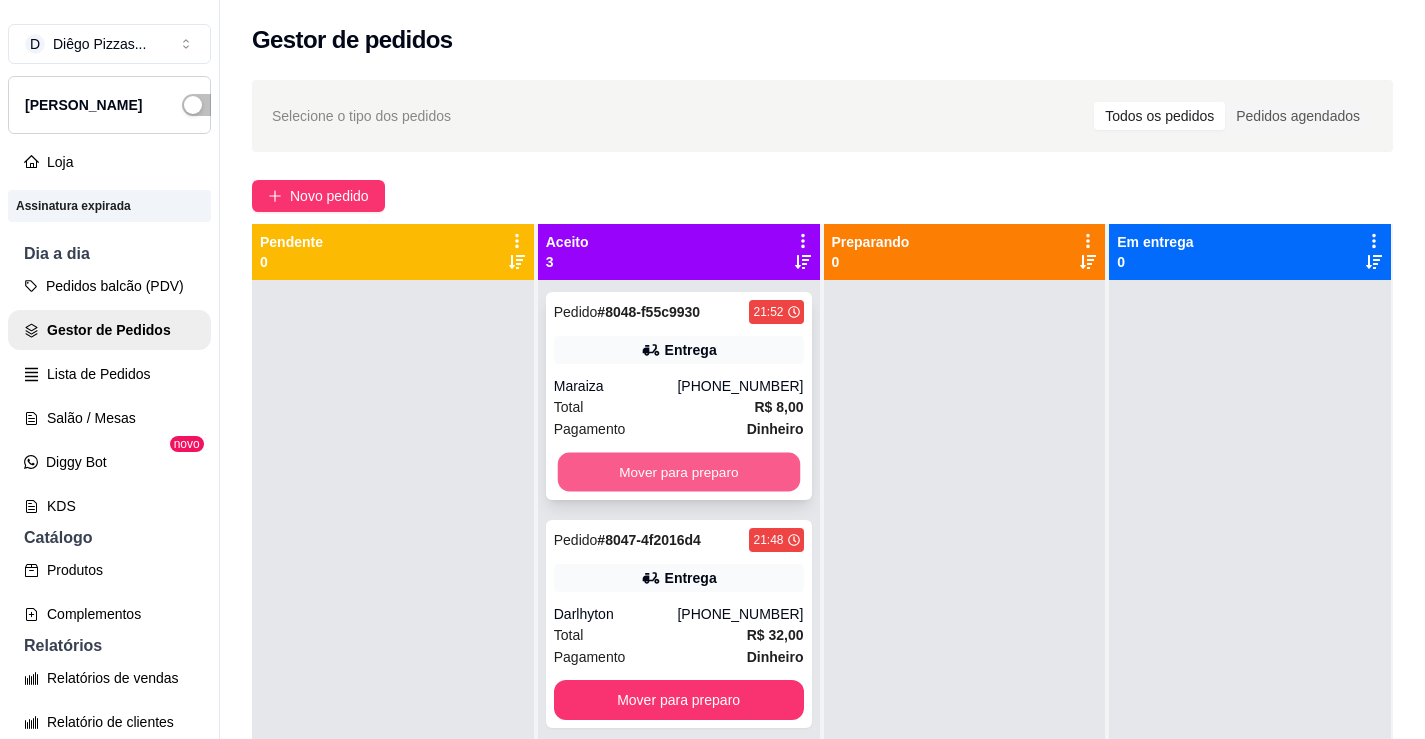 click on "Mover para preparo" at bounding box center [678, 472] 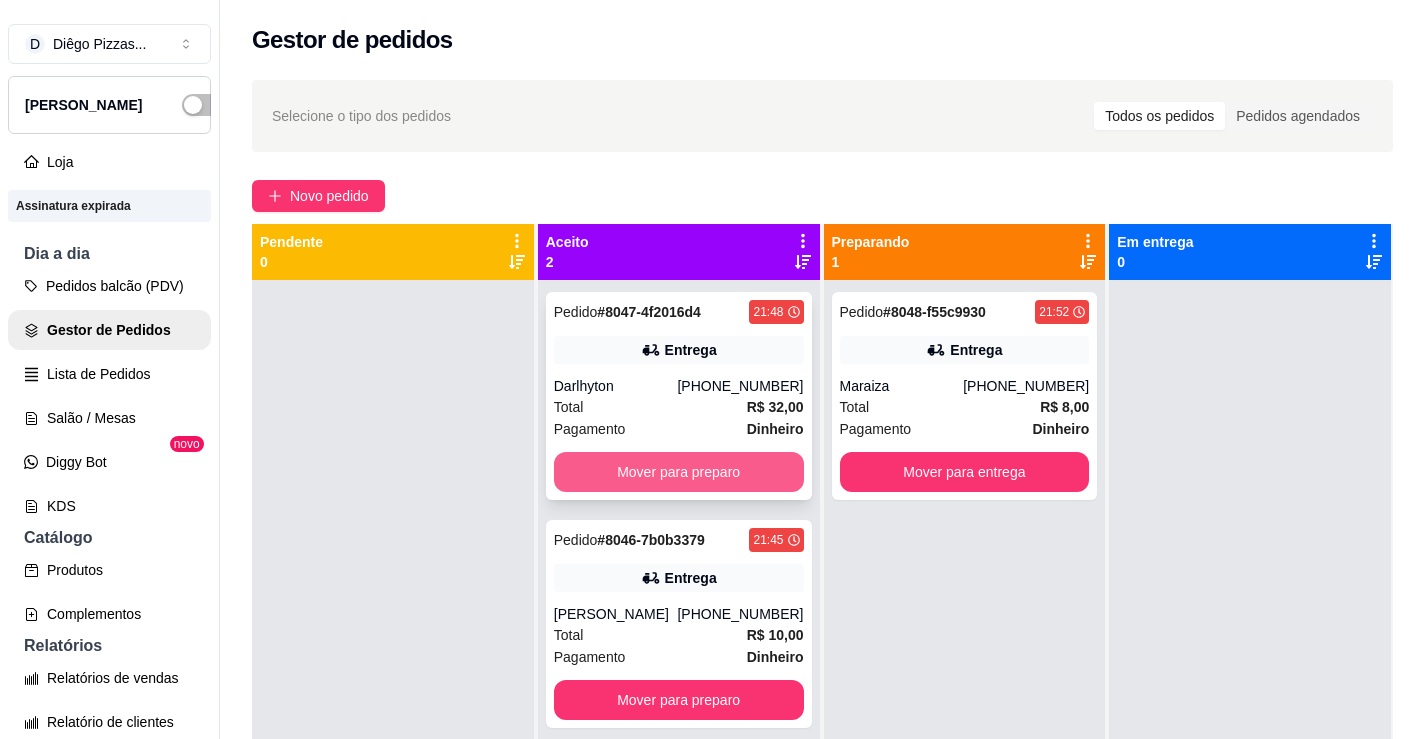 click on "Mover para preparo" at bounding box center (679, 472) 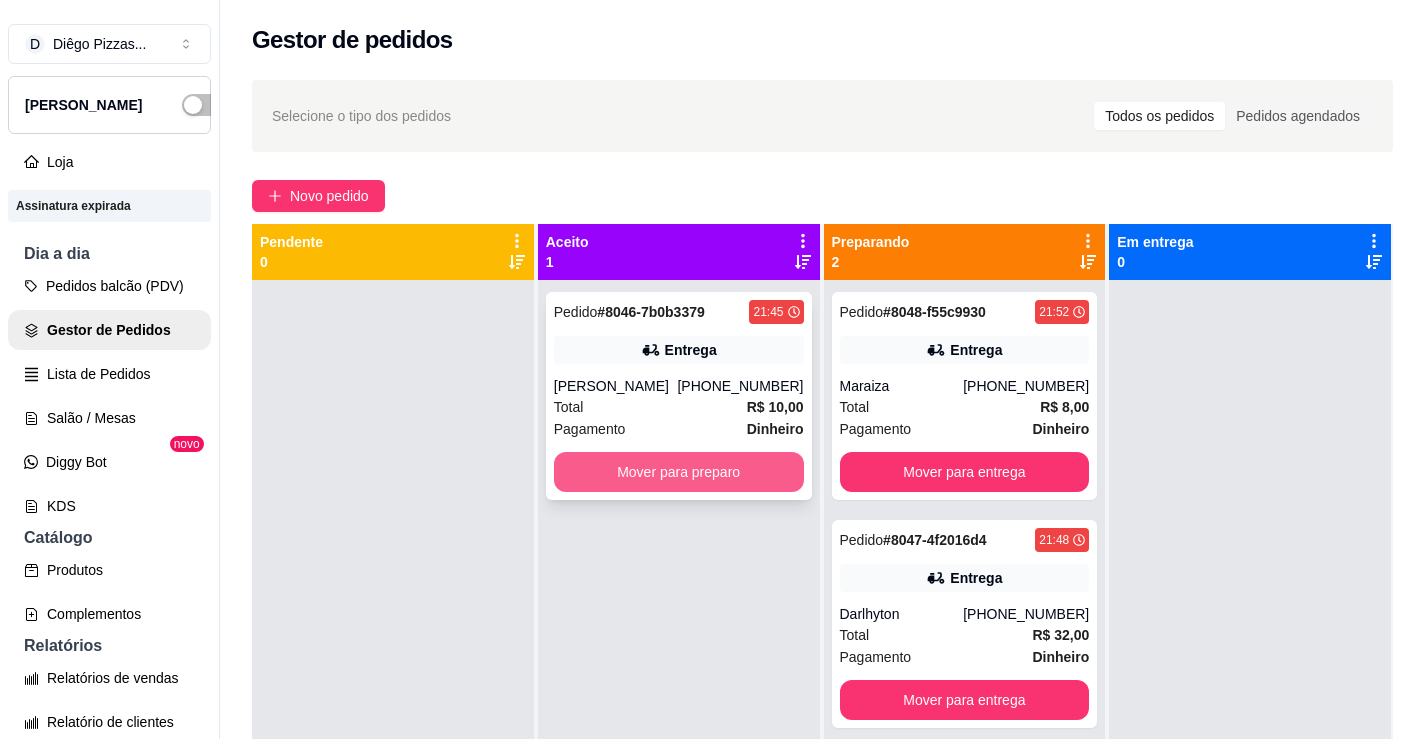 click on "Mover para preparo" at bounding box center (679, 472) 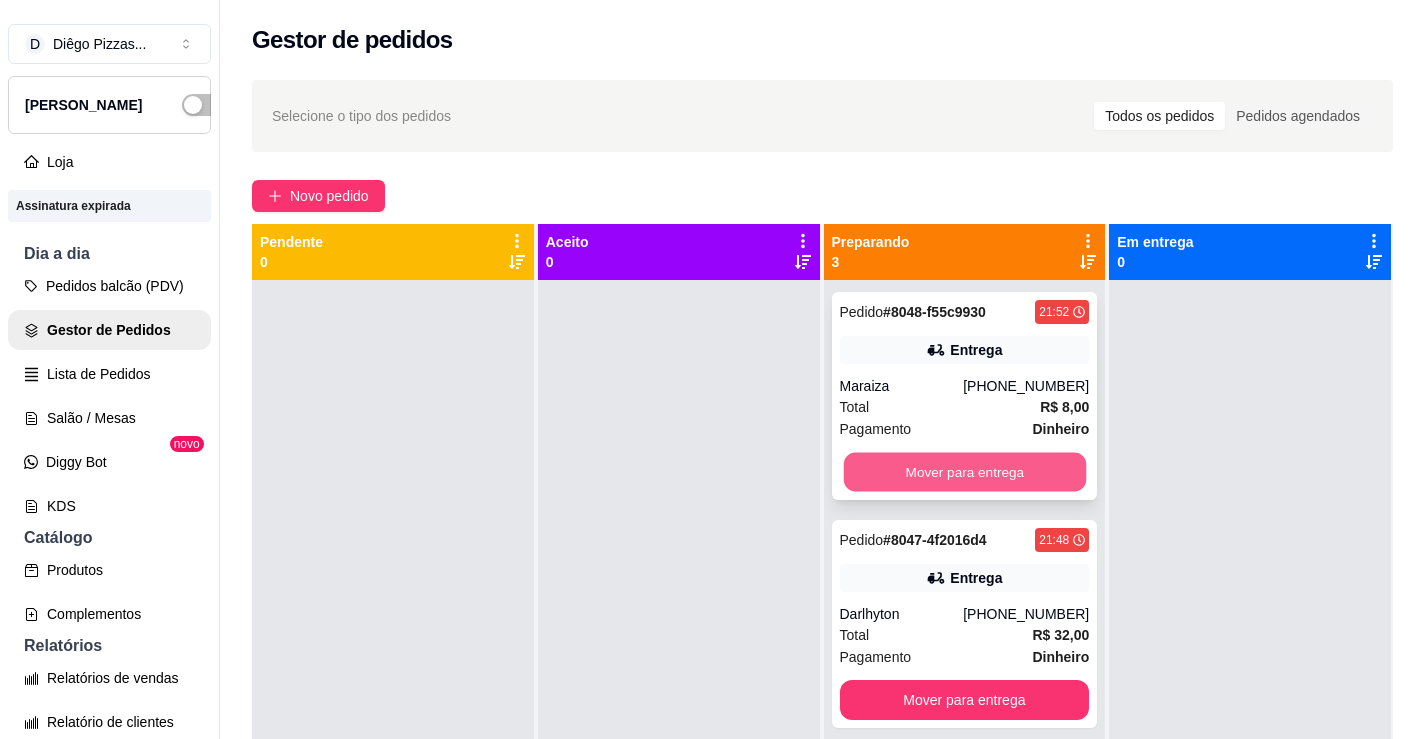 click on "Mover para entrega" at bounding box center [964, 472] 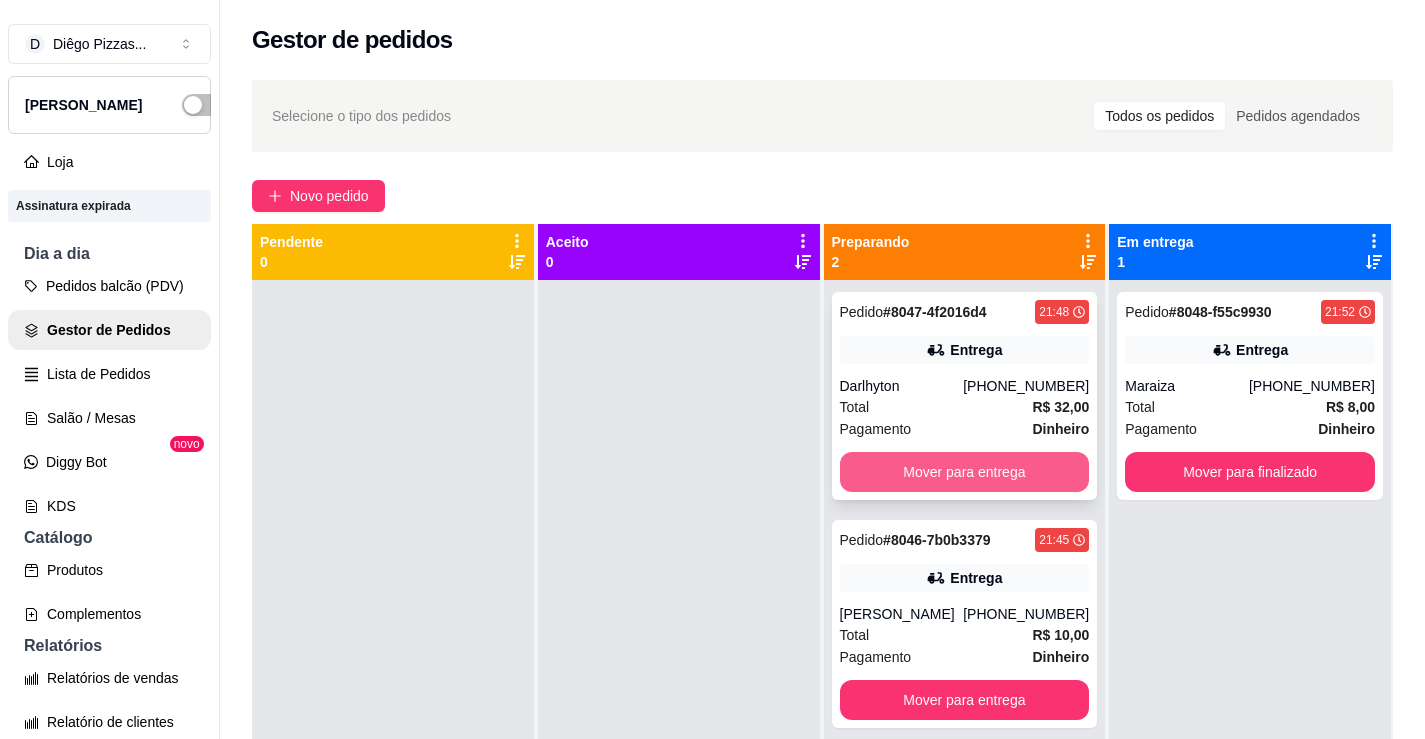 click on "Mover para entrega" at bounding box center [965, 472] 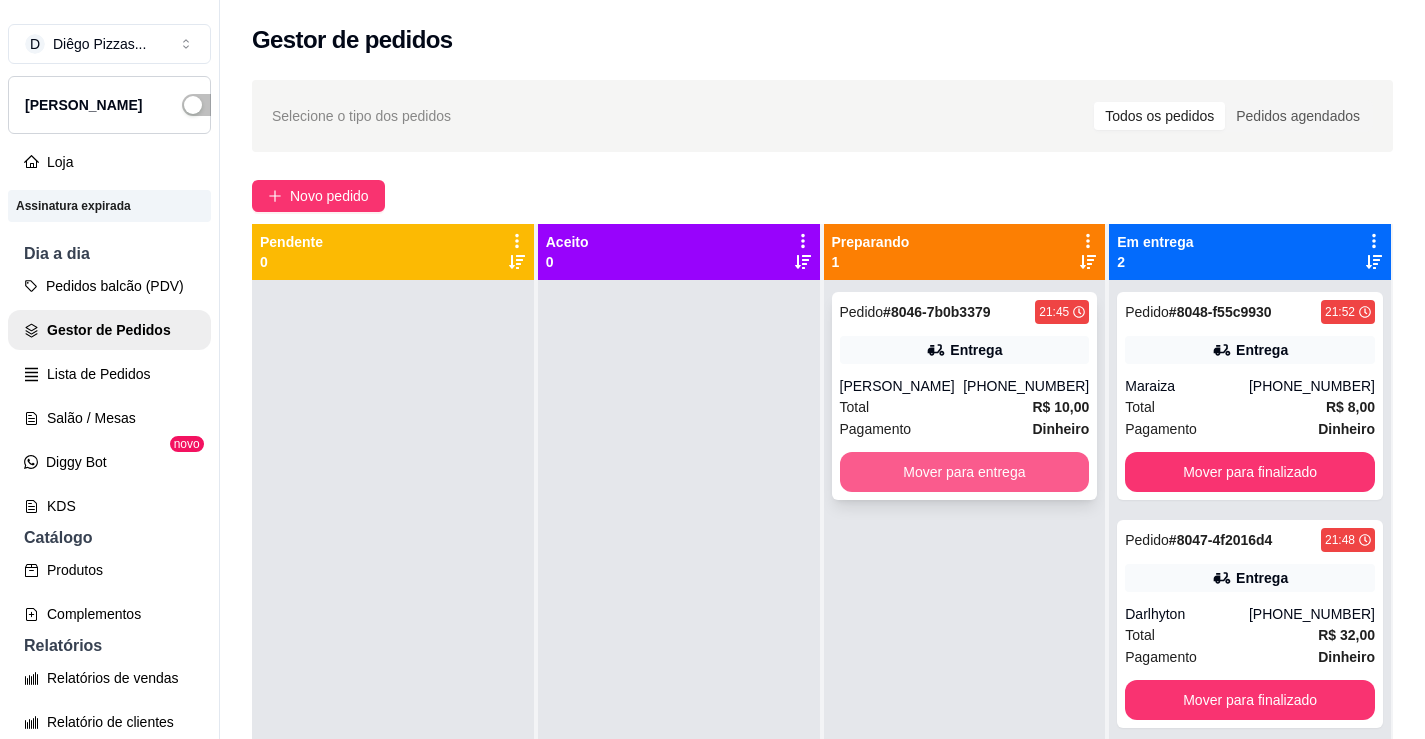 click on "Mover para entrega" at bounding box center [965, 472] 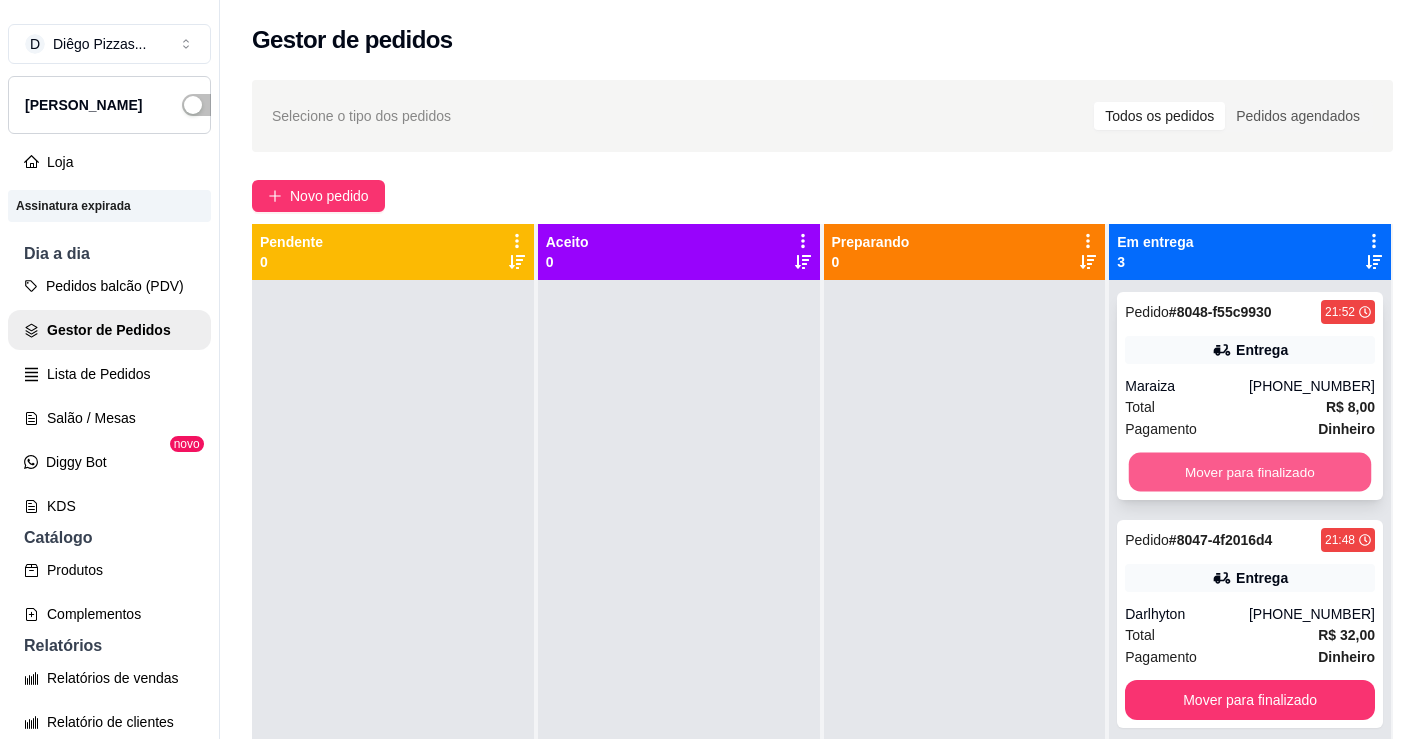 click on "Mover para finalizado" at bounding box center [1250, 472] 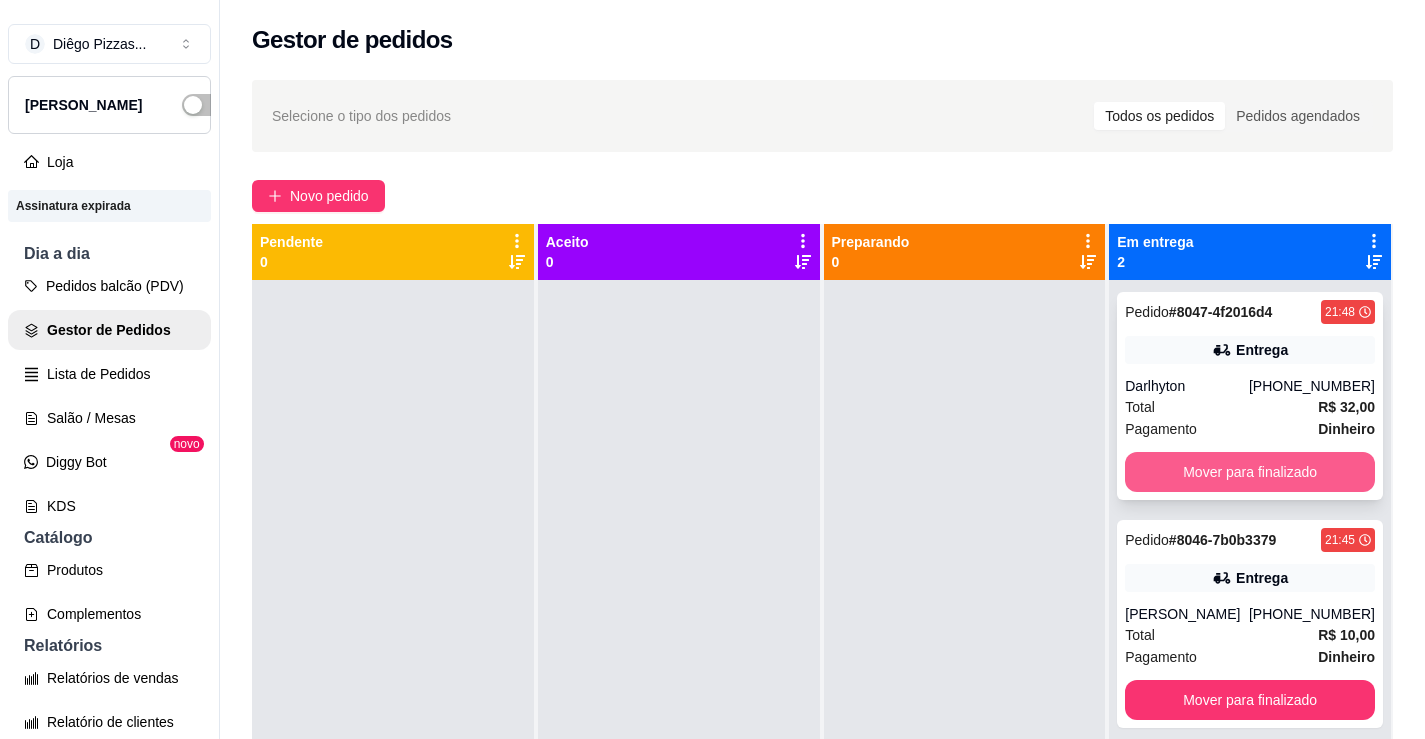 click on "Mover para finalizado" at bounding box center [1250, 472] 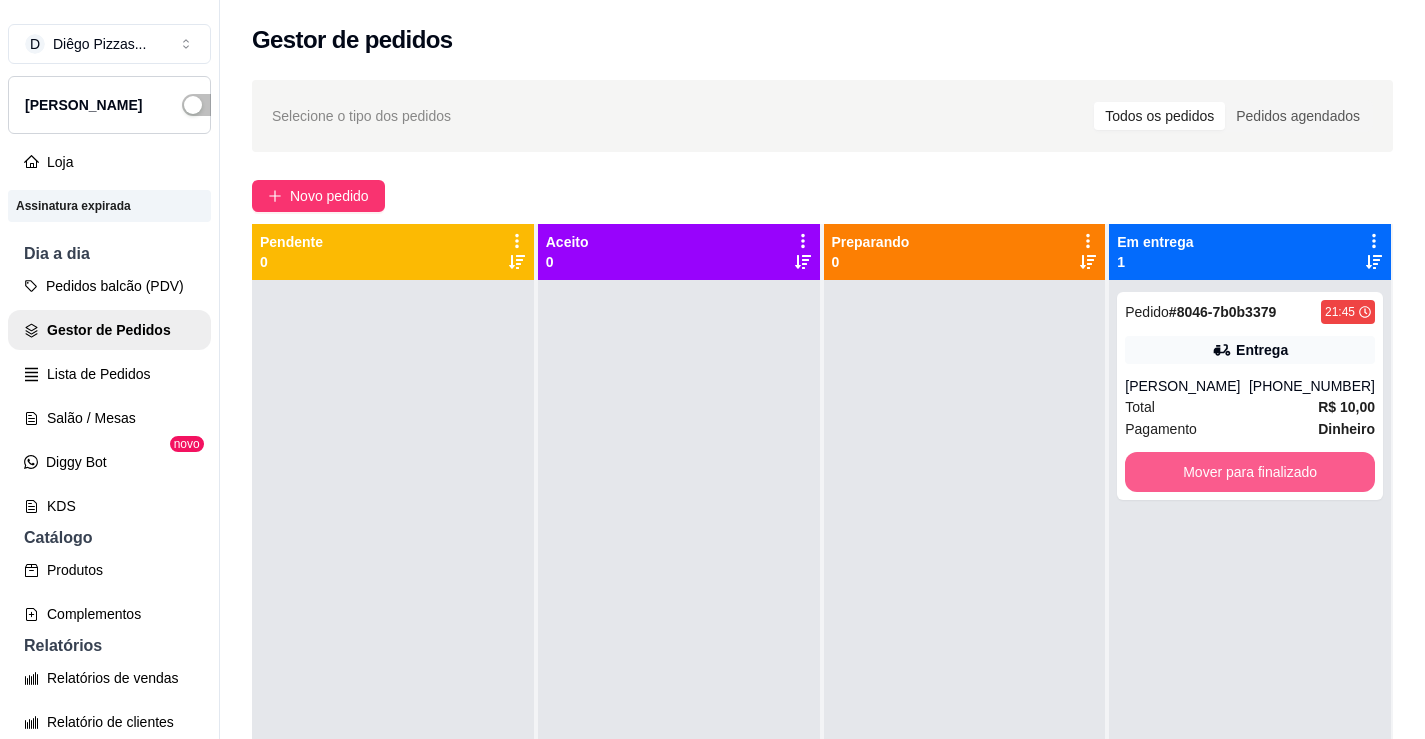 click on "Mover para finalizado" at bounding box center (1250, 472) 